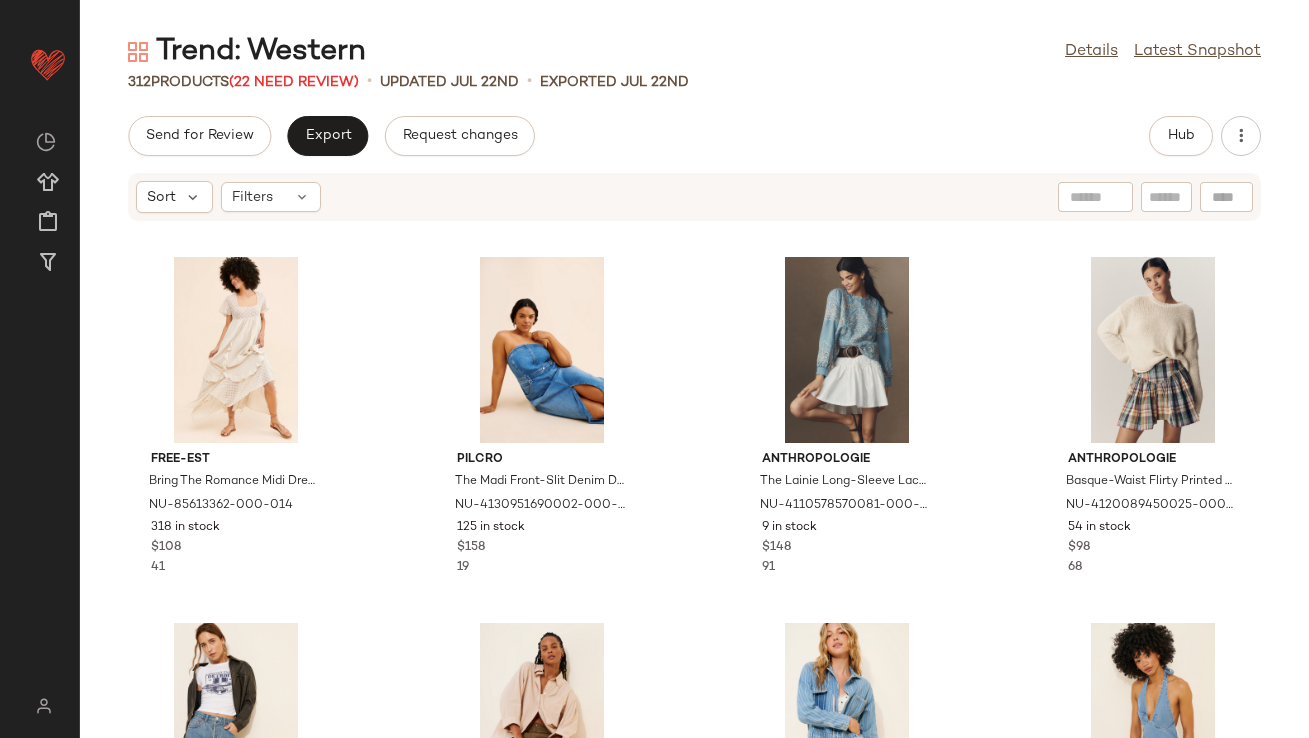 scroll, scrollTop: 0, scrollLeft: 0, axis: both 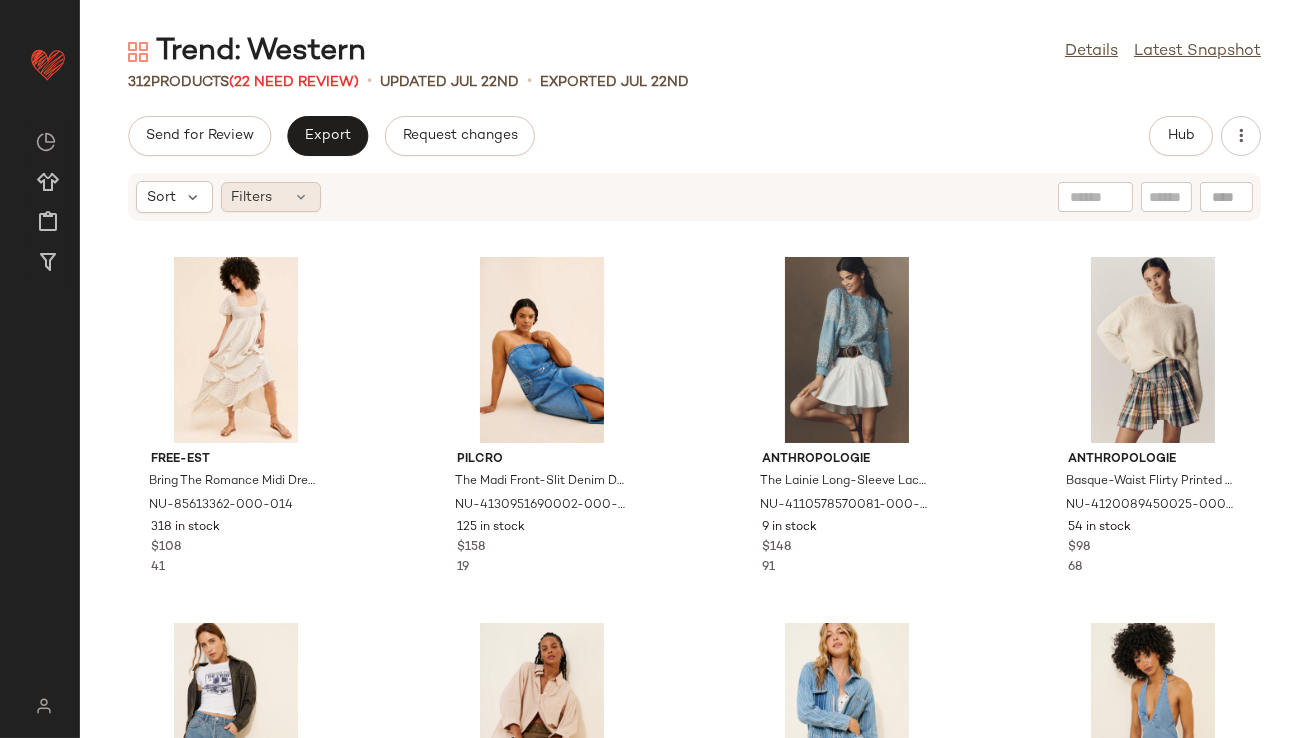 click on "Filters" at bounding box center [252, 197] 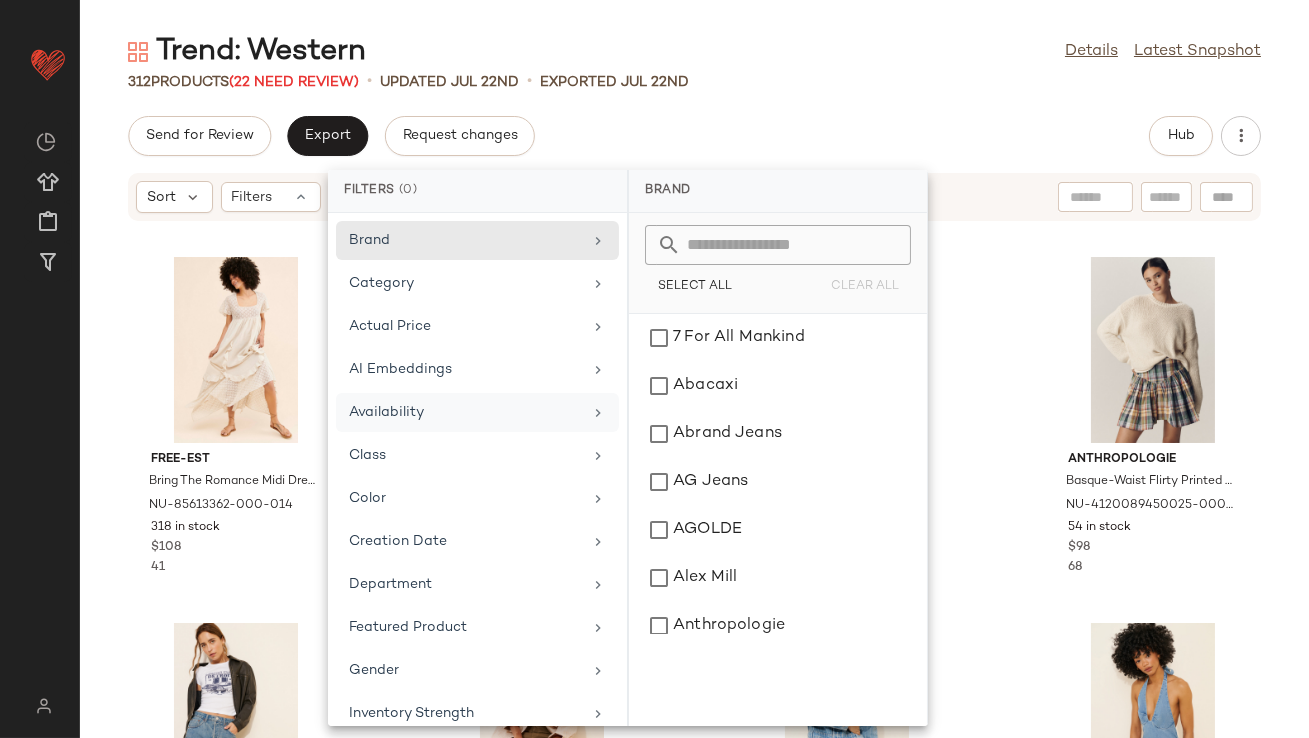 click on "Availability" 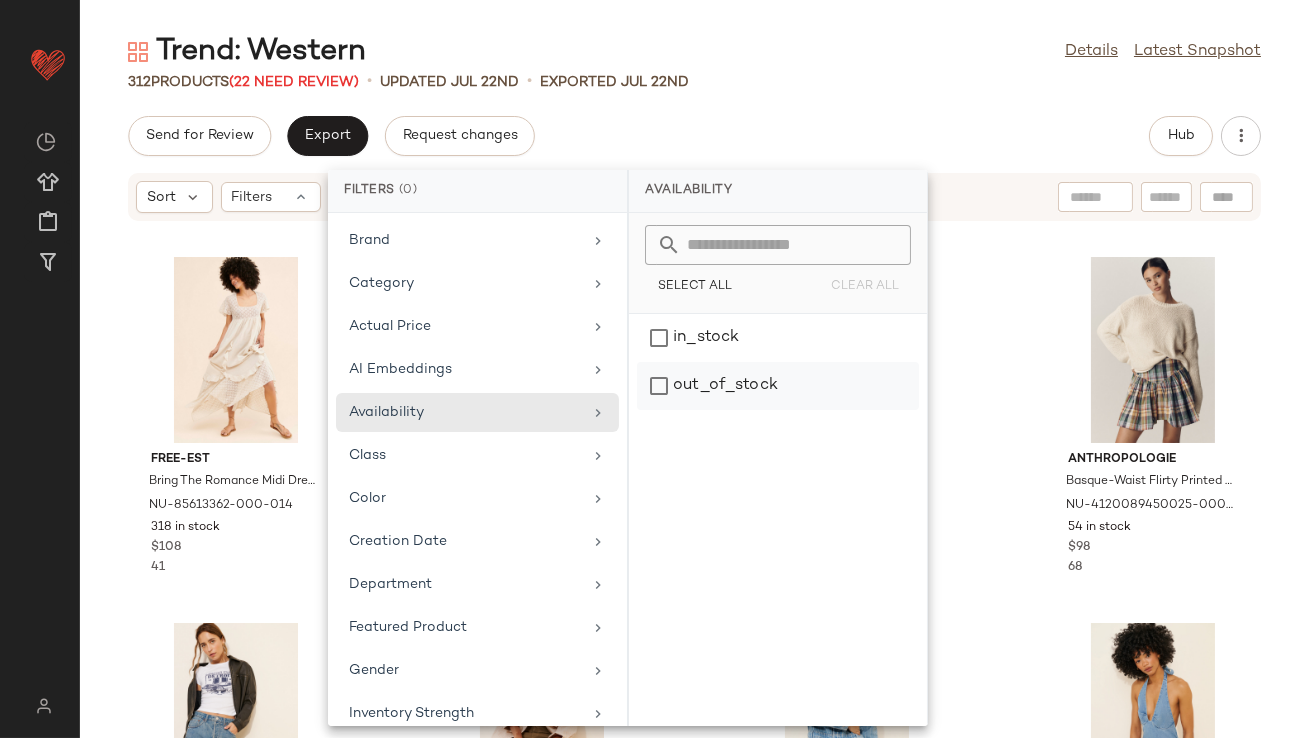 click on "out_of_stock" 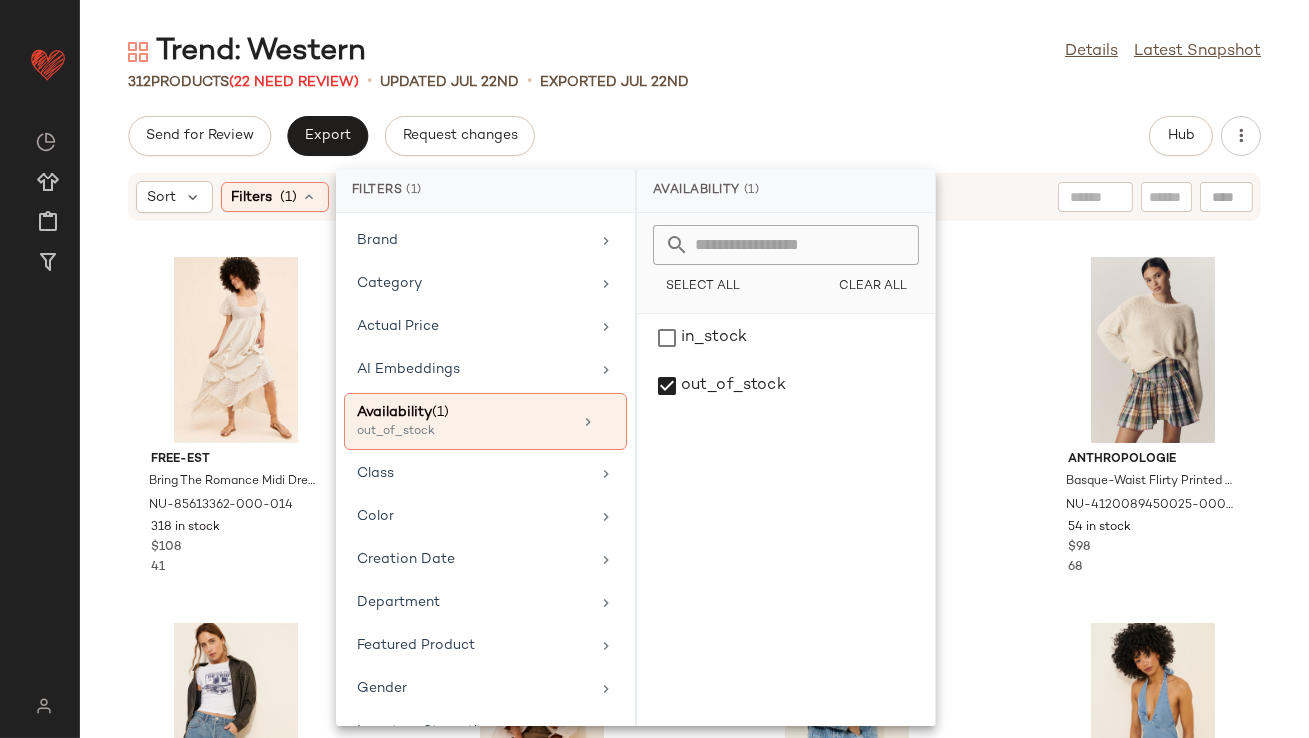 click on "Send for Review   Export   Request changes   Hub" 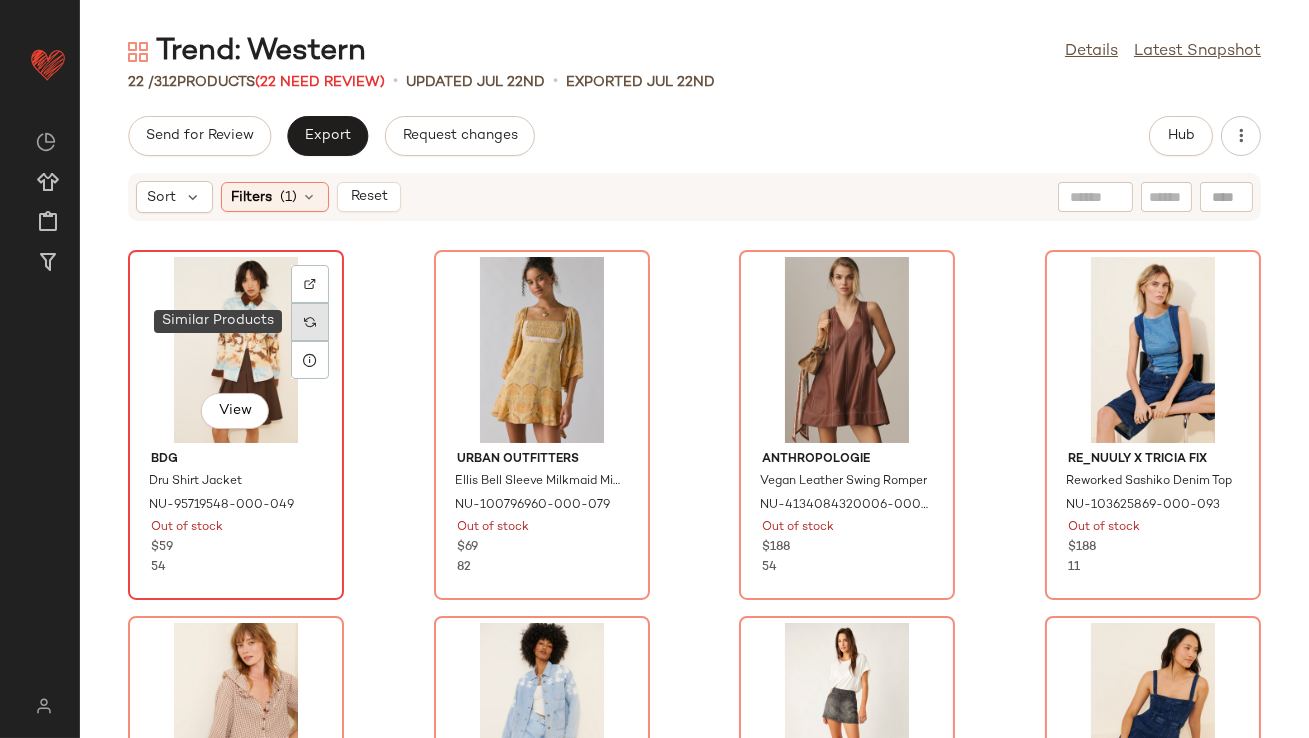 click 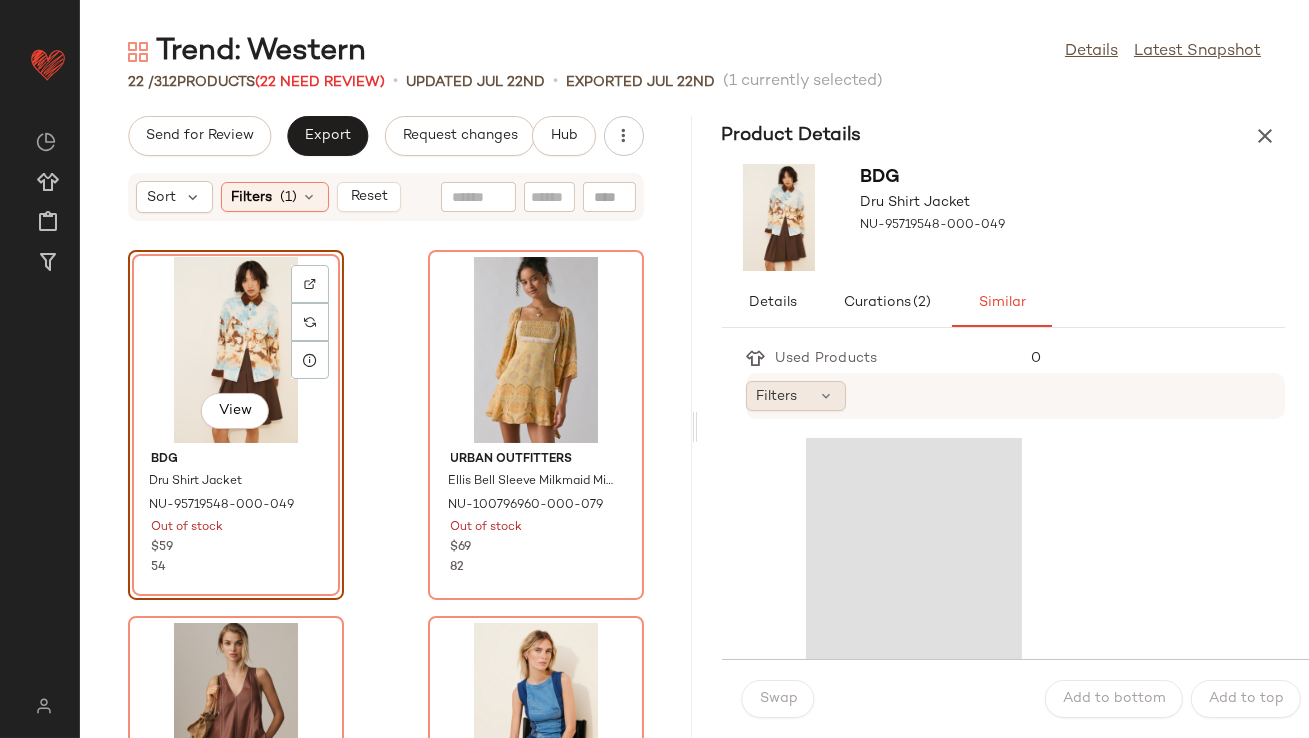click on "Filters" 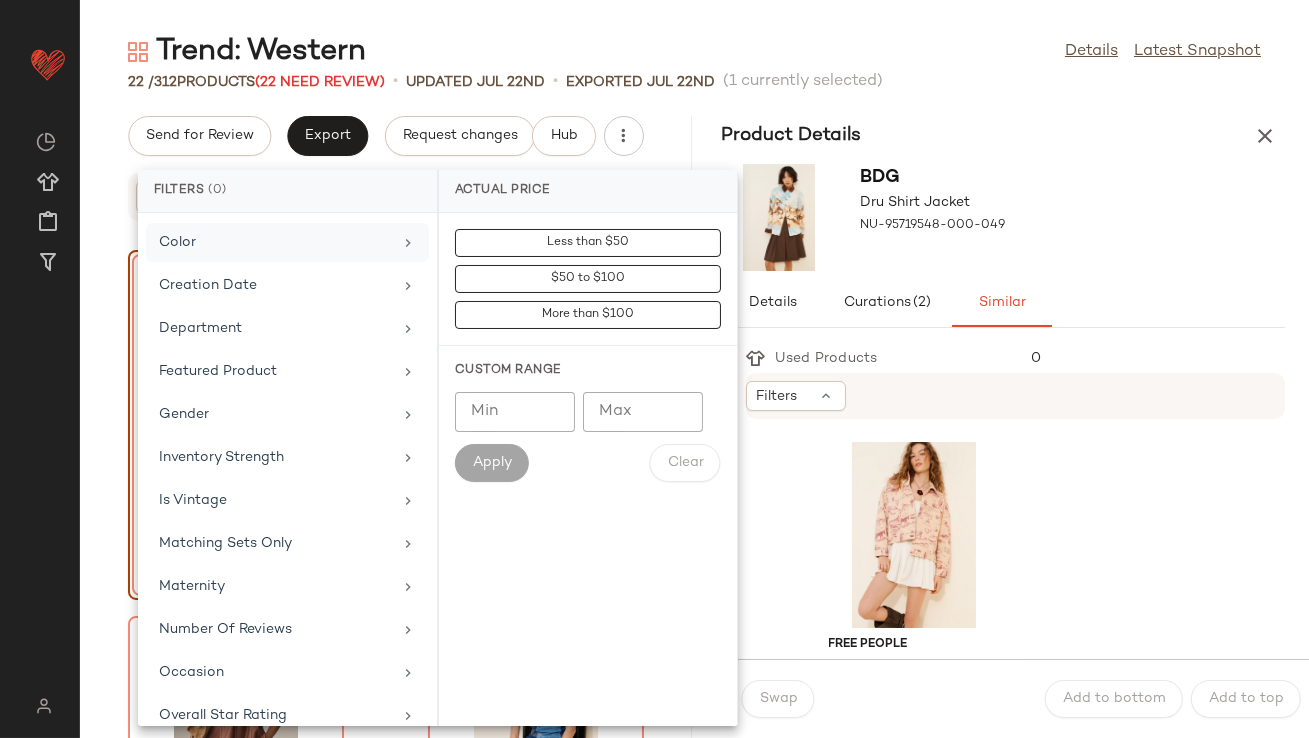 scroll, scrollTop: 444, scrollLeft: 0, axis: vertical 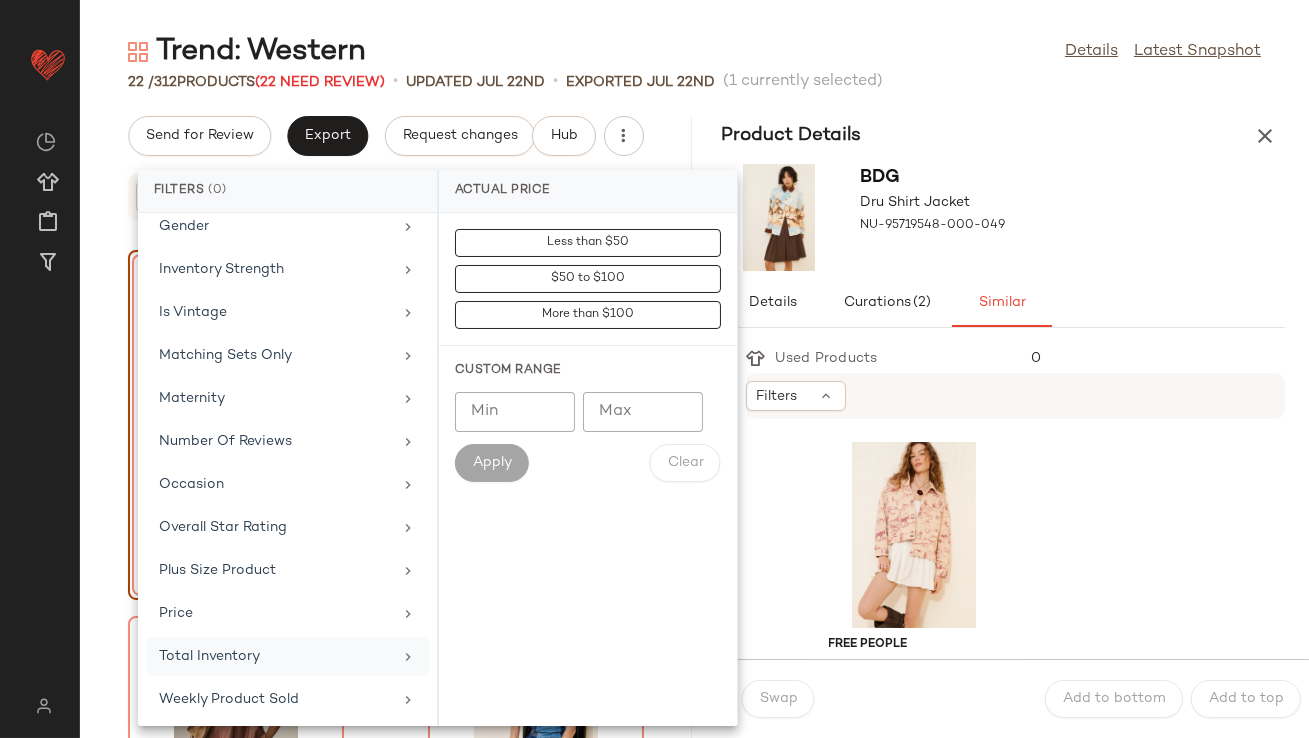 click on "Total Inventory" at bounding box center (275, 656) 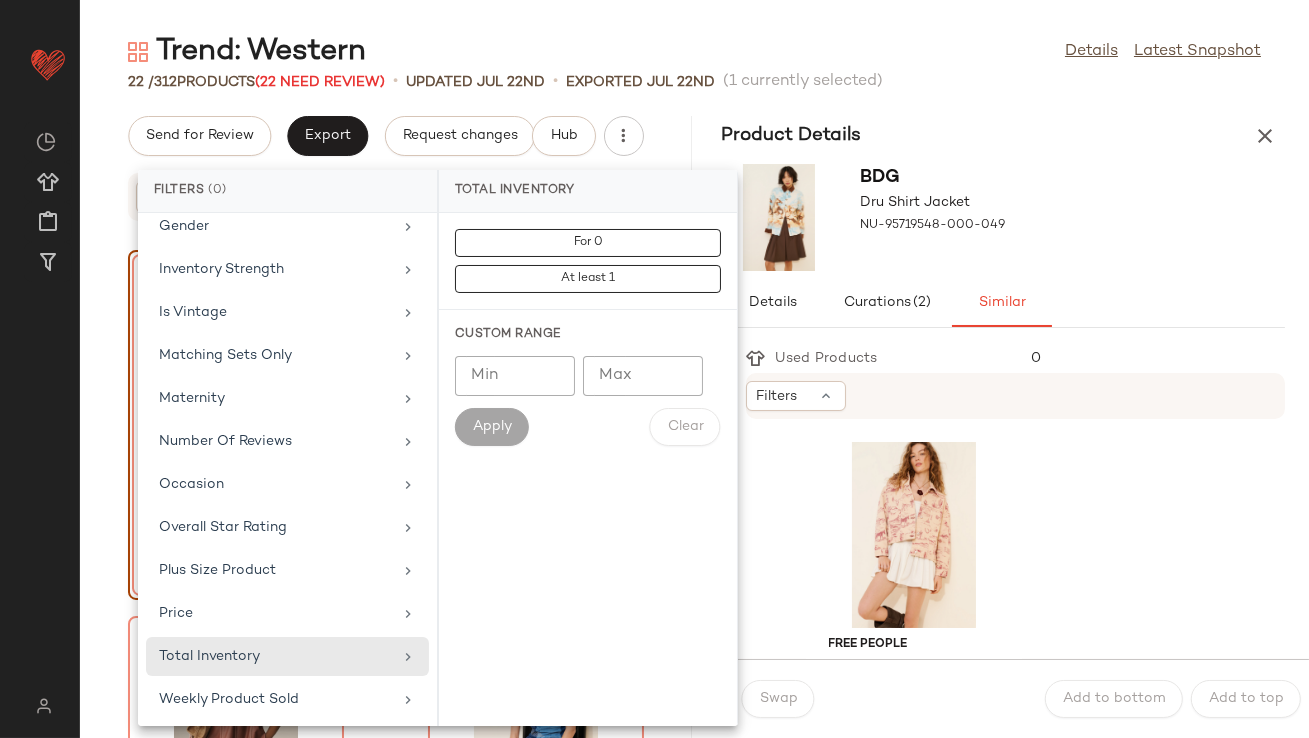 click on "Min  Min  Max  Max   Apply   Clear" at bounding box center [588, 401] 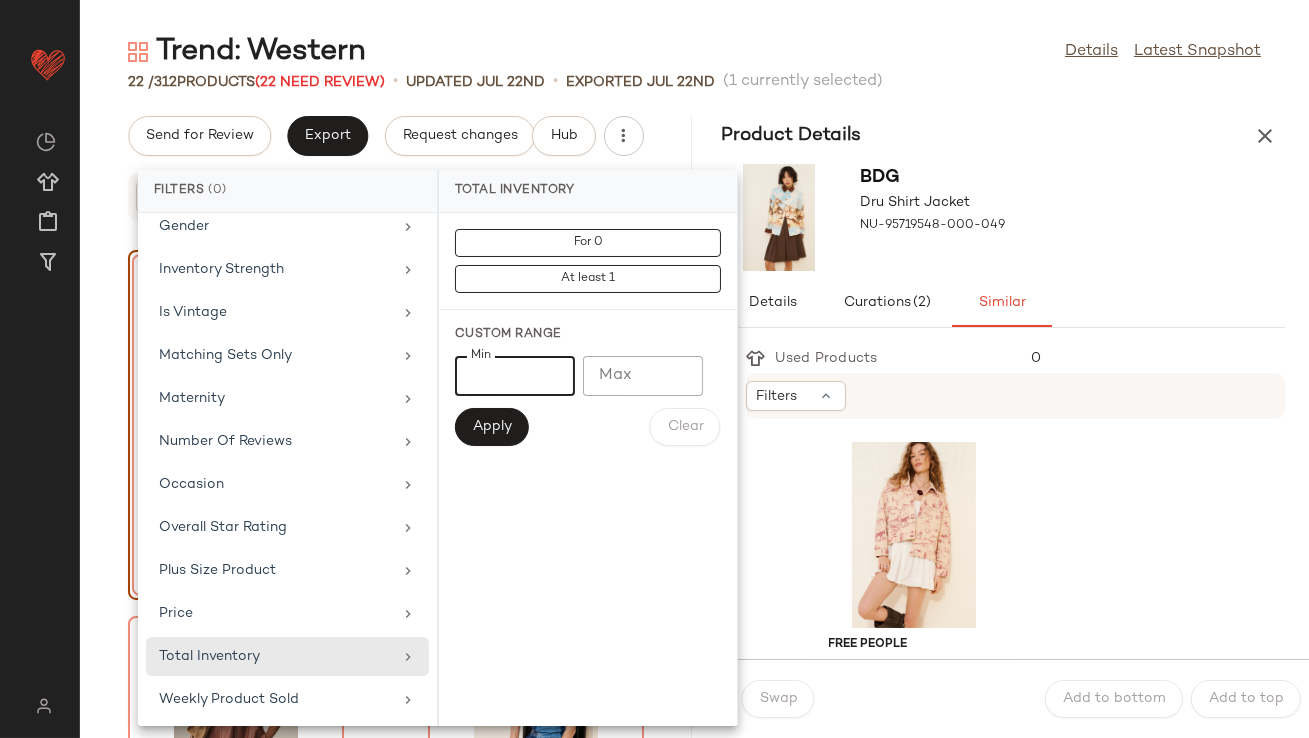 type on "**" 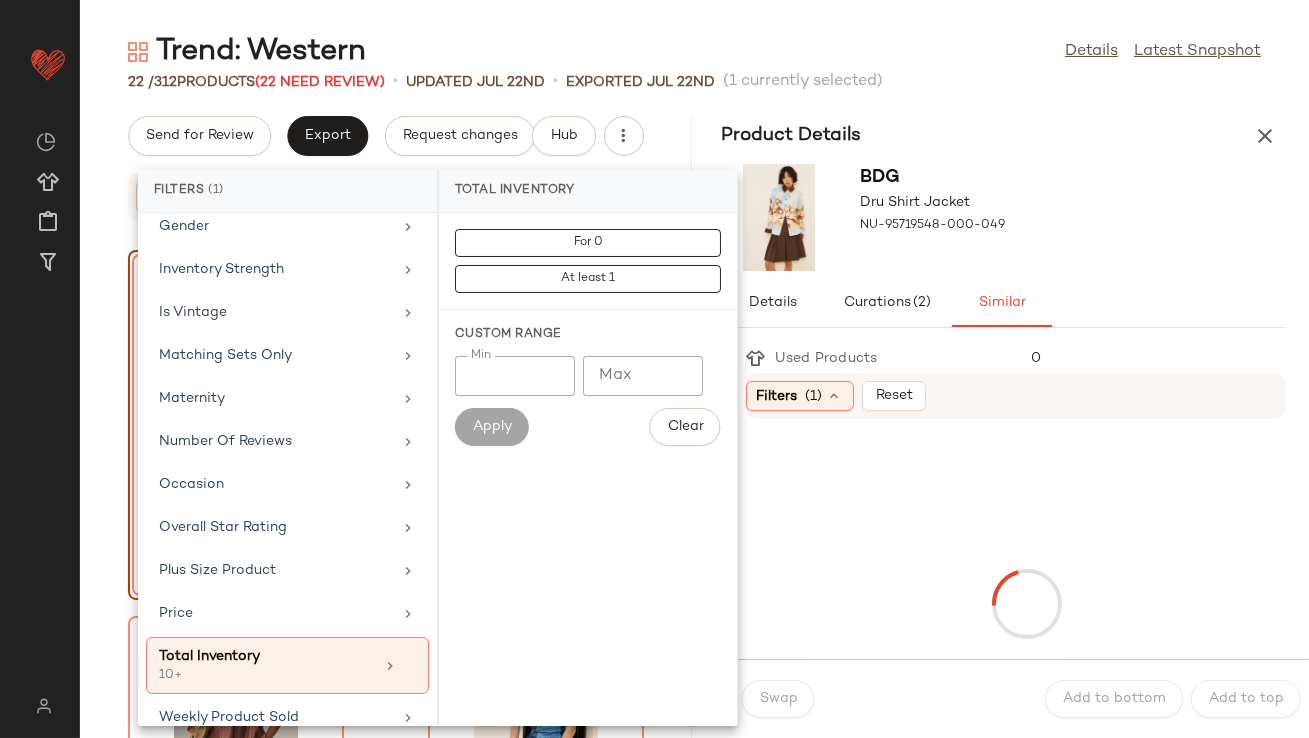 click on "BDG Dru Shirt Jacket NU-95719548-000-049" at bounding box center [1004, 217] 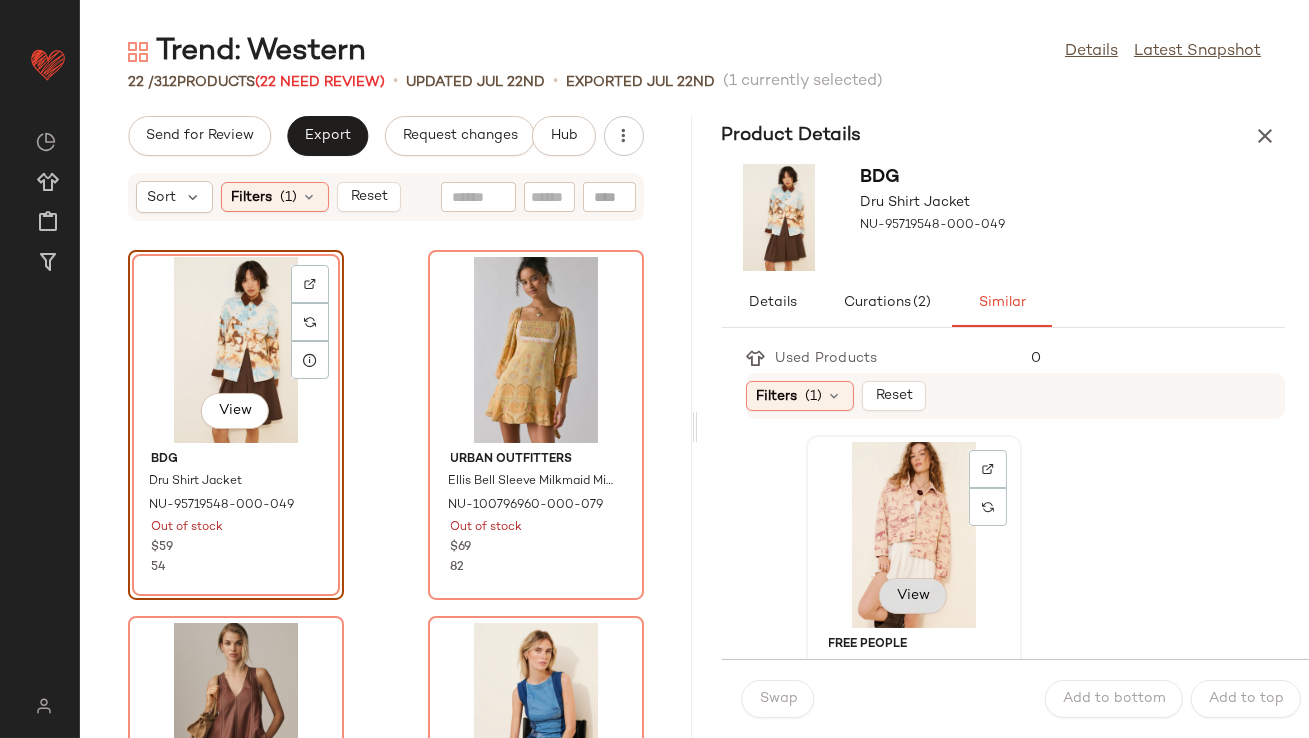 click on "View" 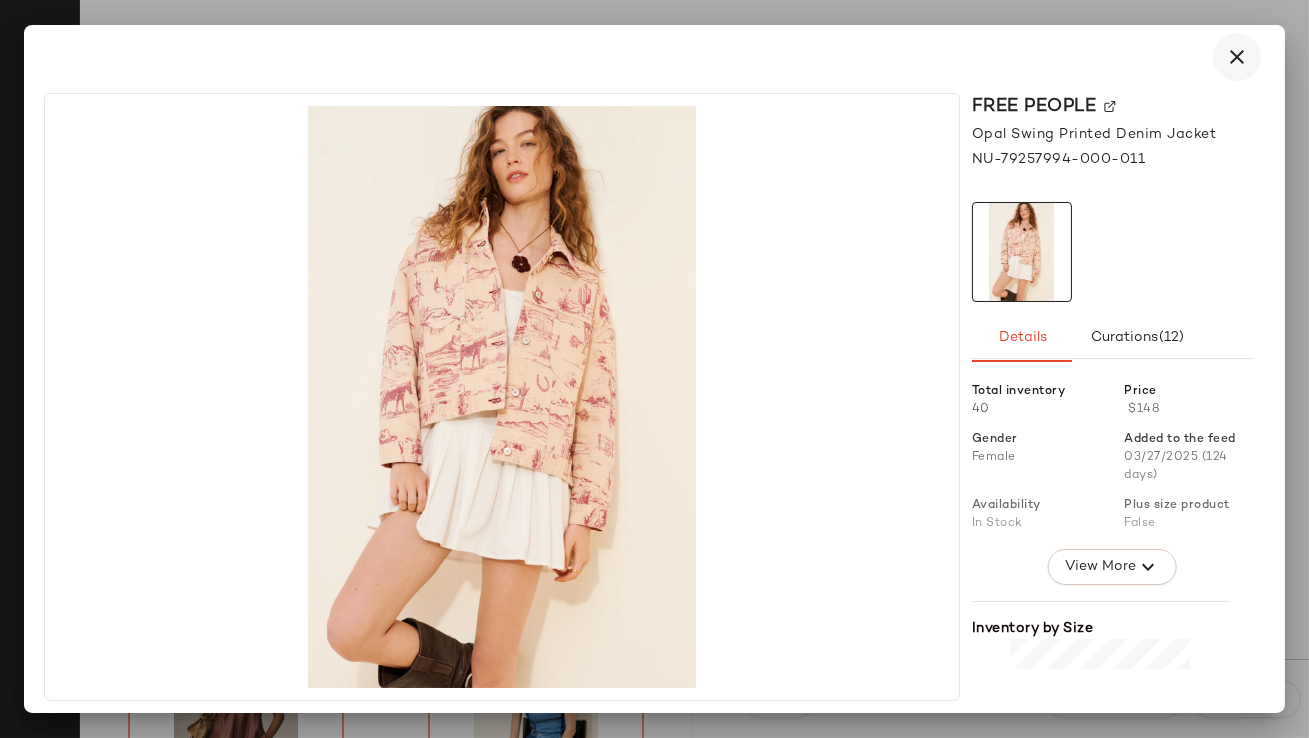 click at bounding box center (1237, 57) 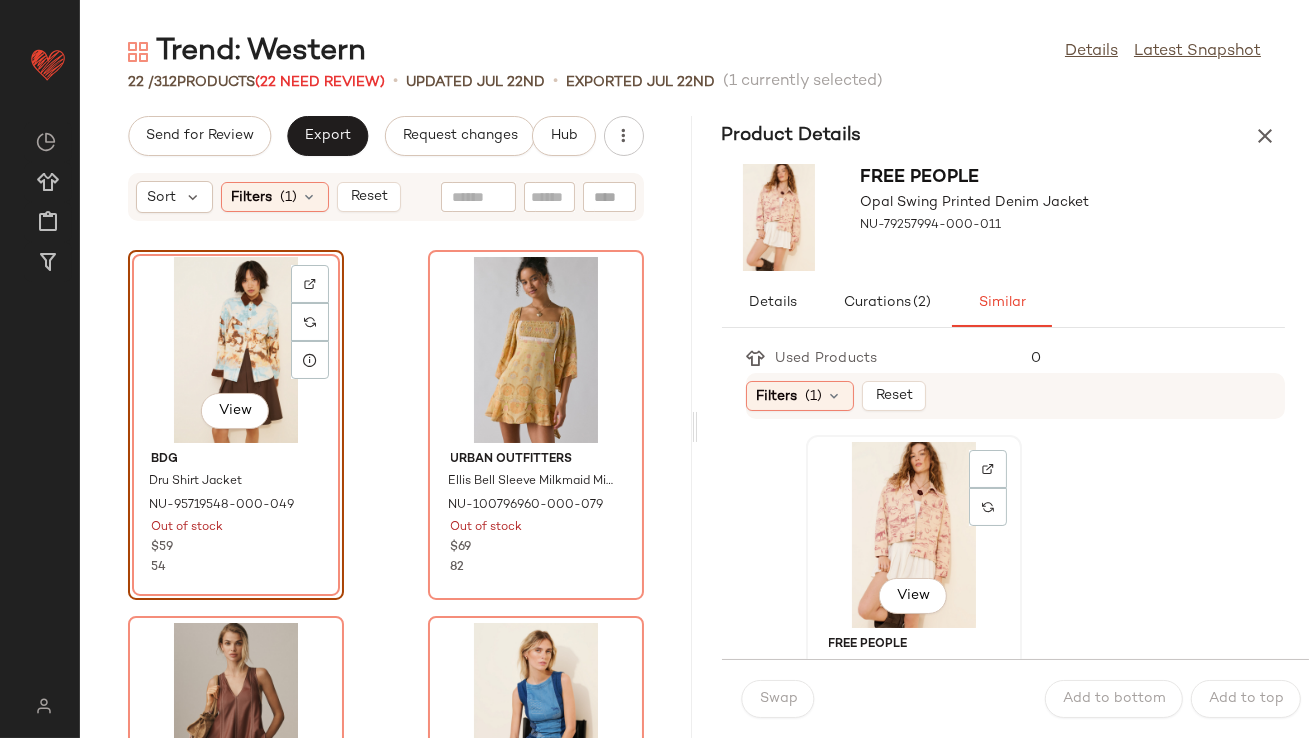 click on "View" 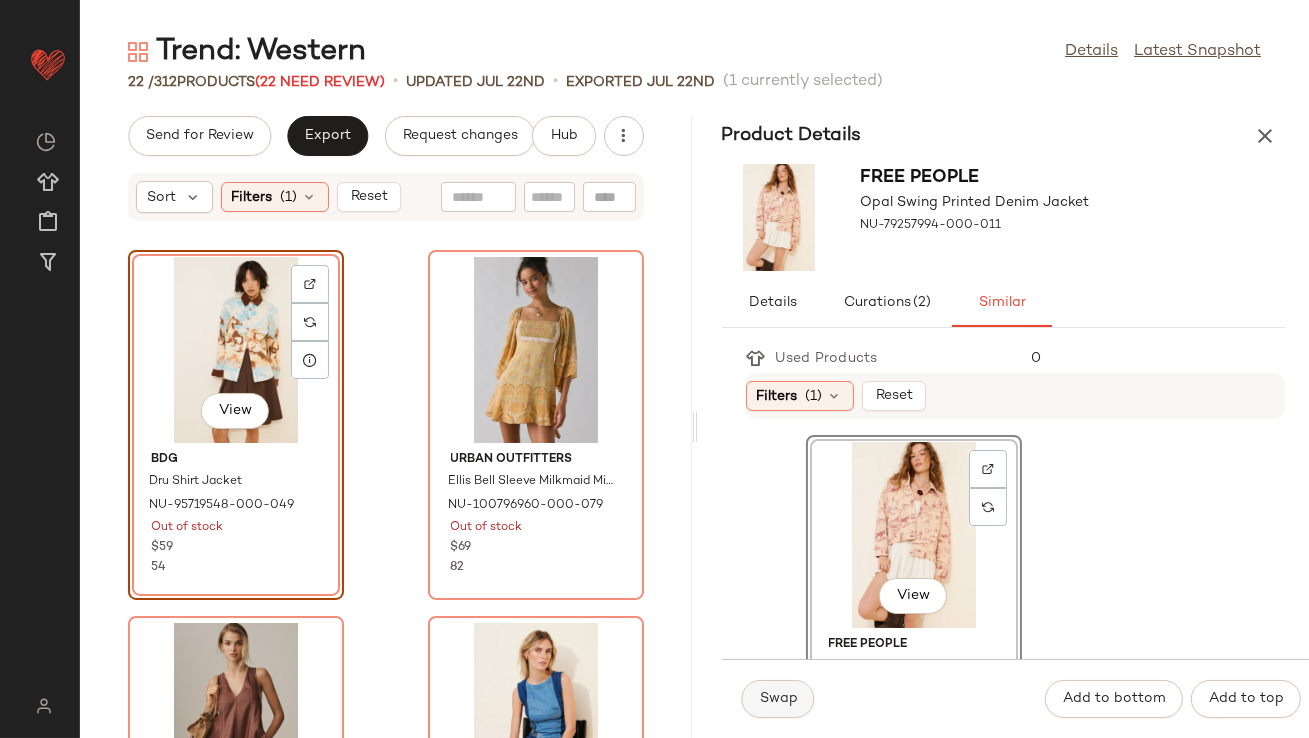 click on "Swap" at bounding box center [778, 699] 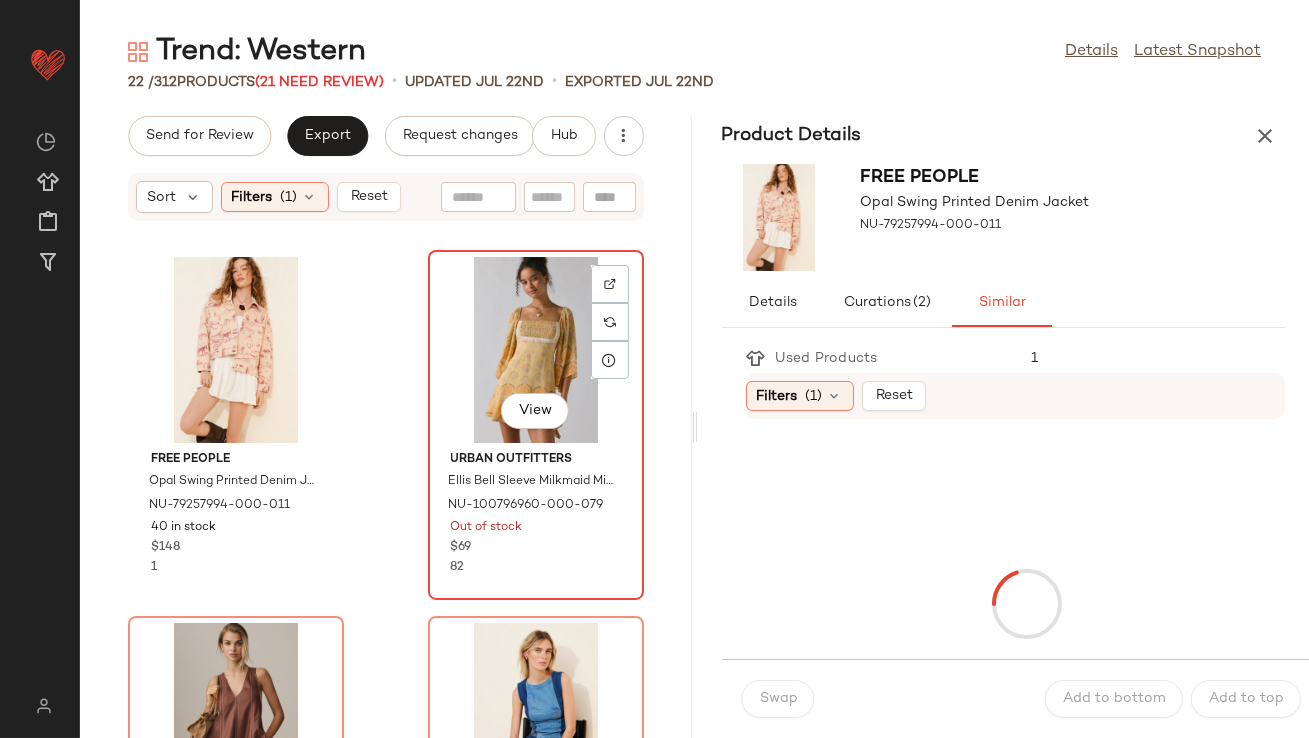 click on "View" 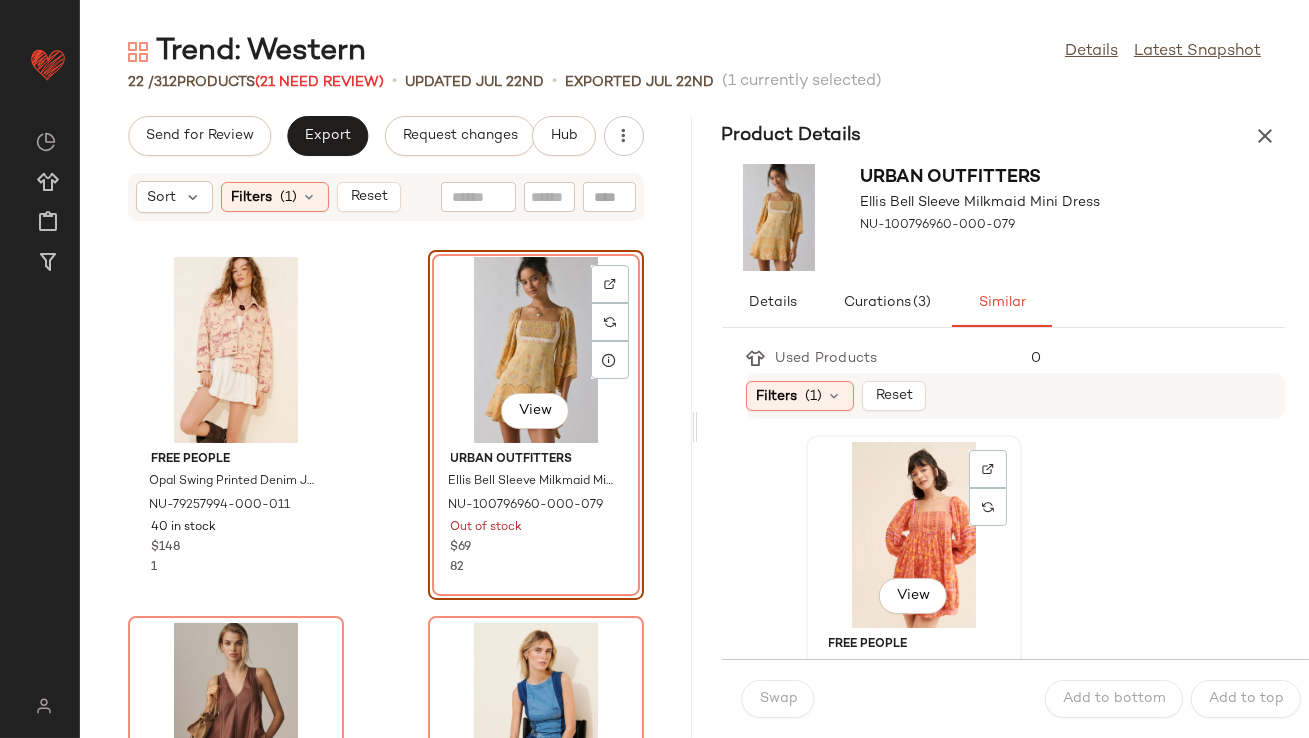 click on "View" 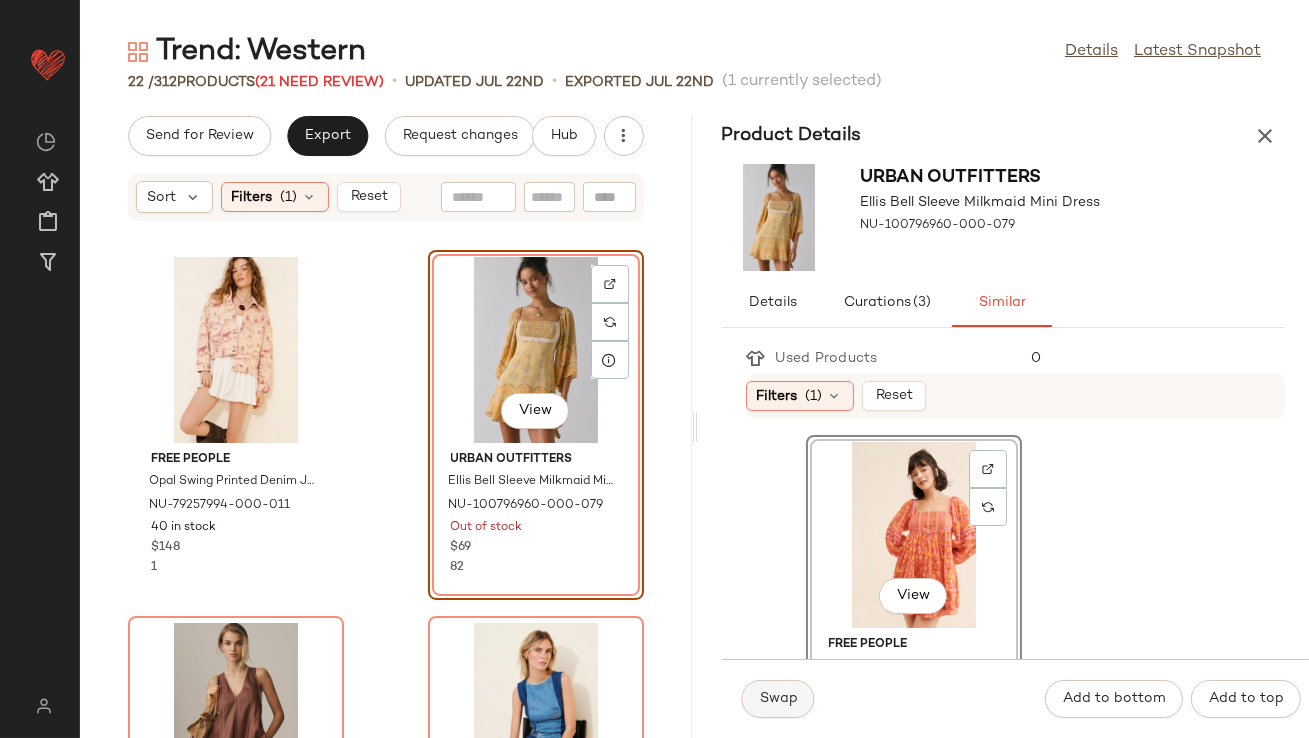 click on "Swap" 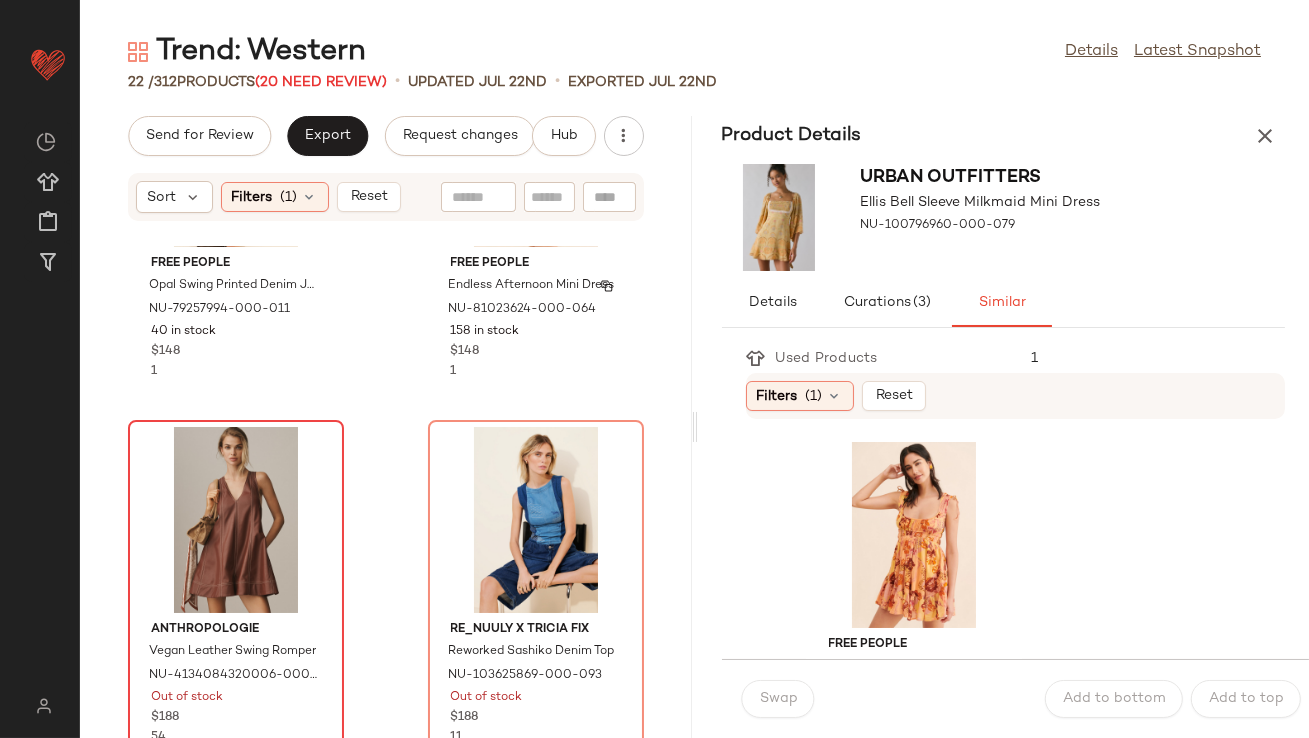 scroll, scrollTop: 237, scrollLeft: 0, axis: vertical 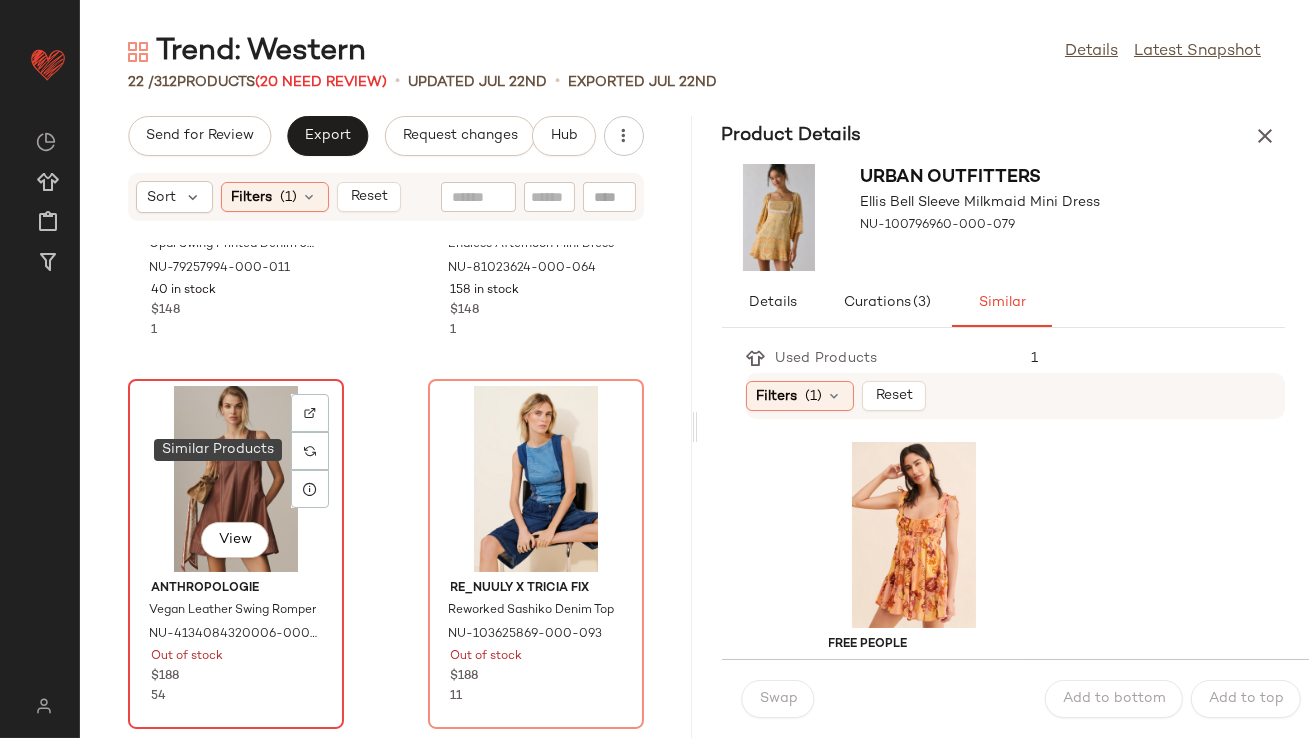 click on "View" 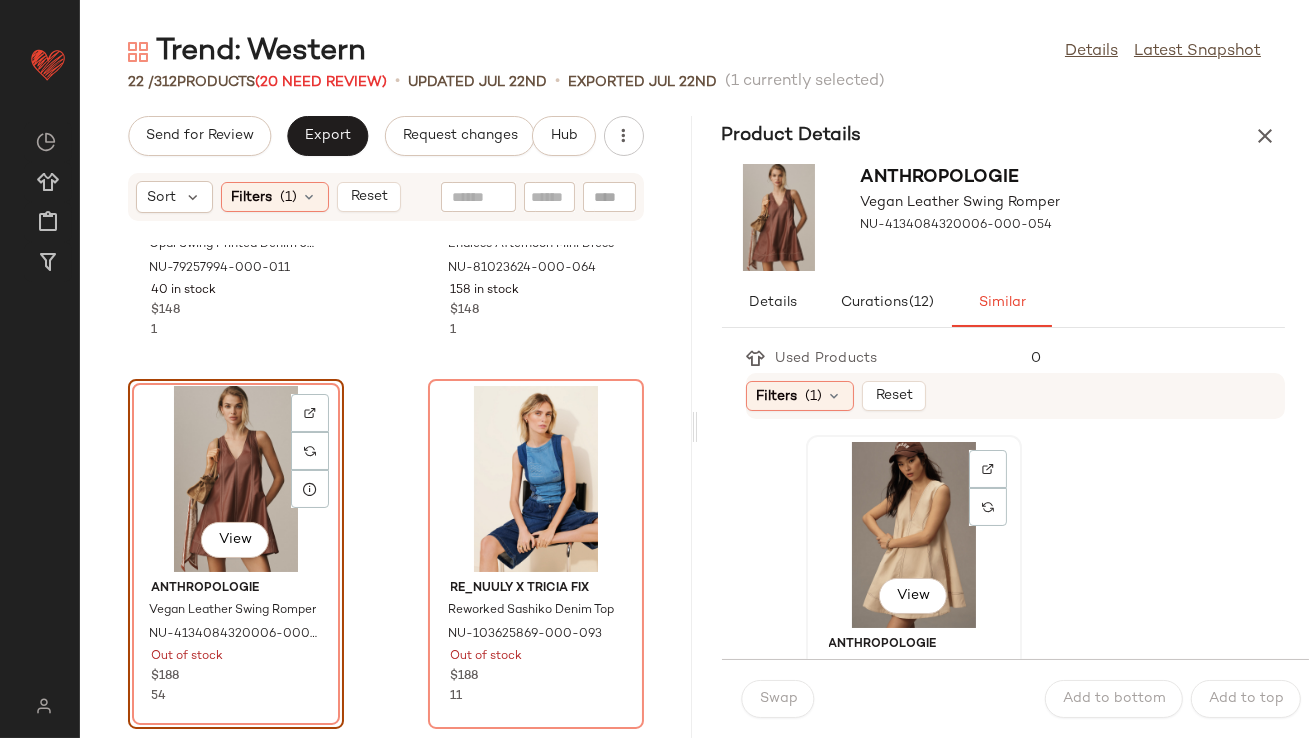 click on "View" 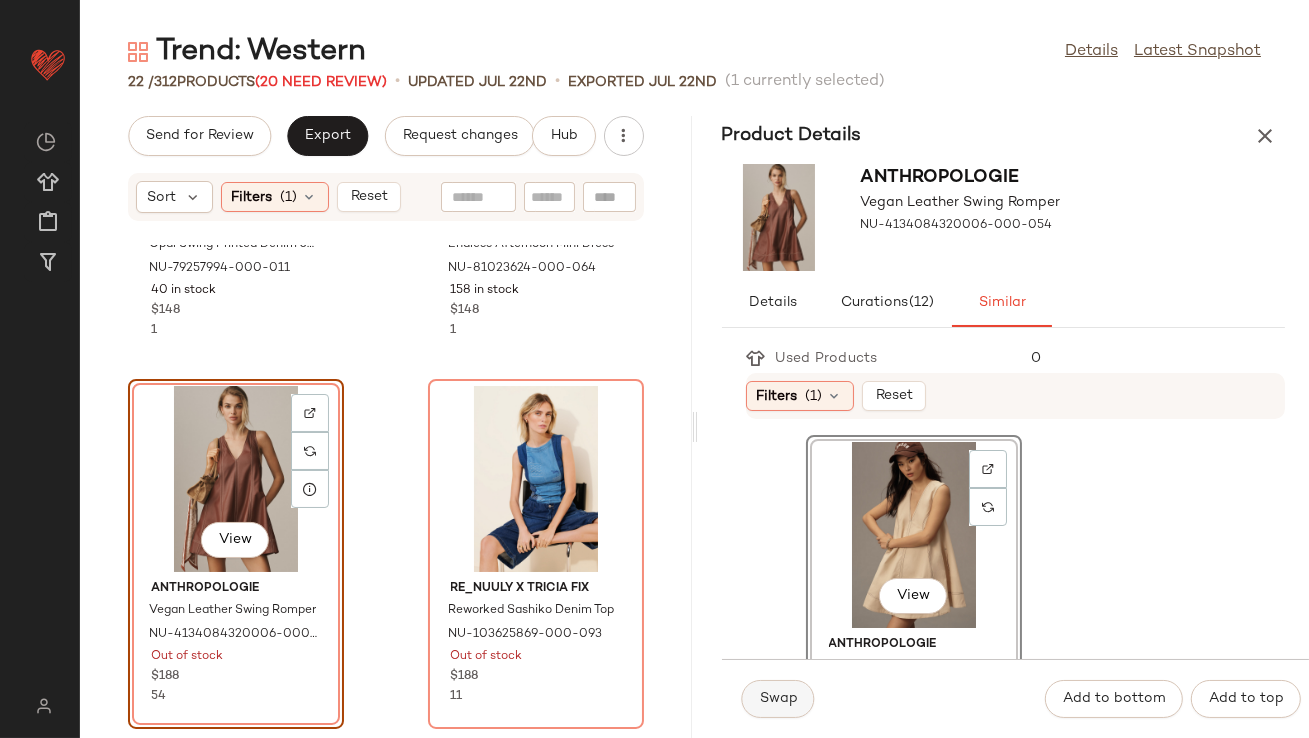 click on "Swap" at bounding box center (778, 699) 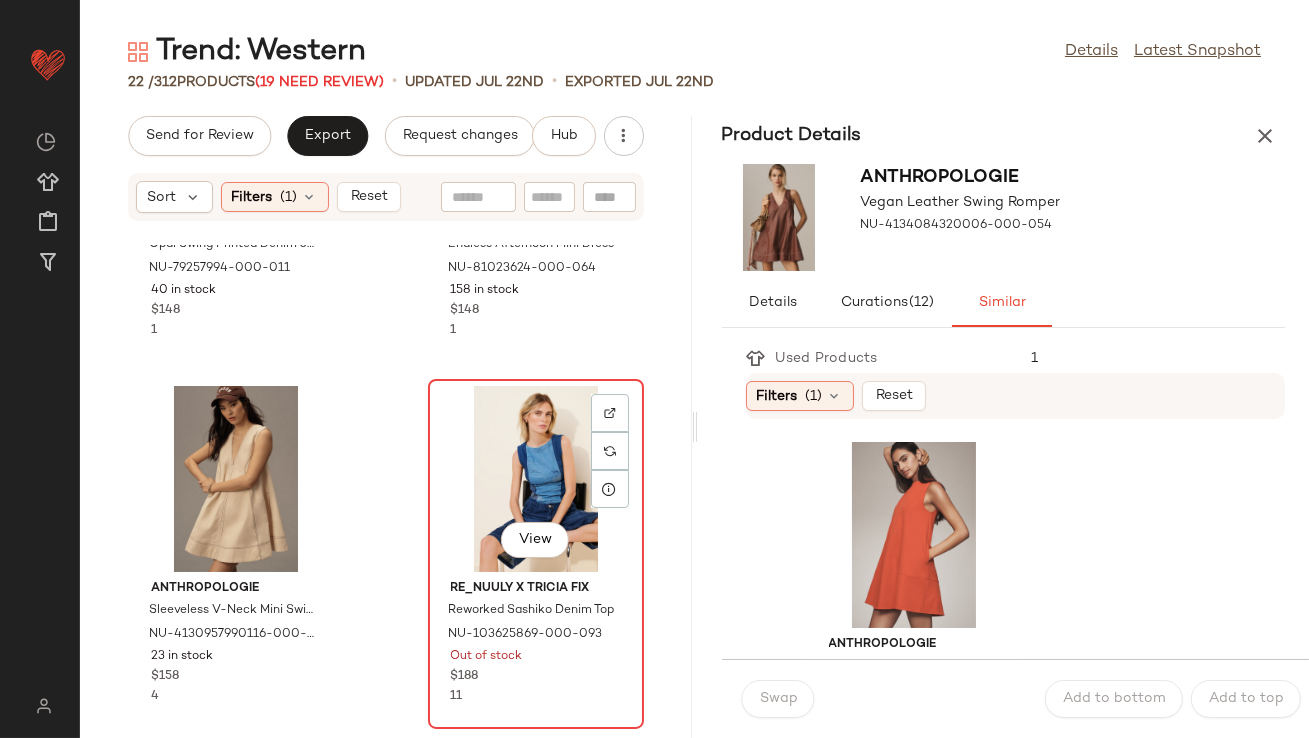 click on "View" 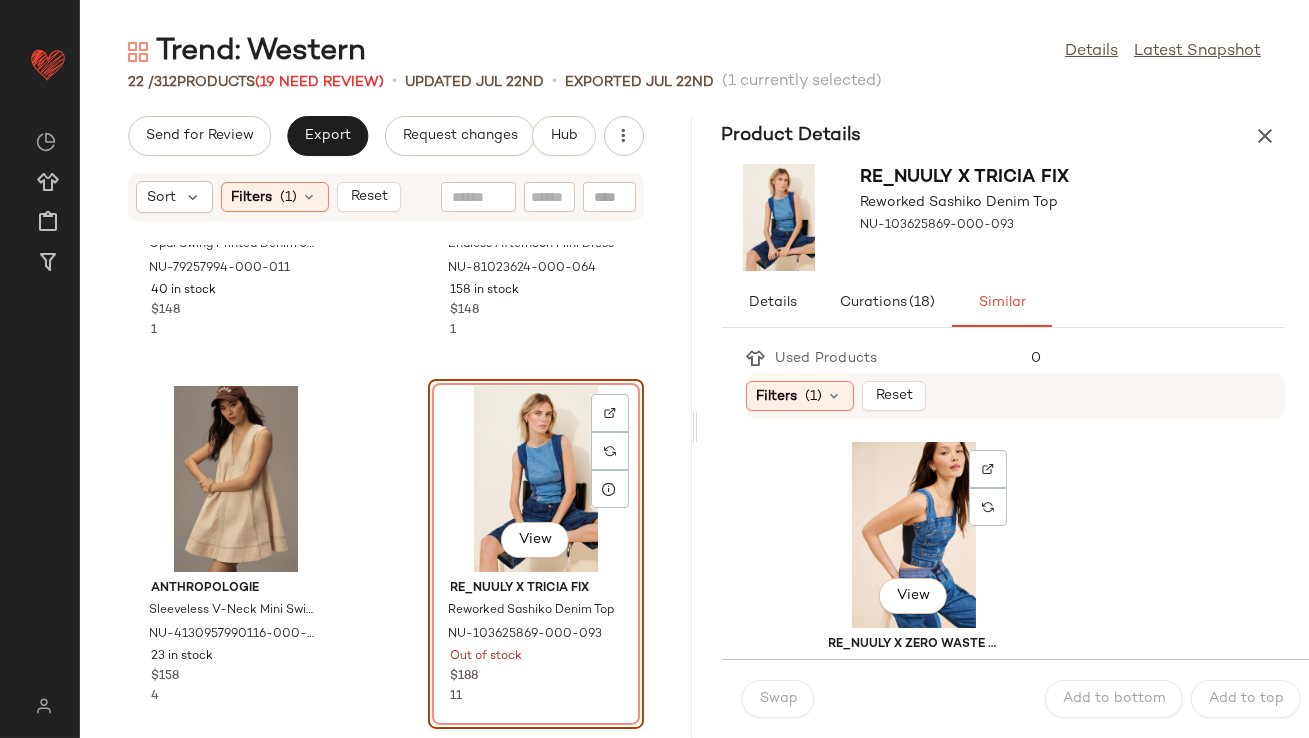 click on "View" 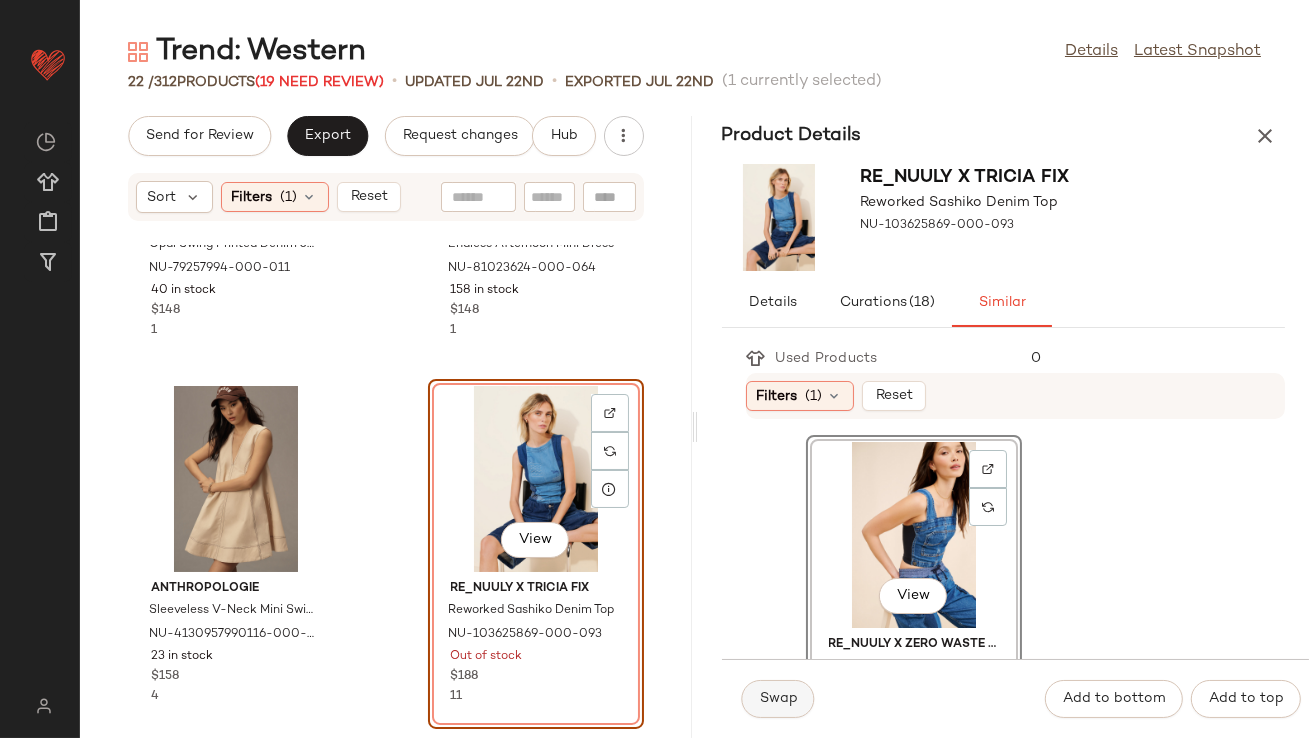 click on "Swap" at bounding box center [778, 699] 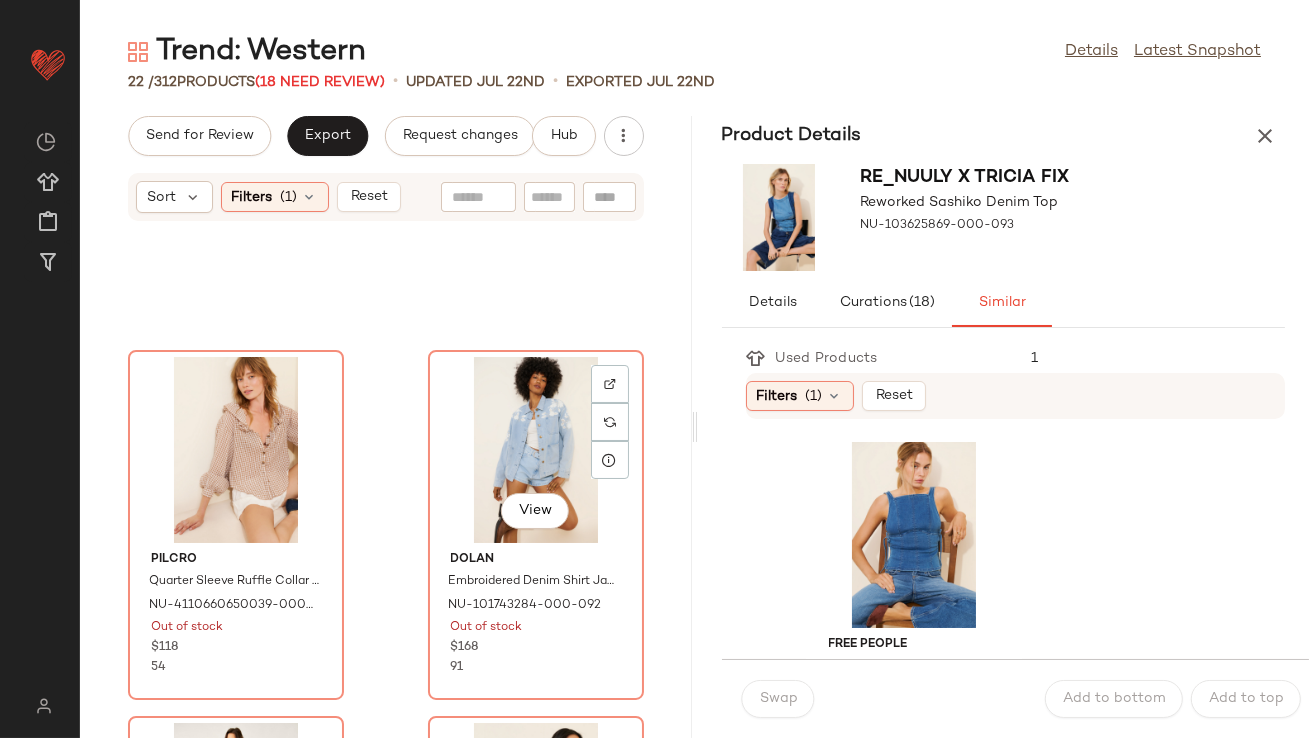 scroll, scrollTop: 835, scrollLeft: 0, axis: vertical 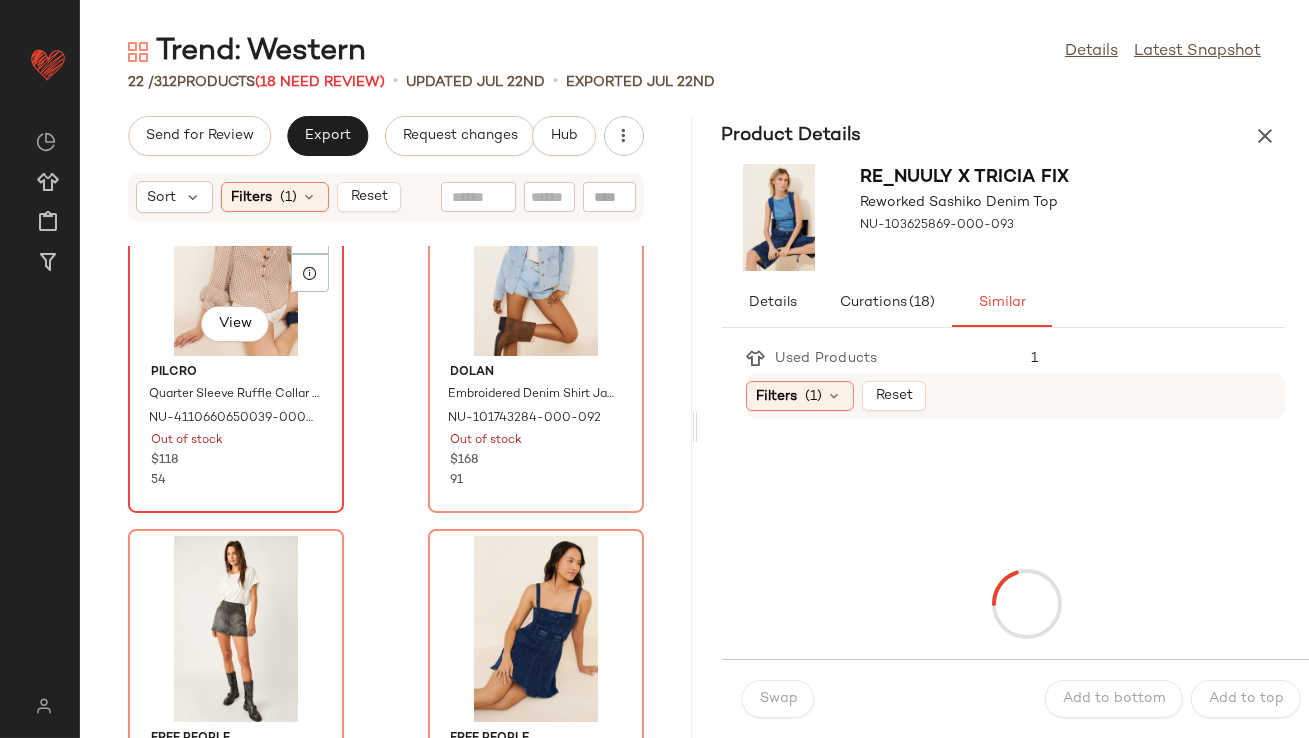 click on "View" 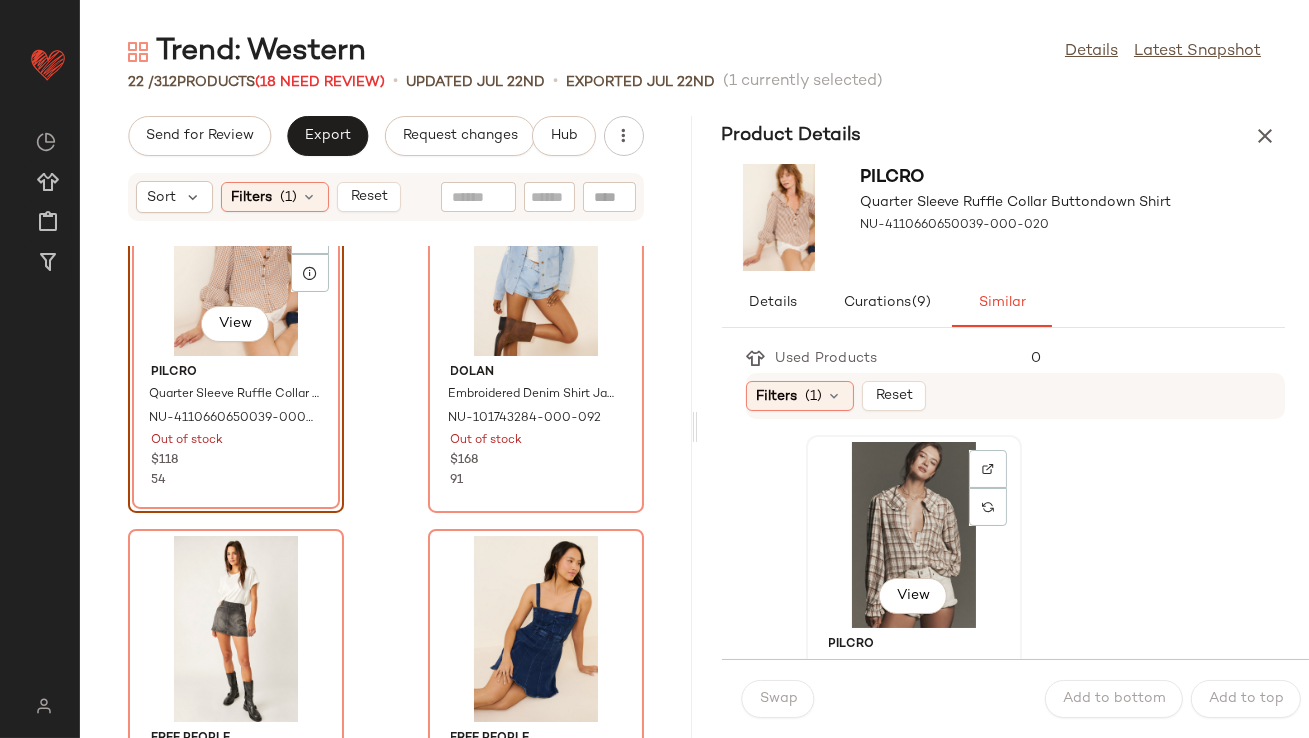 click on "View" 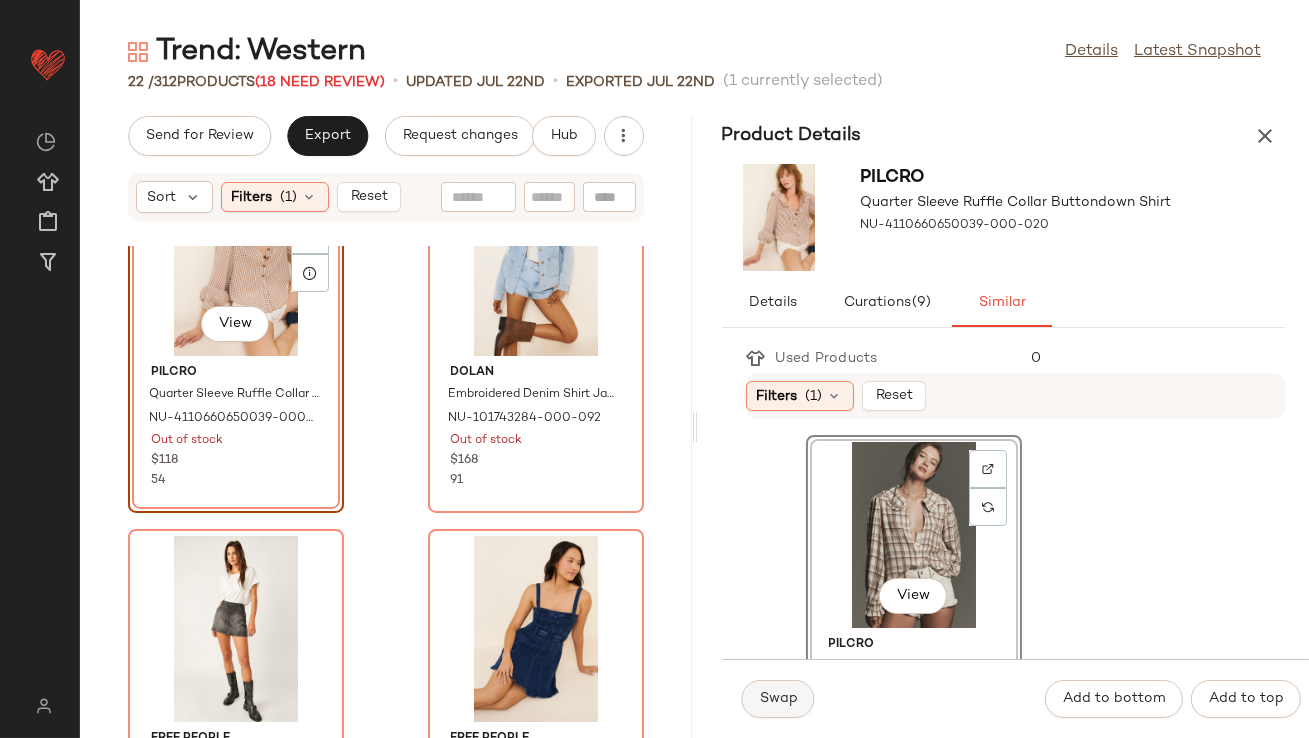 click on "Swap" at bounding box center [778, 699] 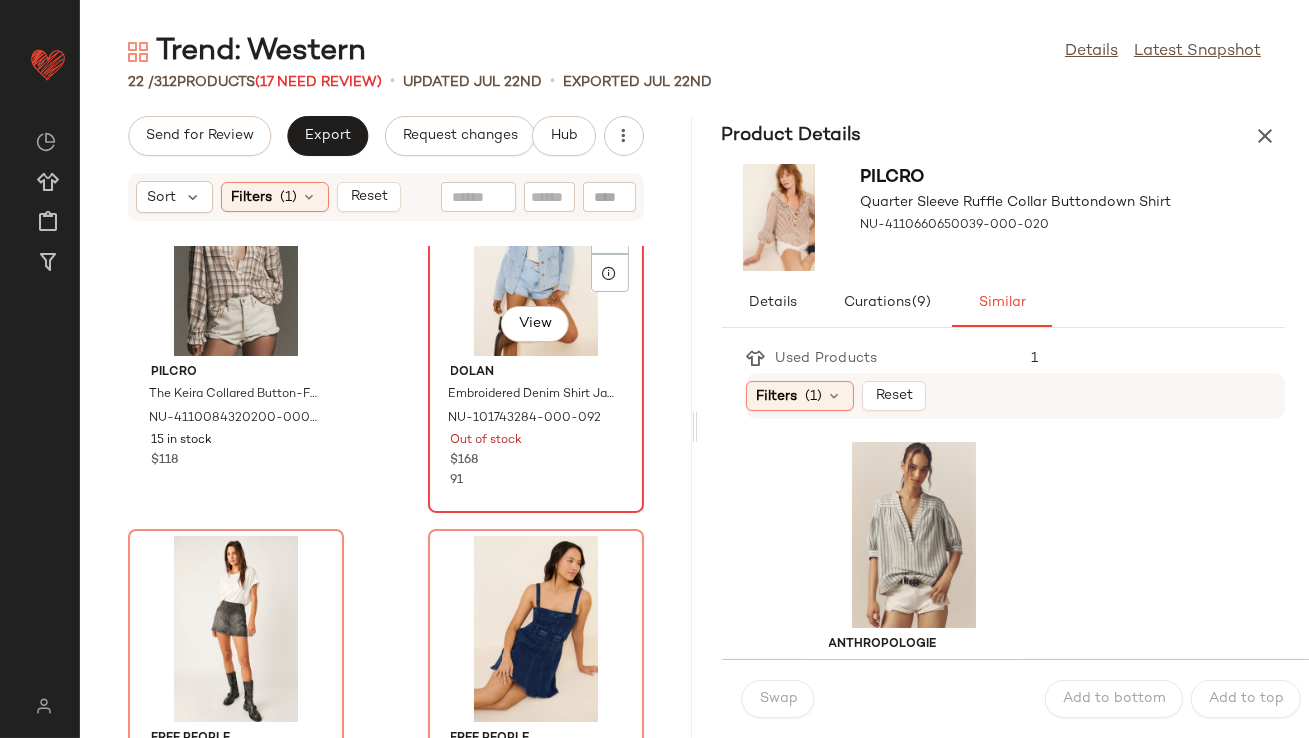 click on "View" 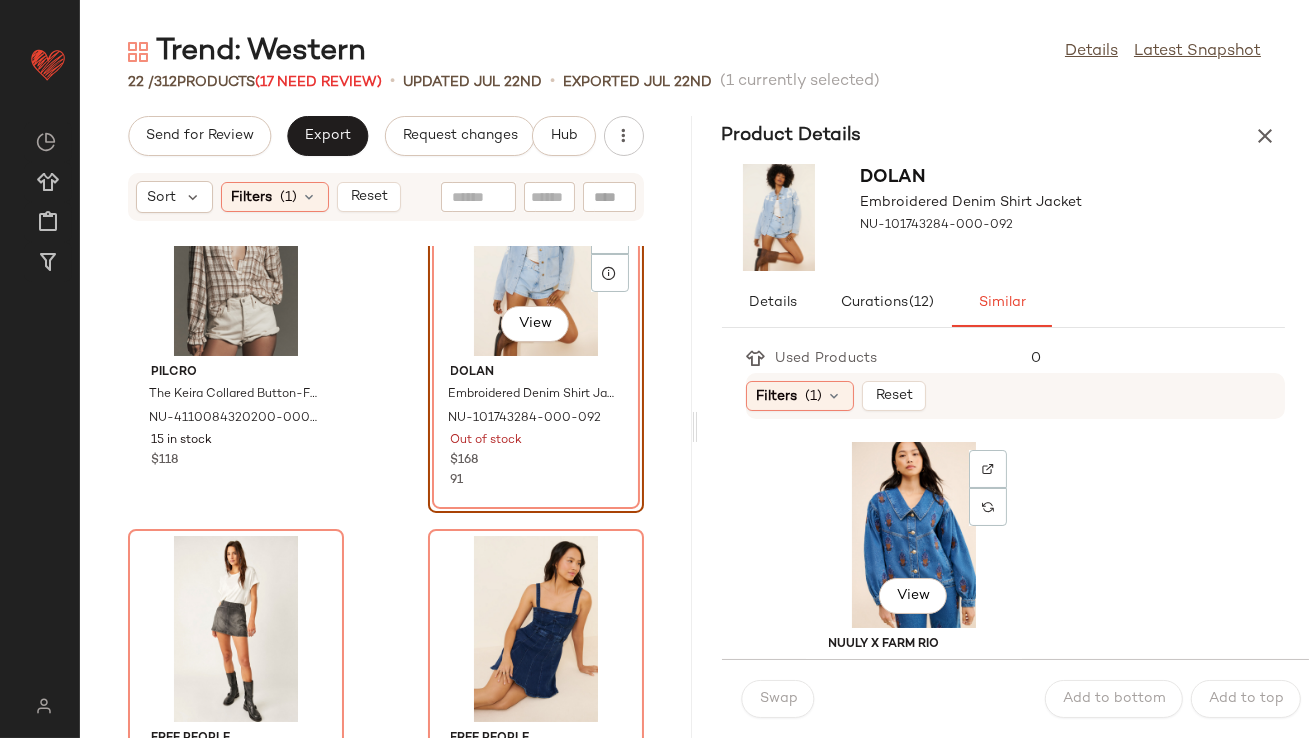 click on "View" 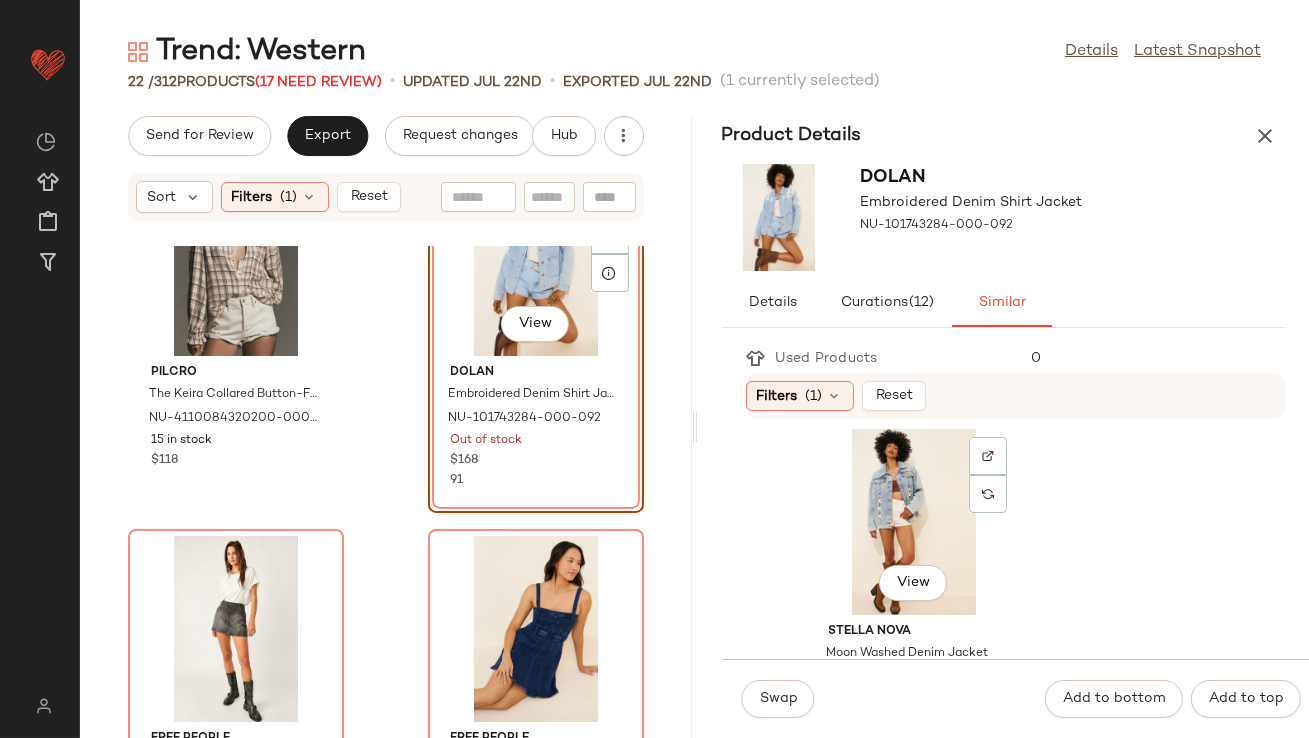 scroll, scrollTop: 760, scrollLeft: 0, axis: vertical 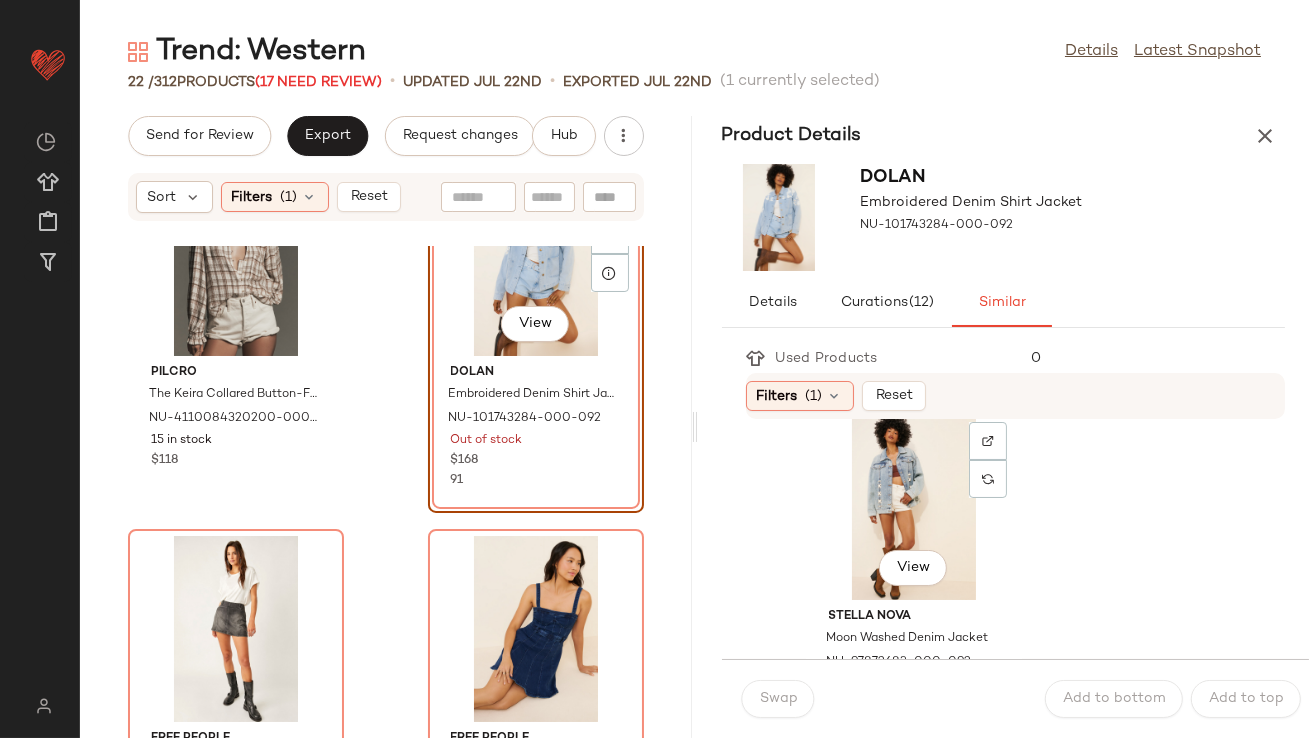 click on "View" 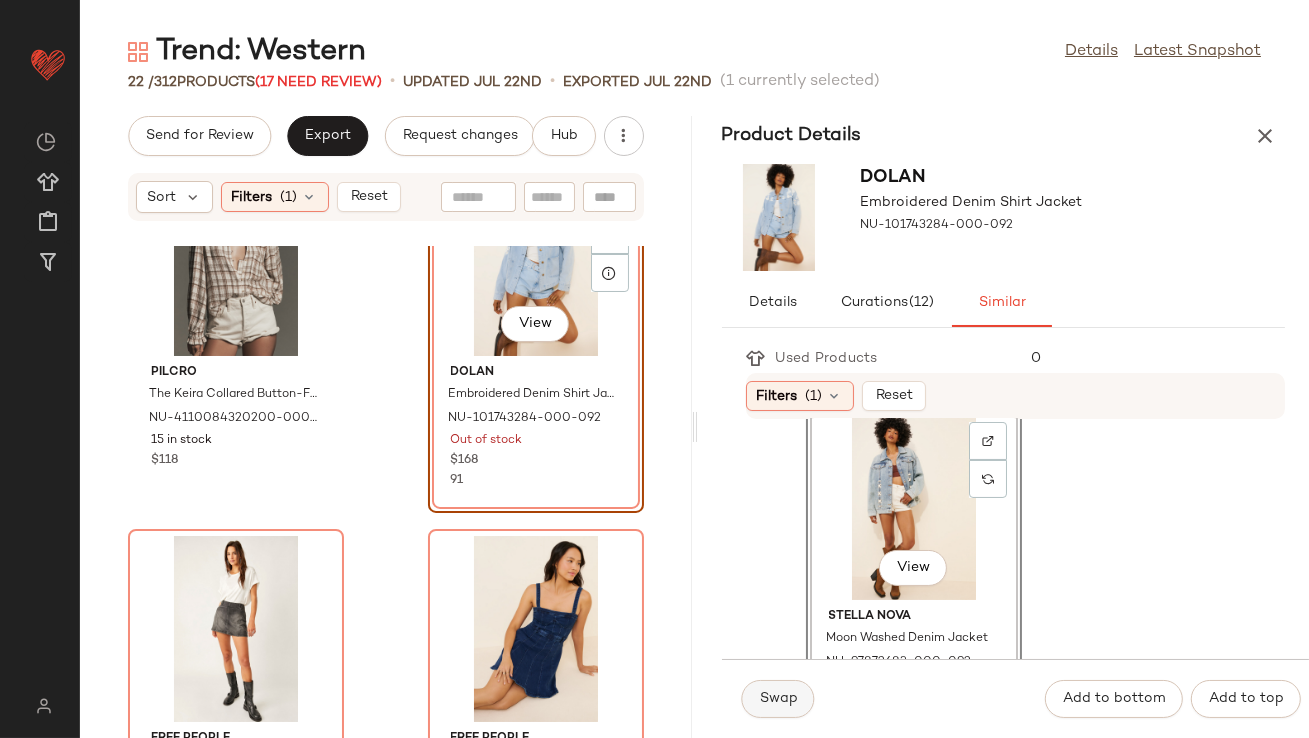 click on "Swap" at bounding box center (778, 699) 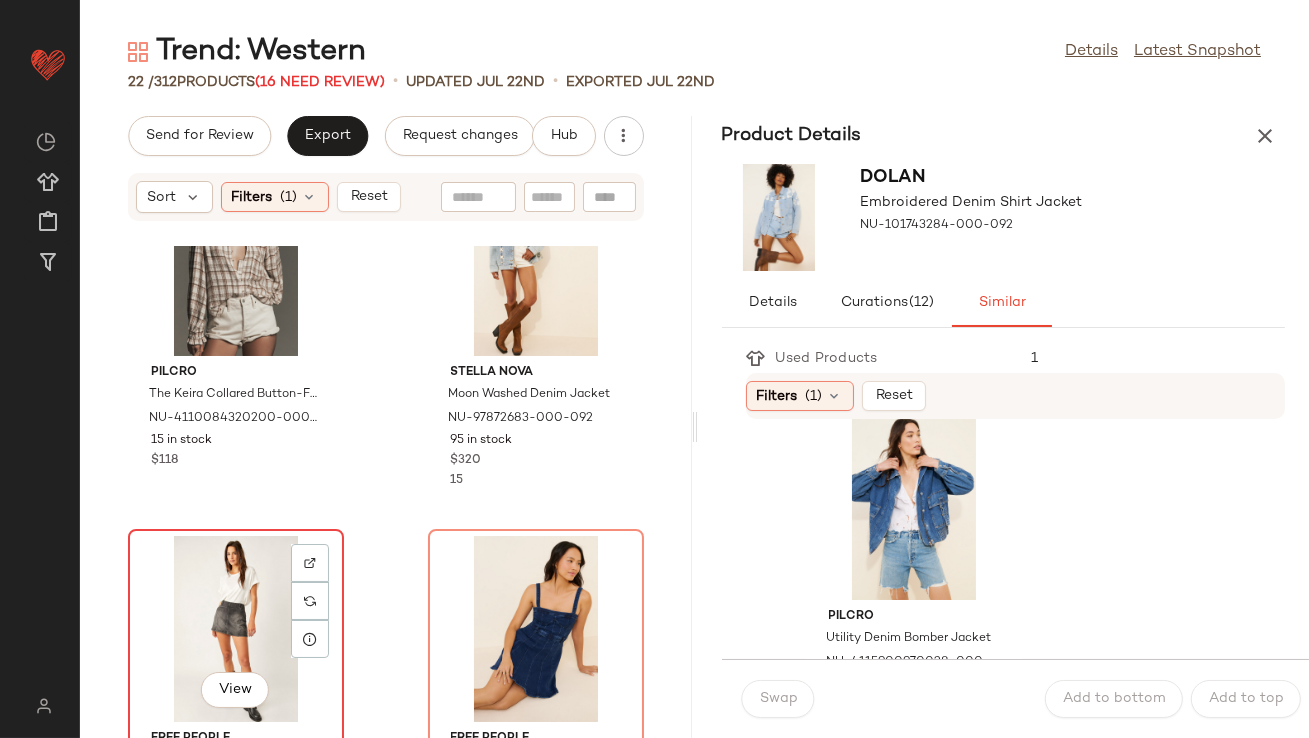 click on "View" 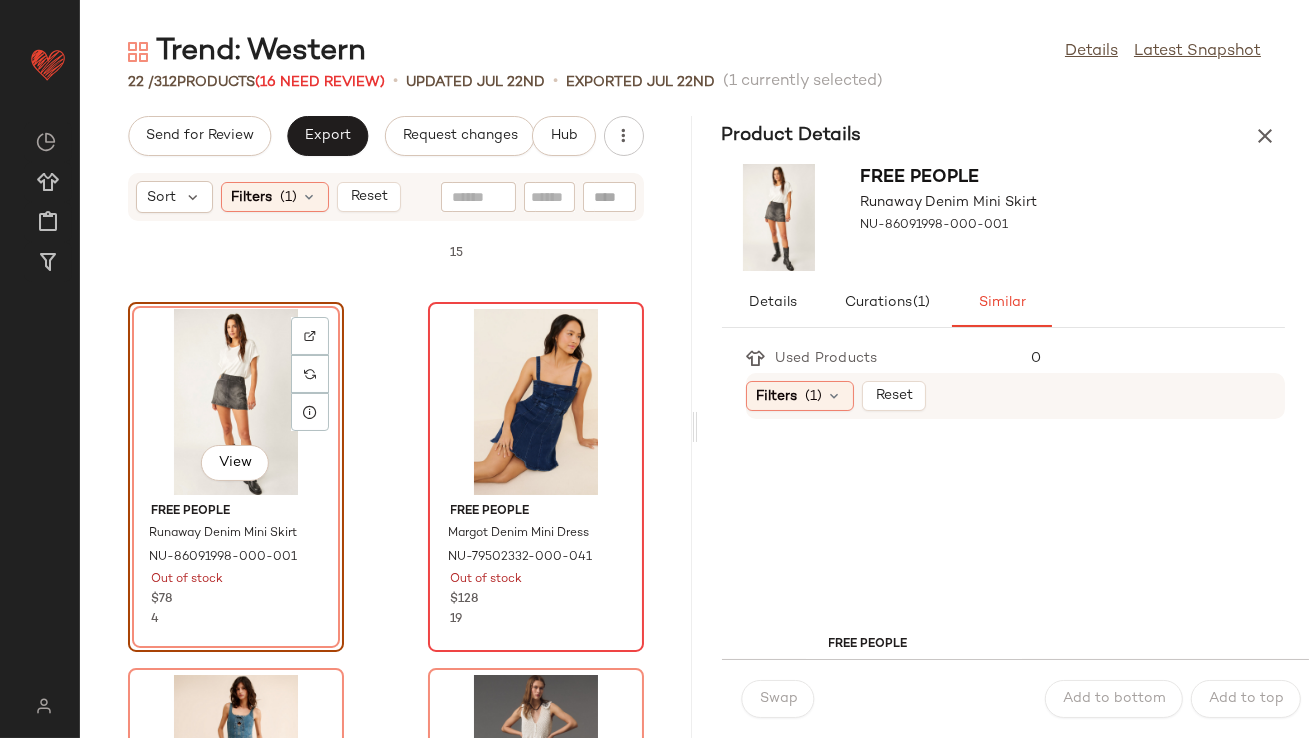 scroll, scrollTop: 1081, scrollLeft: 0, axis: vertical 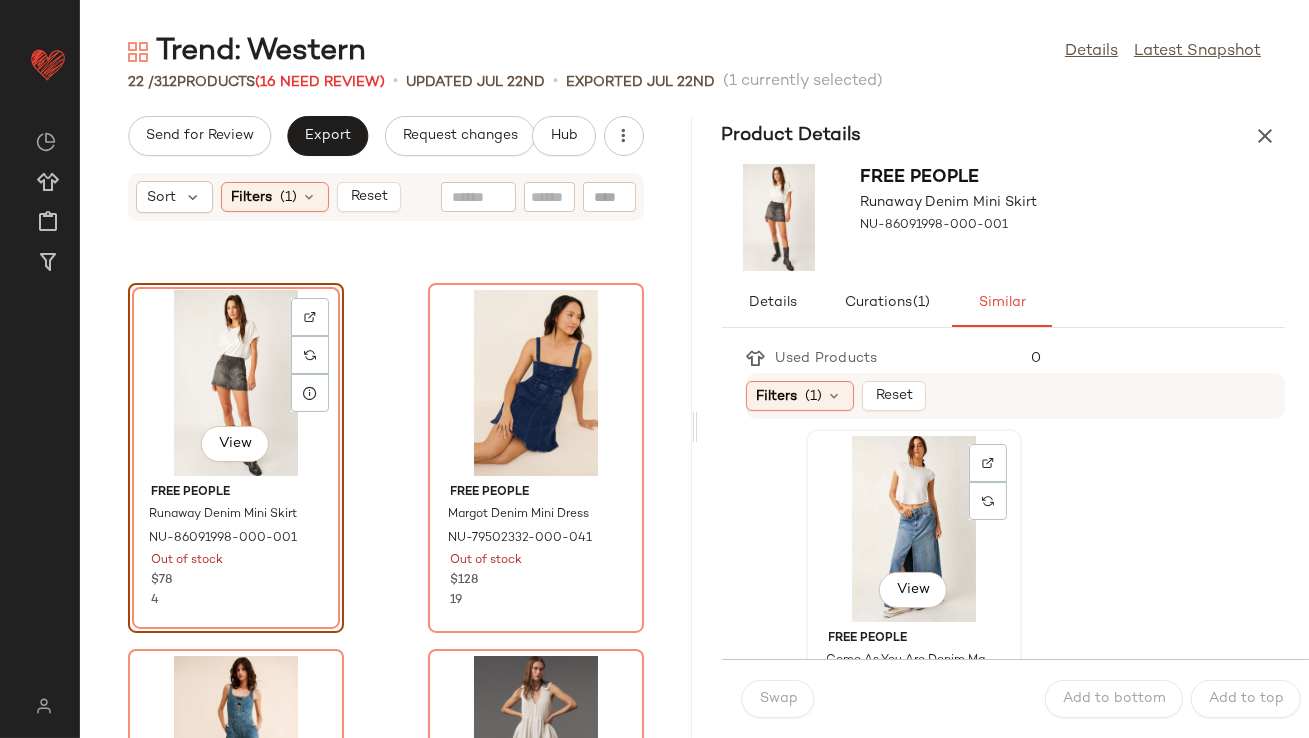 click on "View" 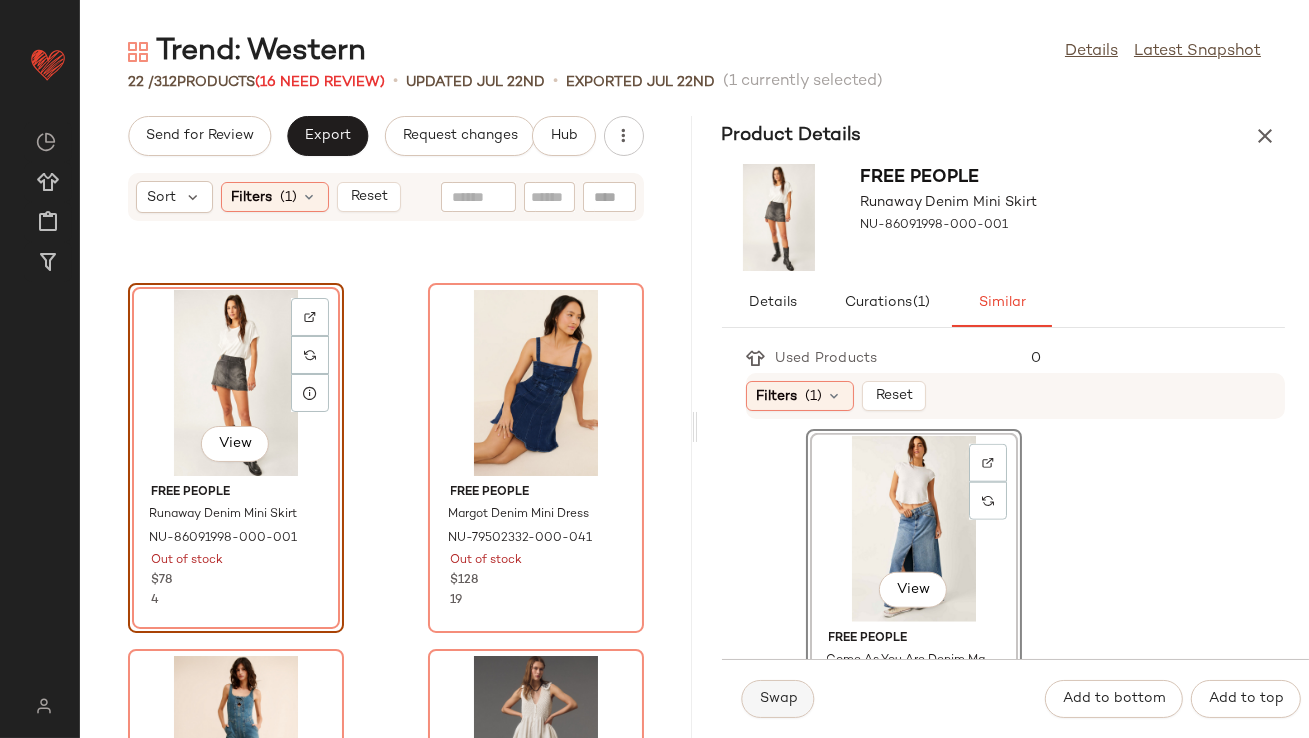 click on "Swap" at bounding box center [778, 699] 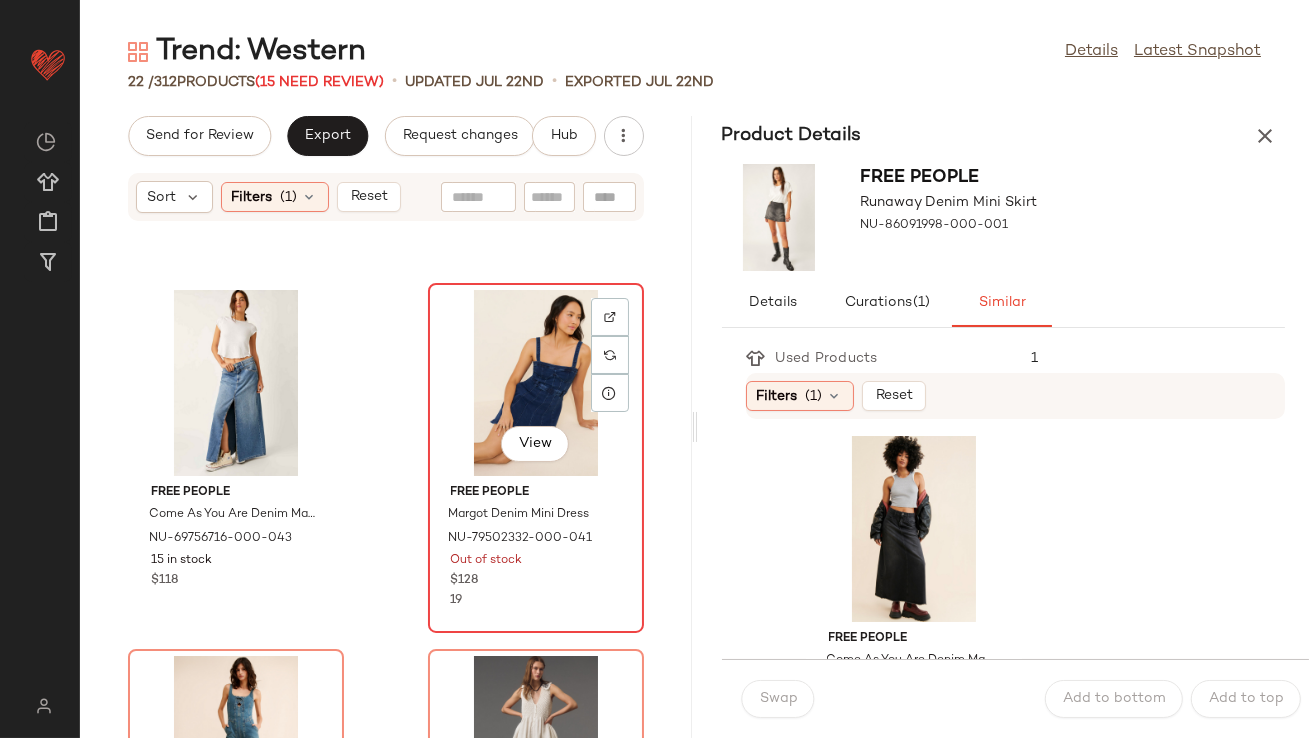 click on "Free People" at bounding box center (536, 493) 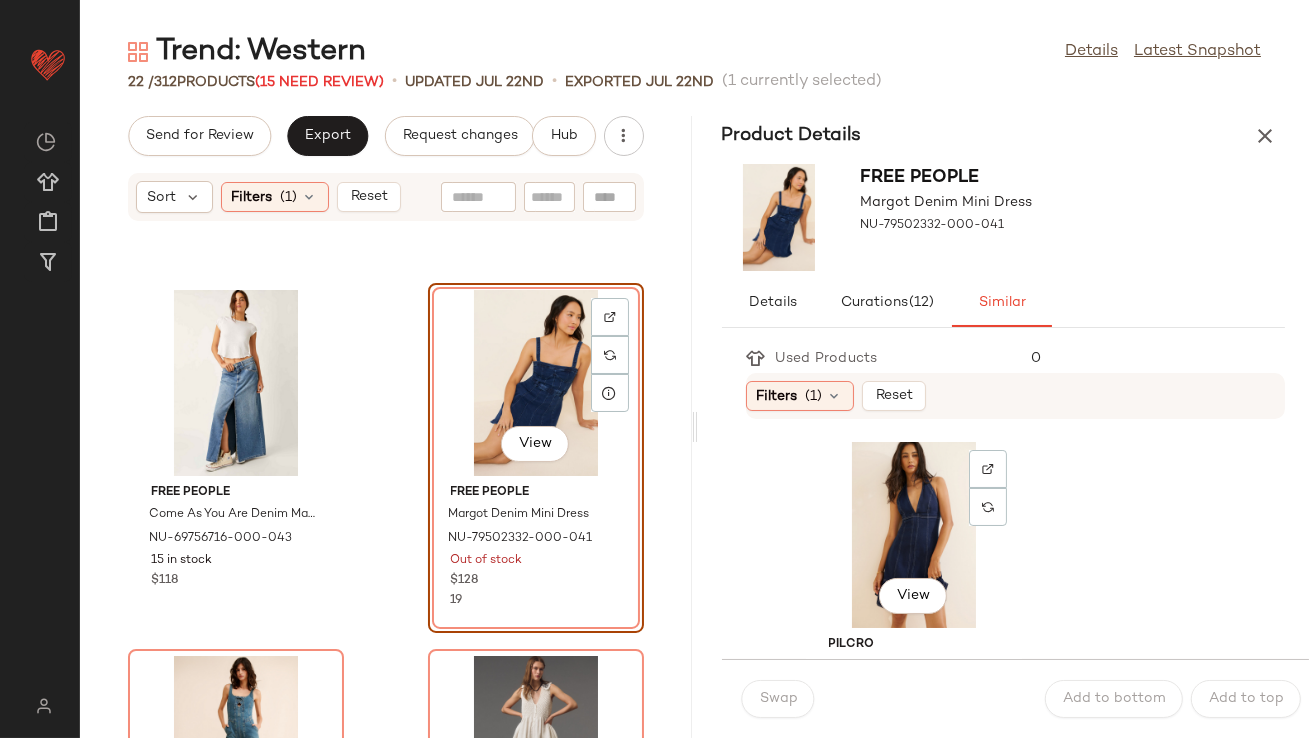 click on "View" 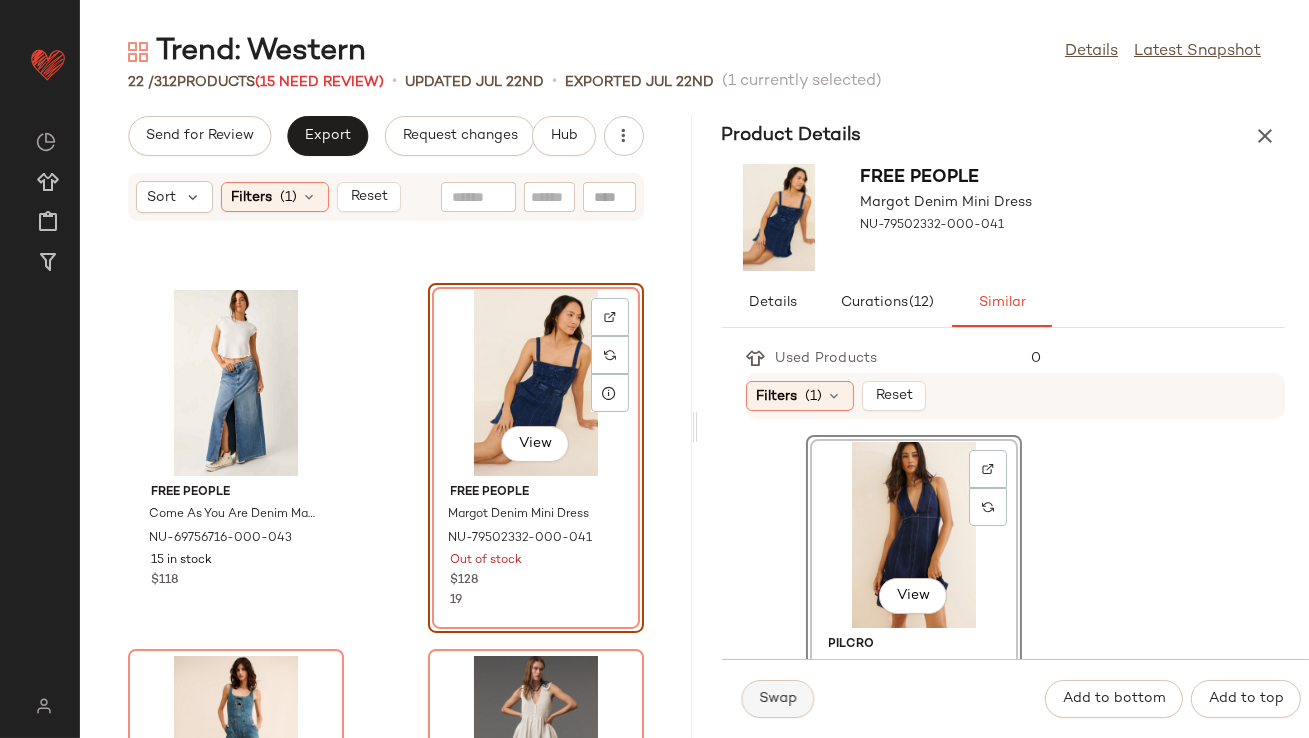 click on "Swap" at bounding box center (778, 699) 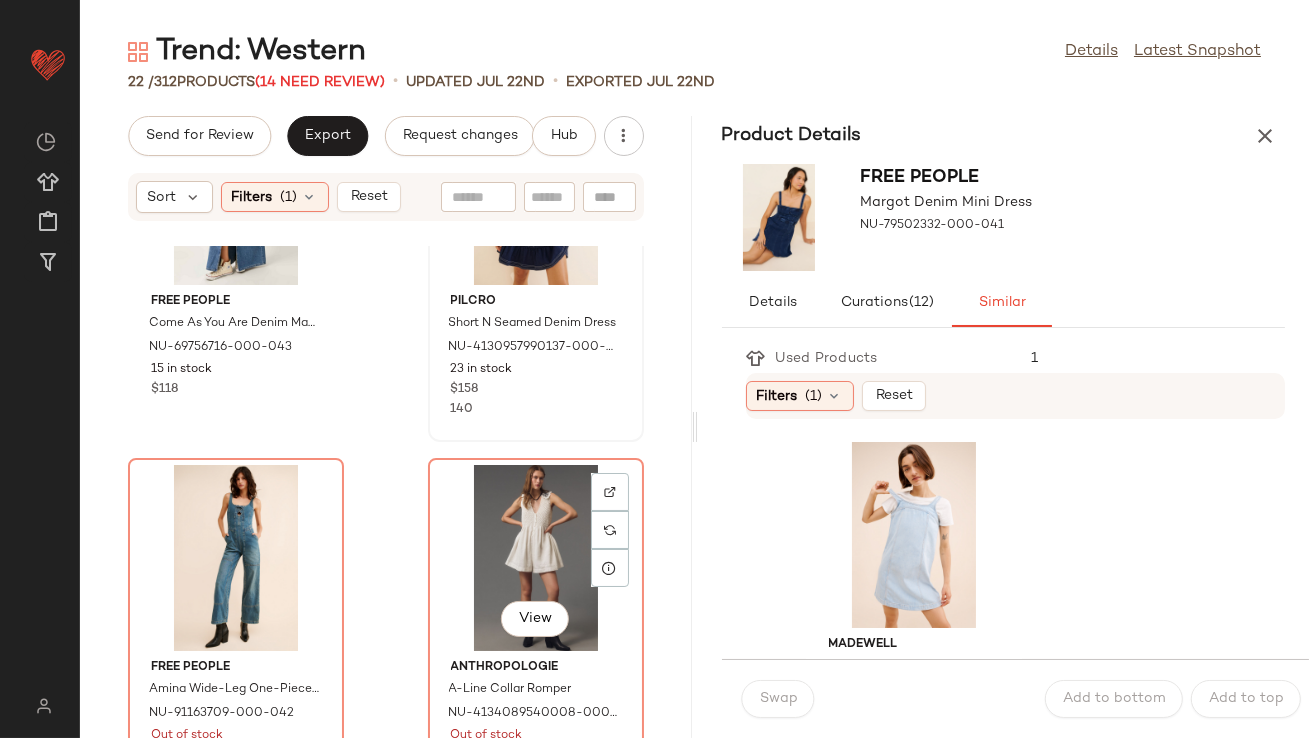scroll, scrollTop: 1351, scrollLeft: 0, axis: vertical 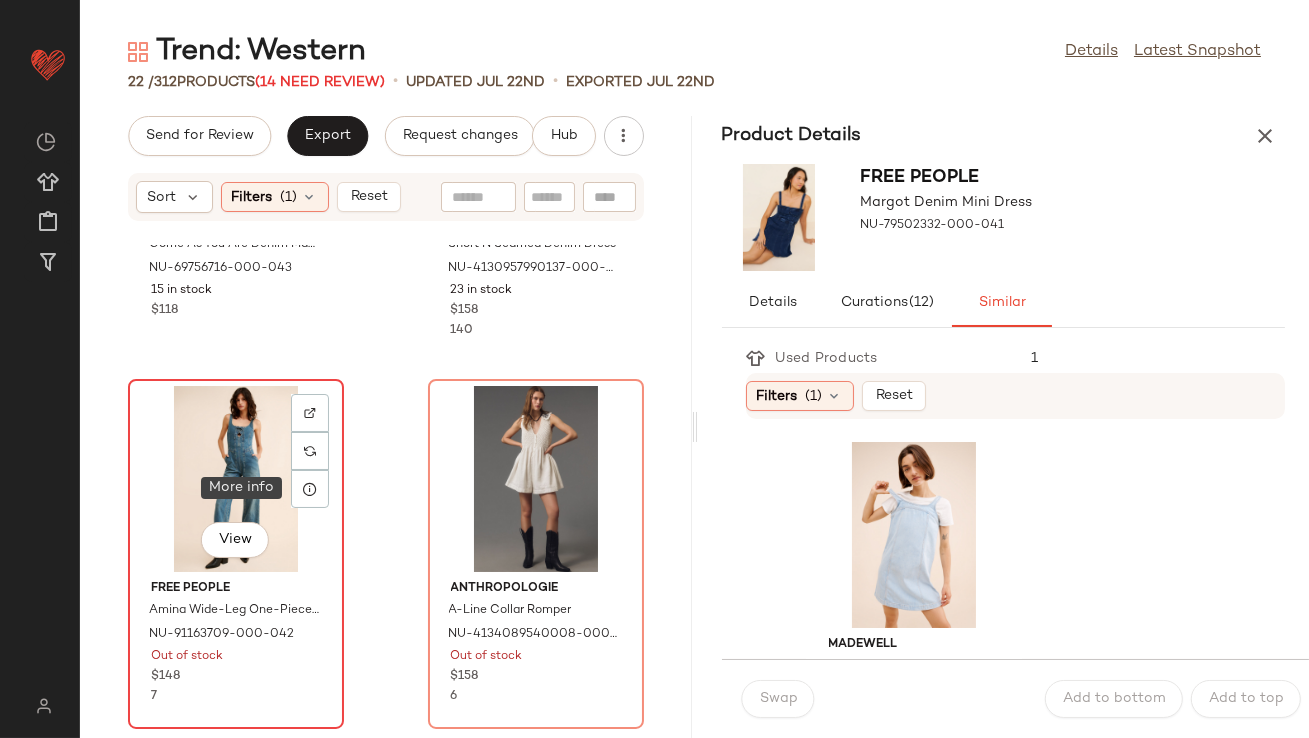 click on "View" 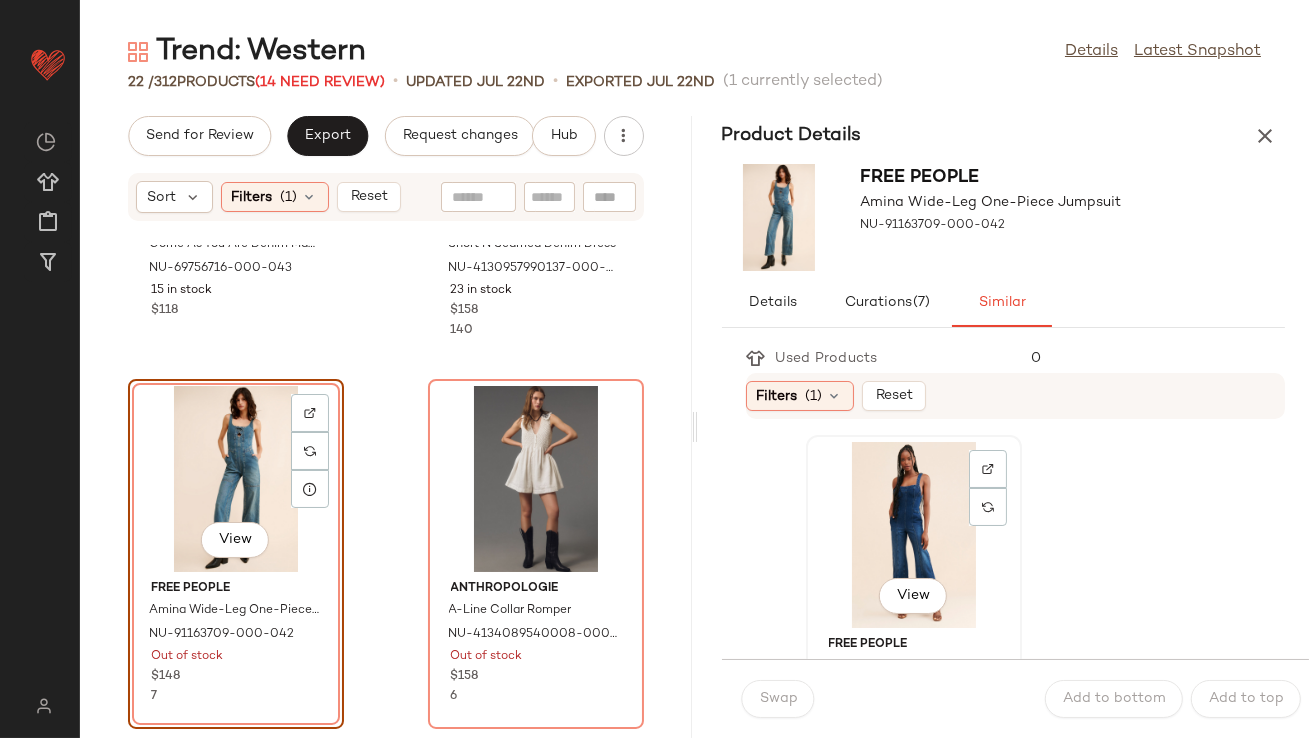 click on "View" 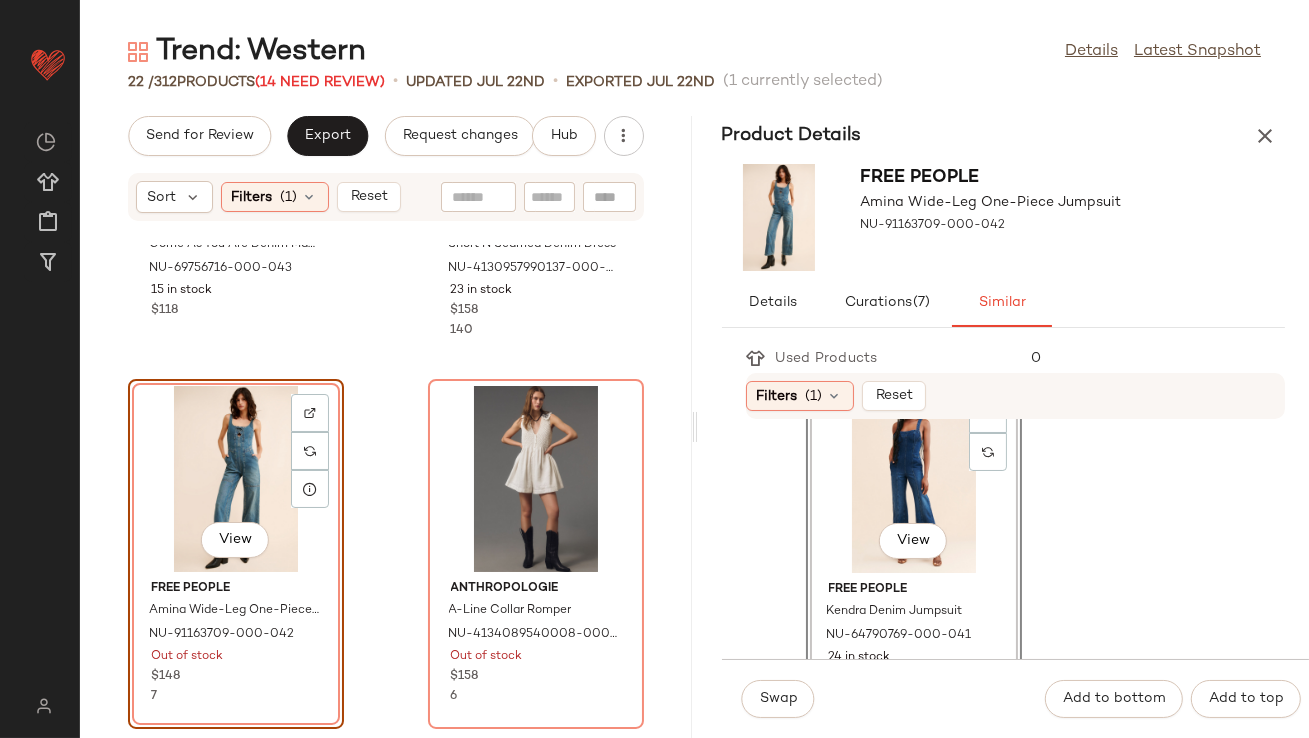 scroll, scrollTop: 71, scrollLeft: 0, axis: vertical 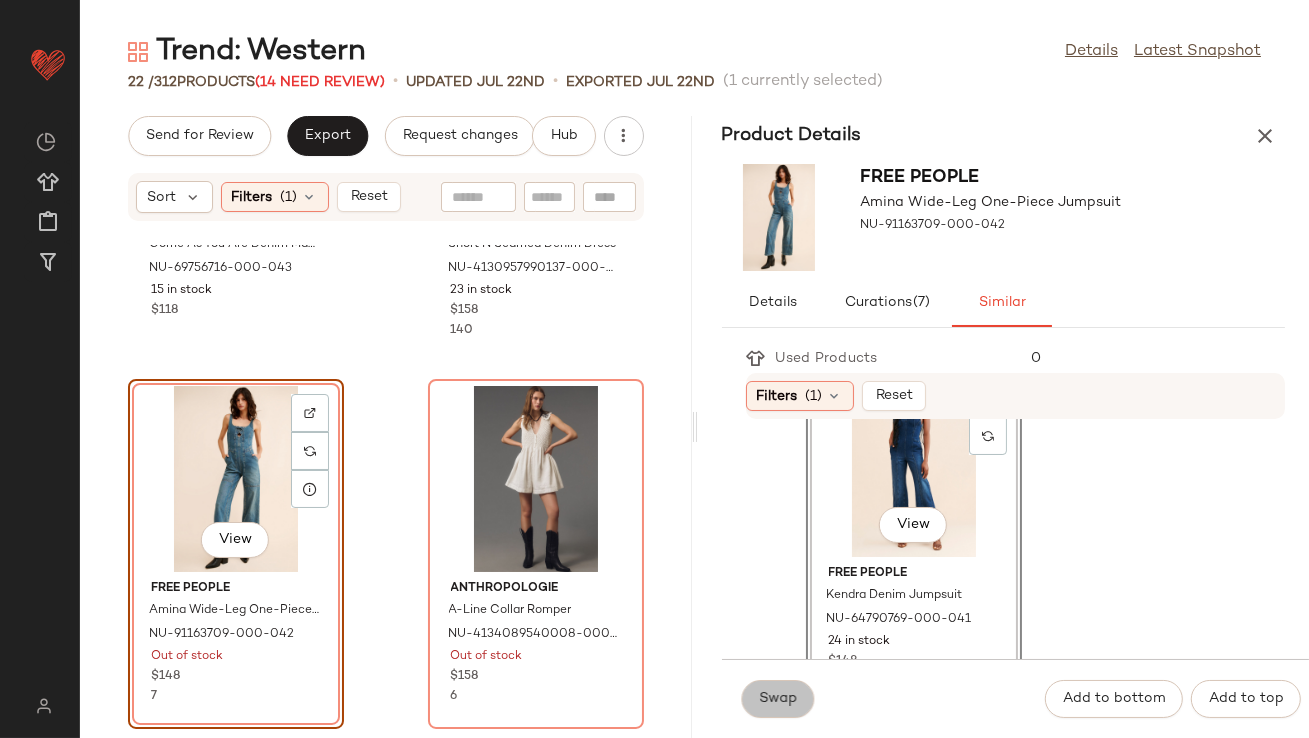 click on "Swap" at bounding box center (778, 699) 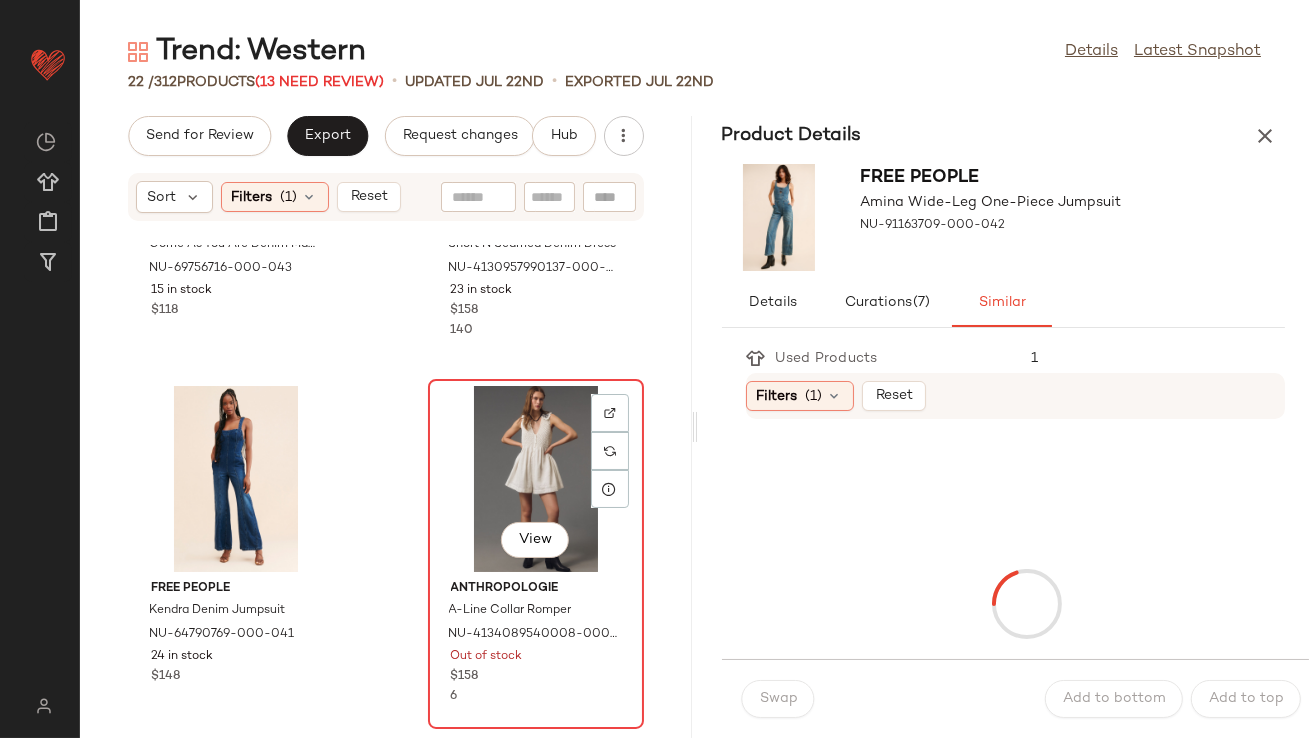 click on "View" 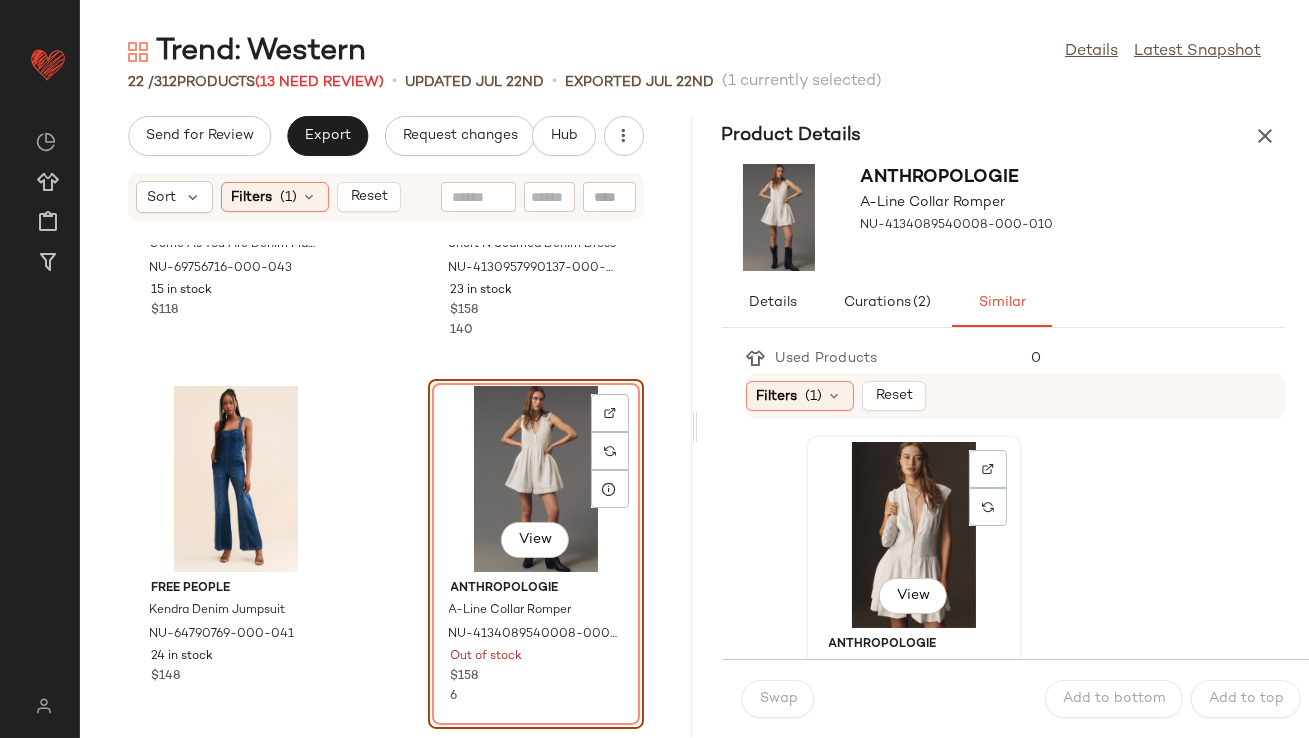 click on "View" 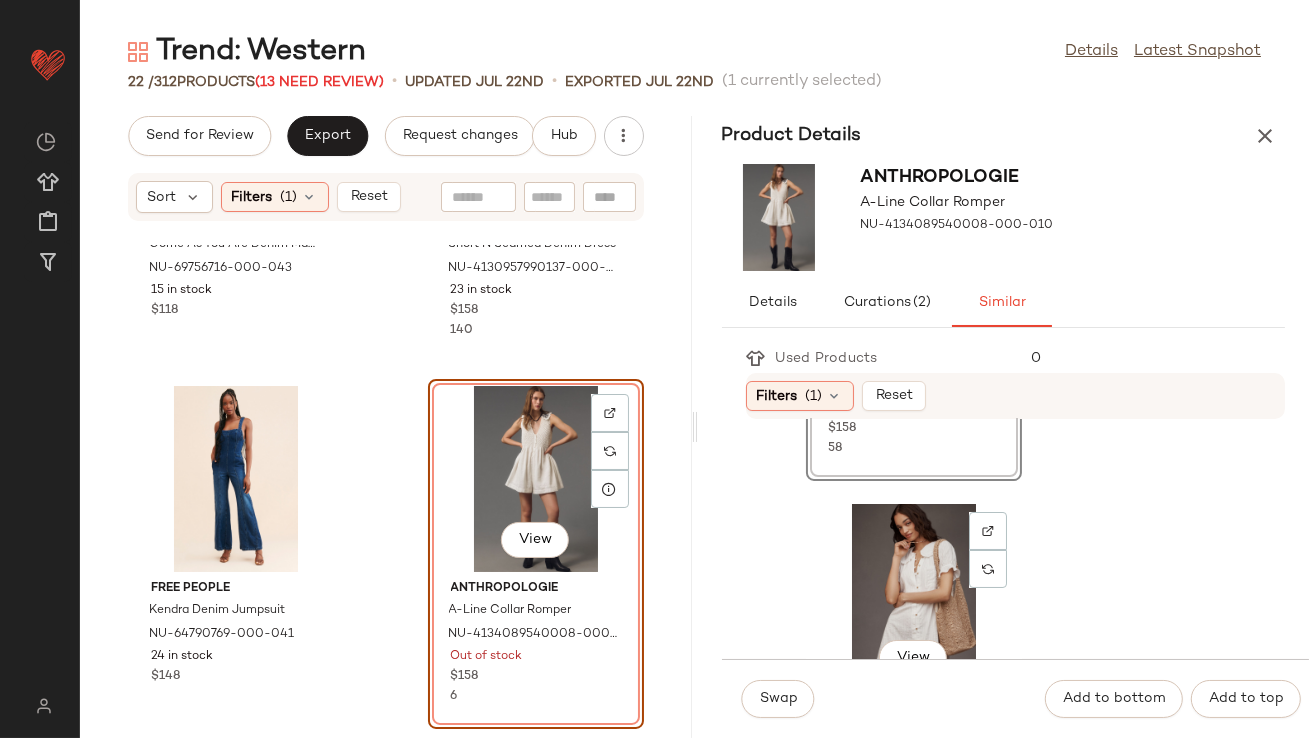 scroll, scrollTop: 410, scrollLeft: 0, axis: vertical 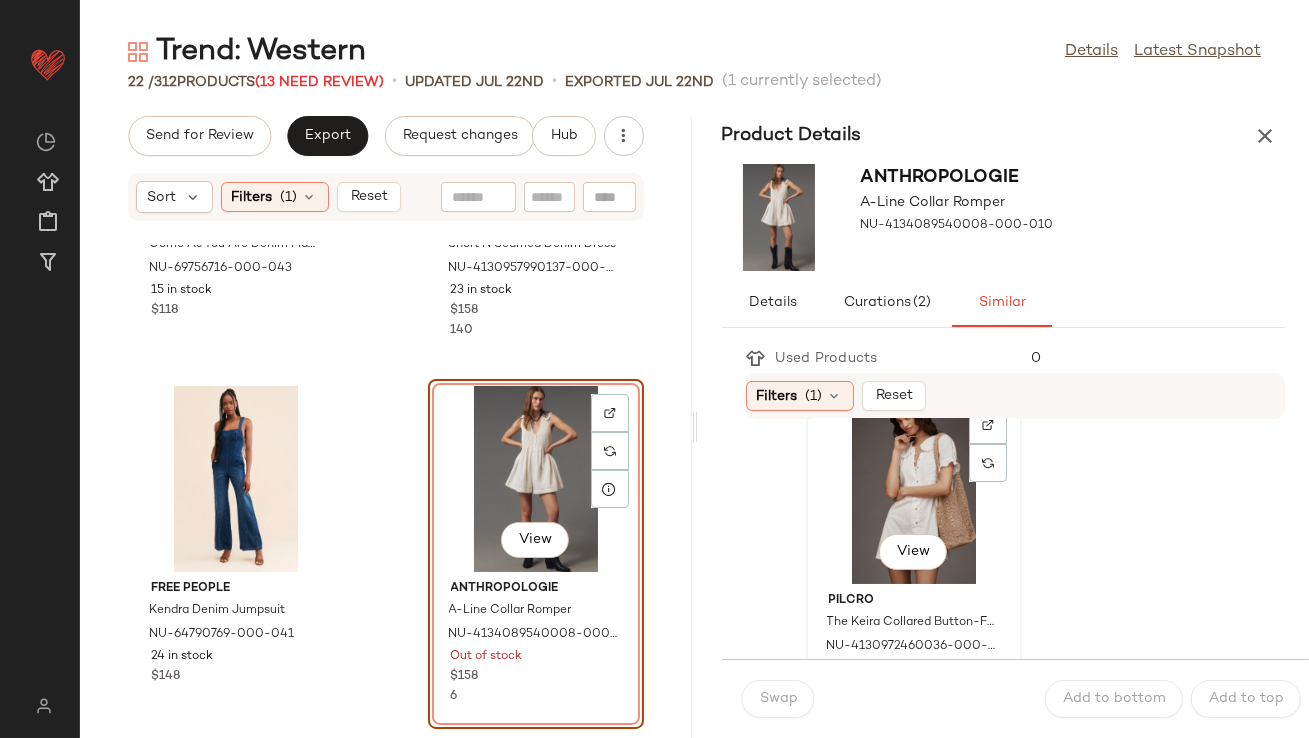 click on "View" 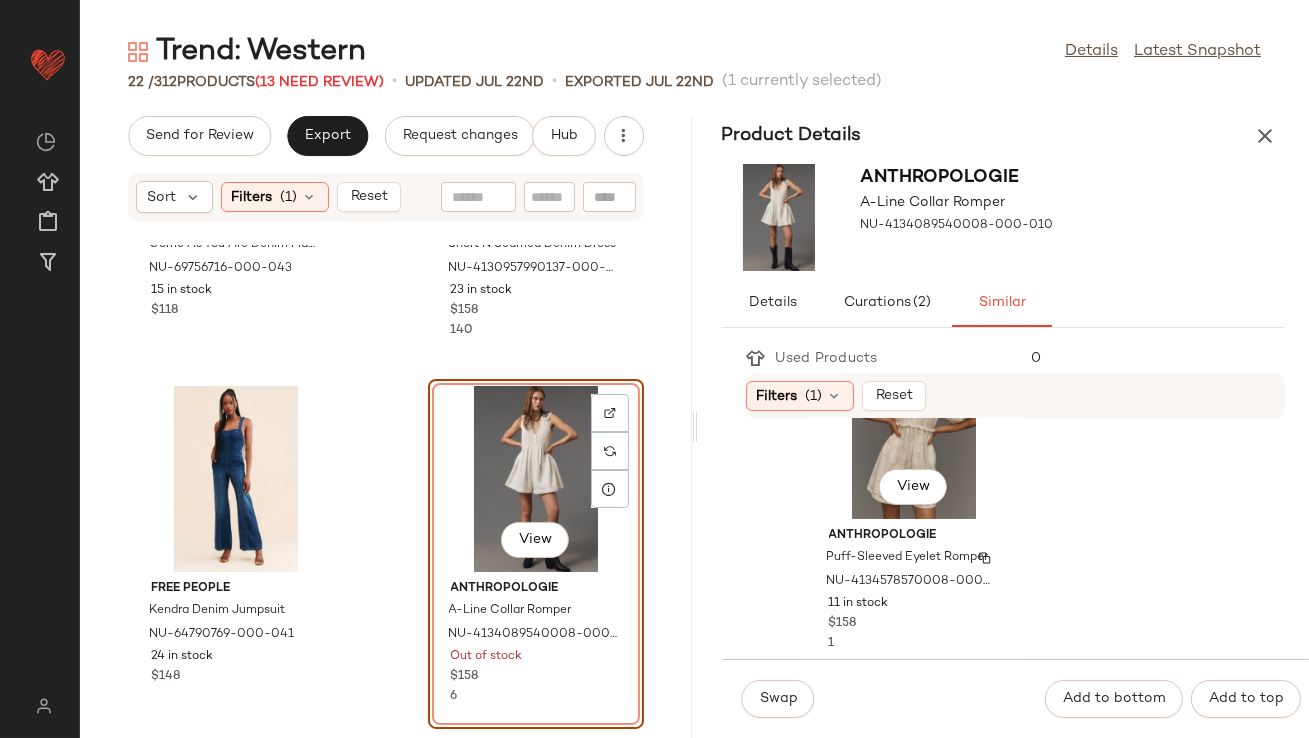 scroll, scrollTop: 1122, scrollLeft: 0, axis: vertical 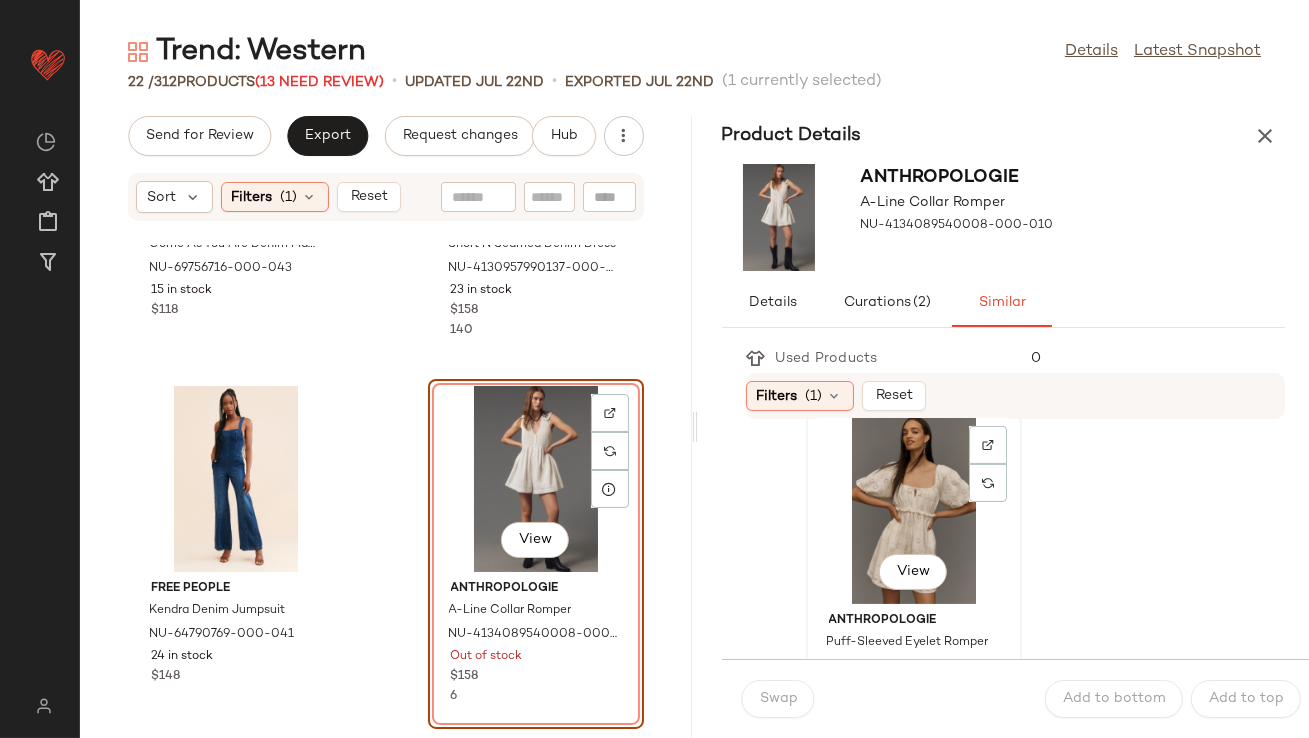 click on "View" 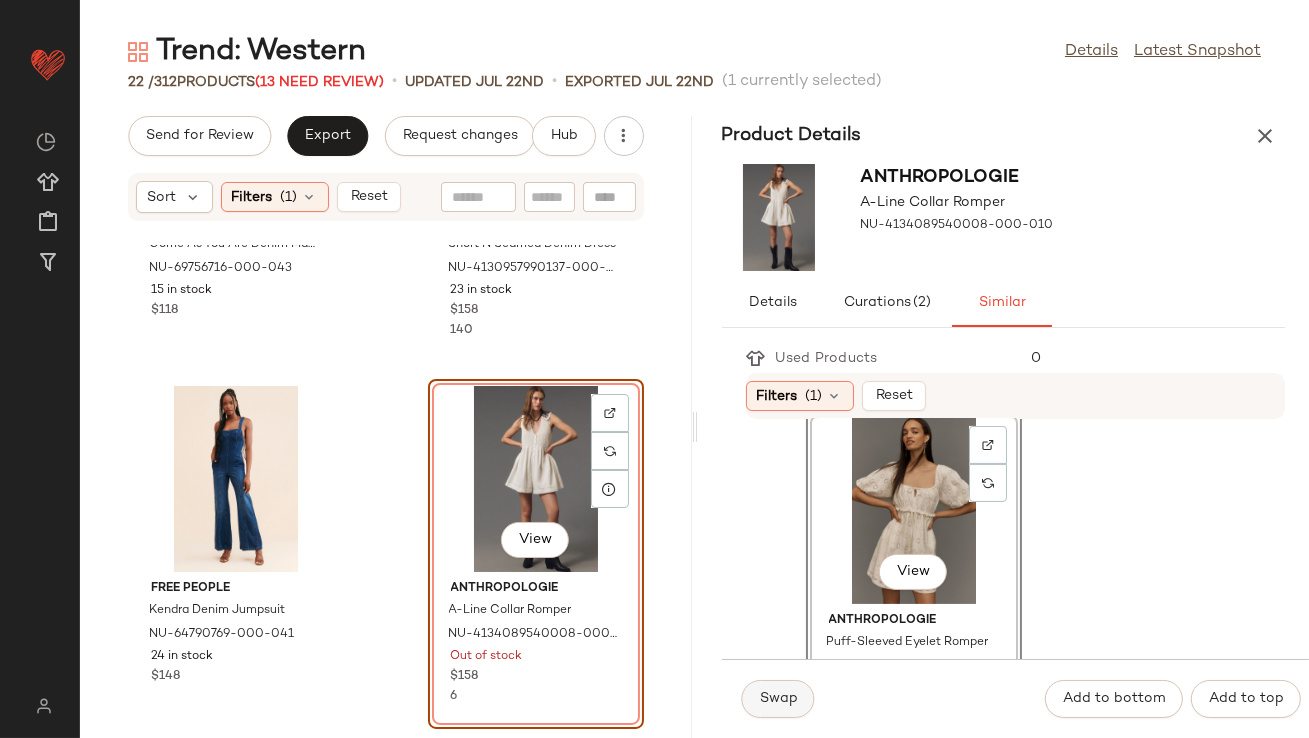 click on "Swap" at bounding box center [778, 699] 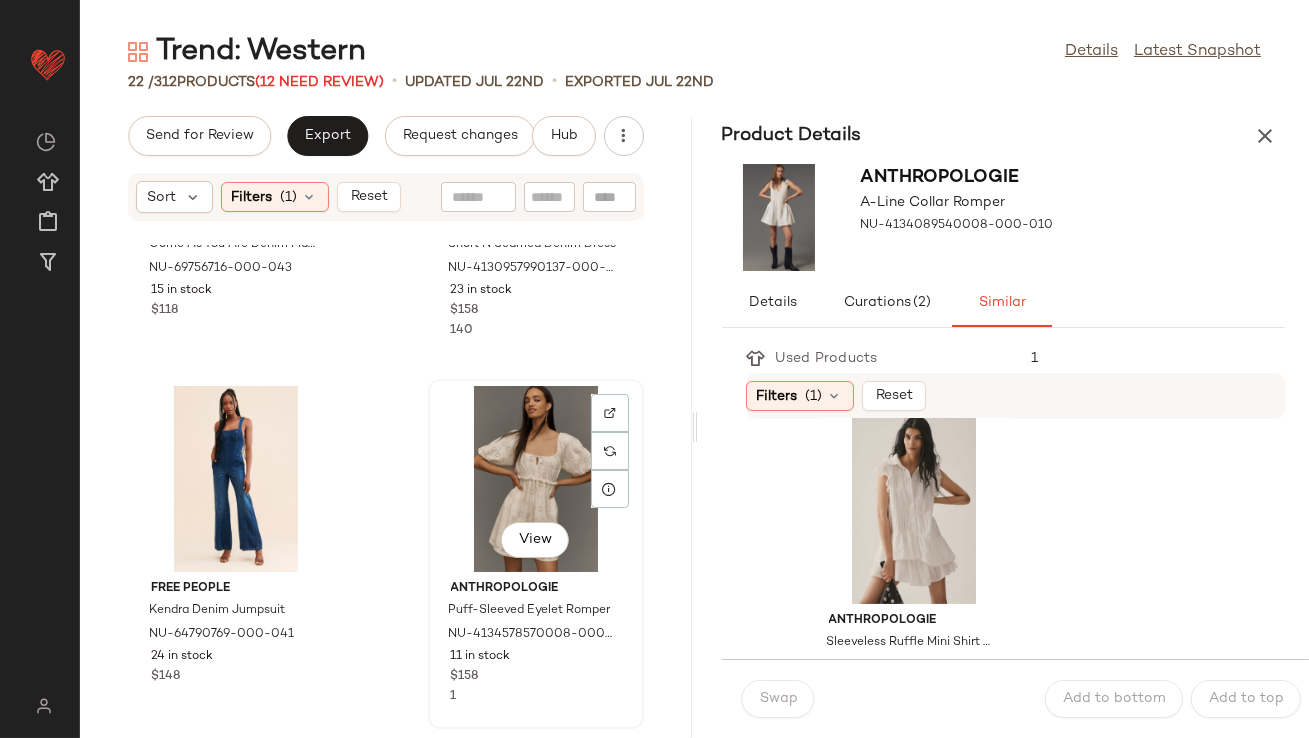 scroll, scrollTop: 1768, scrollLeft: 0, axis: vertical 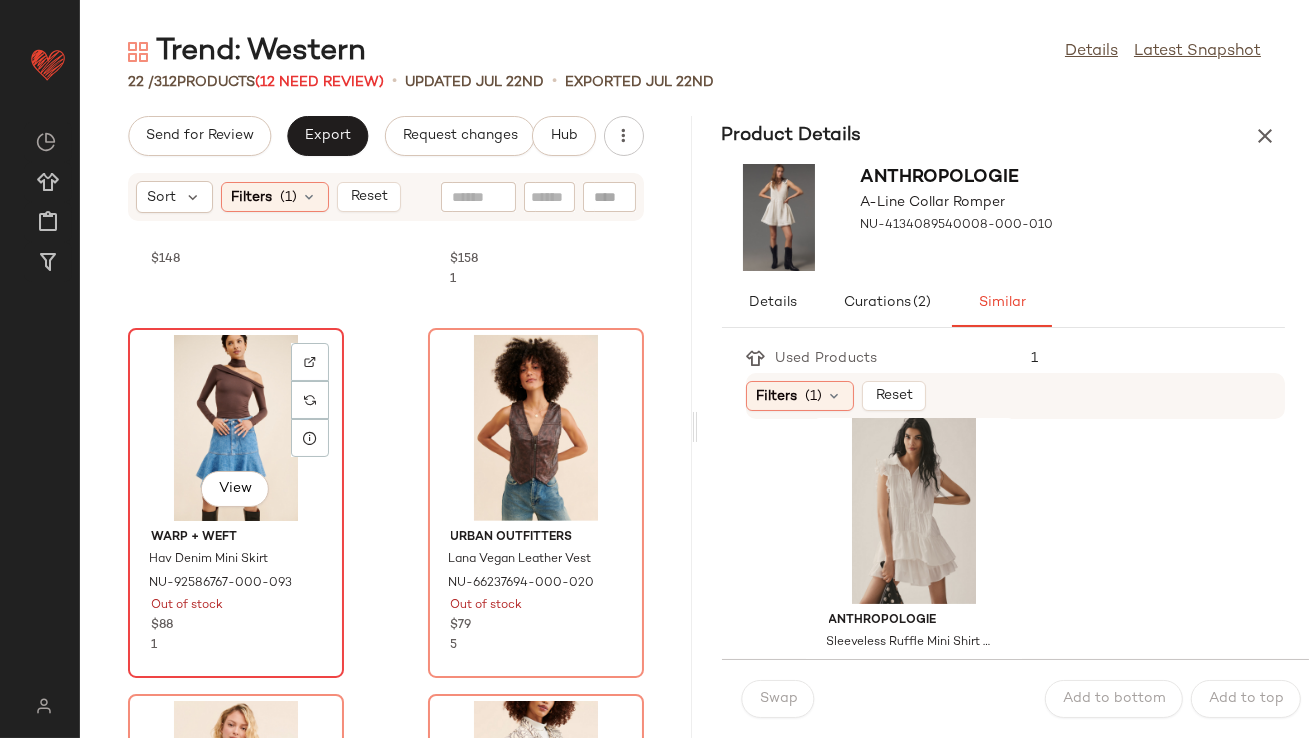click on "View" 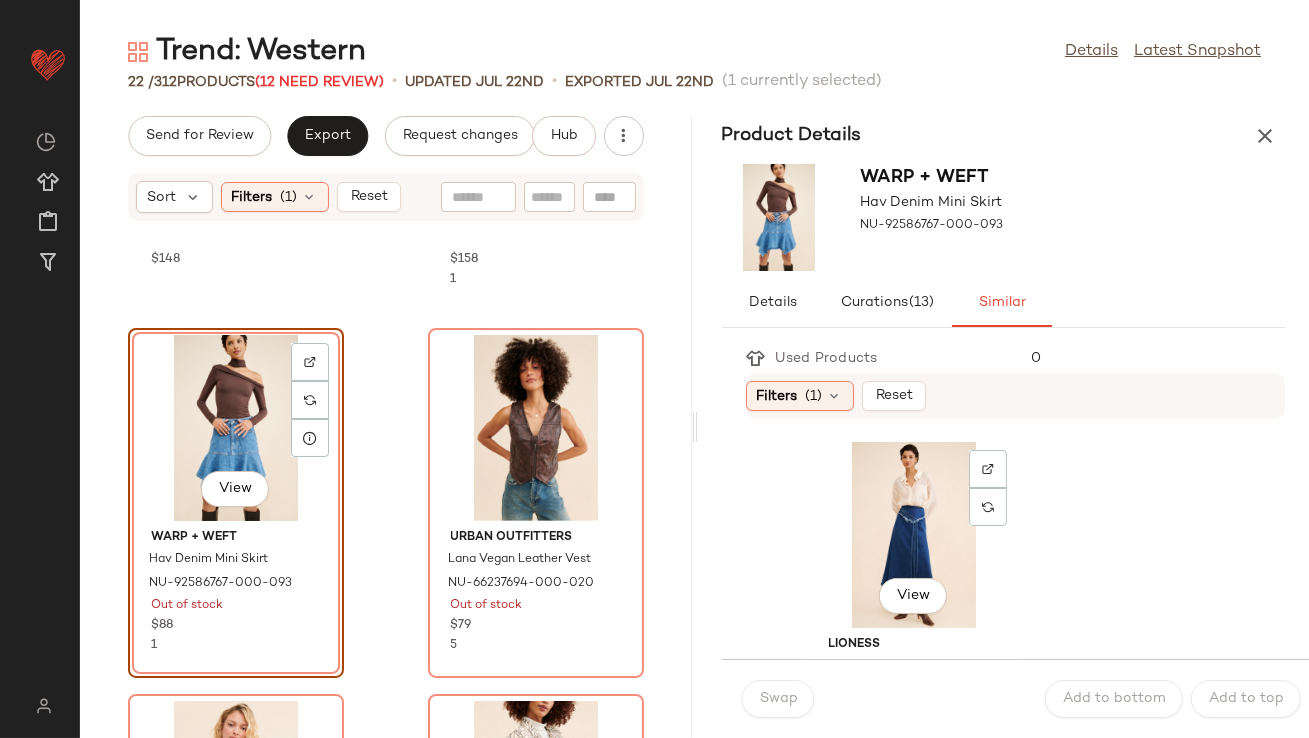 click on "View" 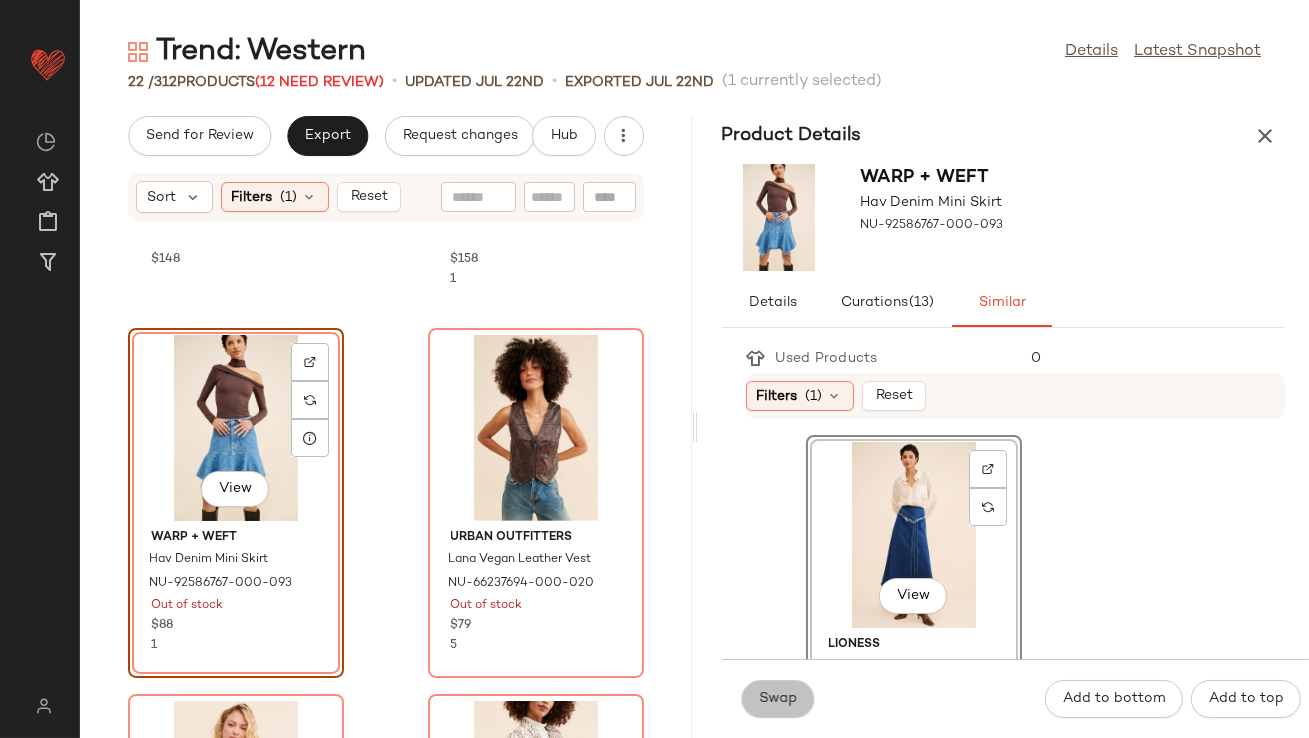 click on "Swap" 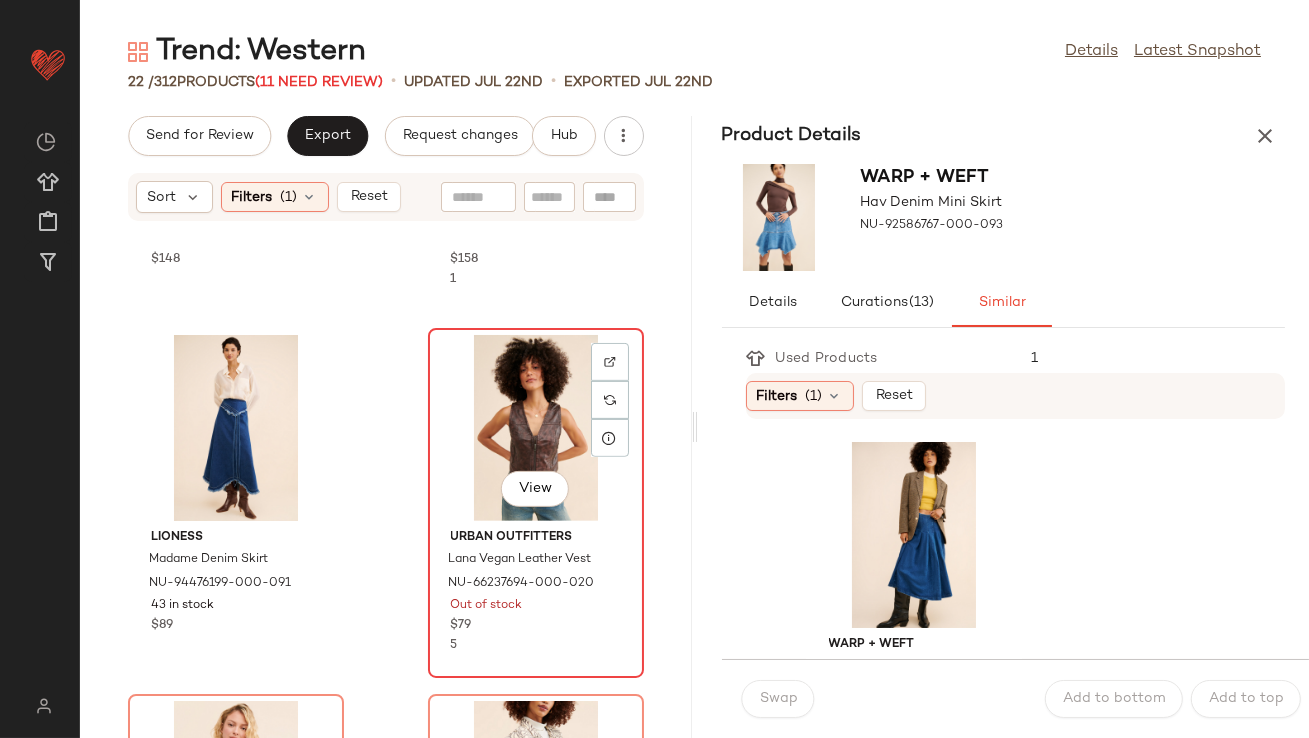click on "View" 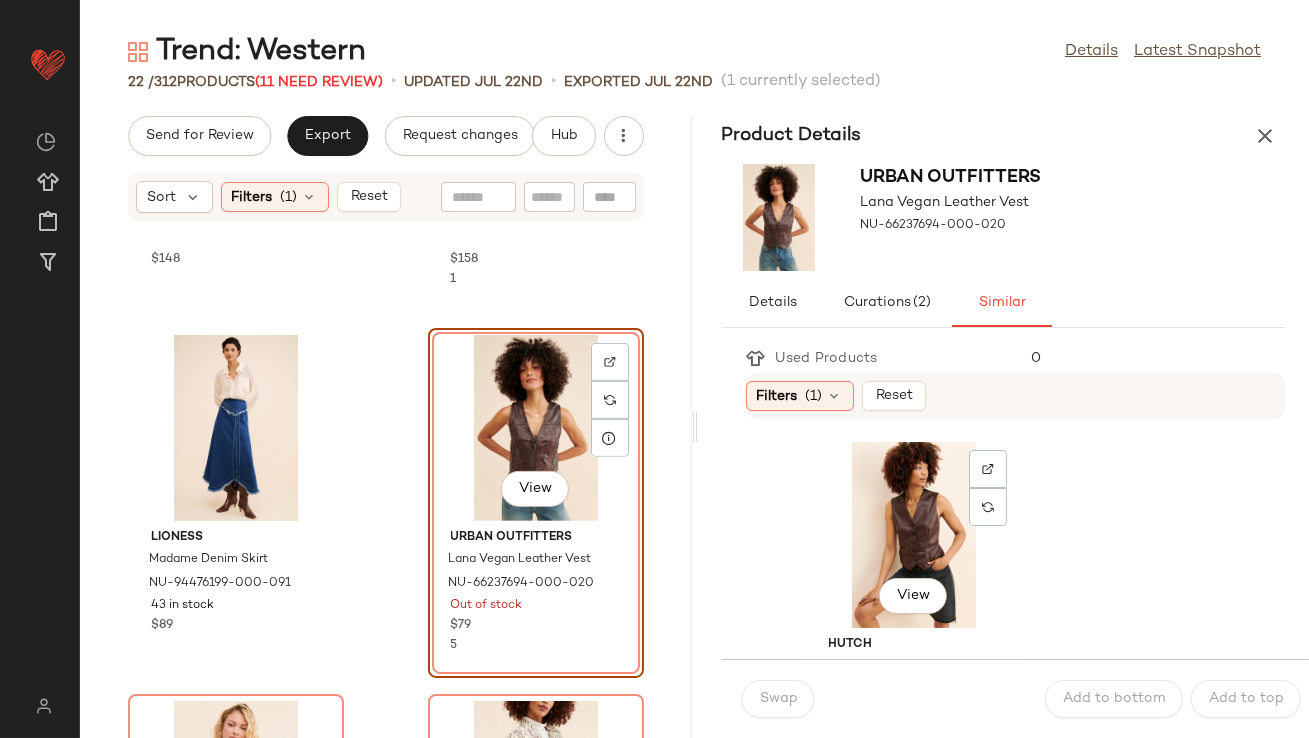 click on "View" 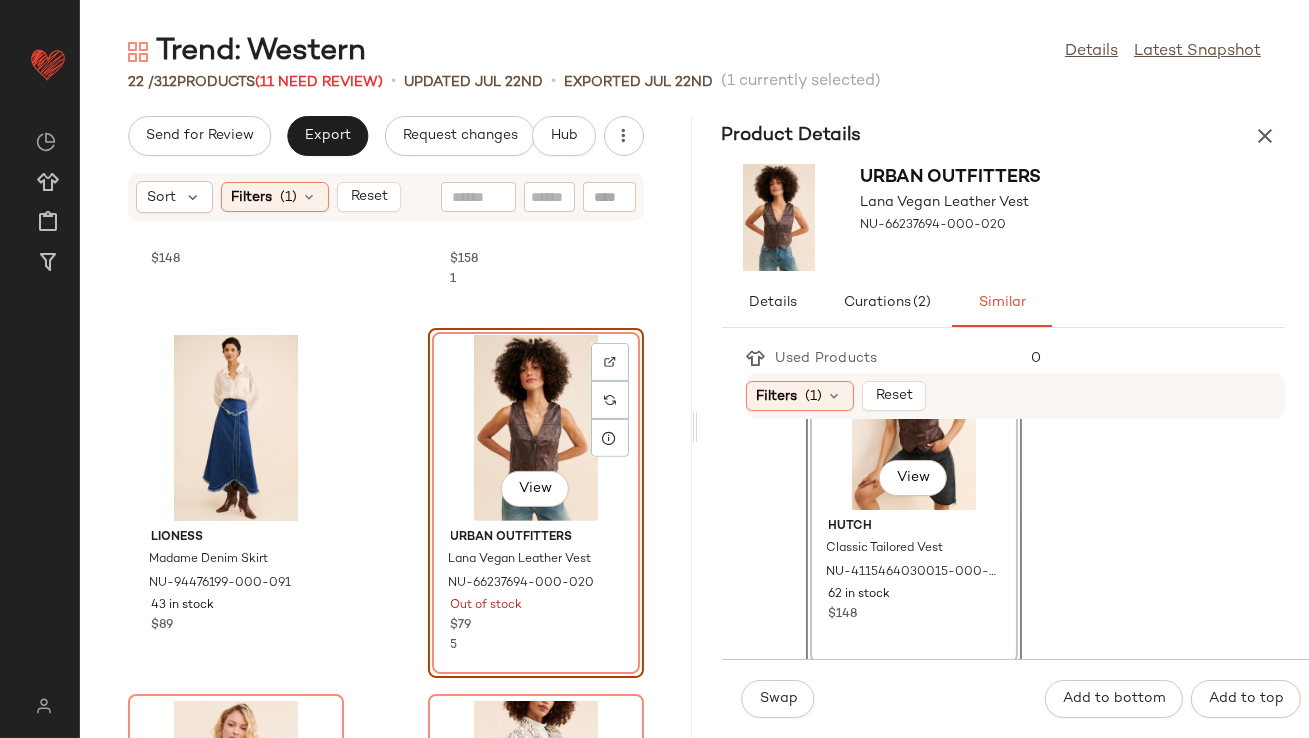 scroll, scrollTop: 117, scrollLeft: 0, axis: vertical 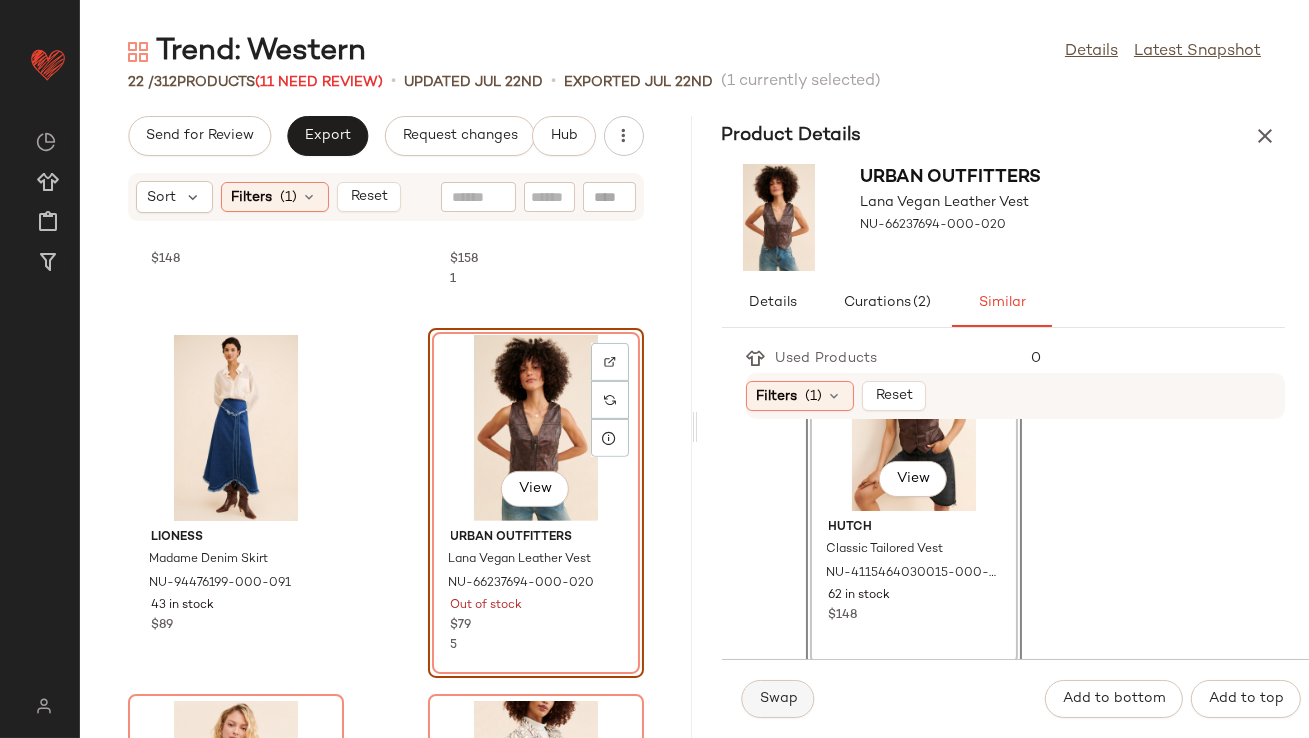 click on "Swap" at bounding box center (778, 699) 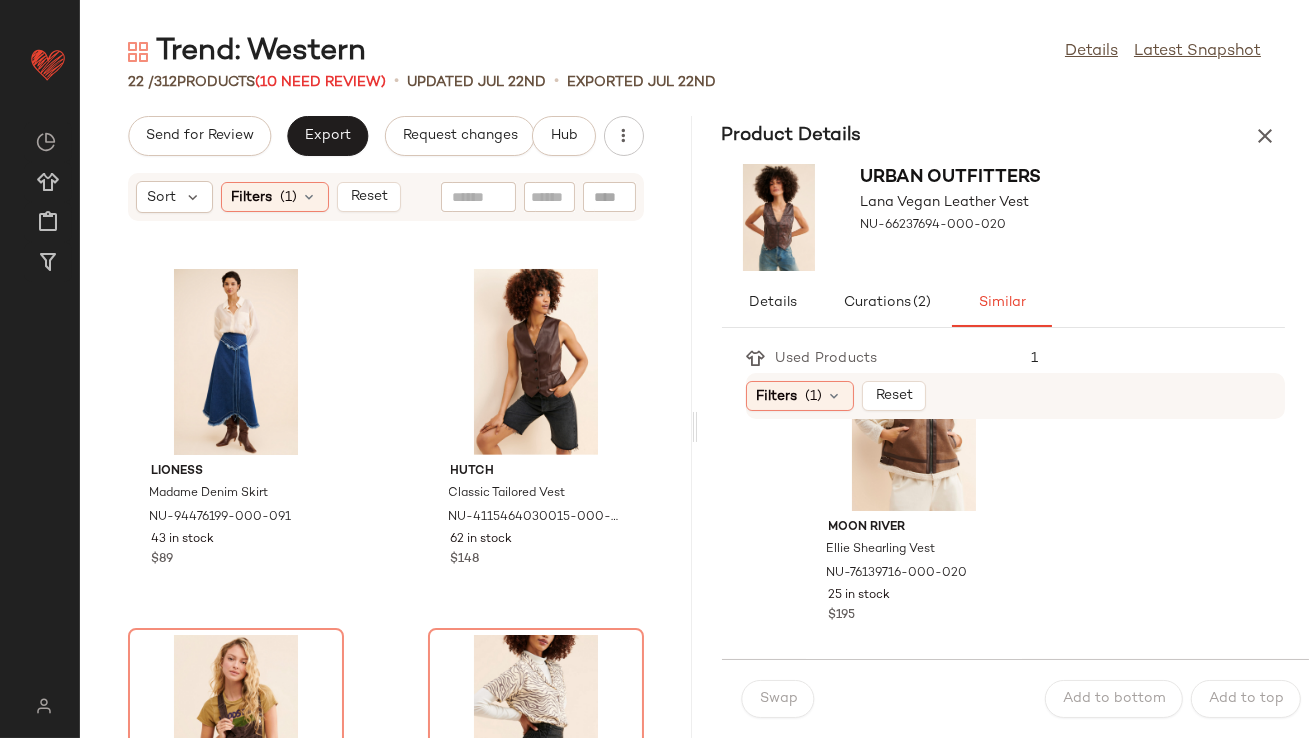 scroll, scrollTop: 1966, scrollLeft: 0, axis: vertical 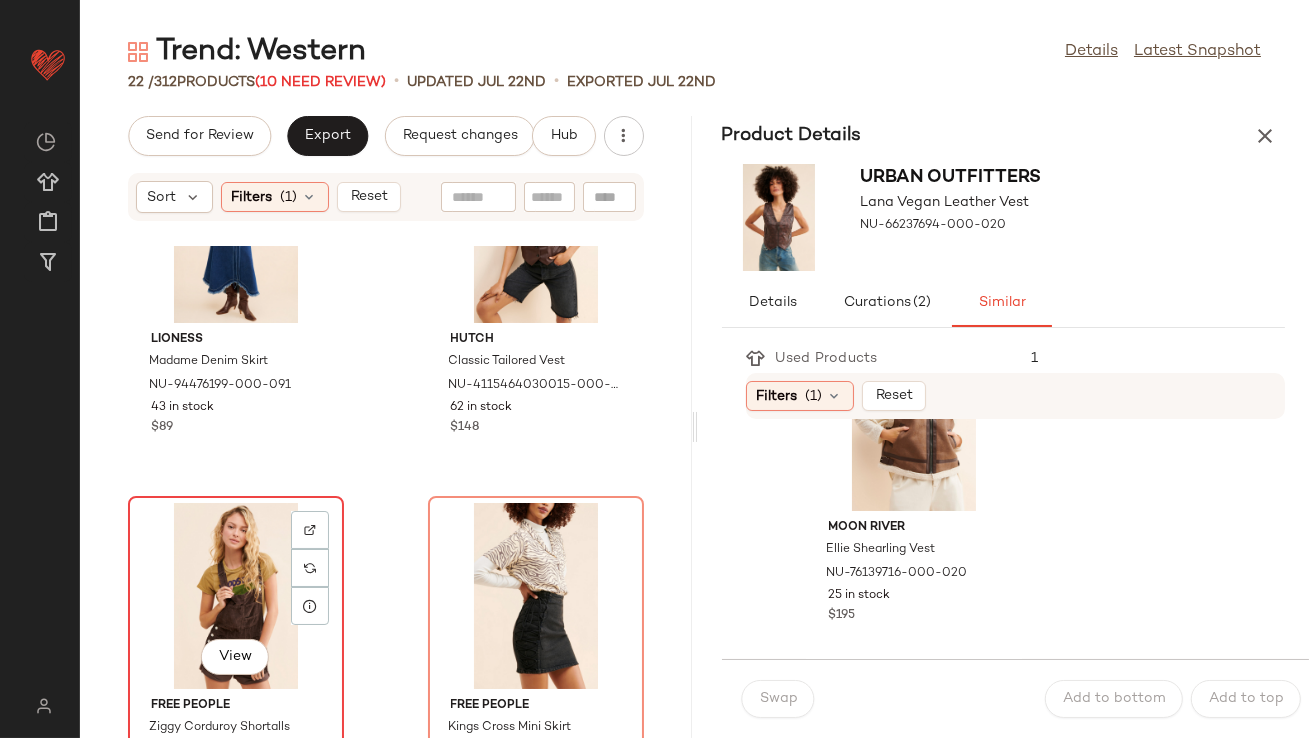 click on "View" 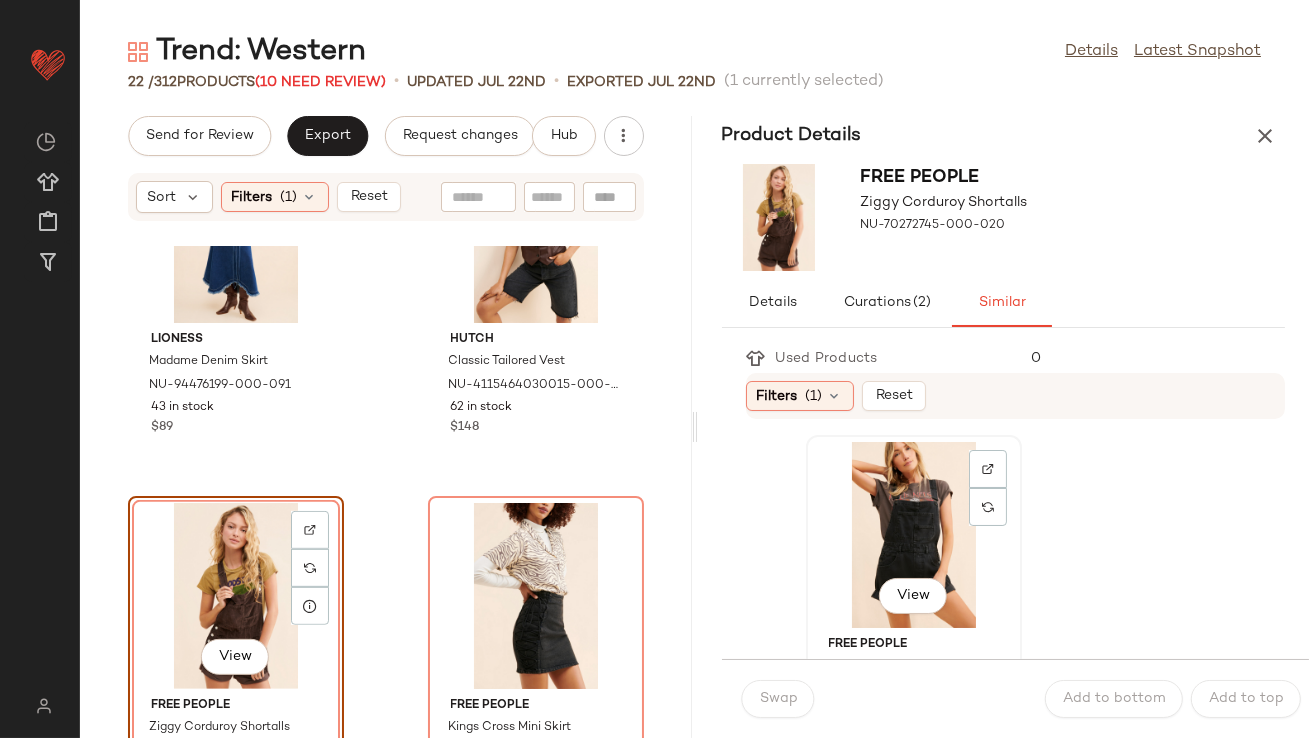 click on "View" 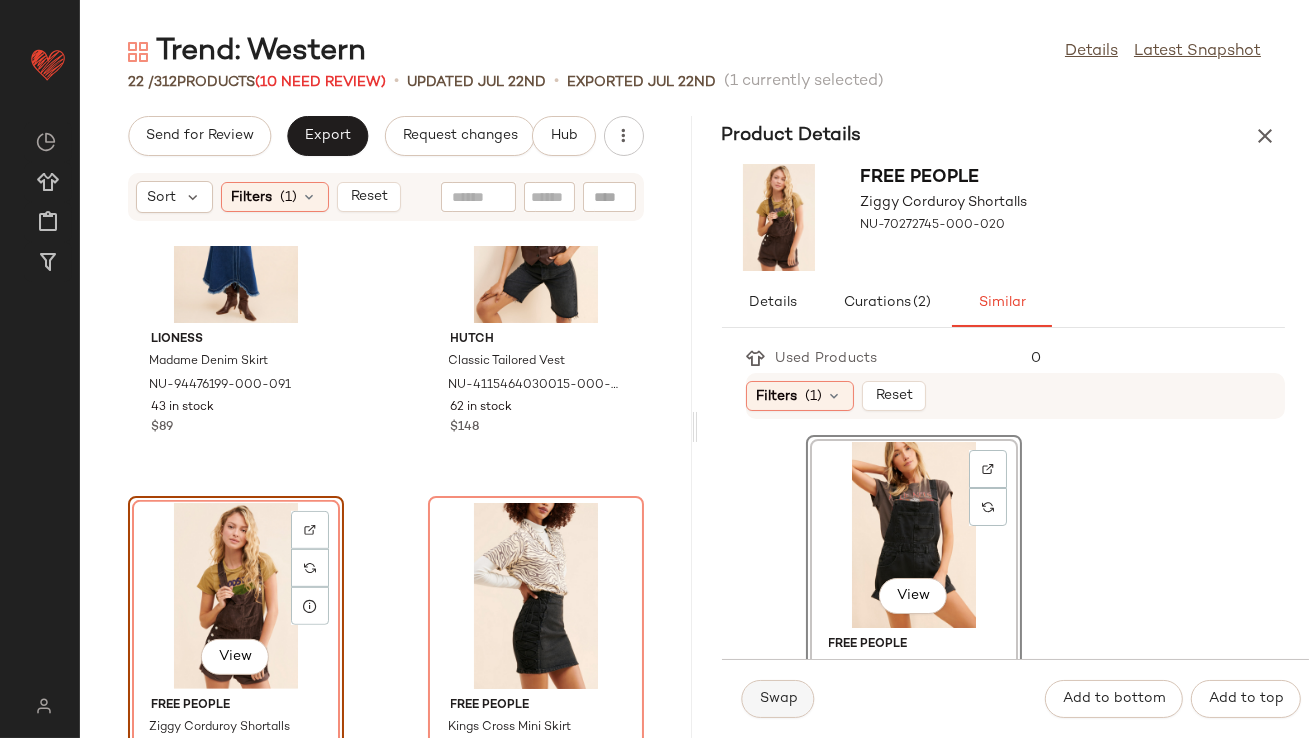 click on "Swap" at bounding box center [778, 699] 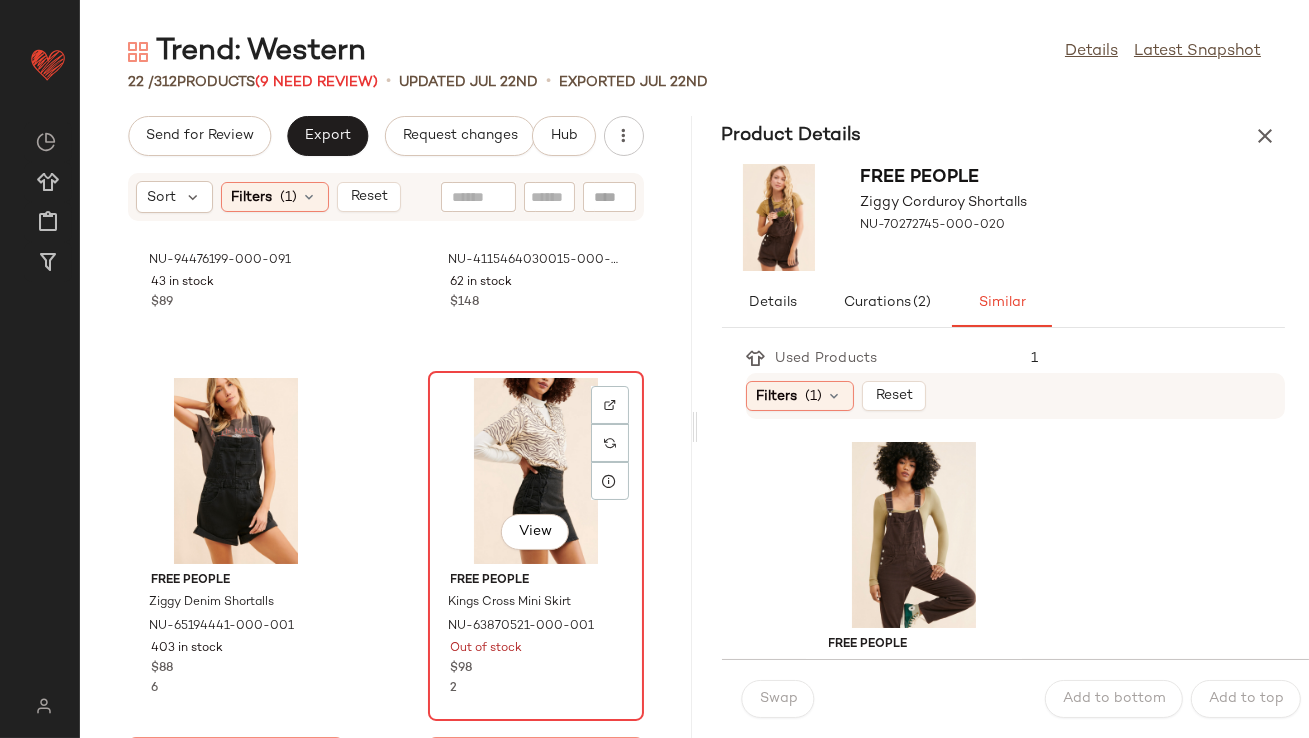 scroll, scrollTop: 2179, scrollLeft: 0, axis: vertical 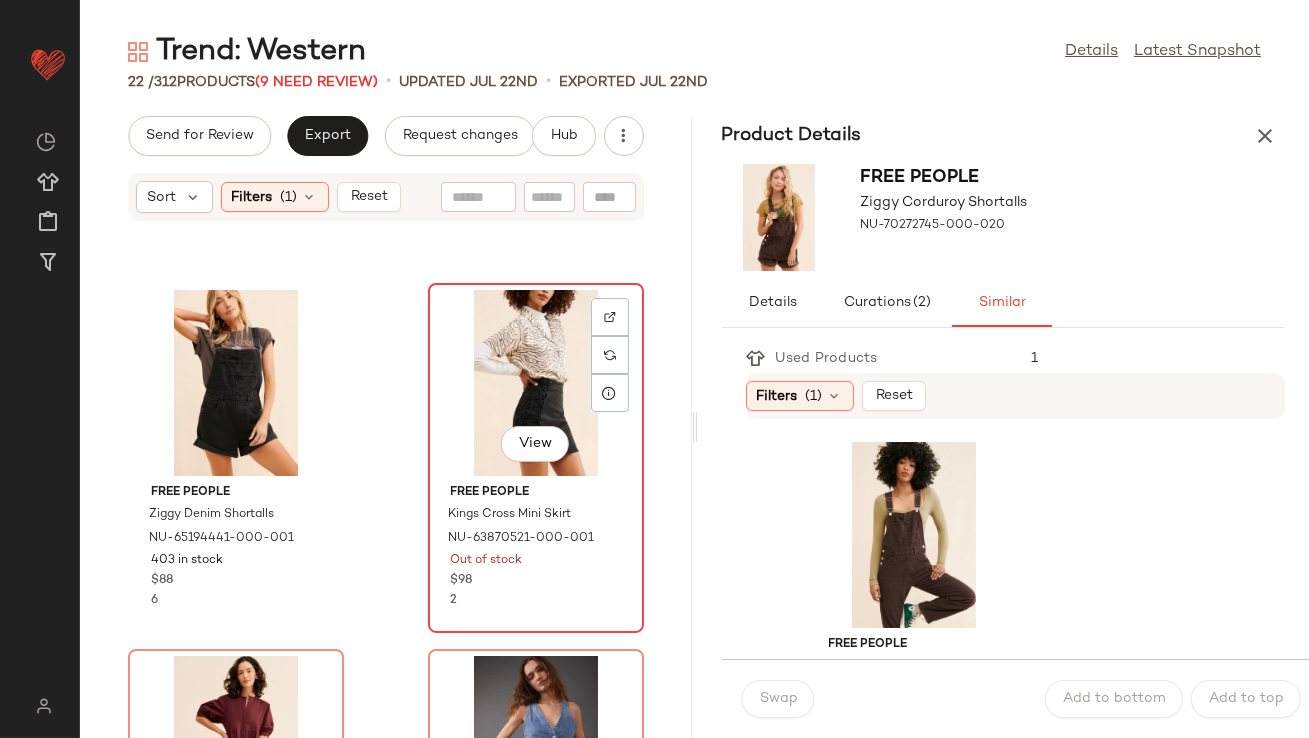 click on "View" 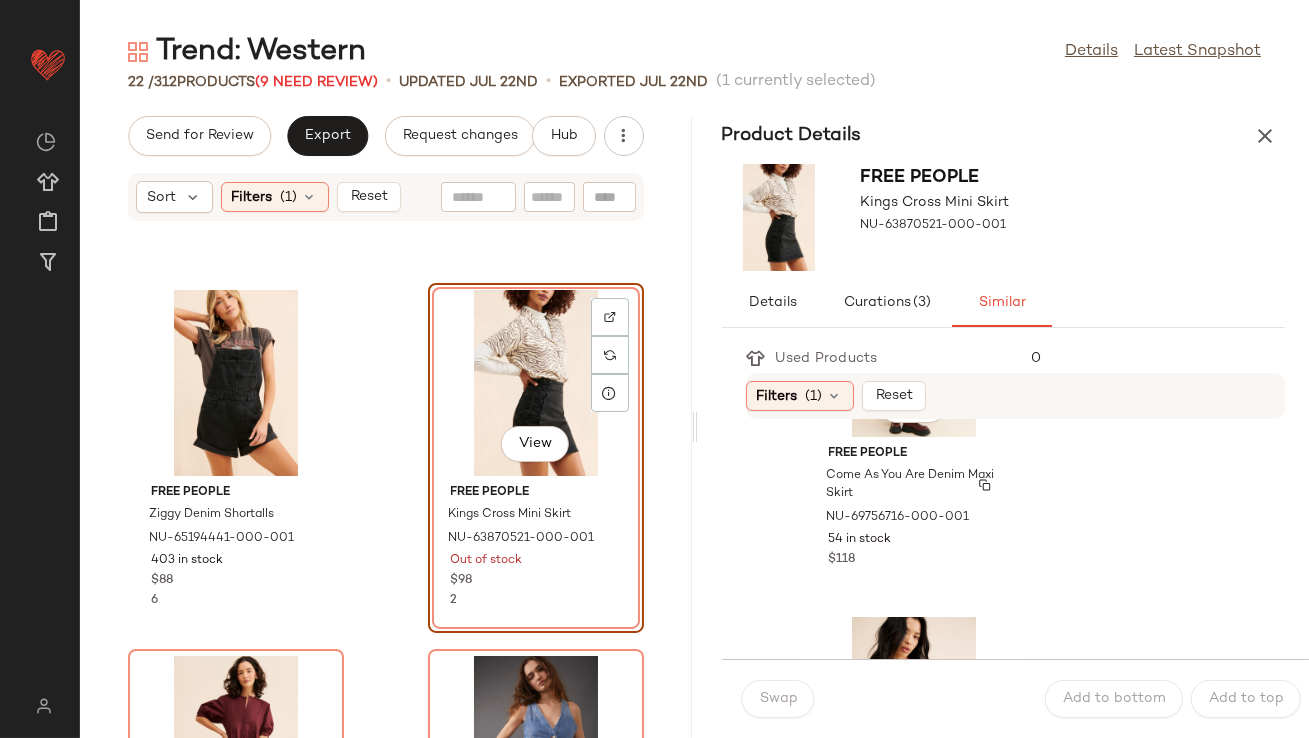 scroll, scrollTop: 2241, scrollLeft: 0, axis: vertical 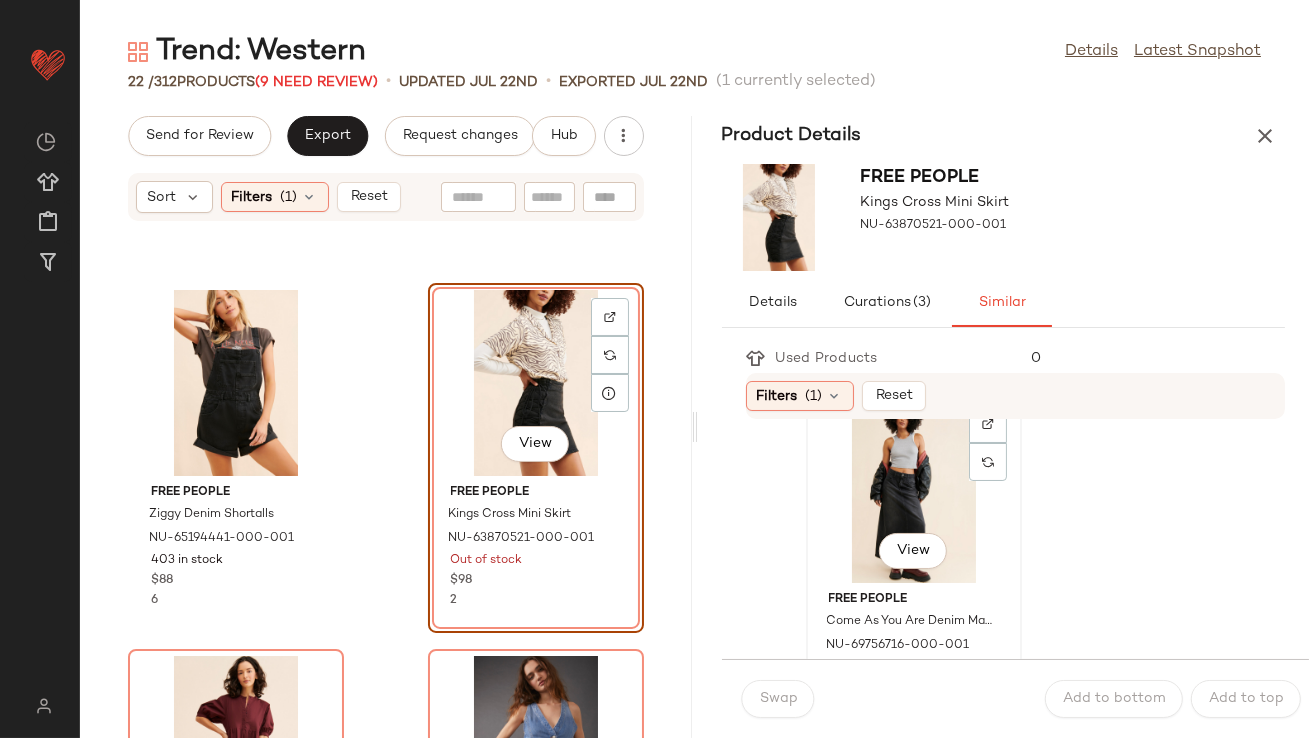 click on "View" 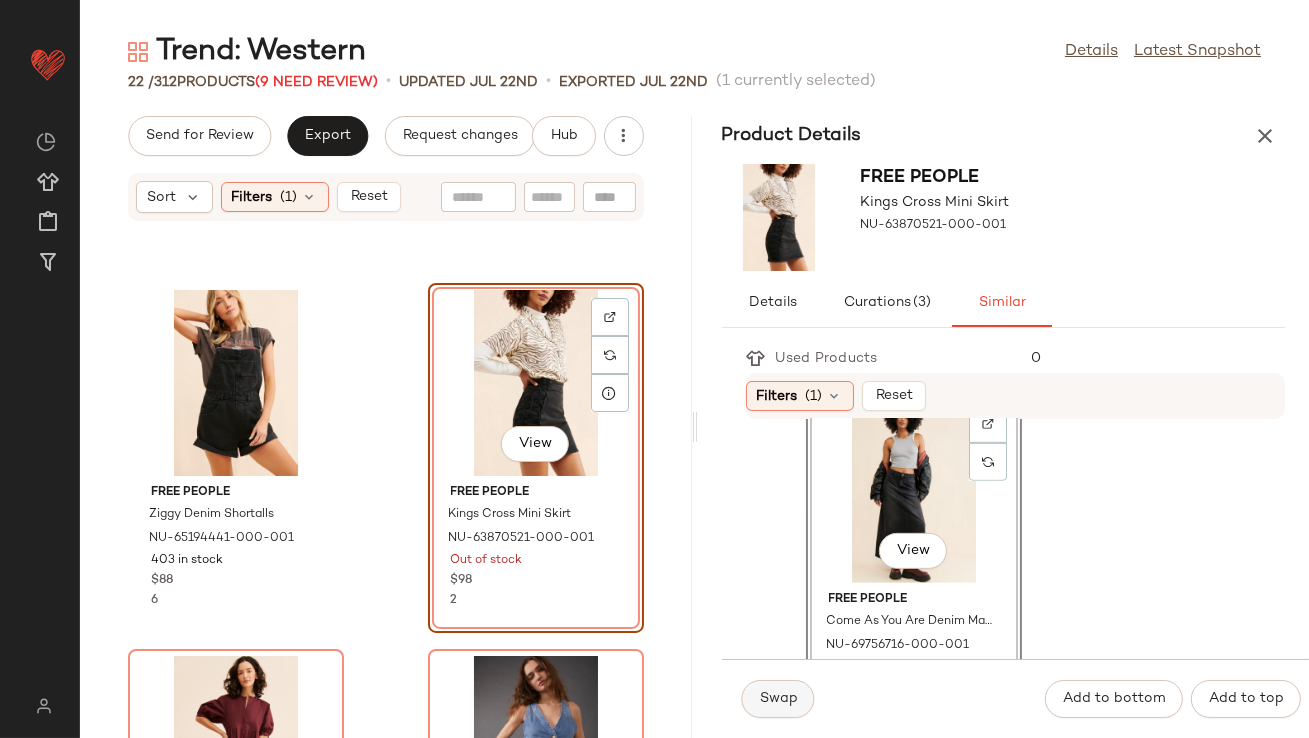 click on "Swap" 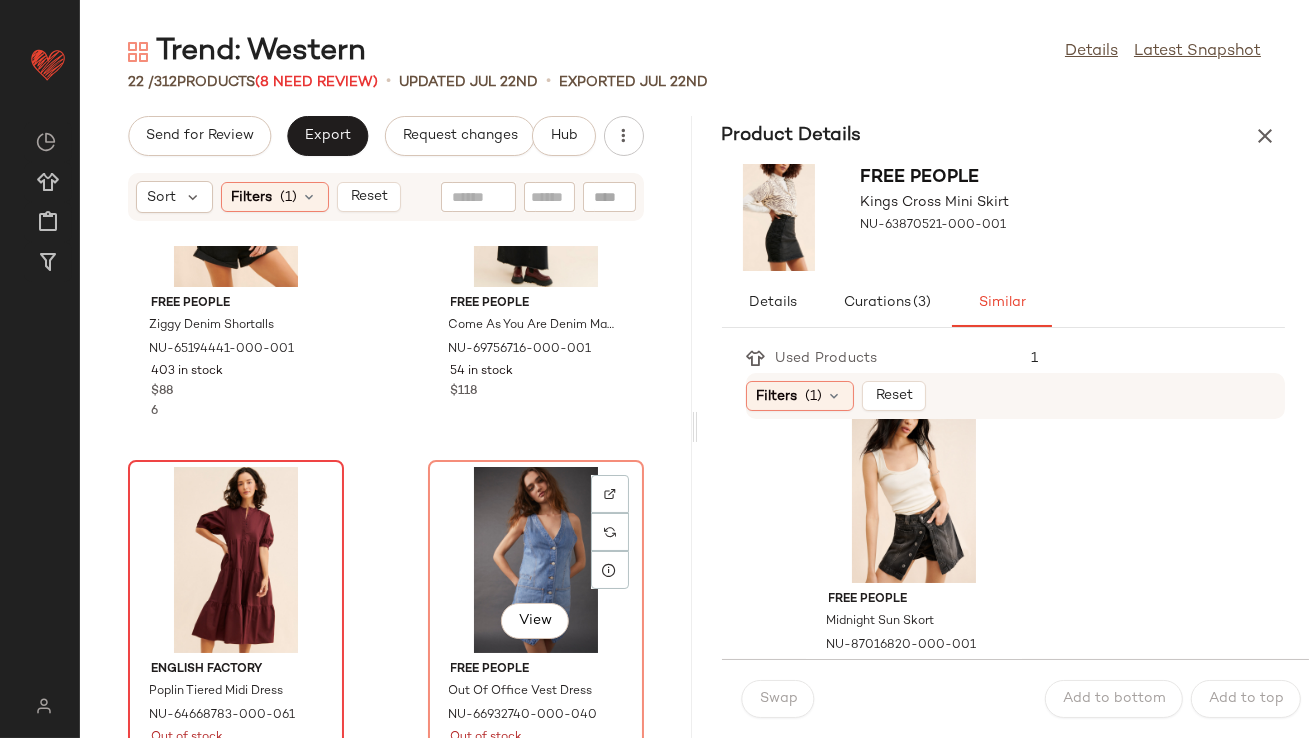 scroll, scrollTop: 2374, scrollLeft: 0, axis: vertical 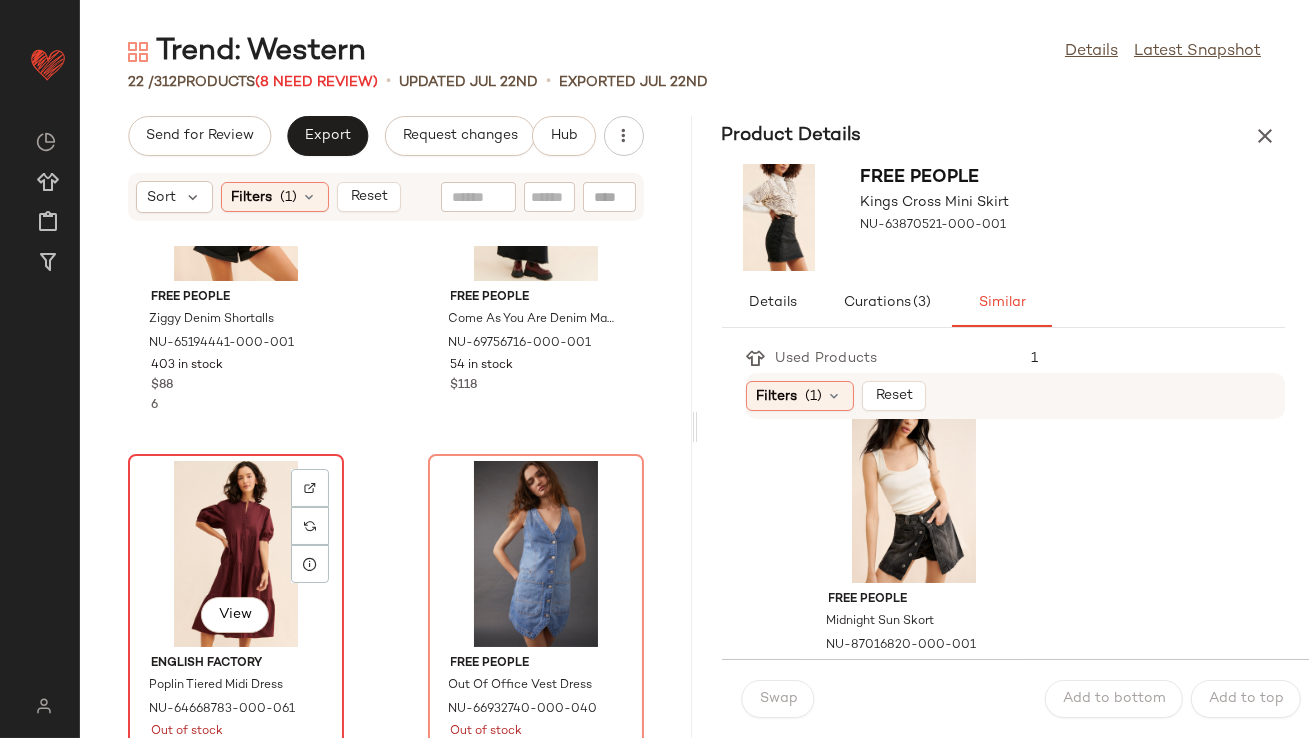 click on "View" 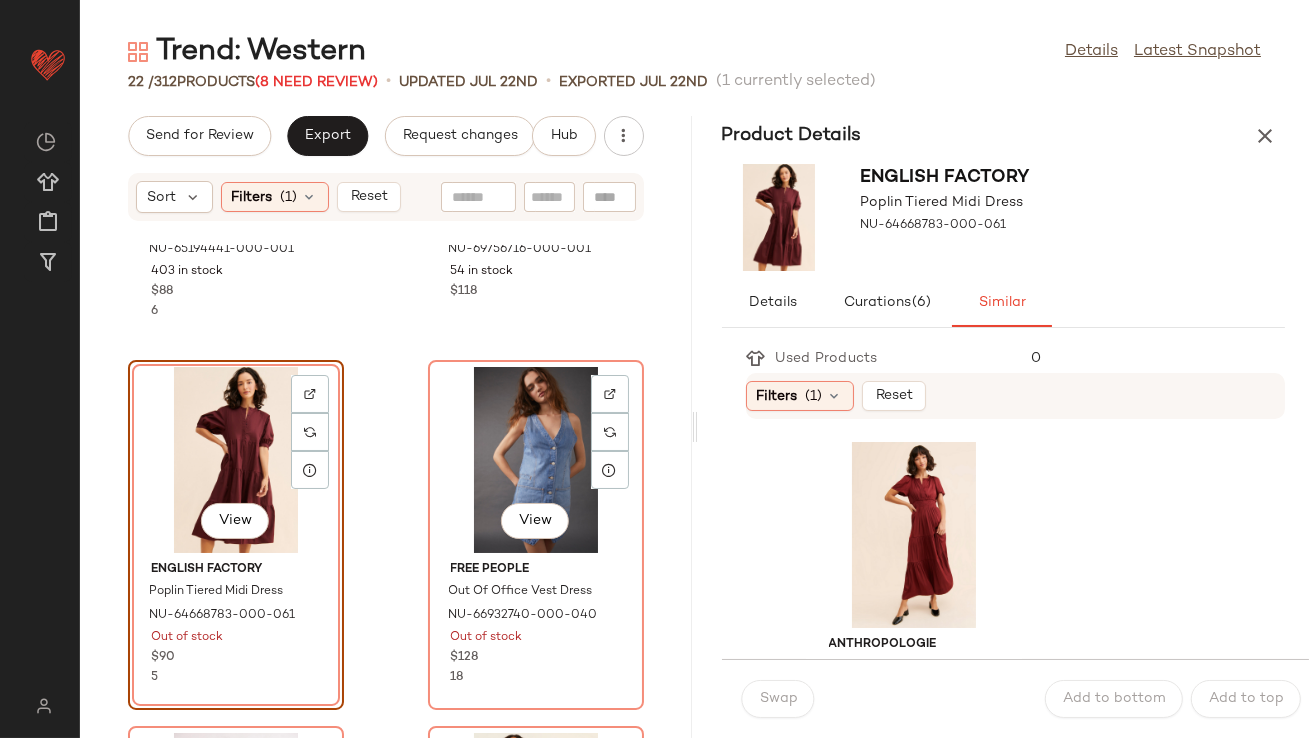 scroll, scrollTop: 2480, scrollLeft: 0, axis: vertical 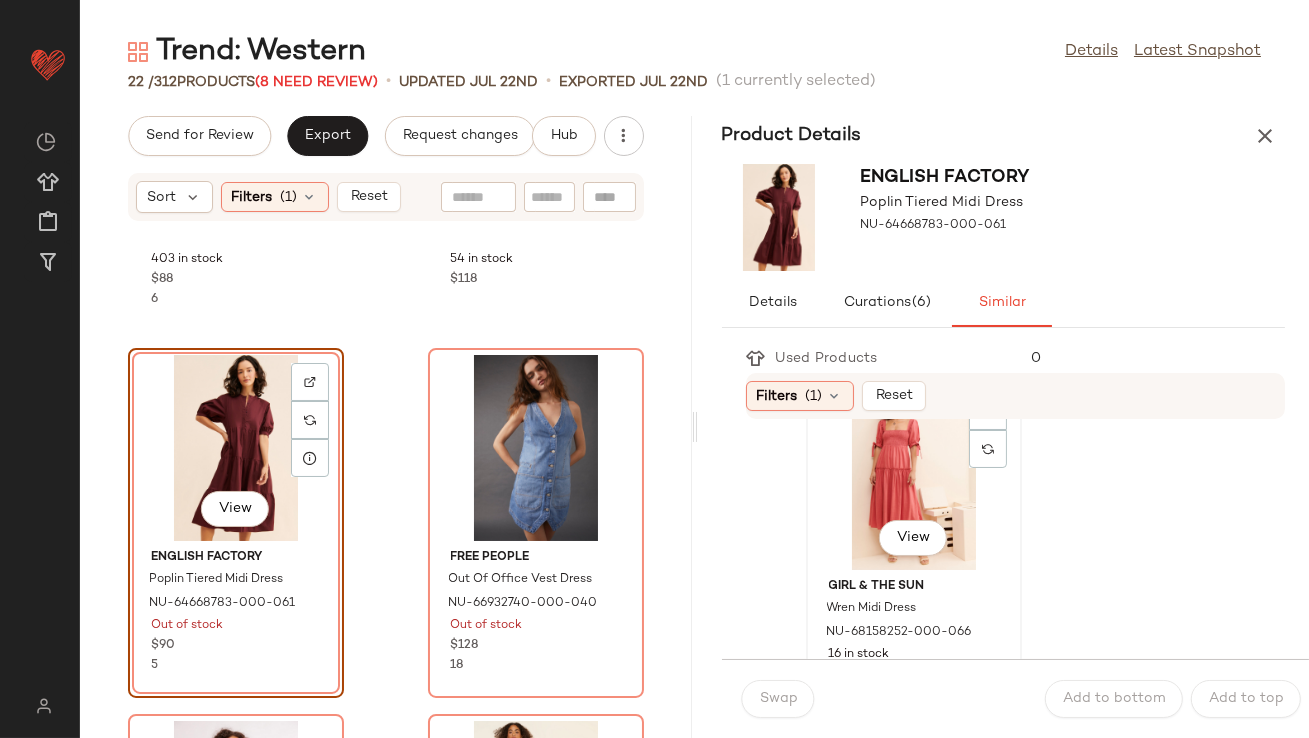 click on "View" 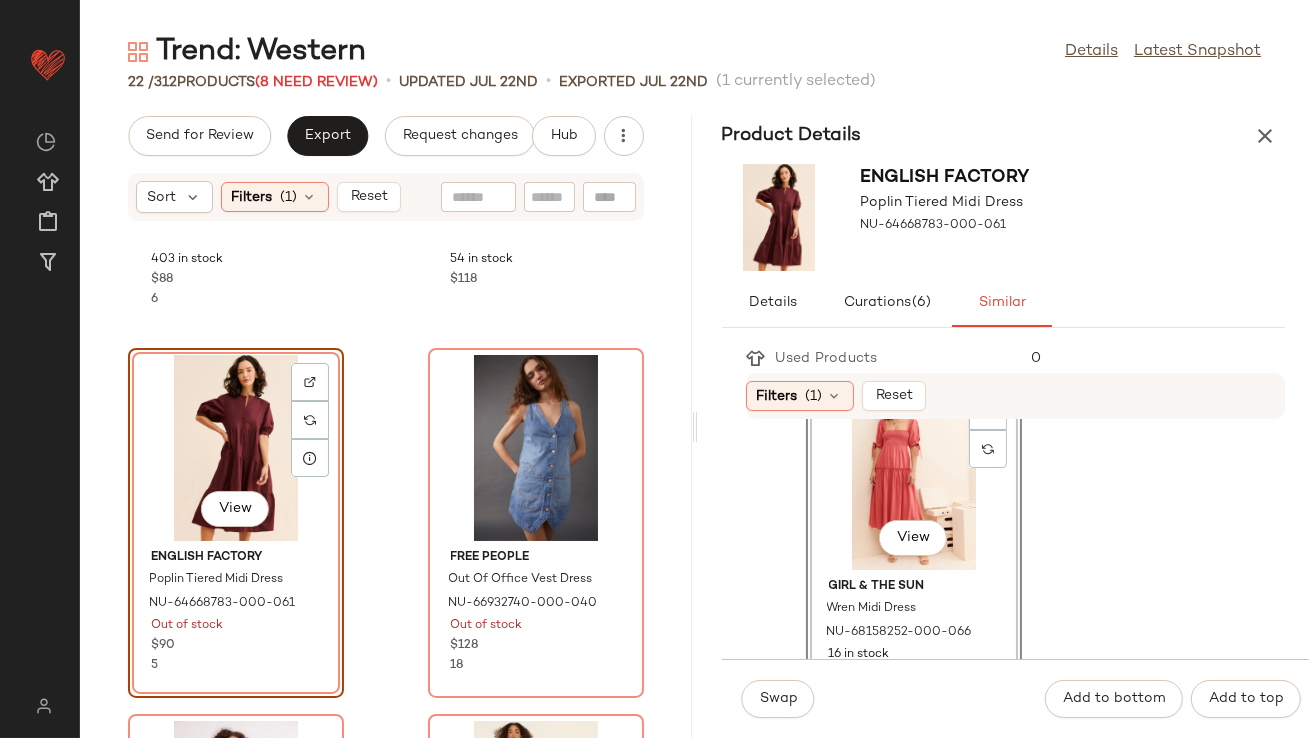 click on "View" 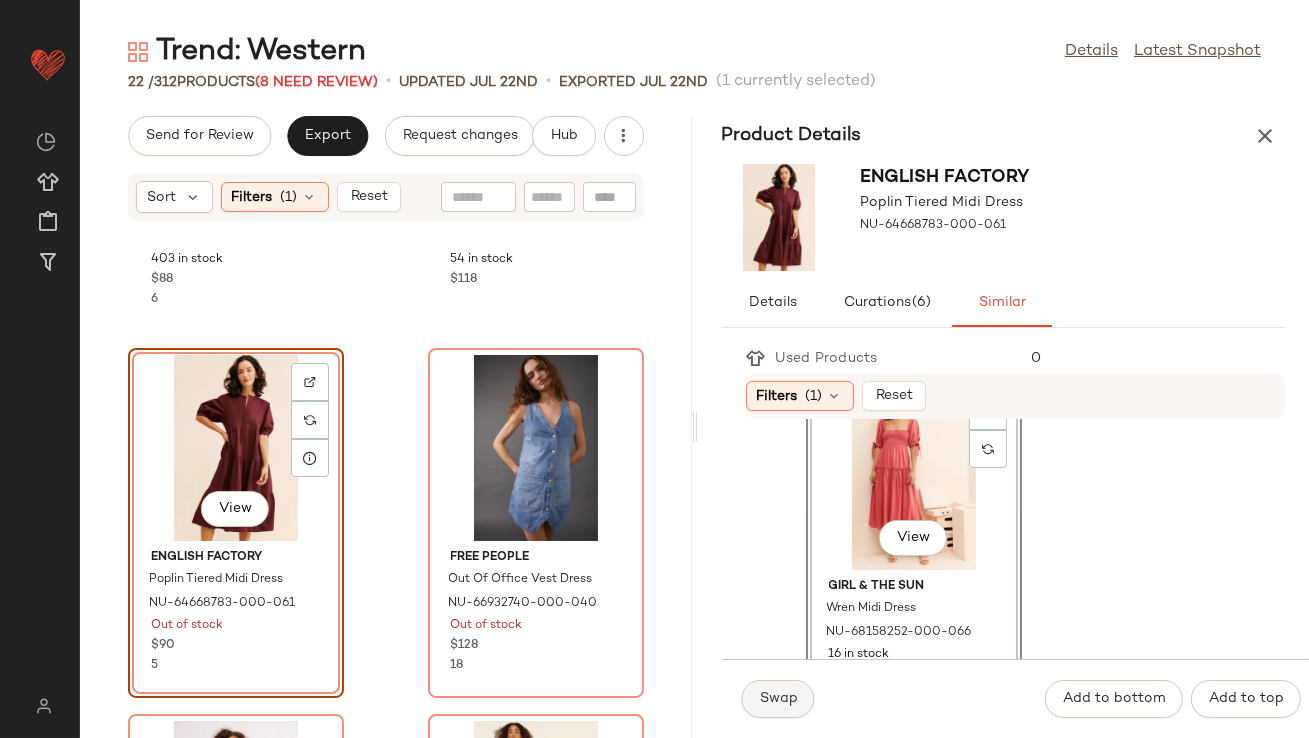 click on "Swap" at bounding box center (778, 699) 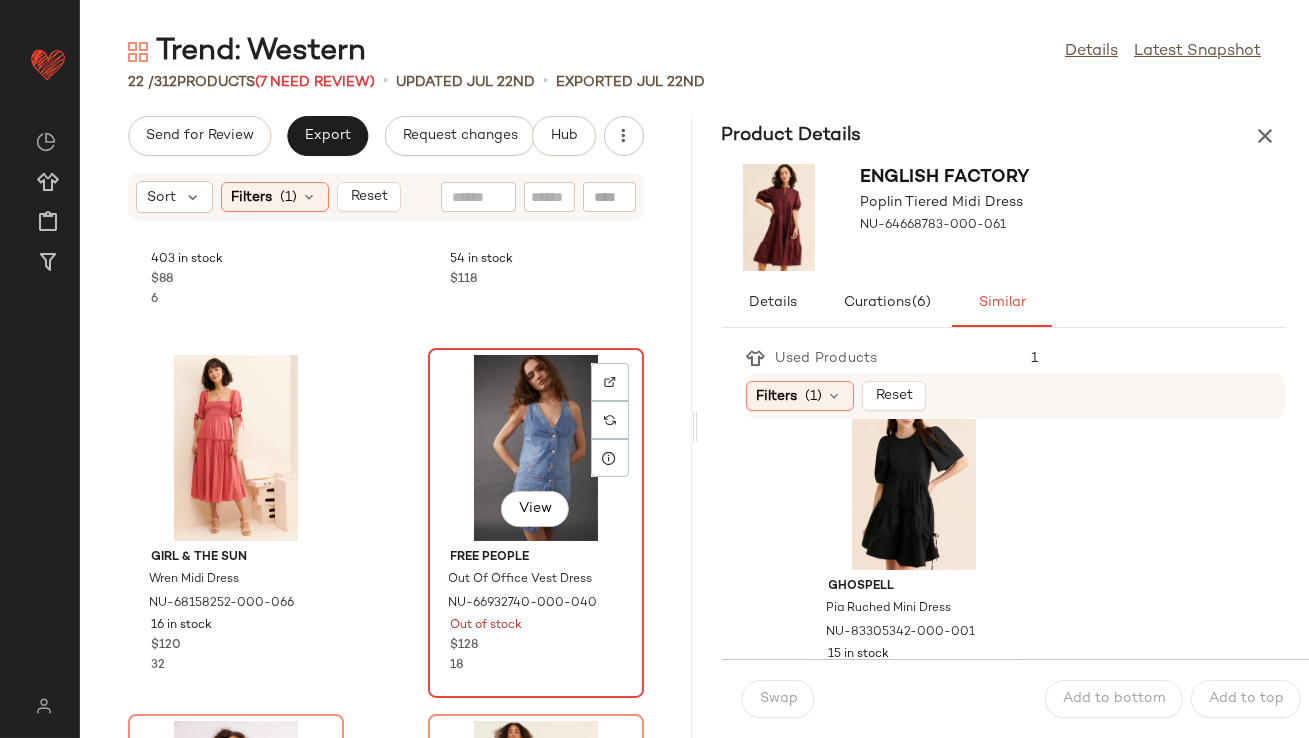 click on "View" 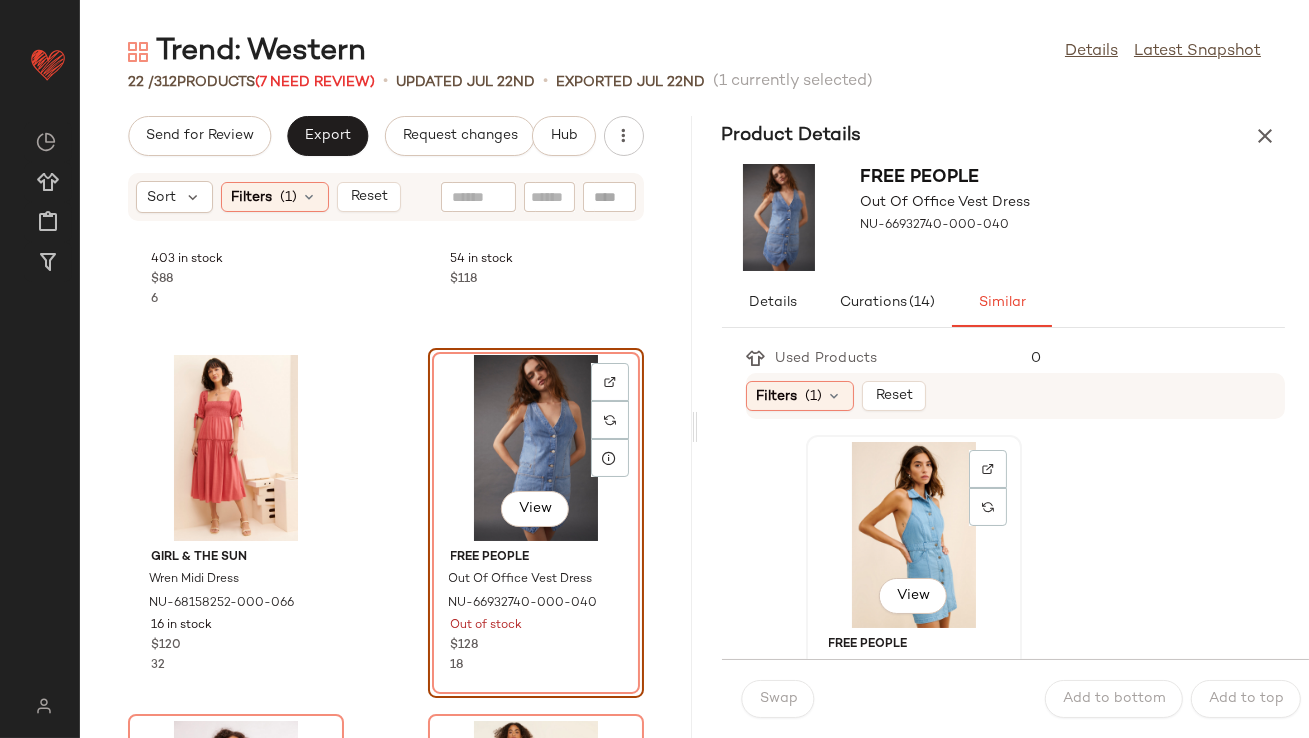 click on "View" 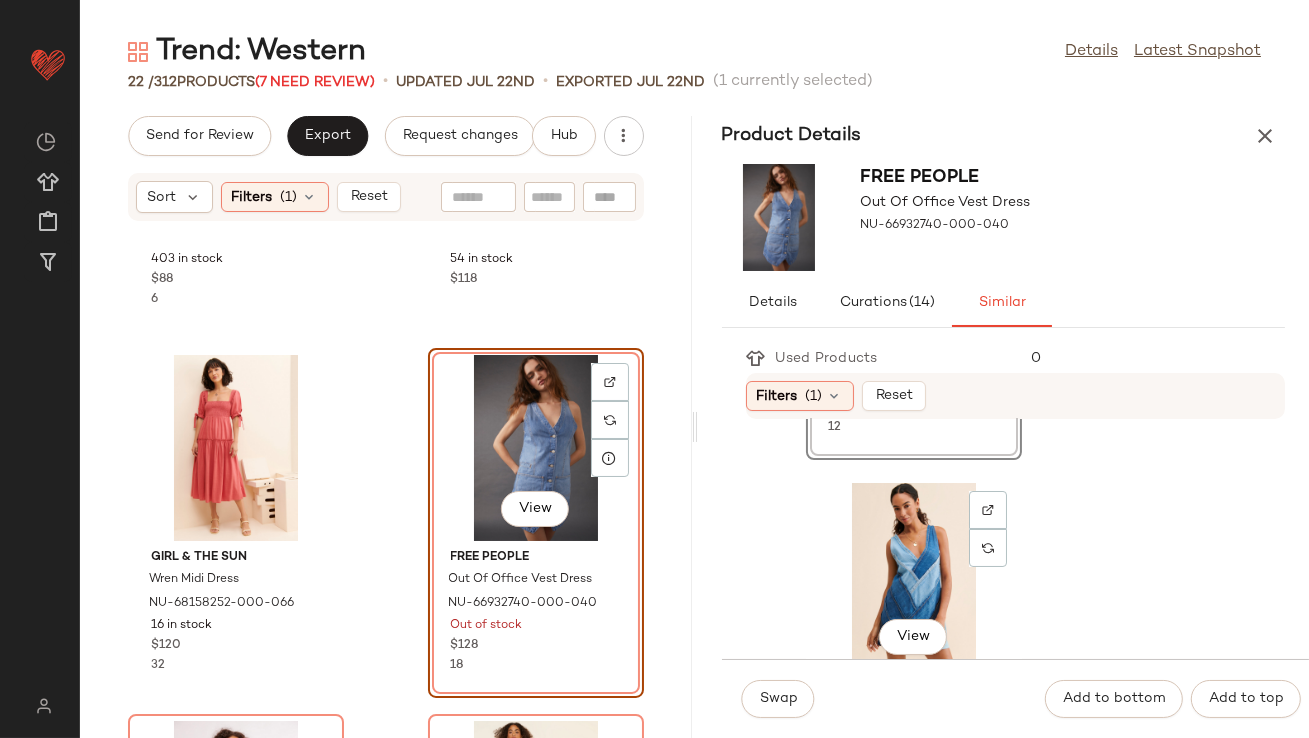 scroll, scrollTop: 409, scrollLeft: 0, axis: vertical 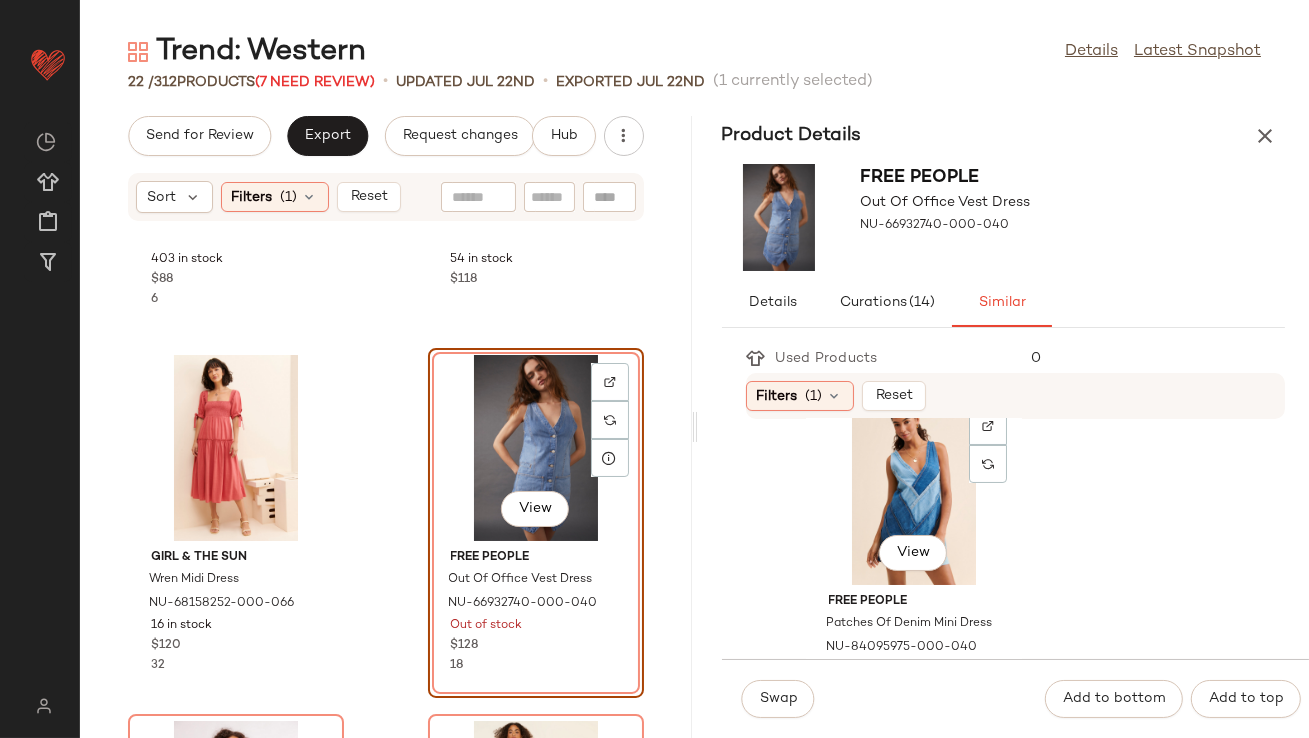 click on "View" 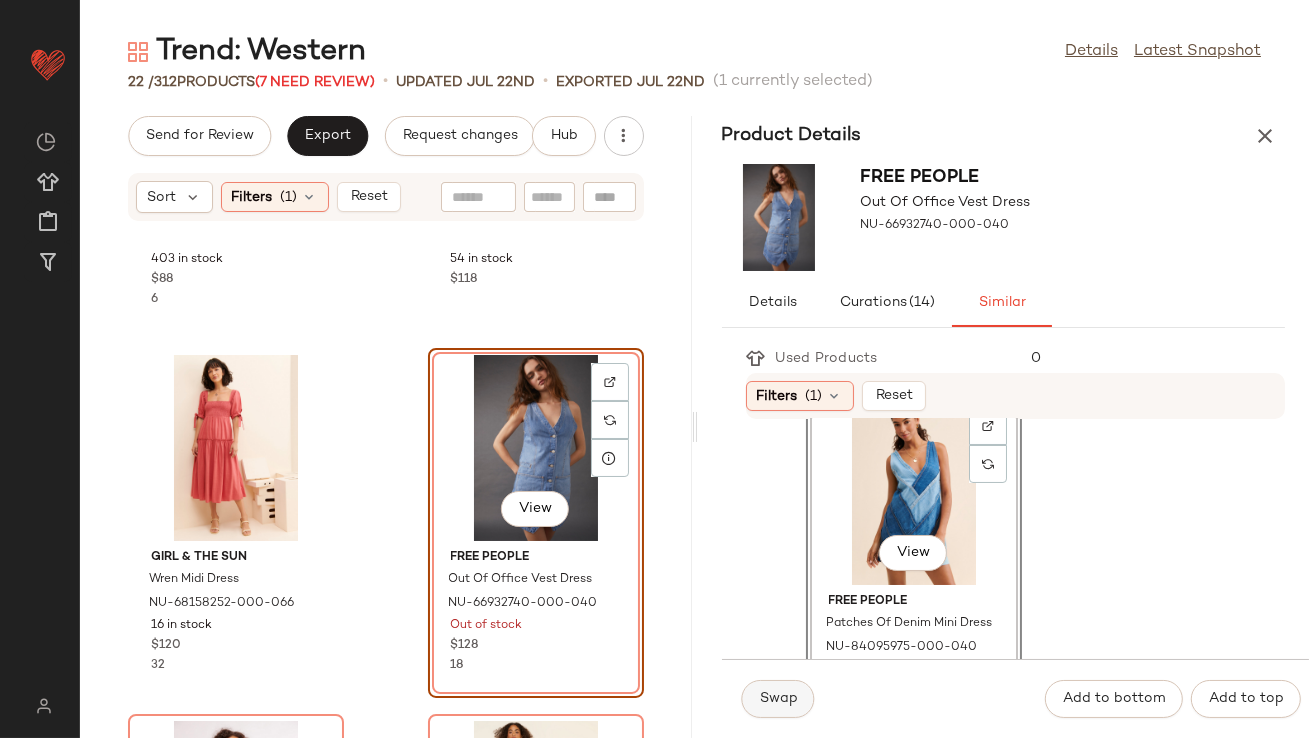click on "Swap" at bounding box center [778, 699] 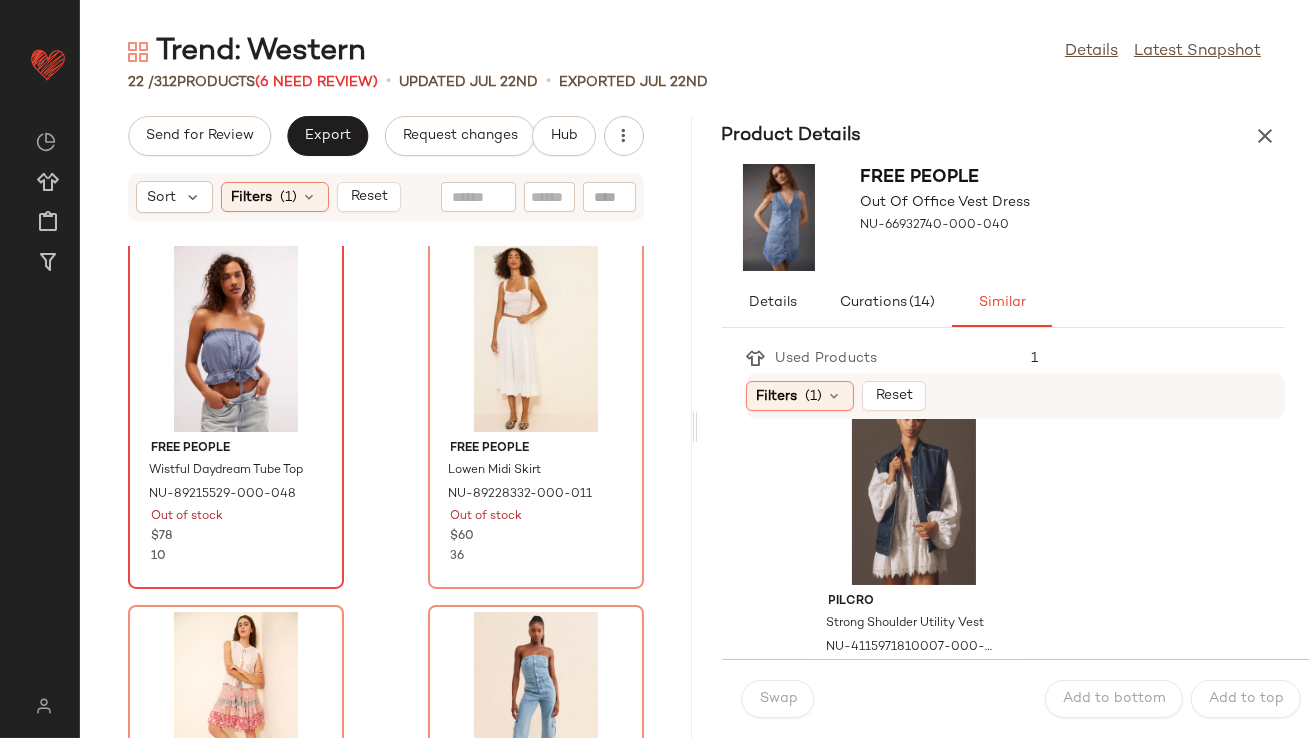 scroll, scrollTop: 2973, scrollLeft: 0, axis: vertical 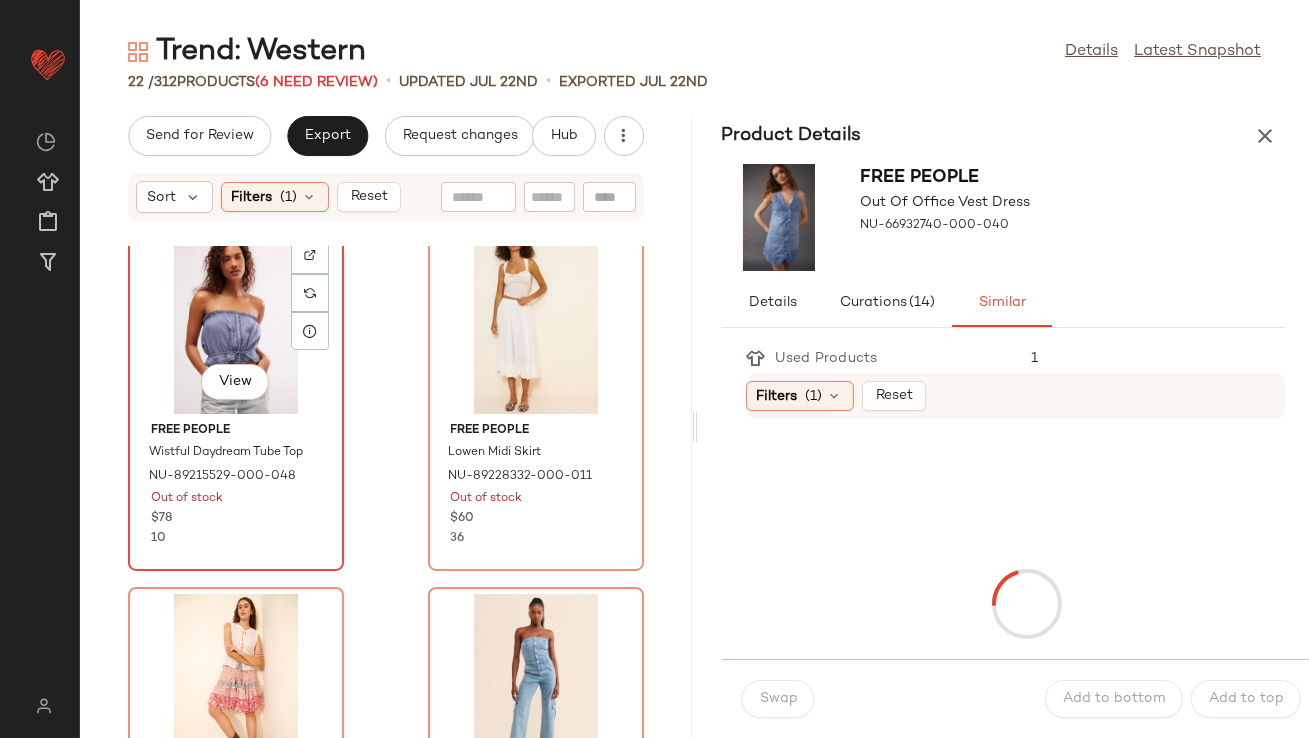 click on "View" 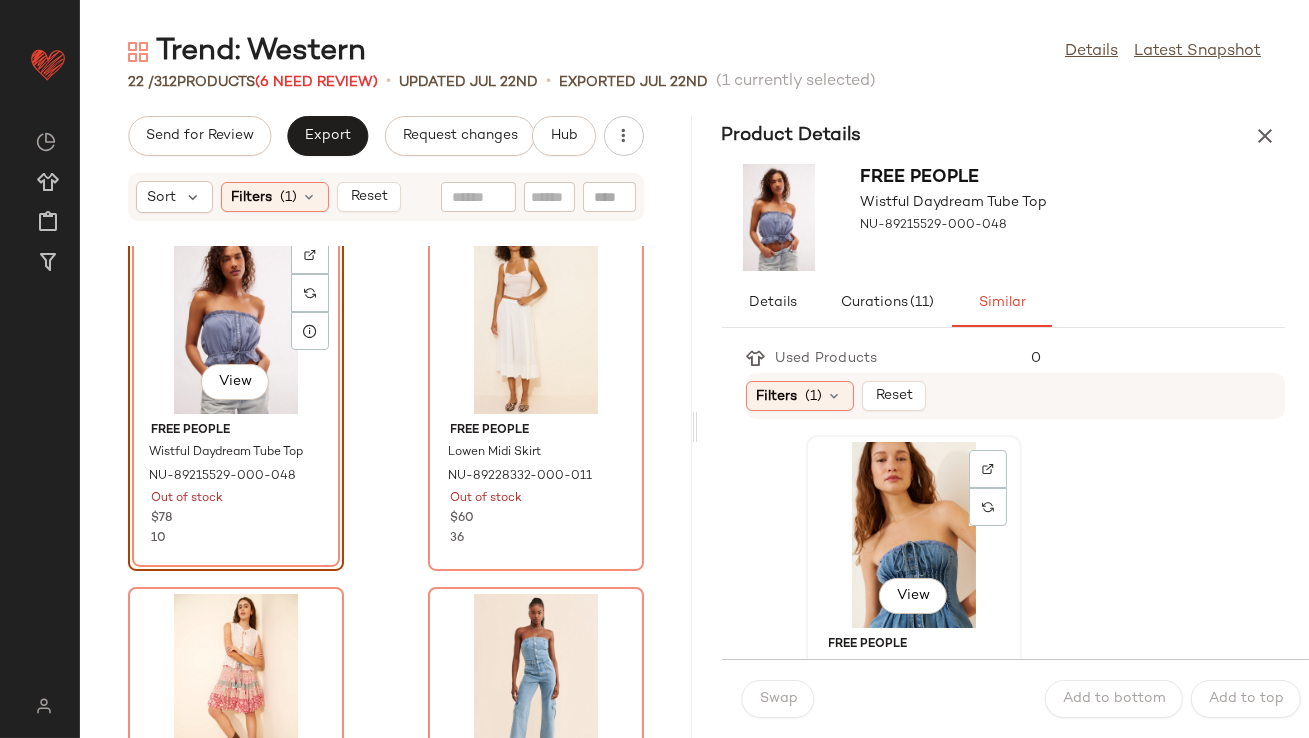 click on "View" 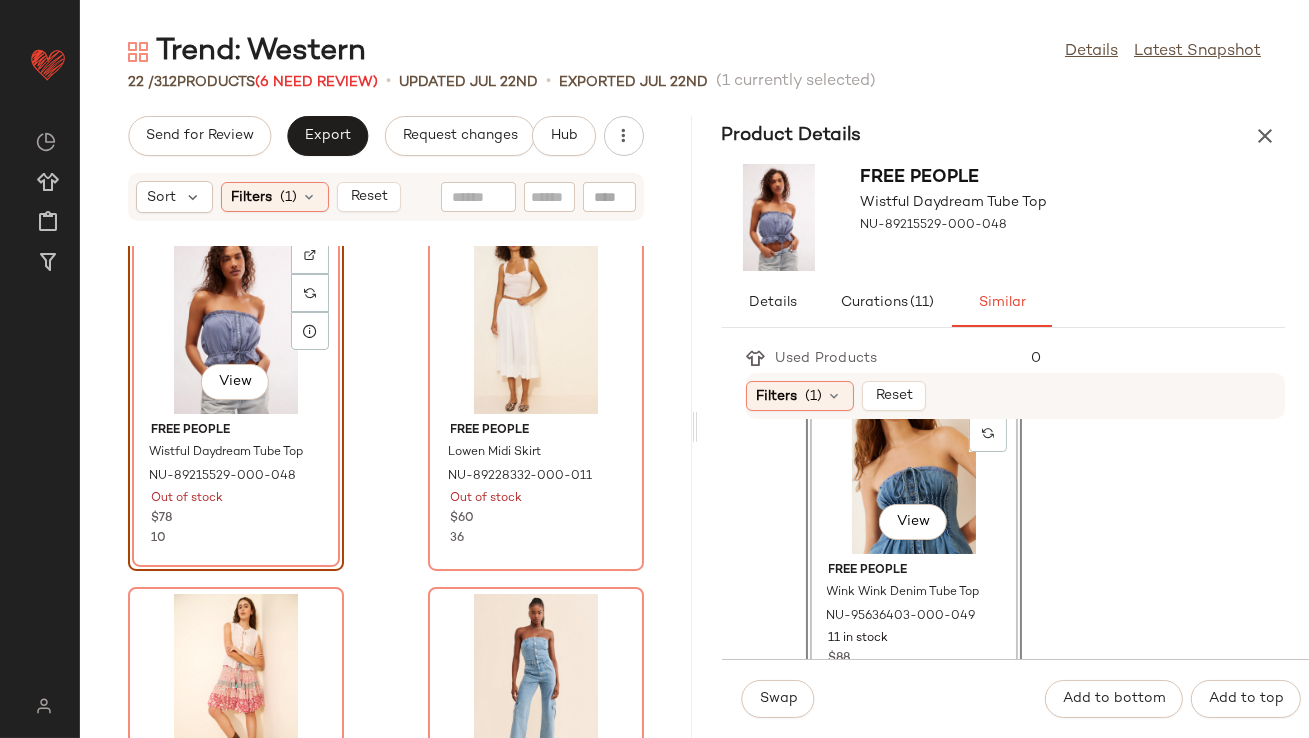 scroll, scrollTop: 75, scrollLeft: 0, axis: vertical 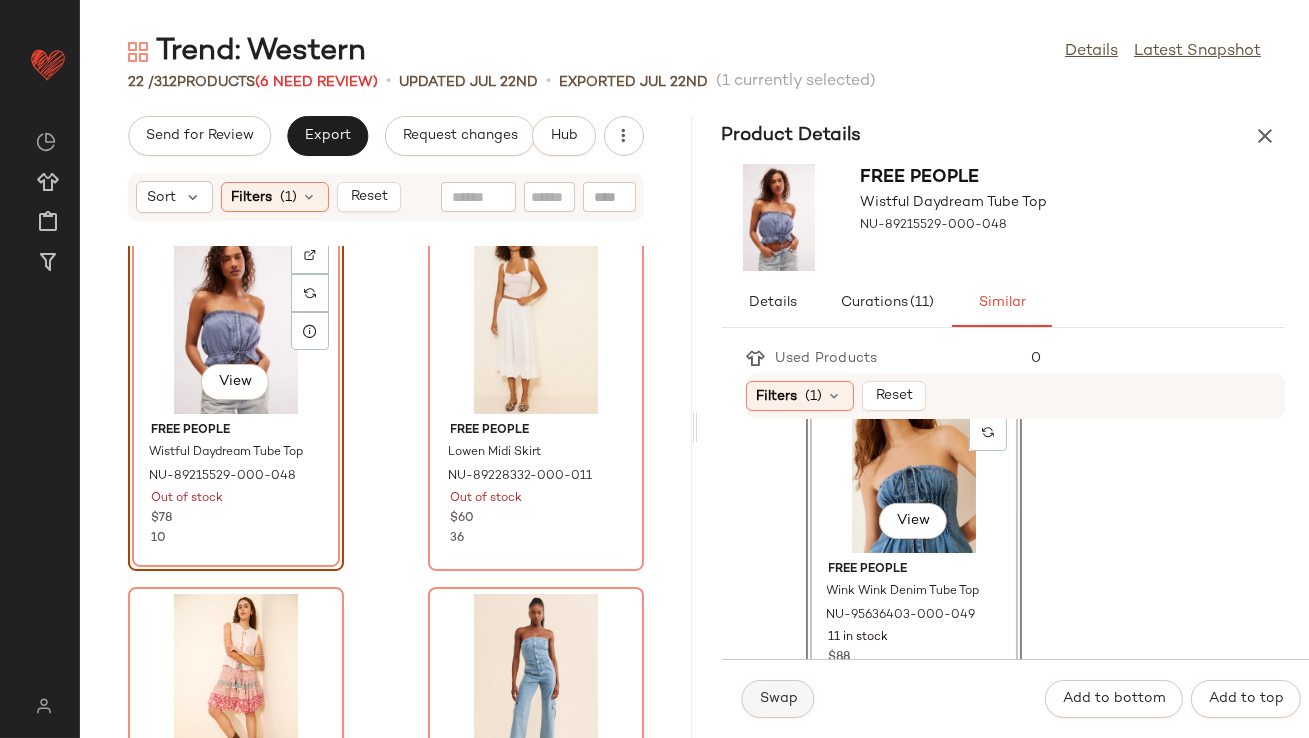 click on "Swap" 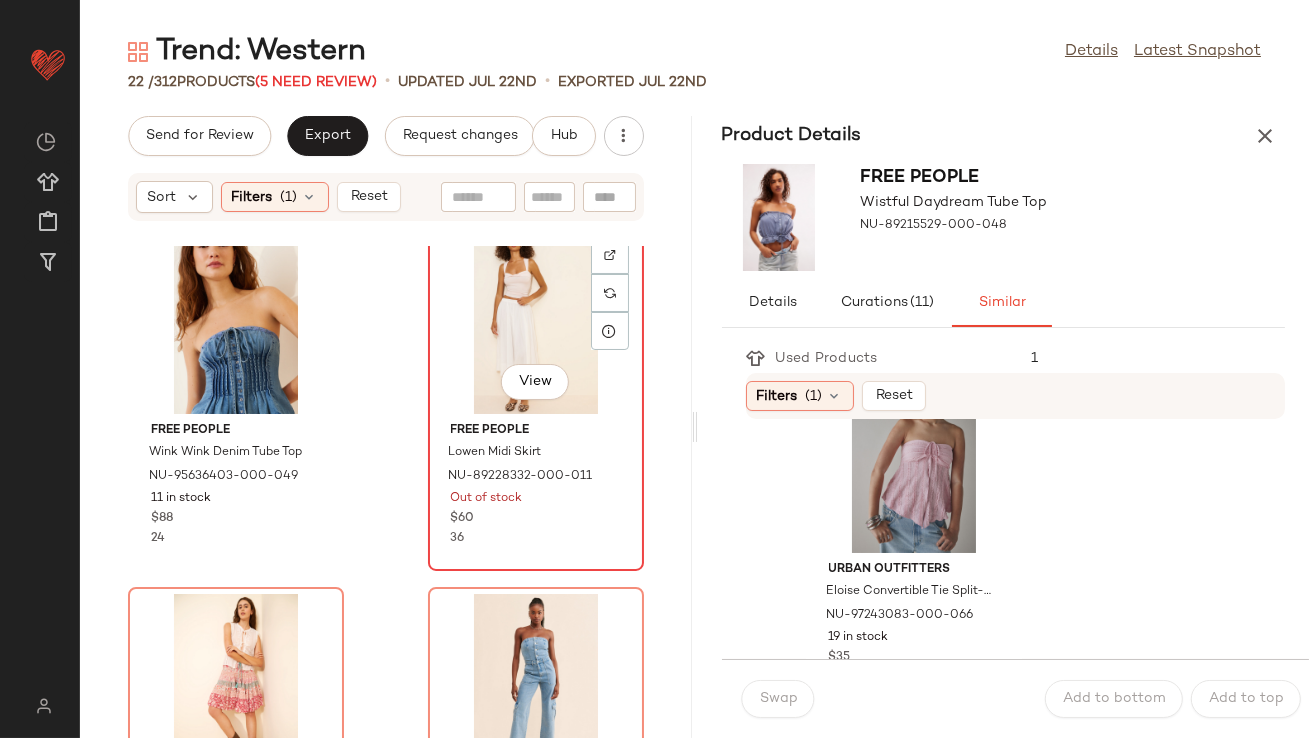 click on "View" 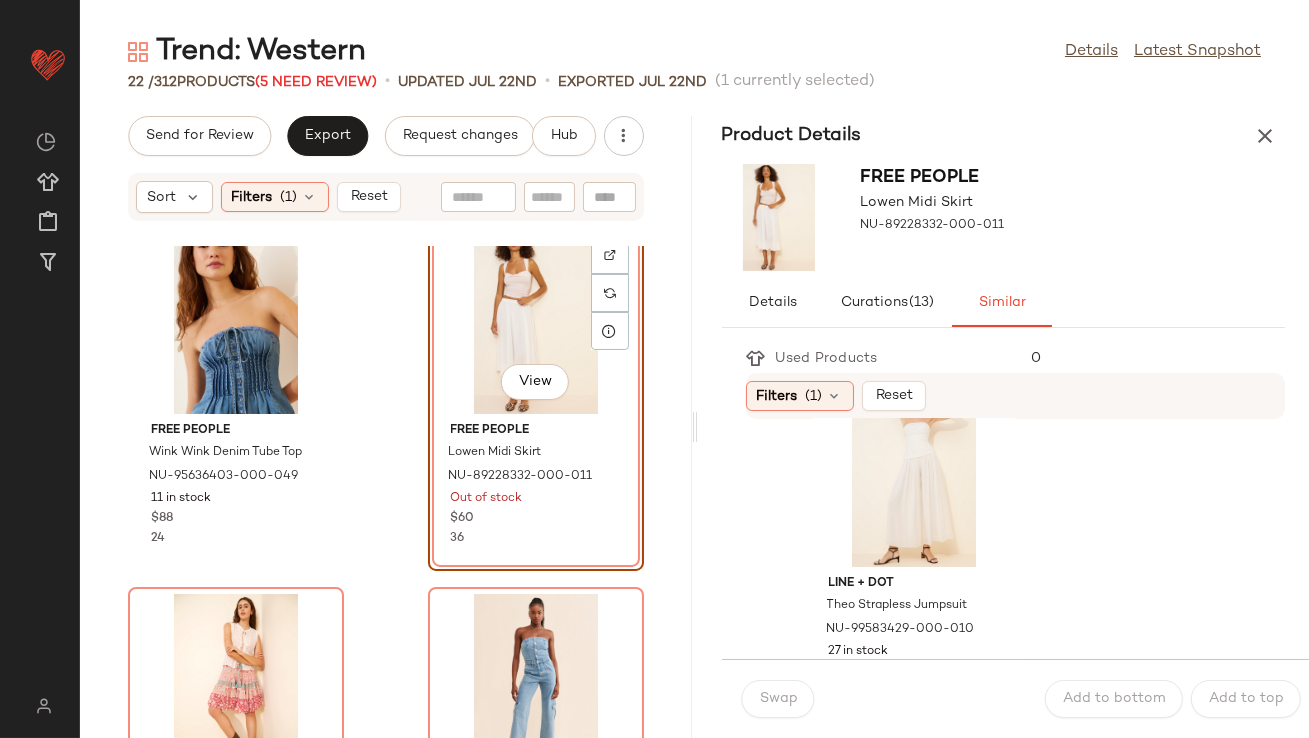 scroll, scrollTop: 433, scrollLeft: 0, axis: vertical 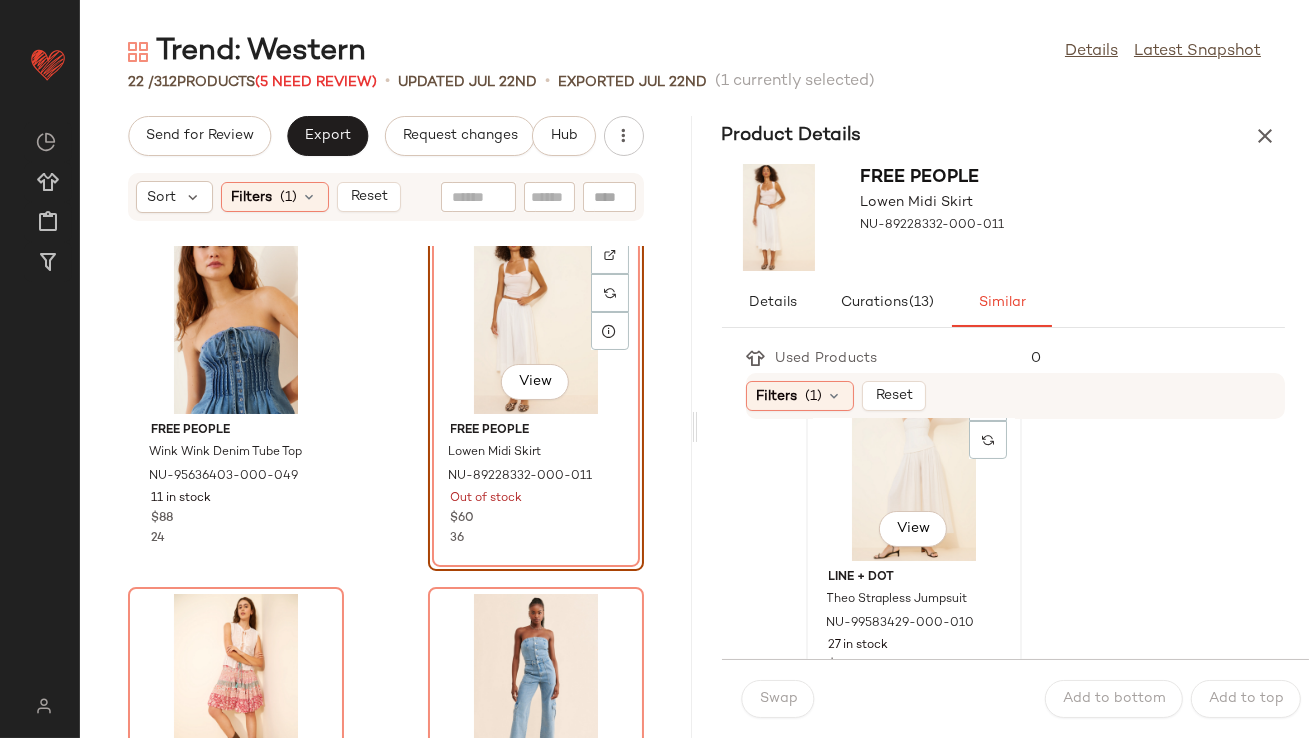 click on "View" 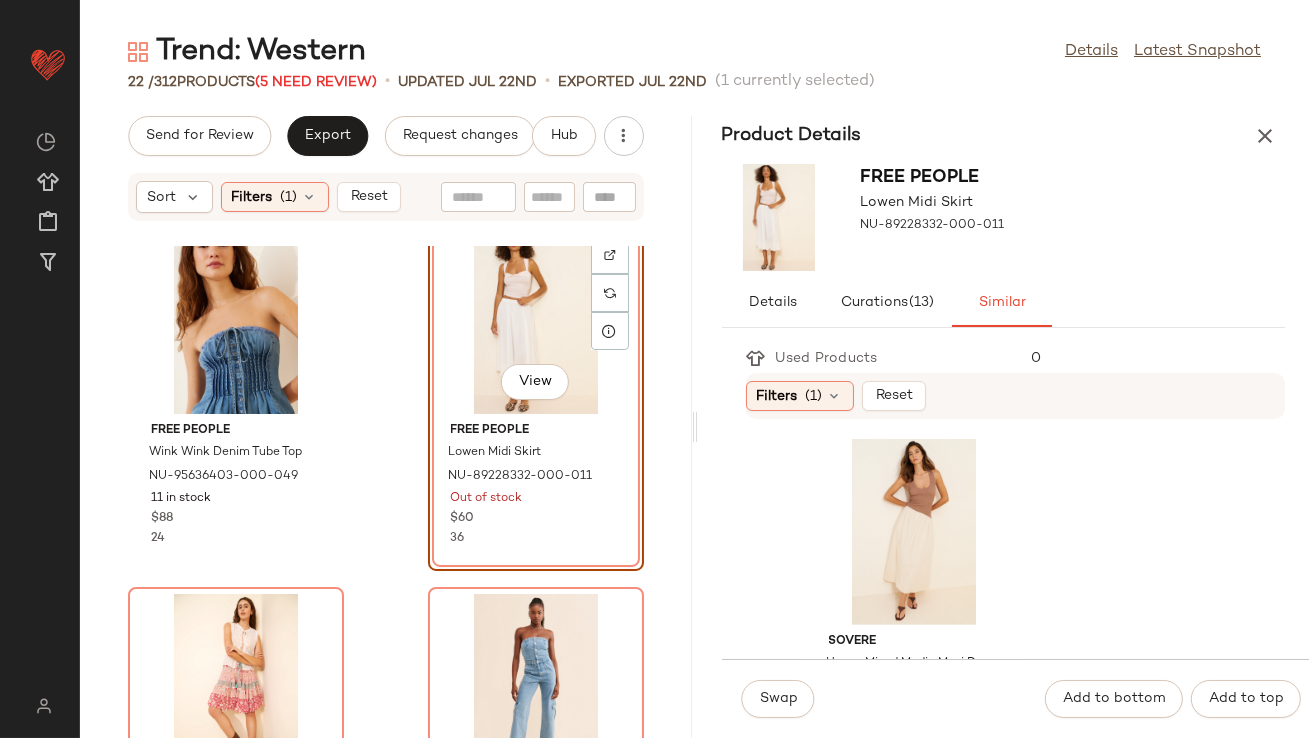 scroll, scrollTop: 1839, scrollLeft: 0, axis: vertical 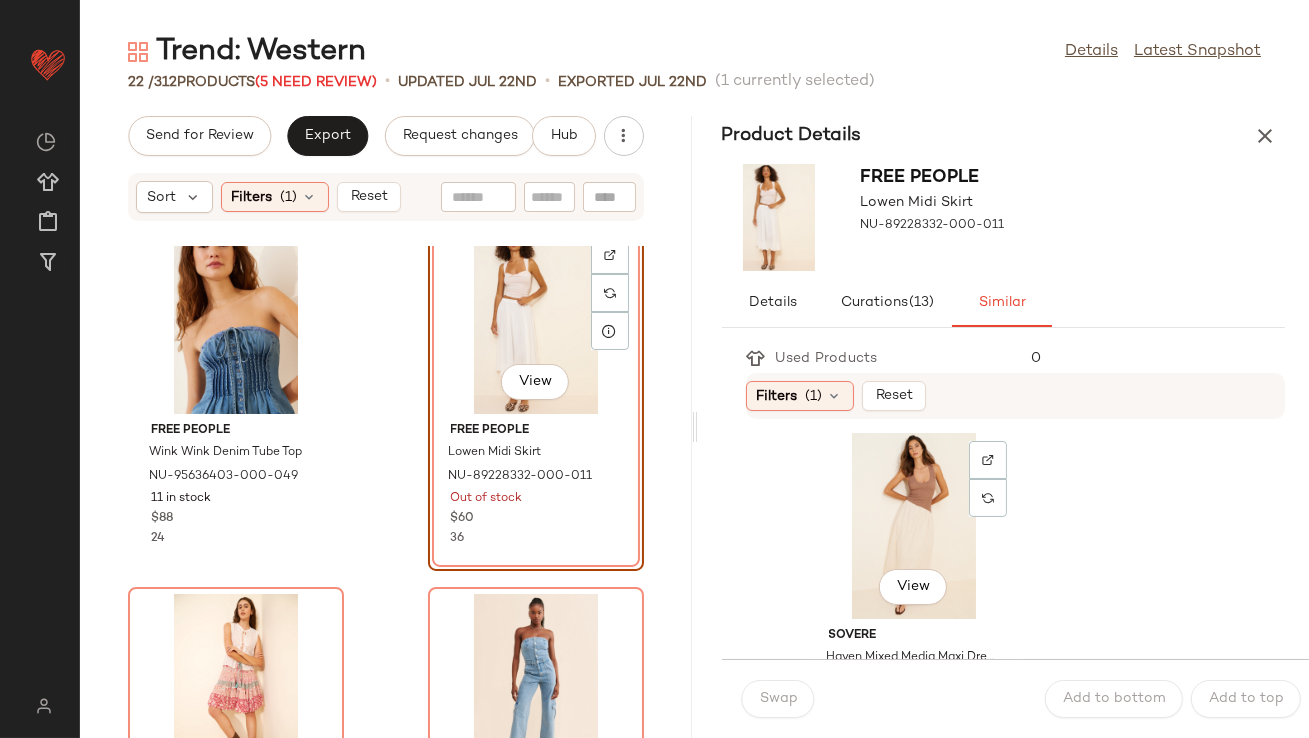click on "View" 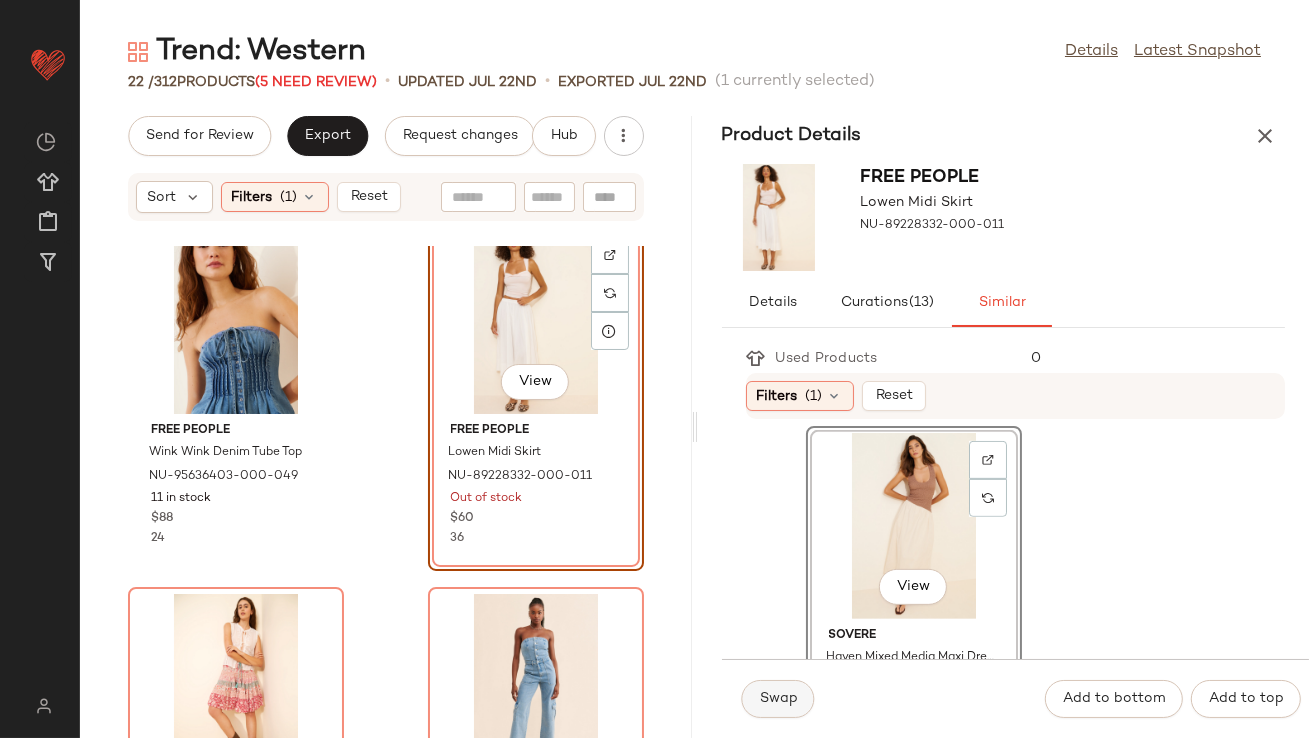 click on "Swap" 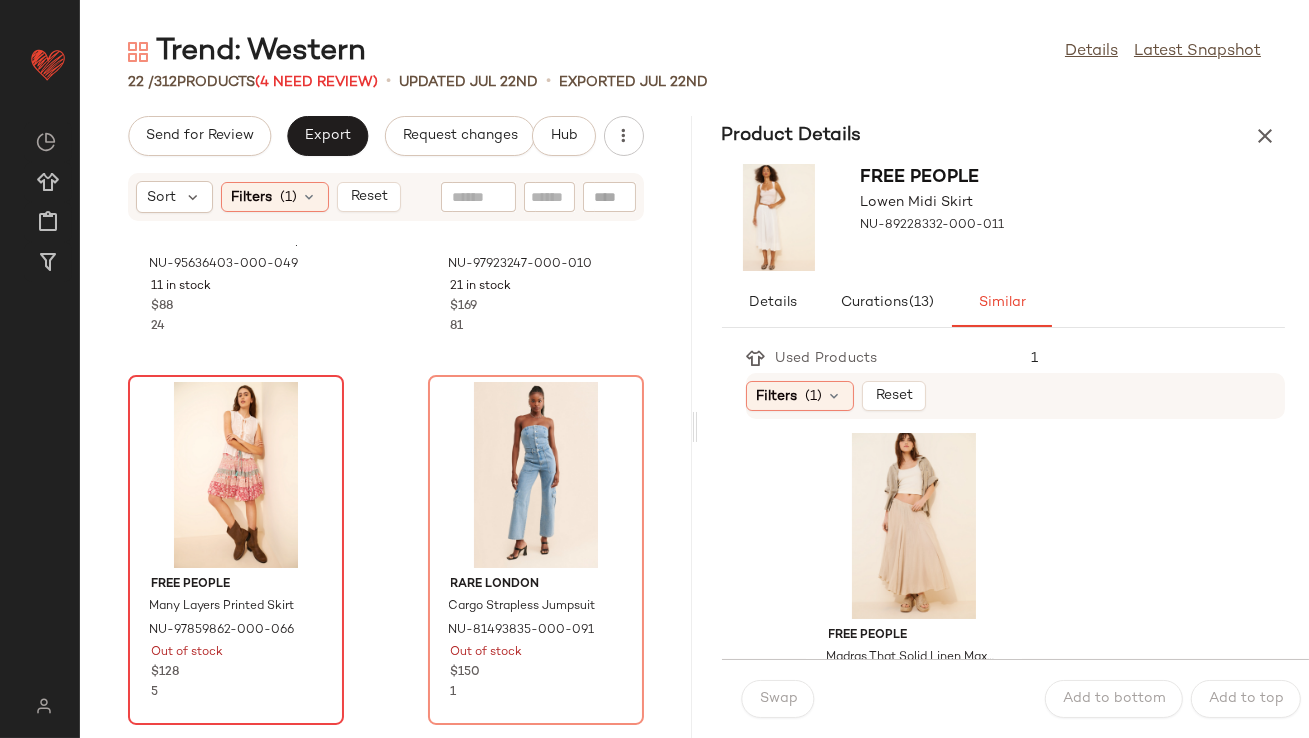 scroll, scrollTop: 3210, scrollLeft: 0, axis: vertical 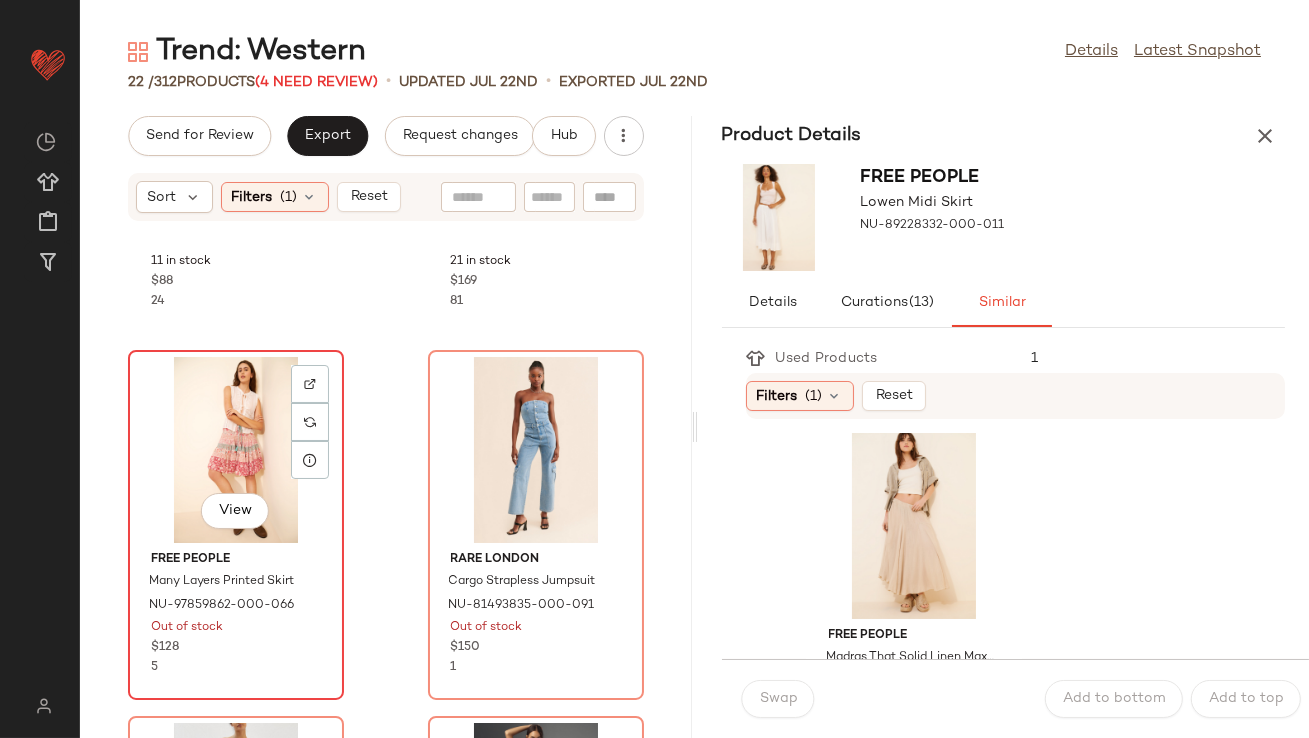 click on "View" 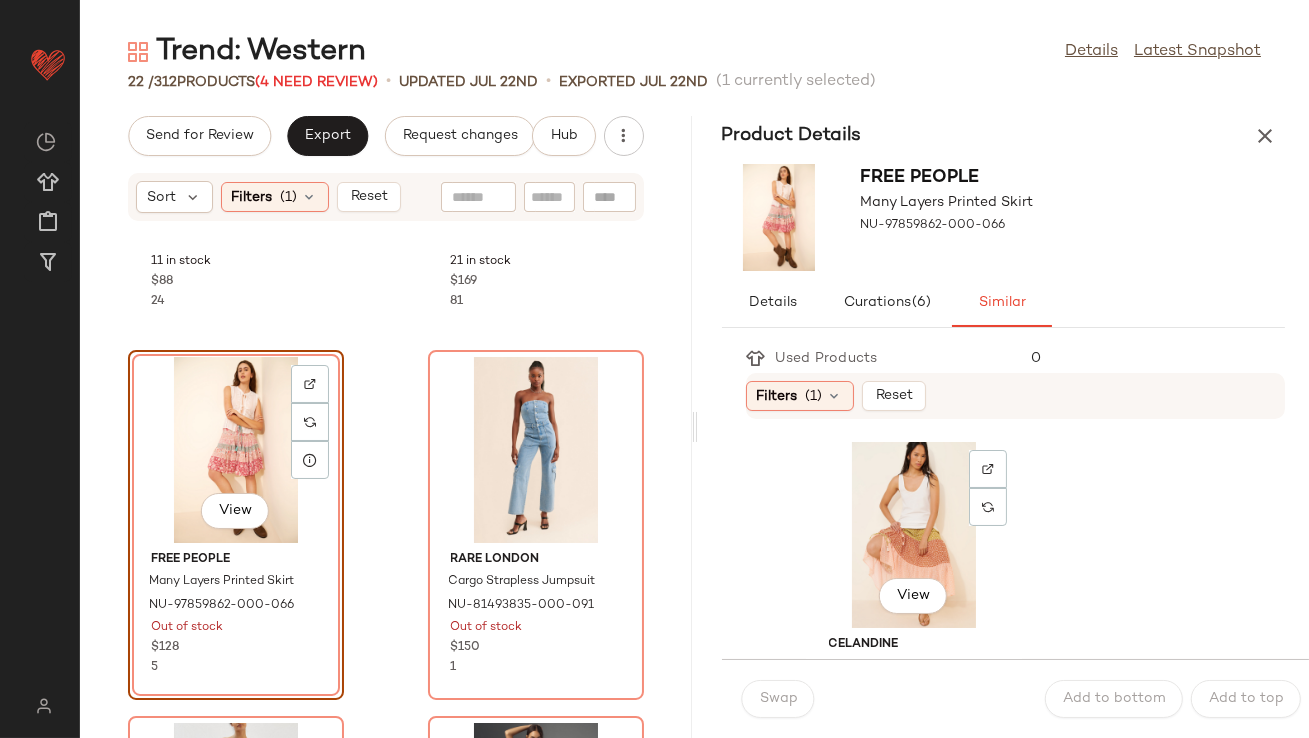click on "View" 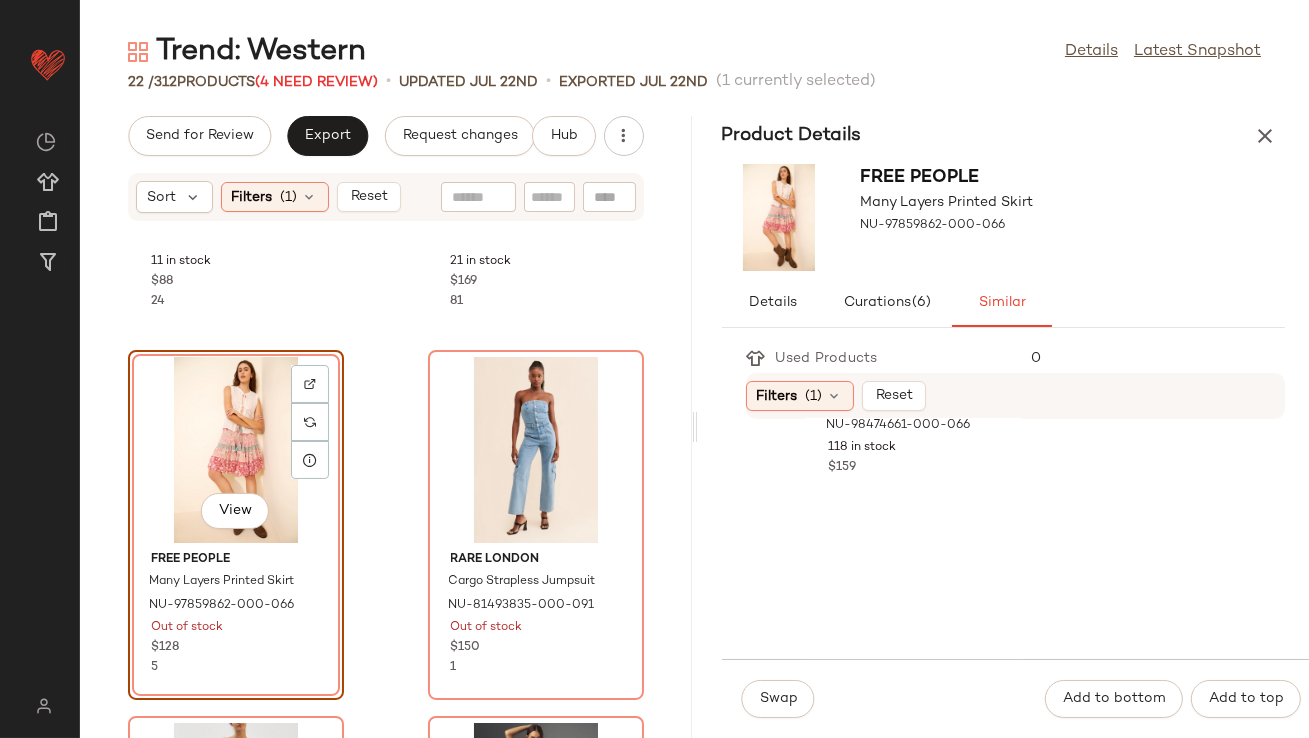 scroll, scrollTop: 769, scrollLeft: 0, axis: vertical 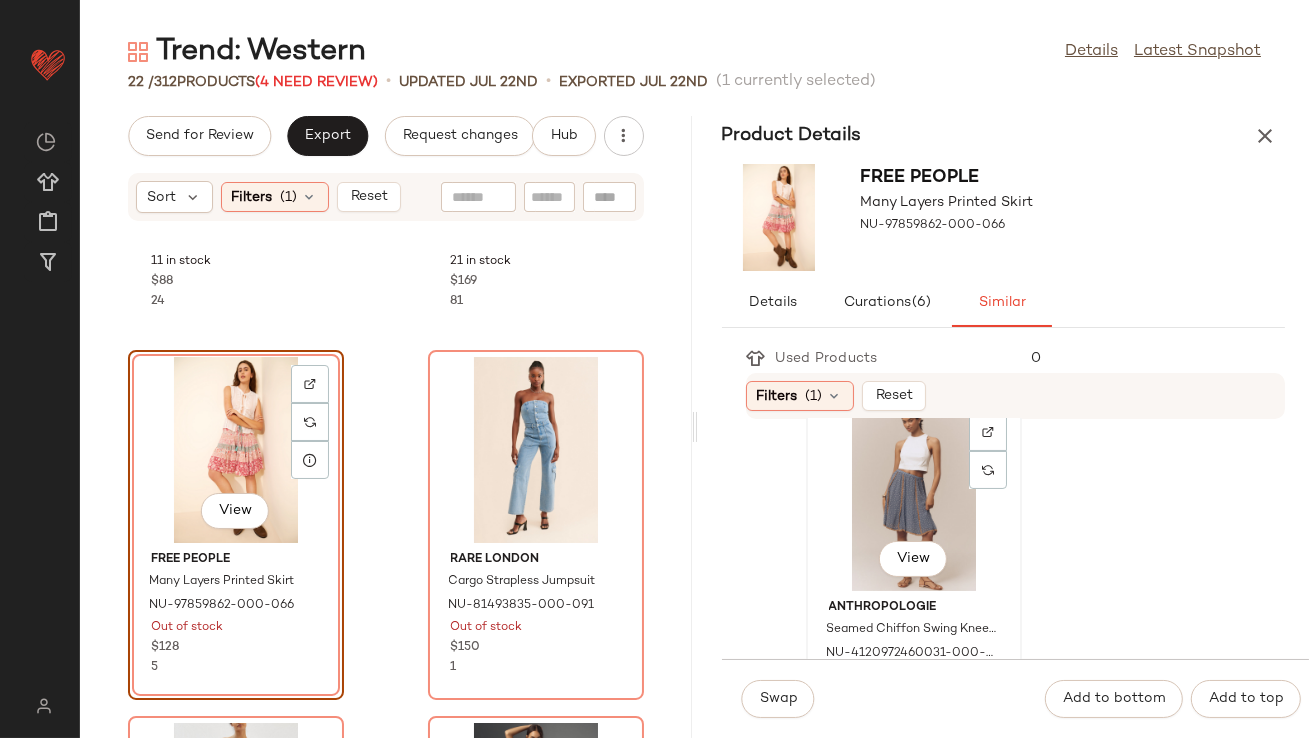 click on "View" 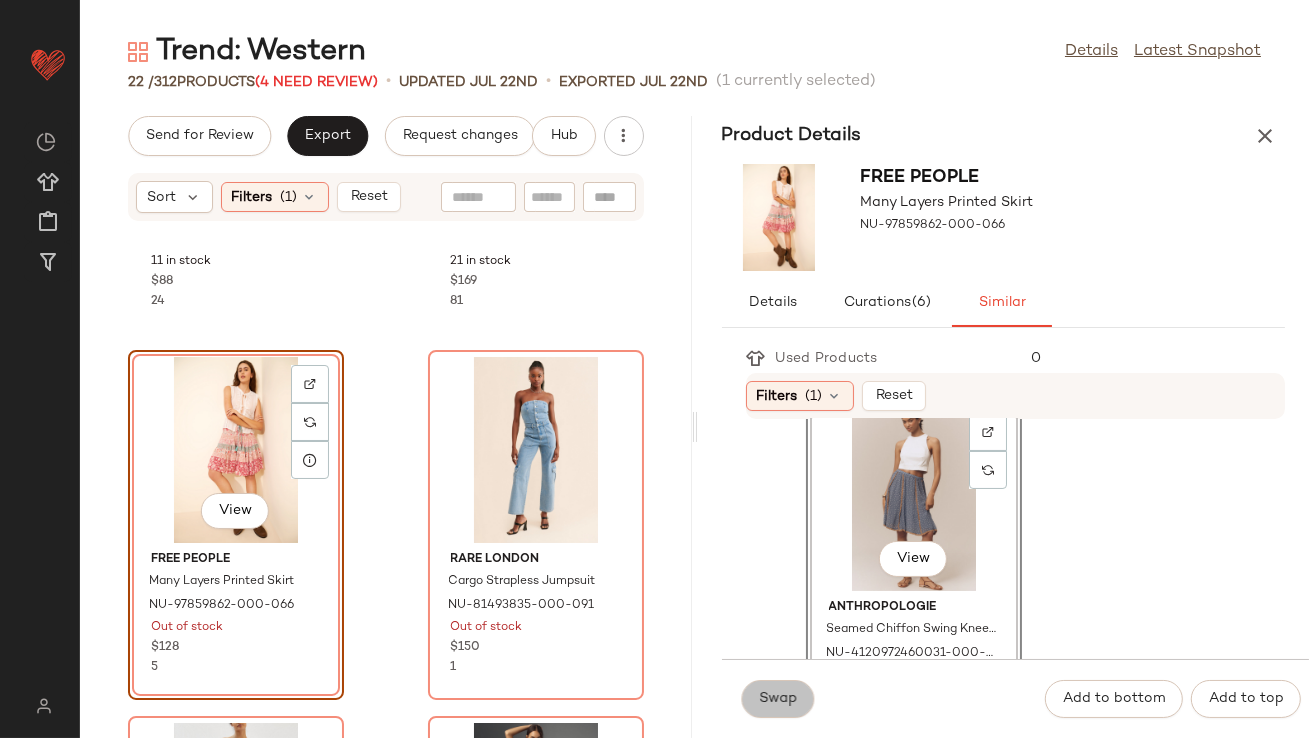 click on "Swap" at bounding box center [778, 699] 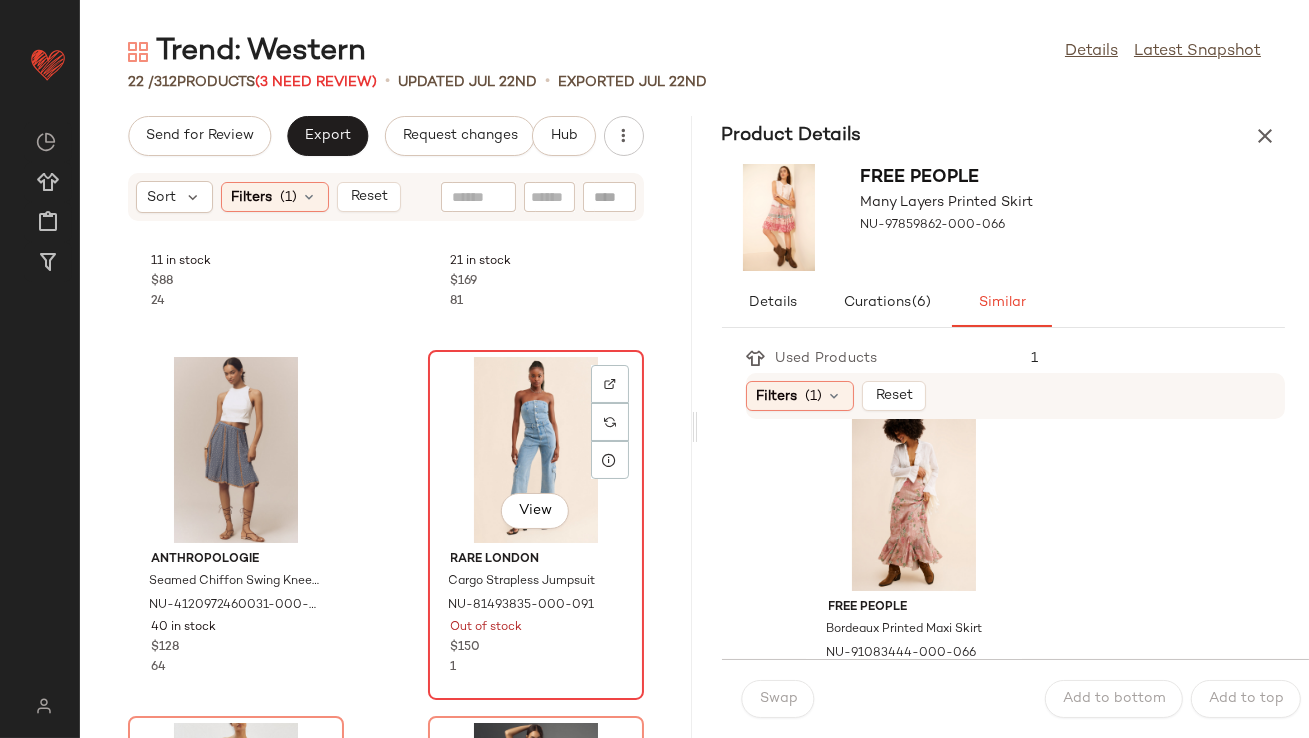 click on "View" 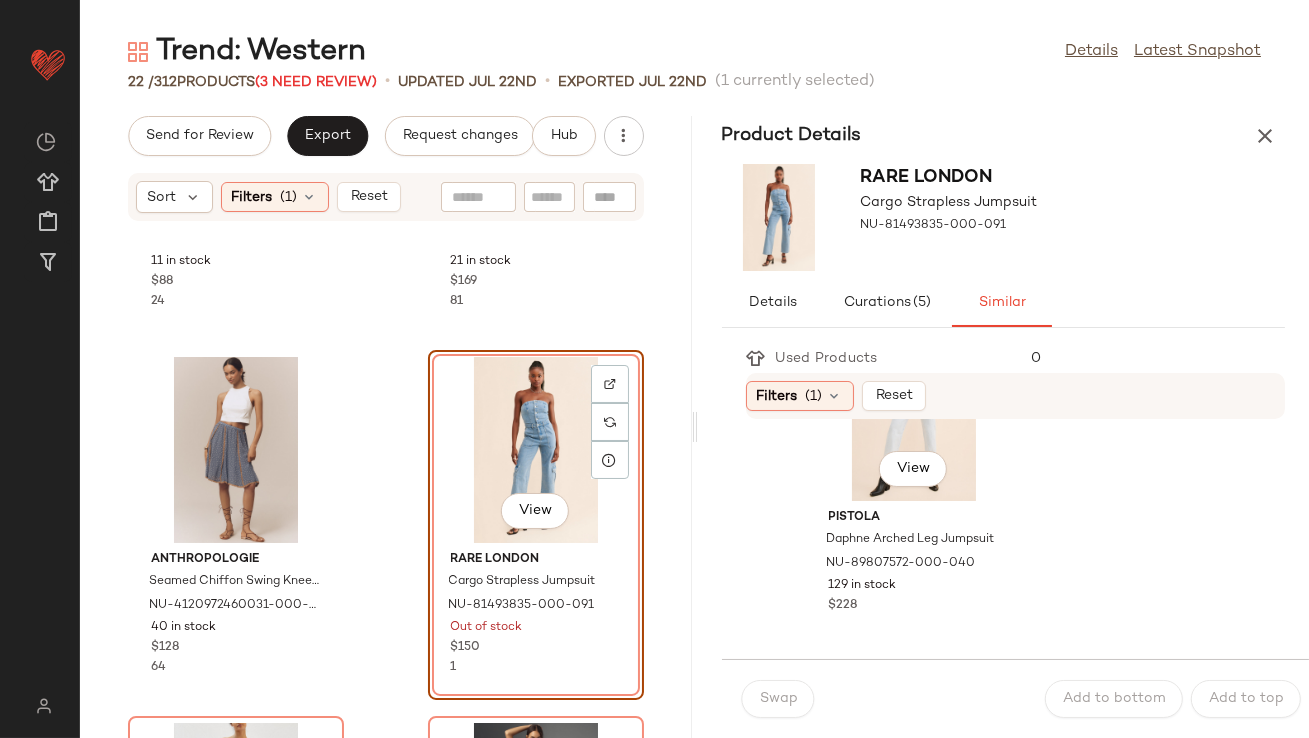 scroll, scrollTop: 733, scrollLeft: 0, axis: vertical 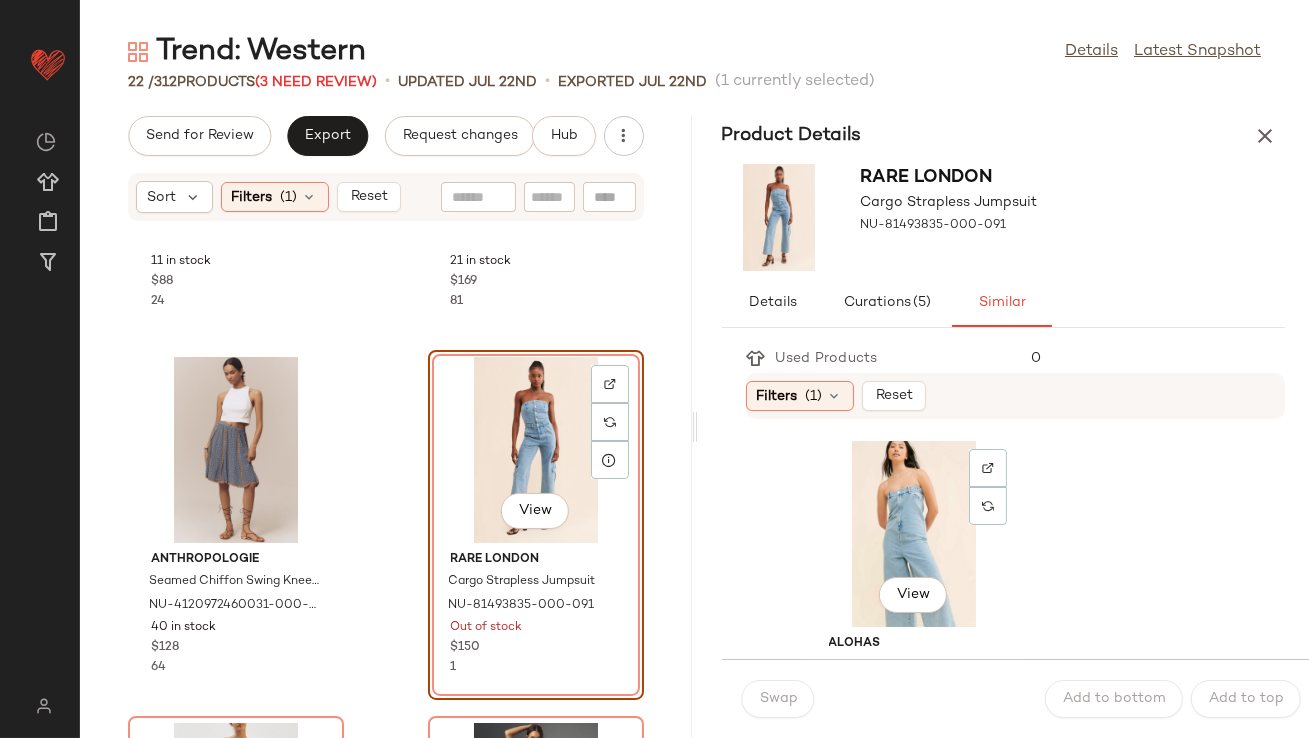 click on "View" 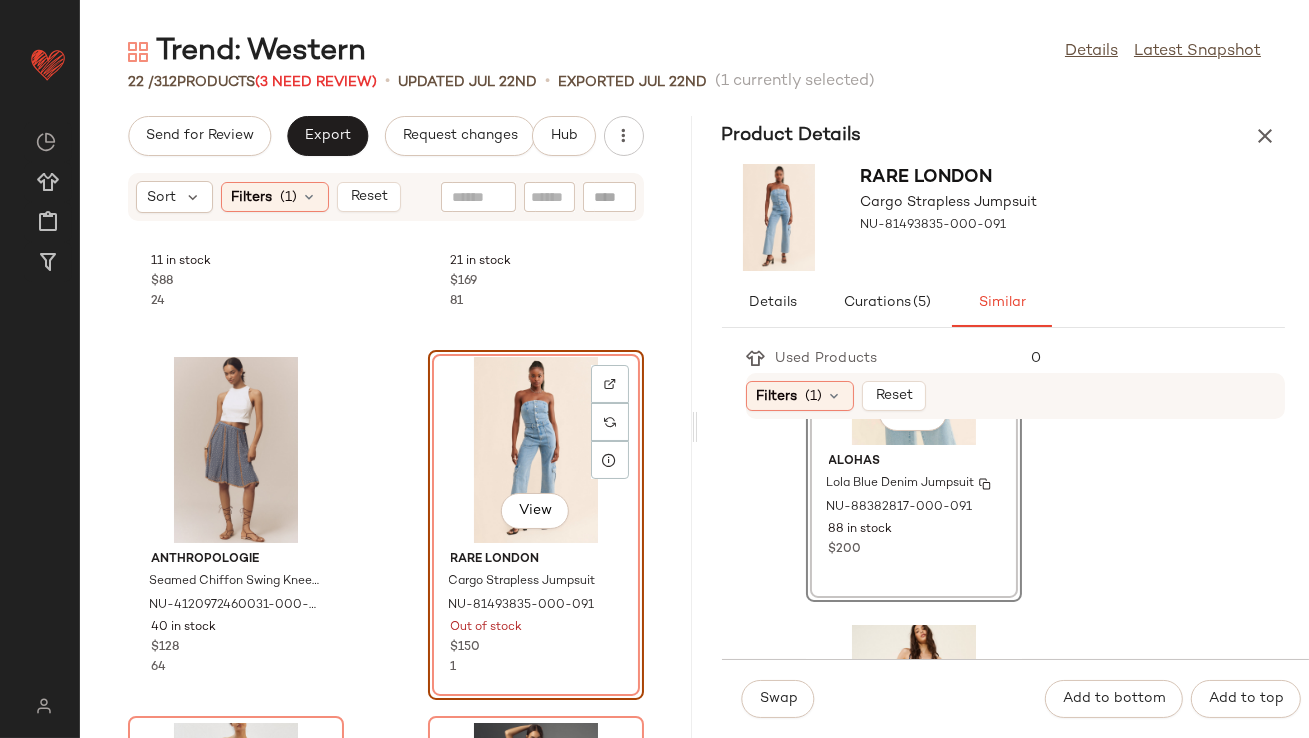 scroll, scrollTop: 1051, scrollLeft: 0, axis: vertical 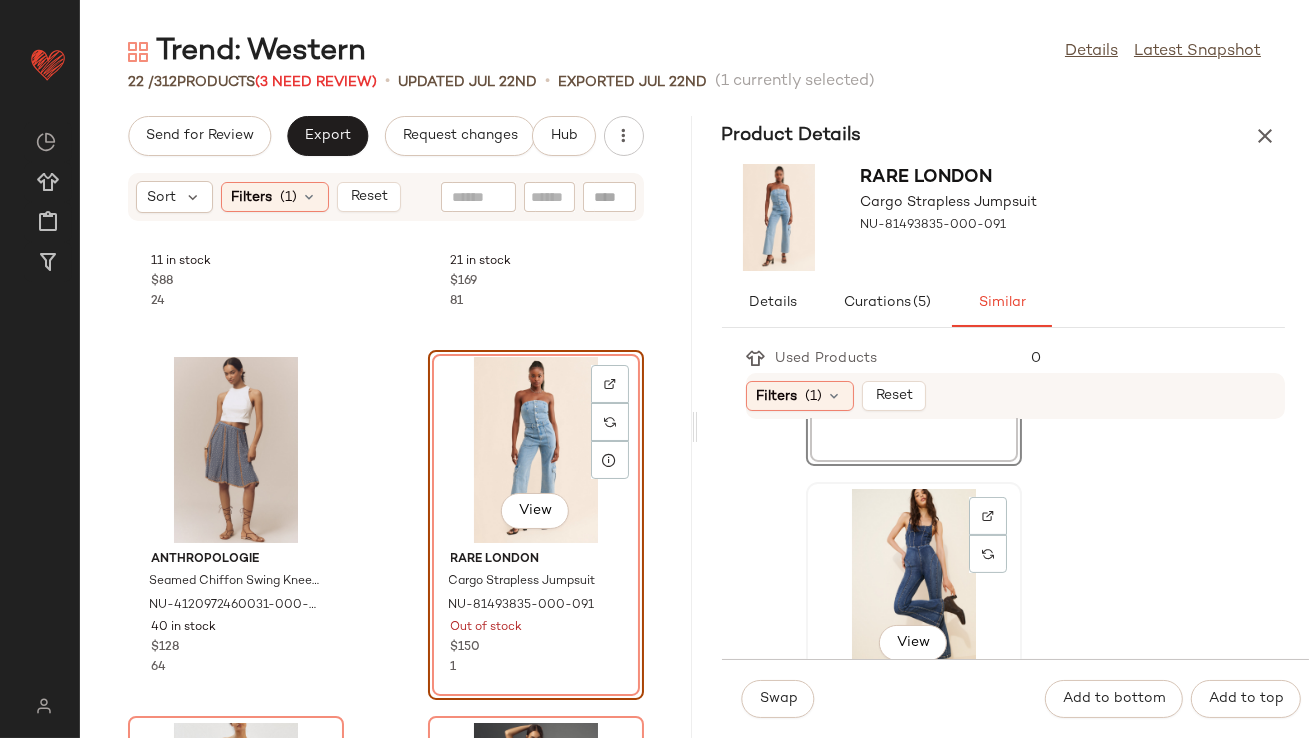 click on "View" 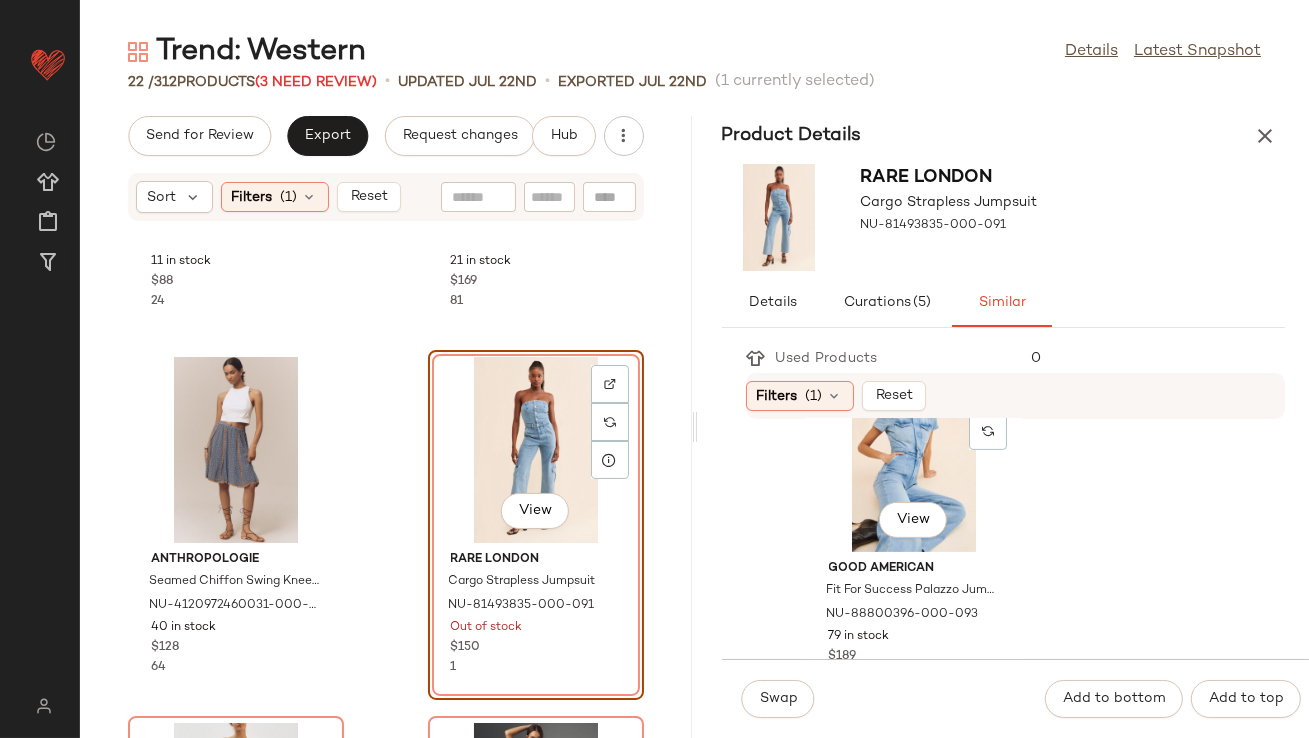 scroll, scrollTop: 1579, scrollLeft: 0, axis: vertical 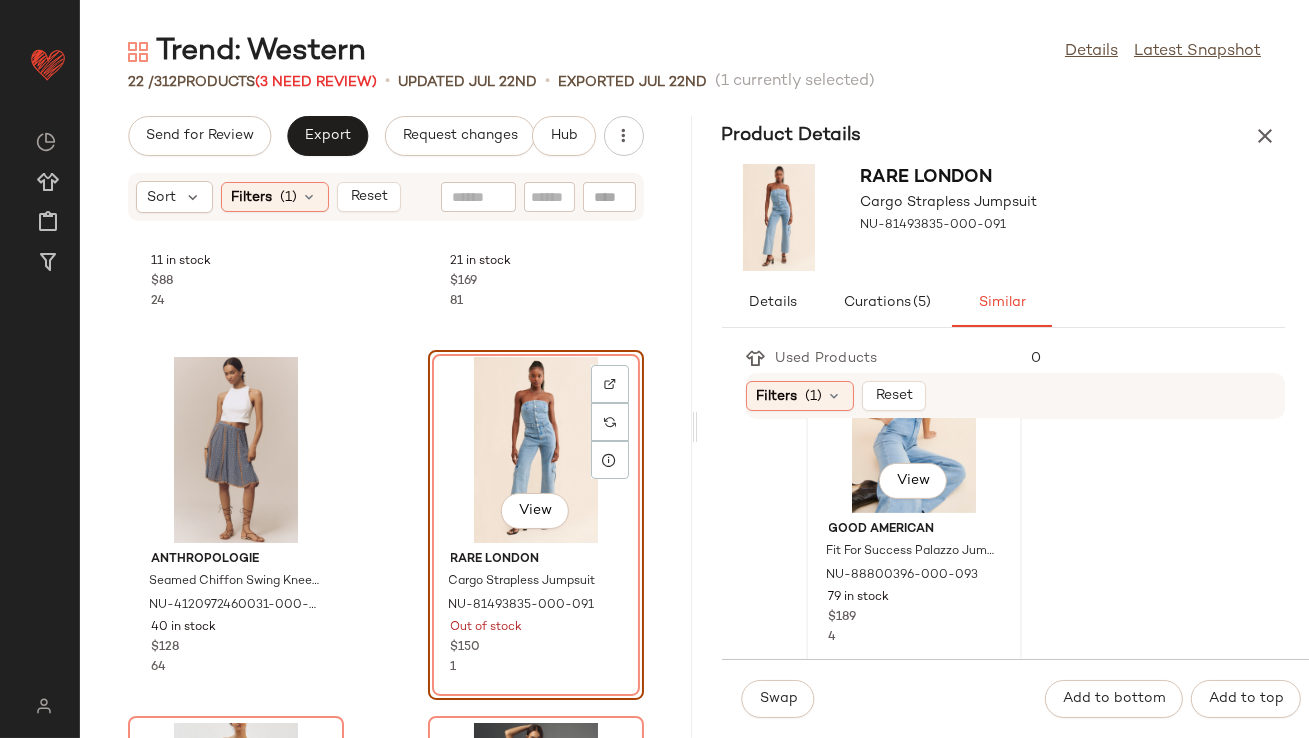 click on "View" 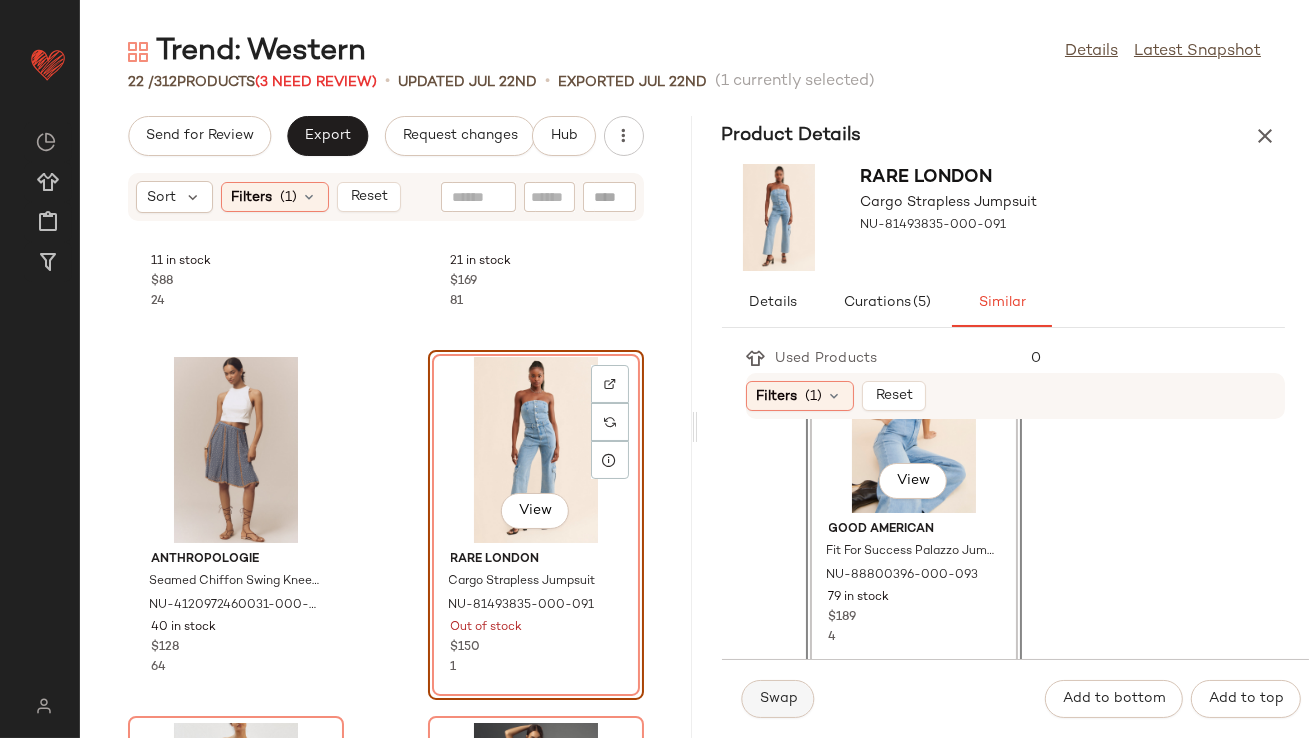 click on "Swap" at bounding box center [778, 699] 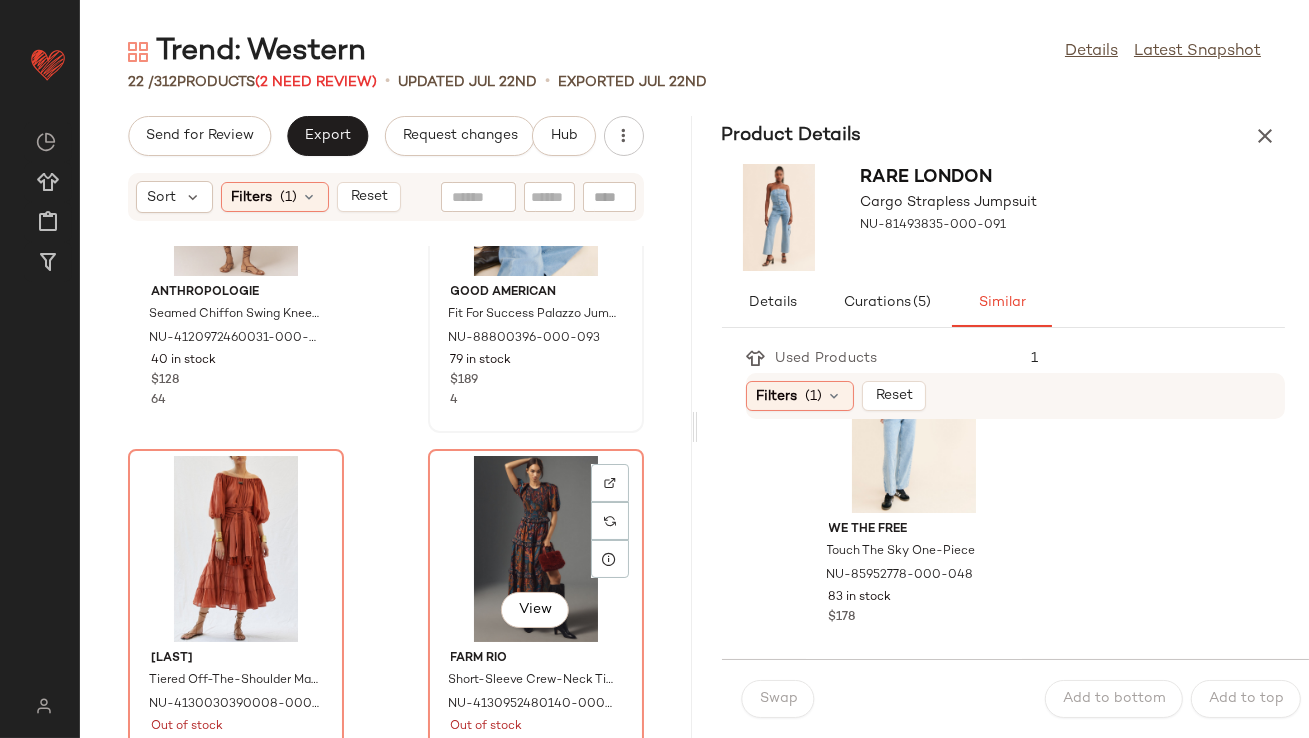 scroll, scrollTop: 3537, scrollLeft: 0, axis: vertical 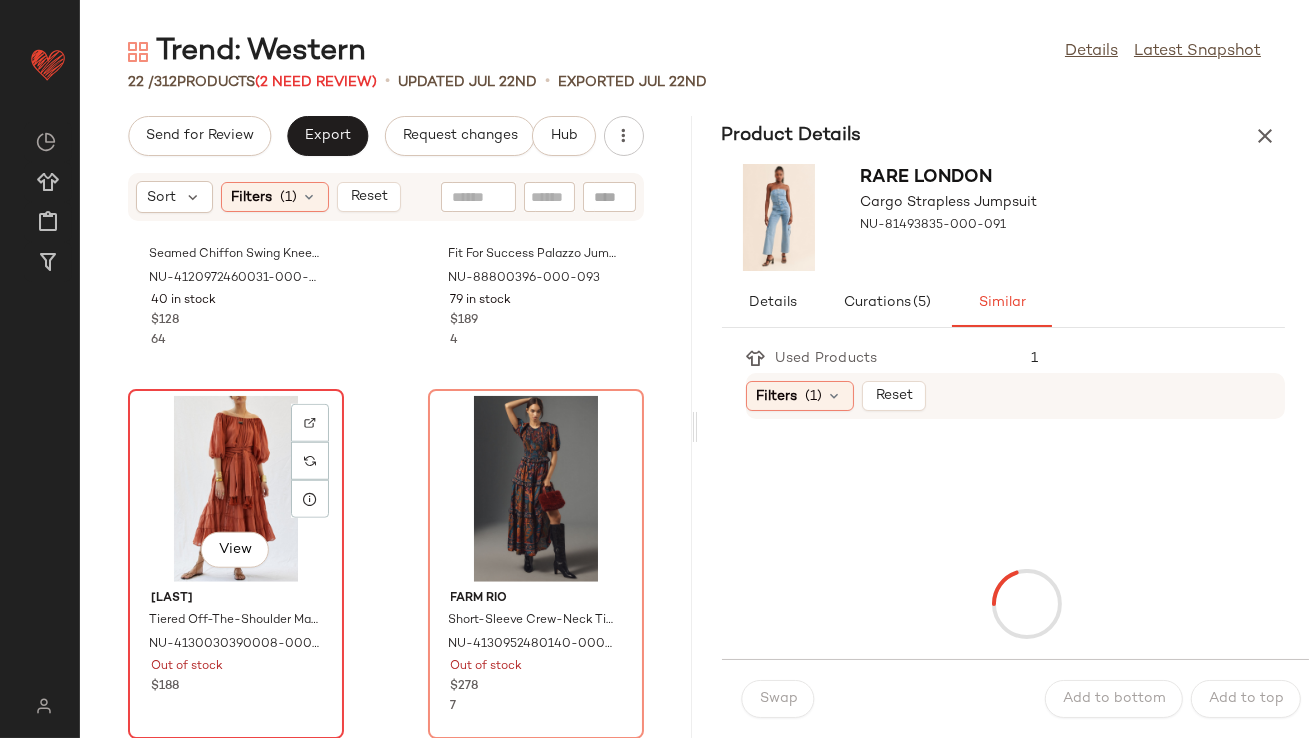 click on "View" 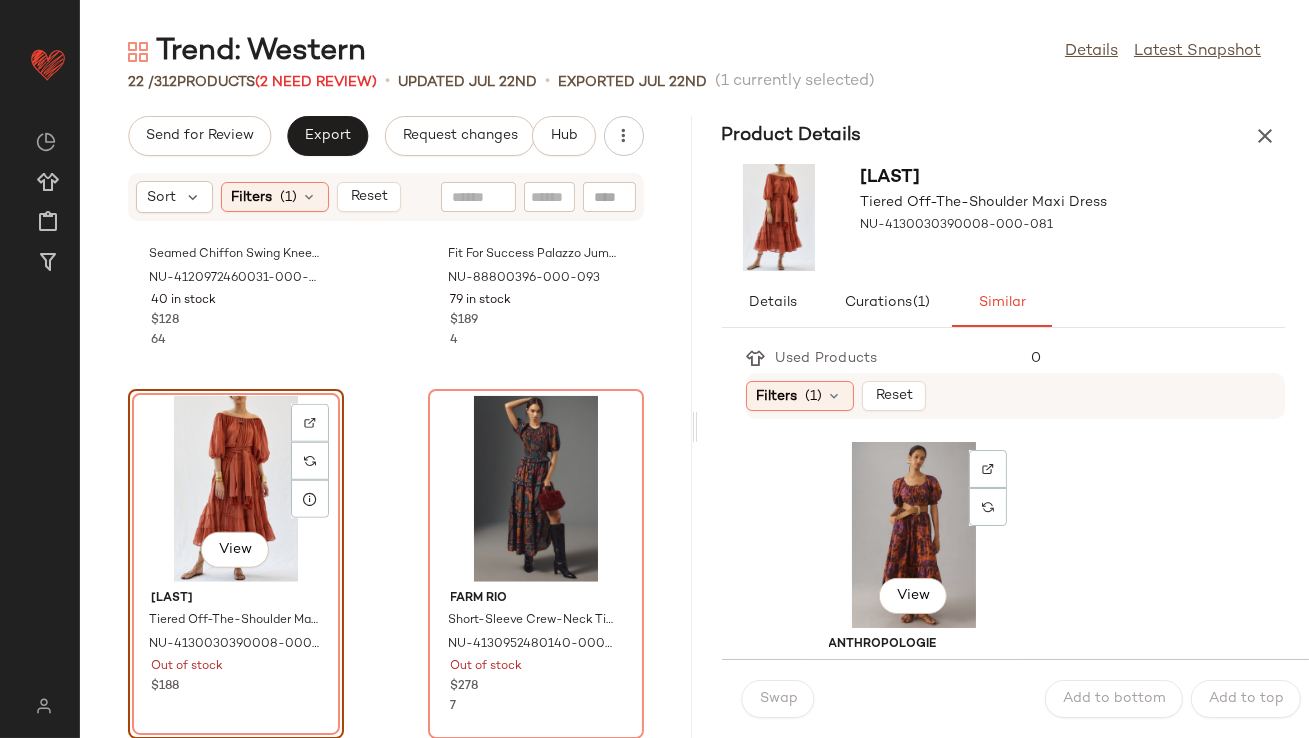 click on "View" 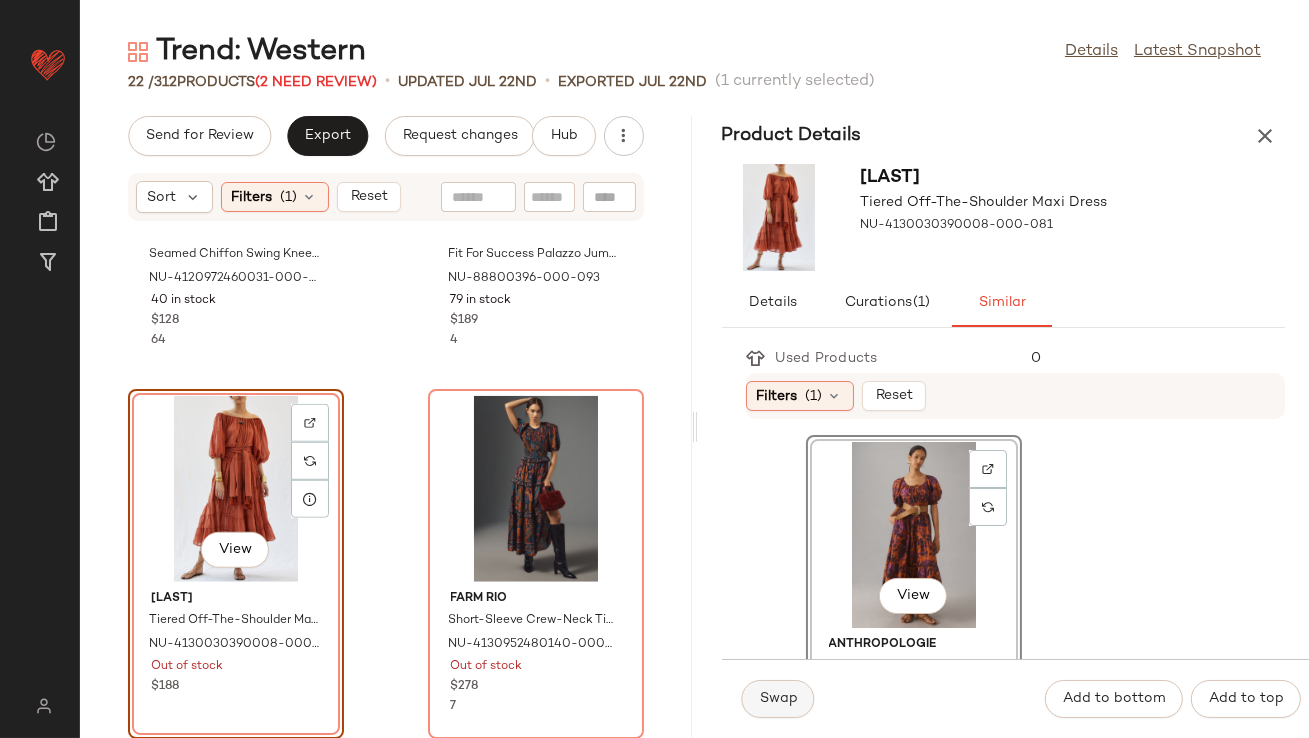 click on "Swap" 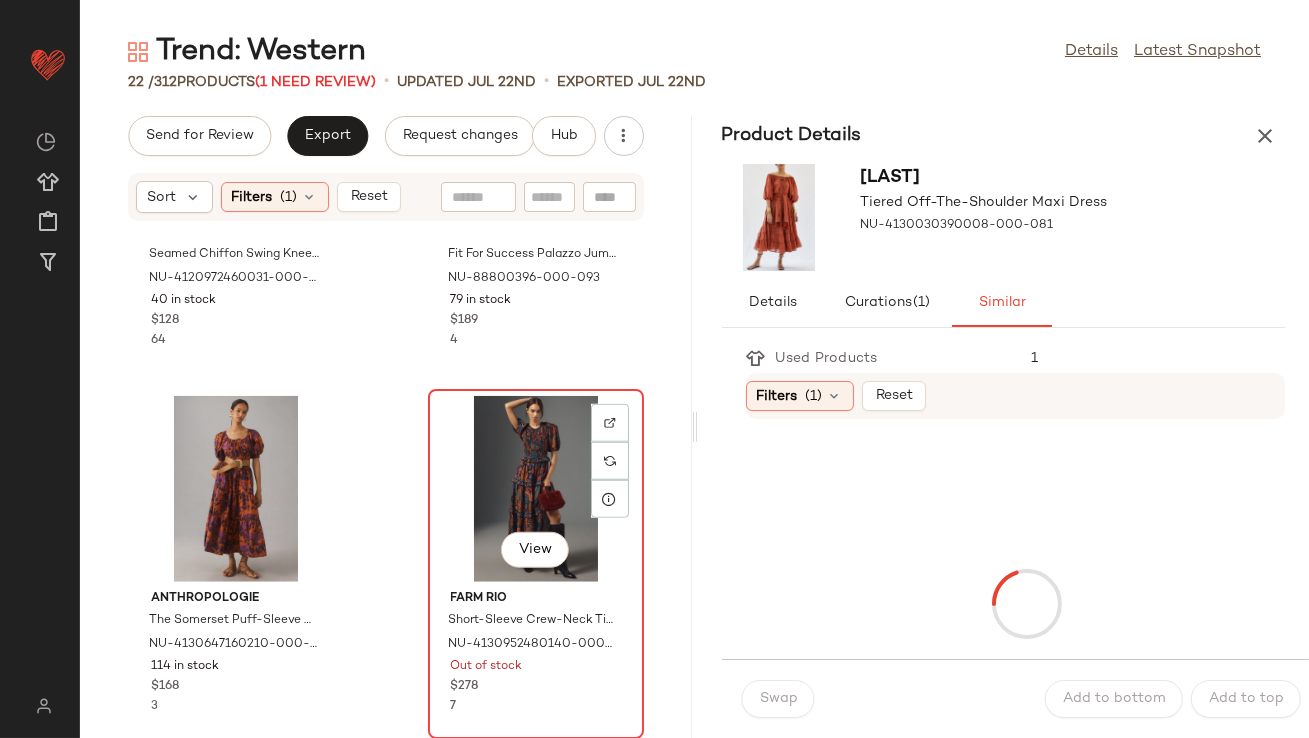 click on "View" 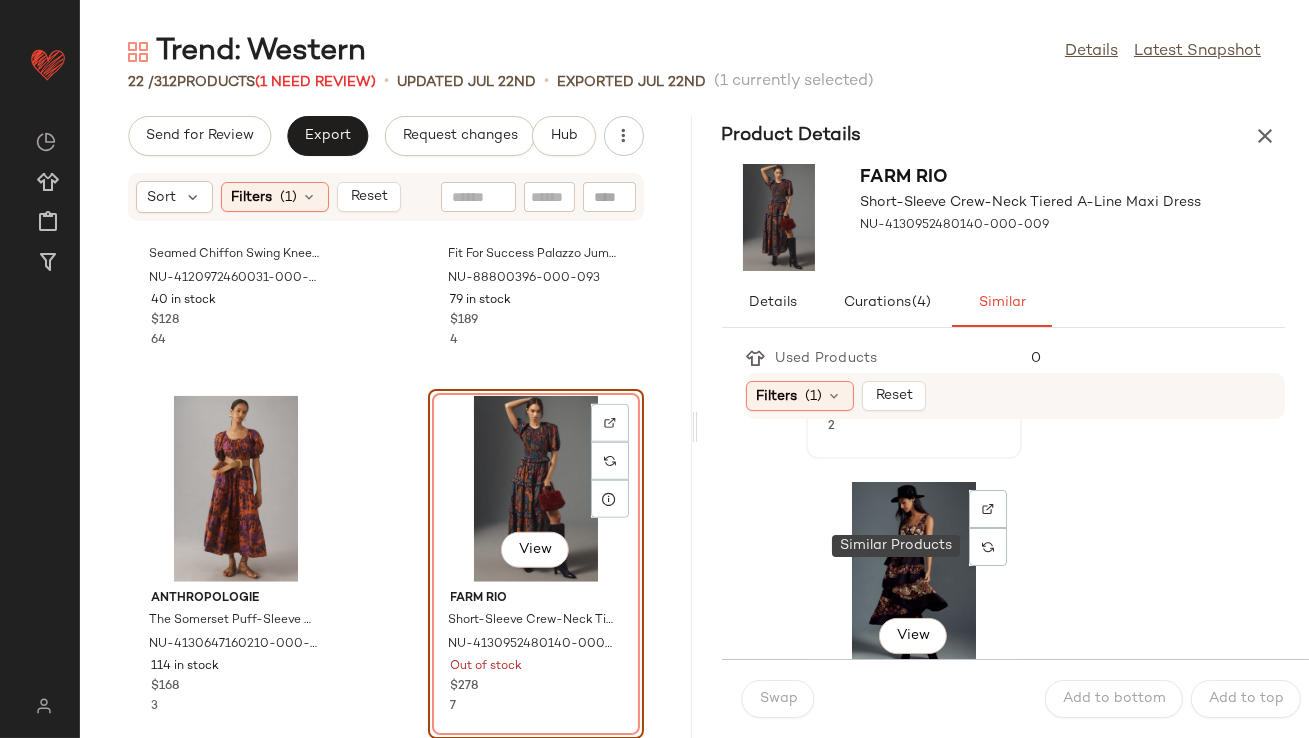 scroll, scrollTop: 389, scrollLeft: 0, axis: vertical 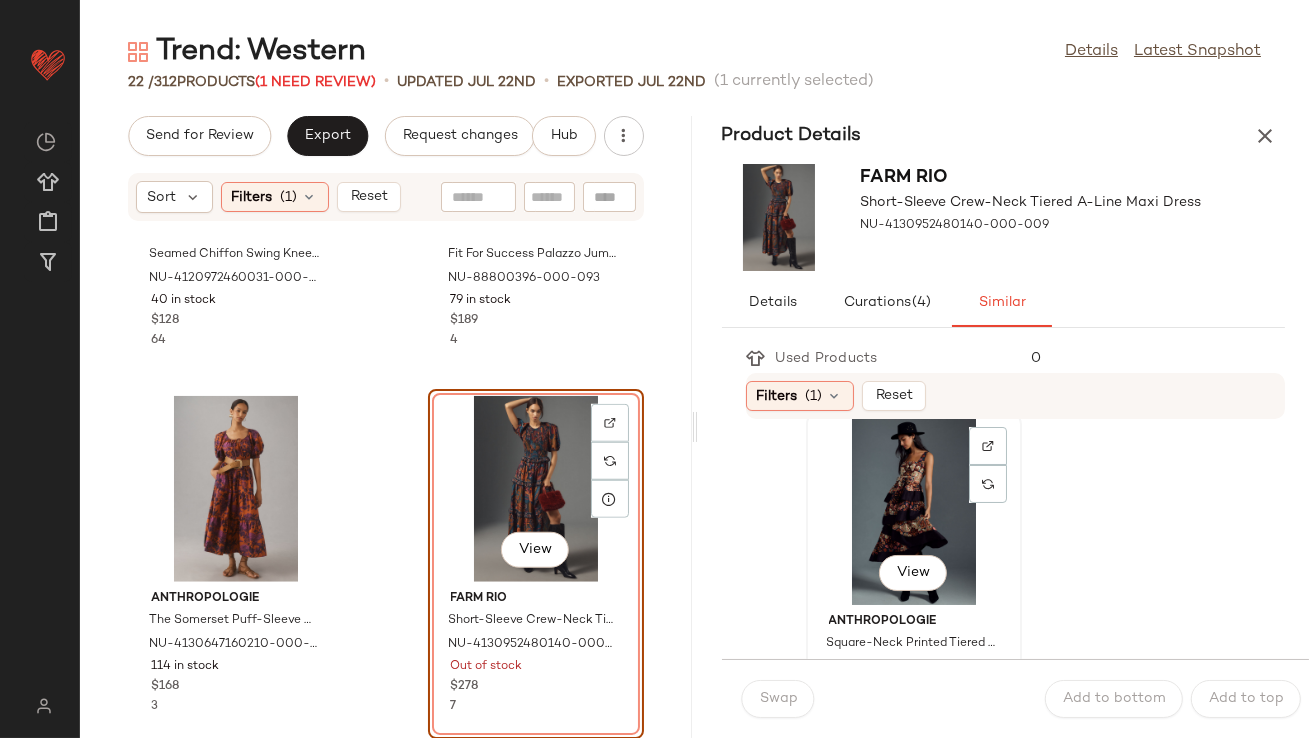 click on "View" 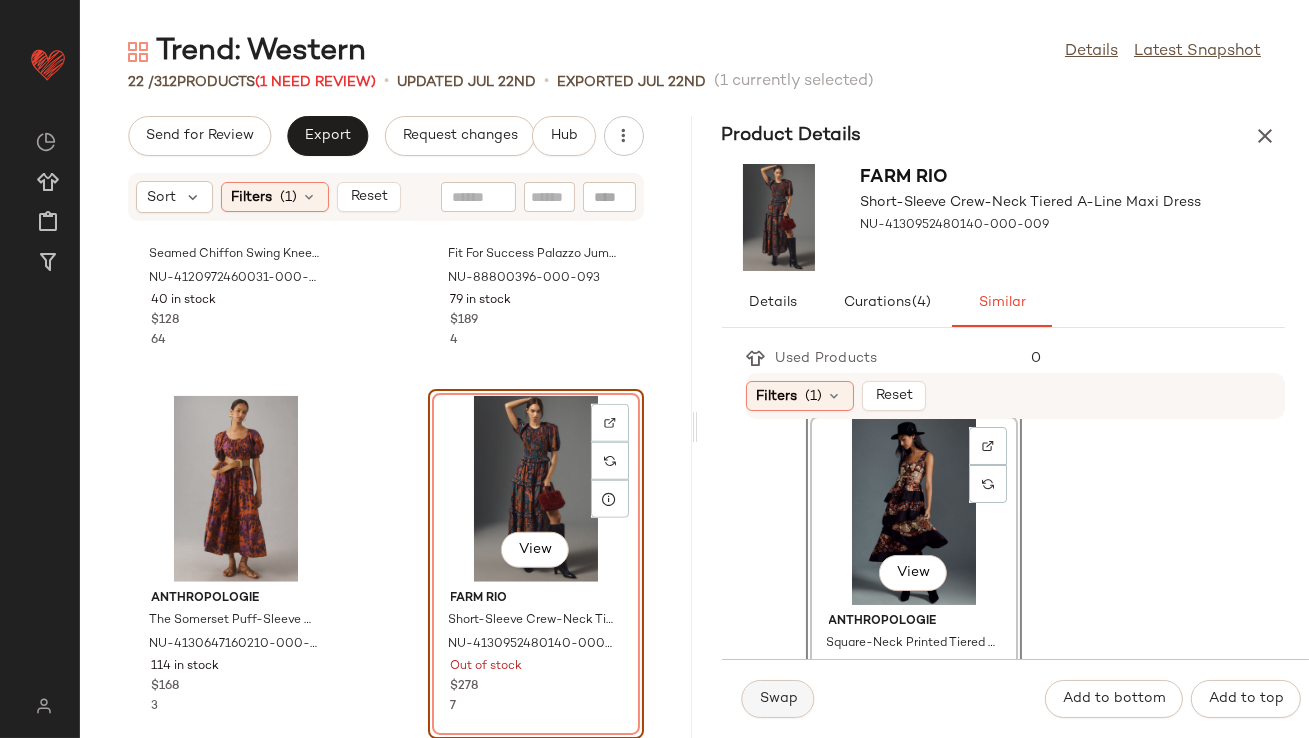 click on "Swap" 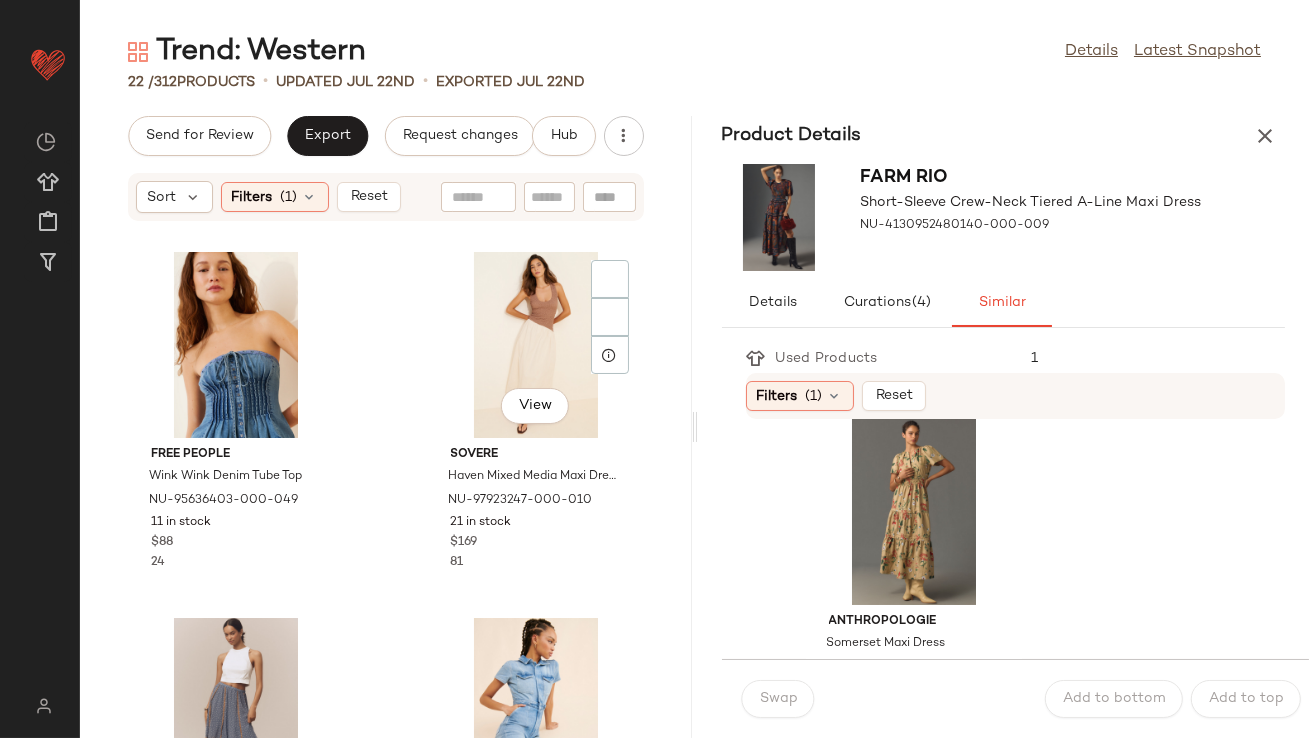 scroll, scrollTop: 2792, scrollLeft: 0, axis: vertical 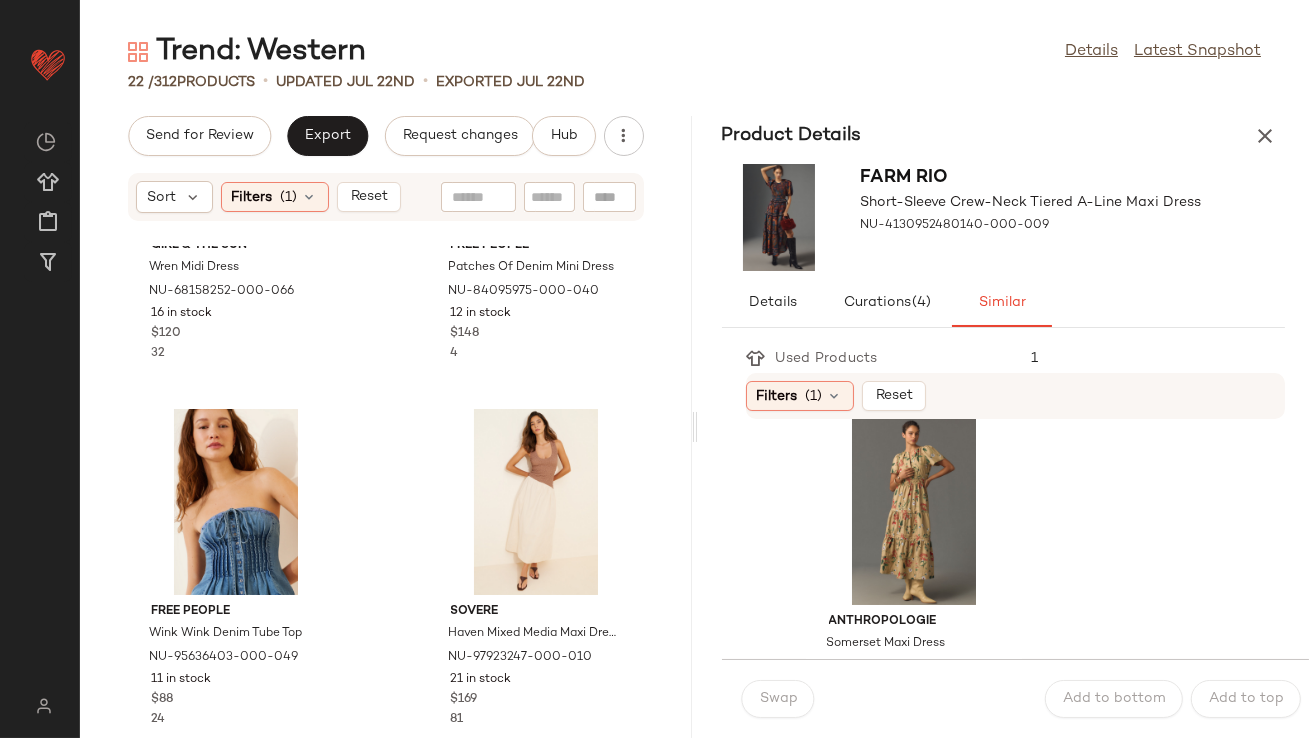 click at bounding box center (1265, 136) 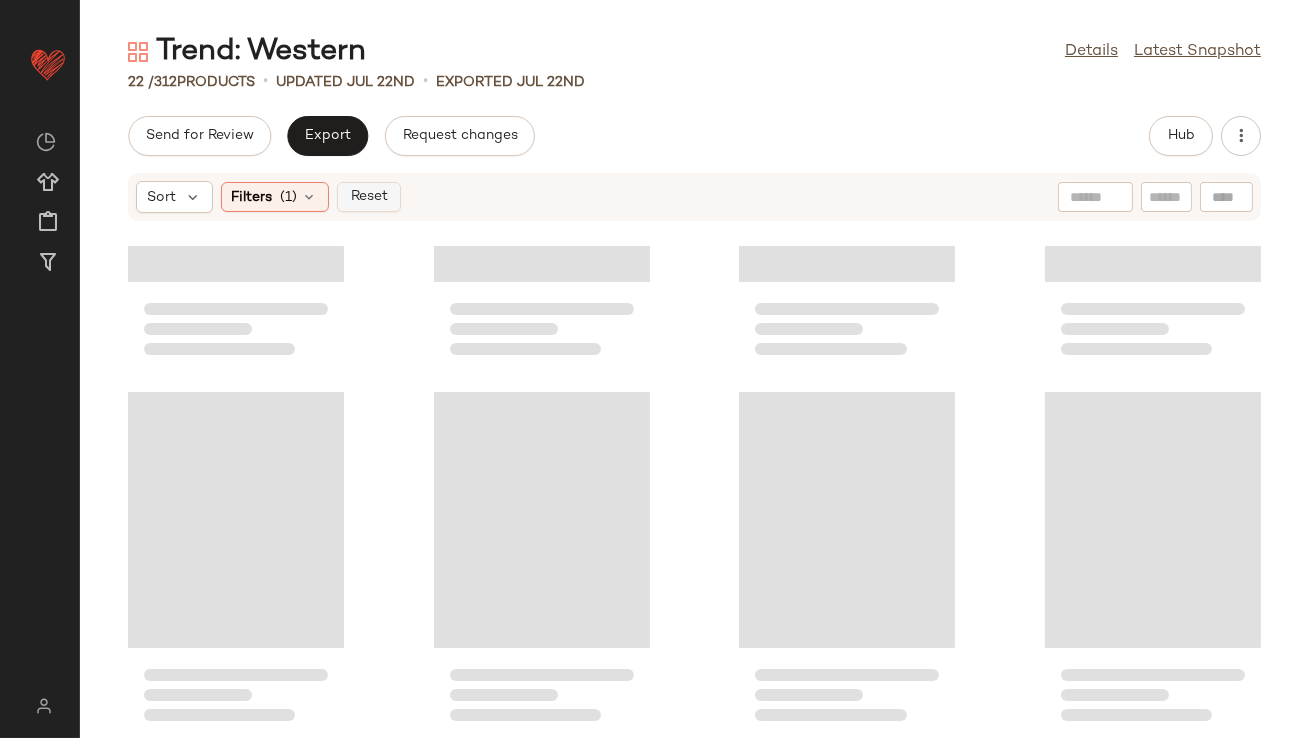 scroll, scrollTop: 1464, scrollLeft: 0, axis: vertical 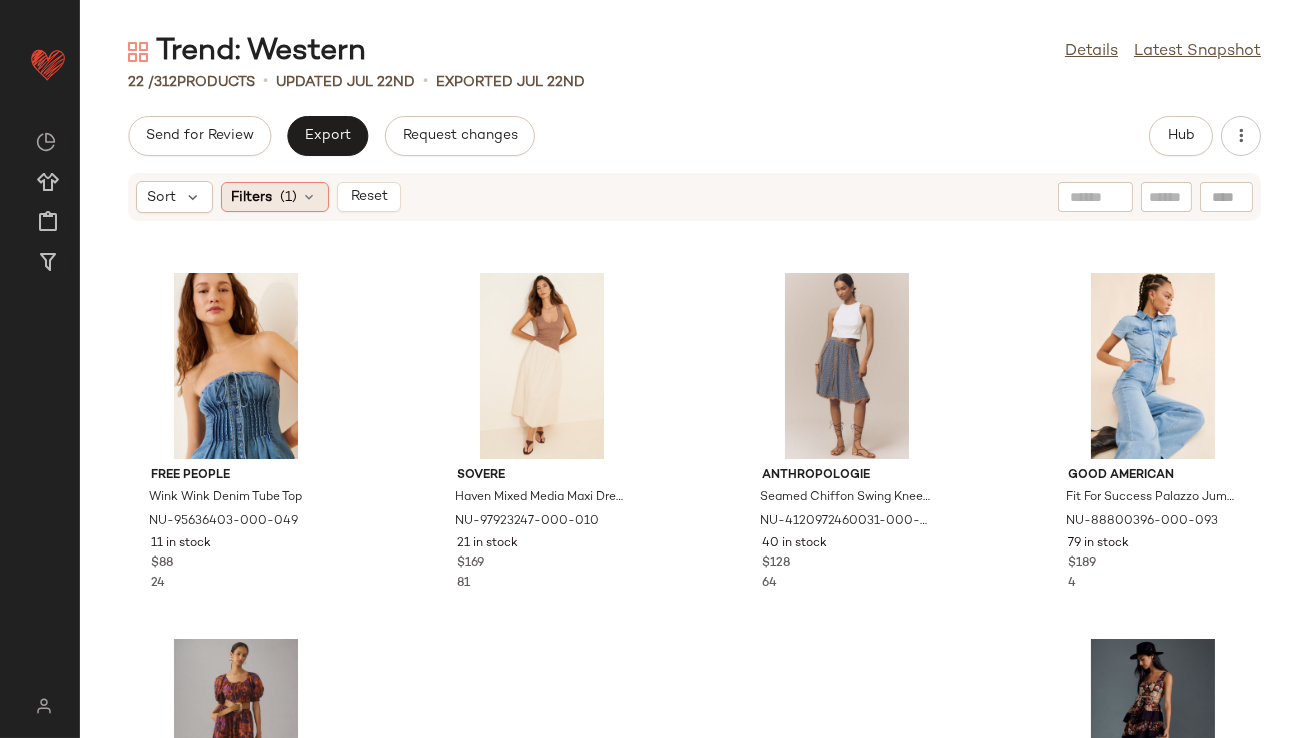 click at bounding box center (310, 197) 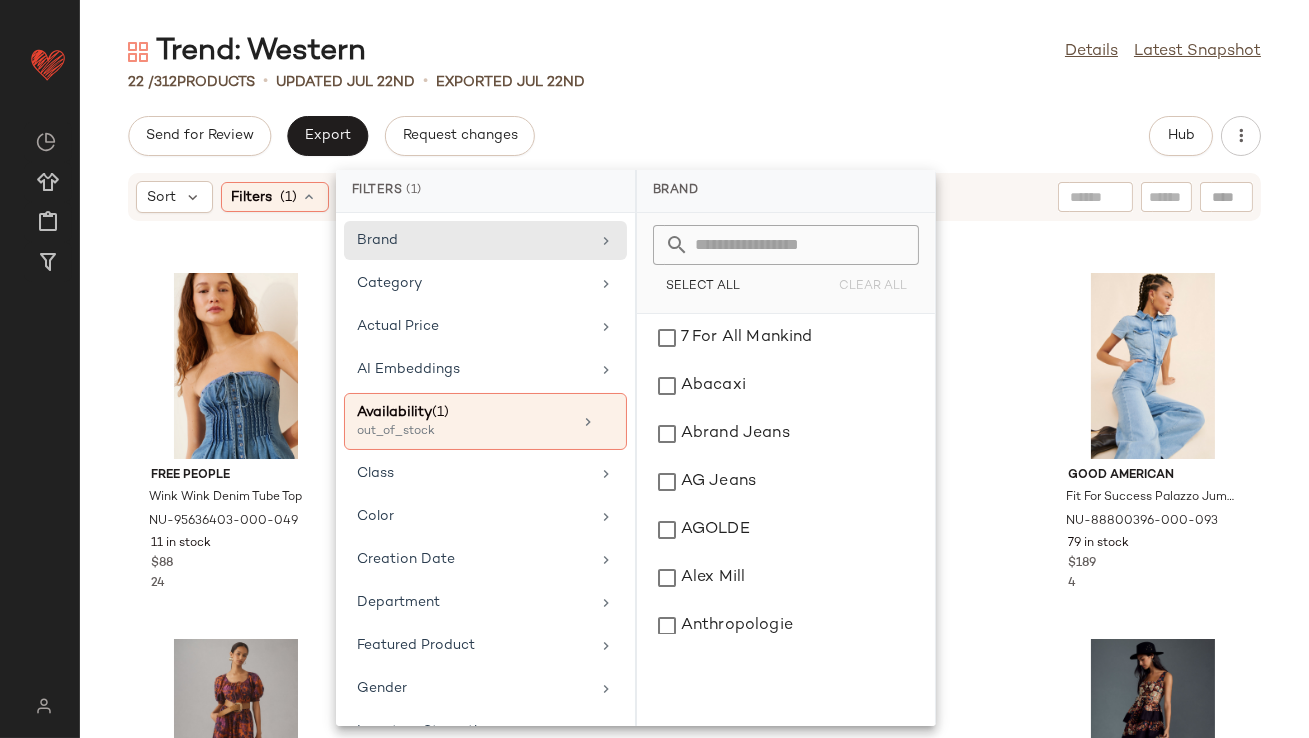 click on "Trend: Western  Details   Latest Snapshot  22 /  312   Products   •   updated Jul 22nd  •  Exported Jul 22nd  Send for Review   Export   Request changes   Hub  Sort  Filters  (1)   Reset  Free People Wink Wink Denim Tube Top NU-95636403-000-049 11 in stock $88 24 Sovere Haven Mixed Media Maxi Dress NU-97923247-000-010 21 in stock $169 81 Anthropologie Seamed Chiffon Swing Knee Length Skirt NU-4120972460031-000-049 40 in stock $128 64 Good American Fit For Success Palazzo Jumpsuit NU-88800396-000-093 79 in stock $189 4 Anthropologie The Somerset Puff-Sleeve Maxi Dress NU-4130647160210-000-059 114 in stock $168 3 Anthropologie Square-Neck Printed Tiered Midi Dress NU-4130264840031-000-009 12 in stock $180 8" at bounding box center [694, 385] 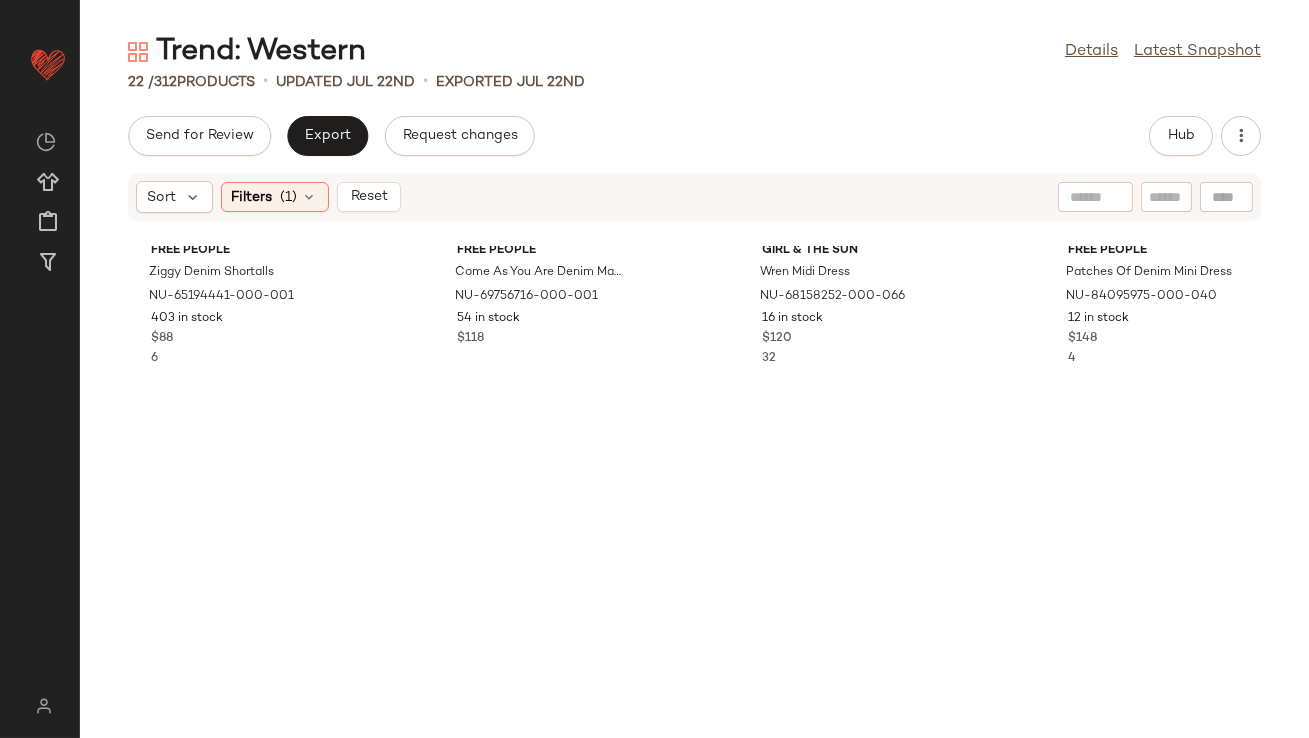 scroll, scrollTop: 0, scrollLeft: 0, axis: both 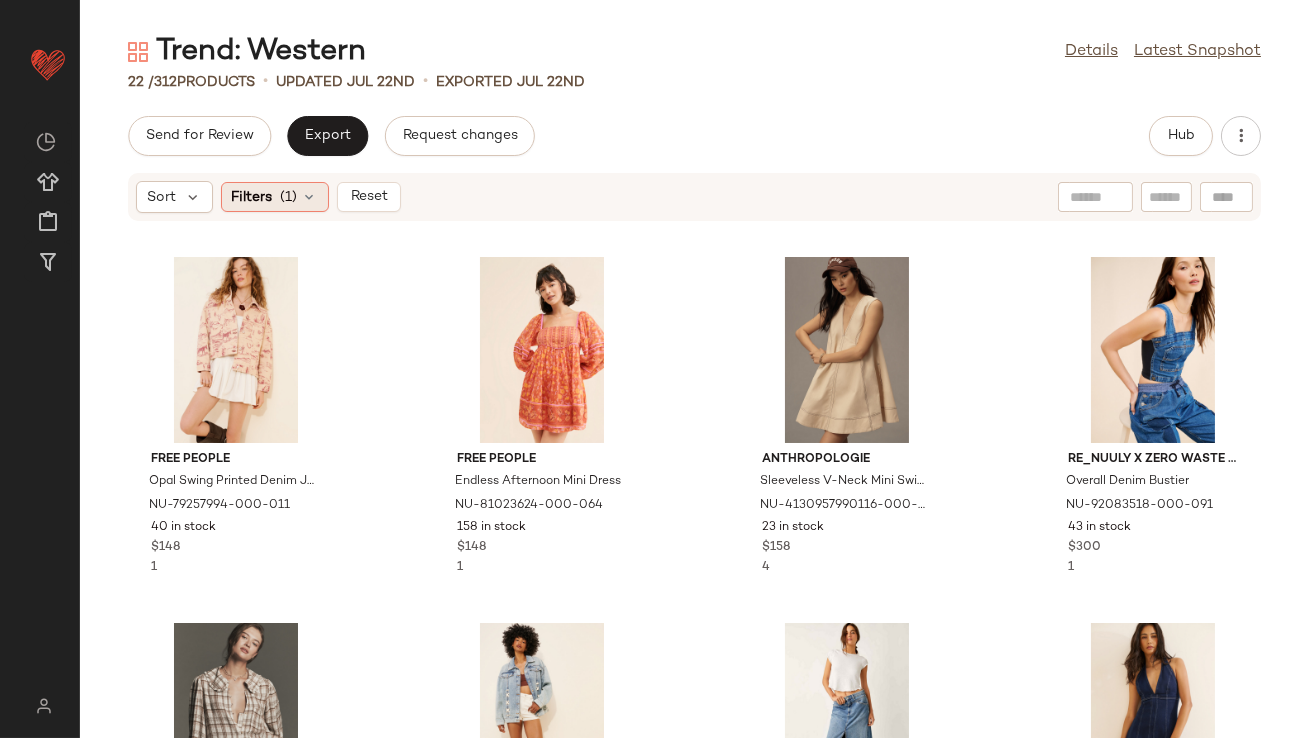 click at bounding box center (310, 197) 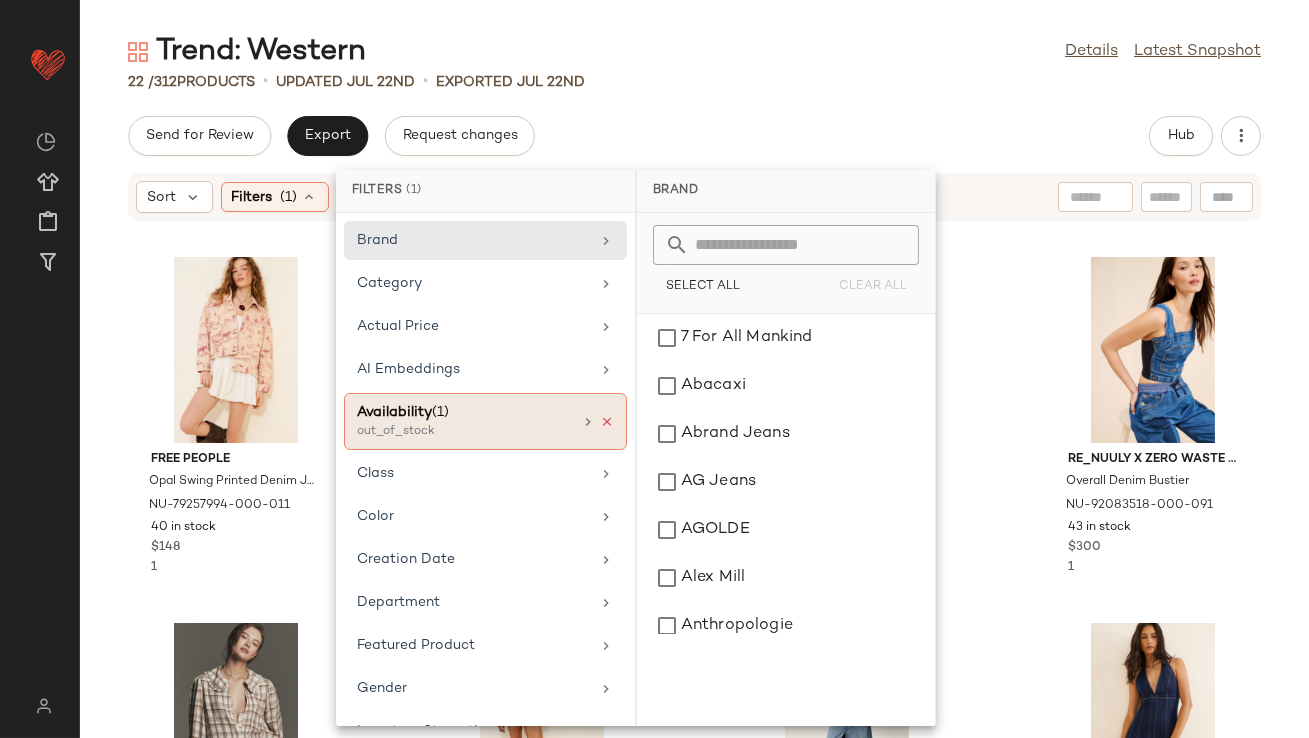 click at bounding box center (607, 422) 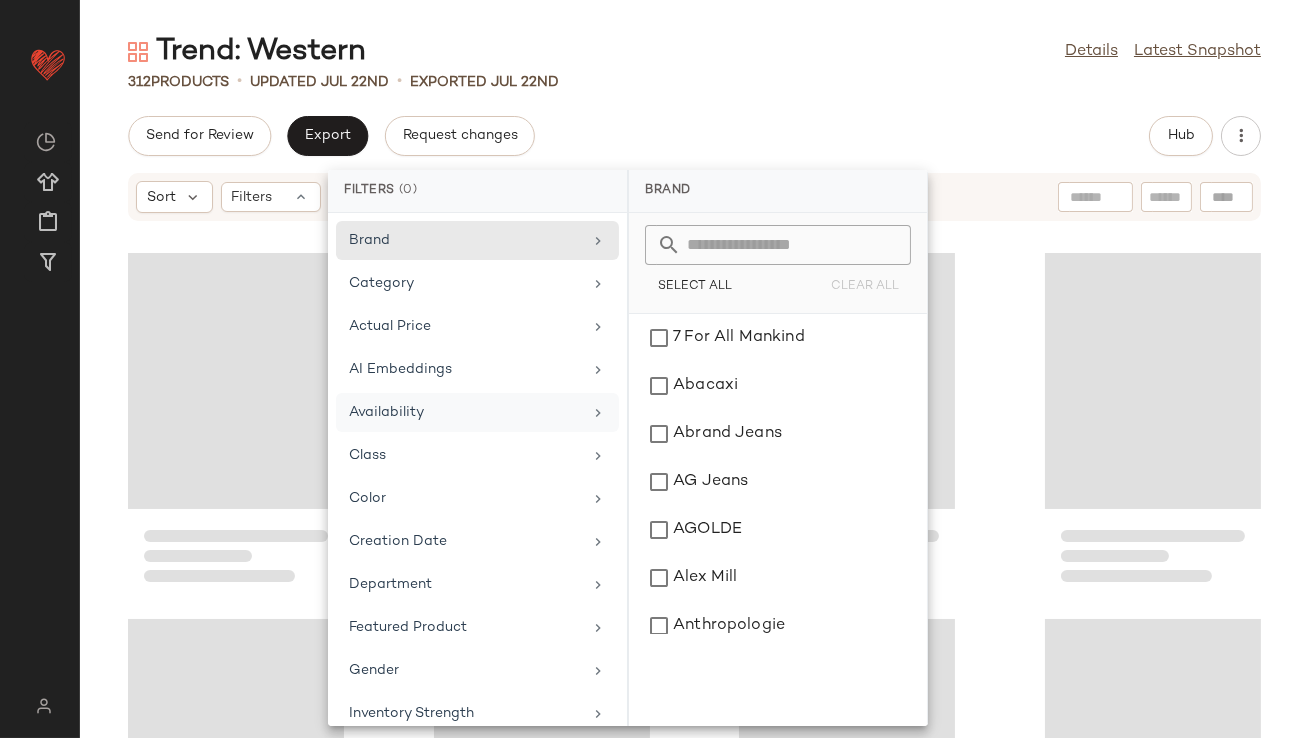 click on "Trend: Western  Details   Latest Snapshot  312   Products   •   updated Jul 22nd  •  Exported Jul 22nd  Send for Review   Export   Request changes   Hub  Sort  Filters" at bounding box center [694, 385] 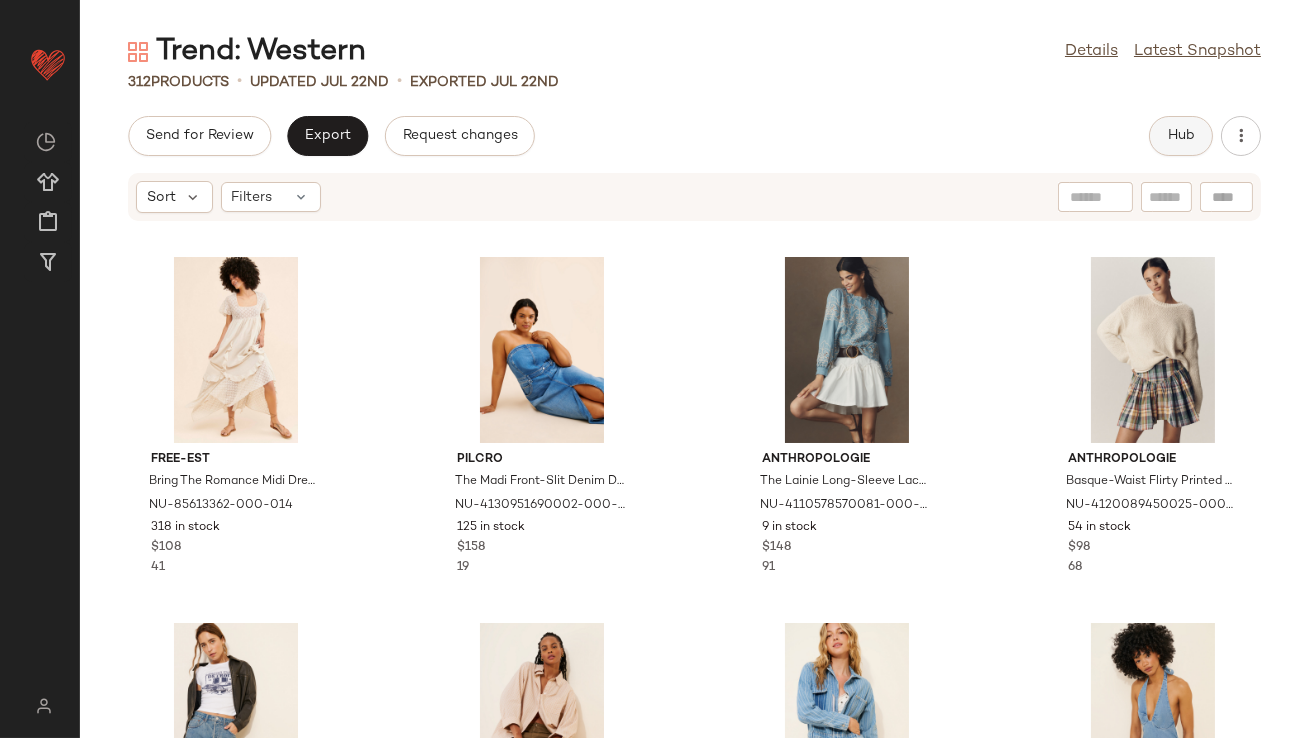 click on "Hub" at bounding box center (1181, 136) 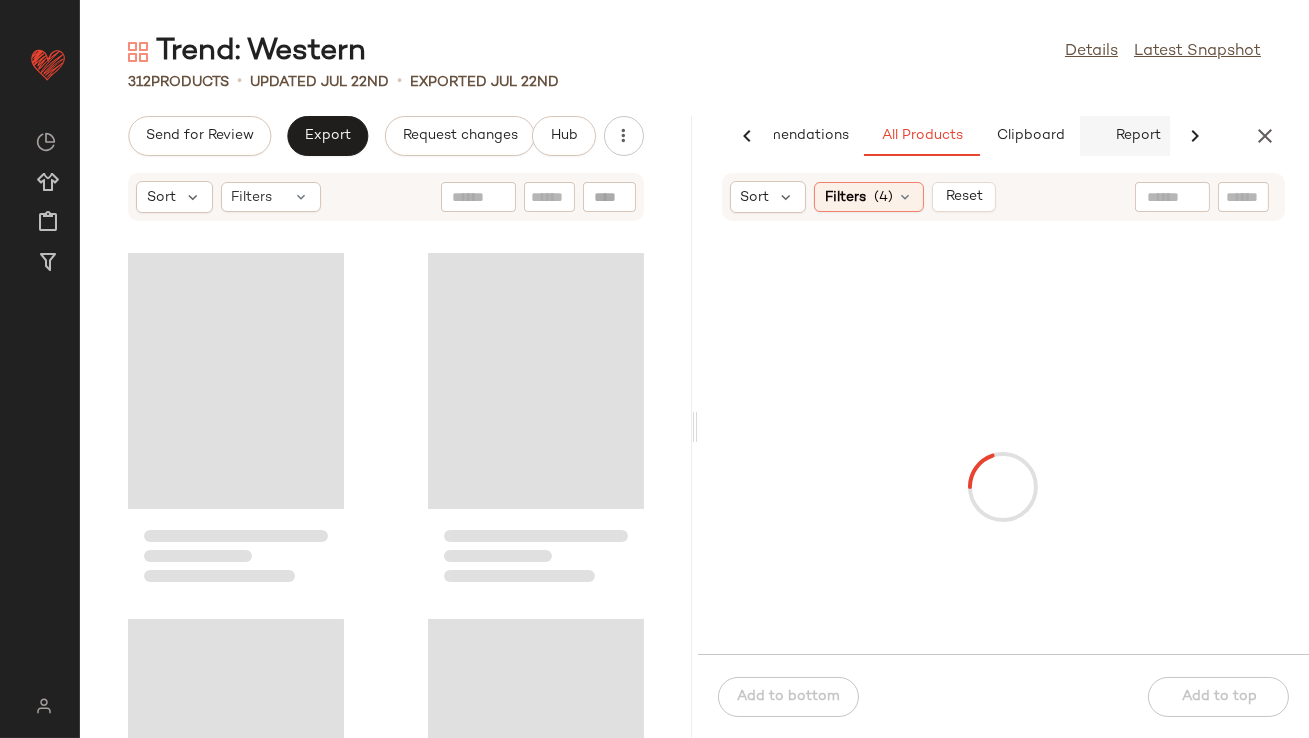 scroll, scrollTop: 0, scrollLeft: 112, axis: horizontal 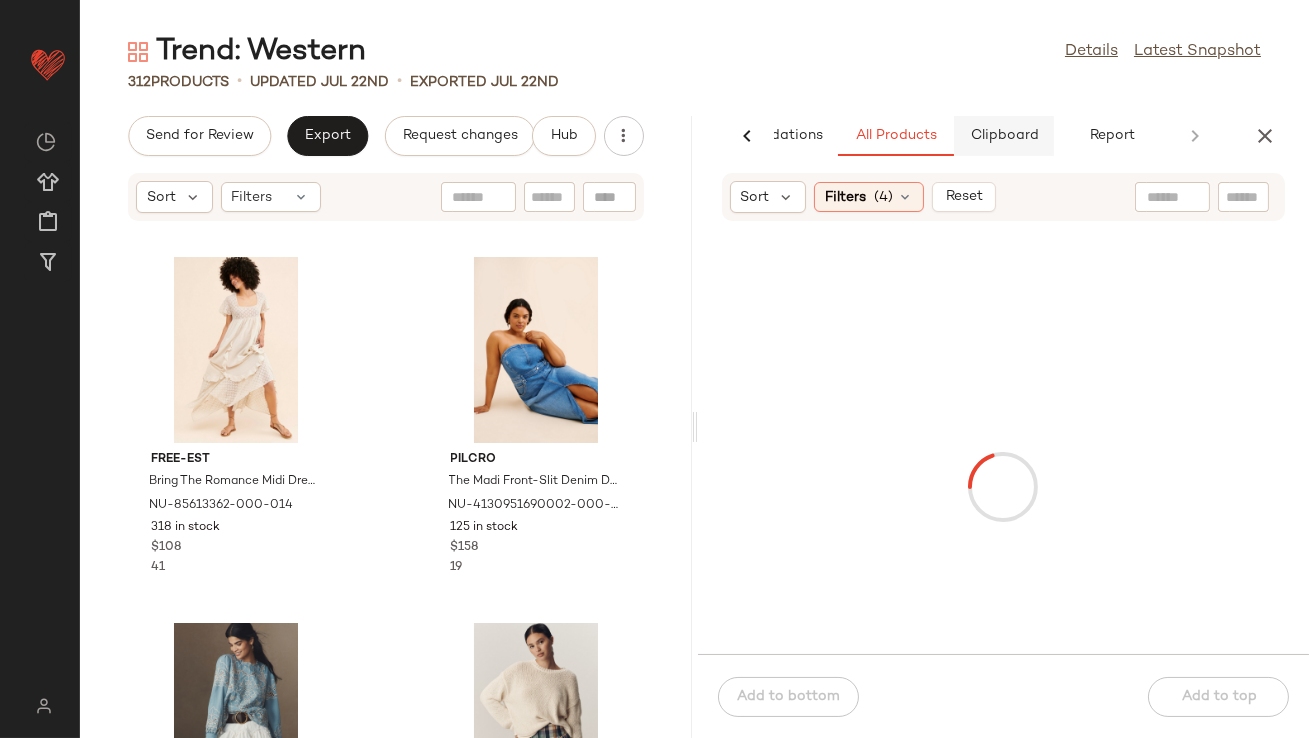 click on "Clipboard" at bounding box center (1004, 136) 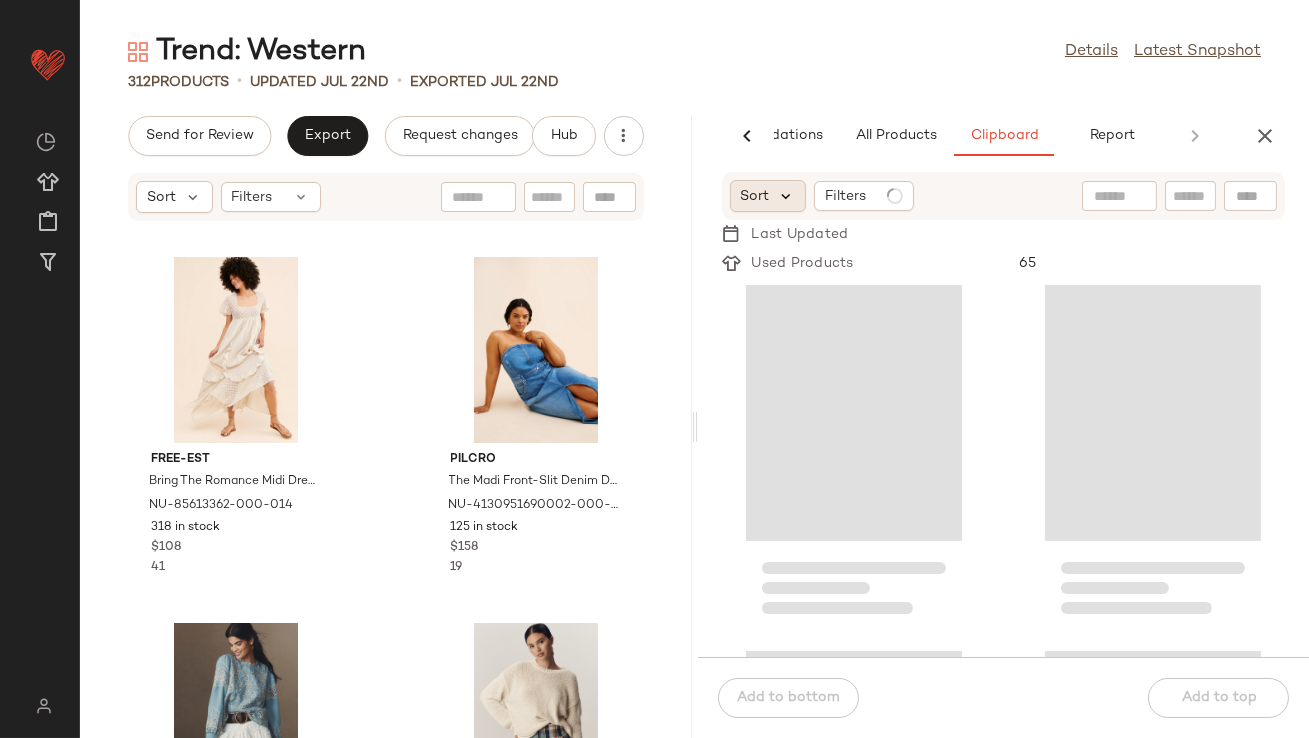 click at bounding box center [787, 196] 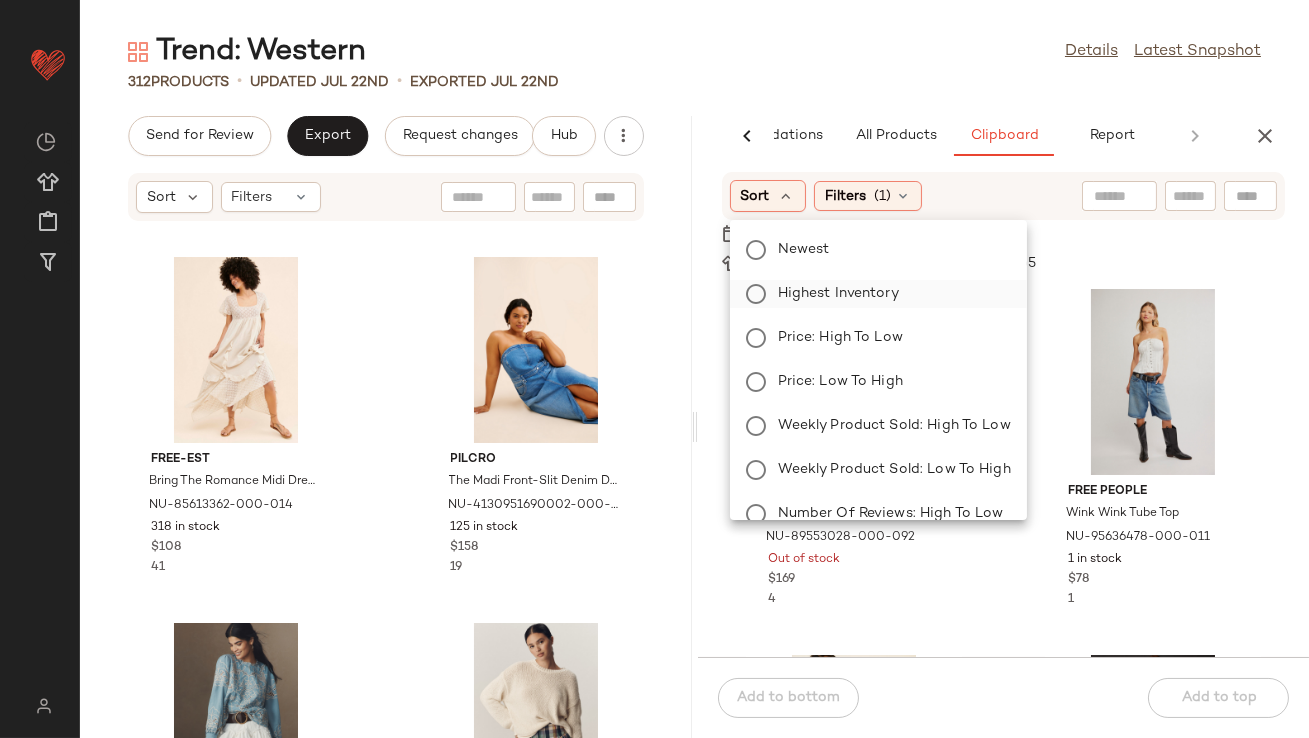click on "Highest Inventory" 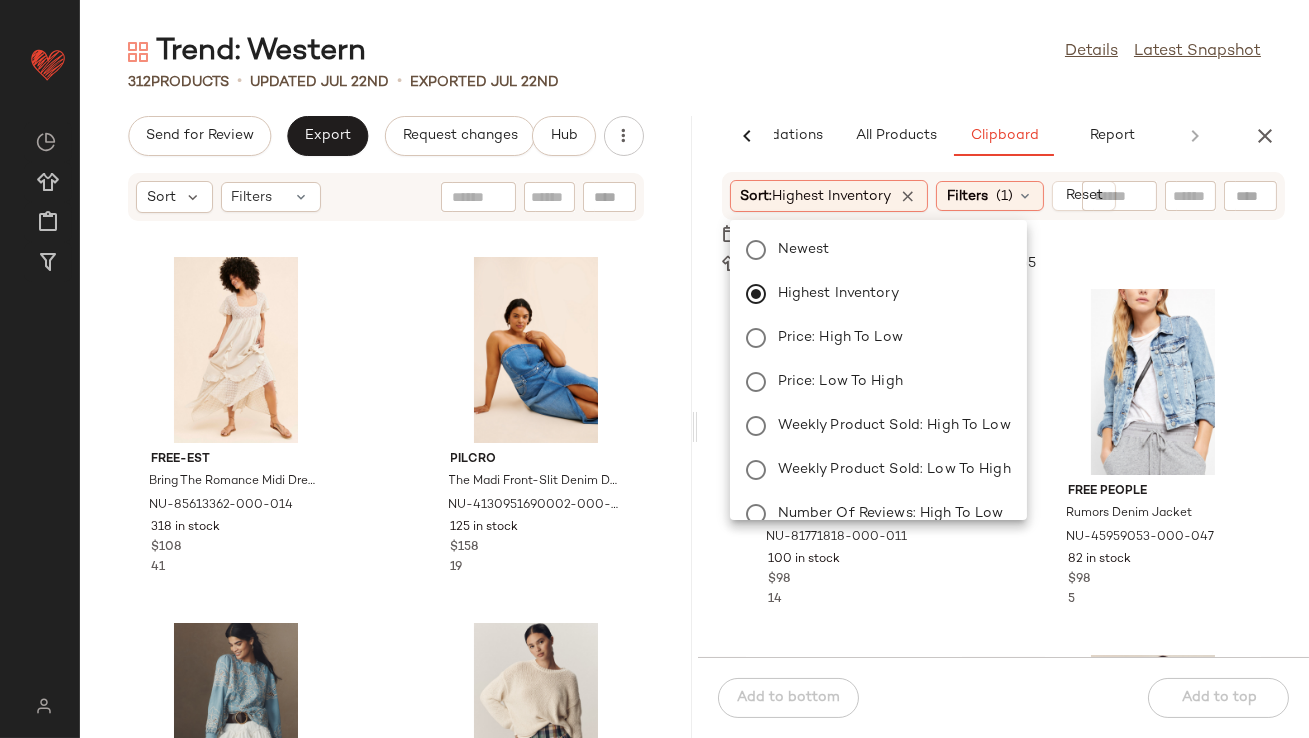 click on "312   Products   •   updated Jul 22nd  •  Exported Jul 22nd" 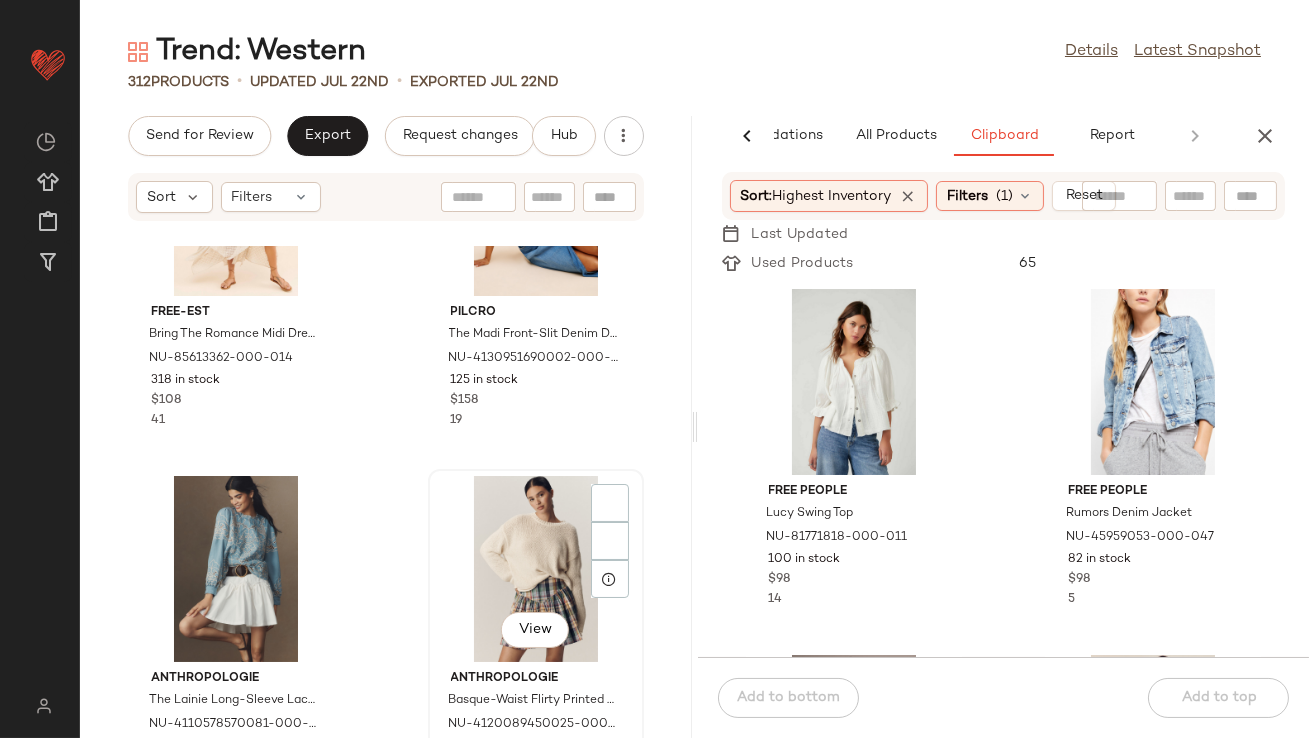 scroll, scrollTop: 197, scrollLeft: 0, axis: vertical 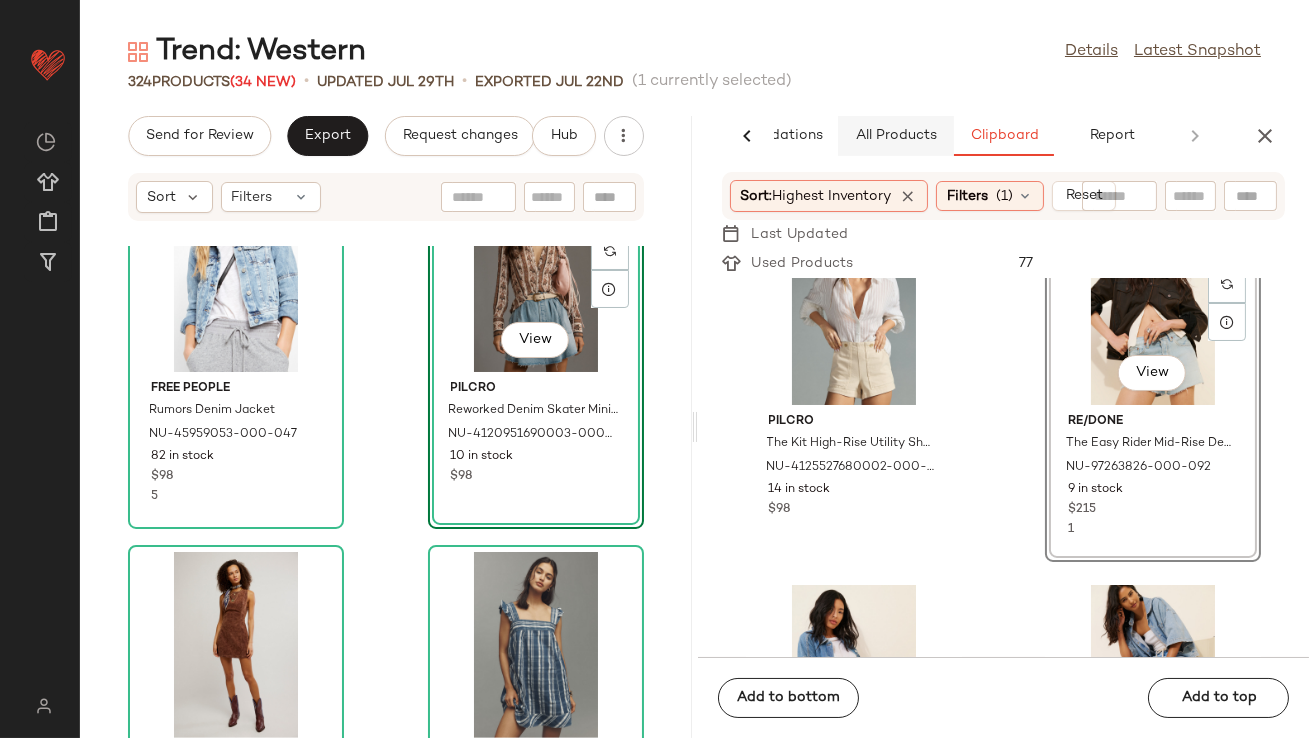 click on "All Products" 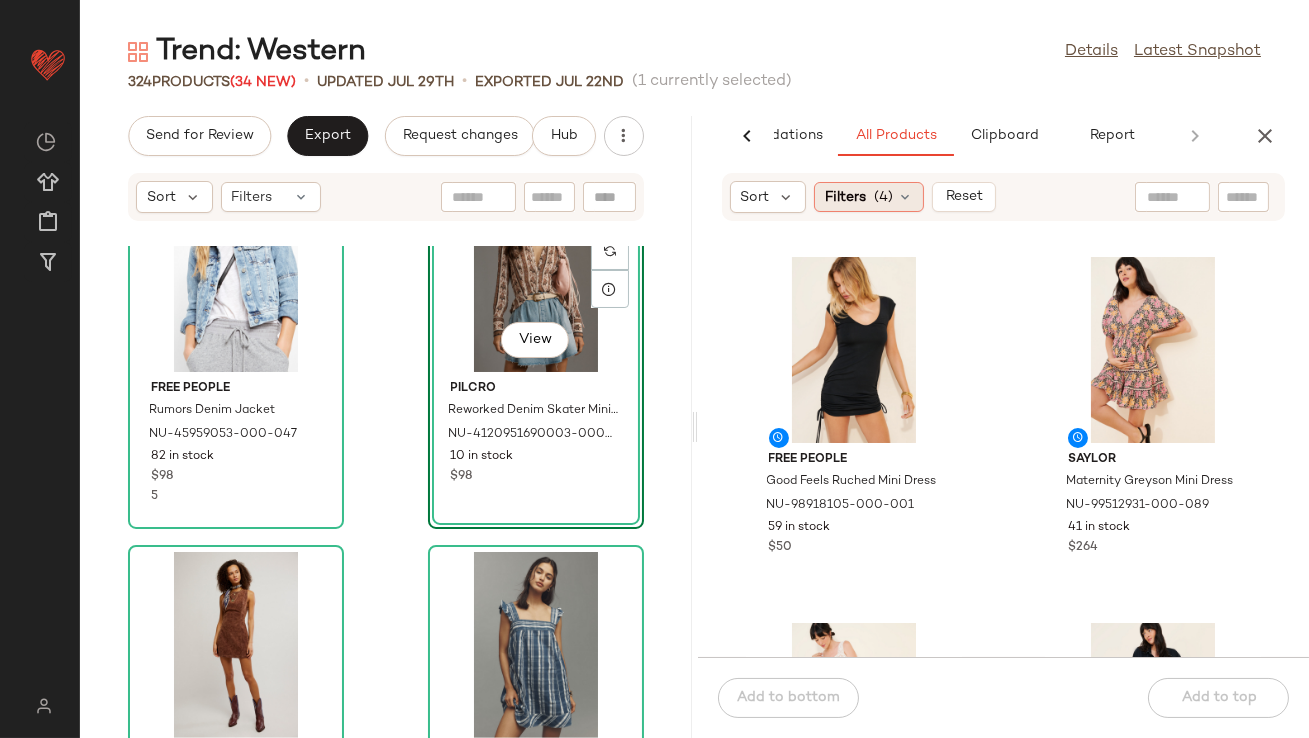 click on "(4)" at bounding box center (883, 197) 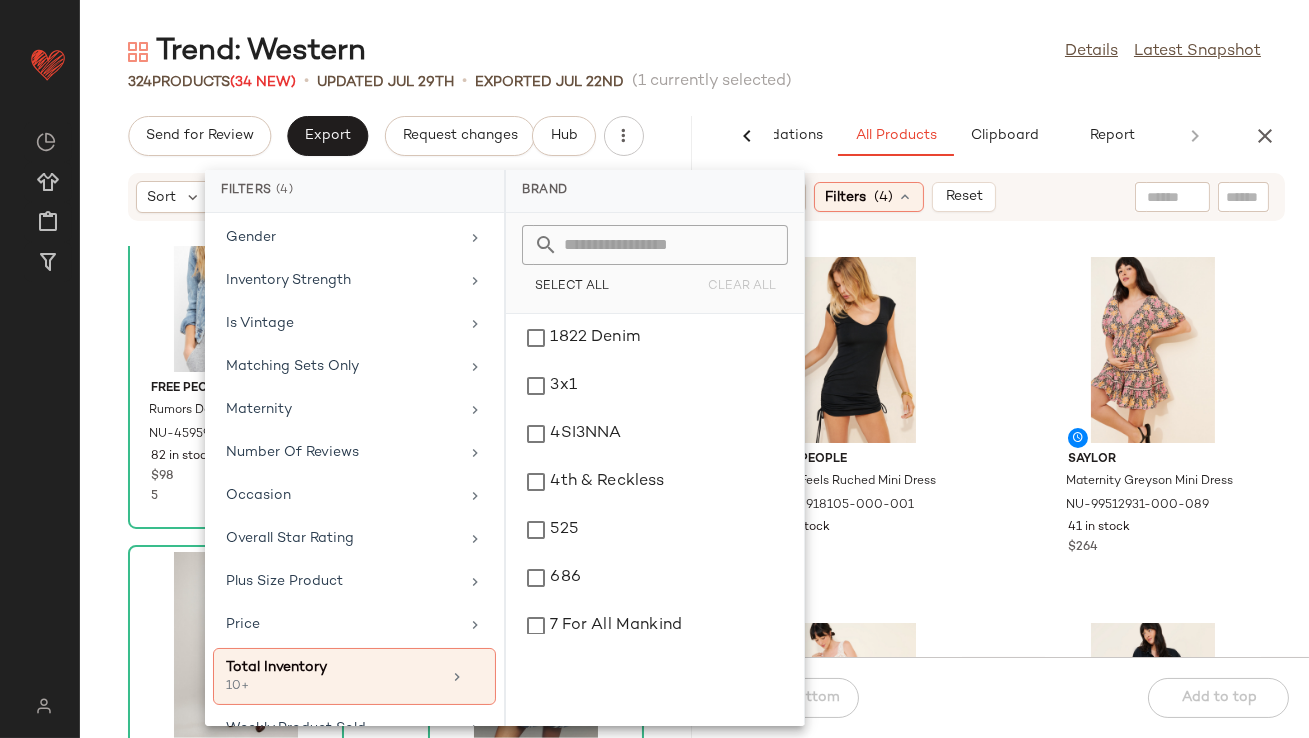 scroll, scrollTop: 516, scrollLeft: 0, axis: vertical 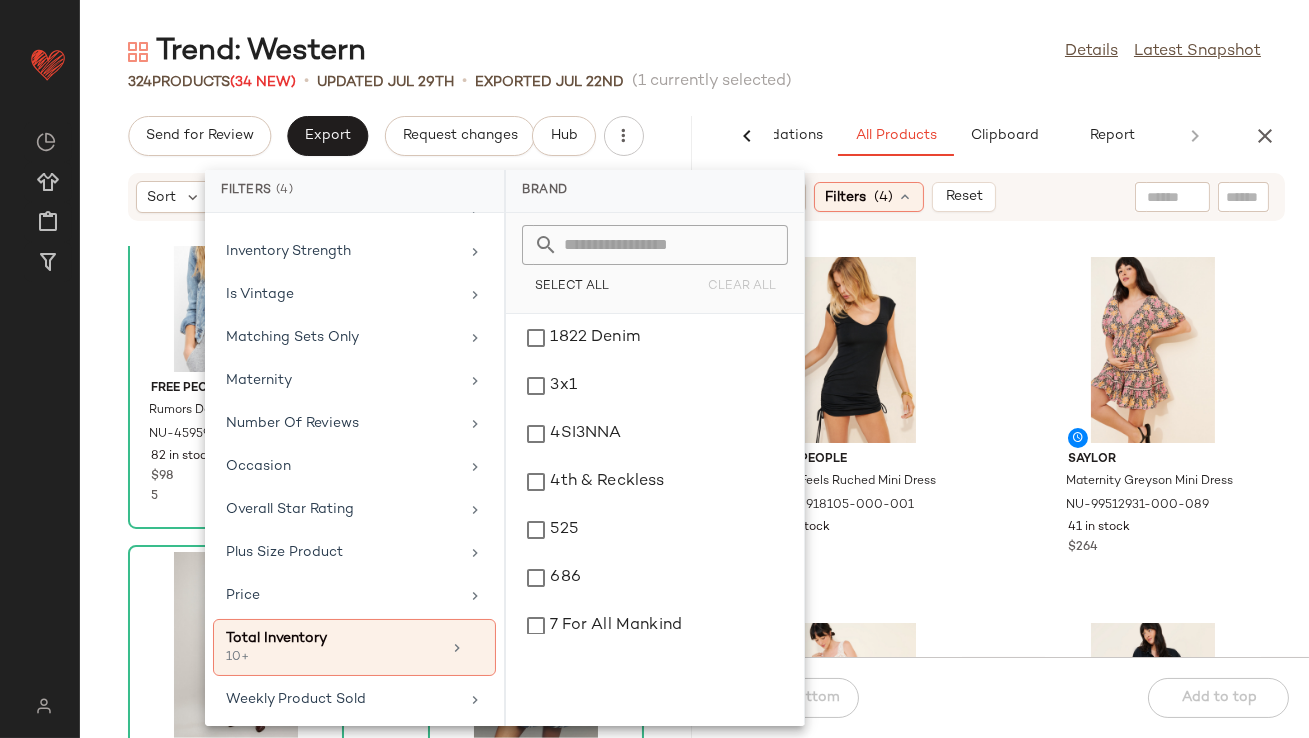click on "324   Products  (34 New)  •   updated Jul 29th  •  Exported Jul 22nd   (1 currently selected)" 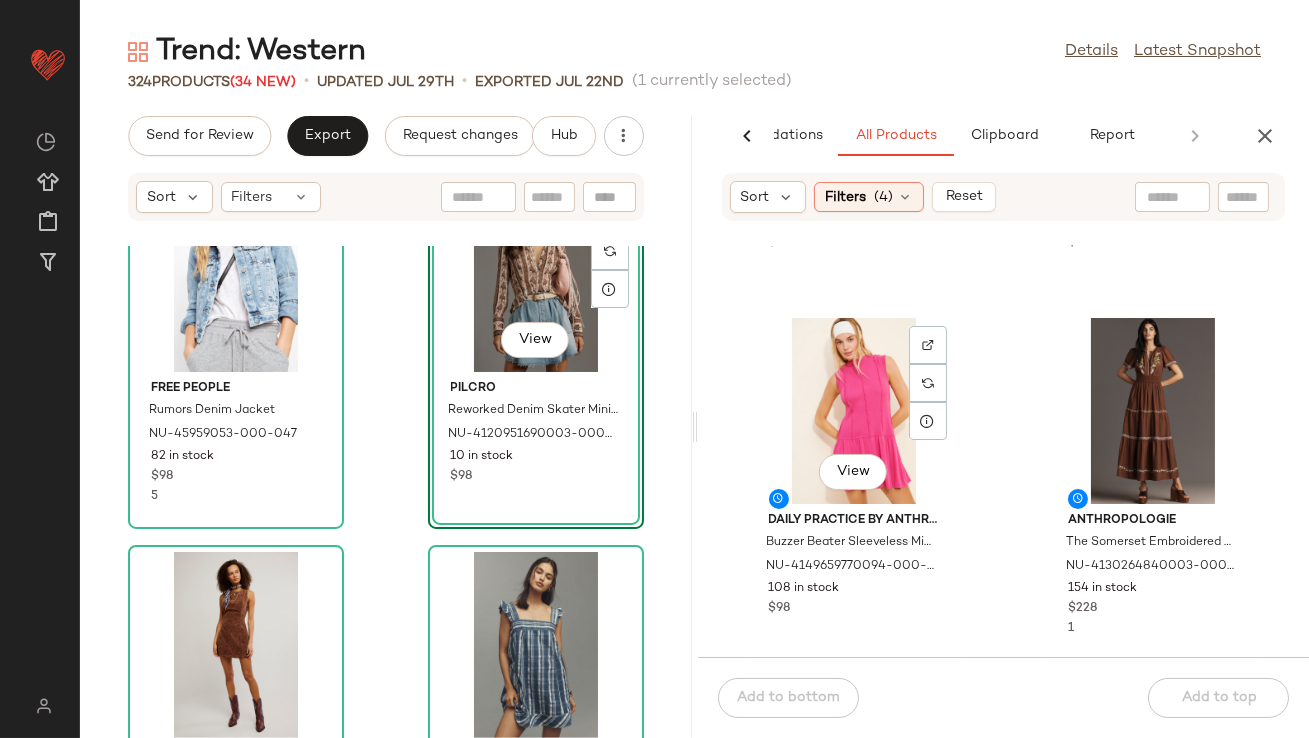 scroll, scrollTop: 2150, scrollLeft: 0, axis: vertical 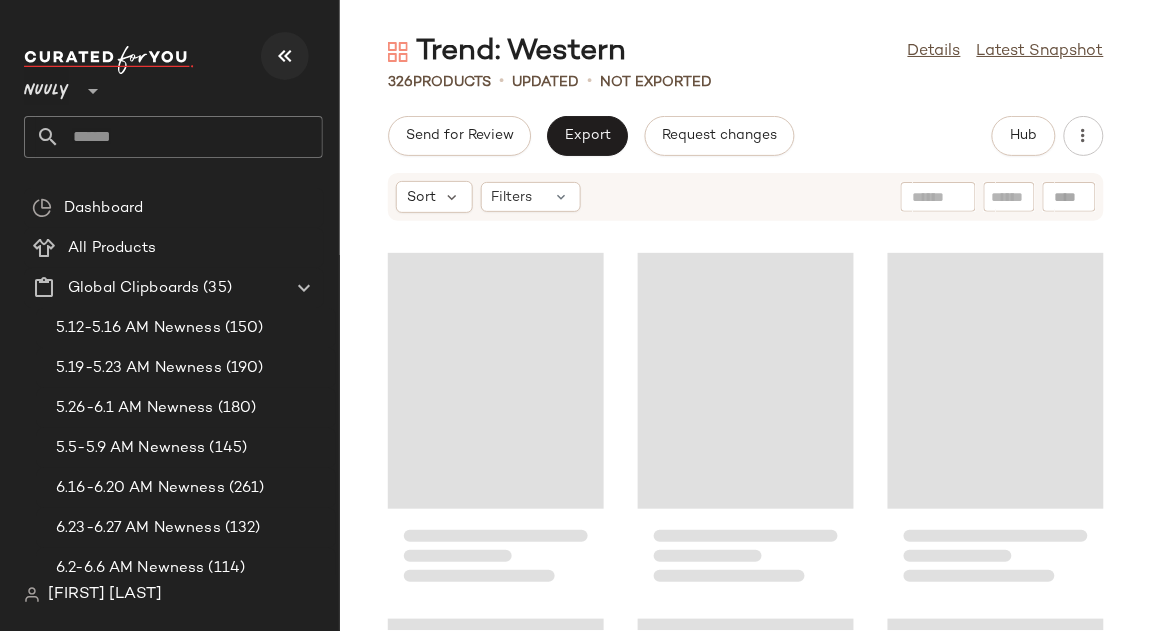 click at bounding box center [285, 56] 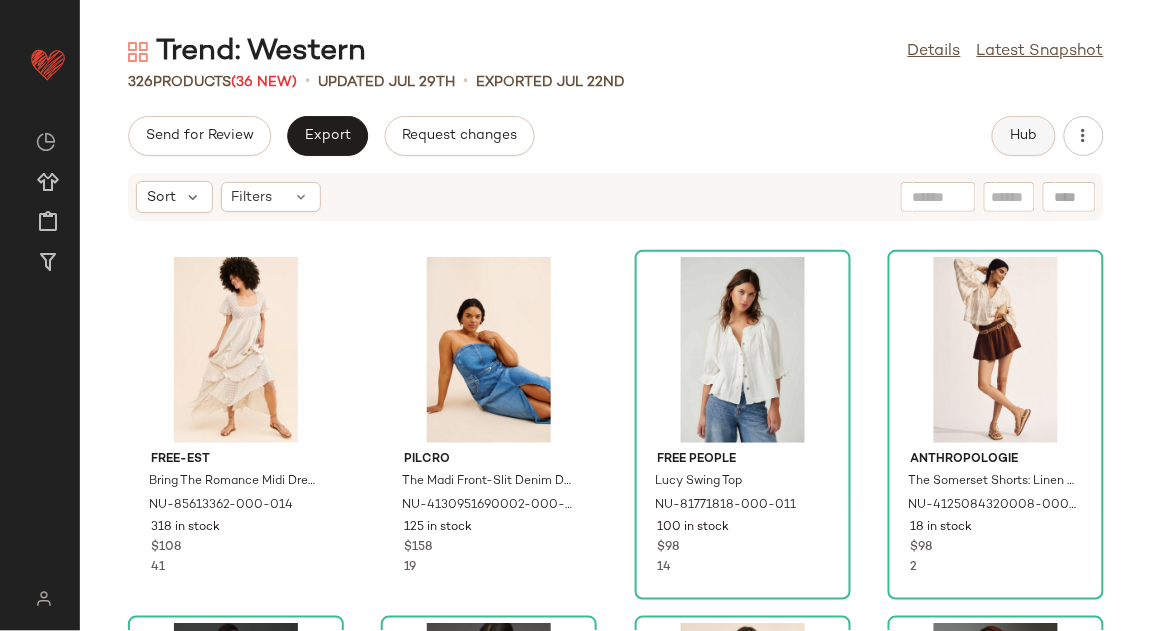 click on "Hub" at bounding box center [1024, 136] 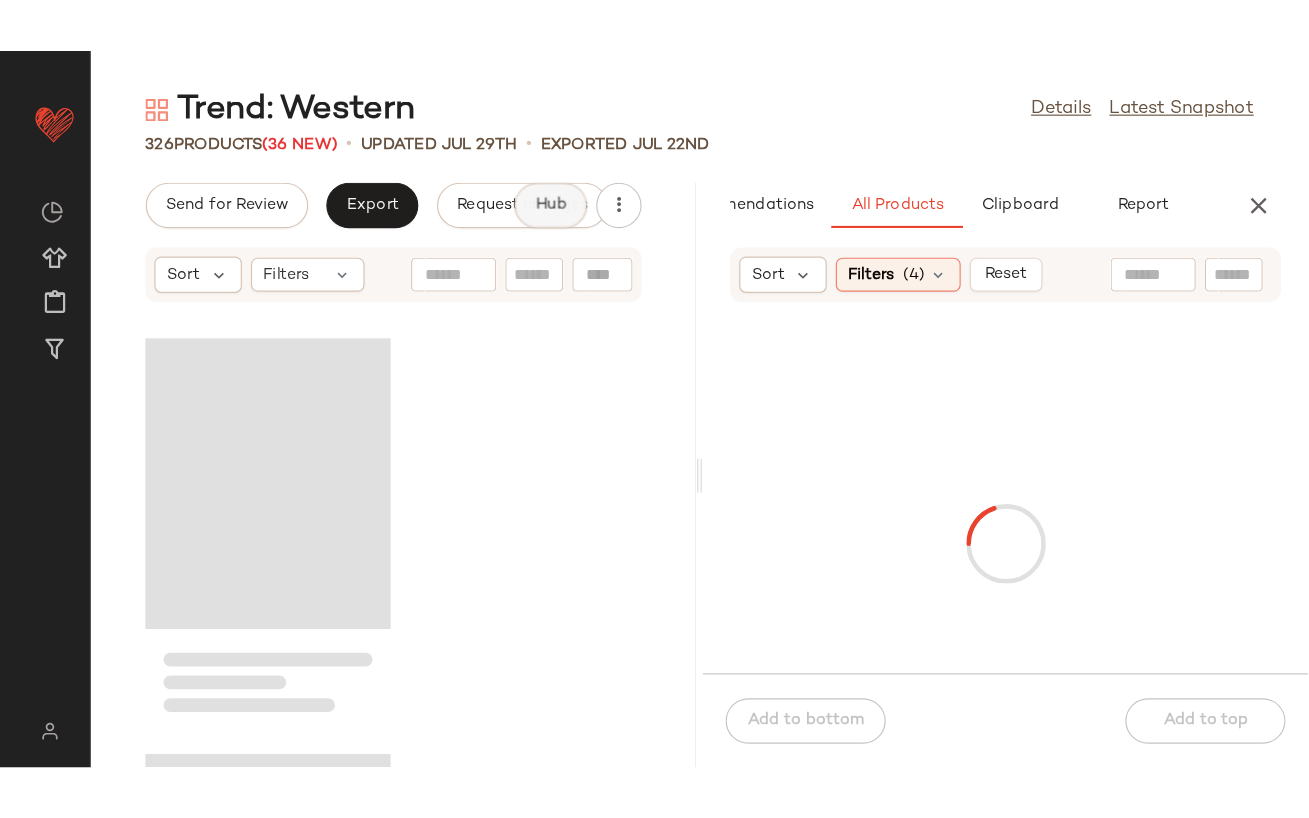 scroll, scrollTop: 0, scrollLeft: 86, axis: horizontal 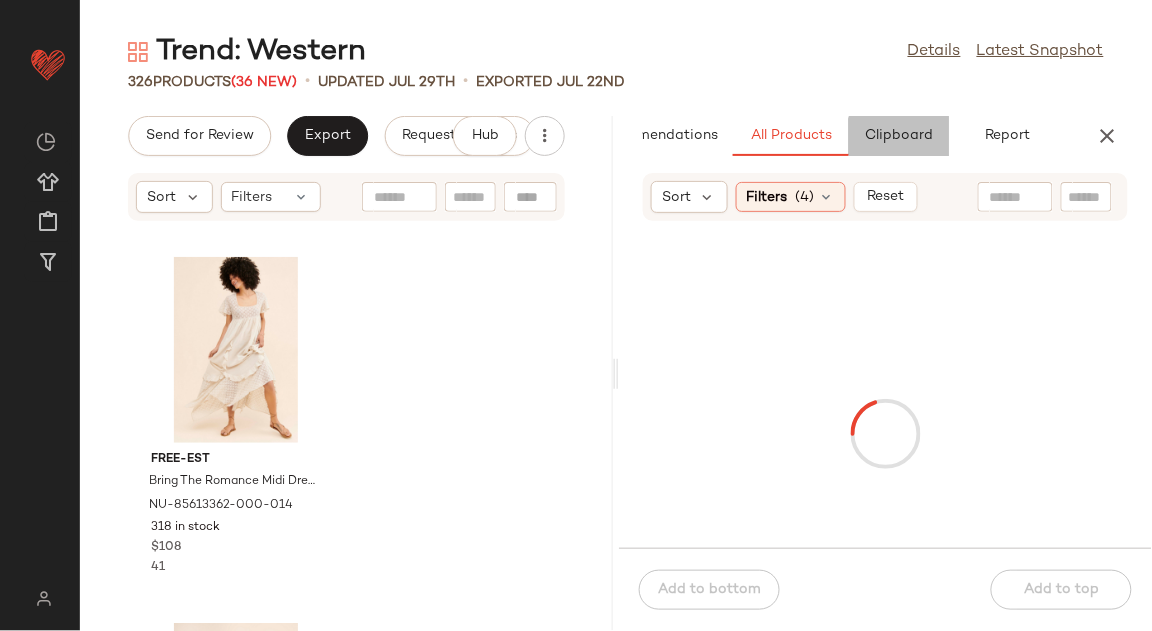 click on "Clipboard" at bounding box center (899, 136) 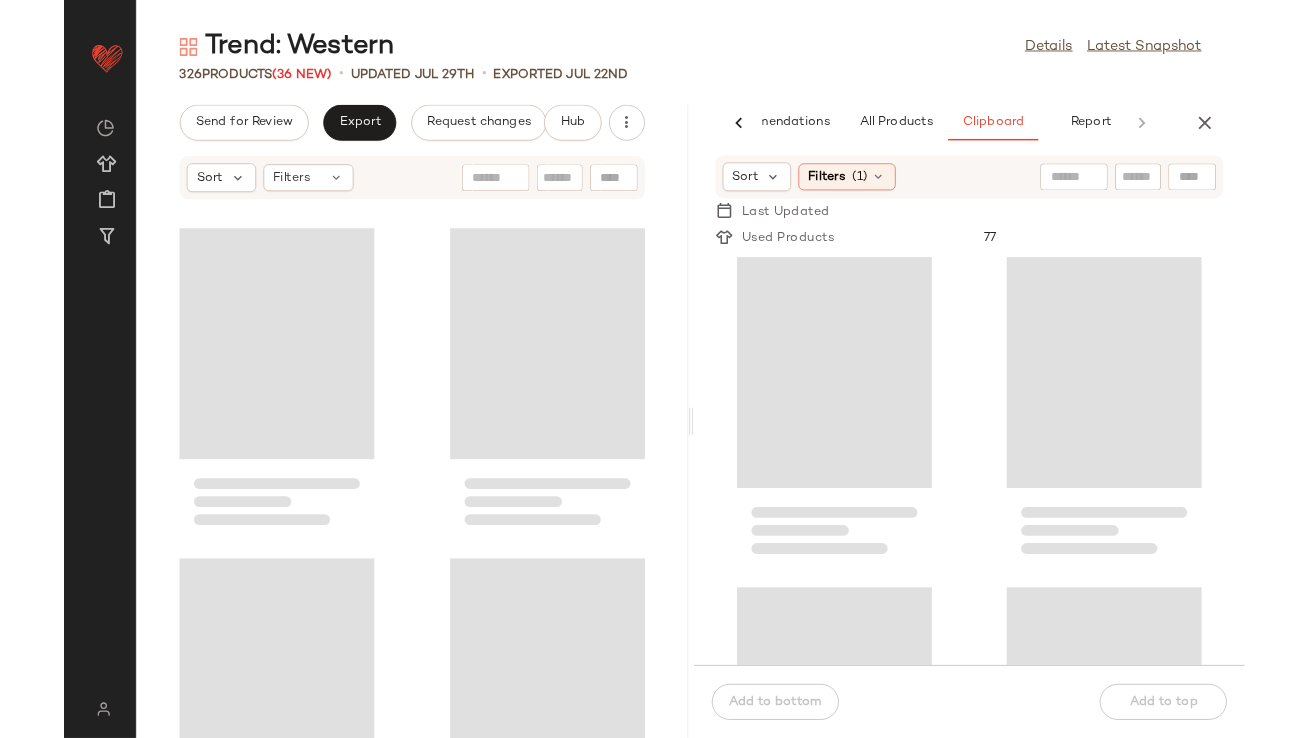 scroll, scrollTop: 0, scrollLeft: 8, axis: horizontal 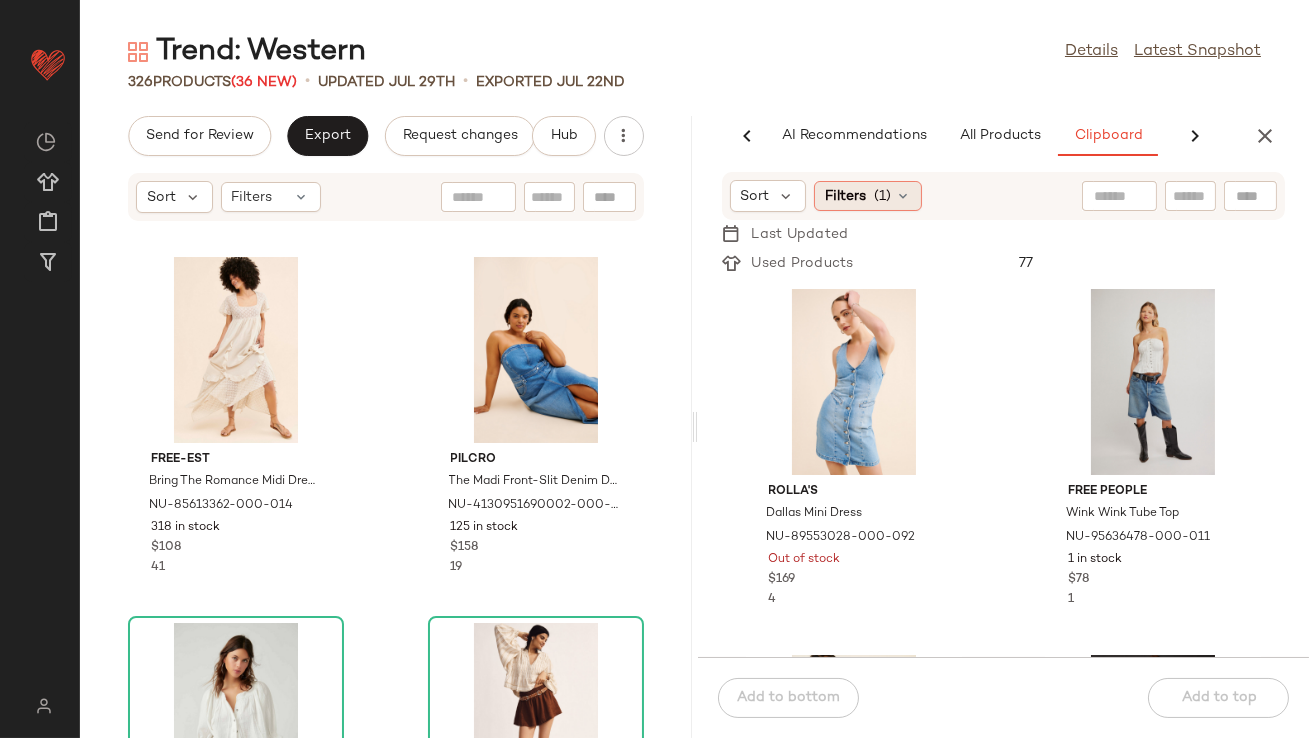 click on "Filters  (1)" 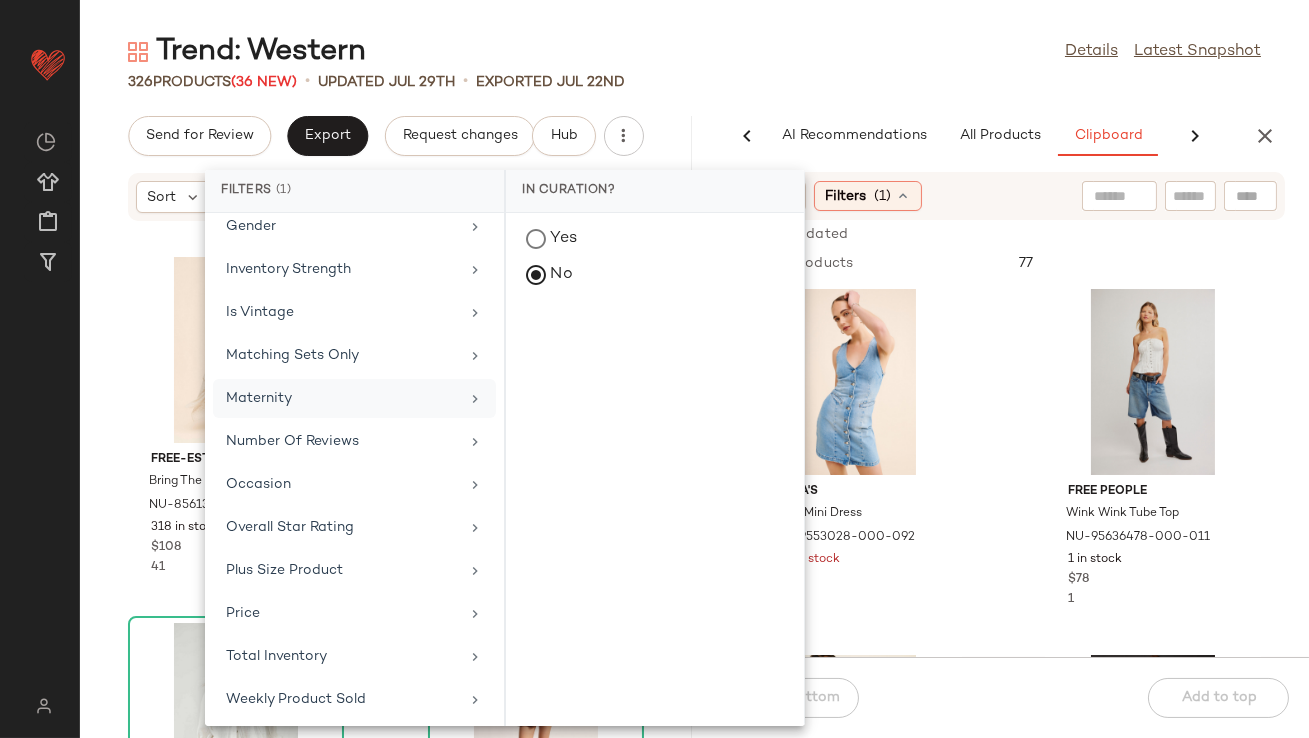 scroll, scrollTop: 0, scrollLeft: 0, axis: both 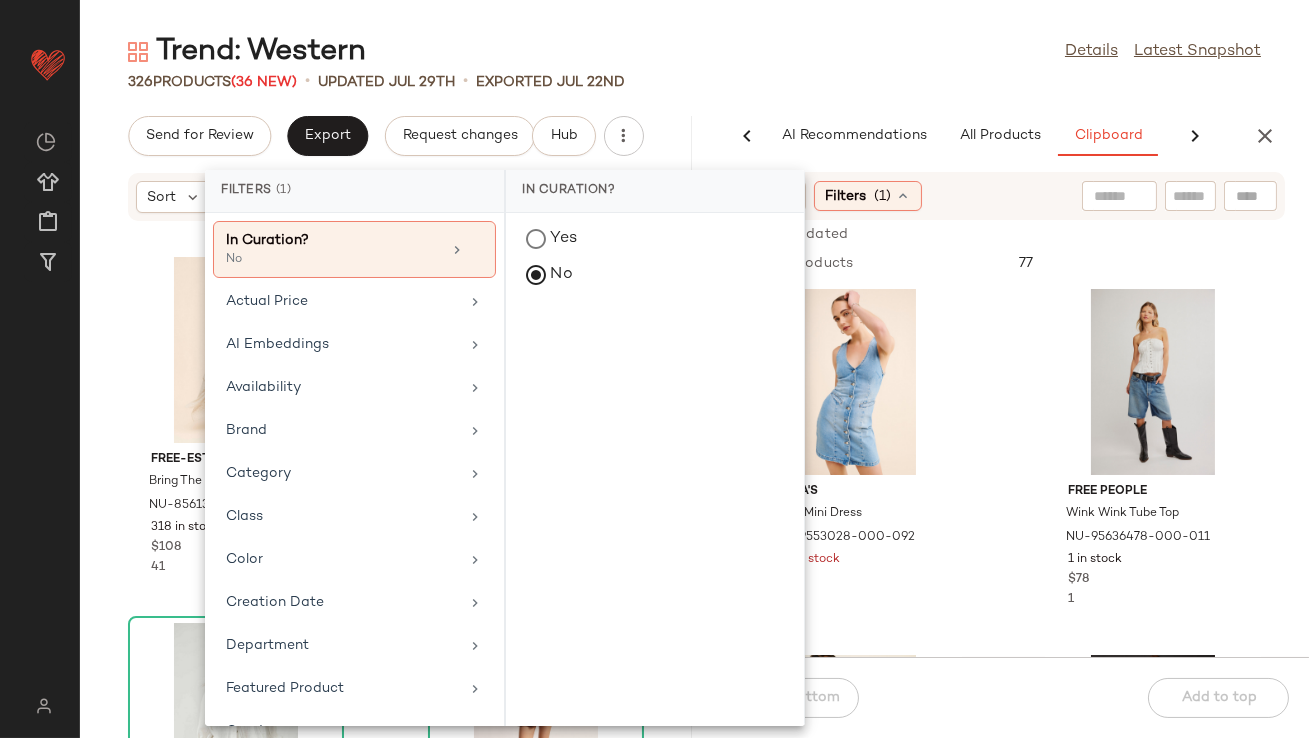 click on "Trend: Western  Details   Latest Snapshot" 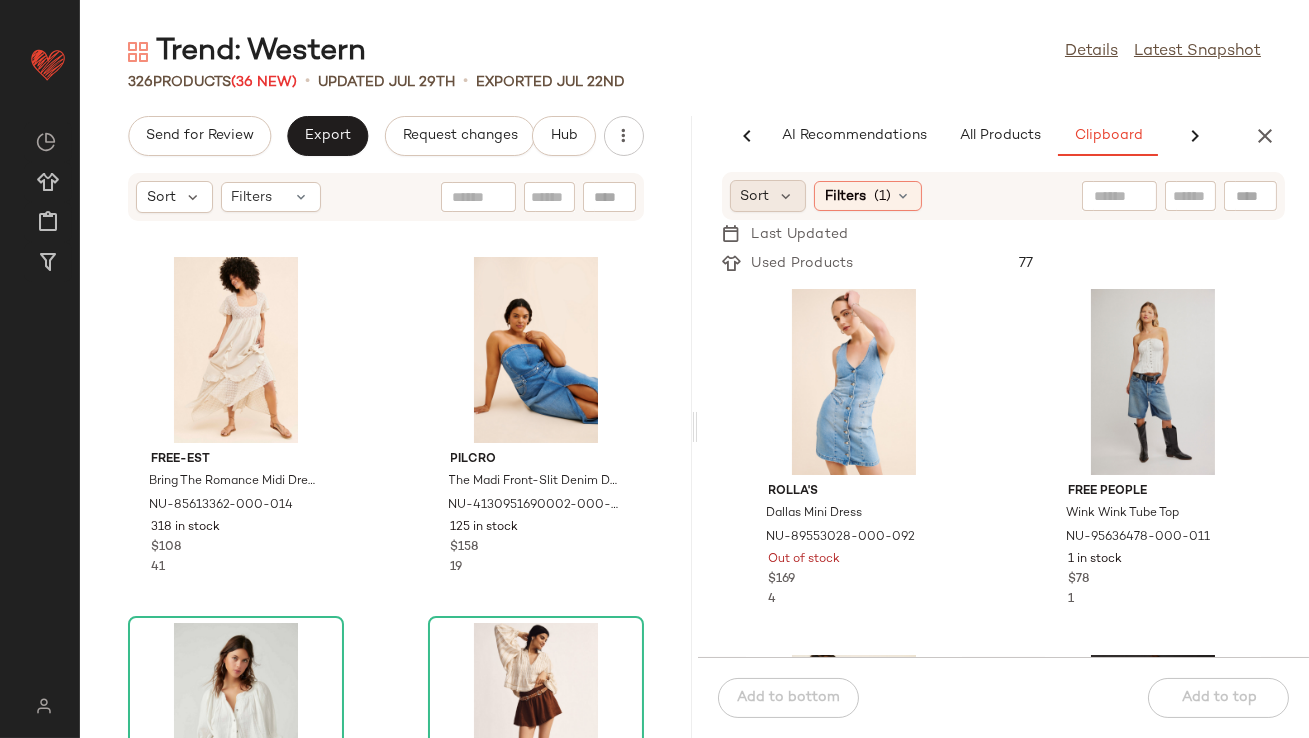 click on "Sort" 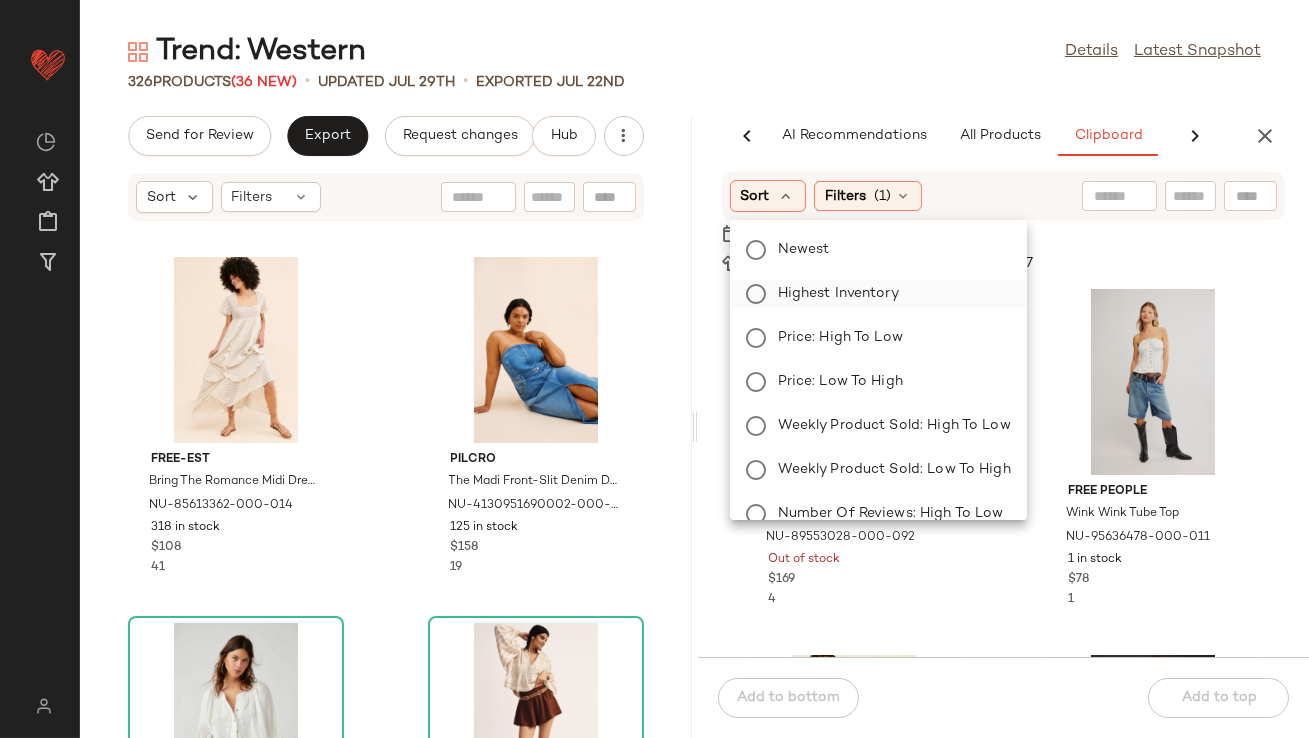 click on "Highest Inventory" at bounding box center [890, 294] 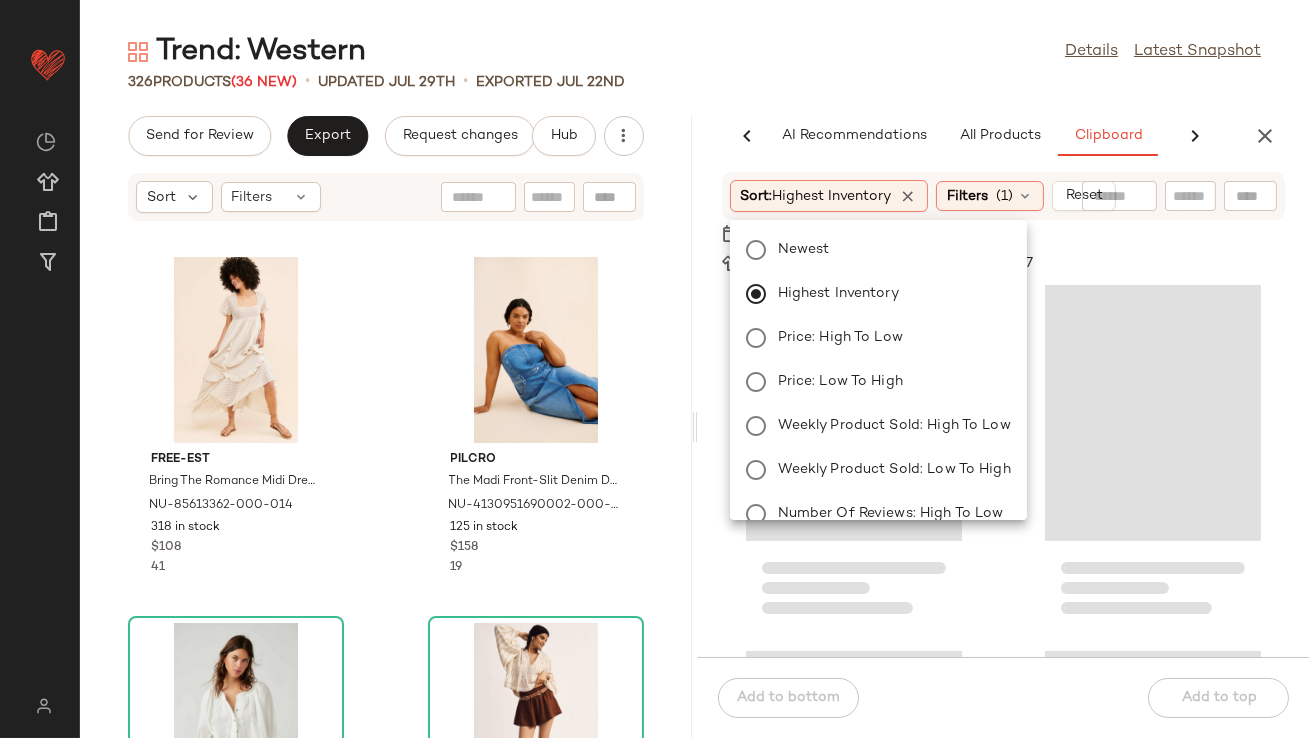 click on "Trend: Western  Details   Latest Snapshot" 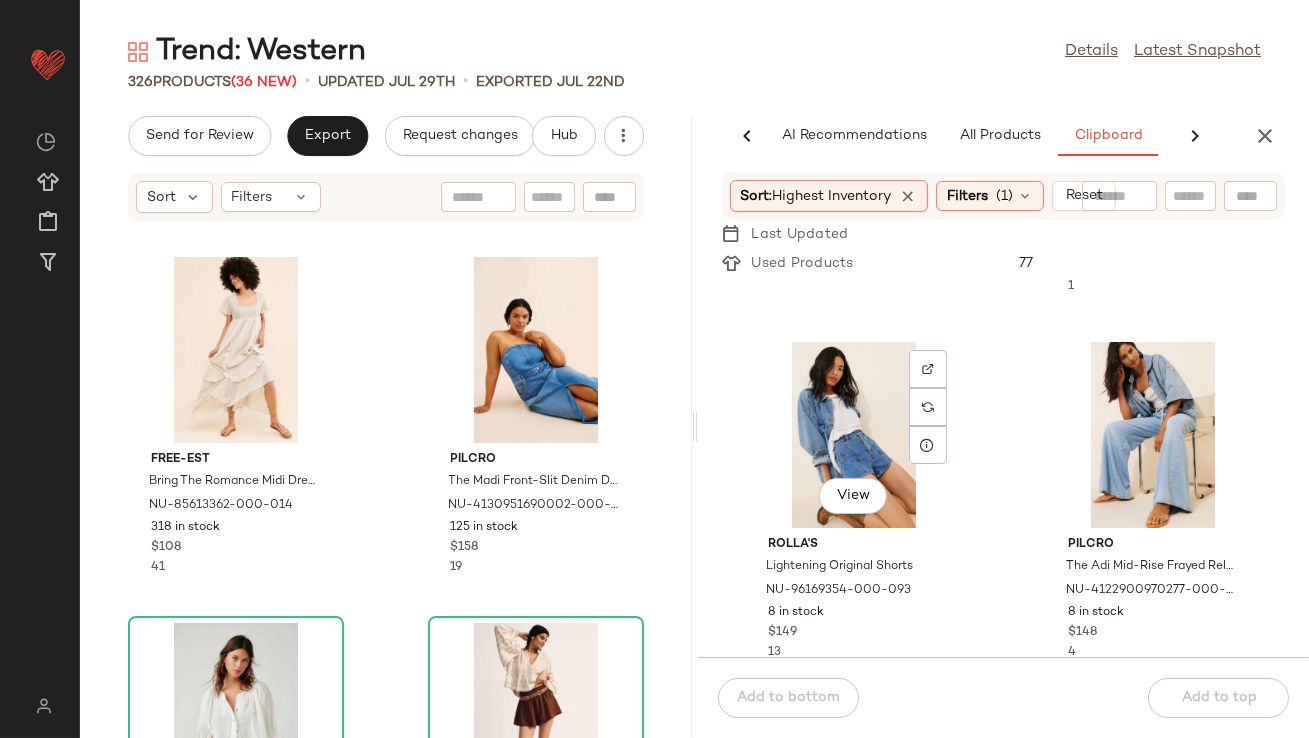 scroll, scrollTop: 1561, scrollLeft: 0, axis: vertical 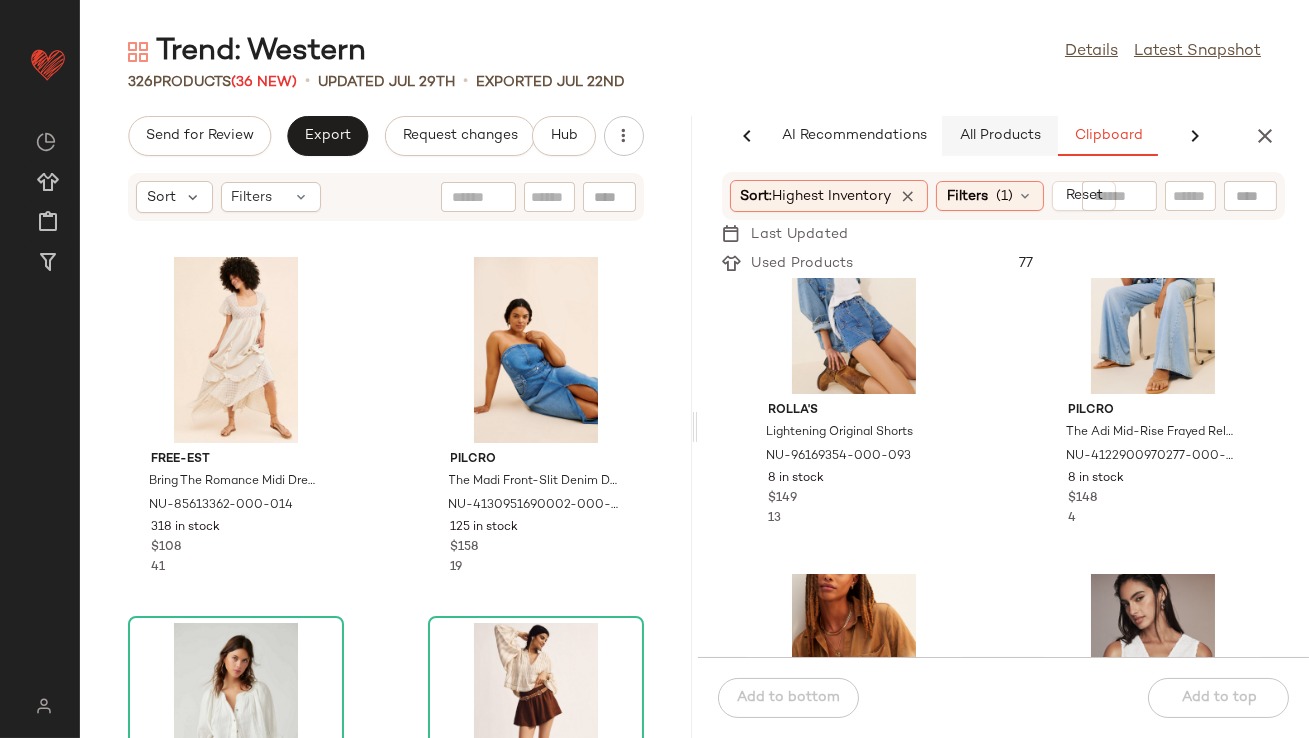 click on "All Products" 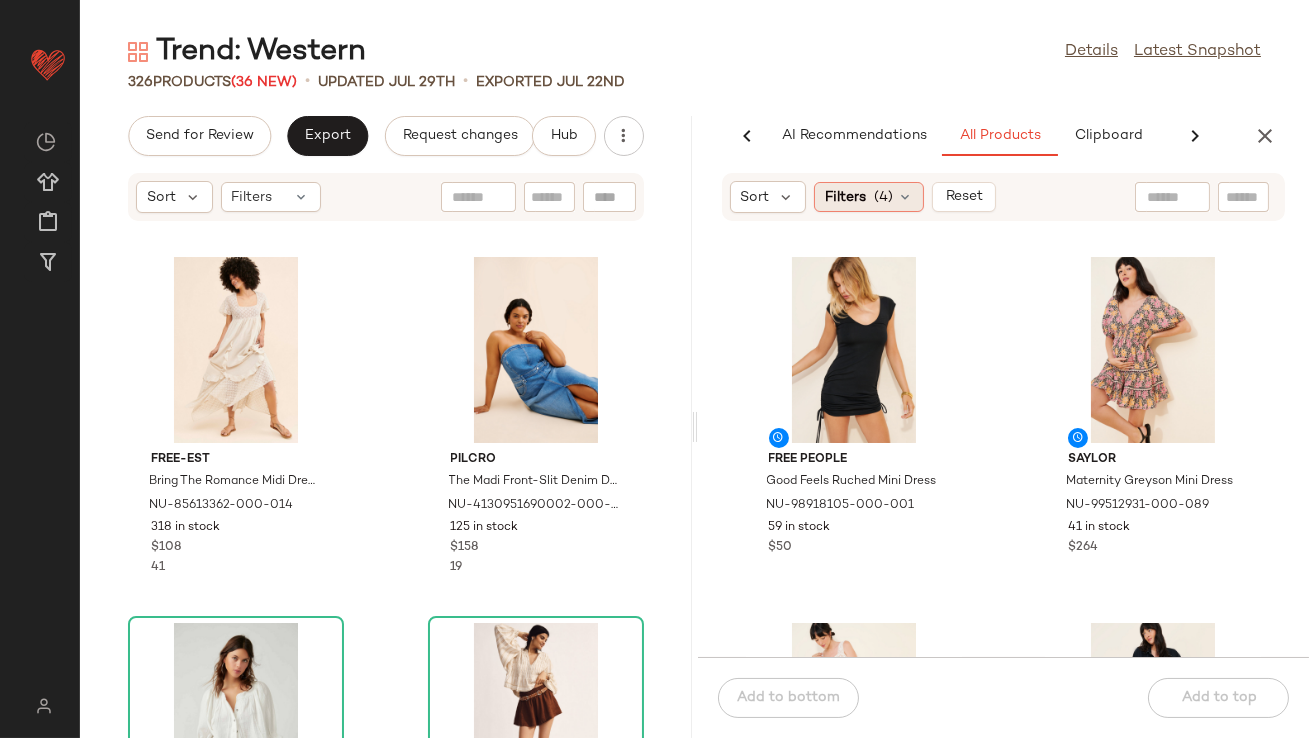 click on "Filters  (4)" 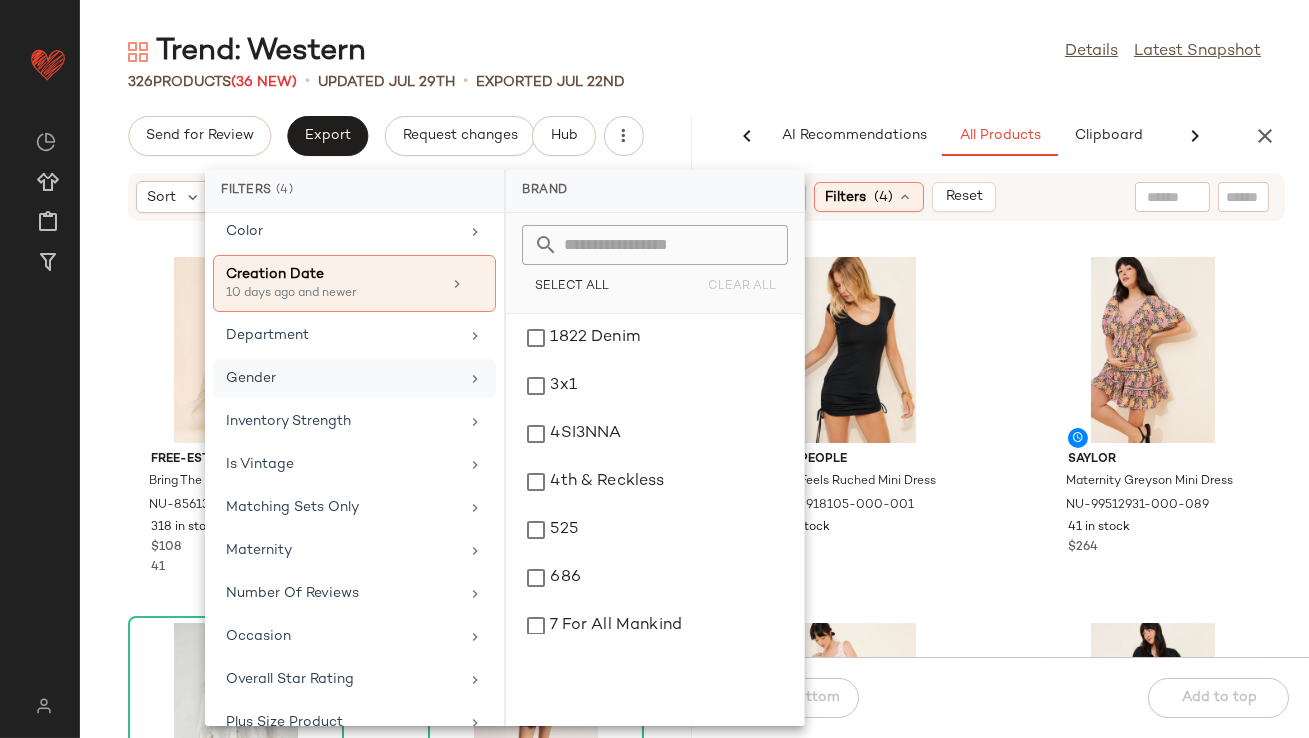 scroll, scrollTop: 350, scrollLeft: 0, axis: vertical 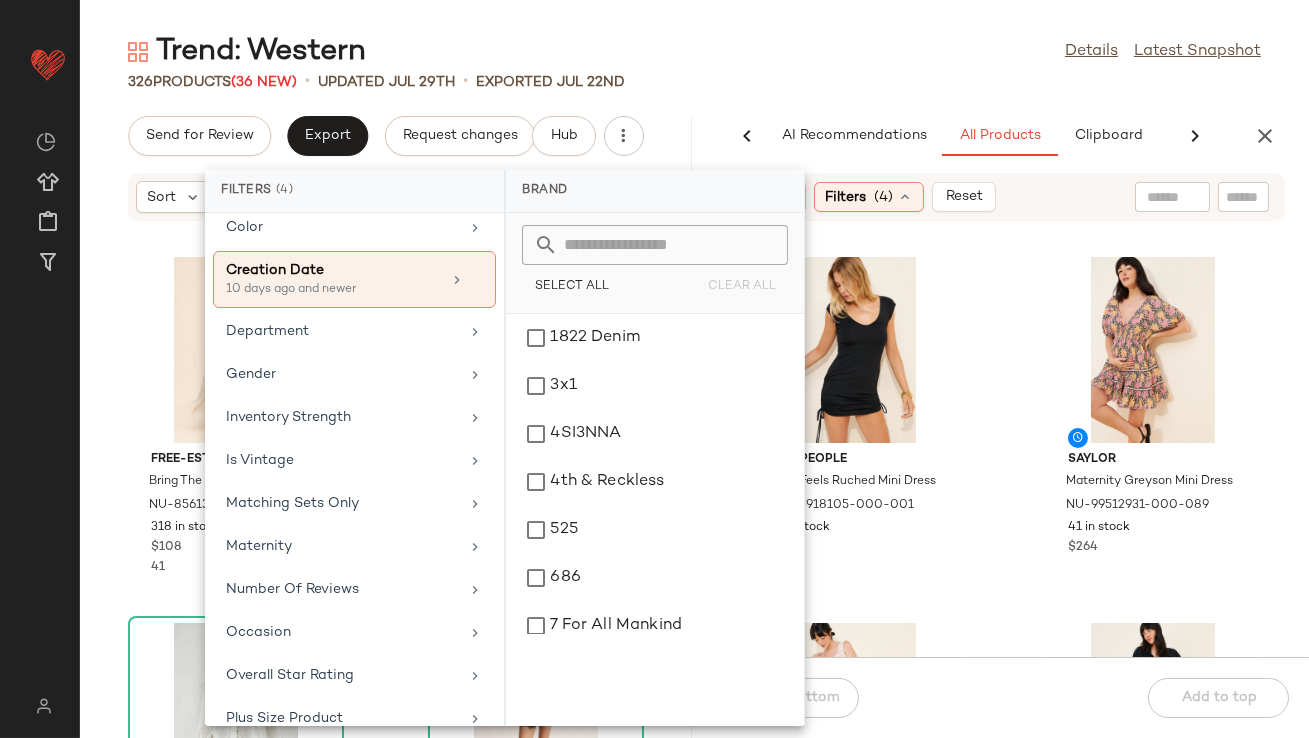 click on "Trend: Western  Details   Latest Snapshot" 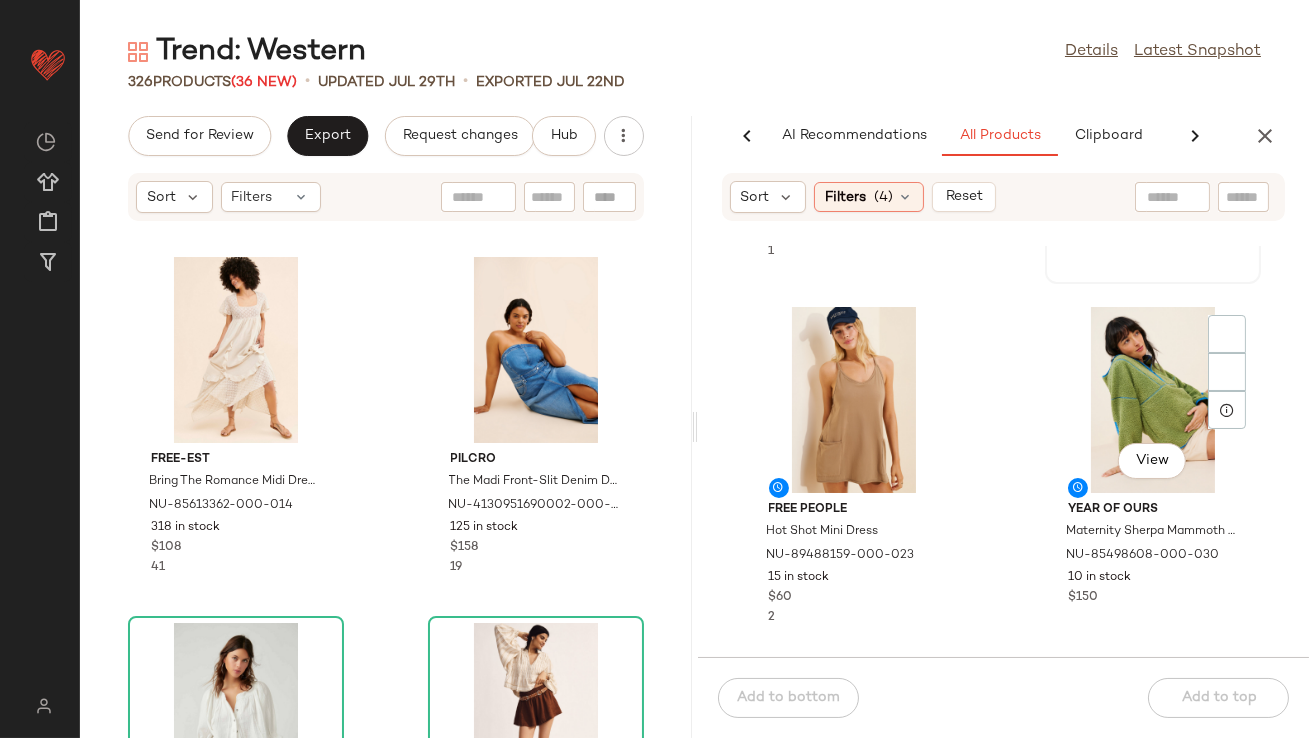 scroll, scrollTop: 1507, scrollLeft: 0, axis: vertical 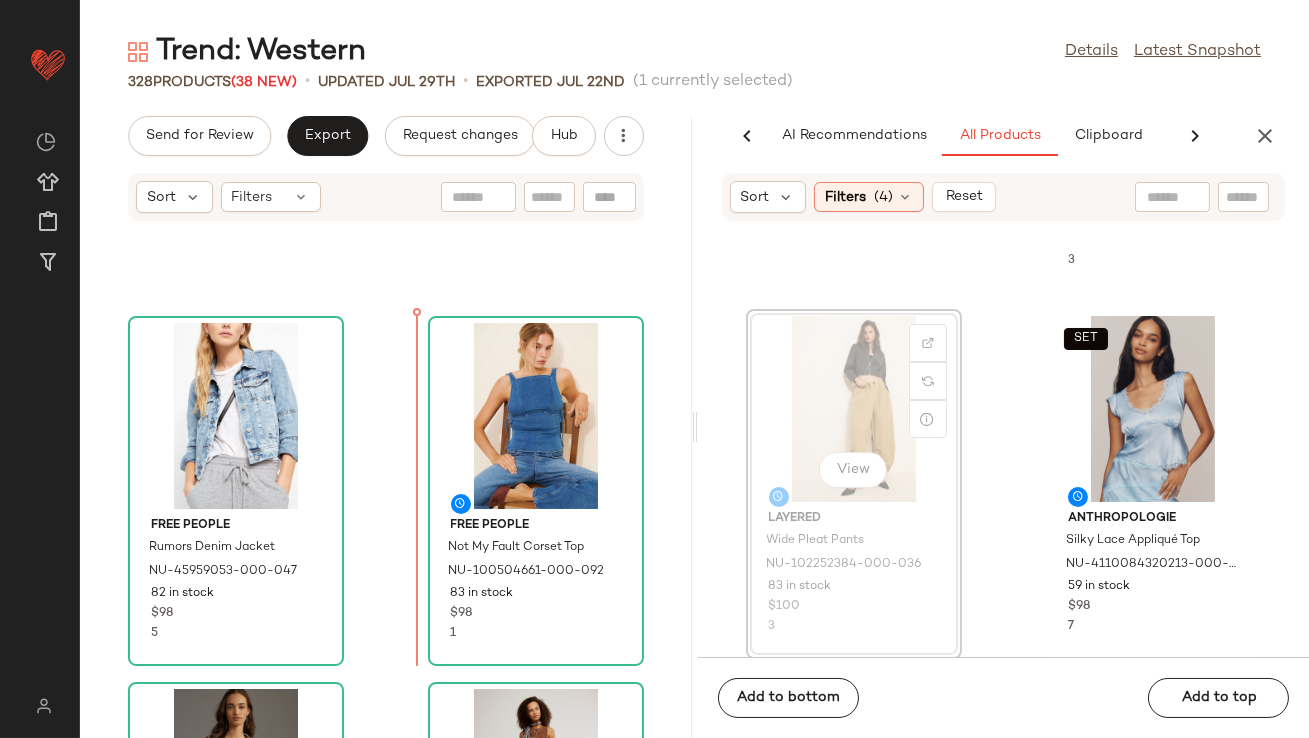 drag, startPoint x: 819, startPoint y: 408, endPoint x: 771, endPoint y: 422, distance: 50 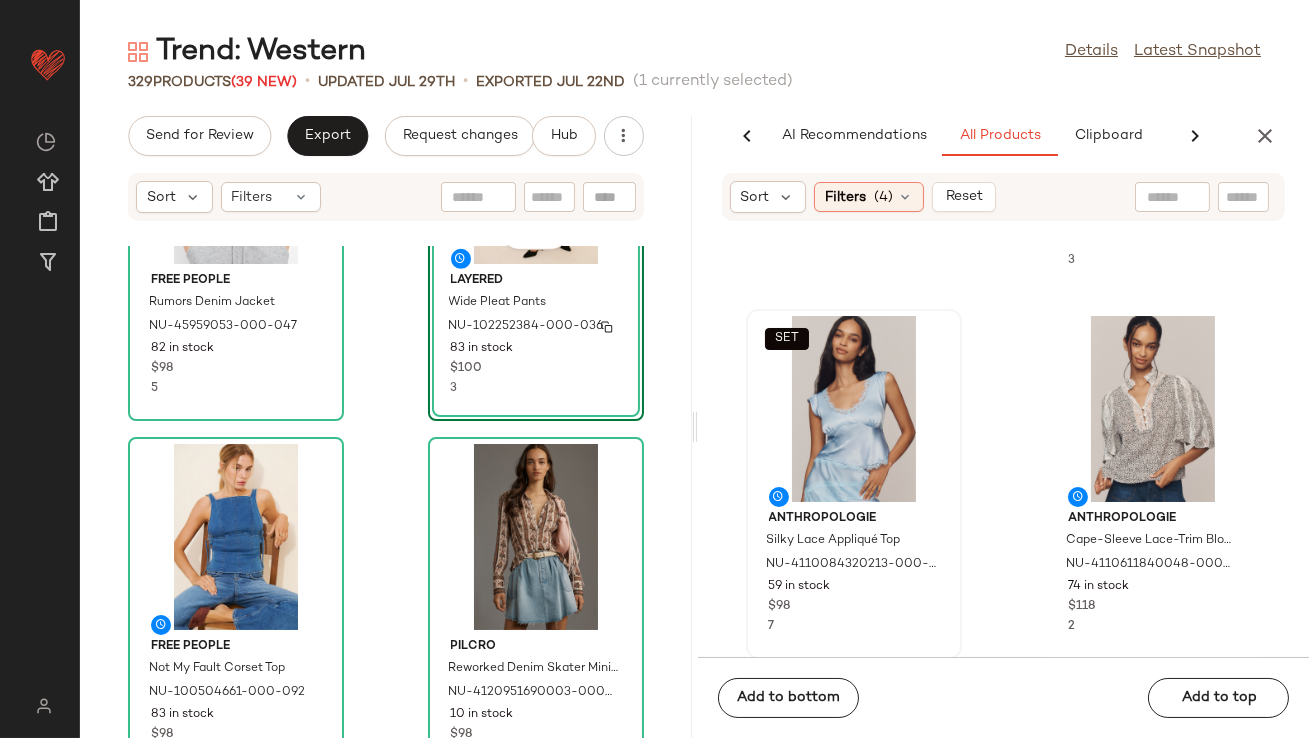 scroll, scrollTop: 2451, scrollLeft: 0, axis: vertical 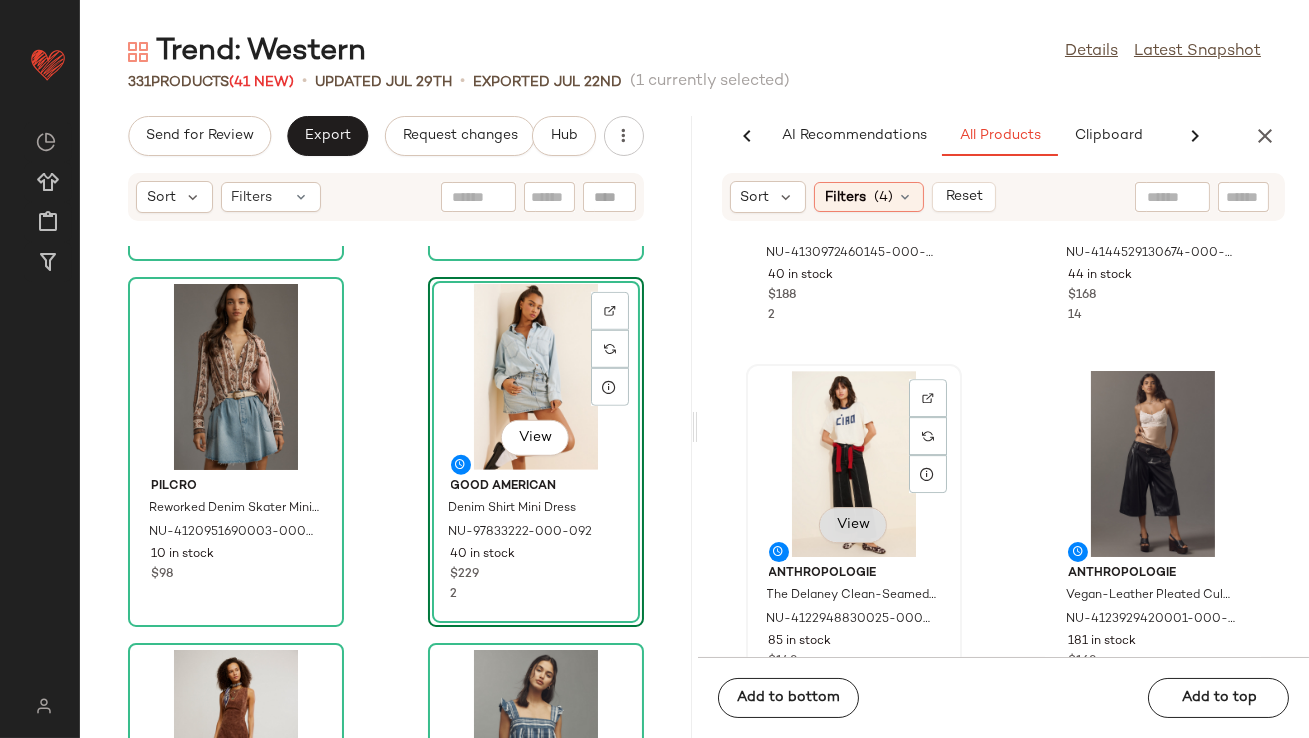 click on "View" 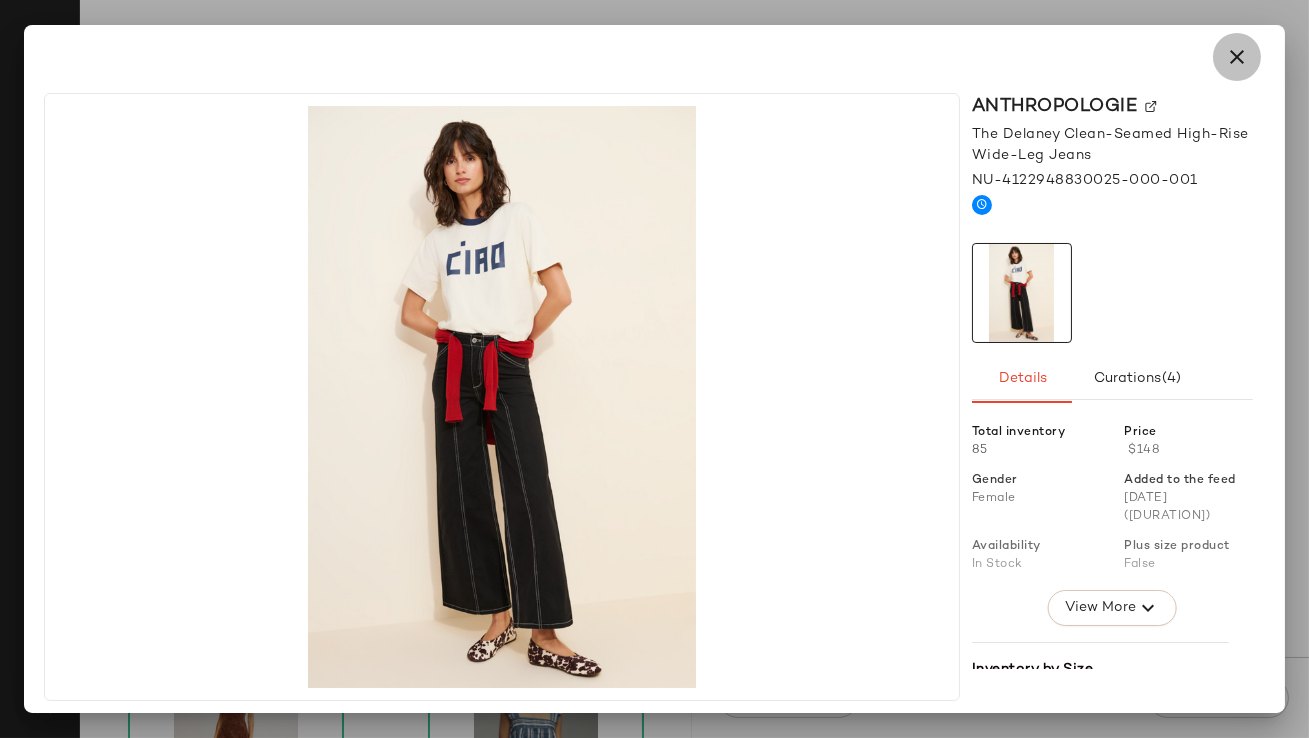 click at bounding box center (1237, 57) 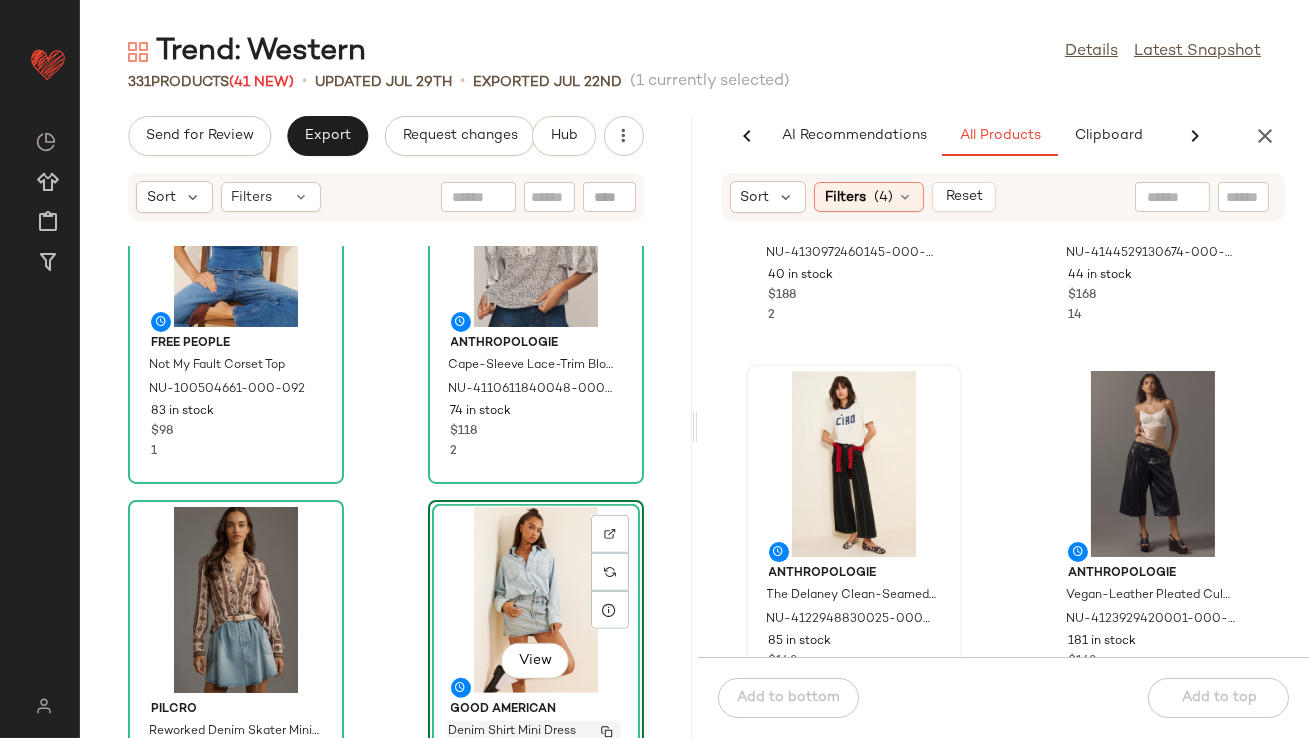 scroll, scrollTop: 2618, scrollLeft: 0, axis: vertical 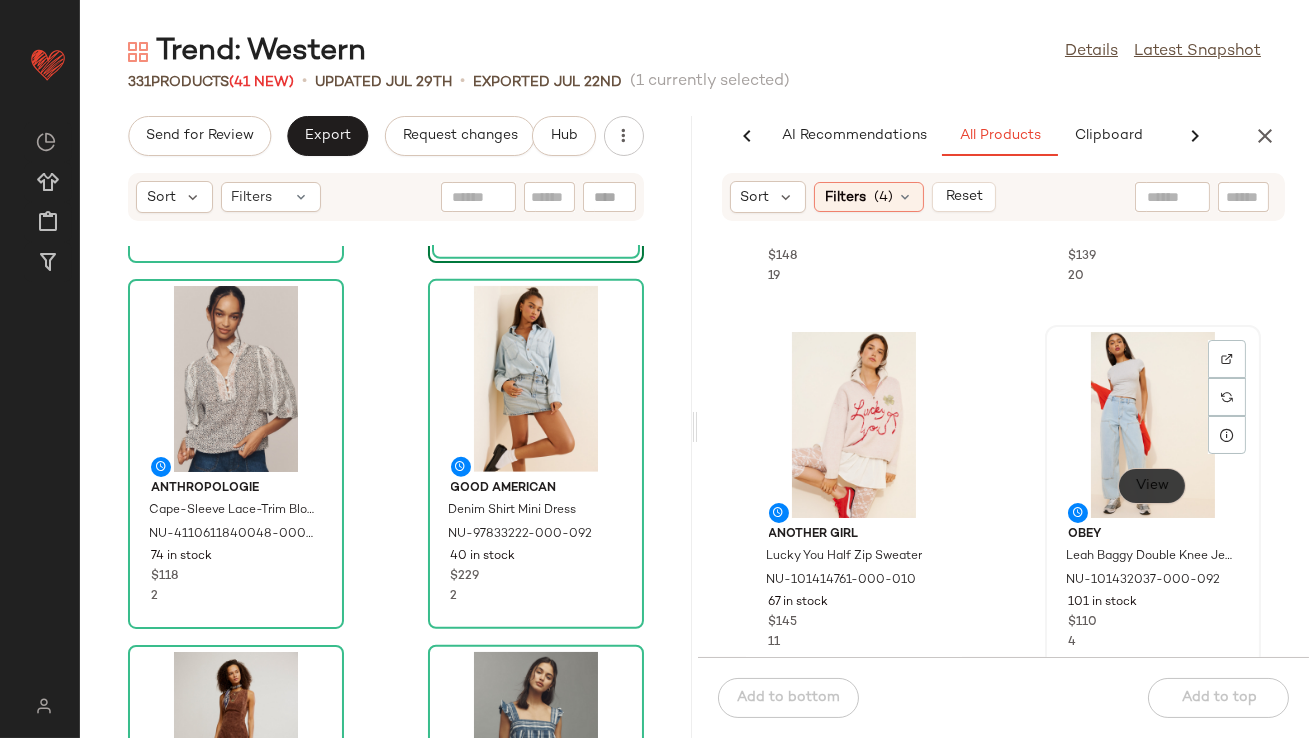 click on "View" at bounding box center [1152, 486] 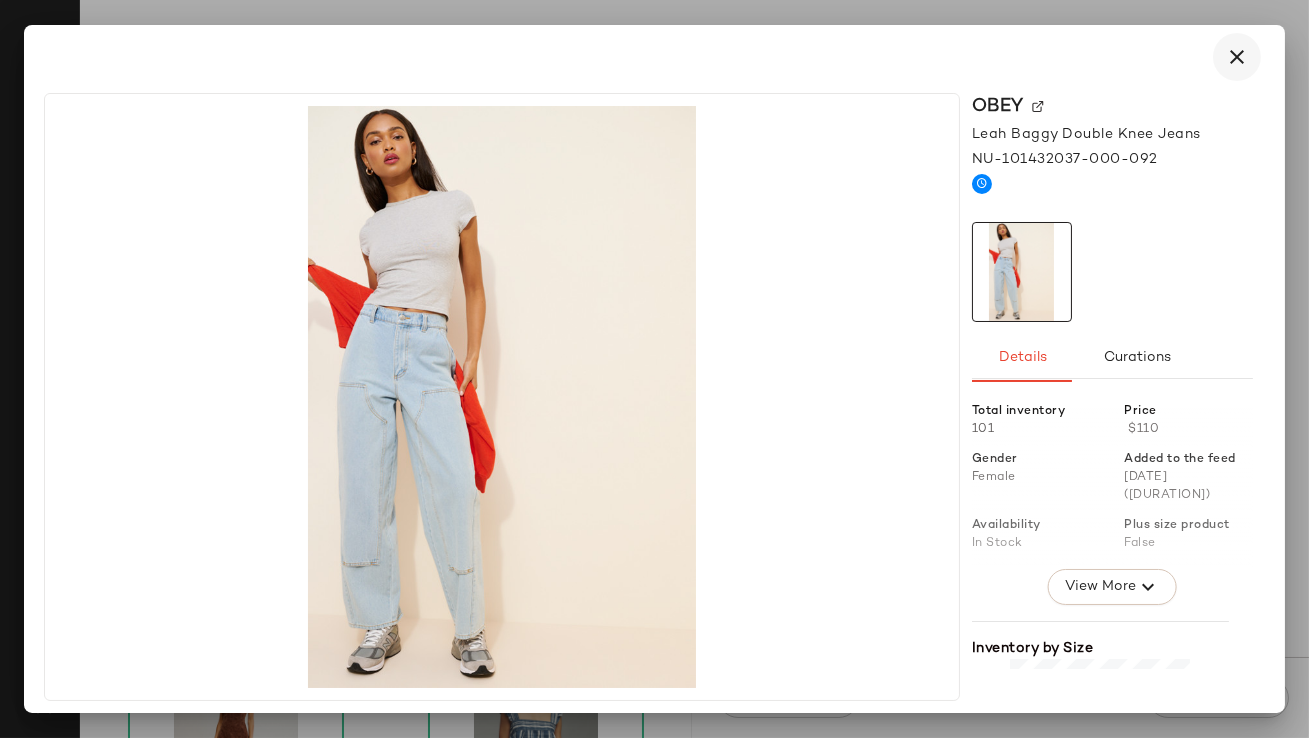 click at bounding box center (1237, 57) 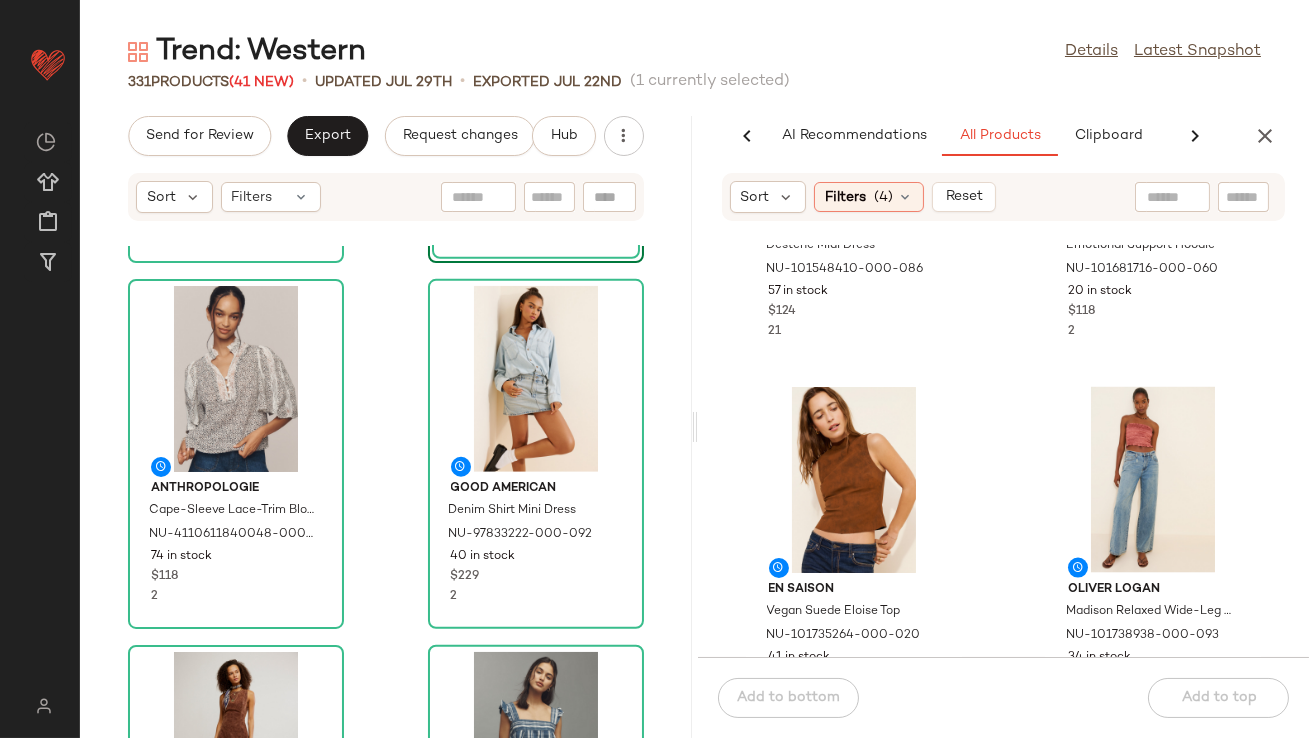 scroll, scrollTop: 20461, scrollLeft: 0, axis: vertical 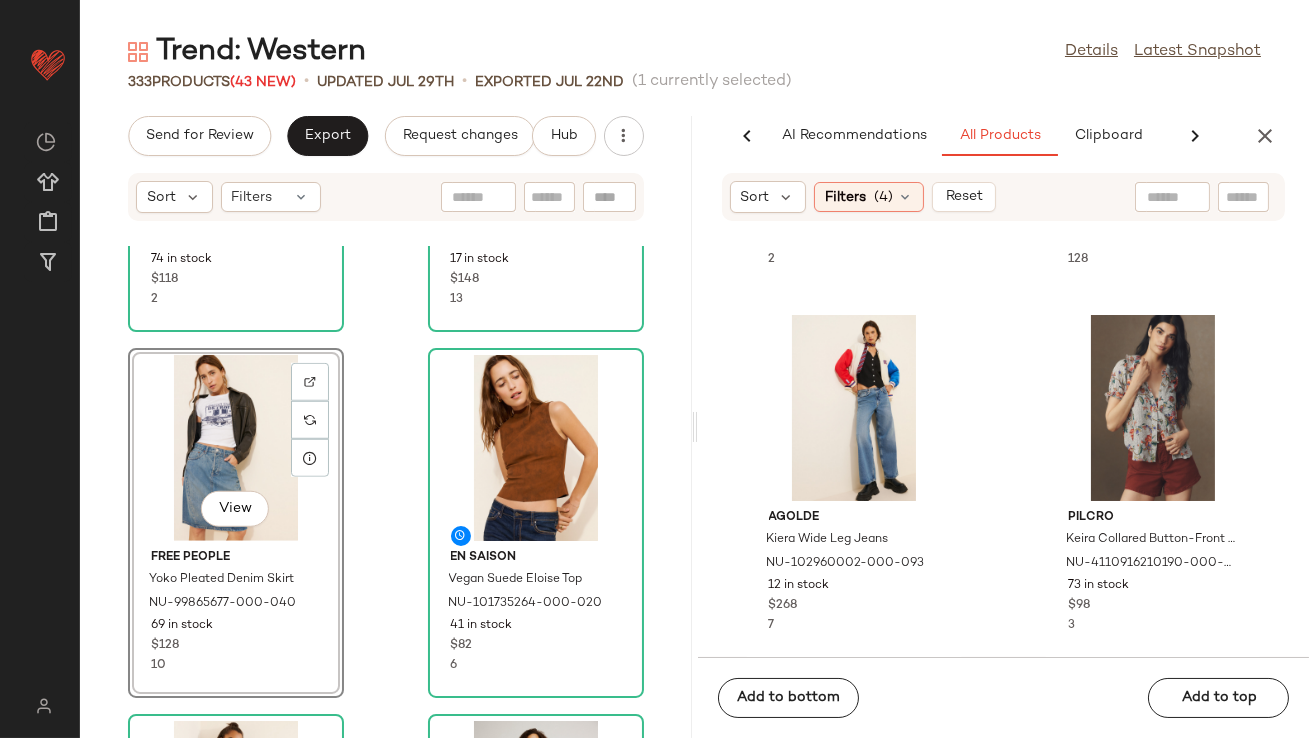 click at bounding box center [1265, 136] 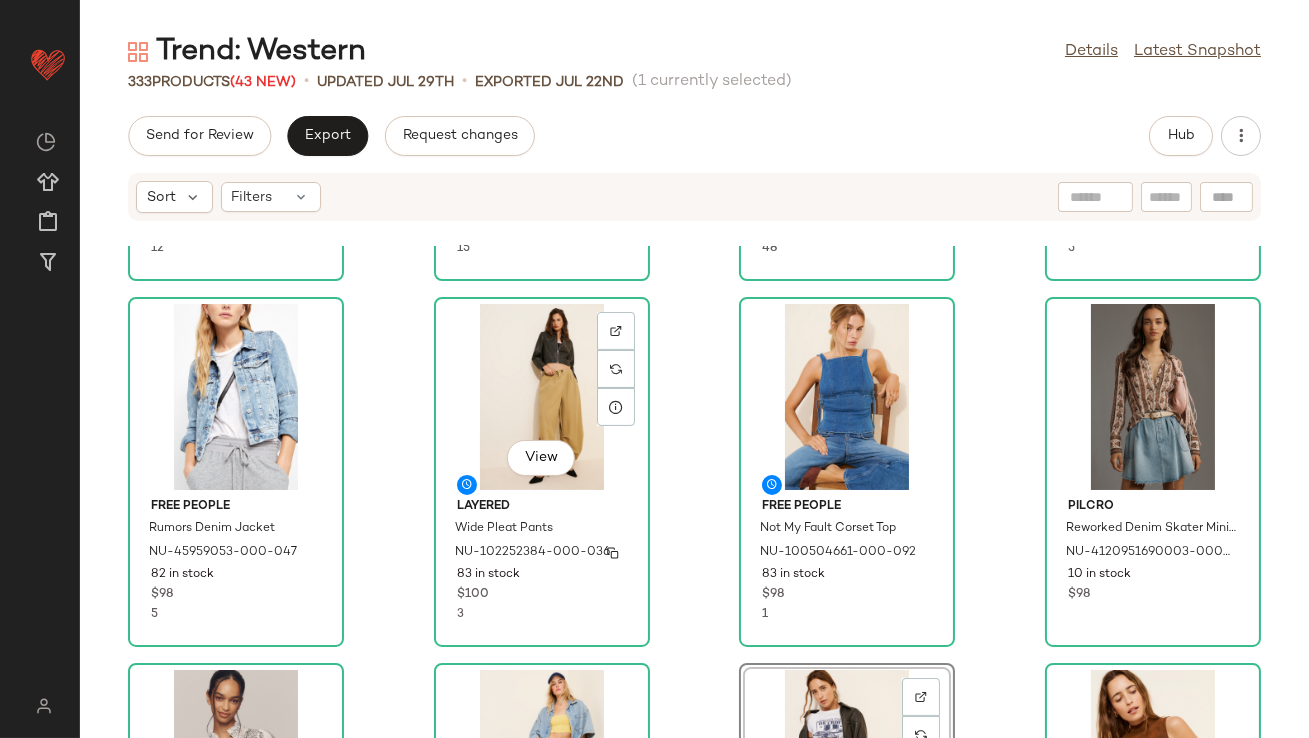 scroll, scrollTop: 1088, scrollLeft: 0, axis: vertical 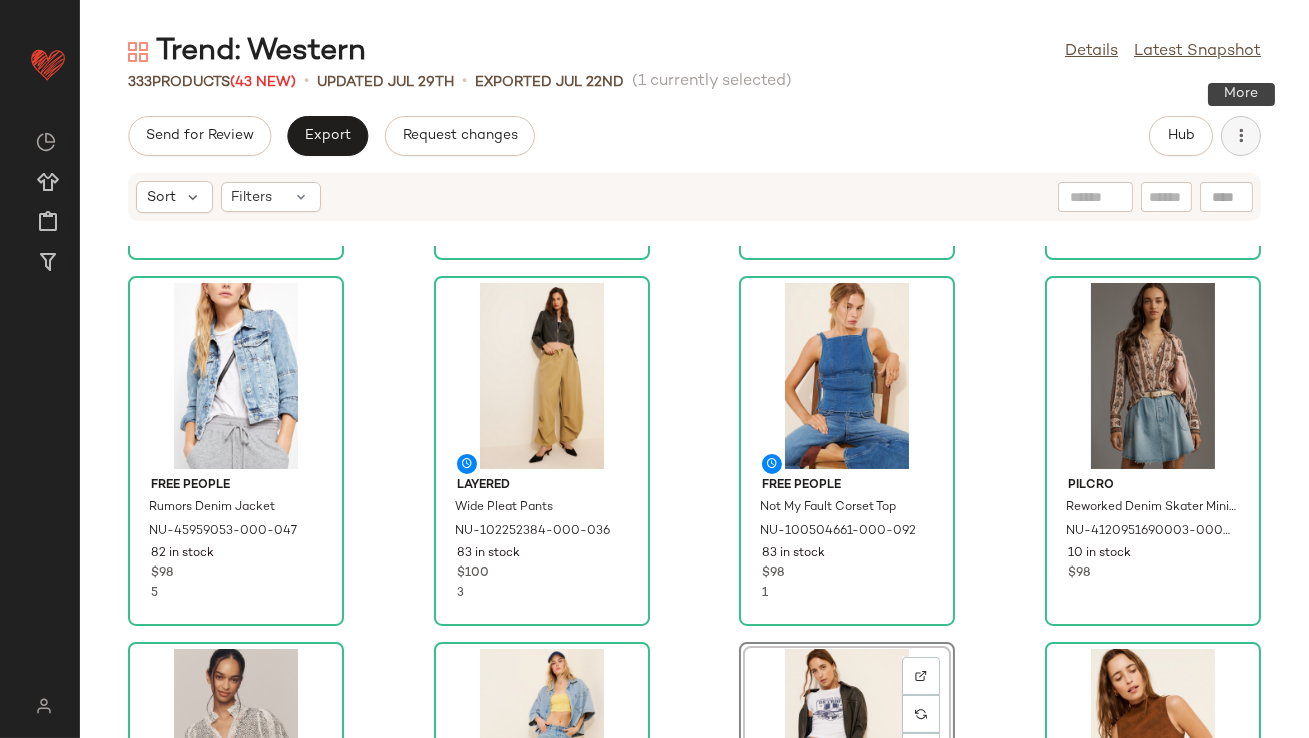 click 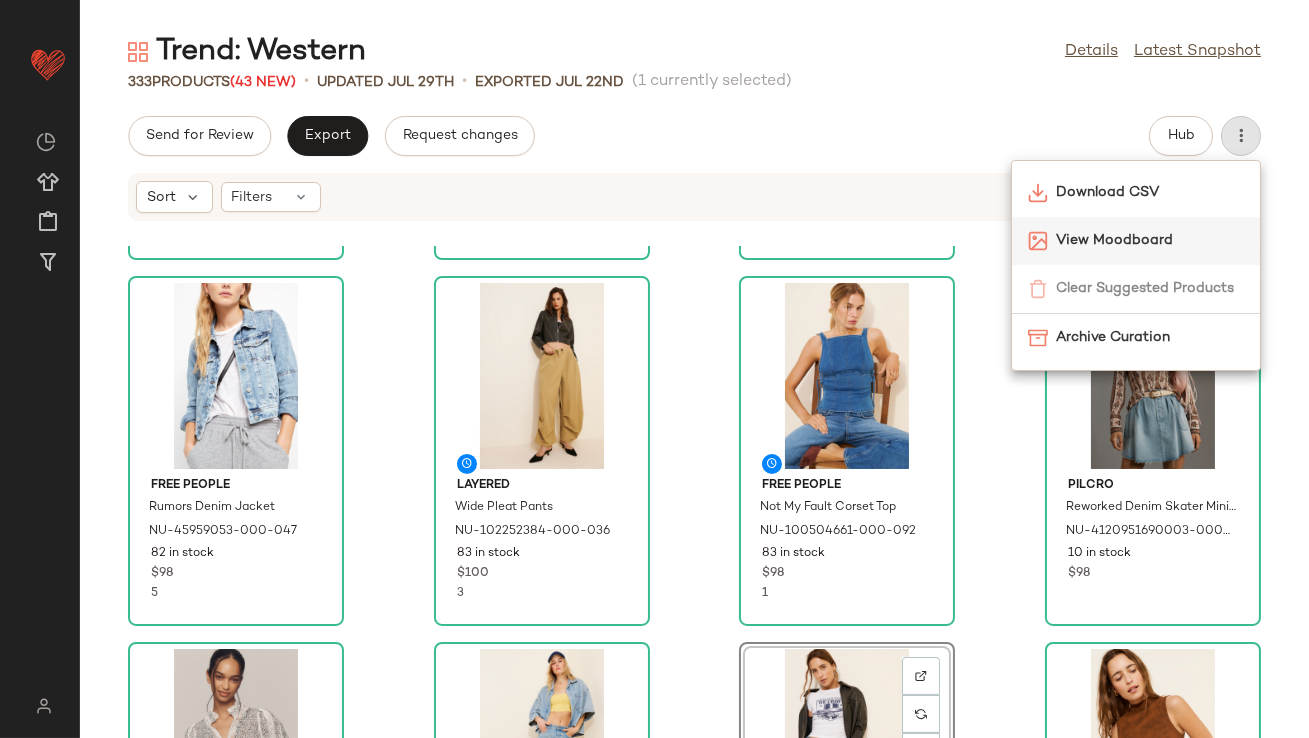 click on "View Moodboard" at bounding box center [1150, 240] 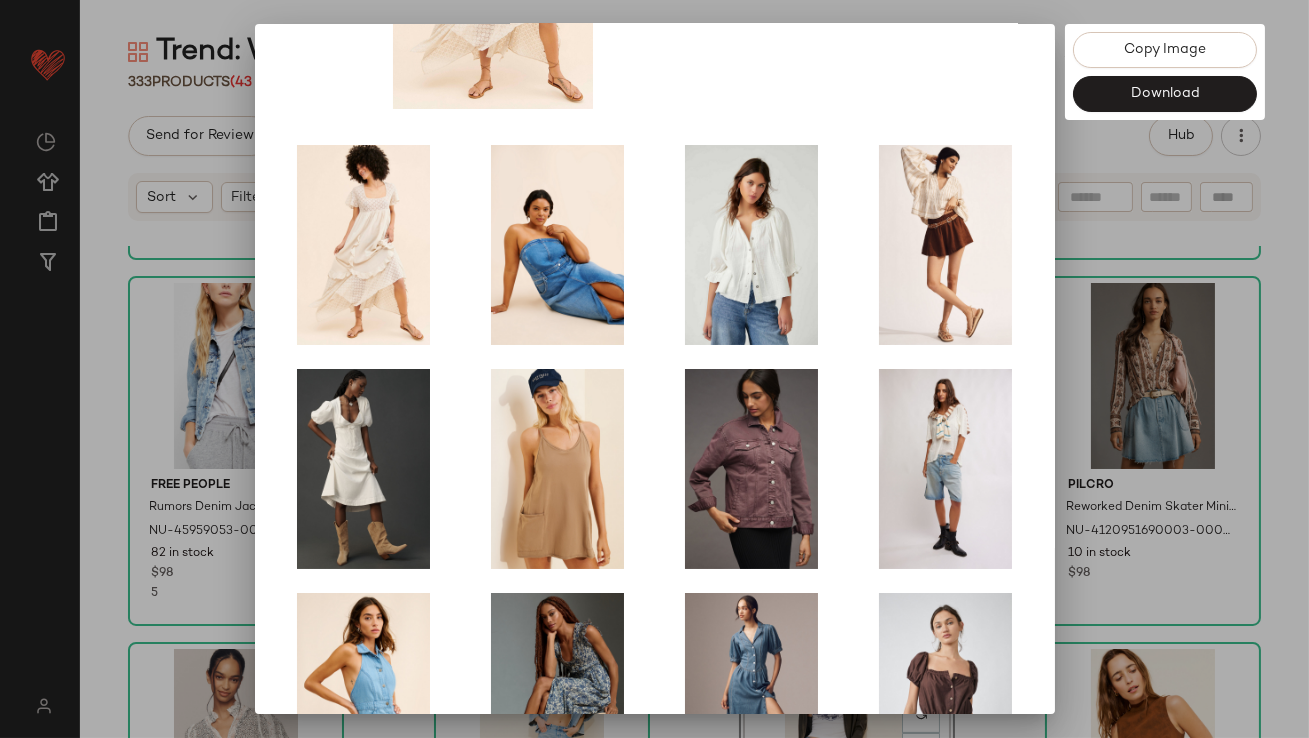 scroll, scrollTop: 341, scrollLeft: 0, axis: vertical 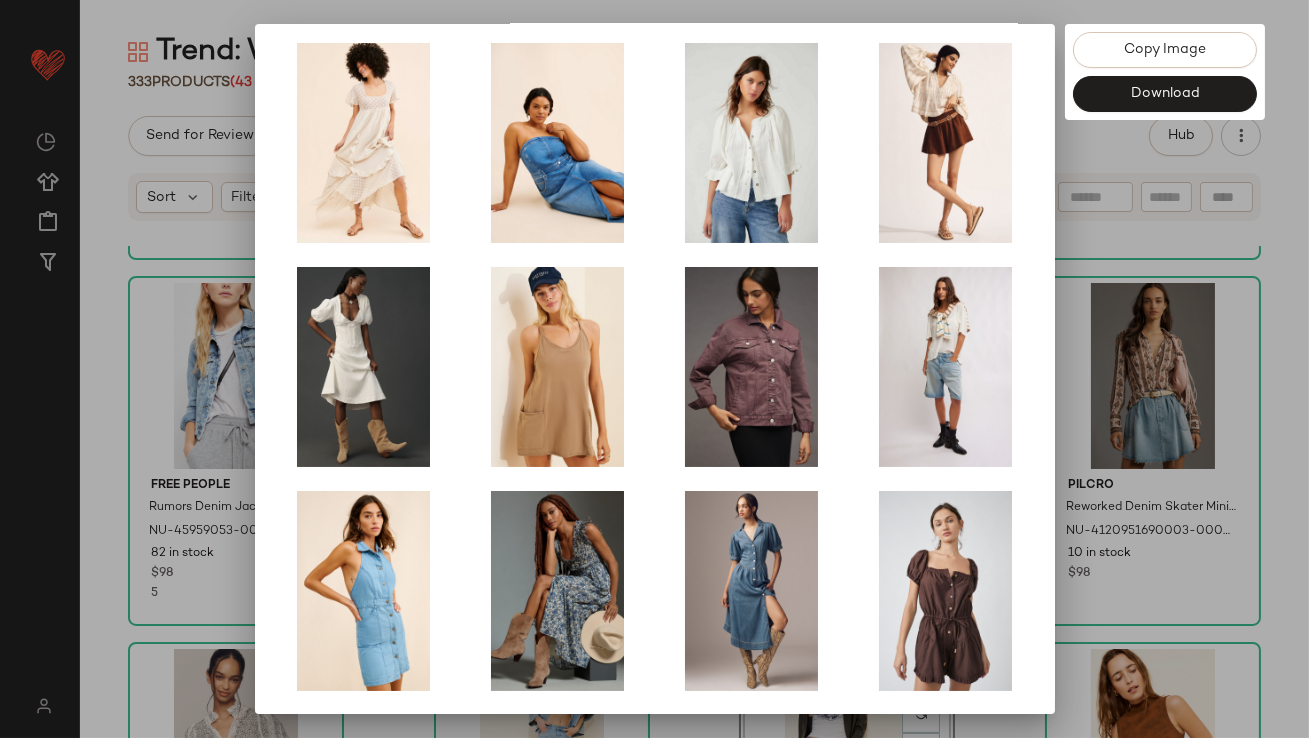 click at bounding box center (654, 369) 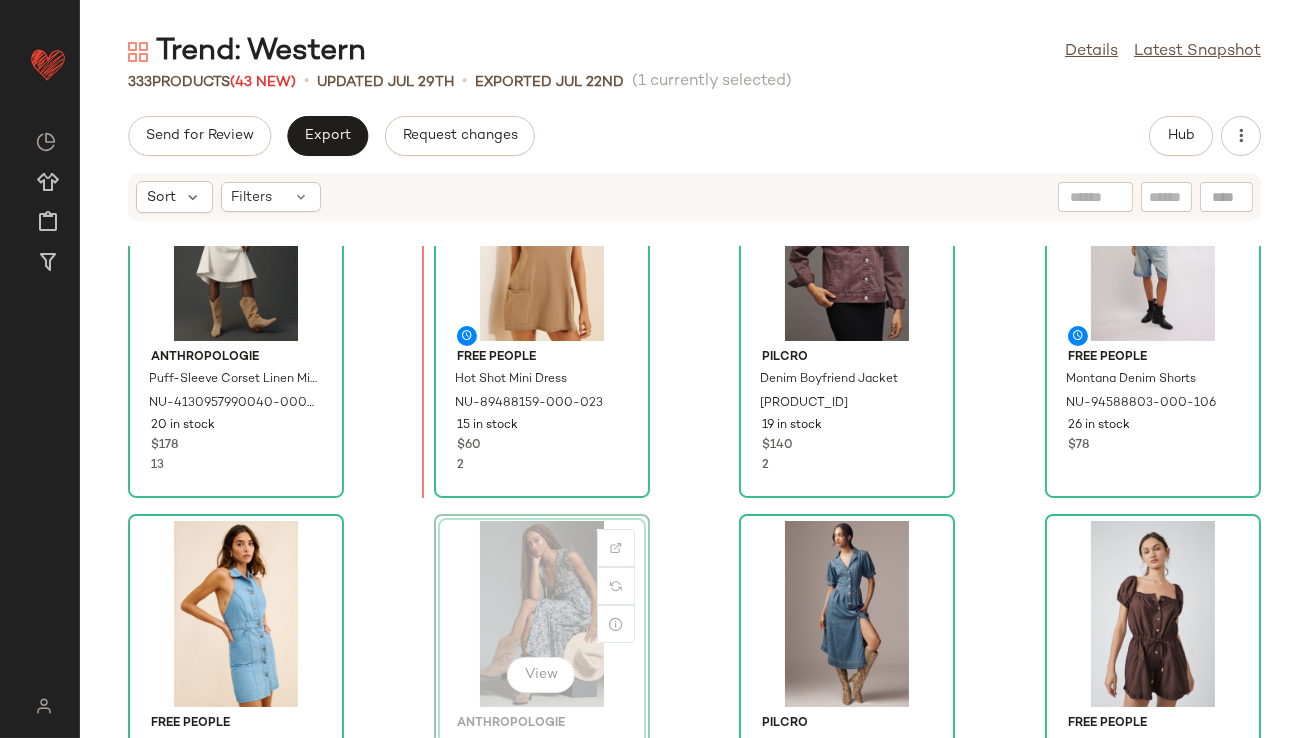 scroll, scrollTop: 427, scrollLeft: 0, axis: vertical 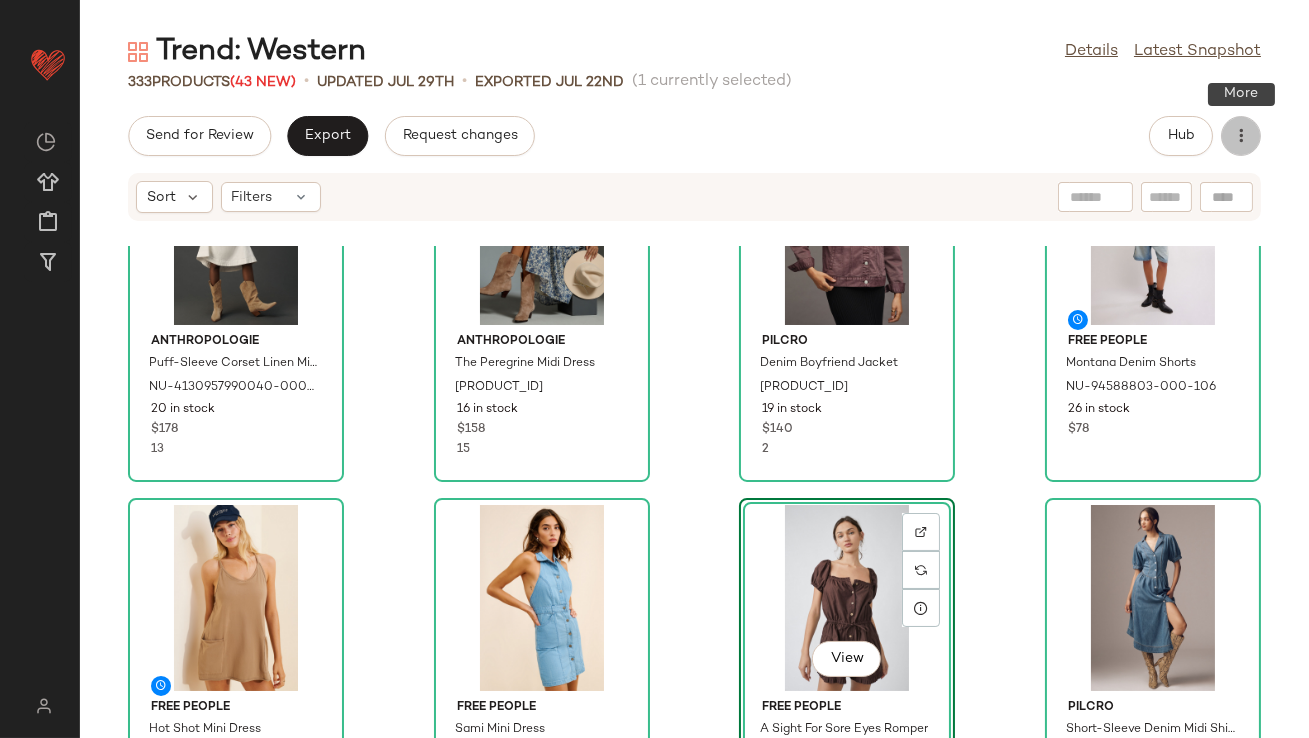 click 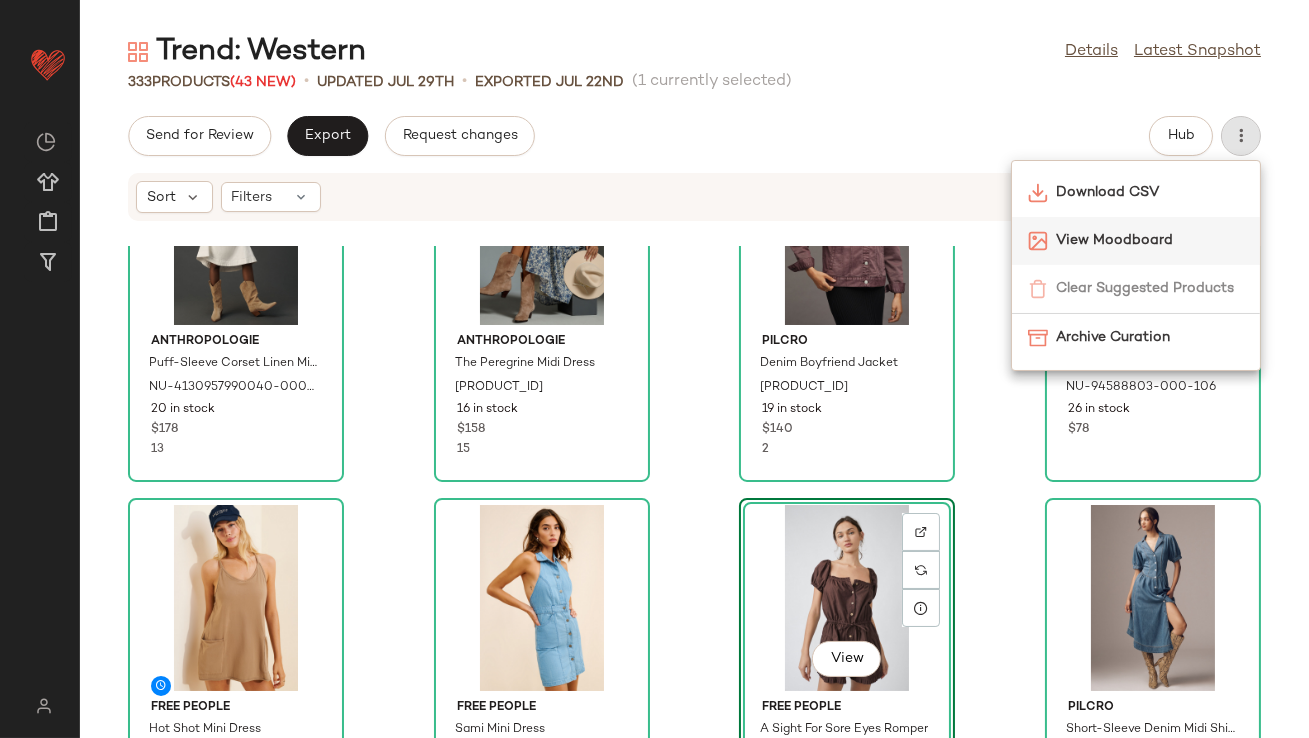 click on "View Moodboard" at bounding box center (1150, 240) 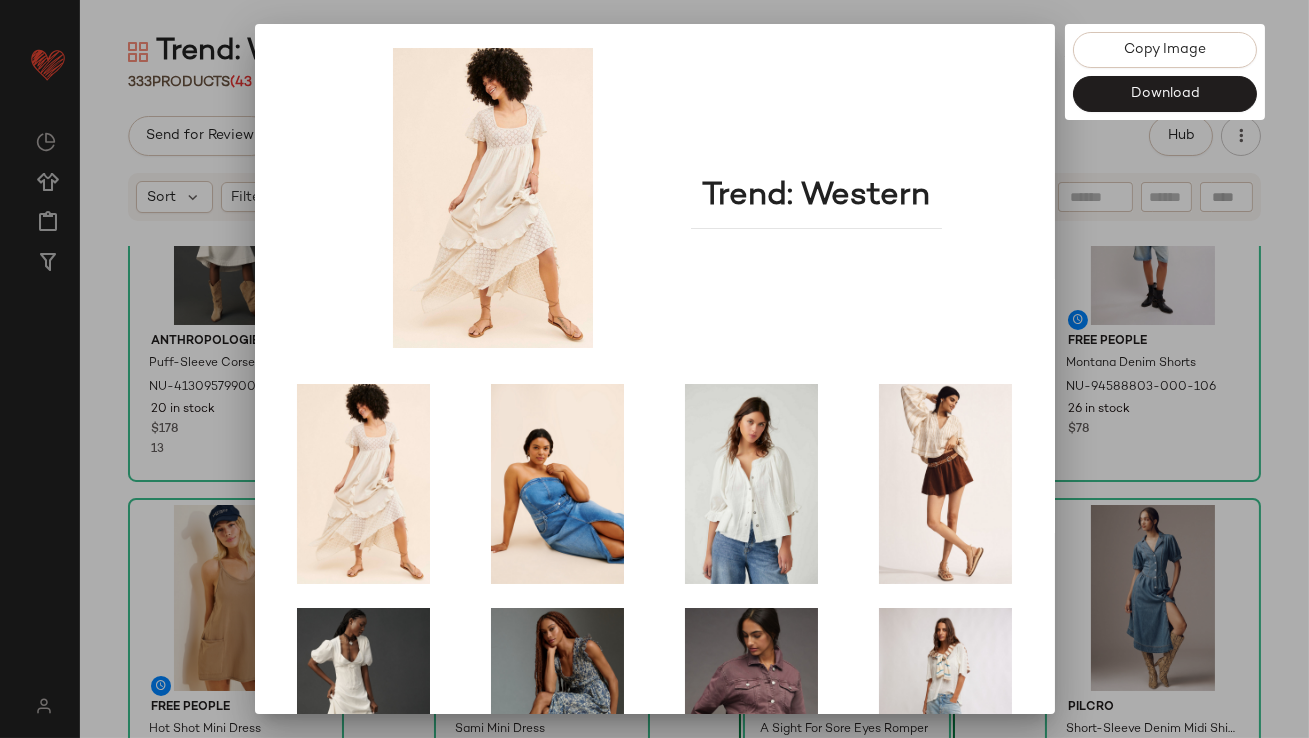 scroll, scrollTop: 341, scrollLeft: 0, axis: vertical 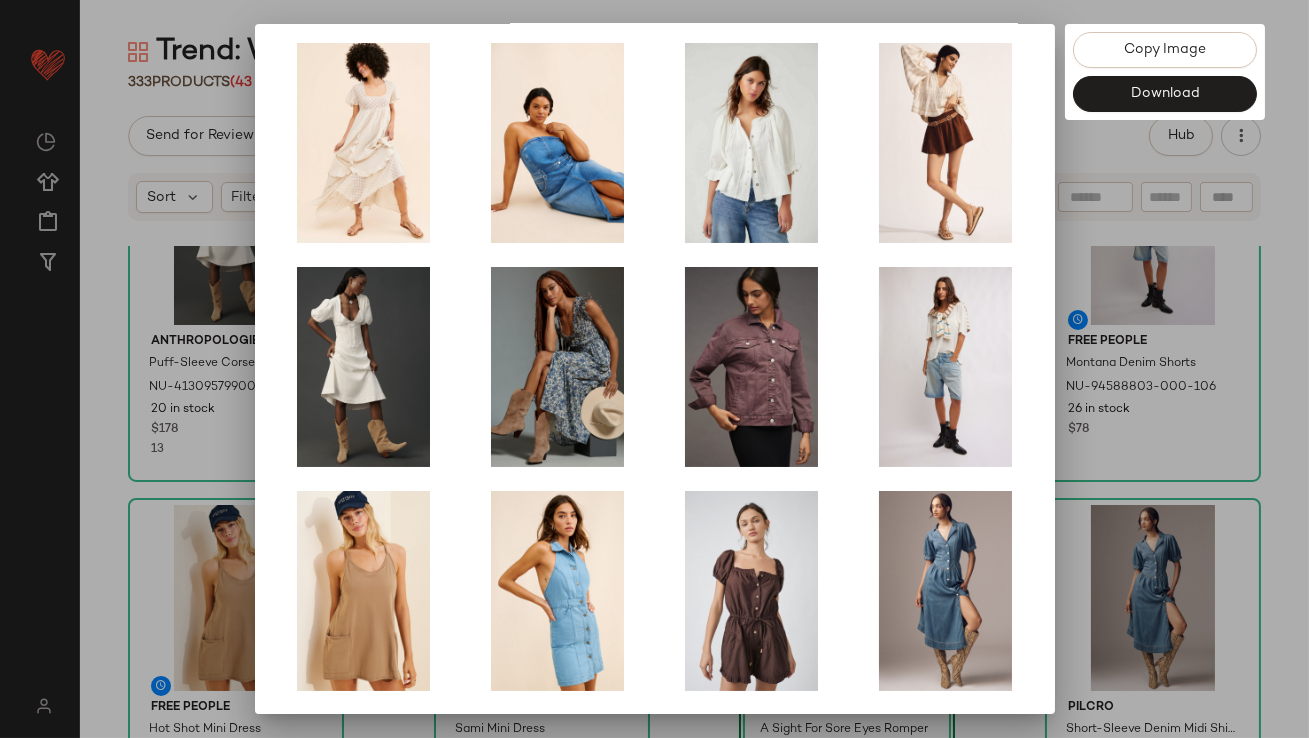 click at bounding box center [654, 369] 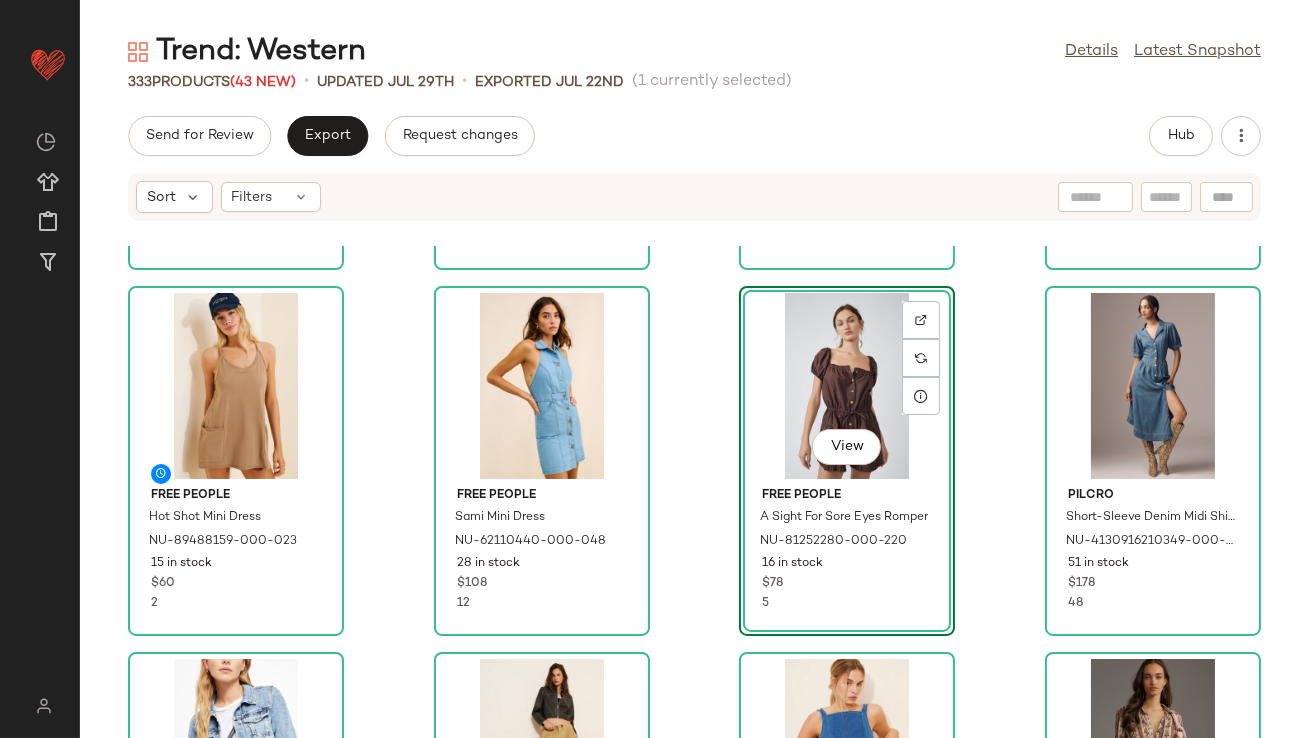 scroll, scrollTop: 705, scrollLeft: 0, axis: vertical 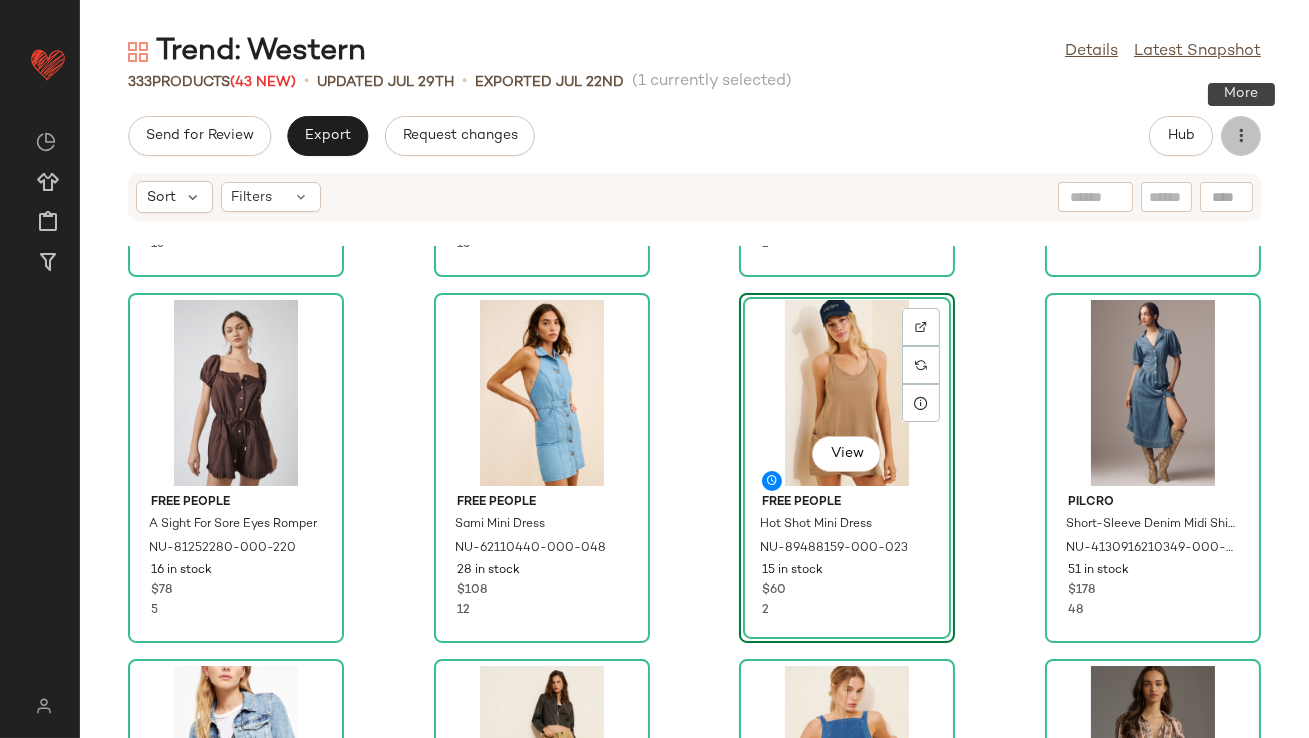 click 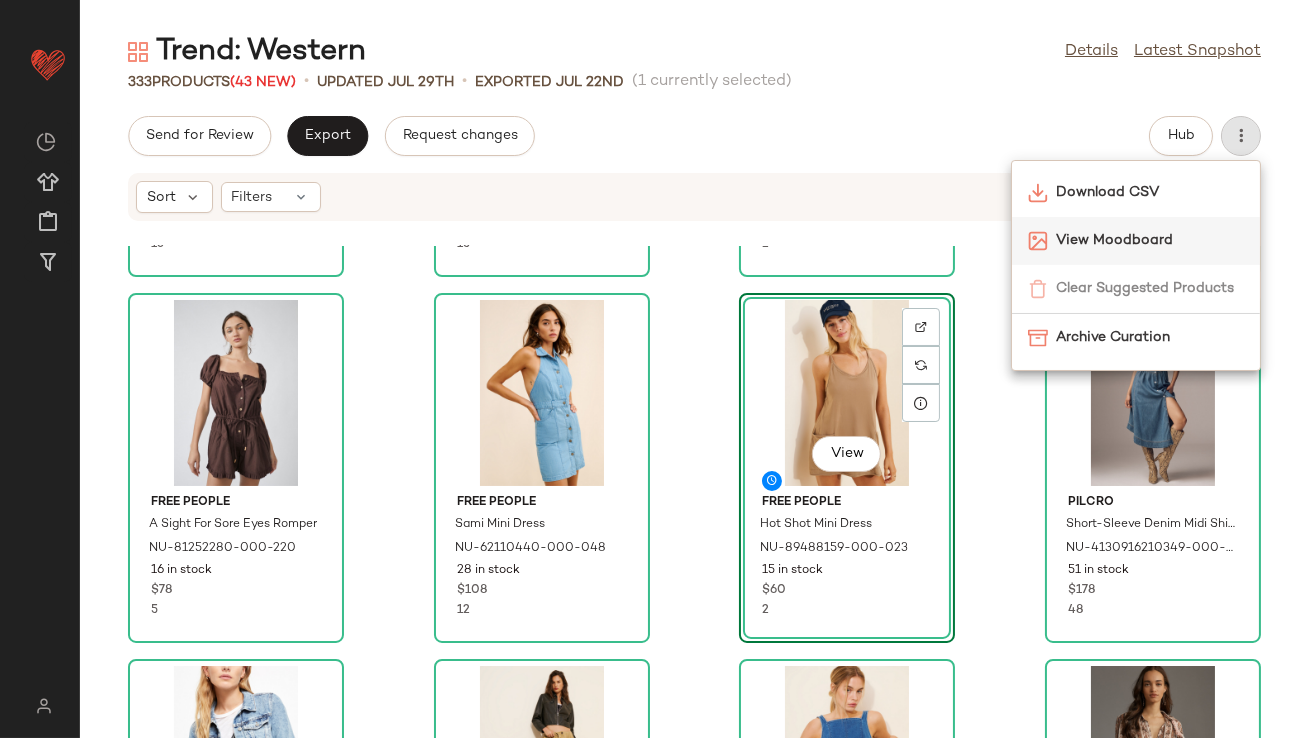 click on "View Moodboard" at bounding box center (1150, 240) 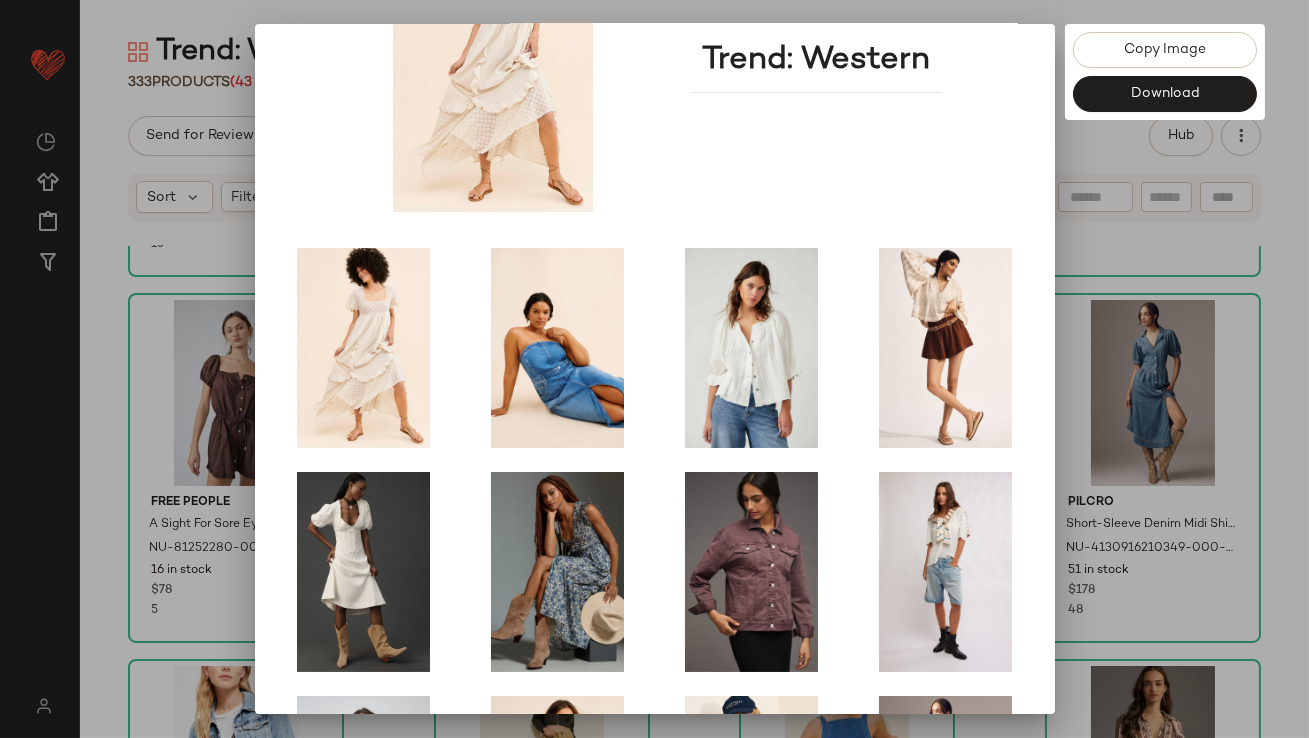 scroll, scrollTop: 341, scrollLeft: 0, axis: vertical 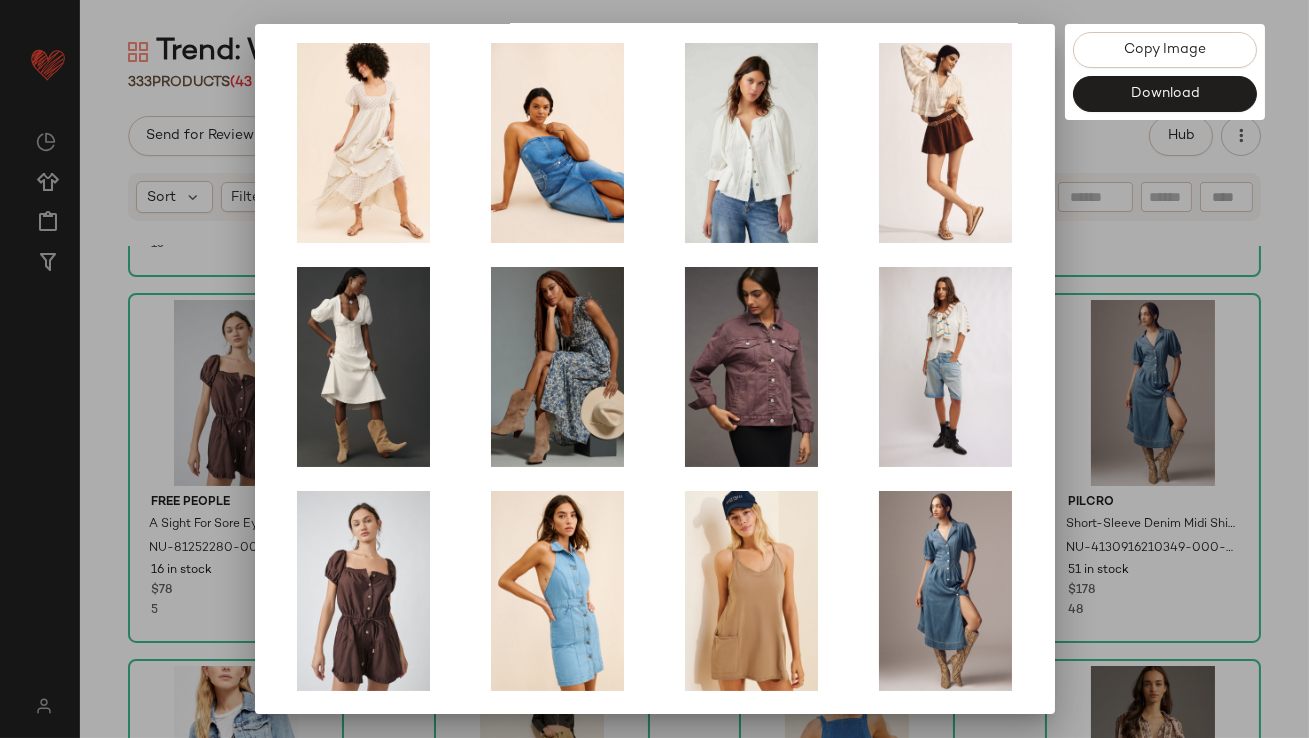 click at bounding box center (654, 369) 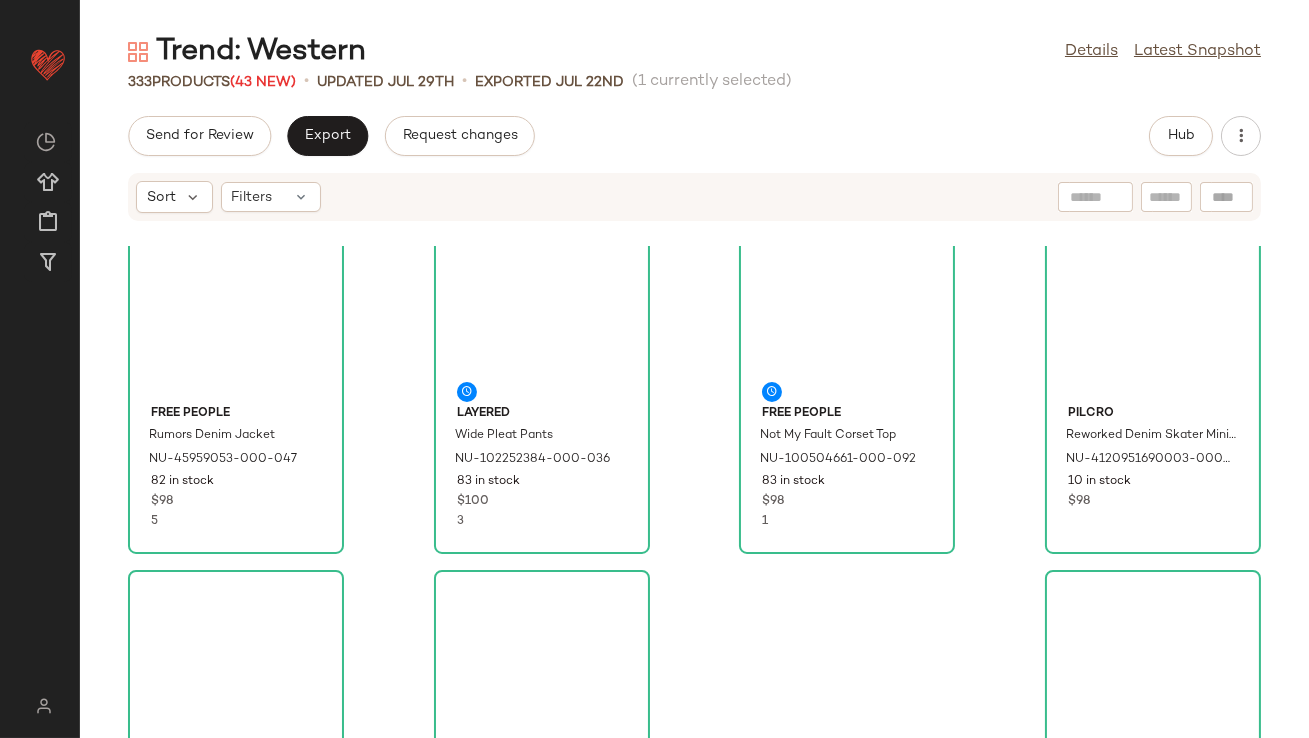 scroll, scrollTop: 534, scrollLeft: 0, axis: vertical 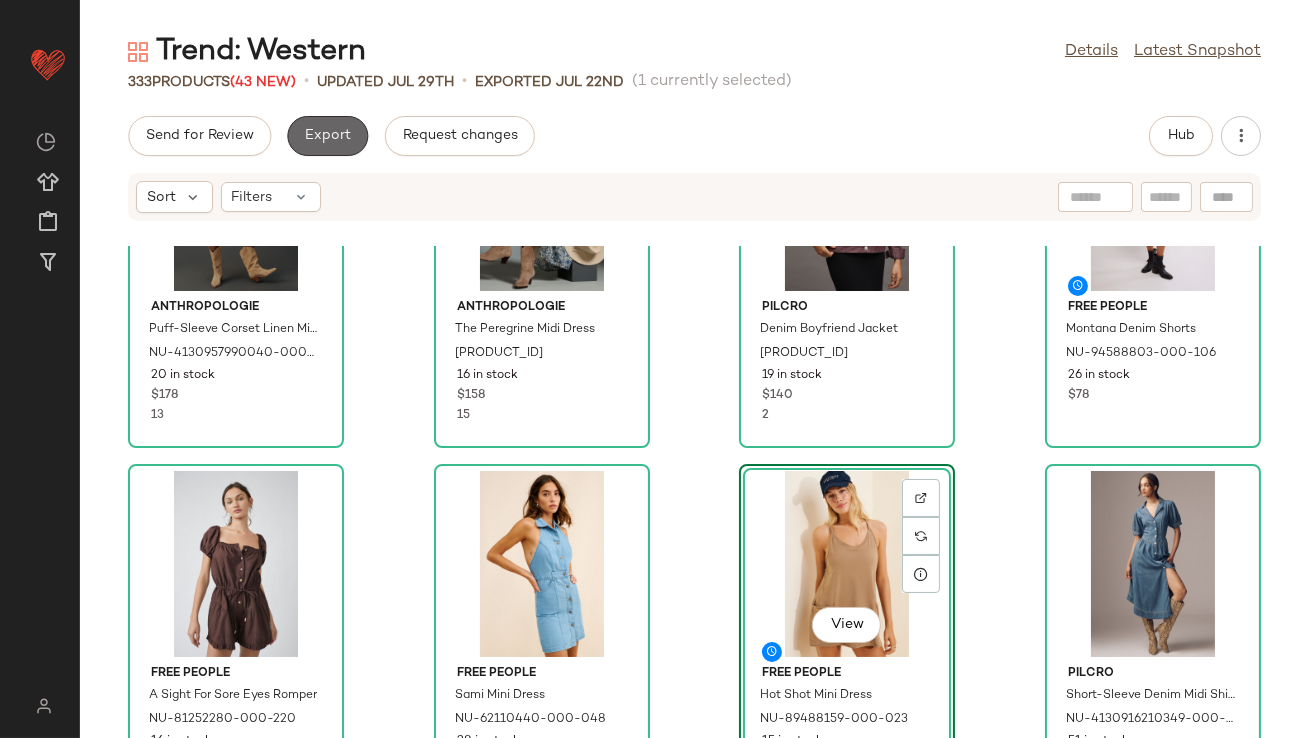 click on "Export" at bounding box center (327, 136) 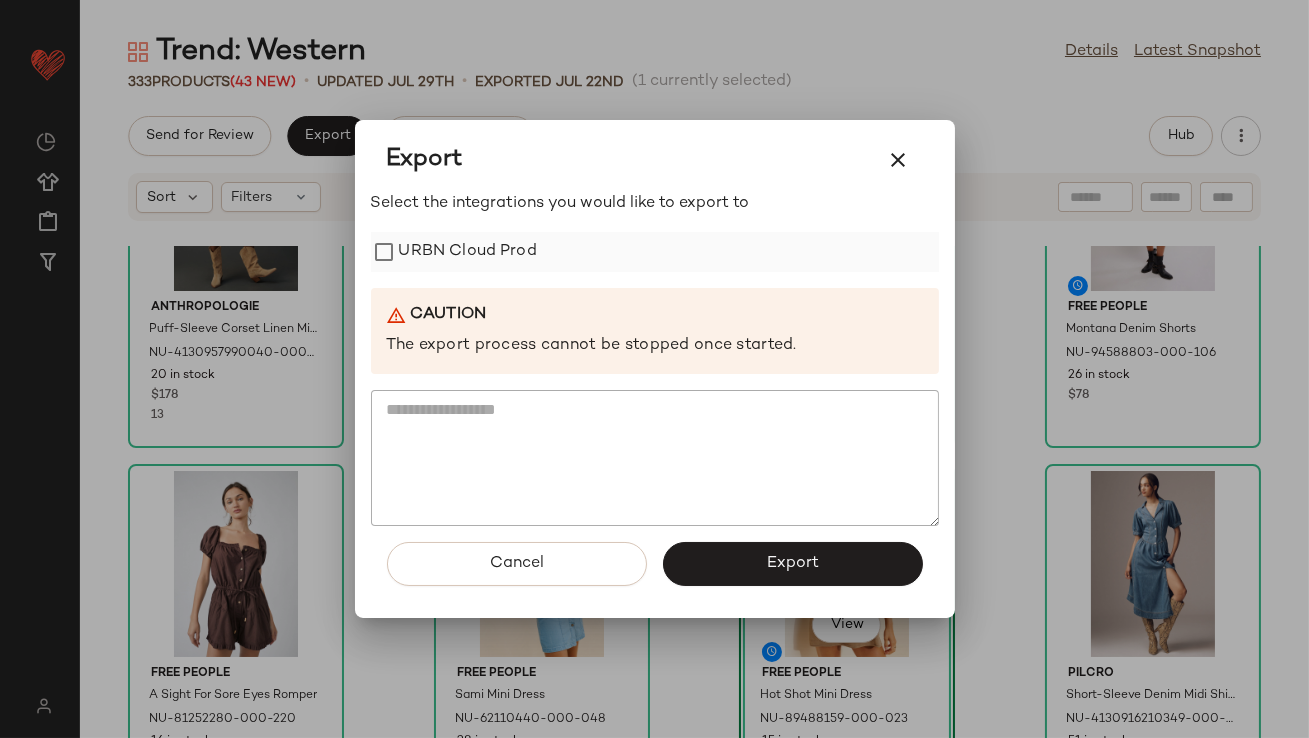click on "URBN Cloud Prod" at bounding box center (468, 252) 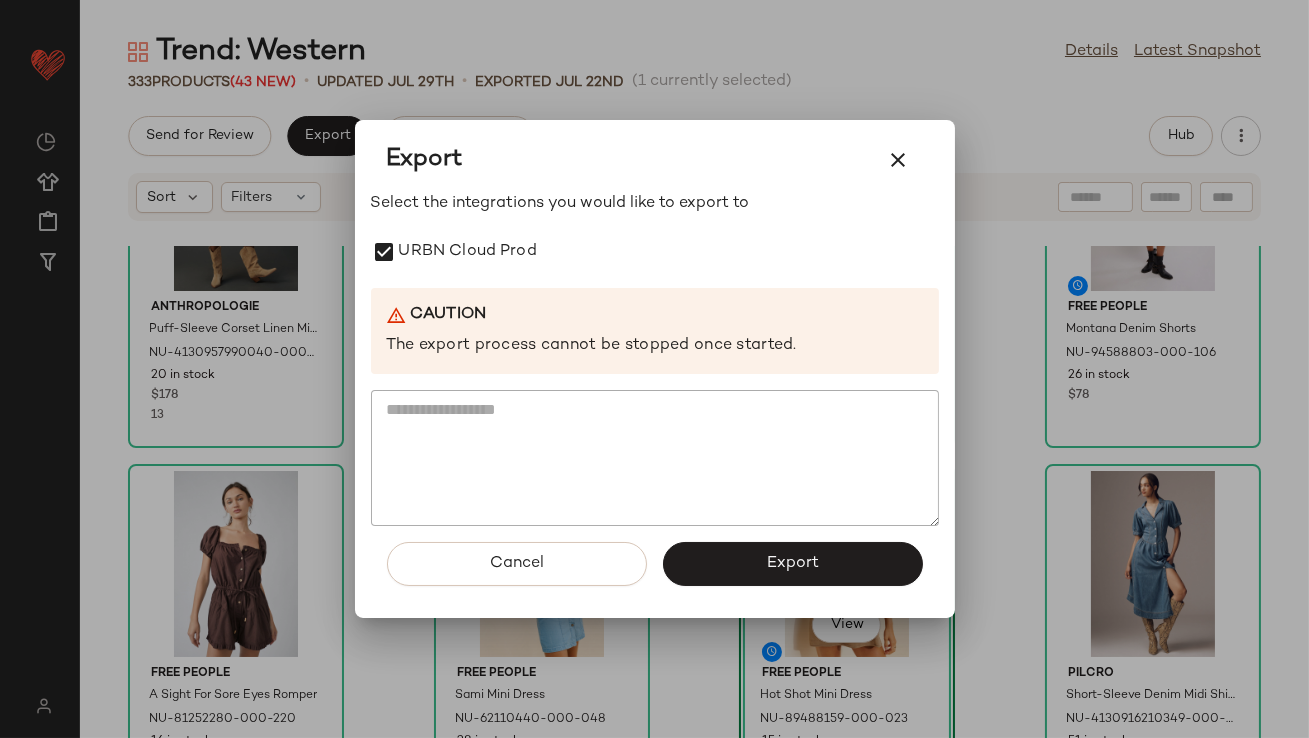 click on "Export" at bounding box center (793, 564) 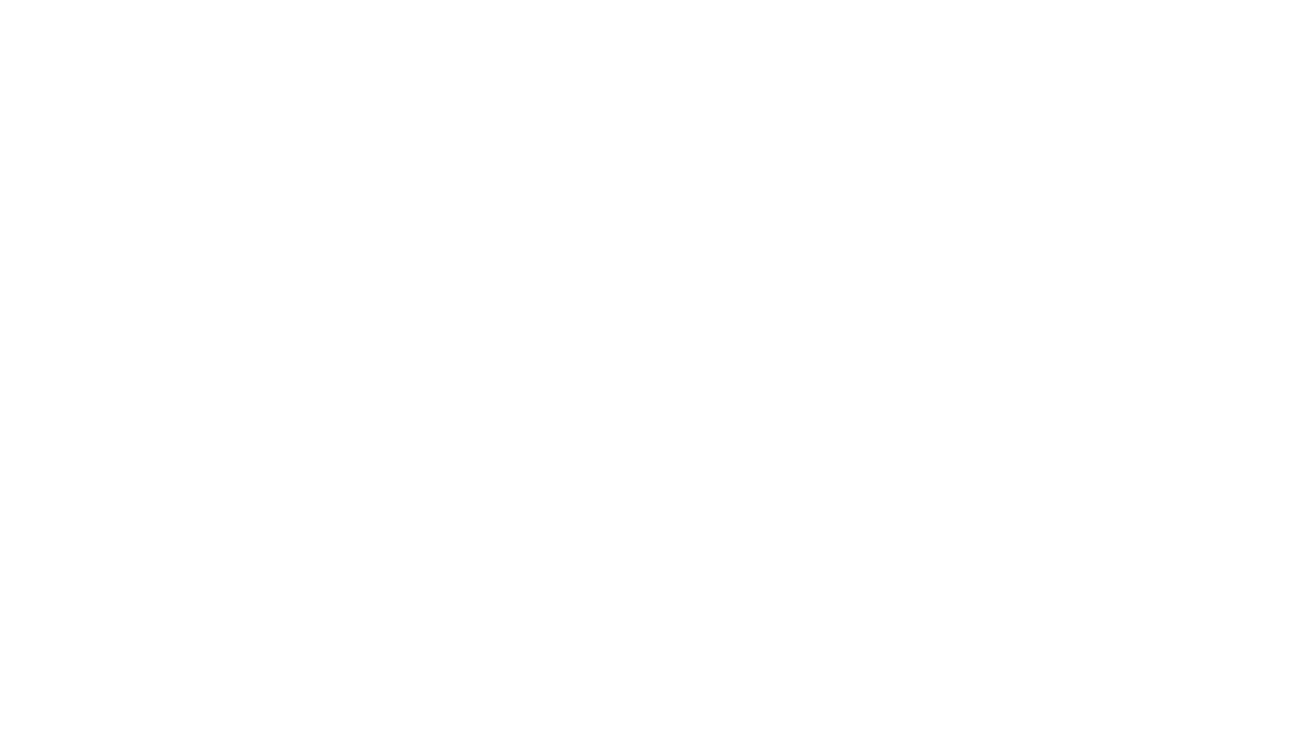 scroll, scrollTop: 0, scrollLeft: 0, axis: both 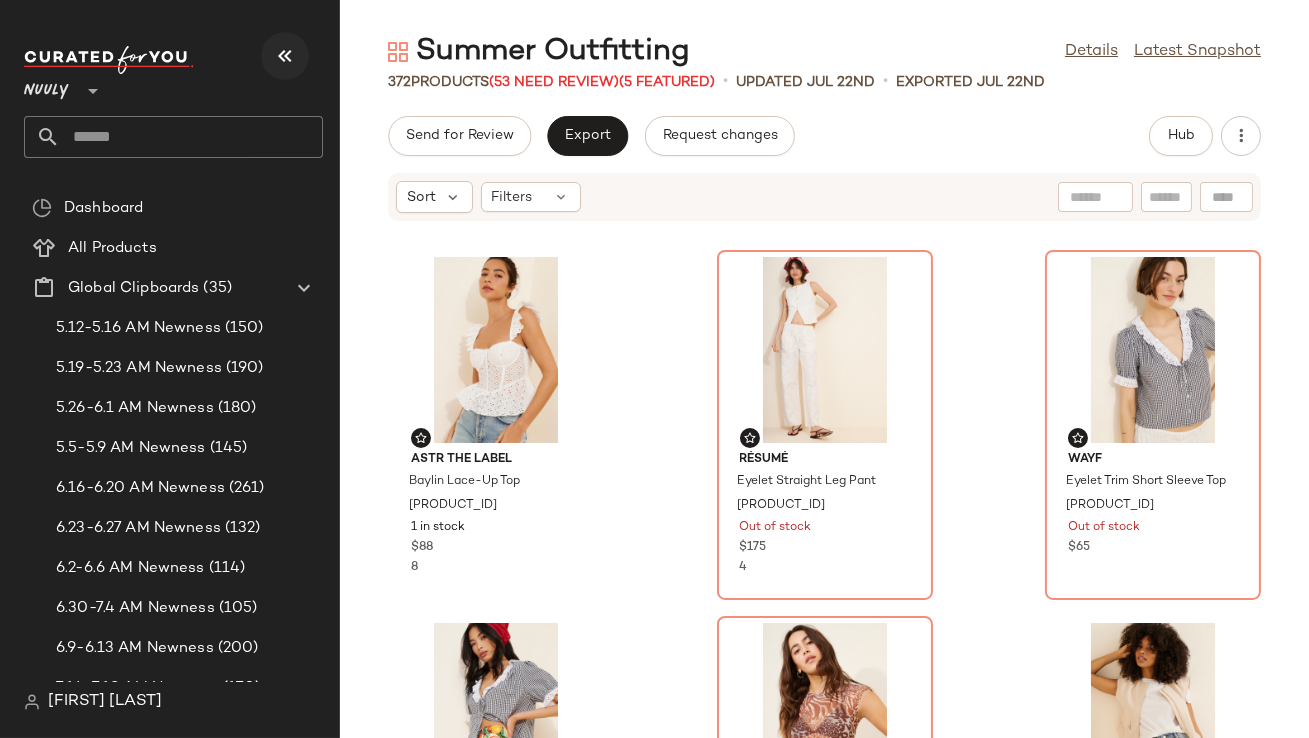 click at bounding box center [285, 56] 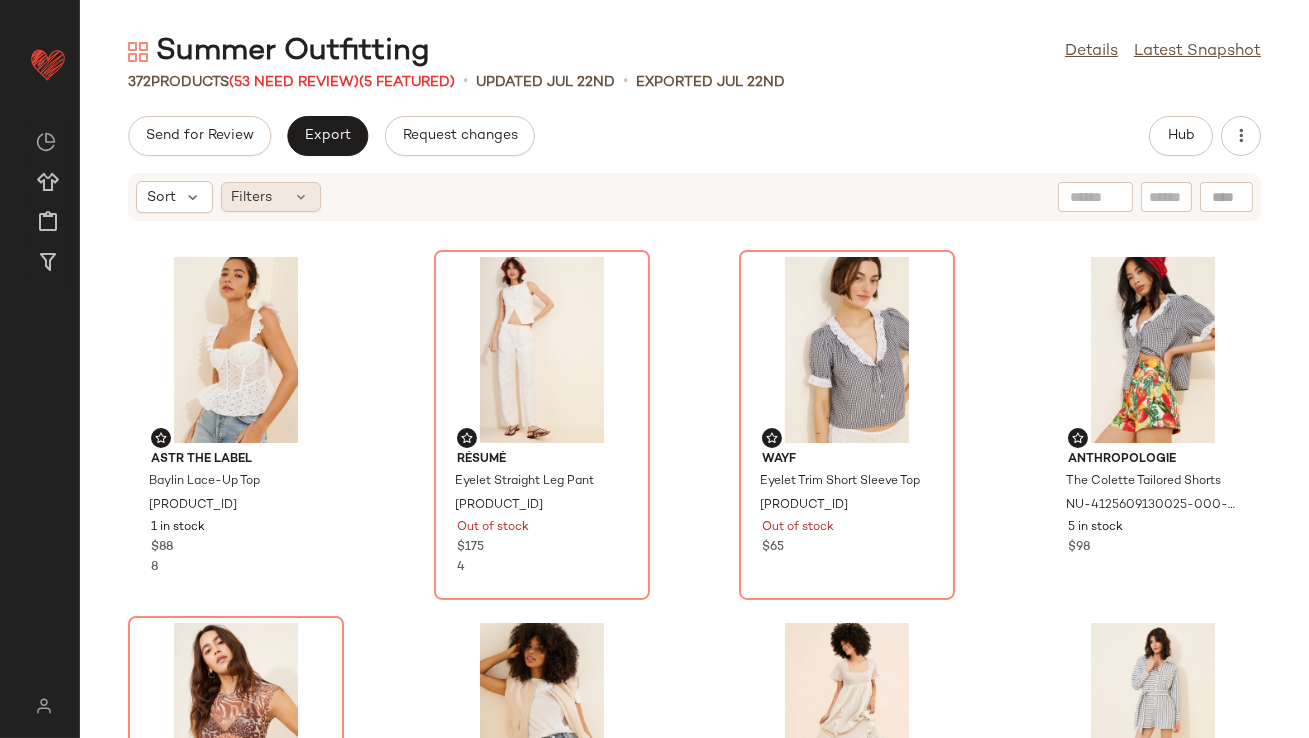 click at bounding box center [302, 197] 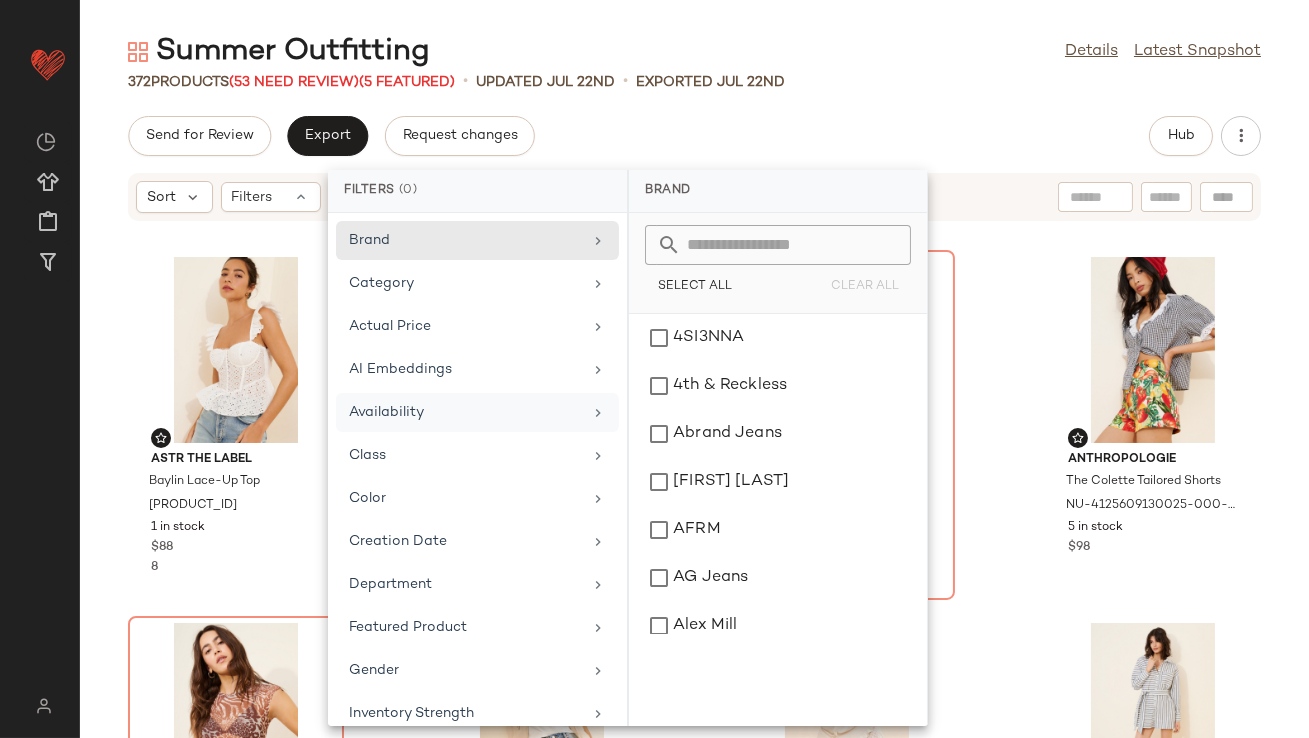 click on "Availability" at bounding box center [465, 412] 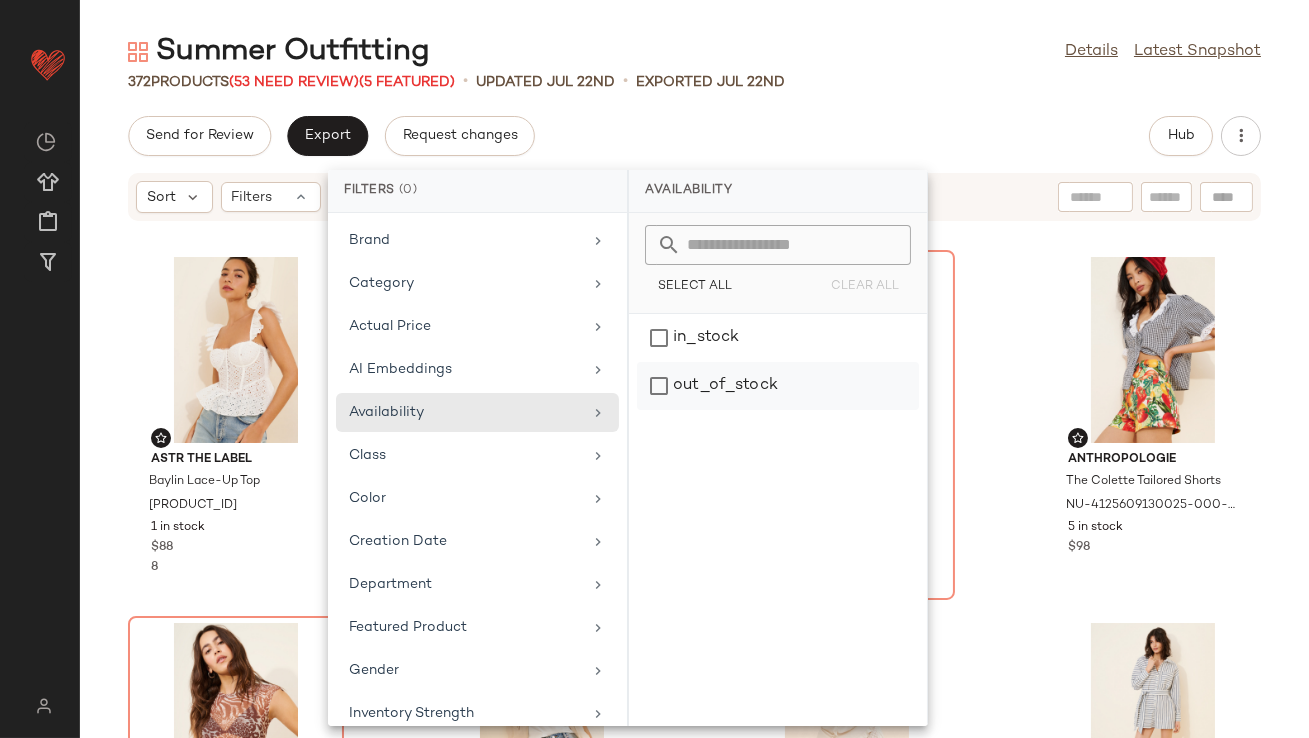 click on "out_of_stock" 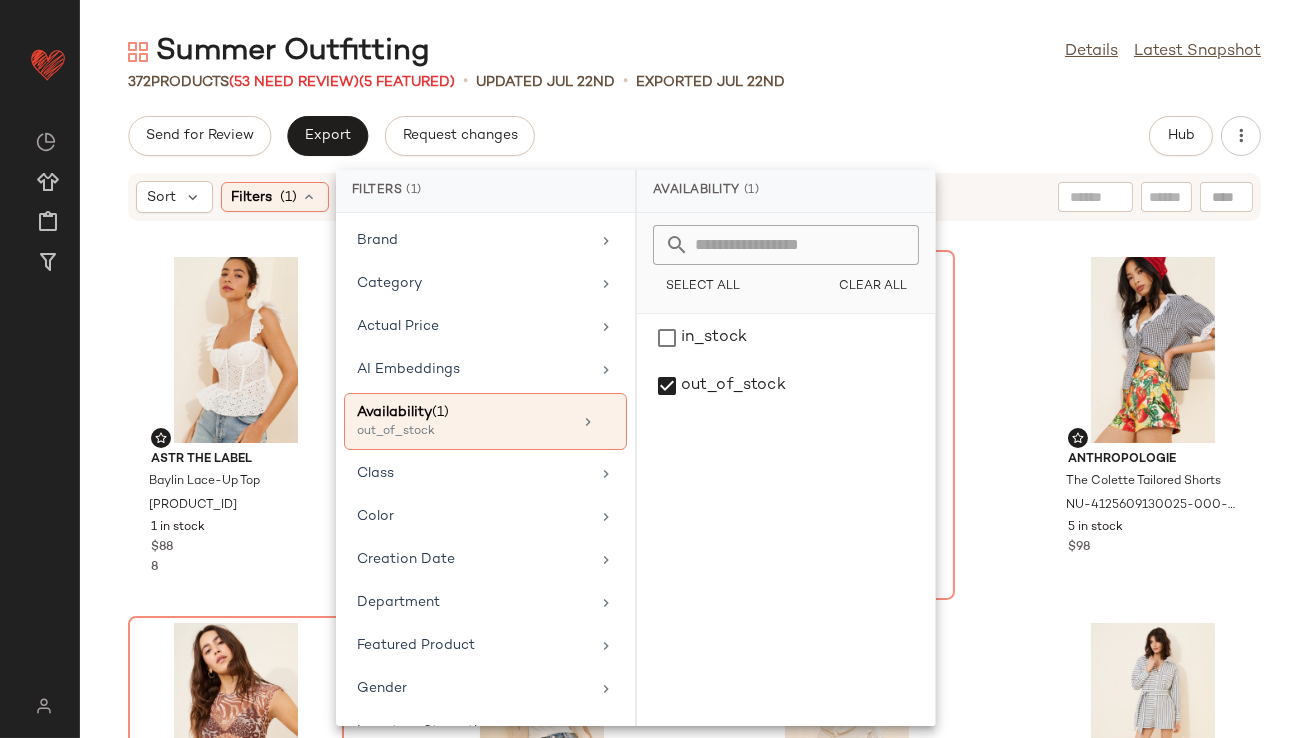 click on "Send for Review   Export   Request changes   Hub" 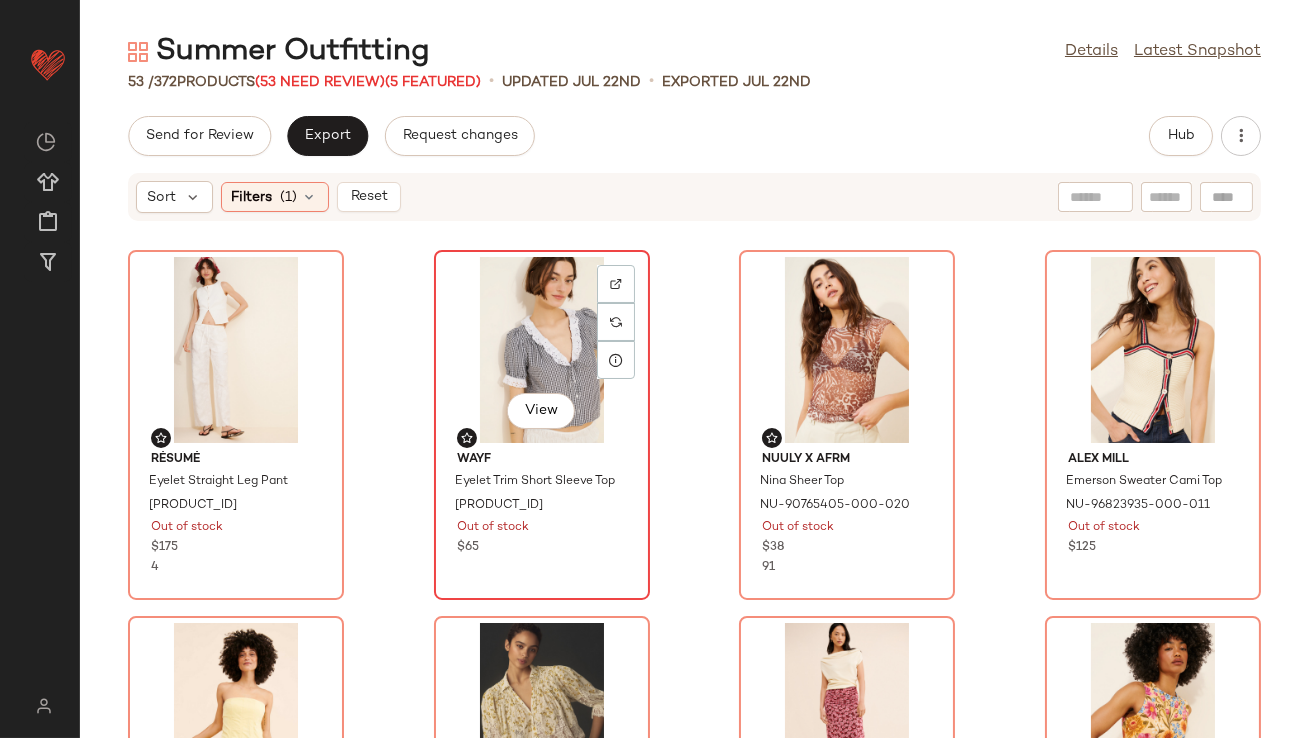 scroll, scrollTop: 51, scrollLeft: 0, axis: vertical 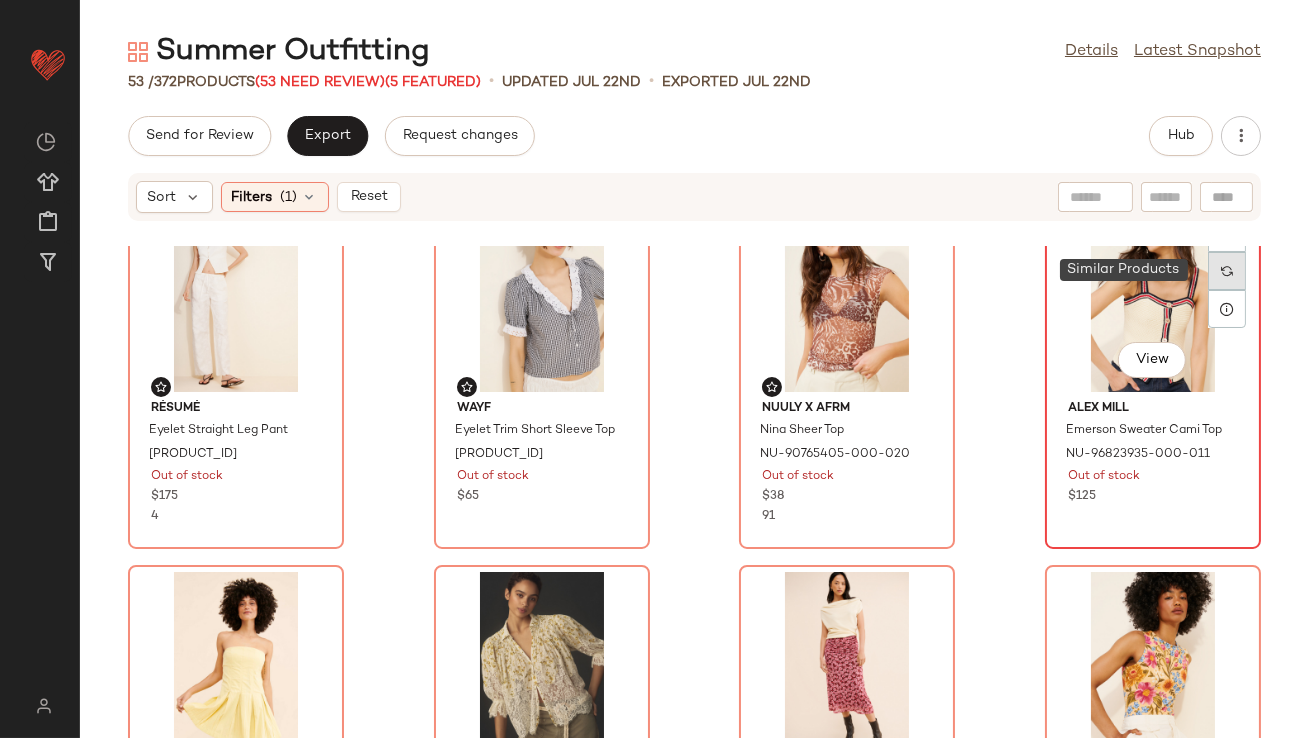 click 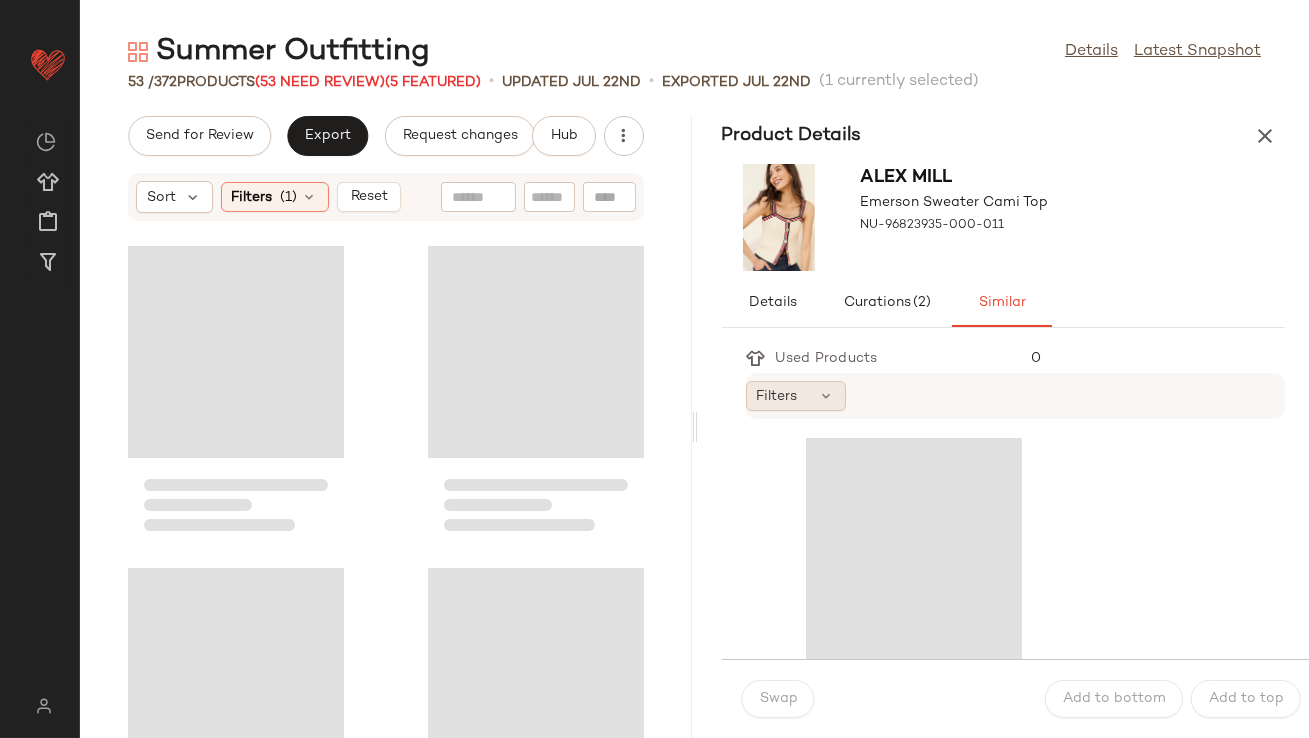 scroll, scrollTop: 381, scrollLeft: 0, axis: vertical 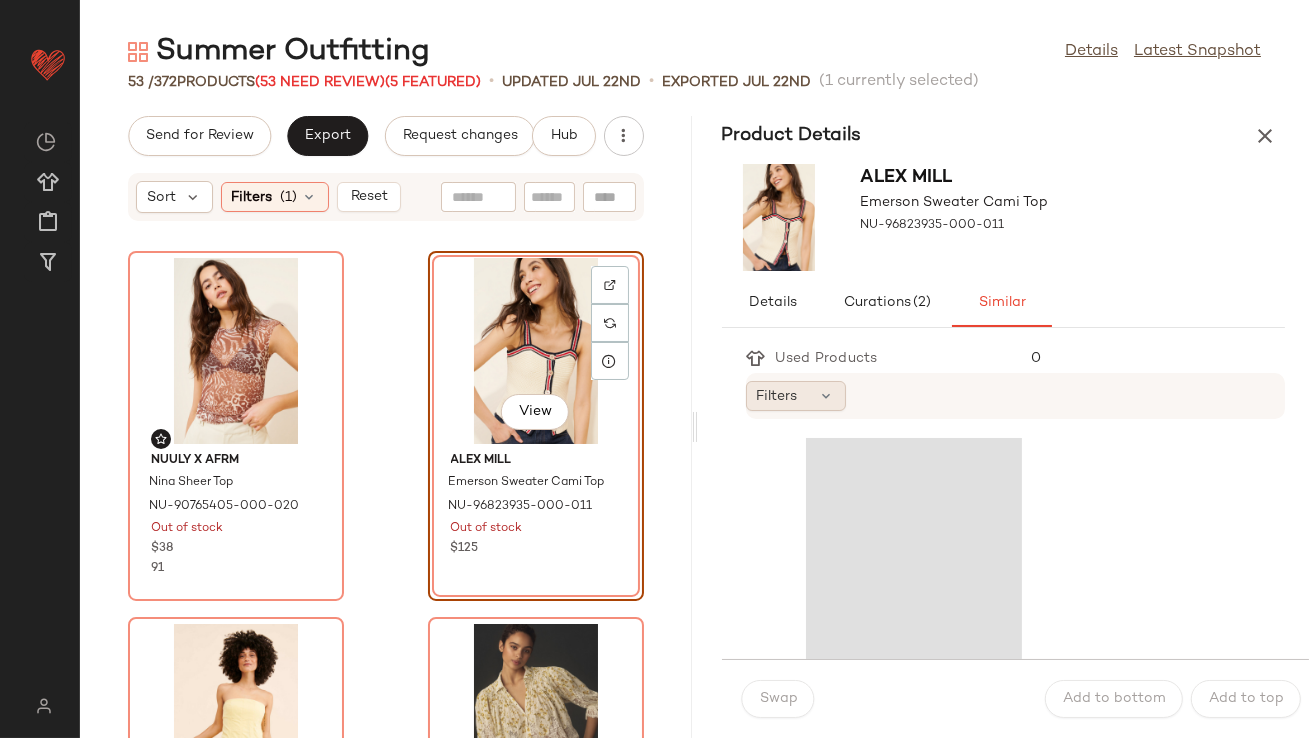click on "Filters" 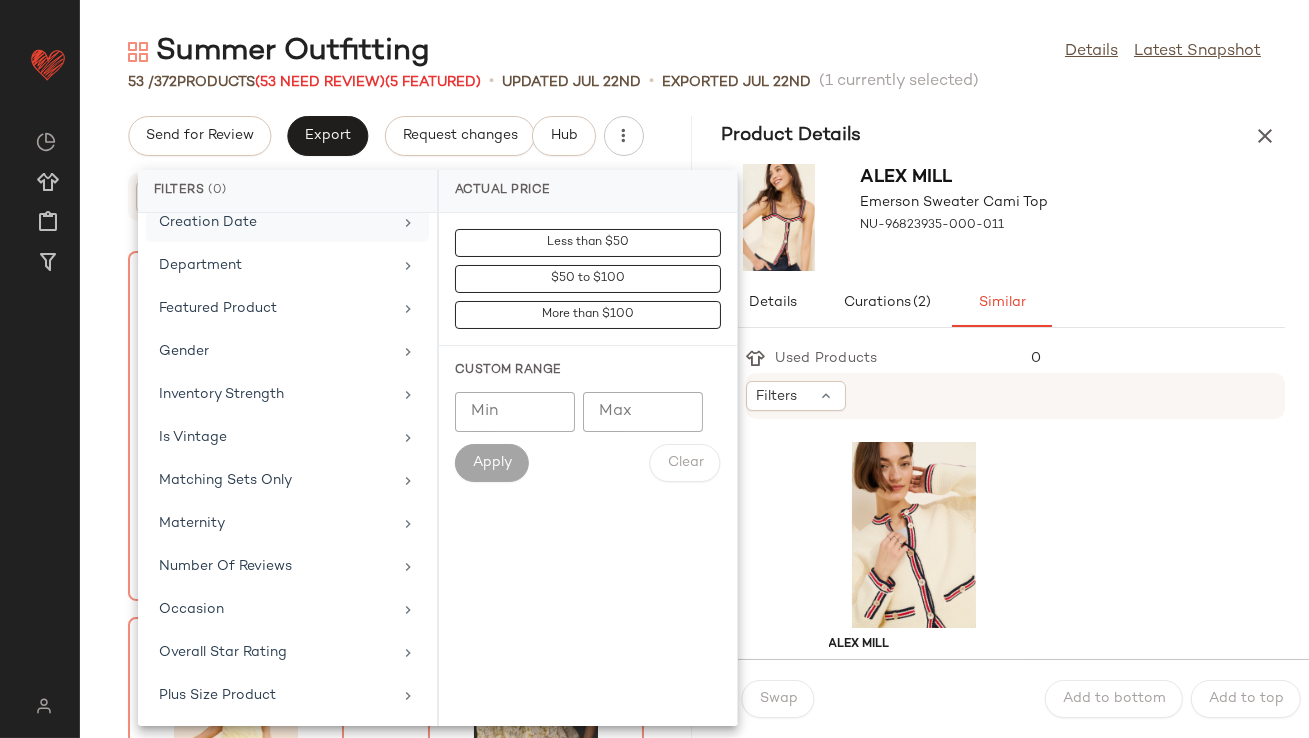 scroll, scrollTop: 444, scrollLeft: 0, axis: vertical 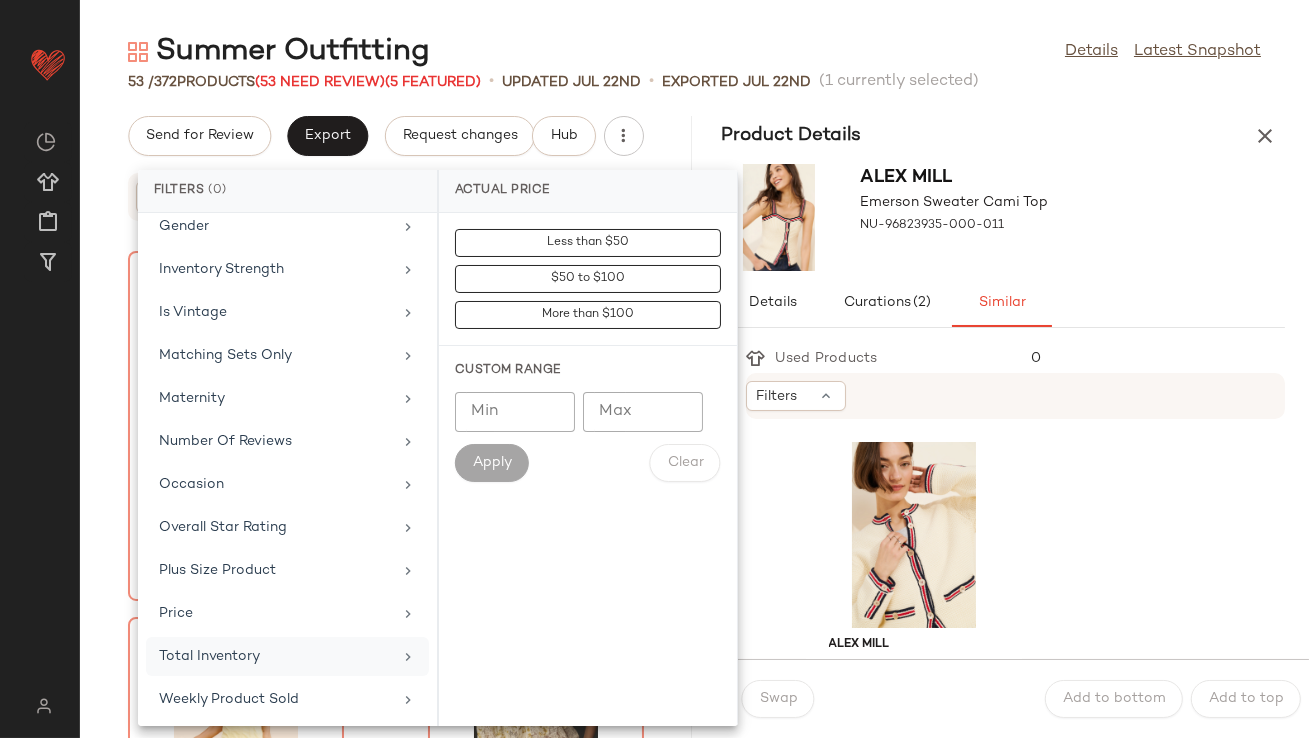 click on "Total Inventory" at bounding box center (275, 656) 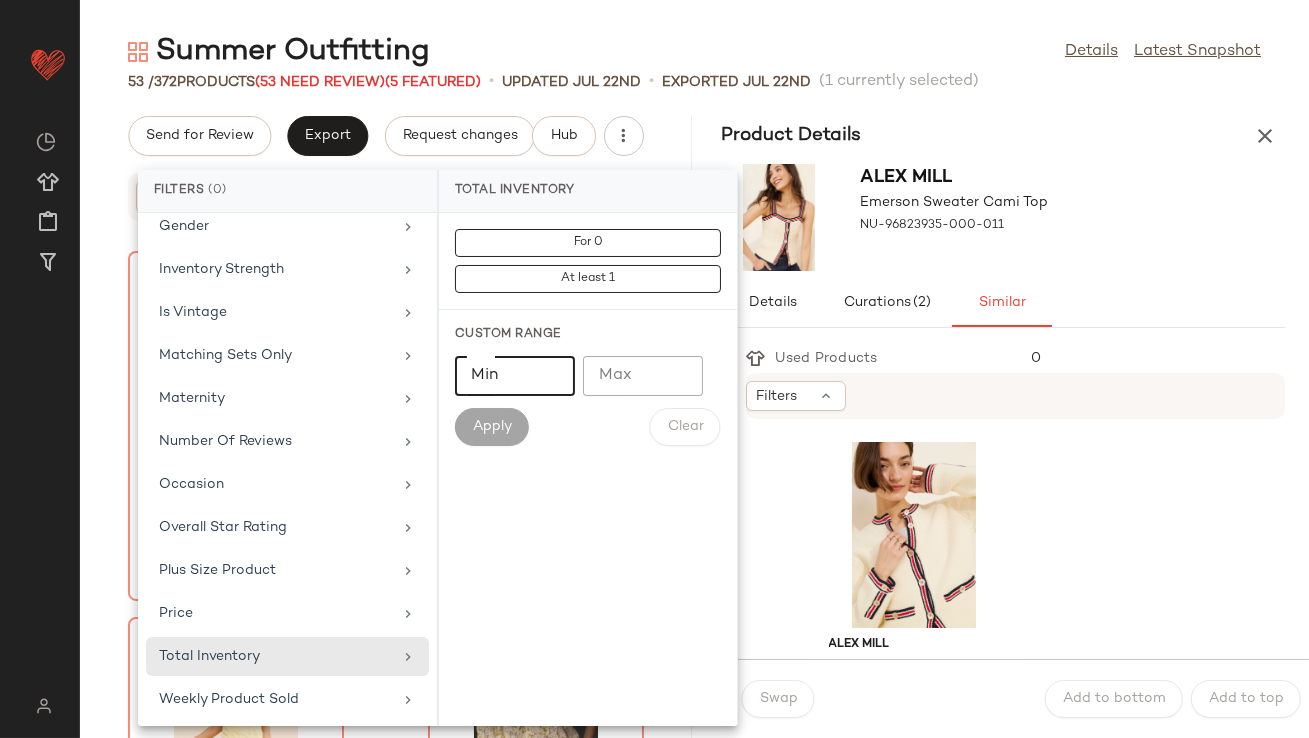 click on "Min" 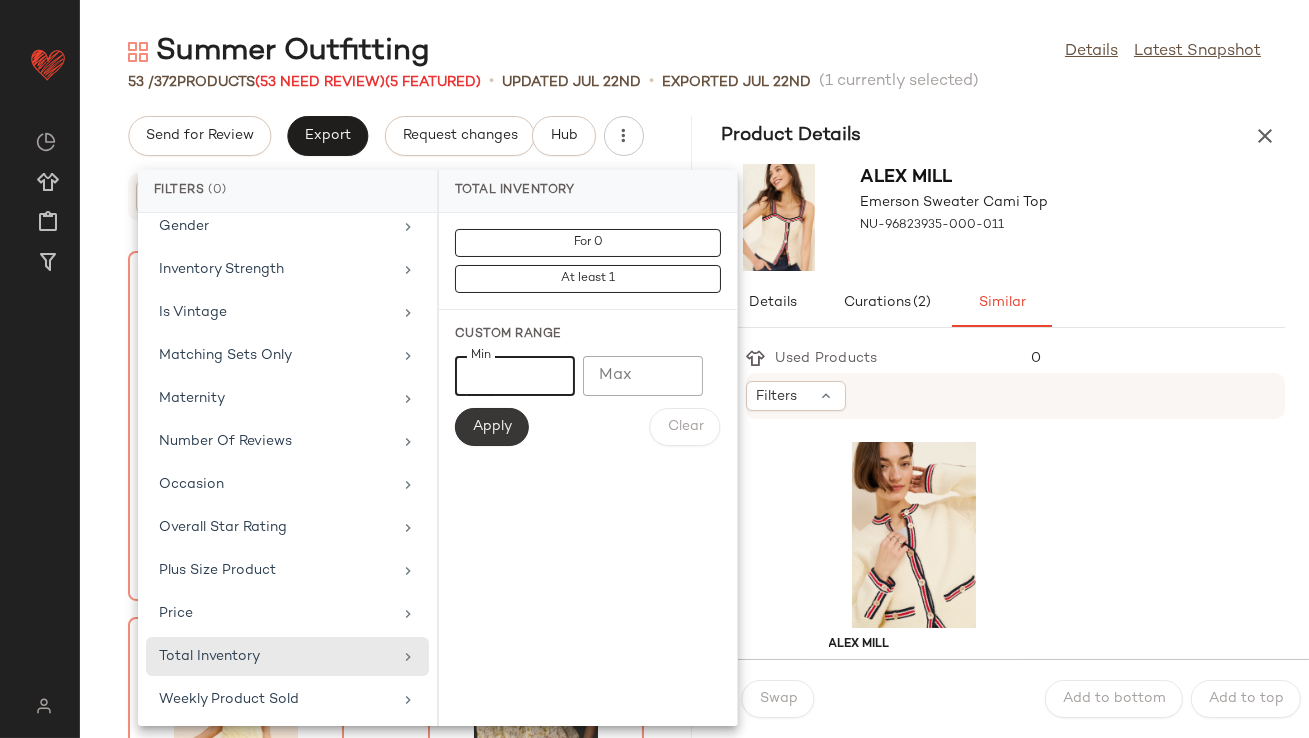 type on "**" 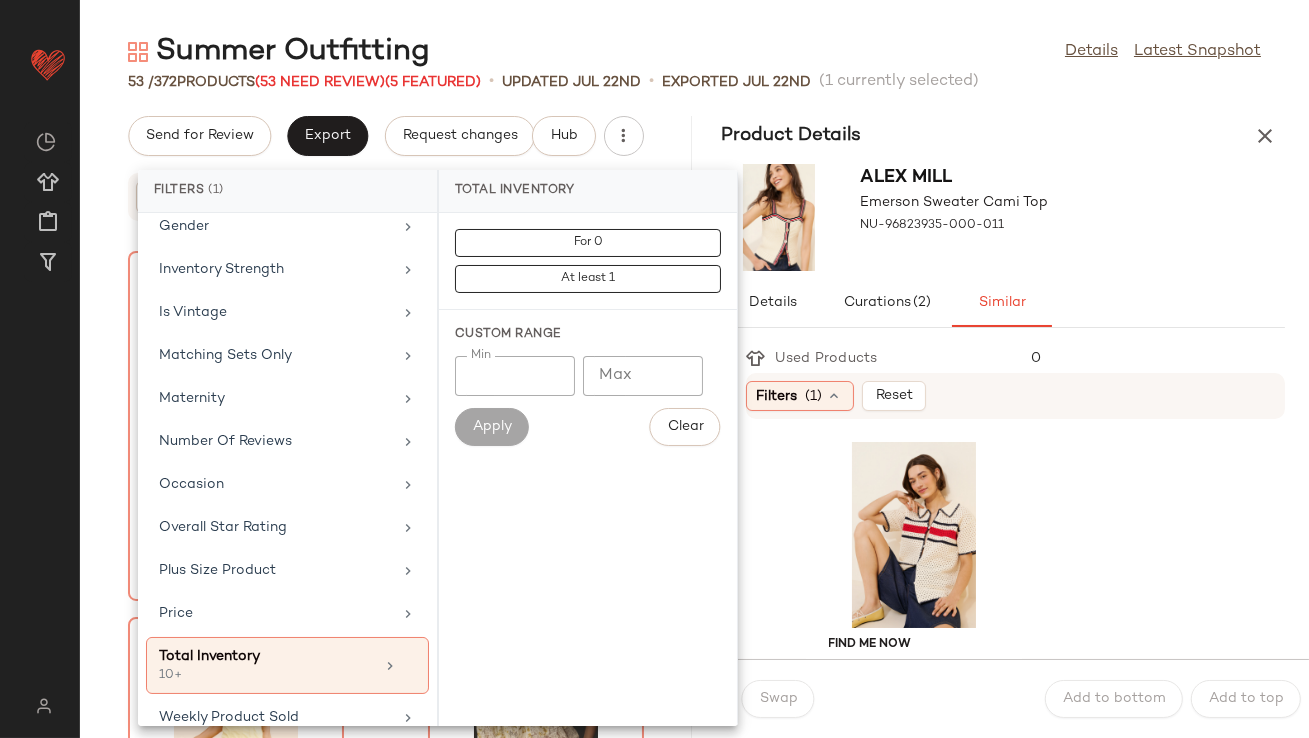 click on "Product Details" at bounding box center (1004, 136) 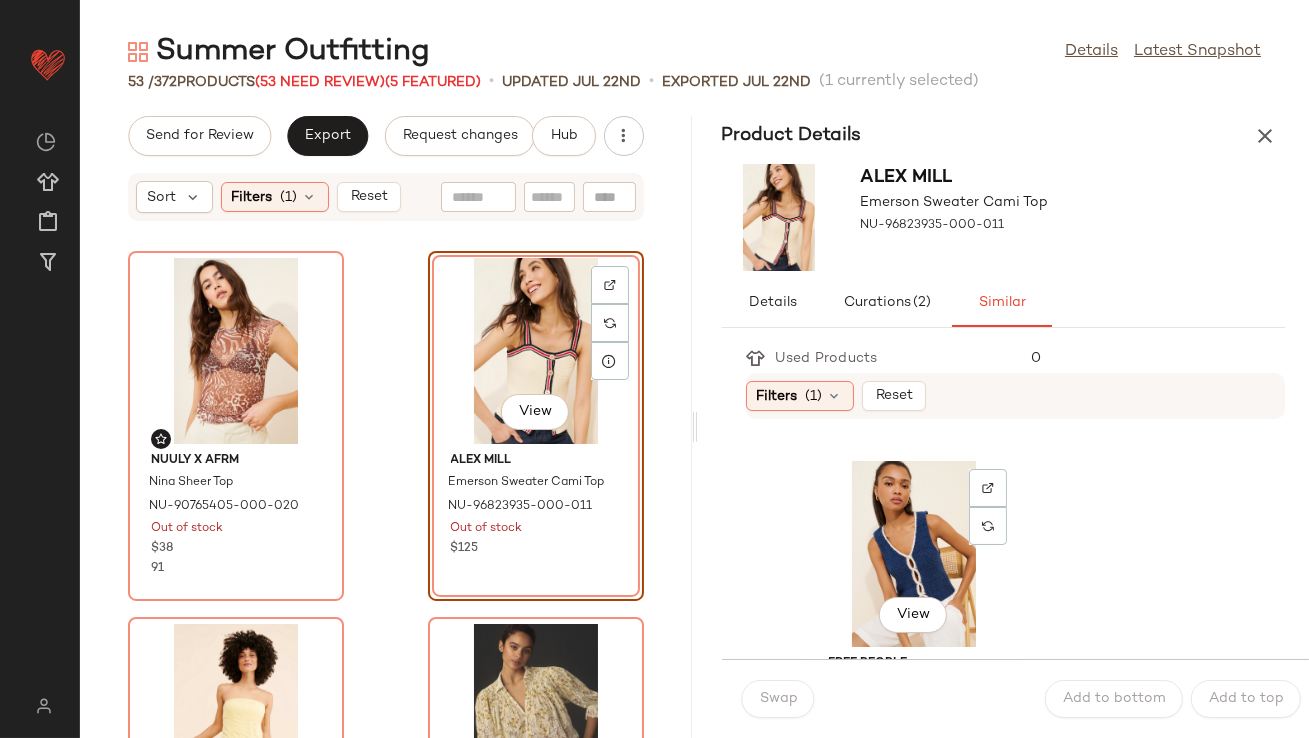 scroll, scrollTop: 2593, scrollLeft: 0, axis: vertical 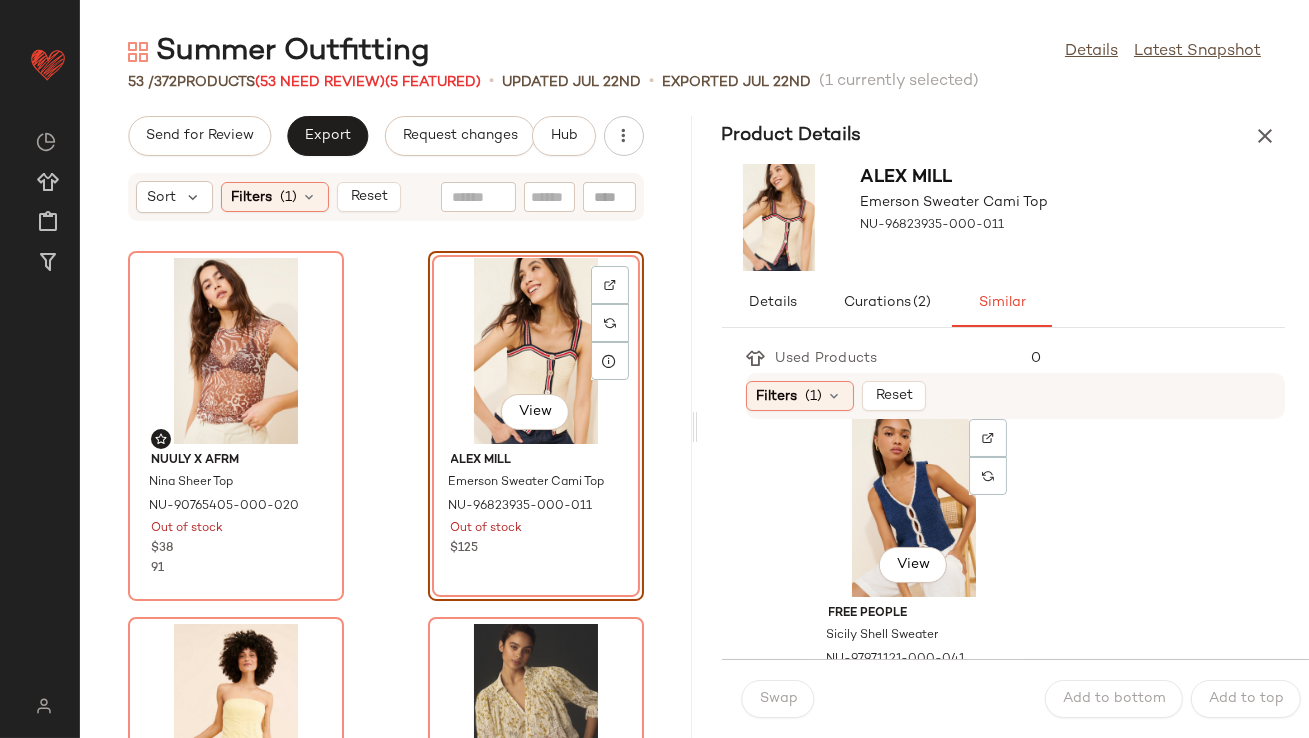click on "View" 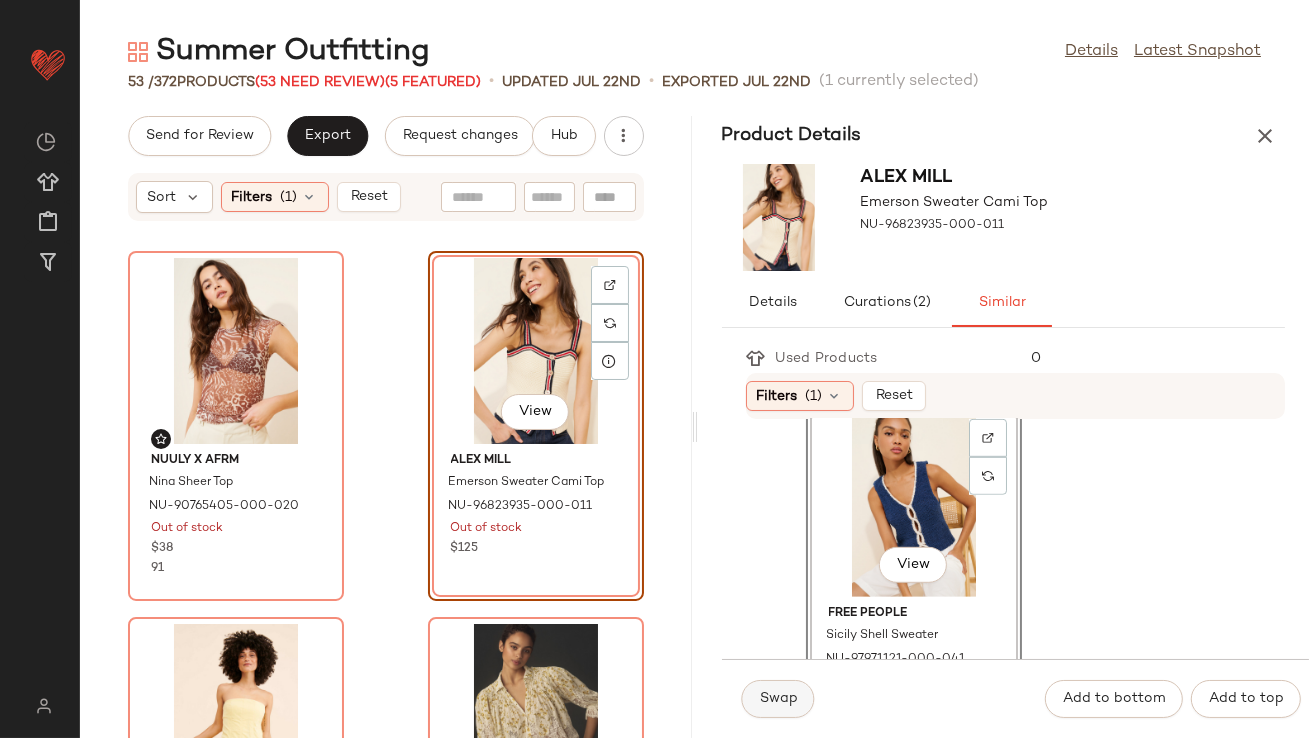 click on "Swap" 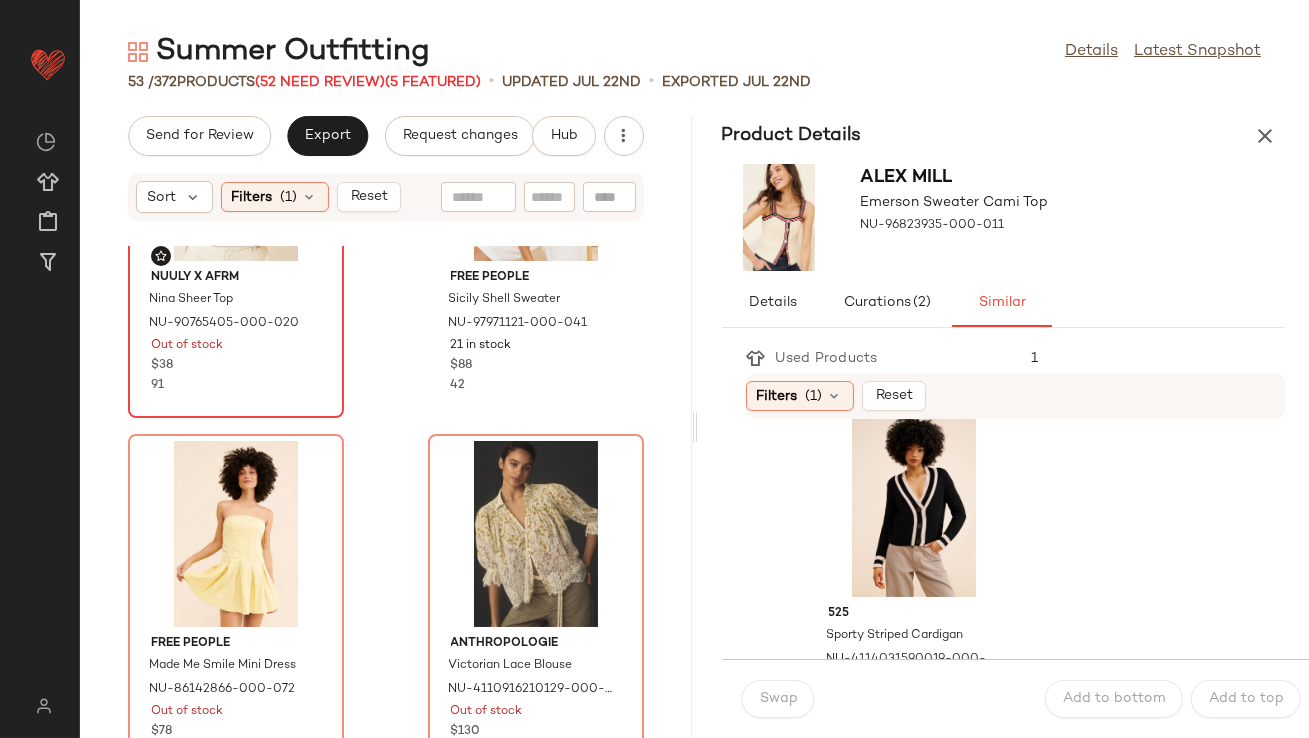 scroll, scrollTop: 570, scrollLeft: 0, axis: vertical 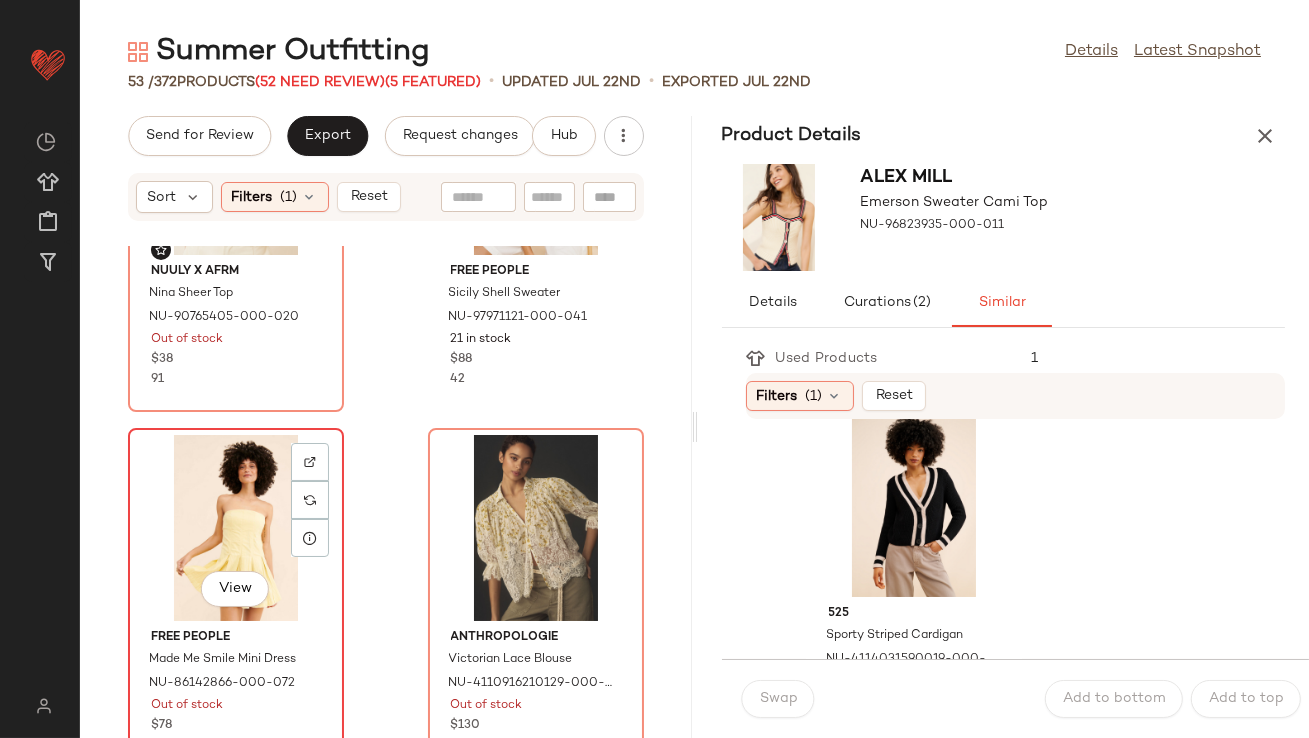 click on "View" 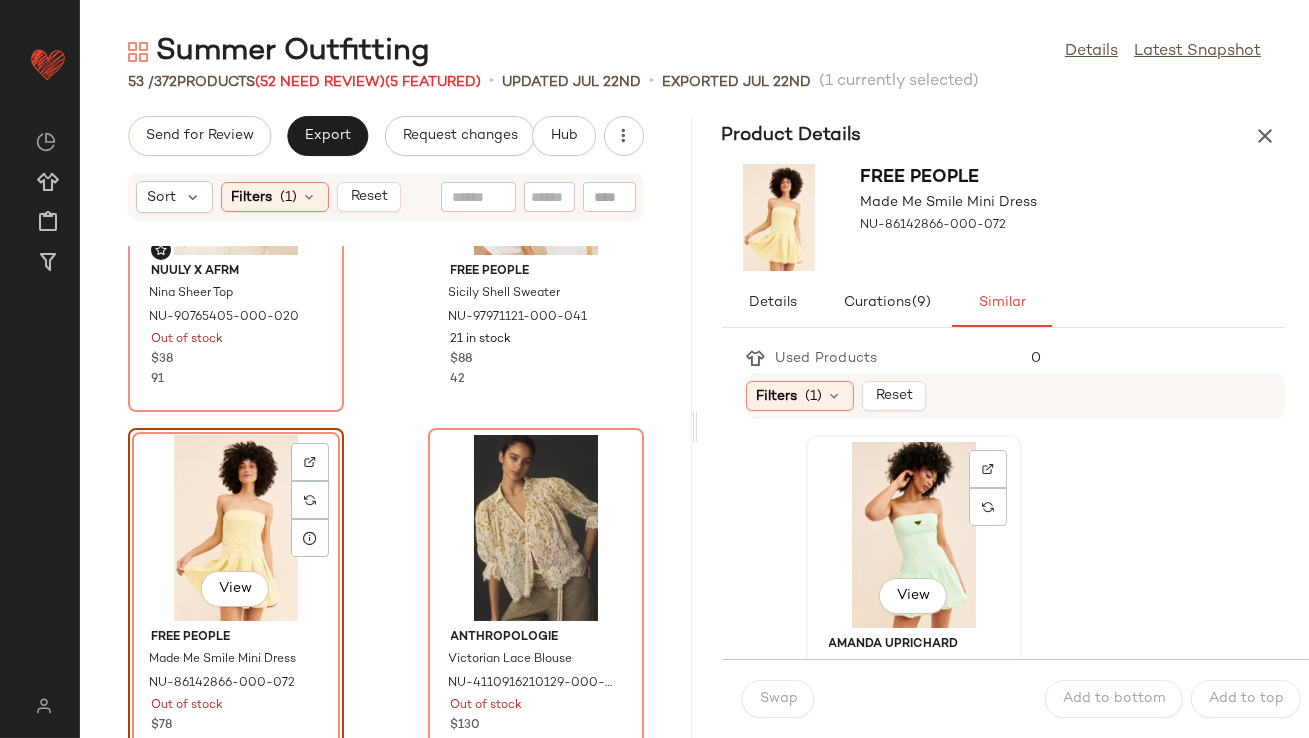click on "View" 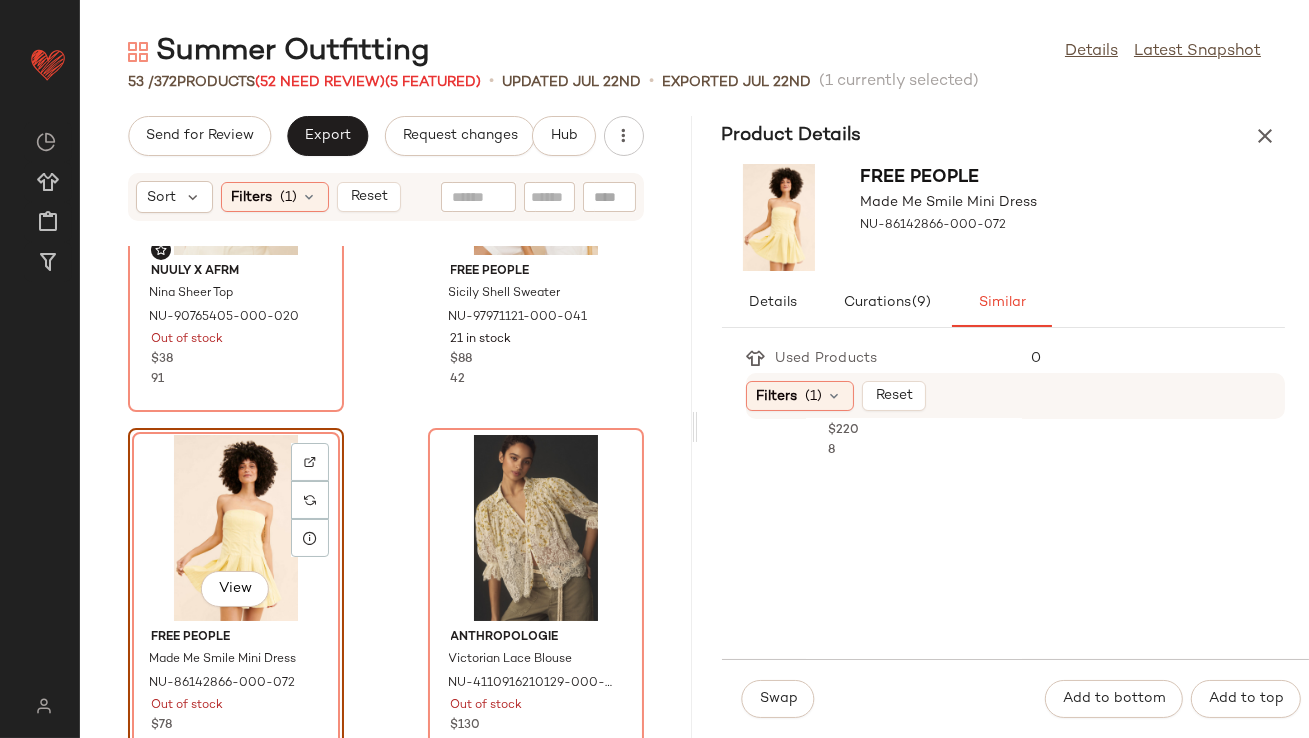 scroll, scrollTop: 761, scrollLeft: 0, axis: vertical 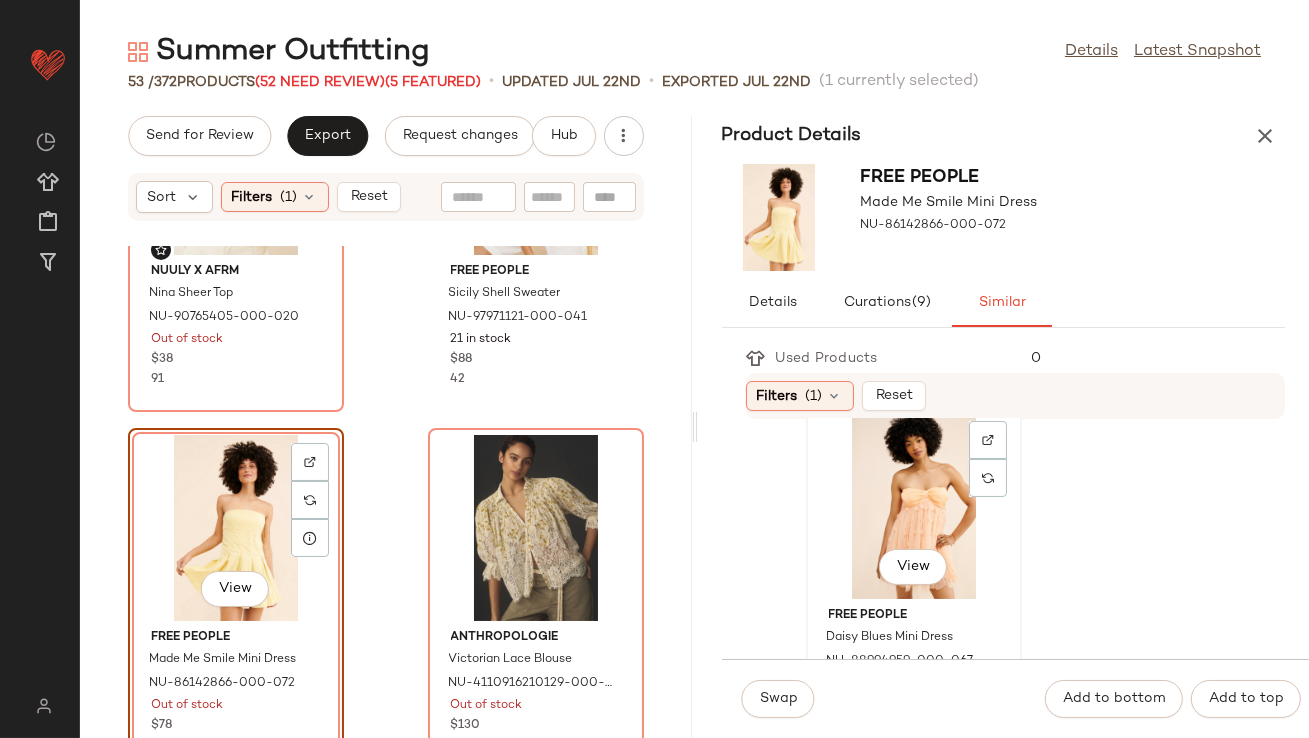 click on "View" 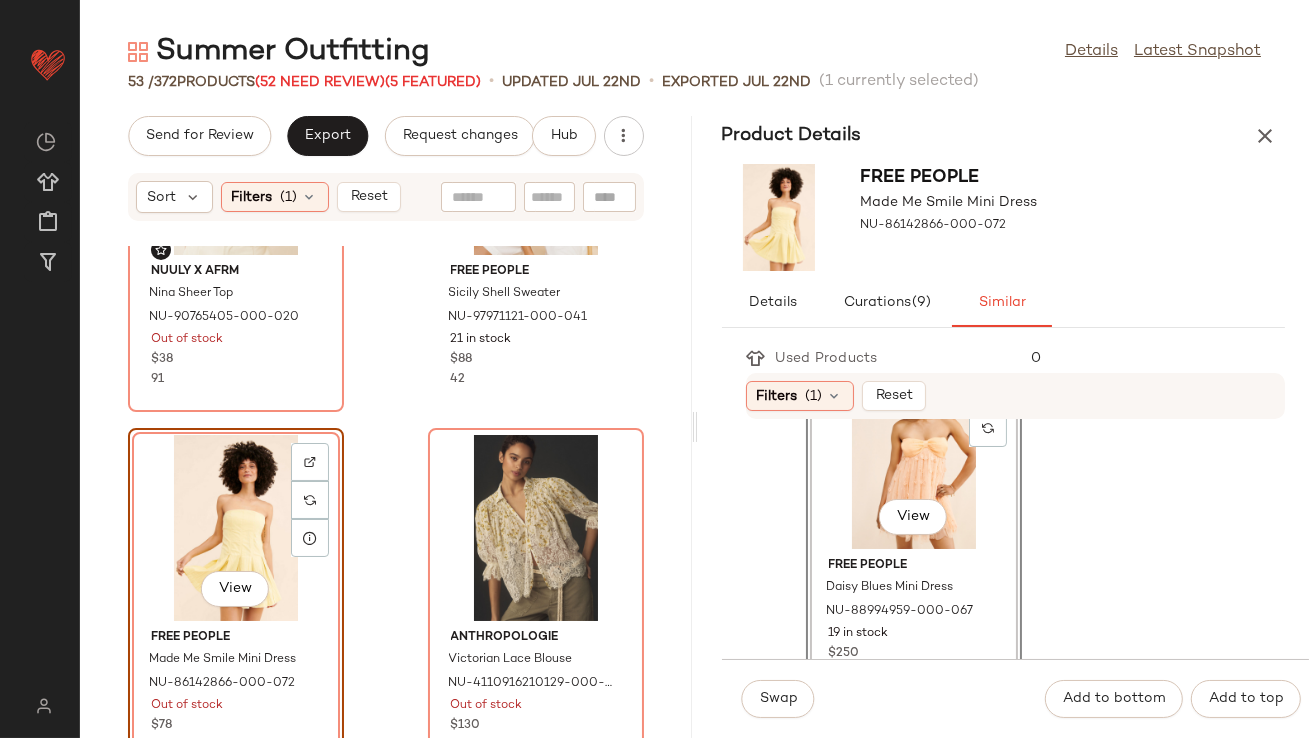 scroll, scrollTop: 824, scrollLeft: 0, axis: vertical 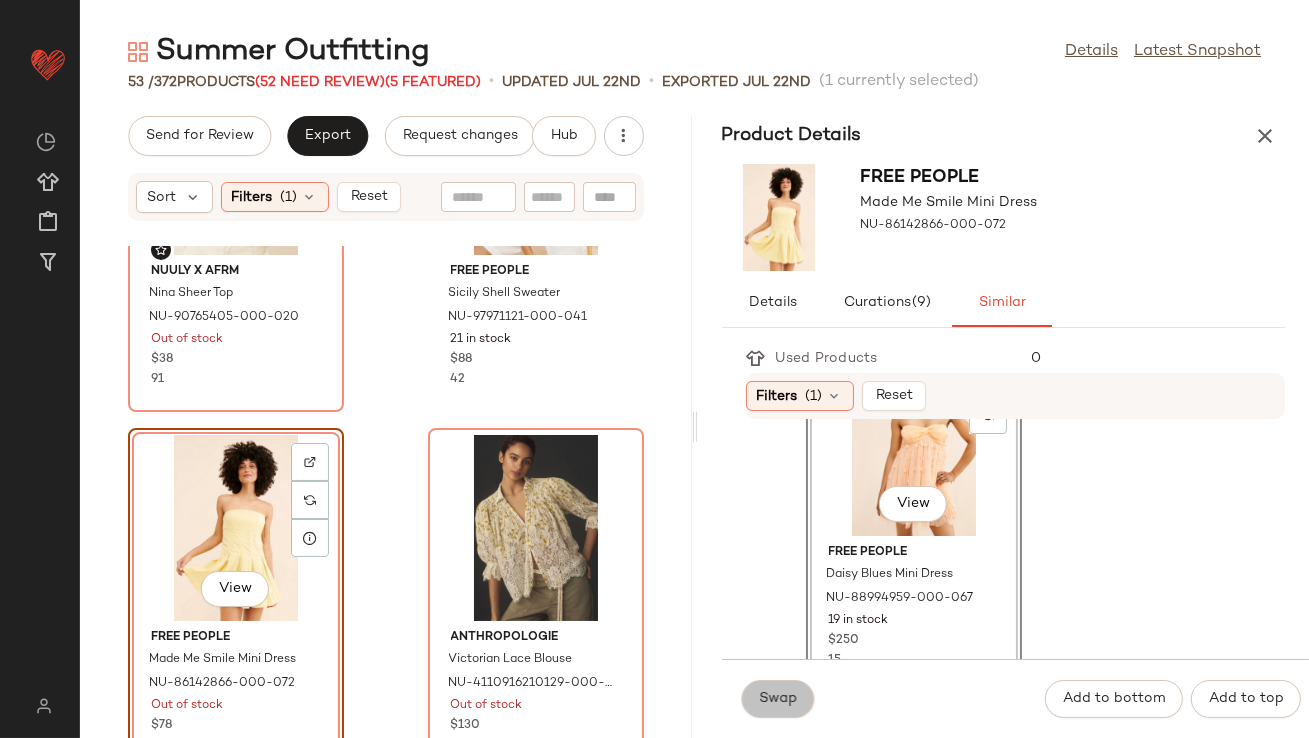 click on "Swap" at bounding box center (778, 699) 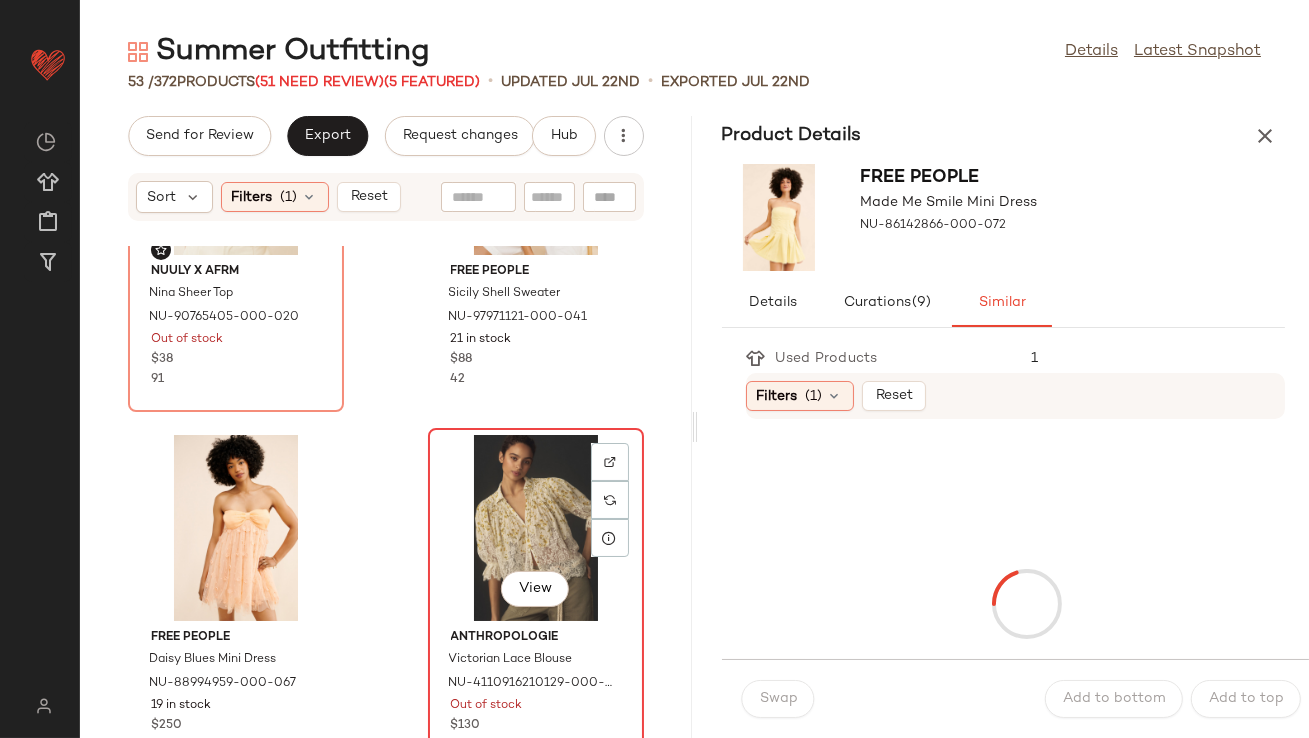 click on "View" 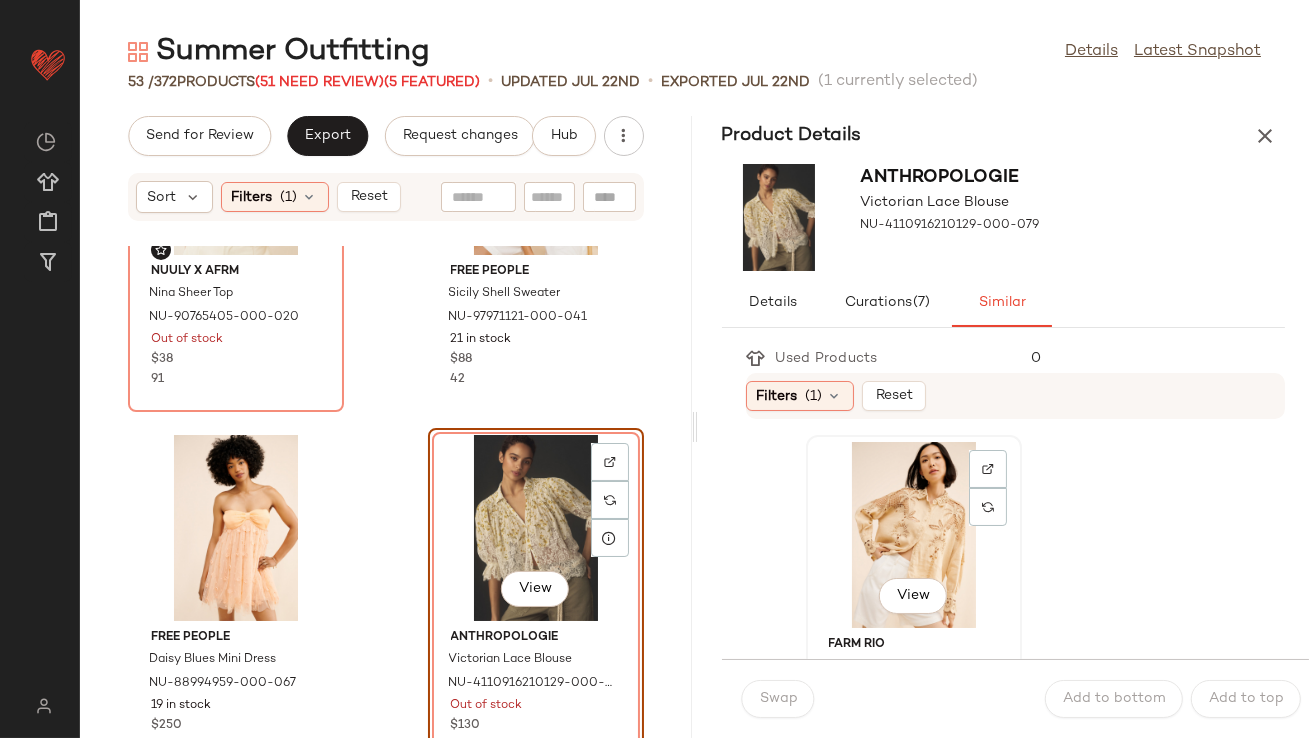 click on "View" 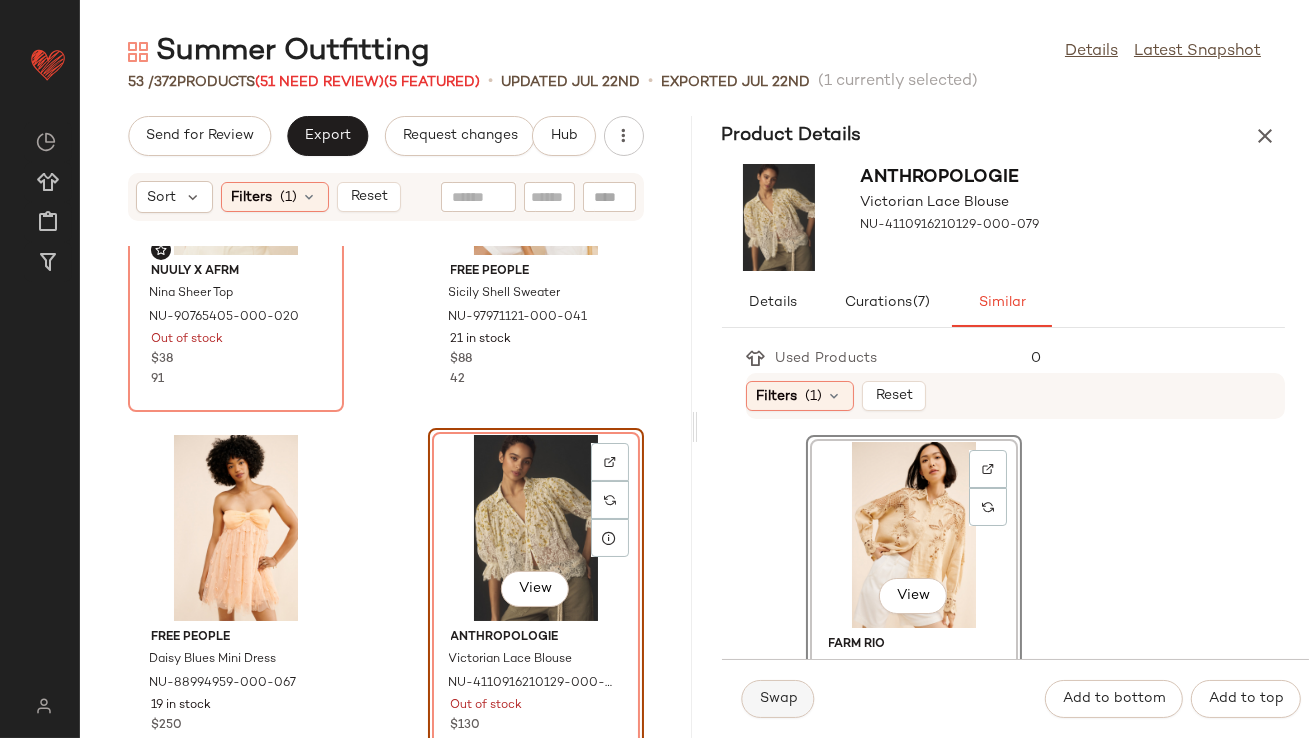 click on "Swap" 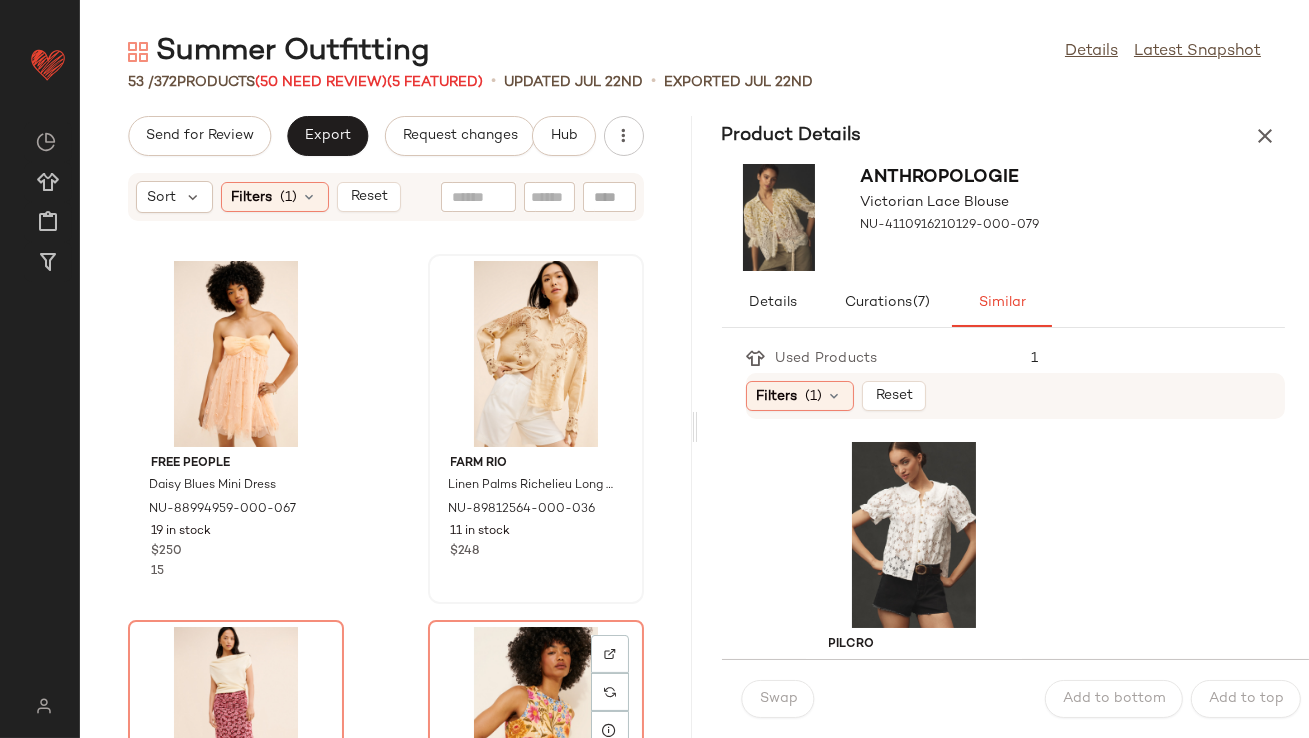scroll, scrollTop: 866, scrollLeft: 0, axis: vertical 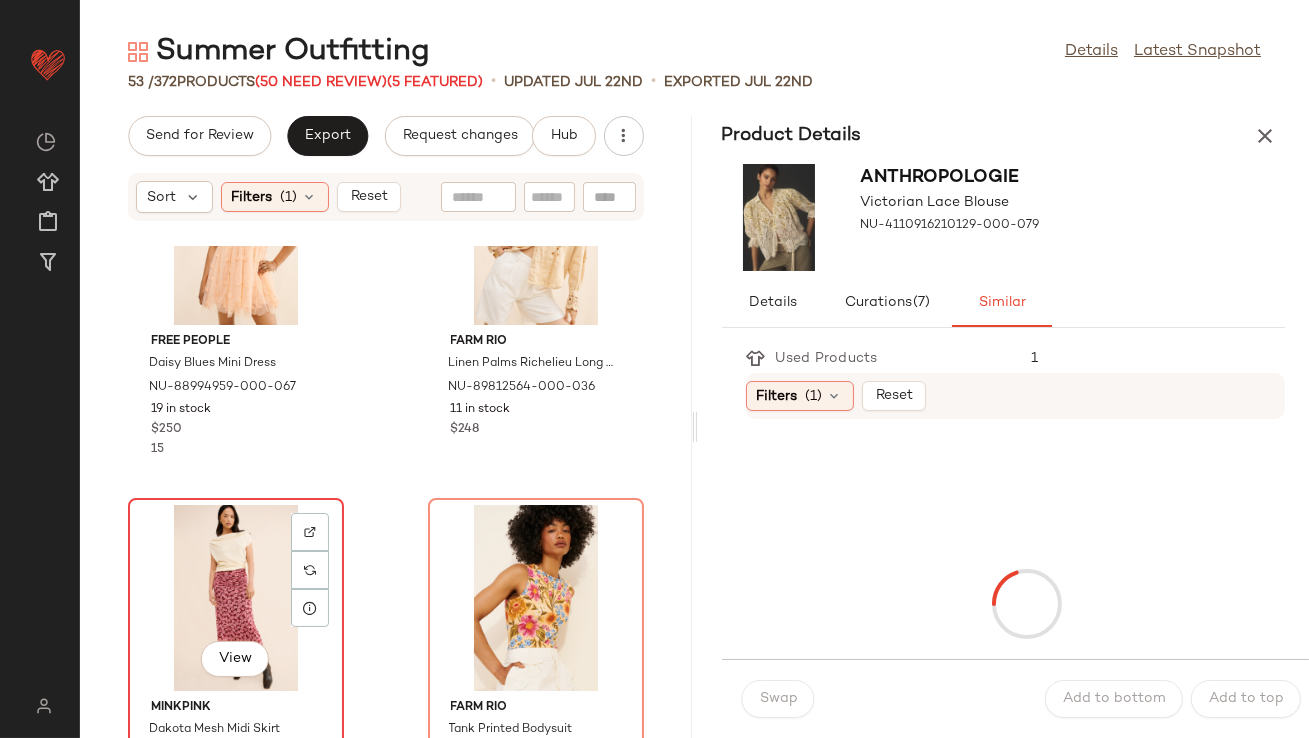 click on "View" 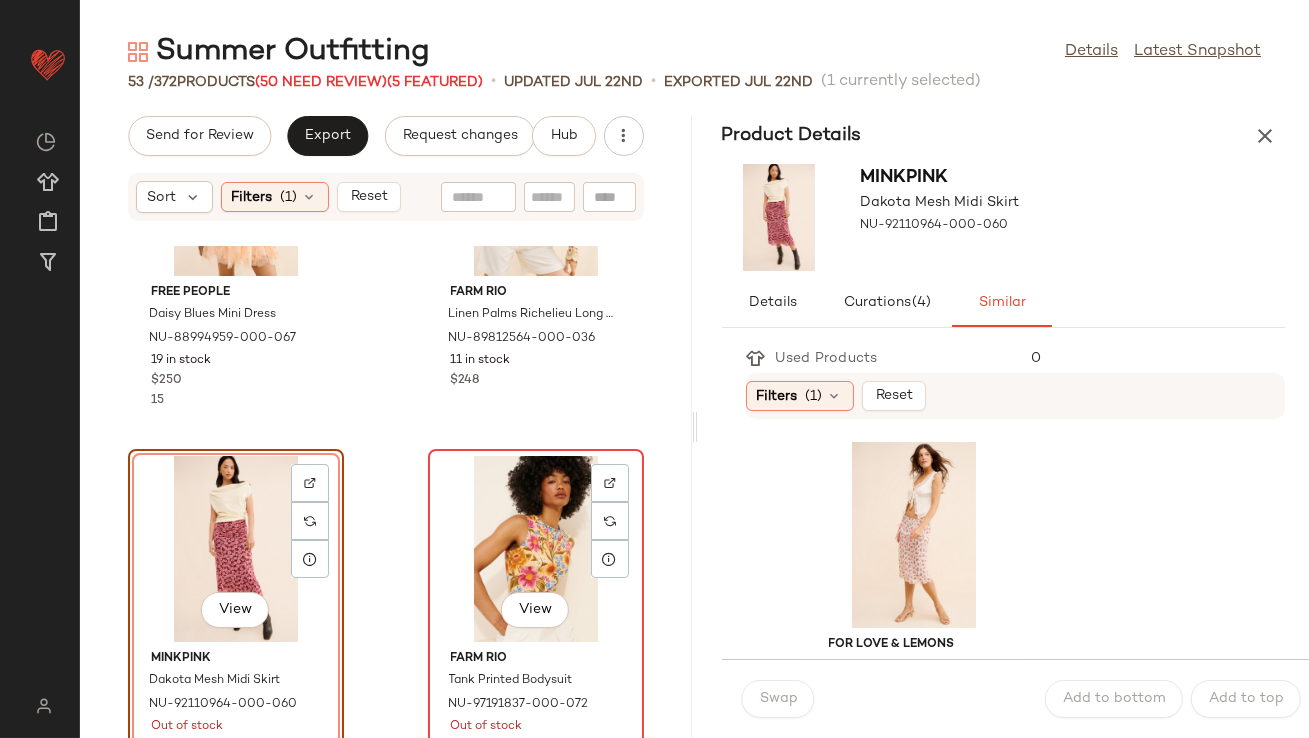 scroll, scrollTop: 967, scrollLeft: 0, axis: vertical 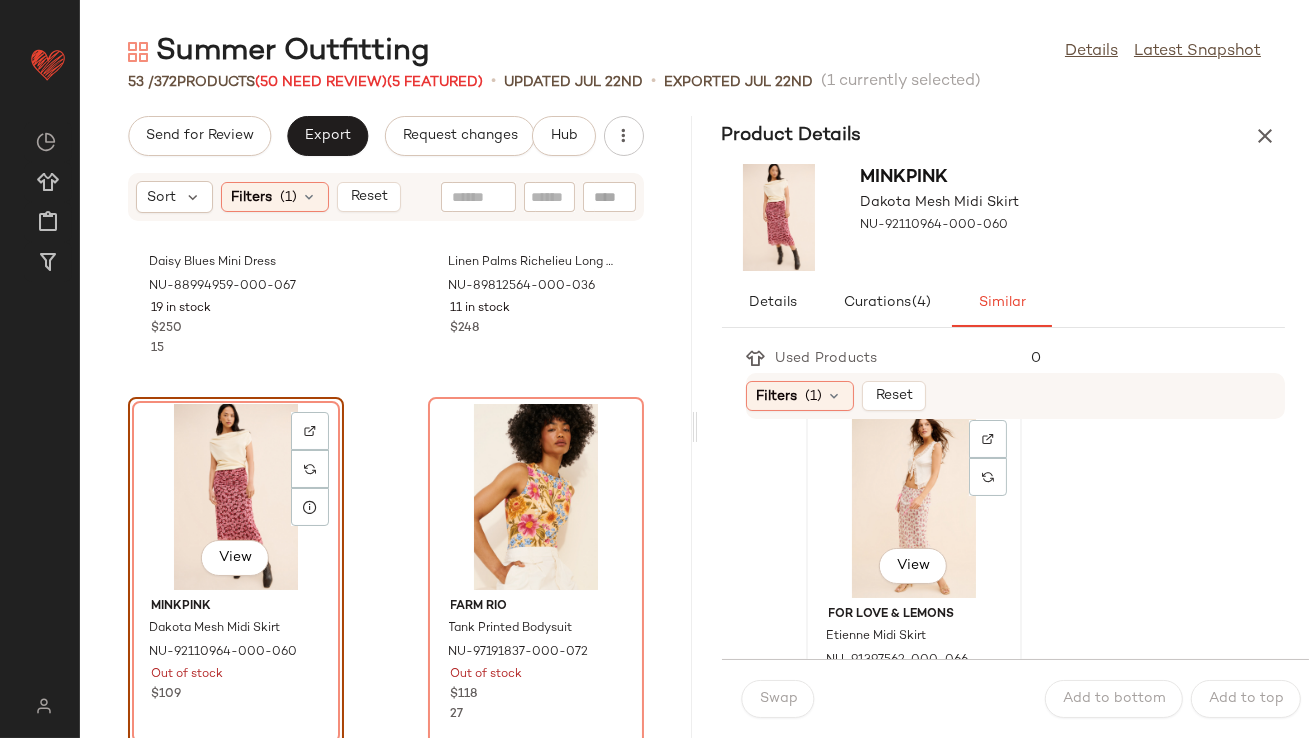 click on "View" 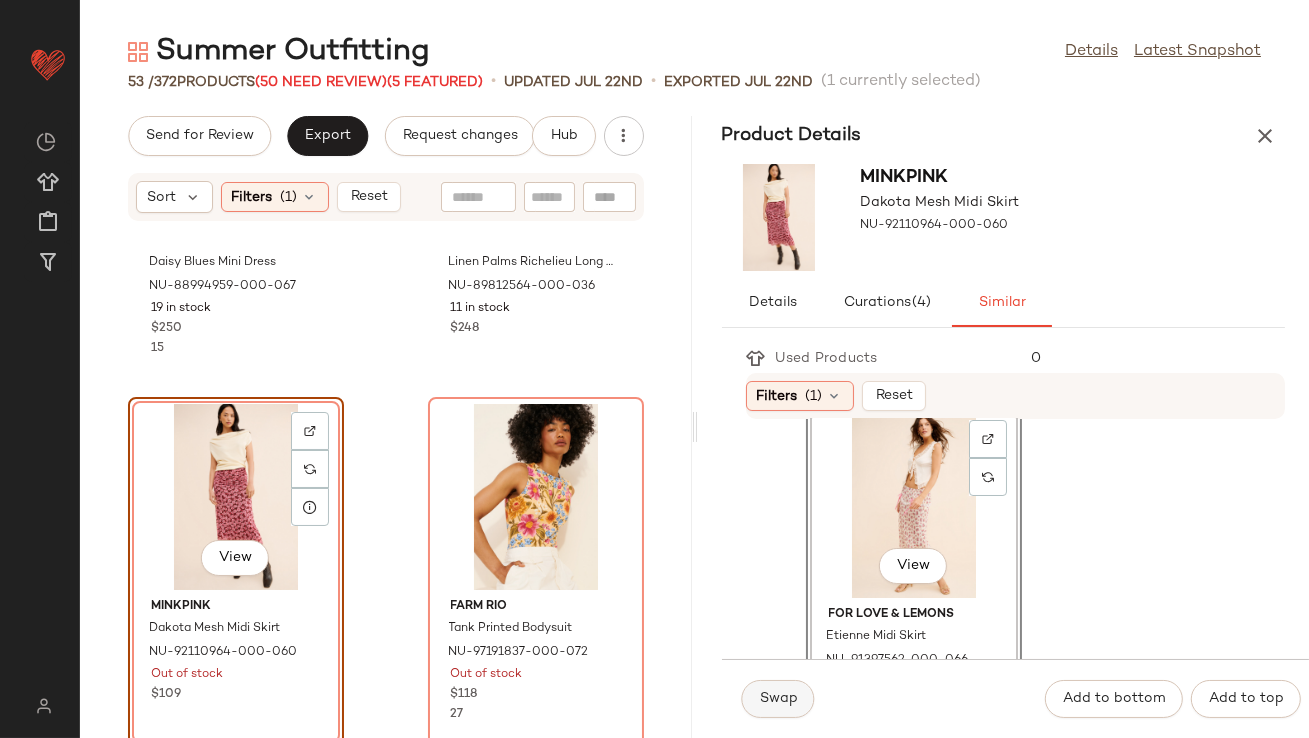 click on "Swap" at bounding box center [778, 699] 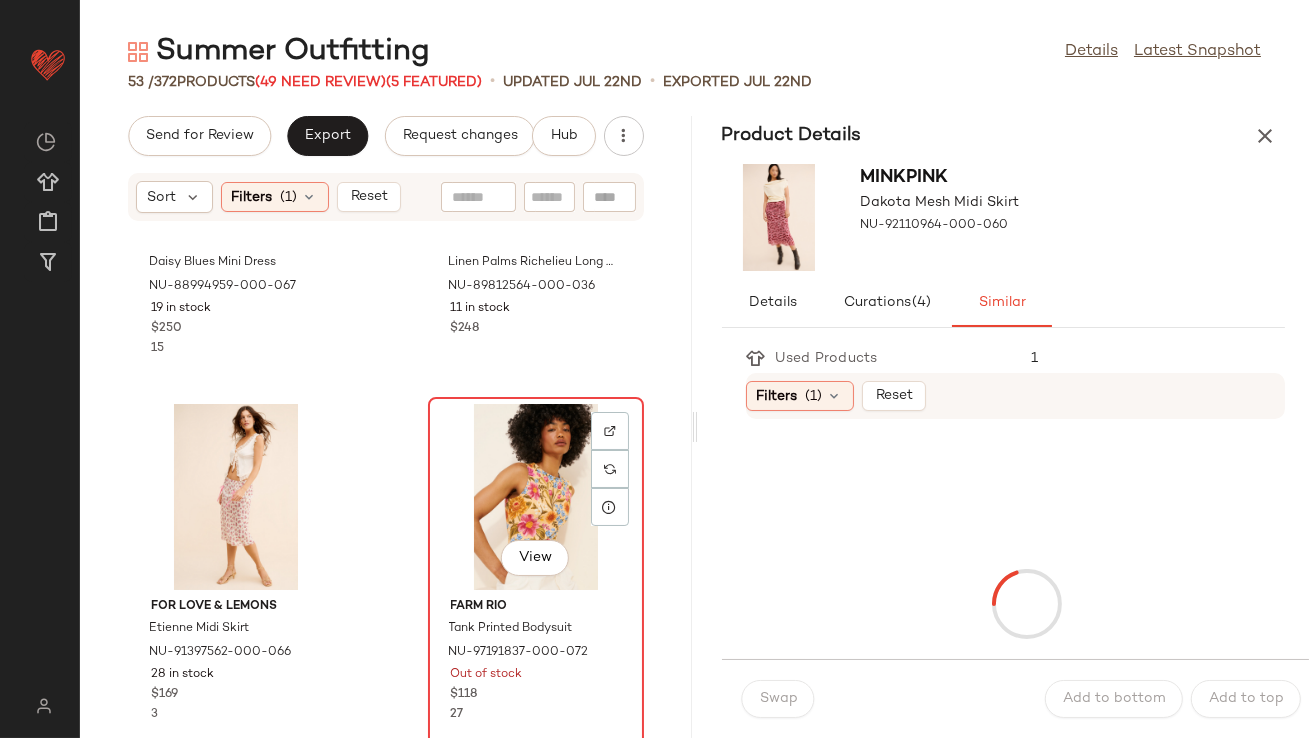 click on "View" 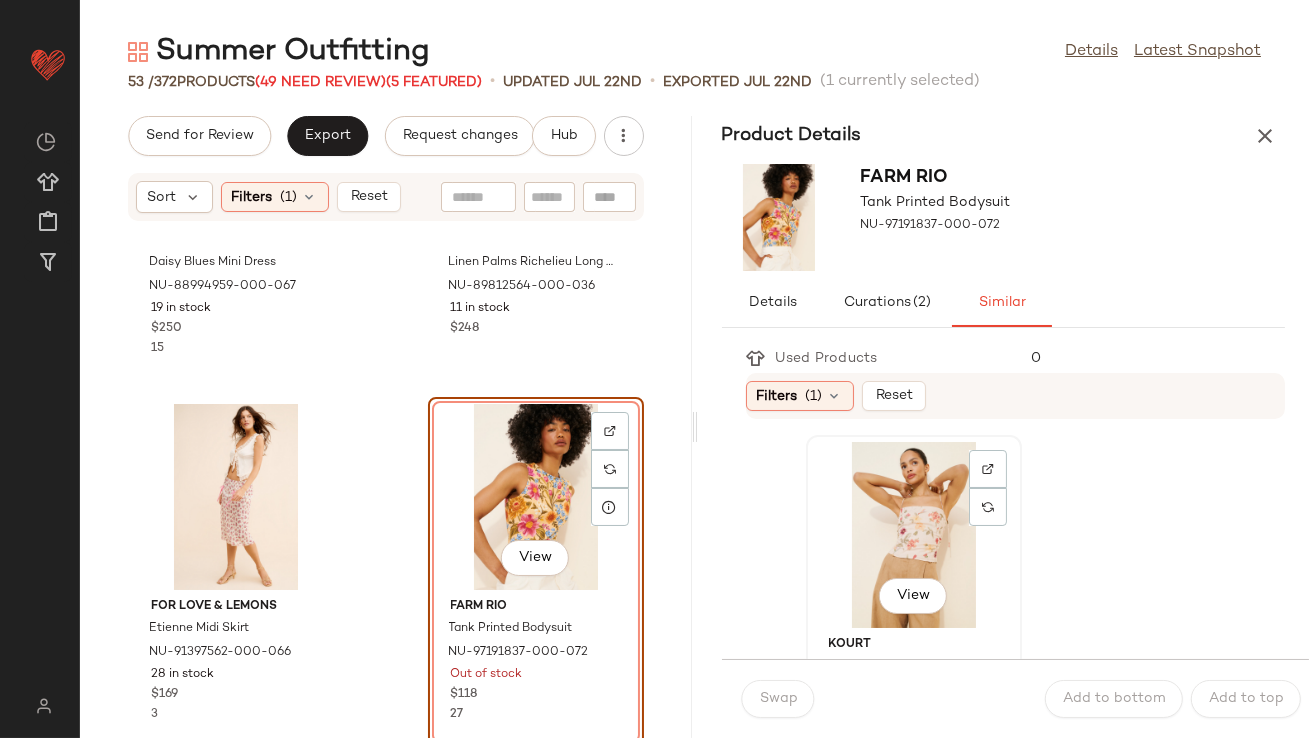 click on "View" 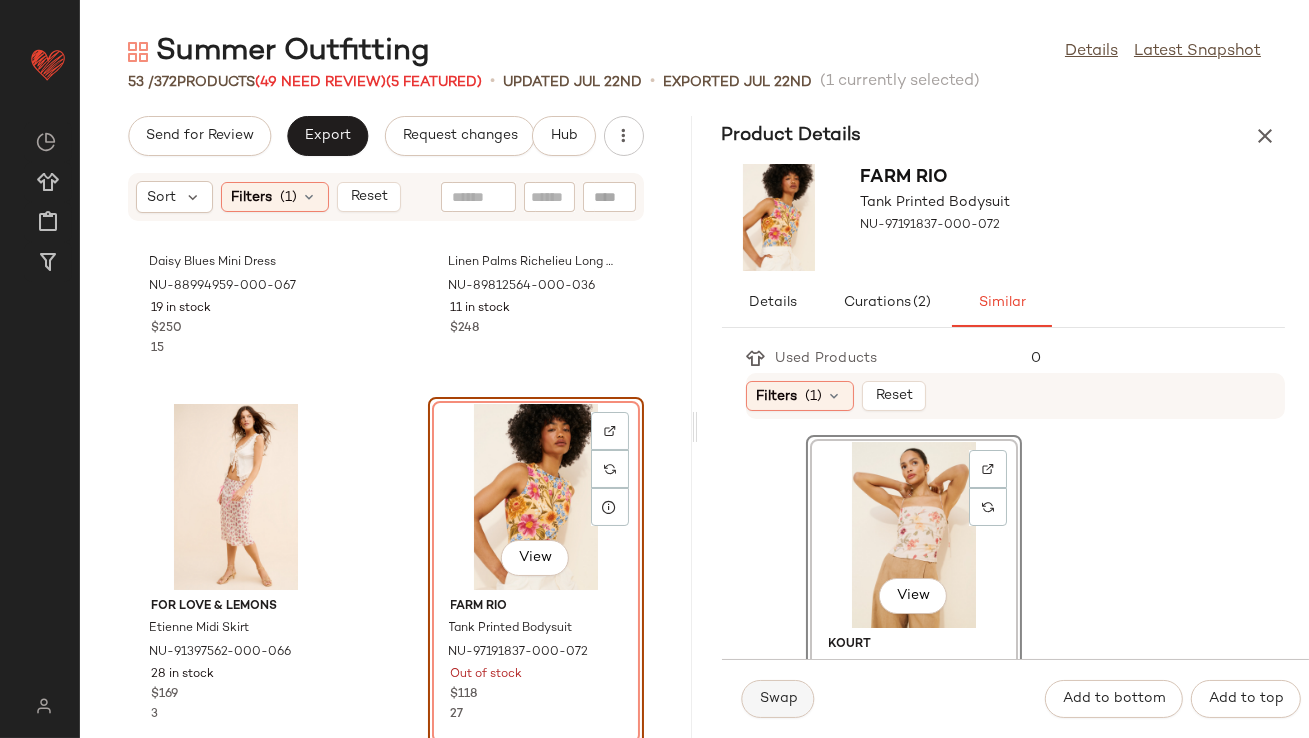 click on "Swap" at bounding box center (778, 699) 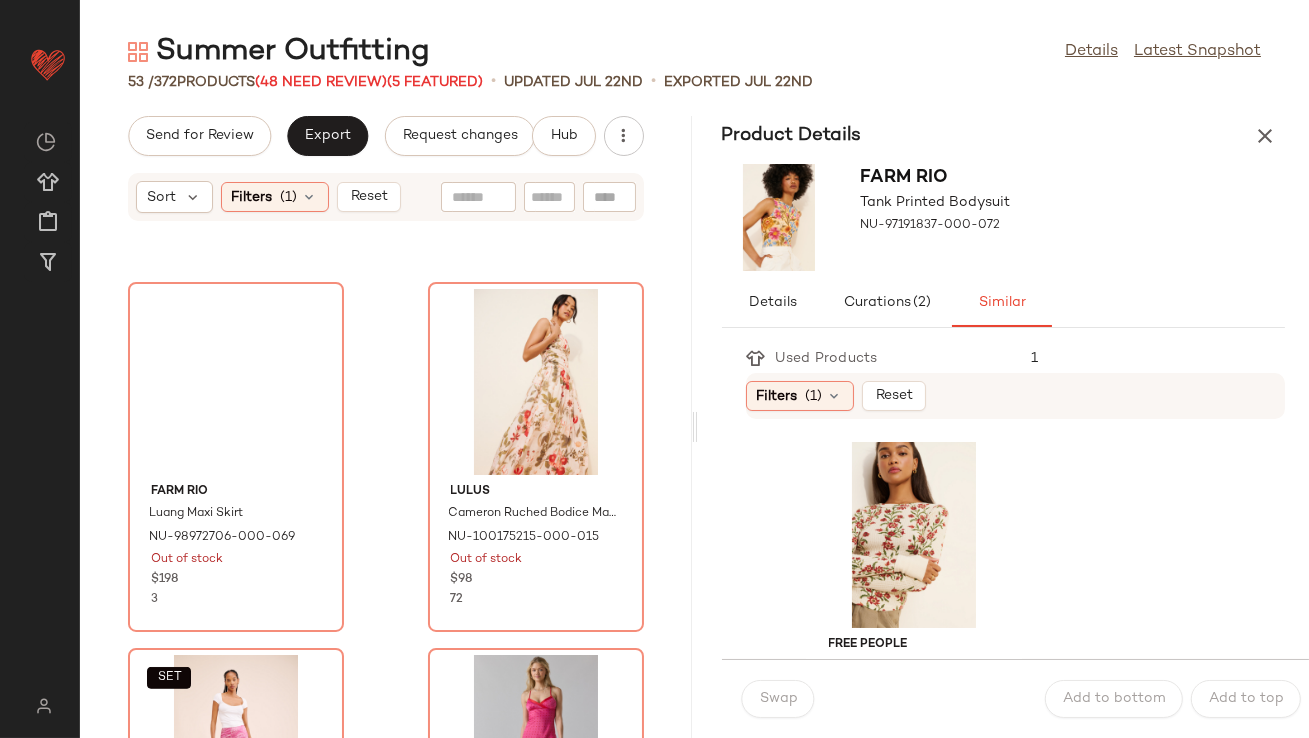 scroll, scrollTop: 1538, scrollLeft: 0, axis: vertical 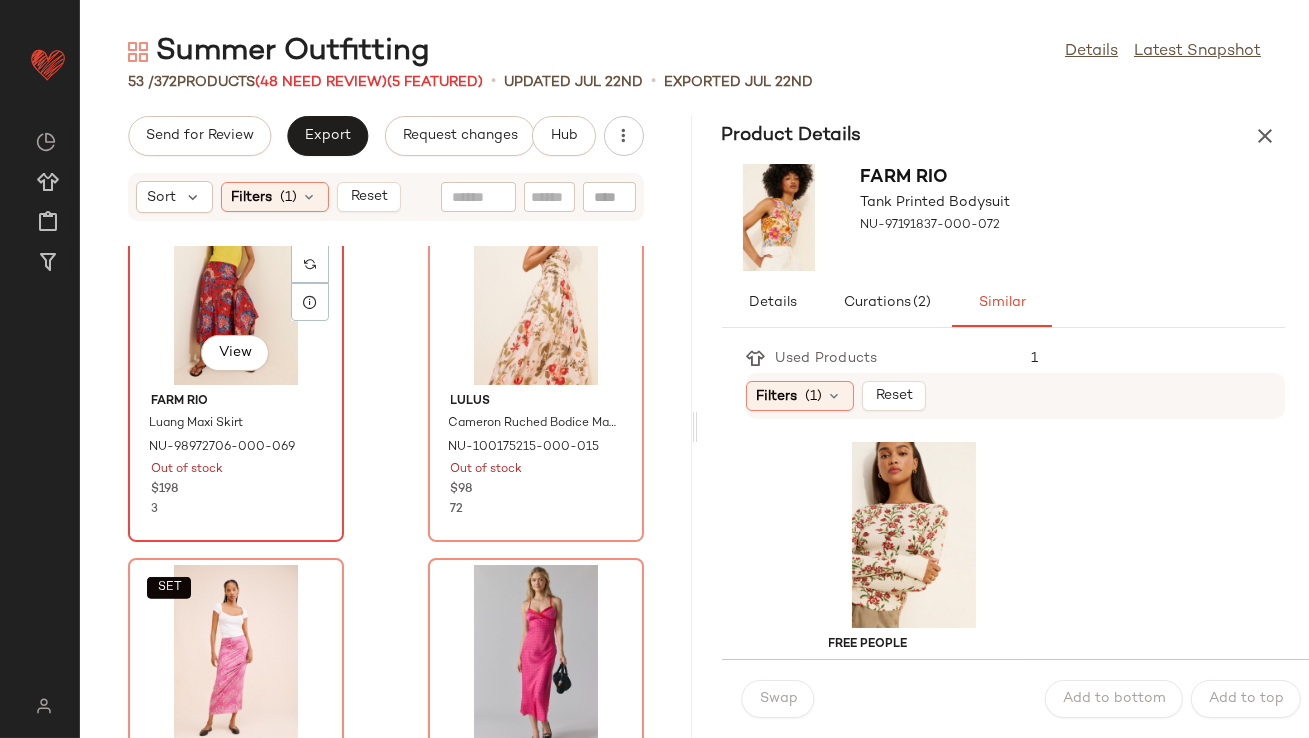 click on "View" 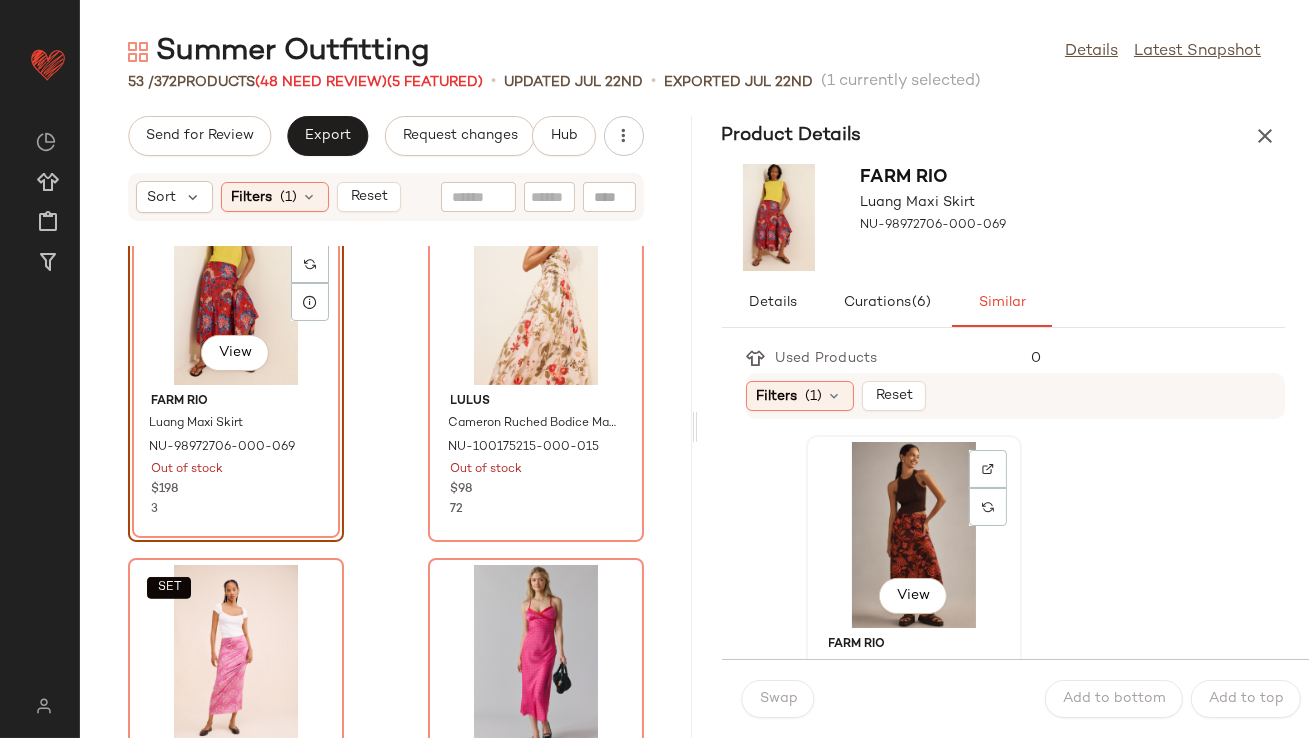 click on "View" 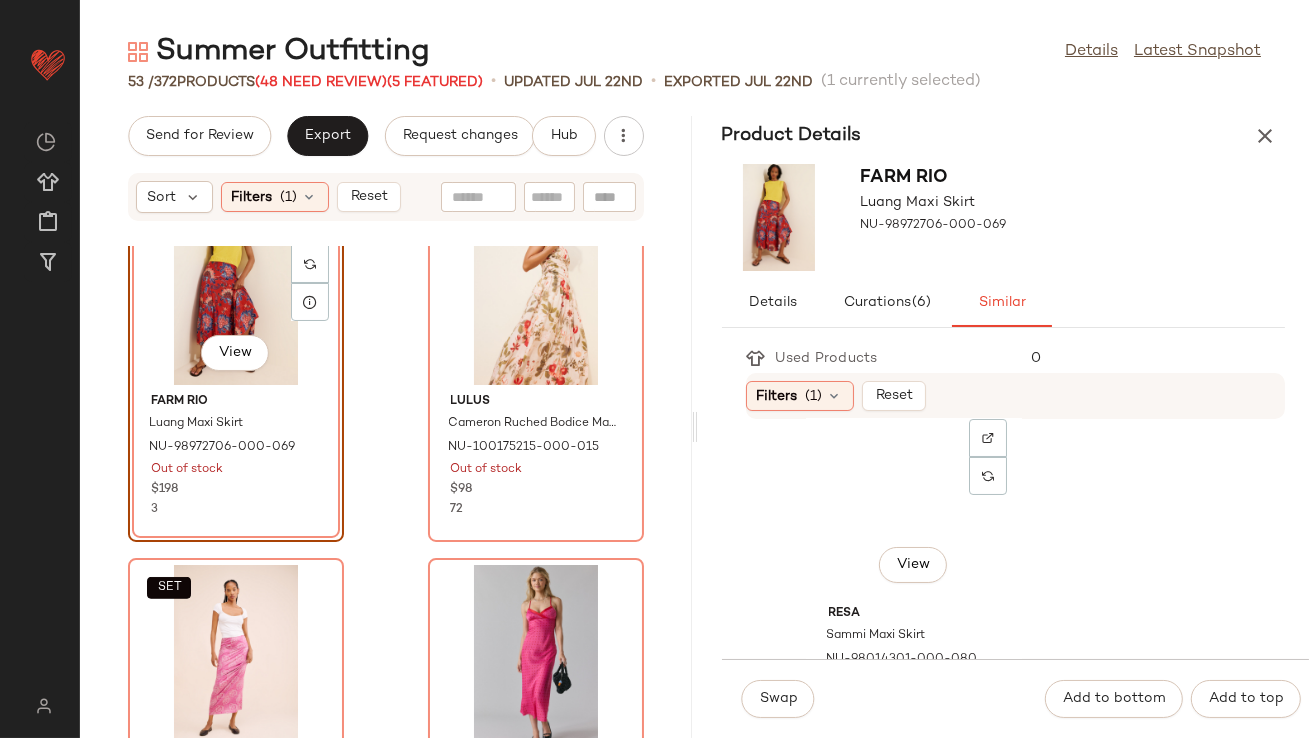 scroll, scrollTop: 393, scrollLeft: 0, axis: vertical 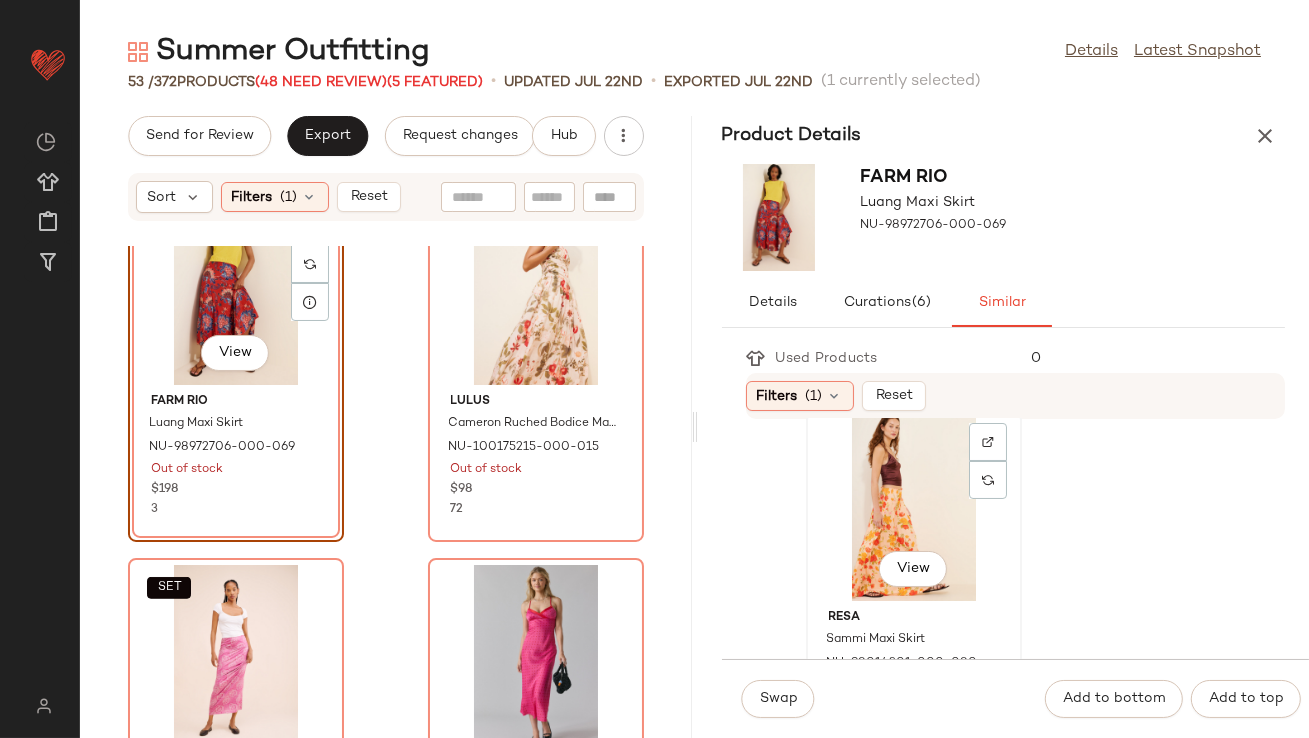 click on "View" 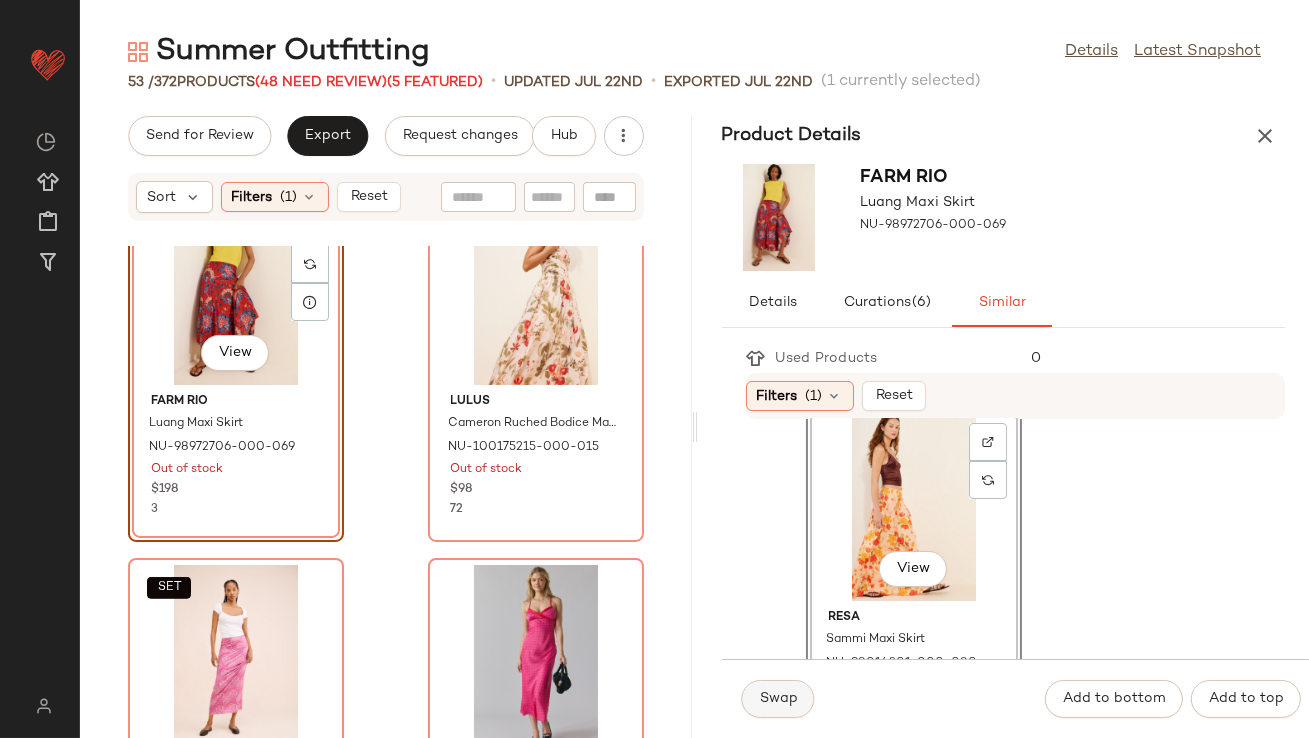 click on "Swap" at bounding box center (778, 699) 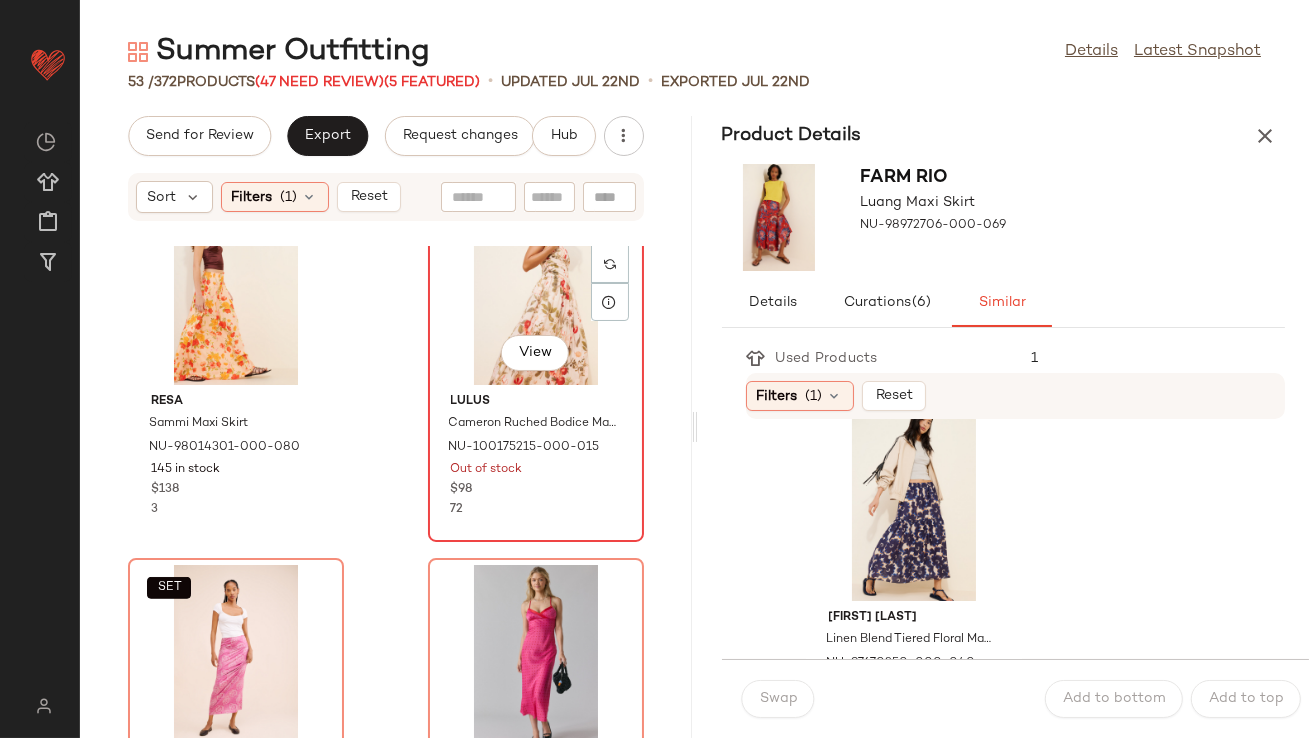 click on "View" 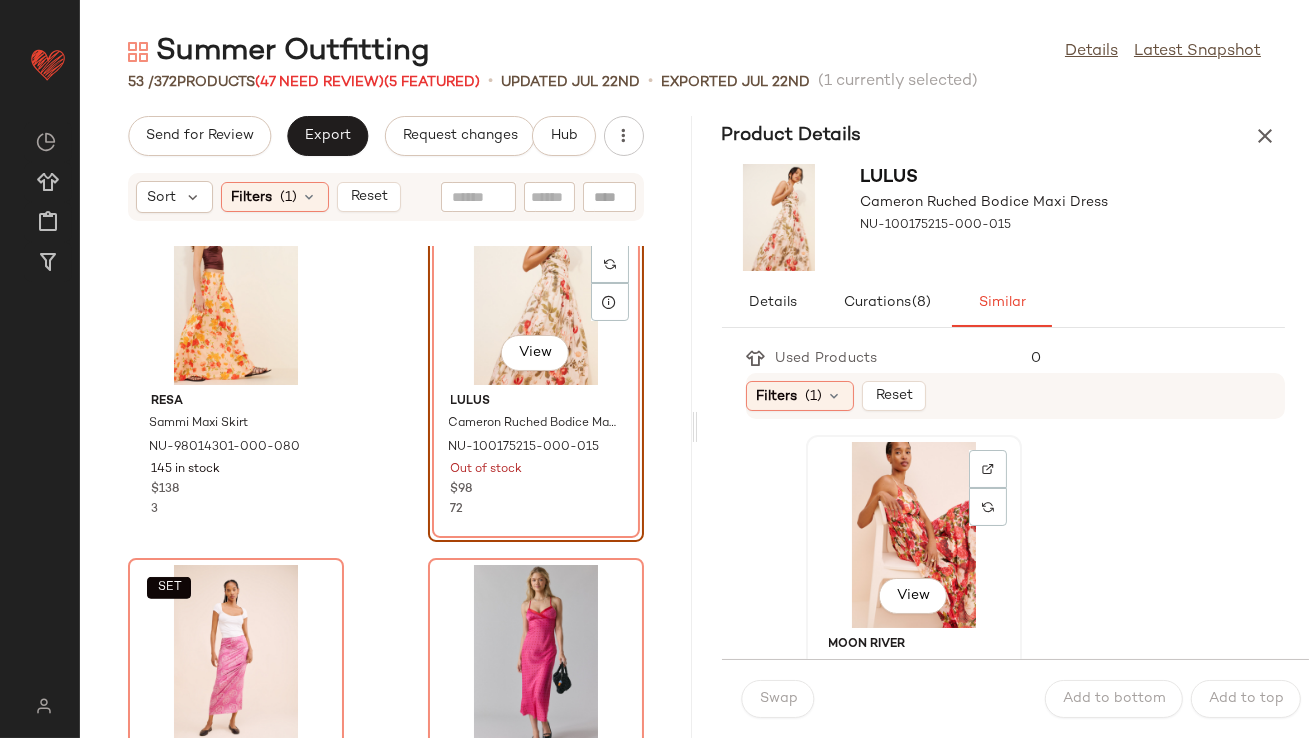 click on "View" 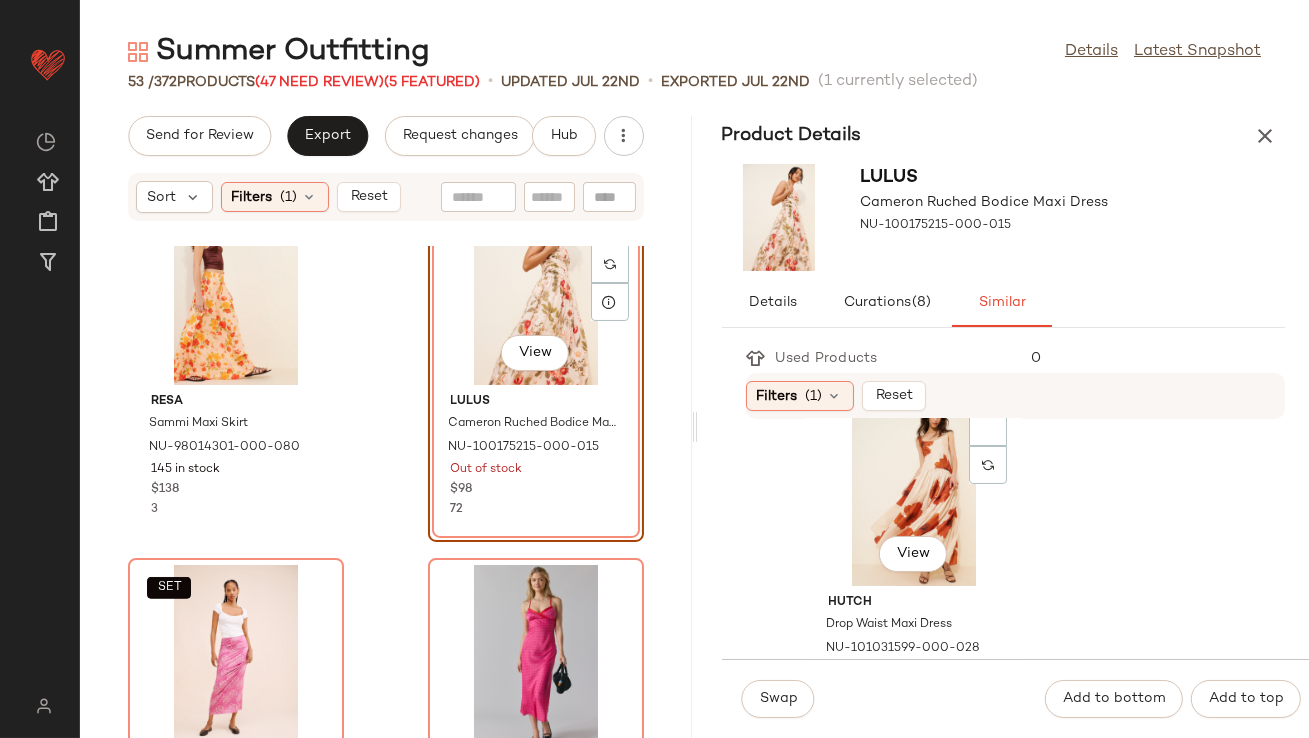 scroll, scrollTop: 380, scrollLeft: 0, axis: vertical 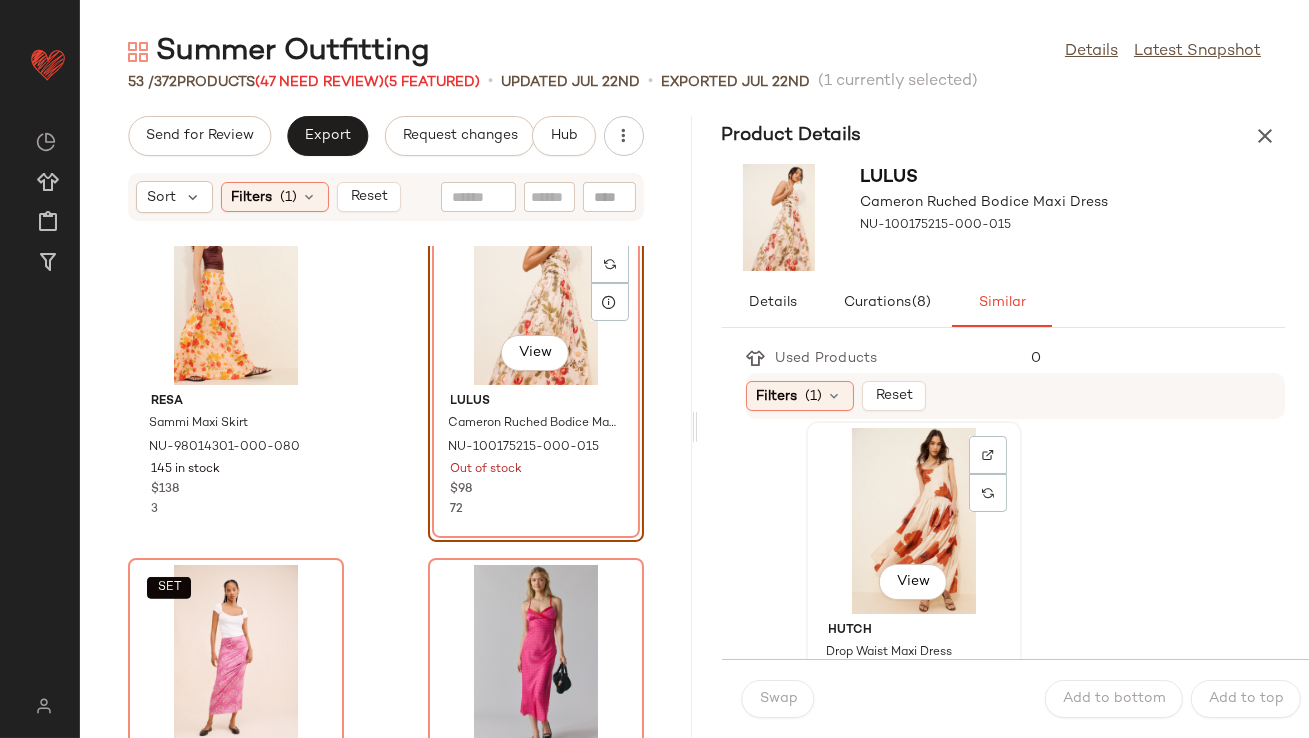 click on "View" 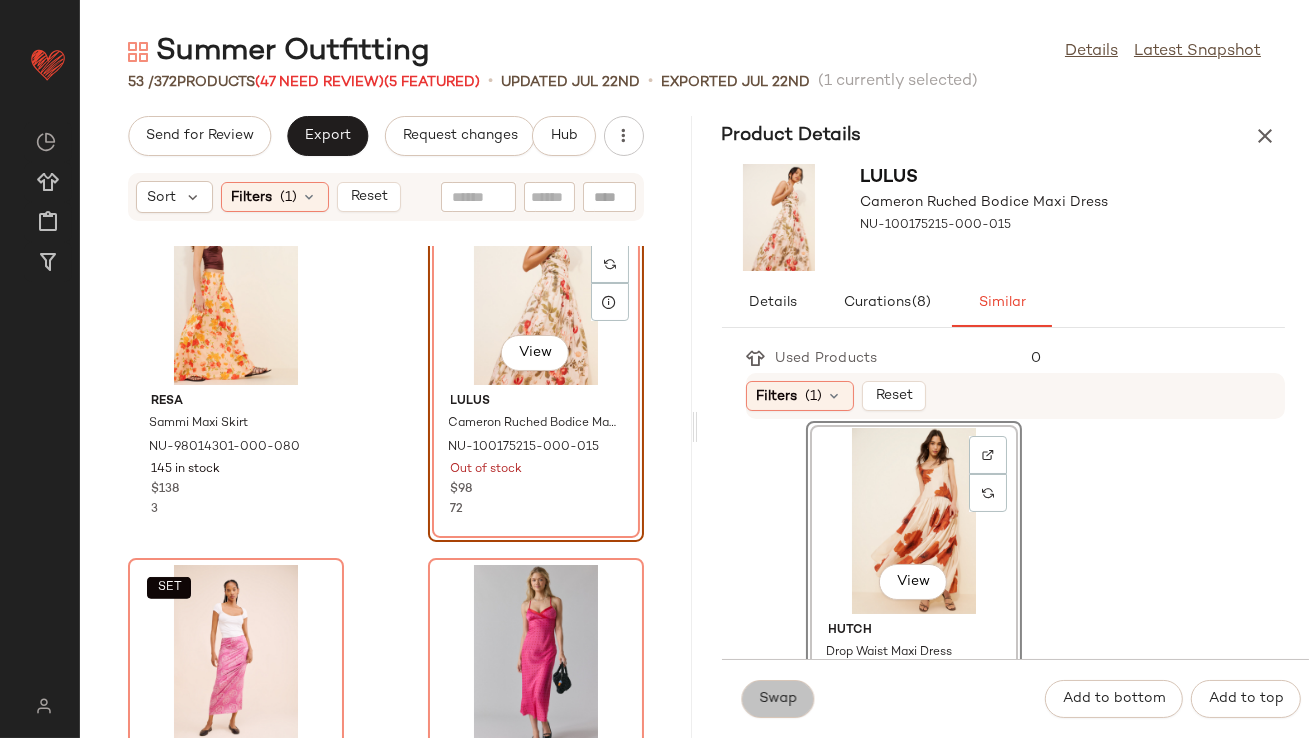 click on "Swap" 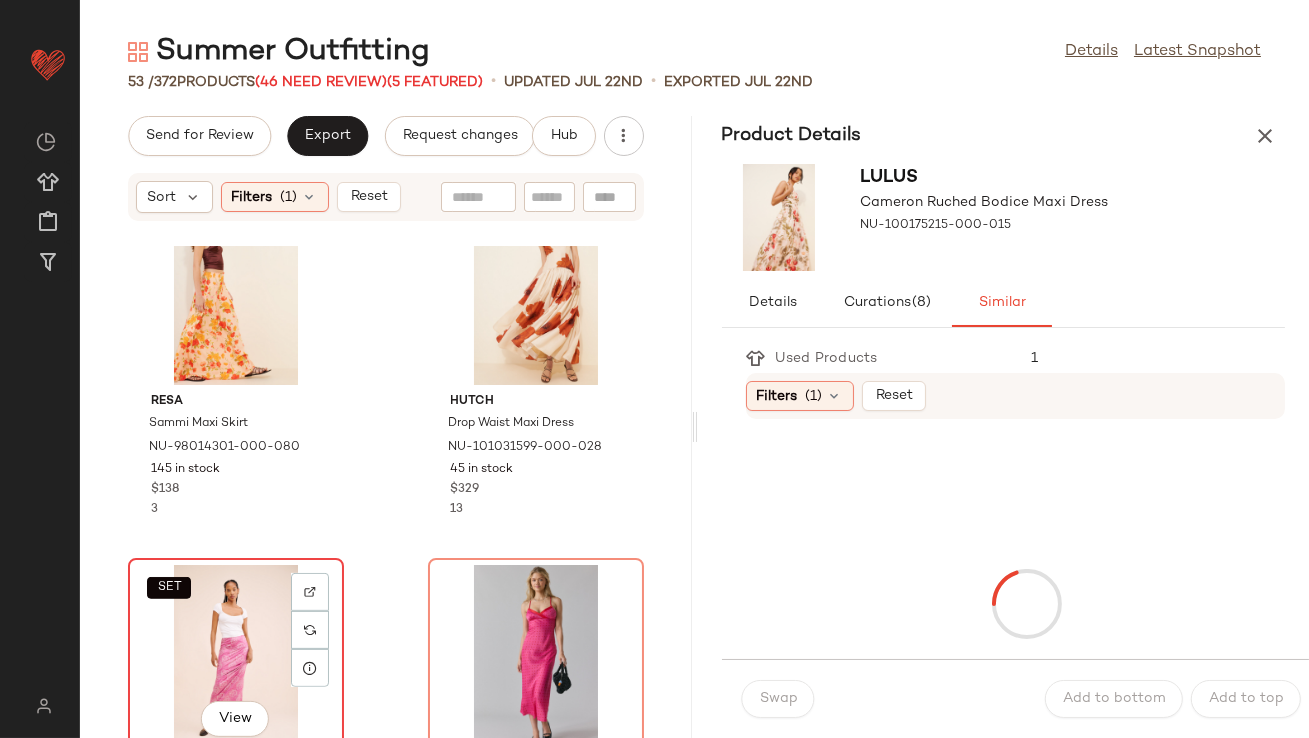click on "SET   View" 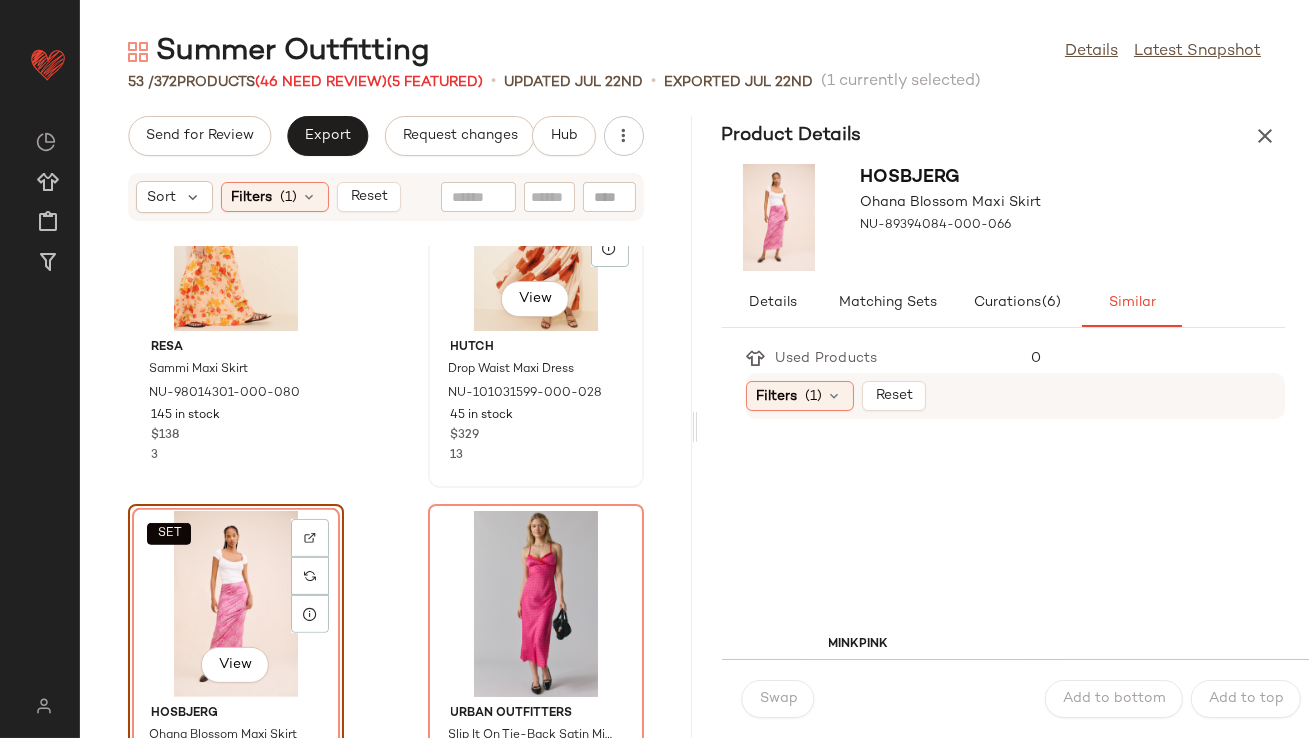 scroll, scrollTop: 1740, scrollLeft: 0, axis: vertical 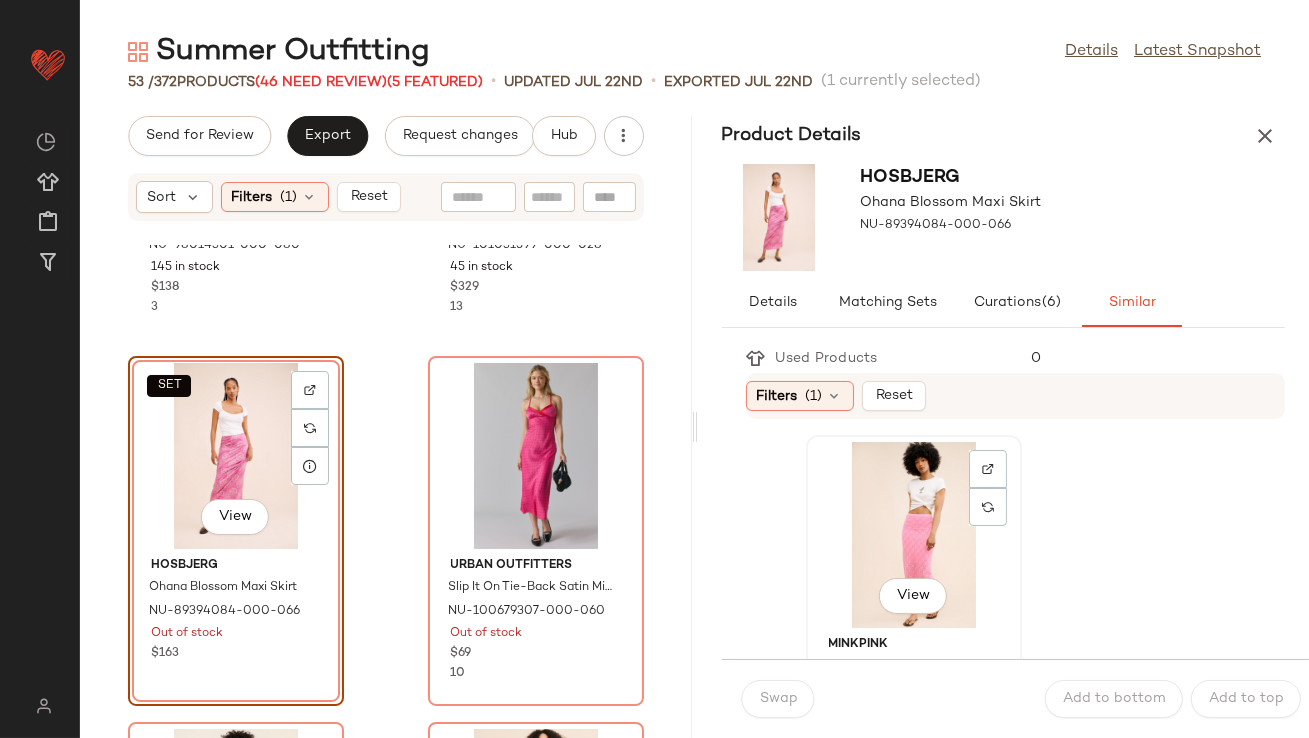 click on "View" 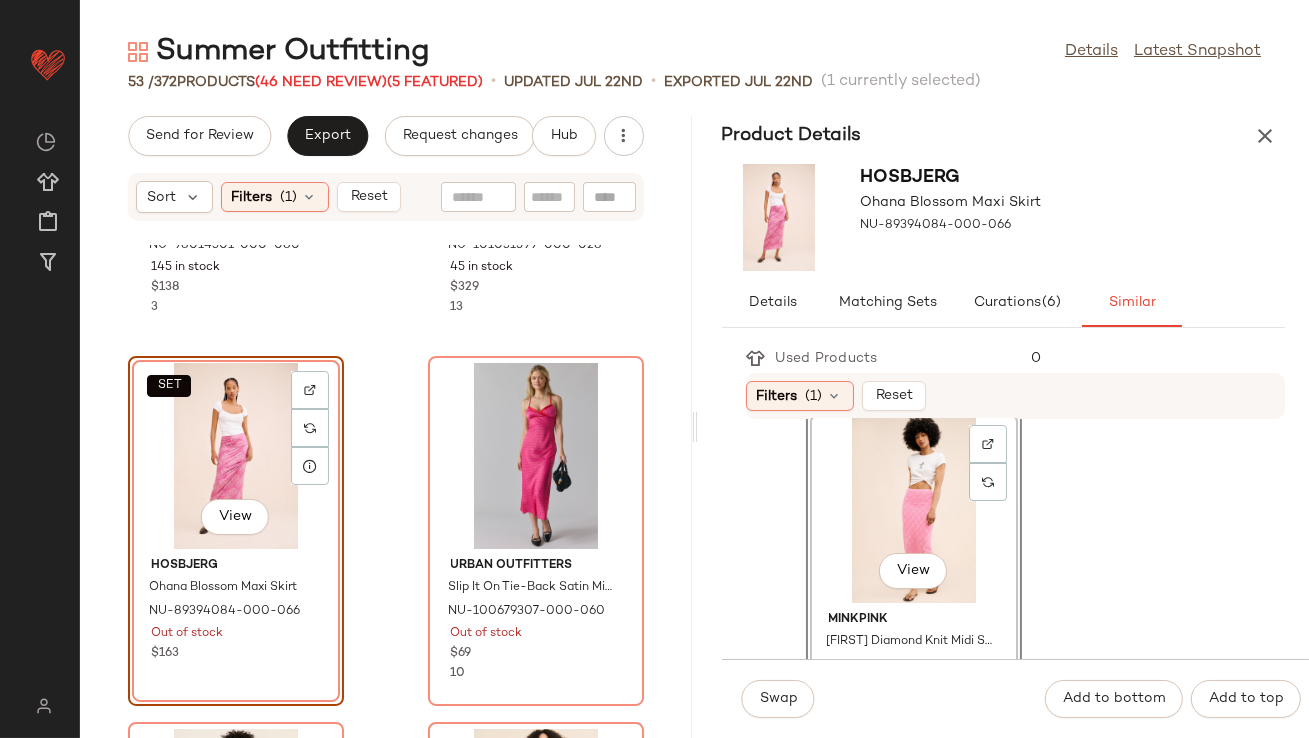 scroll, scrollTop: 50, scrollLeft: 0, axis: vertical 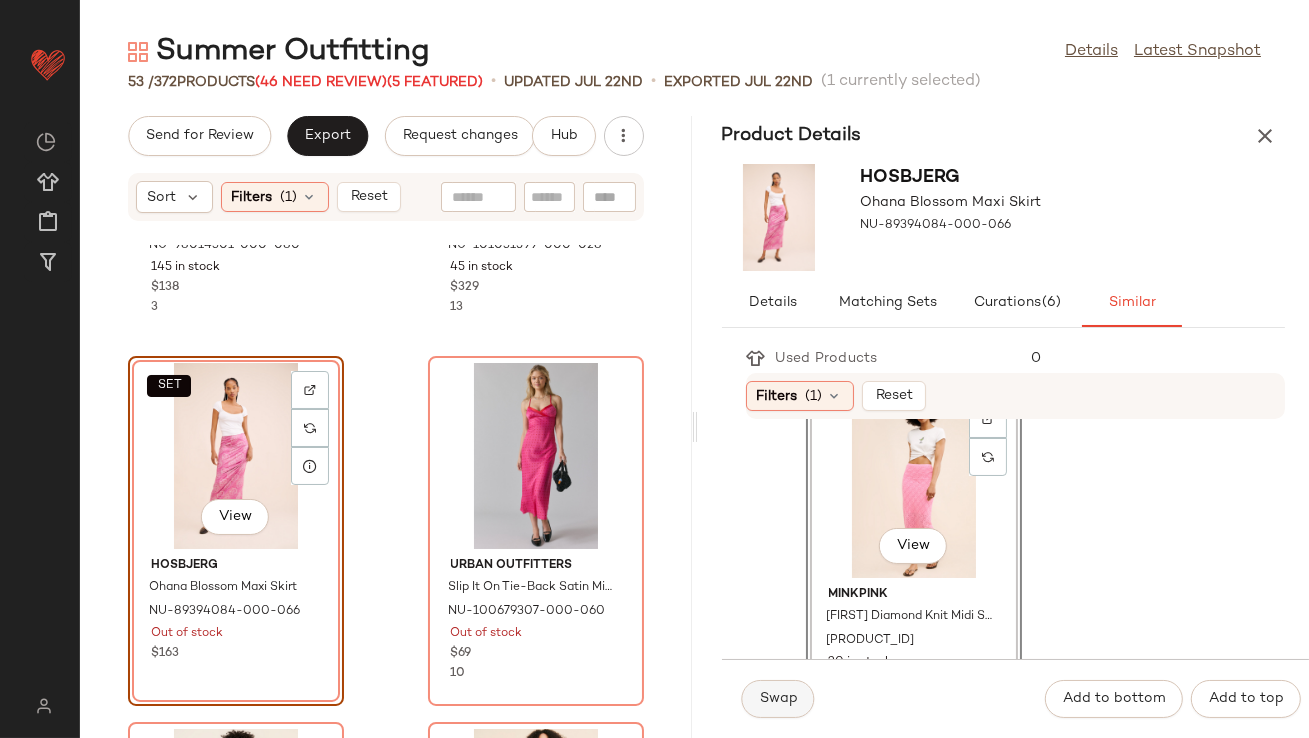 click on "Swap" at bounding box center (778, 699) 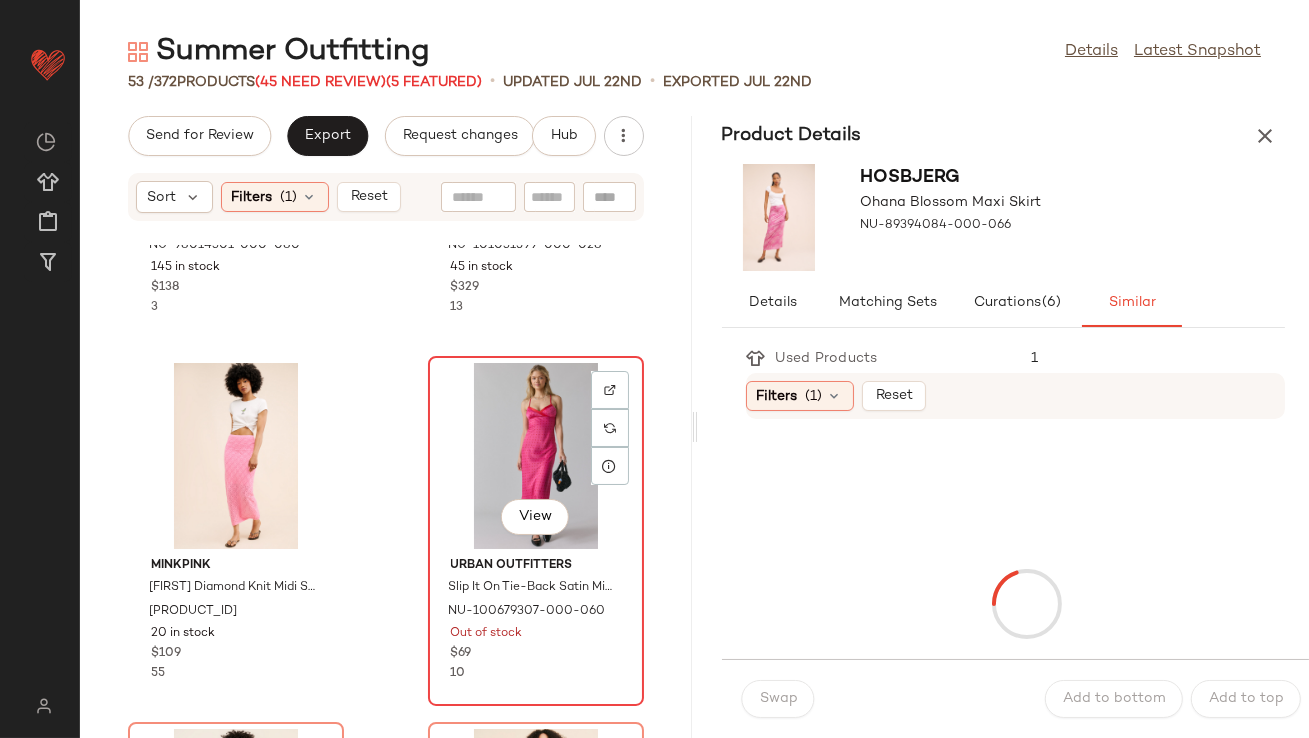 click on "View" 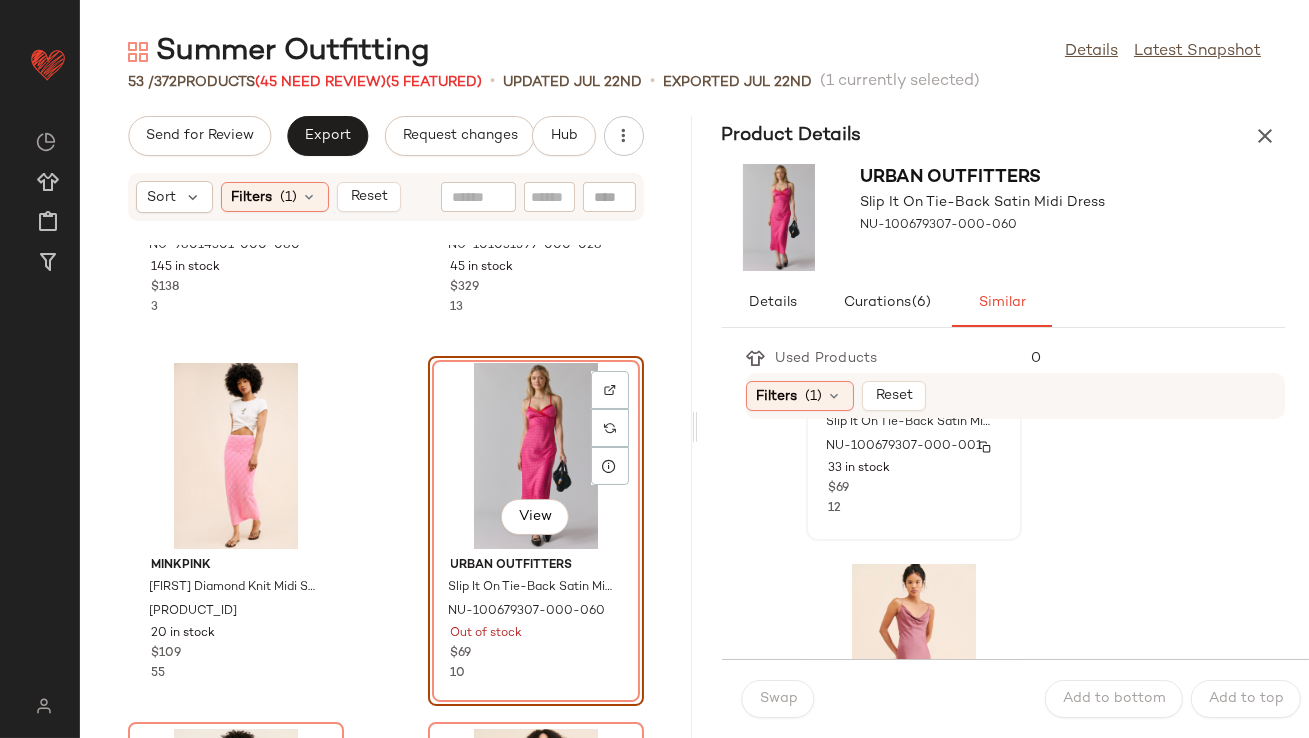 scroll, scrollTop: 427, scrollLeft: 0, axis: vertical 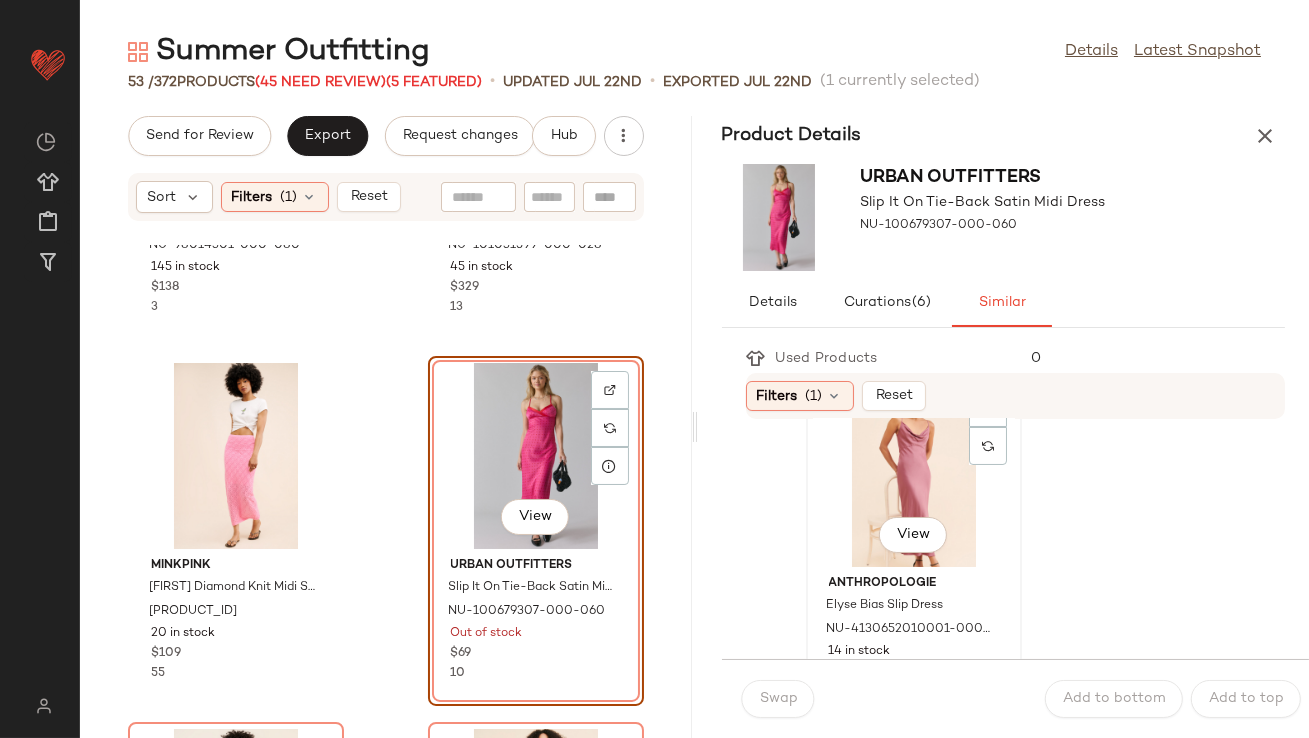 click on "View" 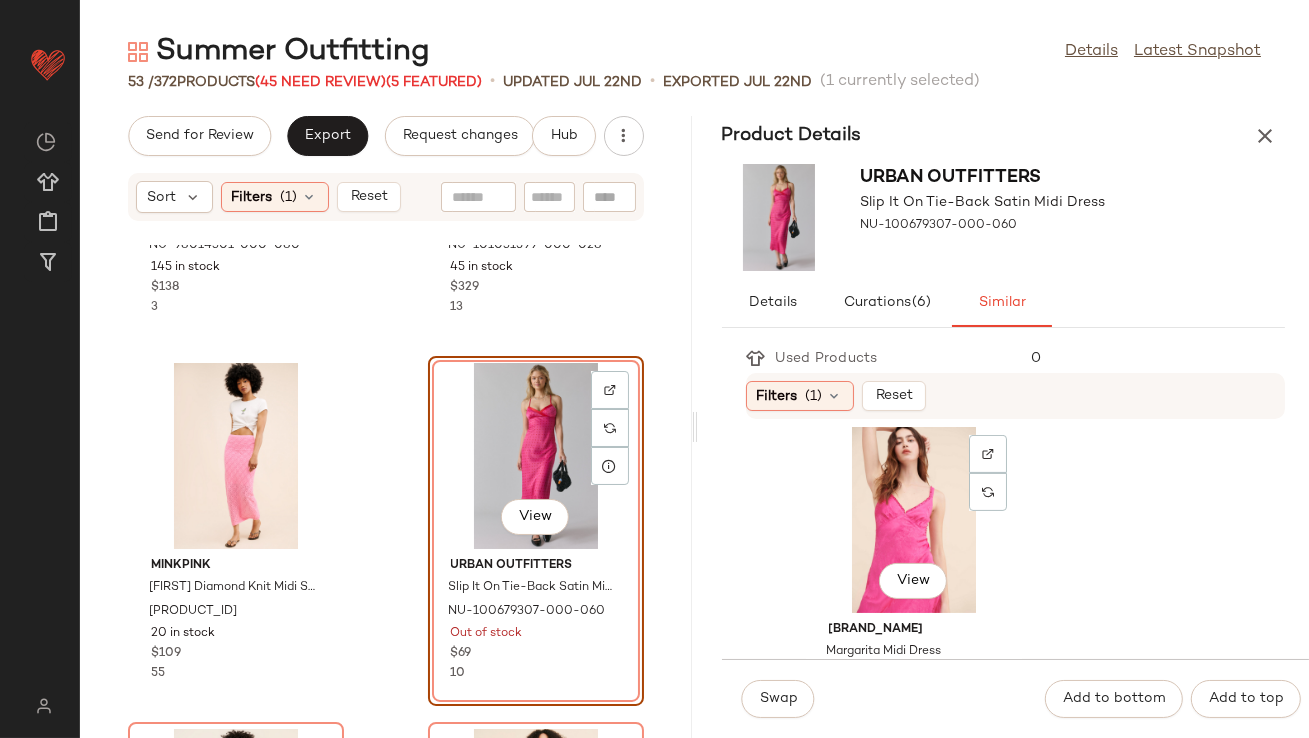 scroll, scrollTop: 1117, scrollLeft: 0, axis: vertical 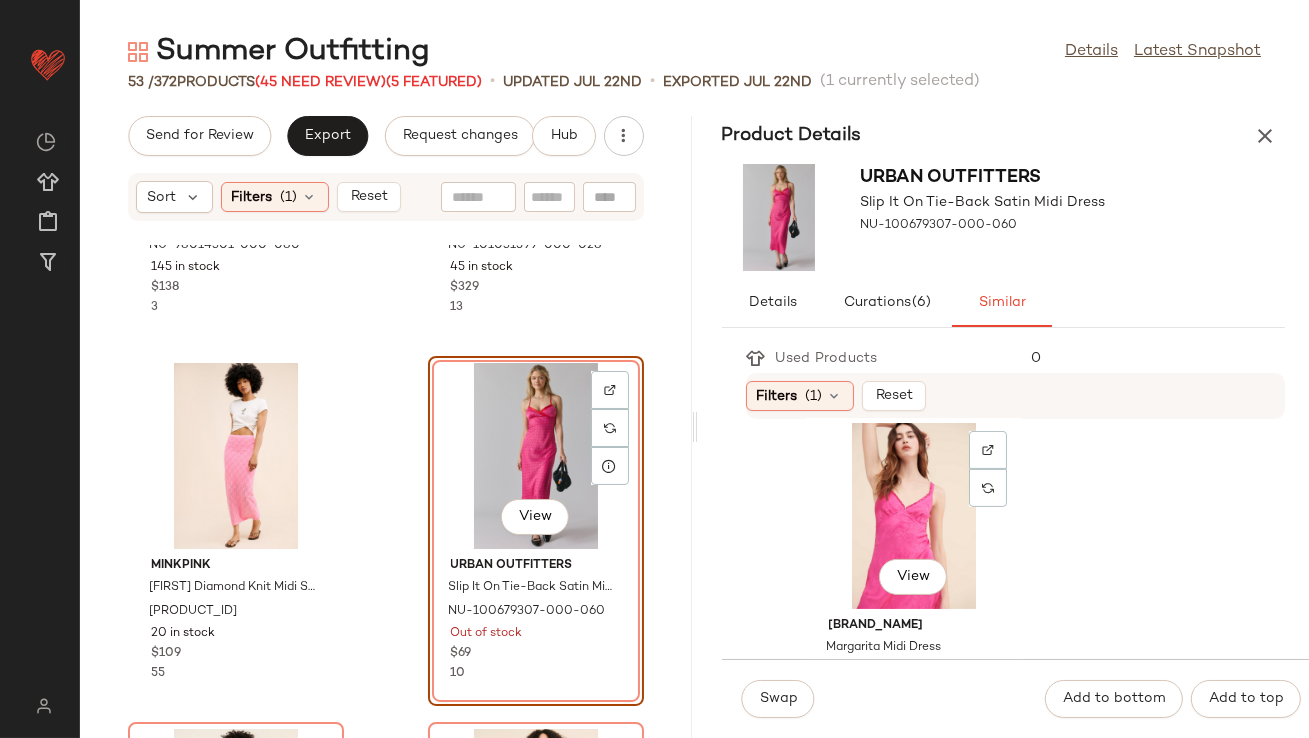 click on "View" 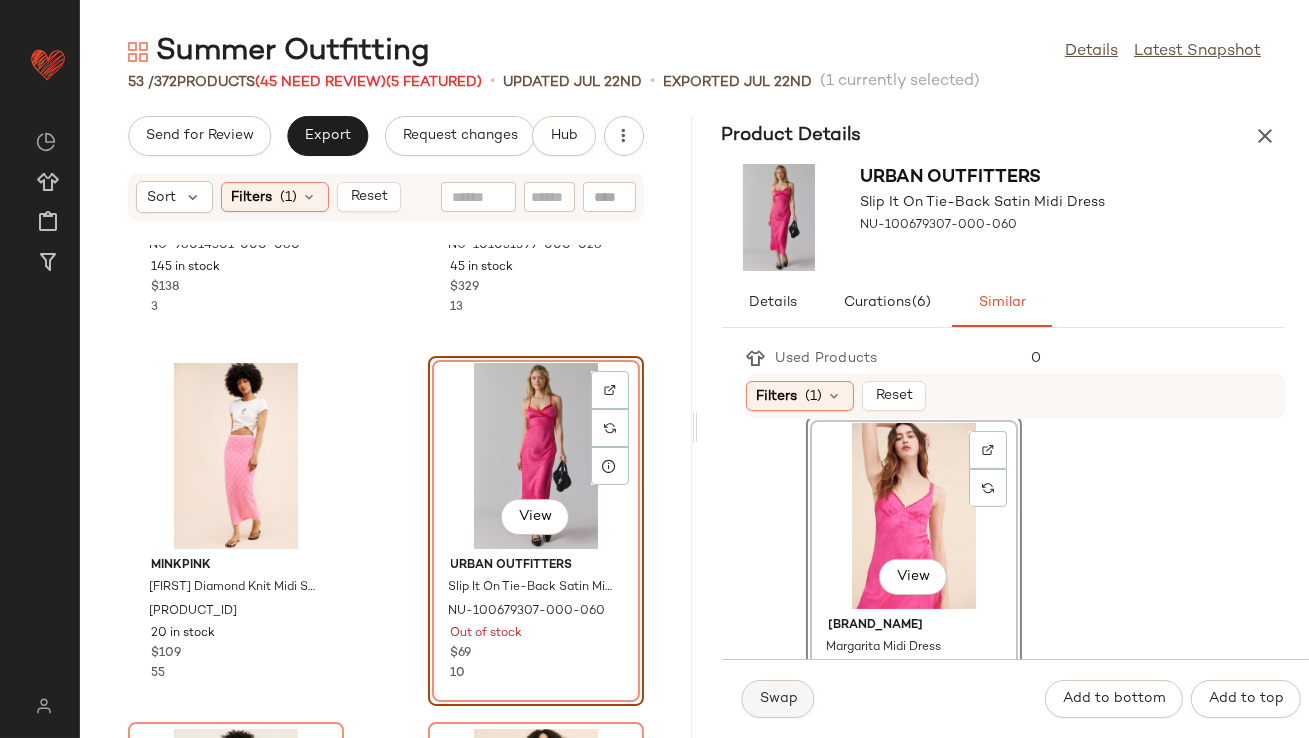click on "Swap" at bounding box center (778, 699) 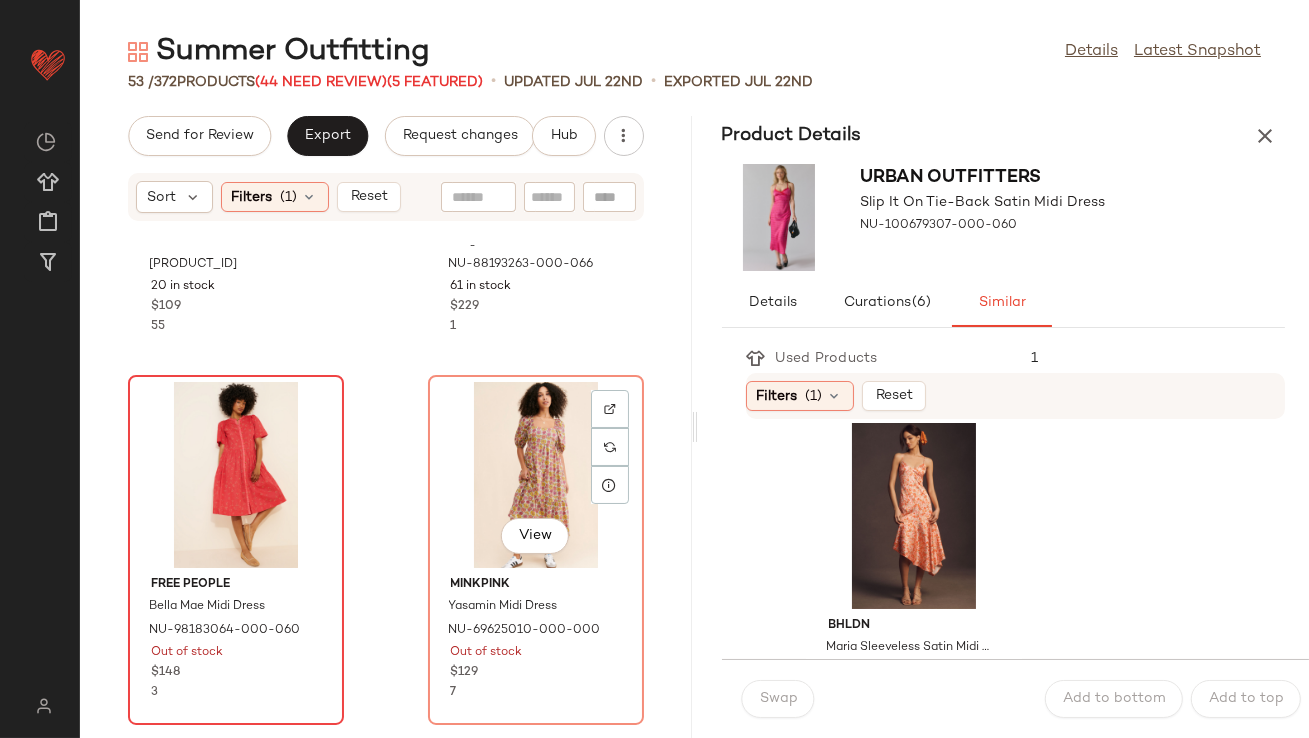 scroll, scrollTop: 2166, scrollLeft: 0, axis: vertical 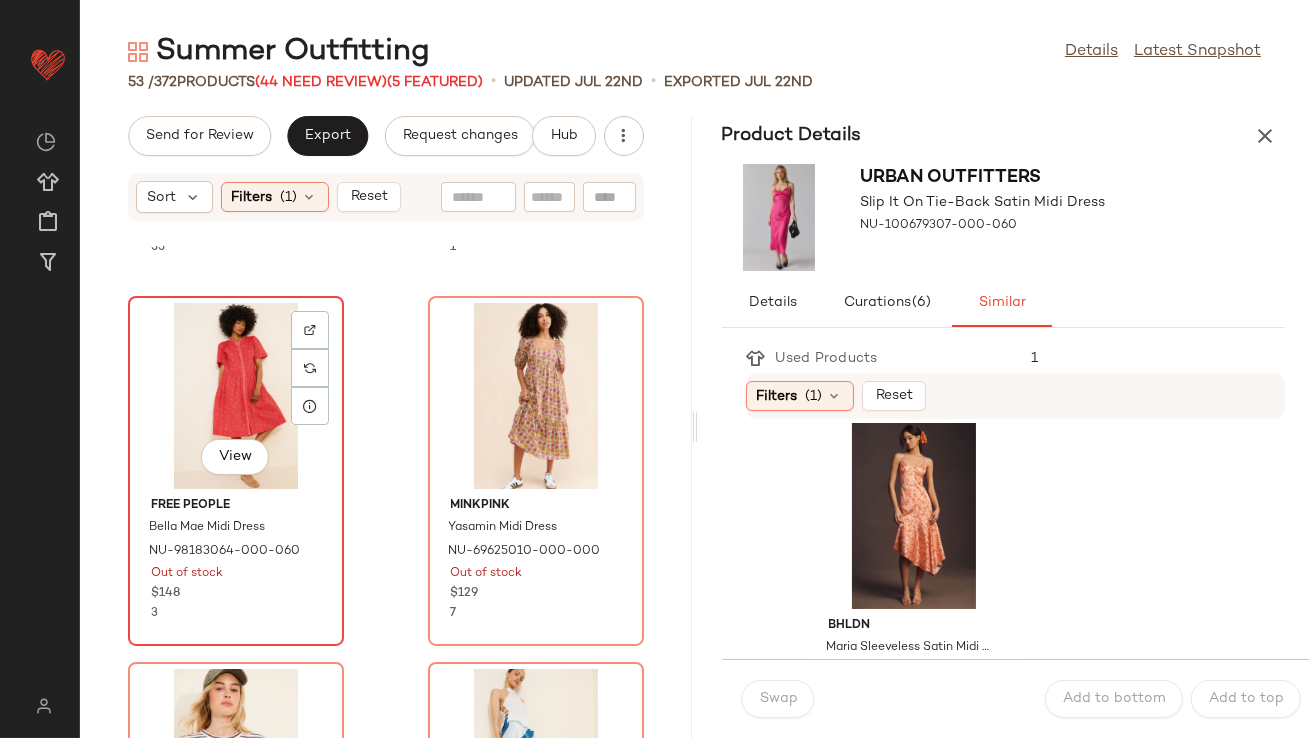 click on "View" 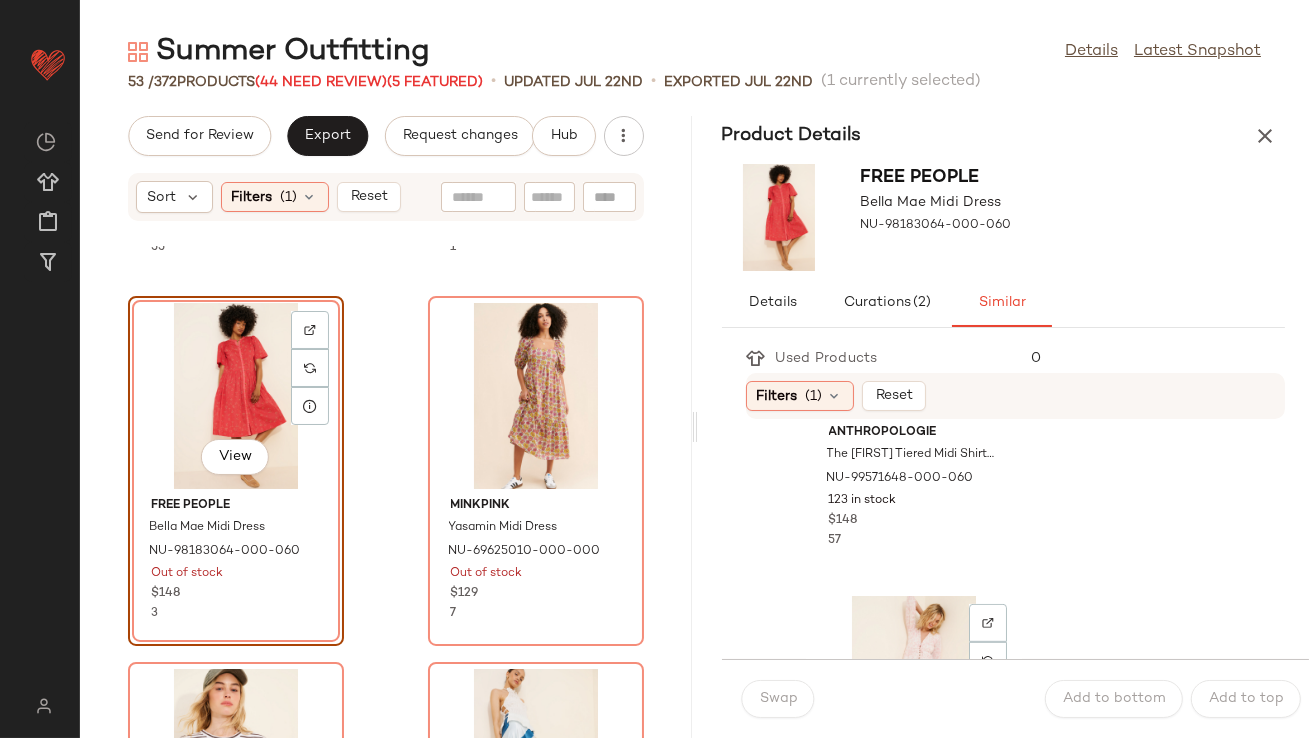 scroll, scrollTop: 1972, scrollLeft: 0, axis: vertical 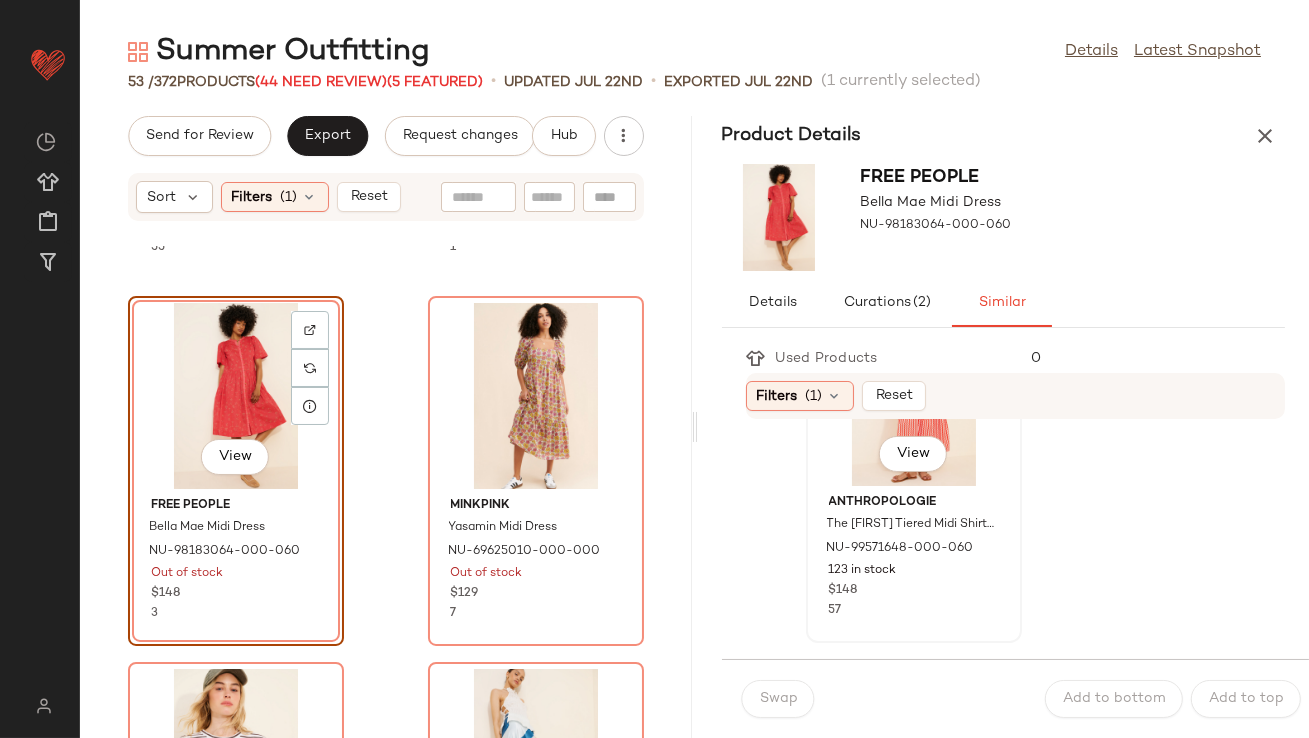 click on "View" 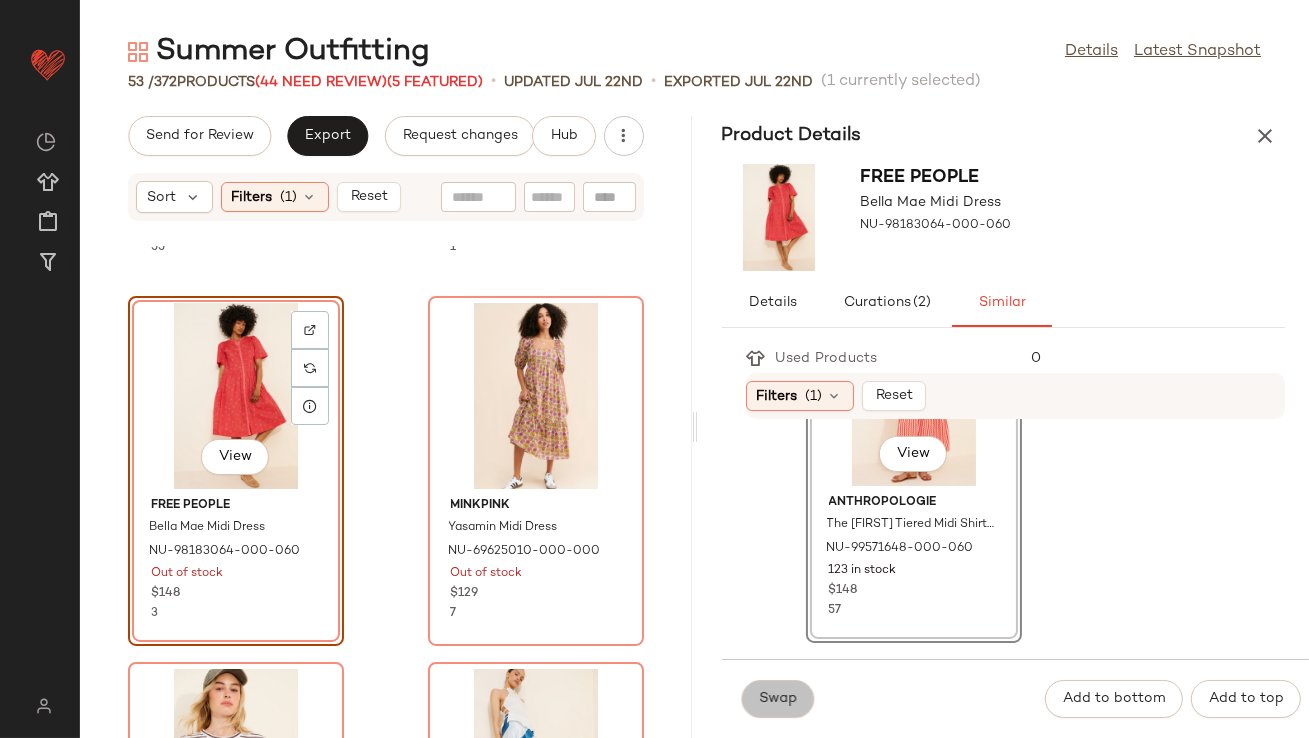 click on "Swap" at bounding box center (778, 699) 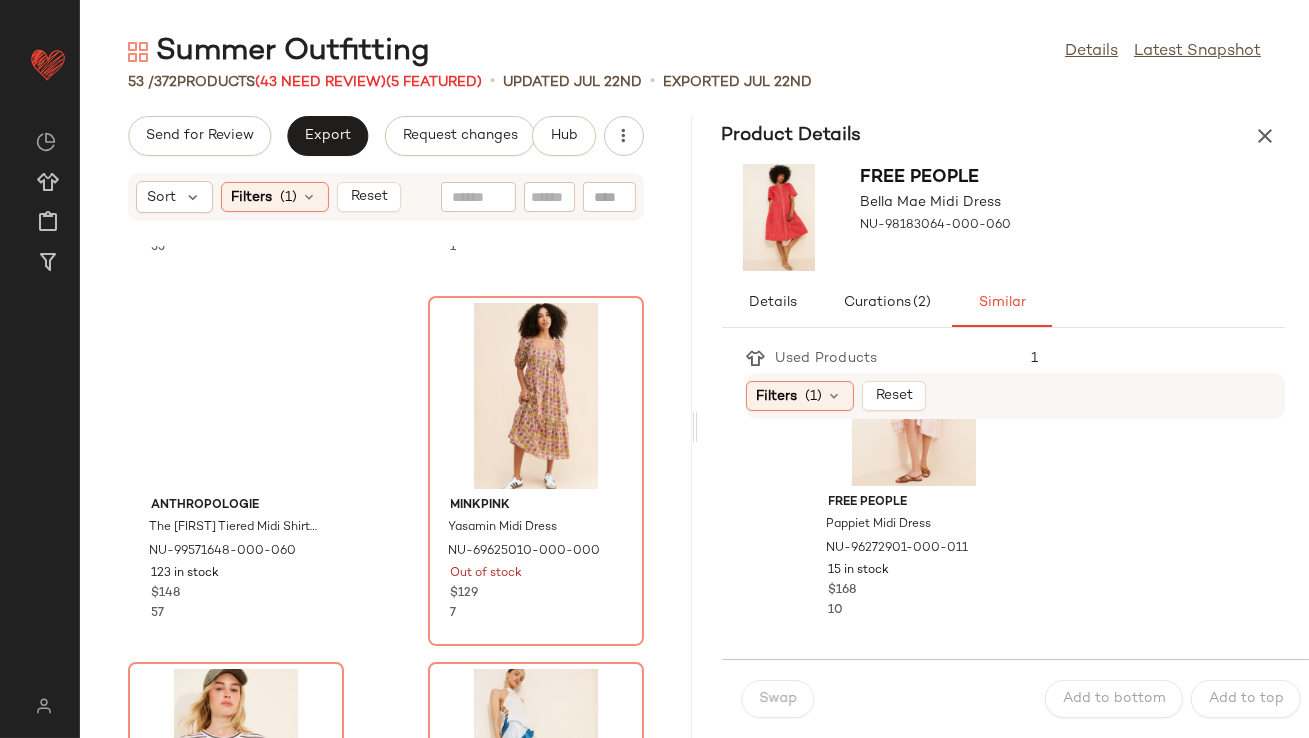 scroll, scrollTop: 1606, scrollLeft: 0, axis: vertical 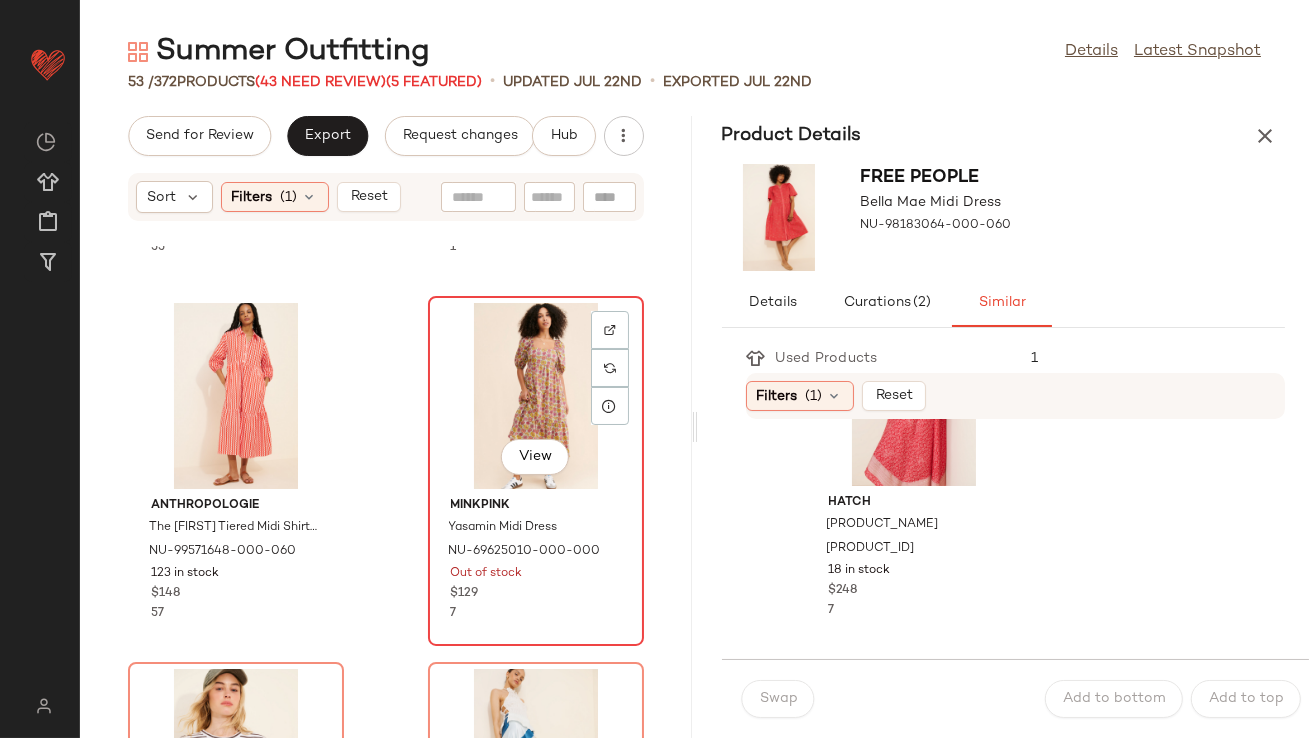 click on "View" 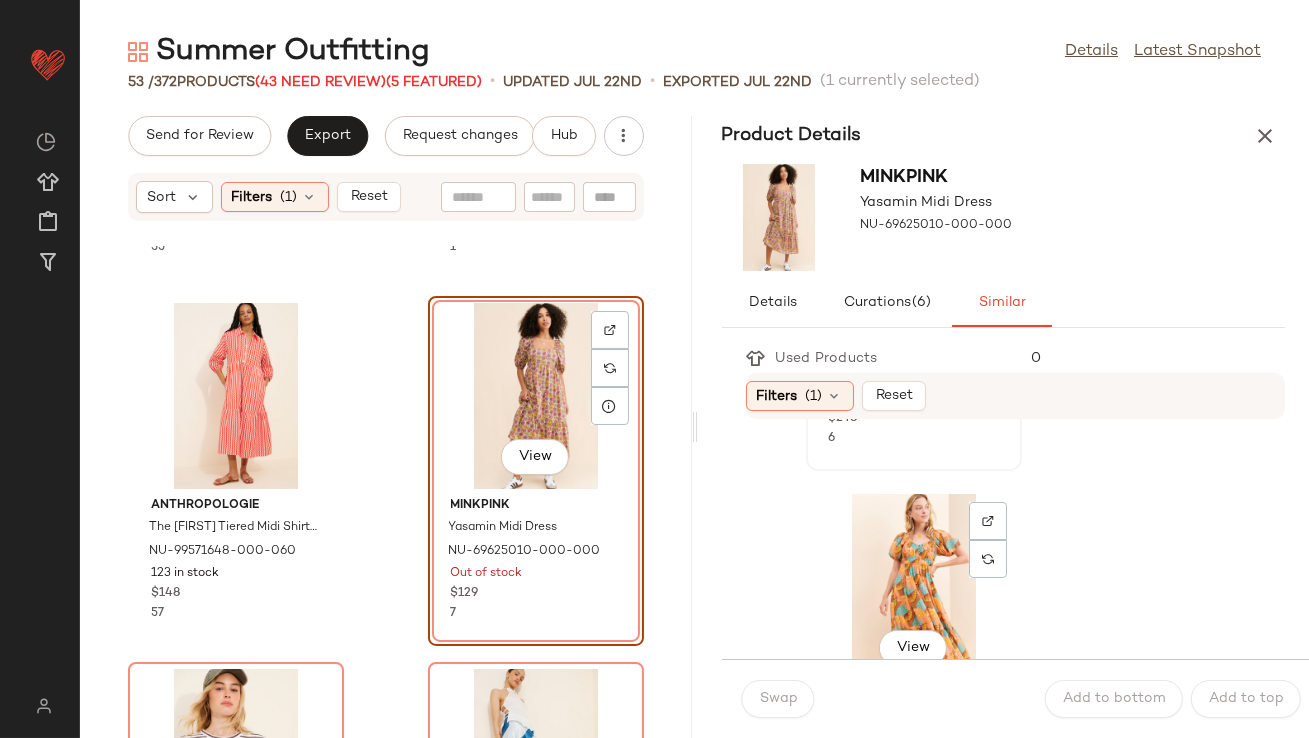 scroll, scrollTop: 394, scrollLeft: 0, axis: vertical 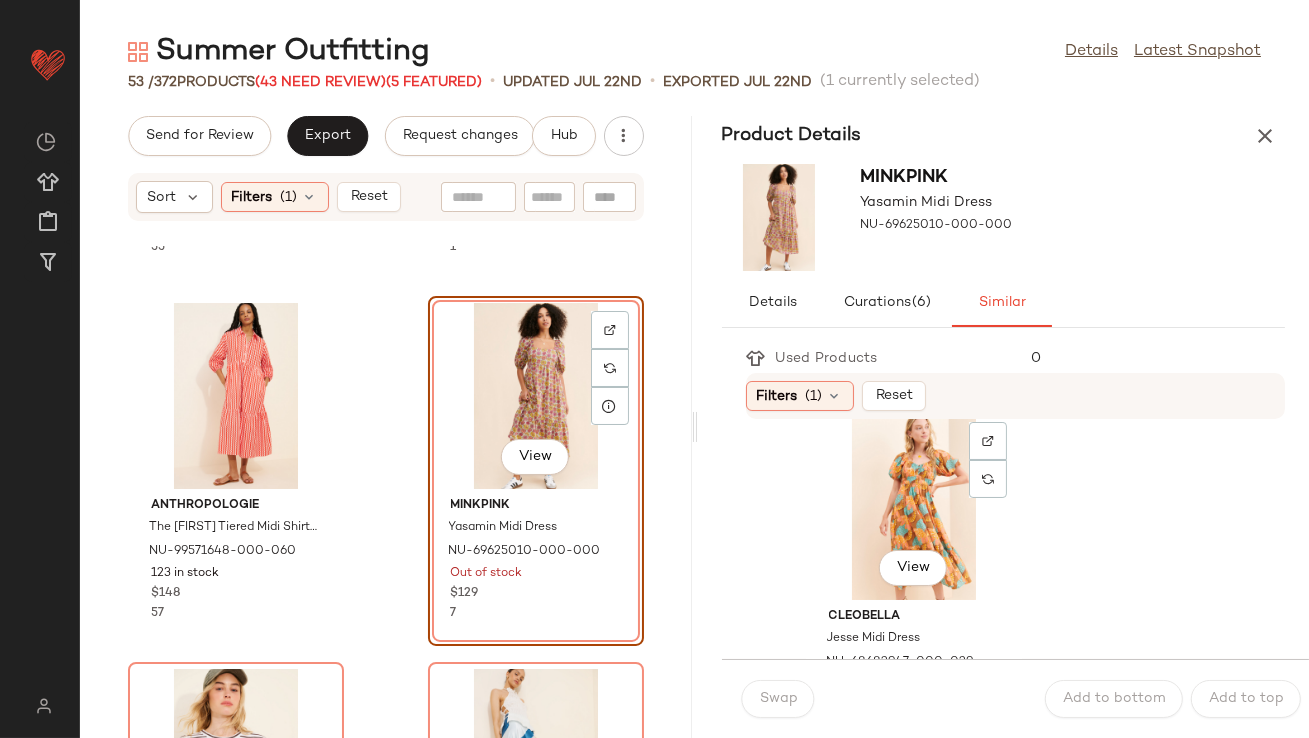 click on "View" 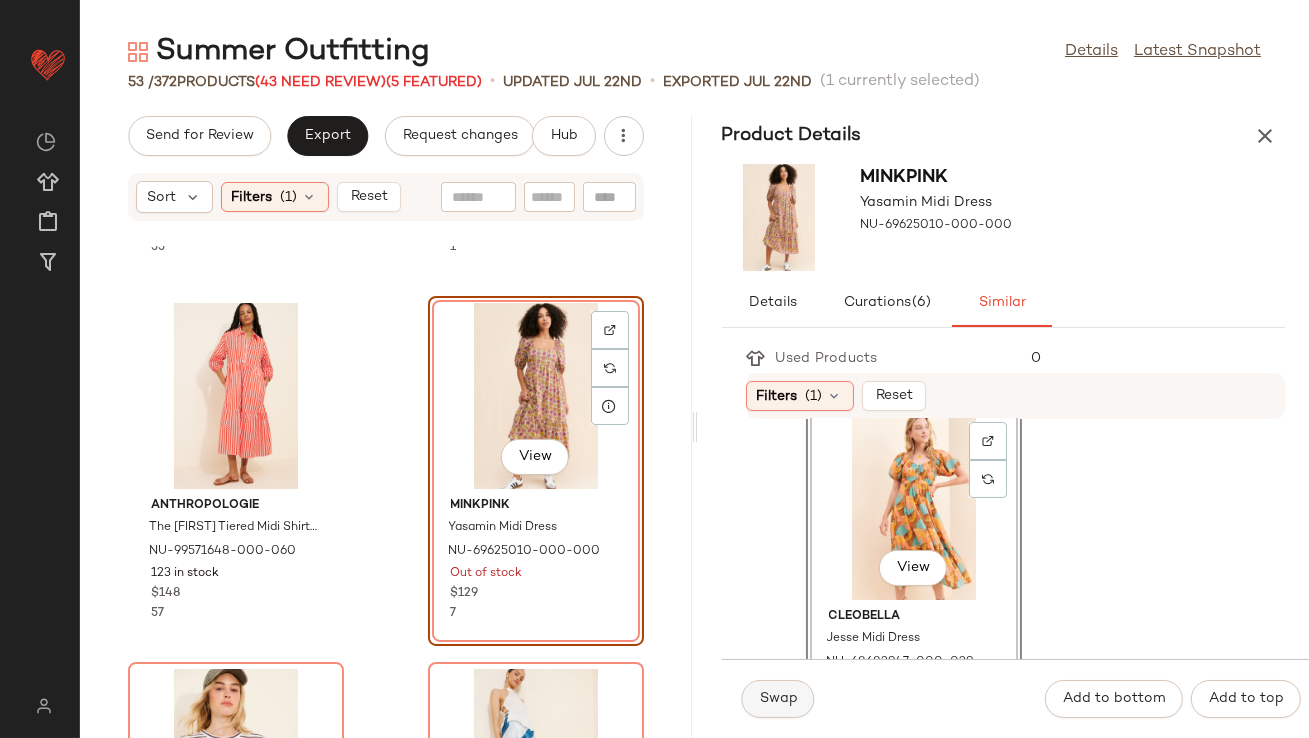 click on "Swap" at bounding box center (778, 699) 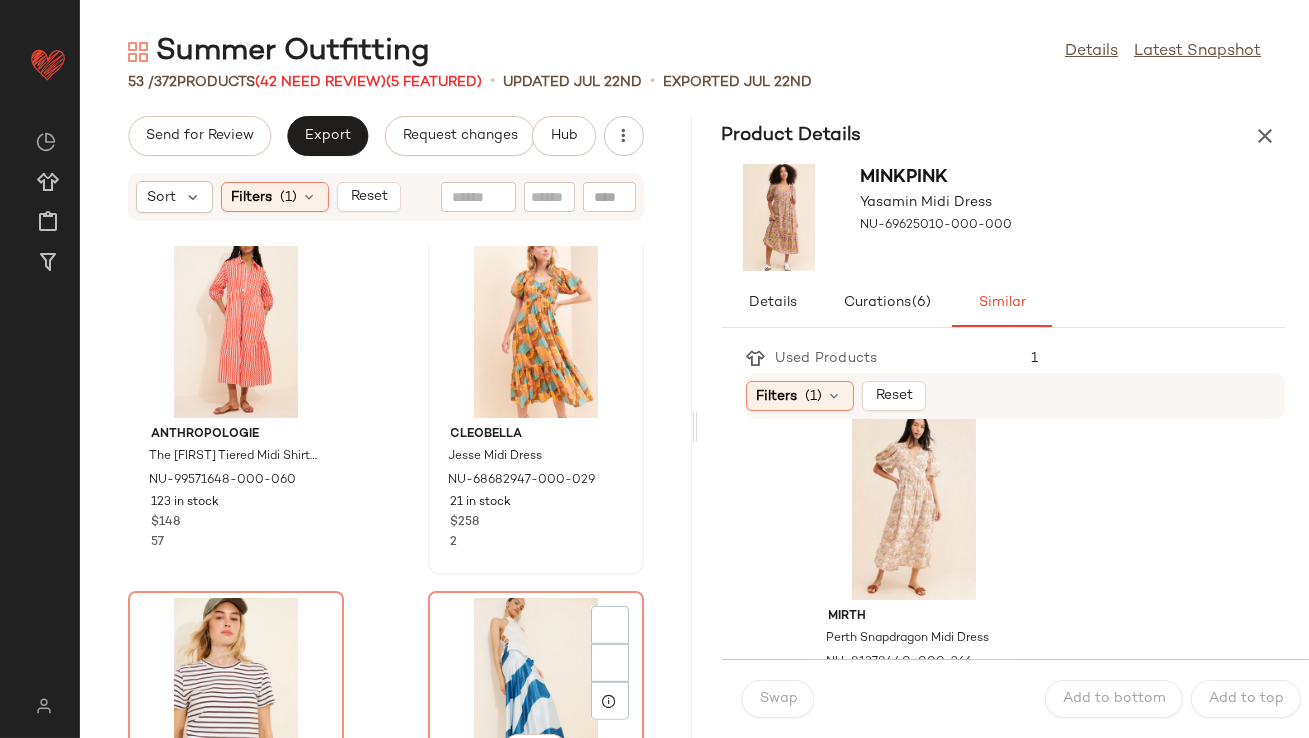scroll, scrollTop: 2403, scrollLeft: 0, axis: vertical 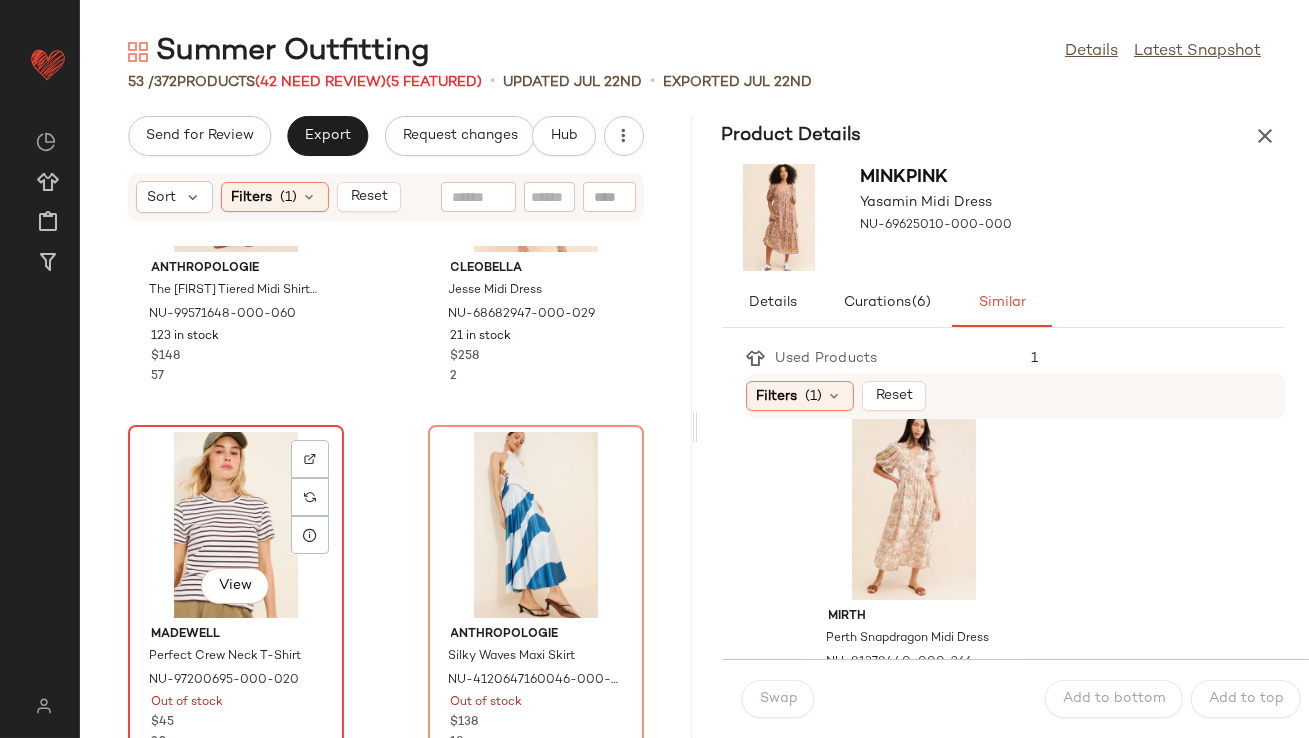 click on "View" 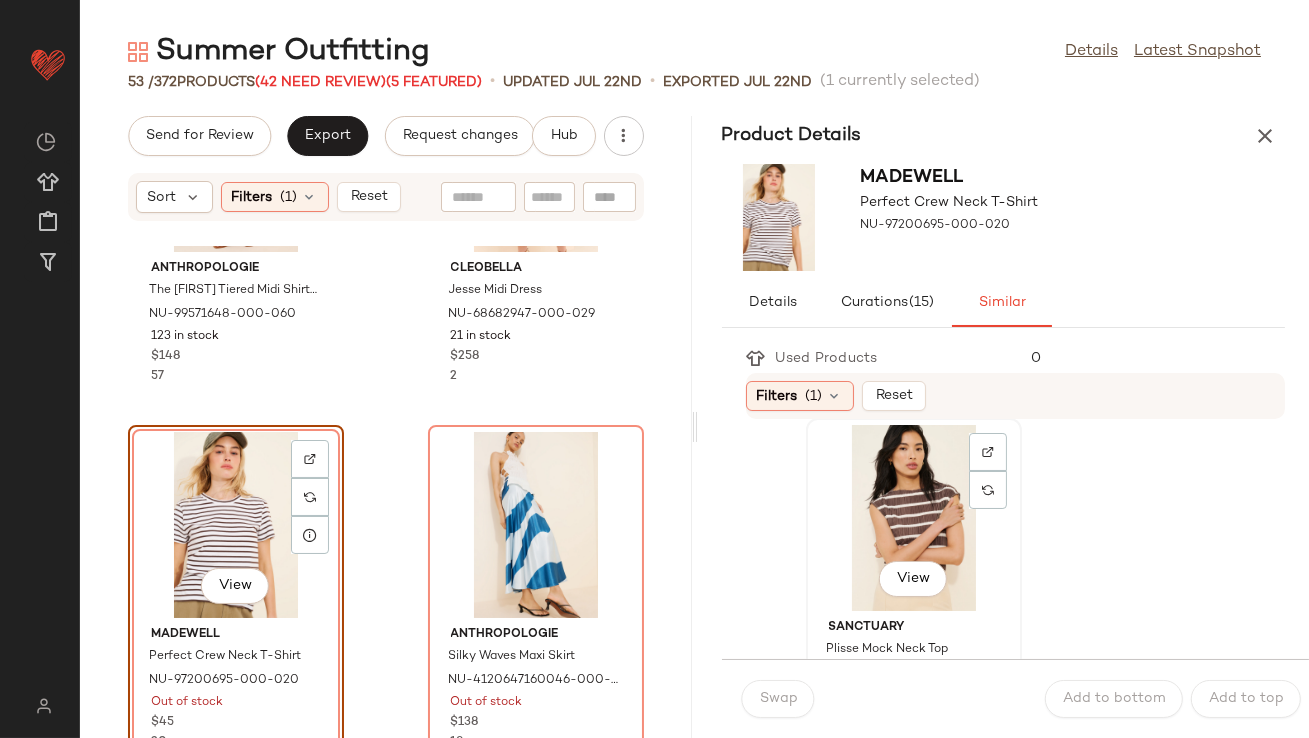 click on "View" 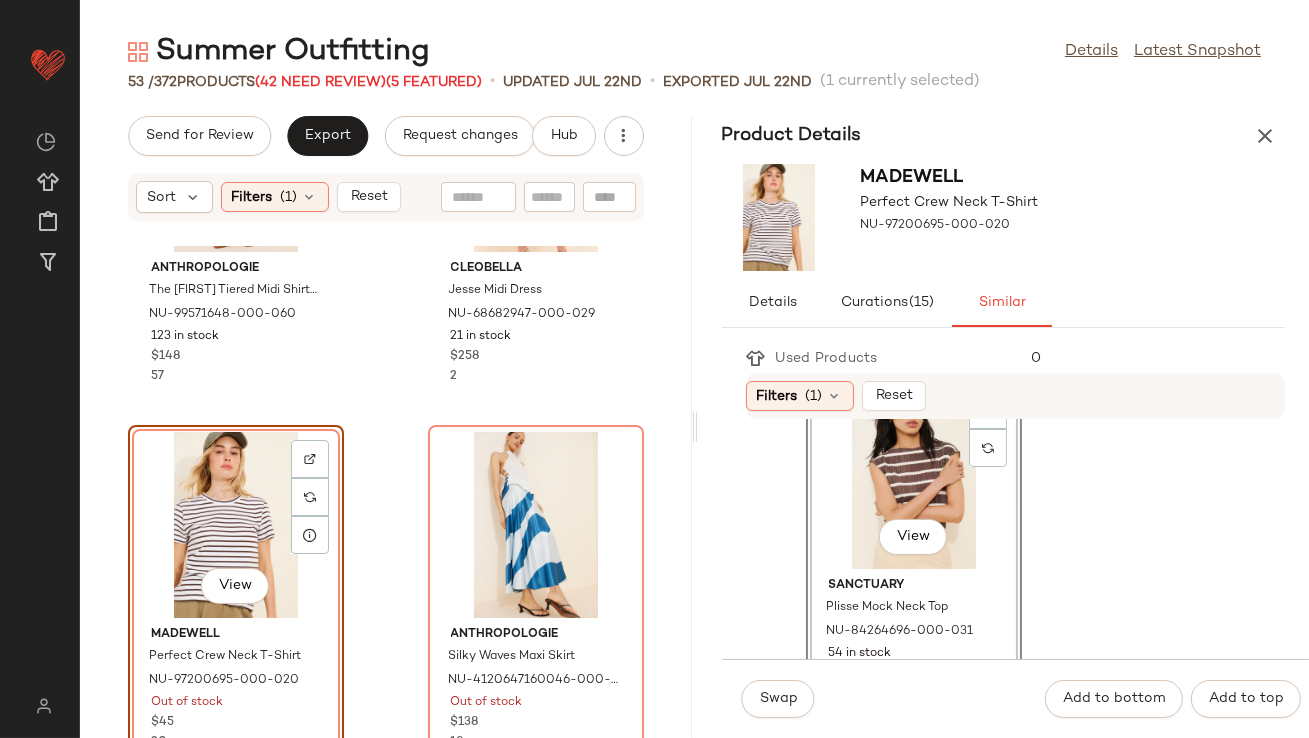 scroll, scrollTop: 440, scrollLeft: 0, axis: vertical 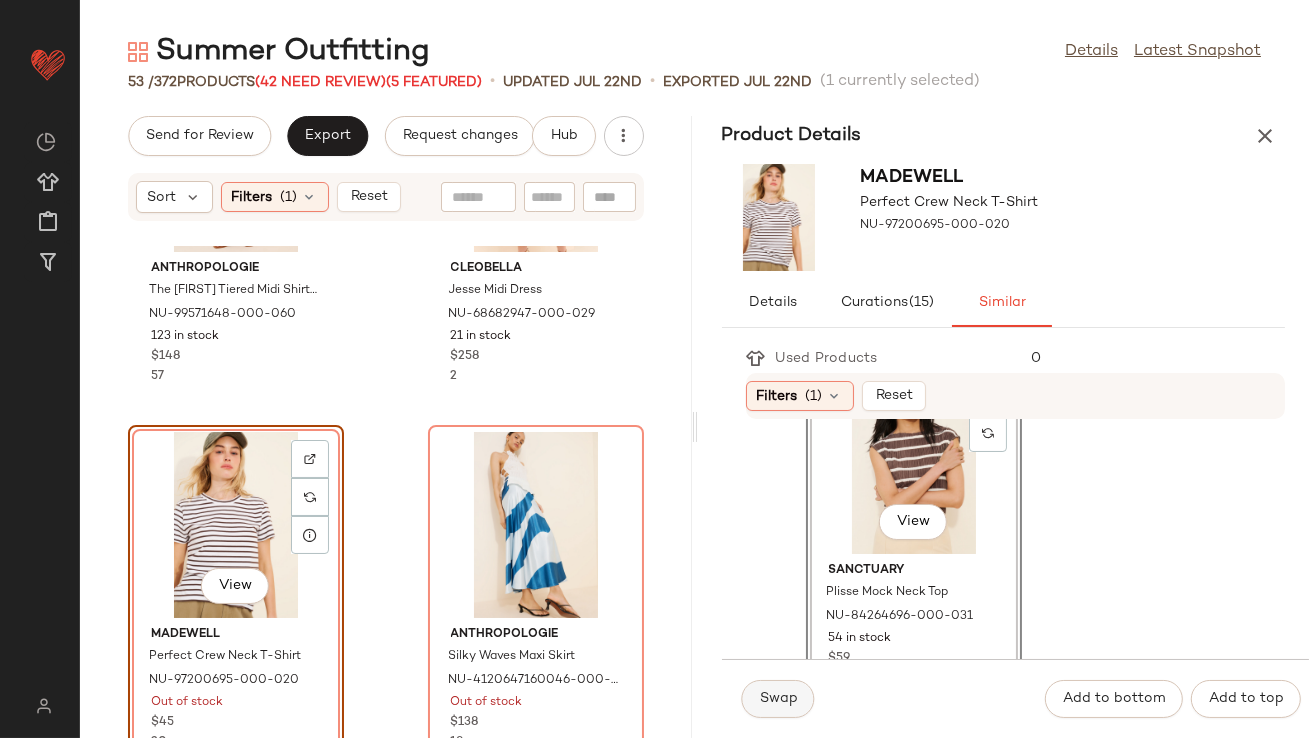 click on "Swap" at bounding box center (778, 699) 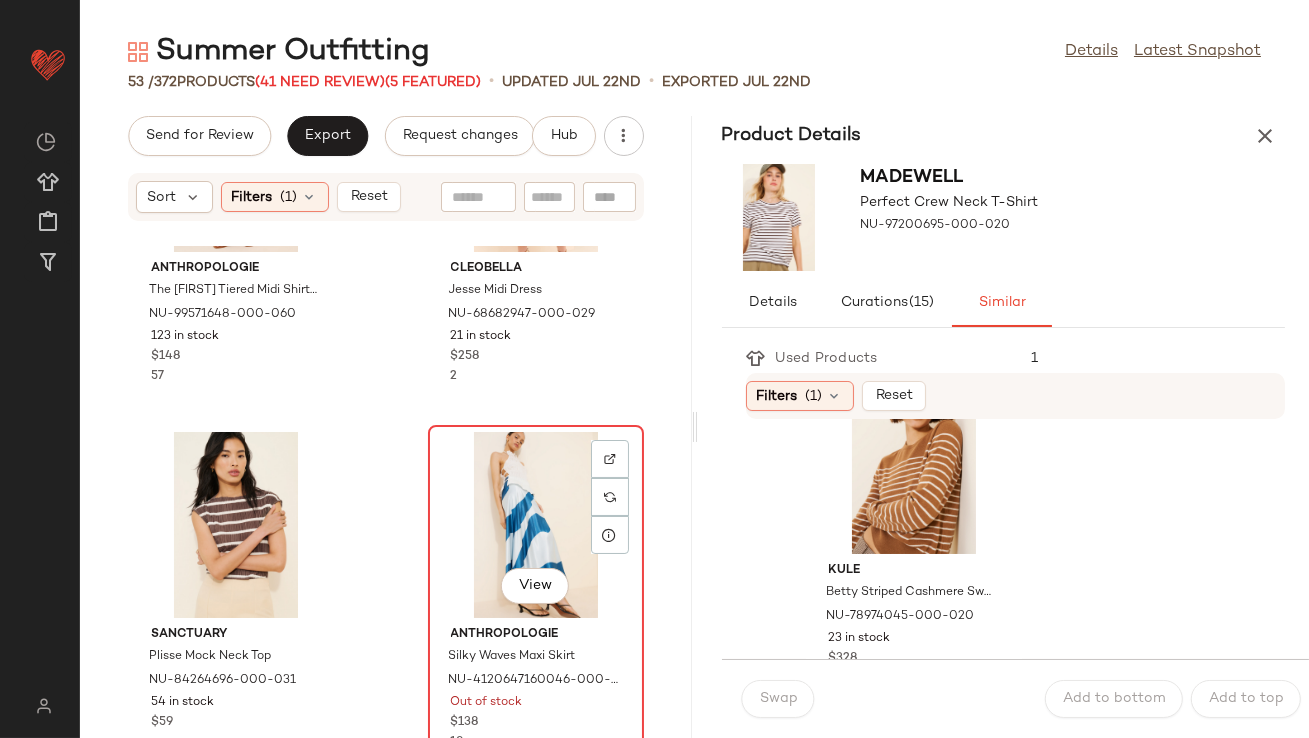click on "View" 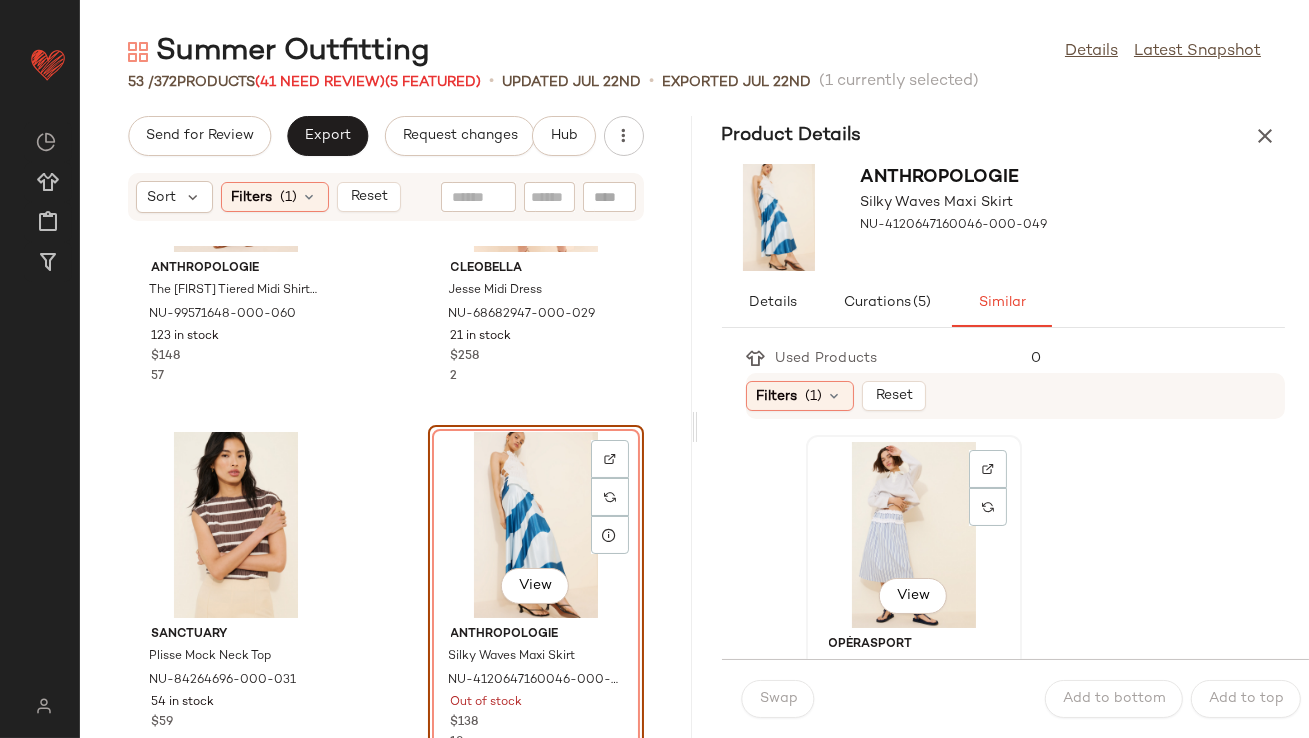 click on "View" 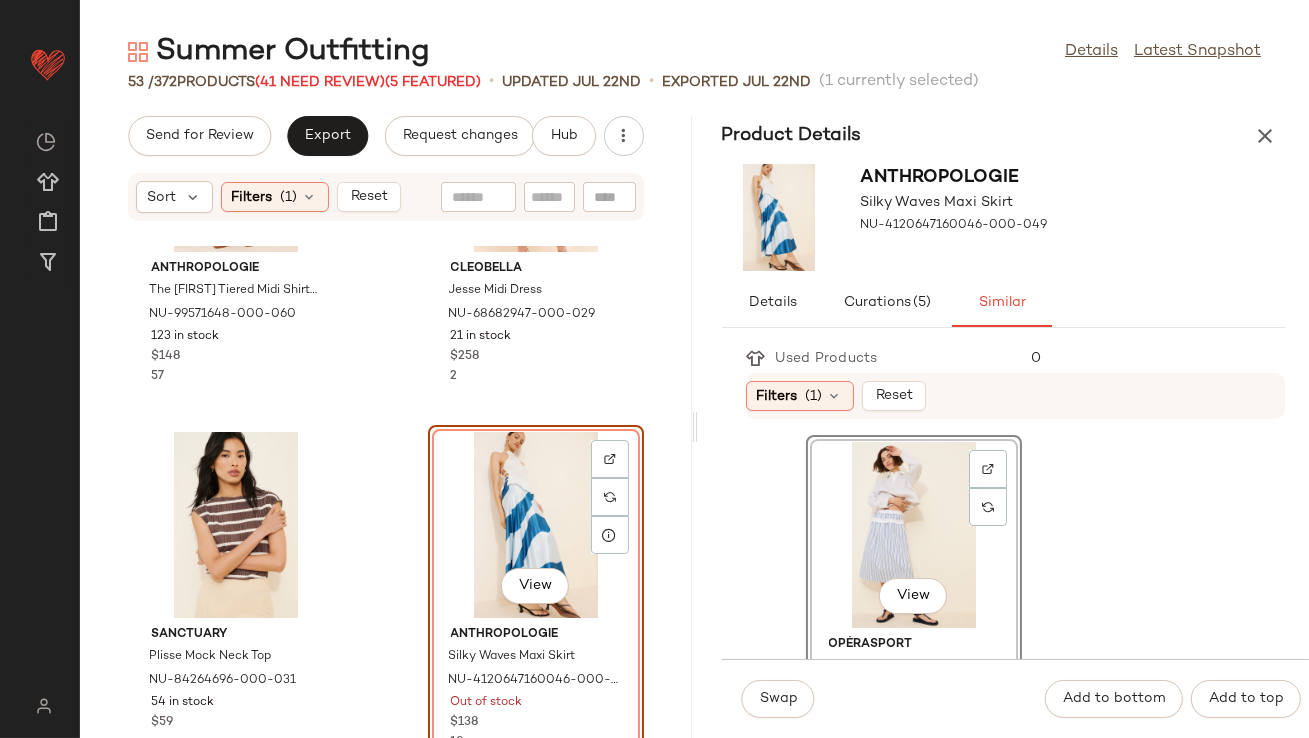 scroll, scrollTop: 72, scrollLeft: 0, axis: vertical 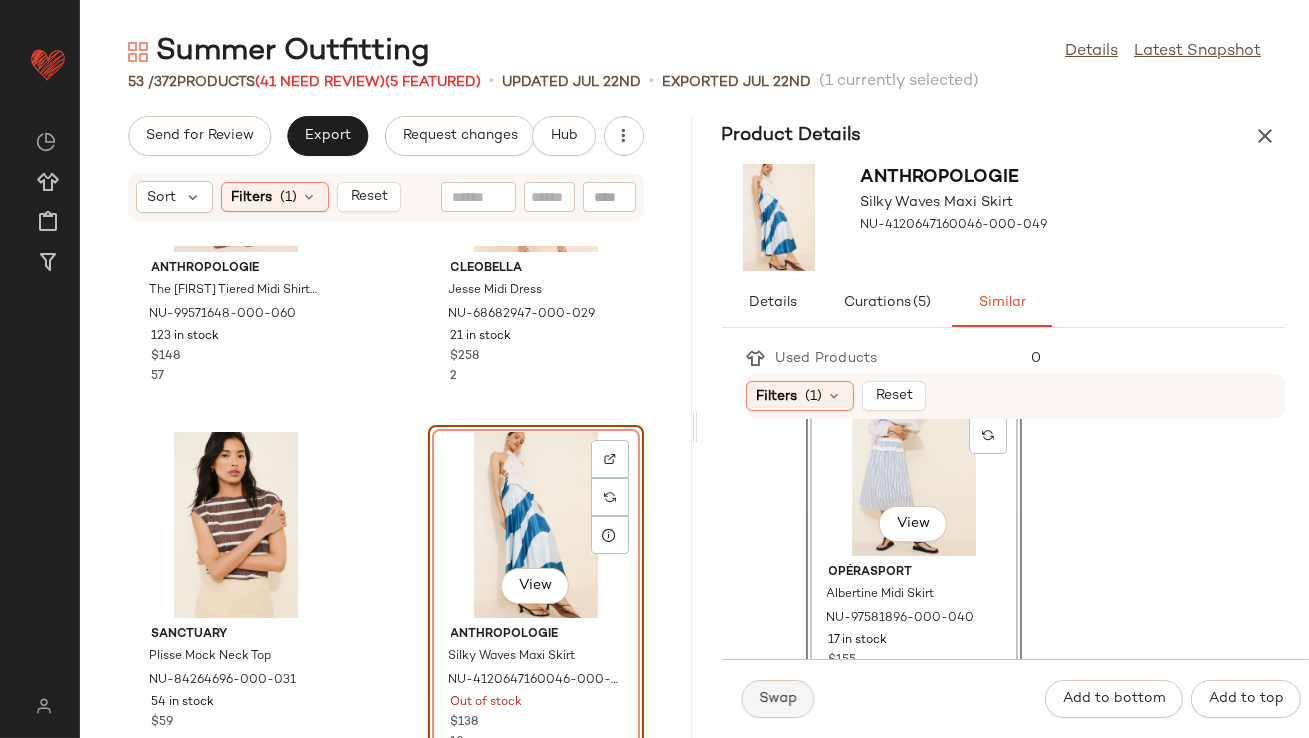 click on "Swap" 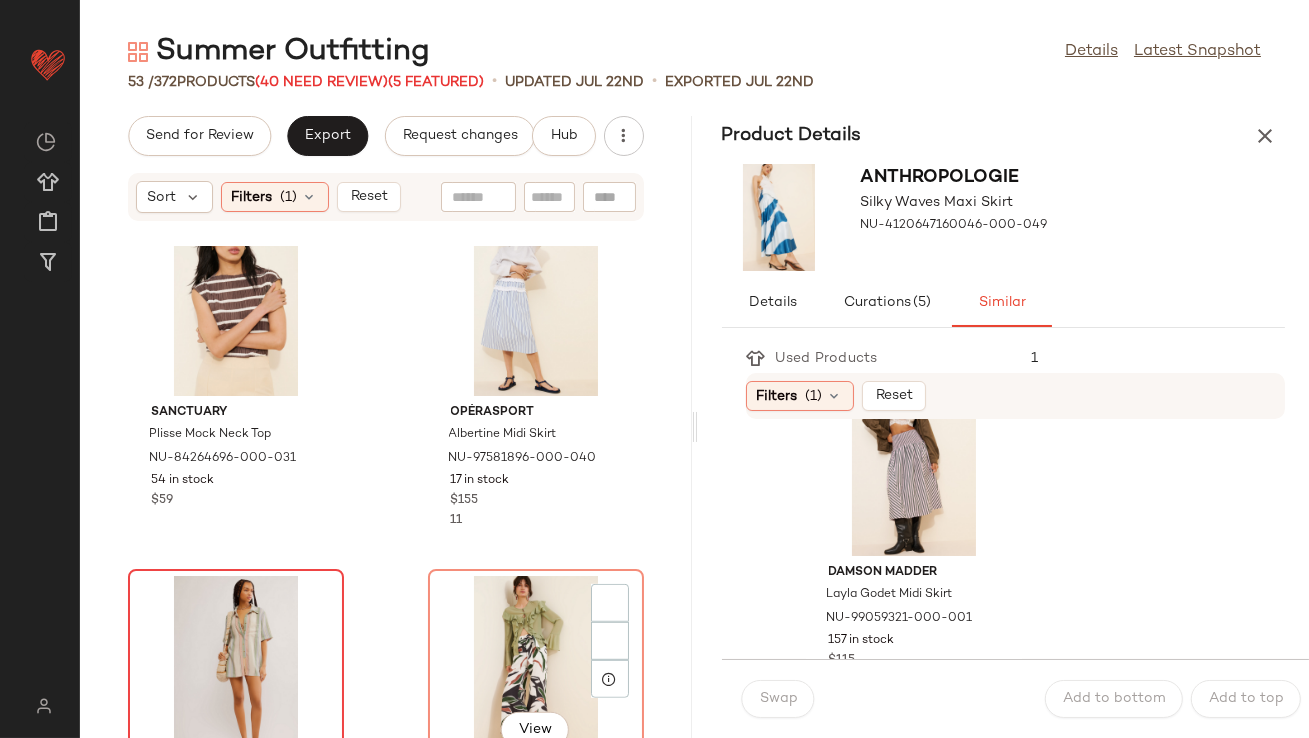 scroll, scrollTop: 2754, scrollLeft: 0, axis: vertical 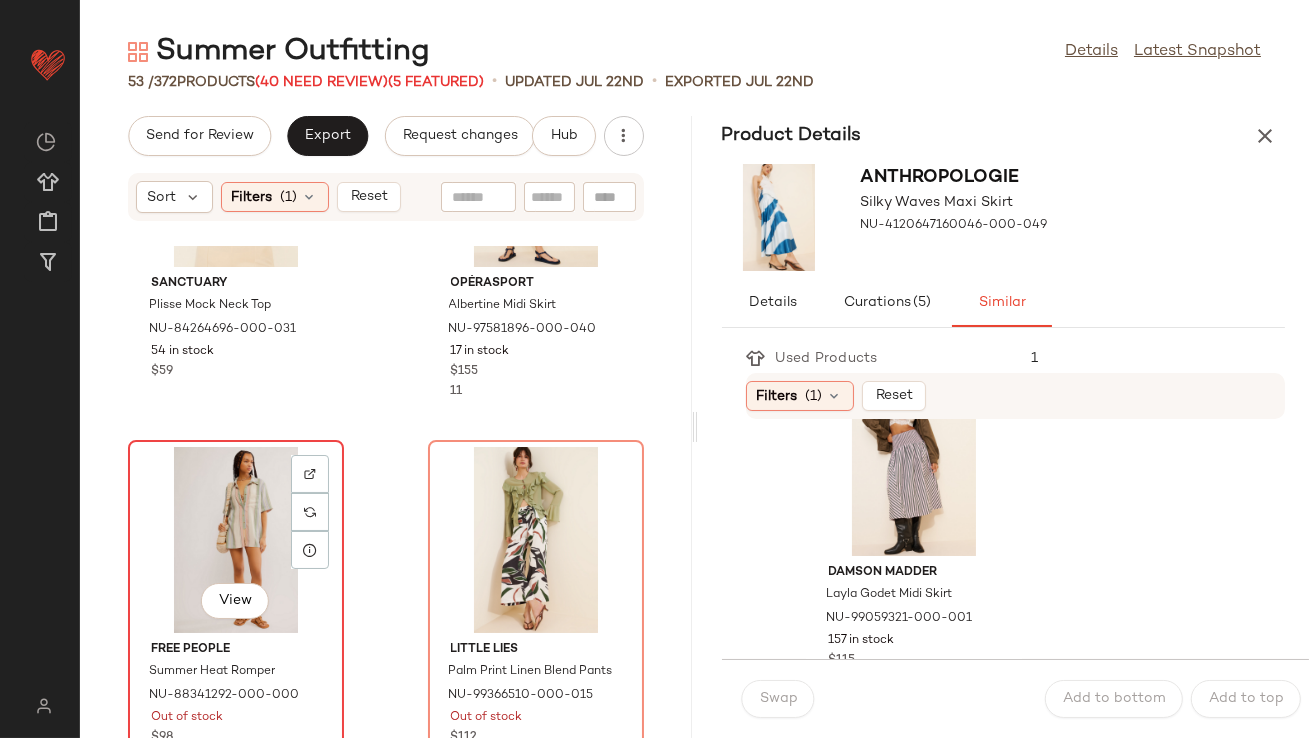 click on "View" 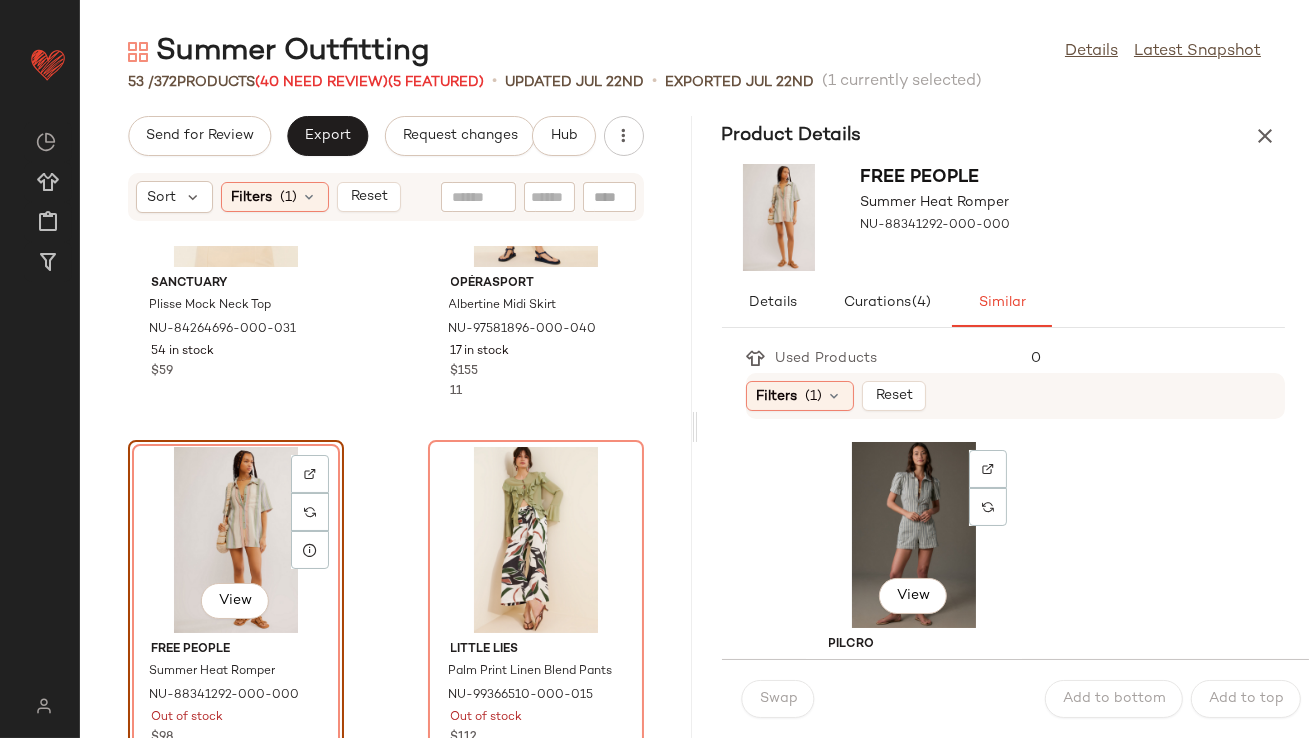 click on "View" 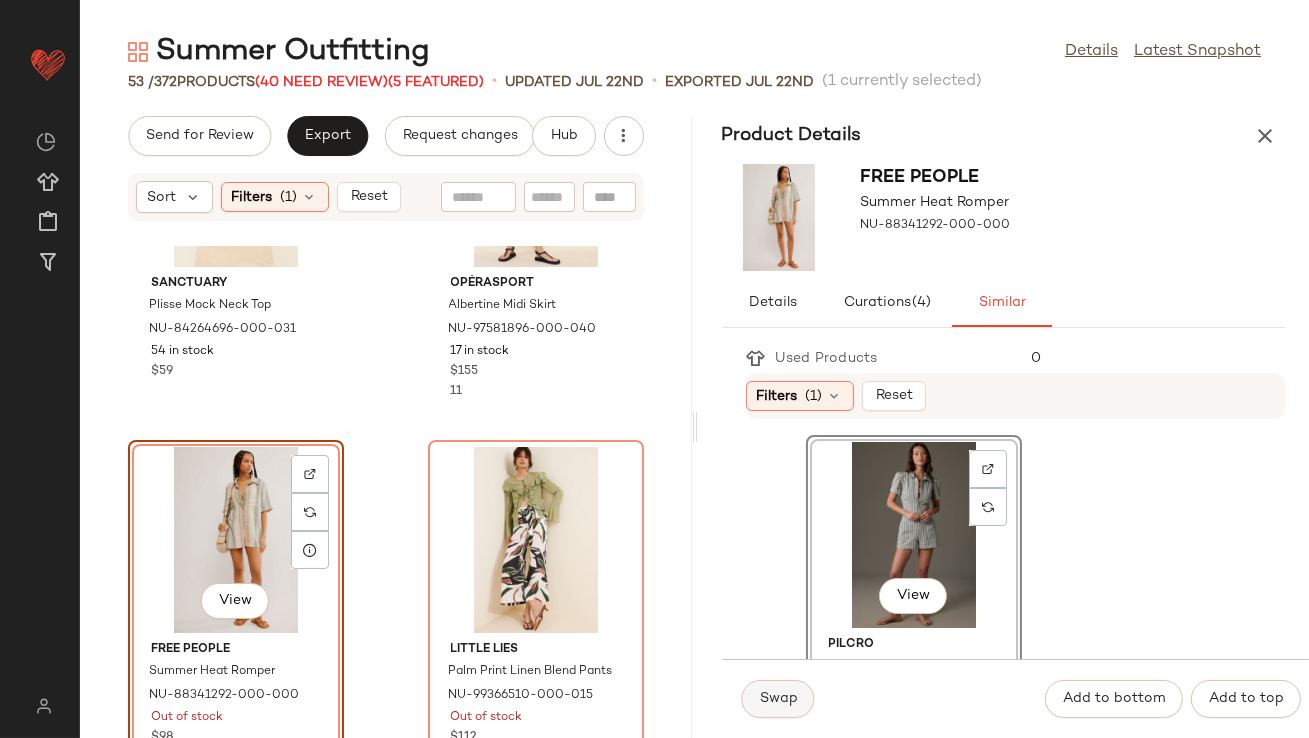 click on "Swap" at bounding box center [778, 699] 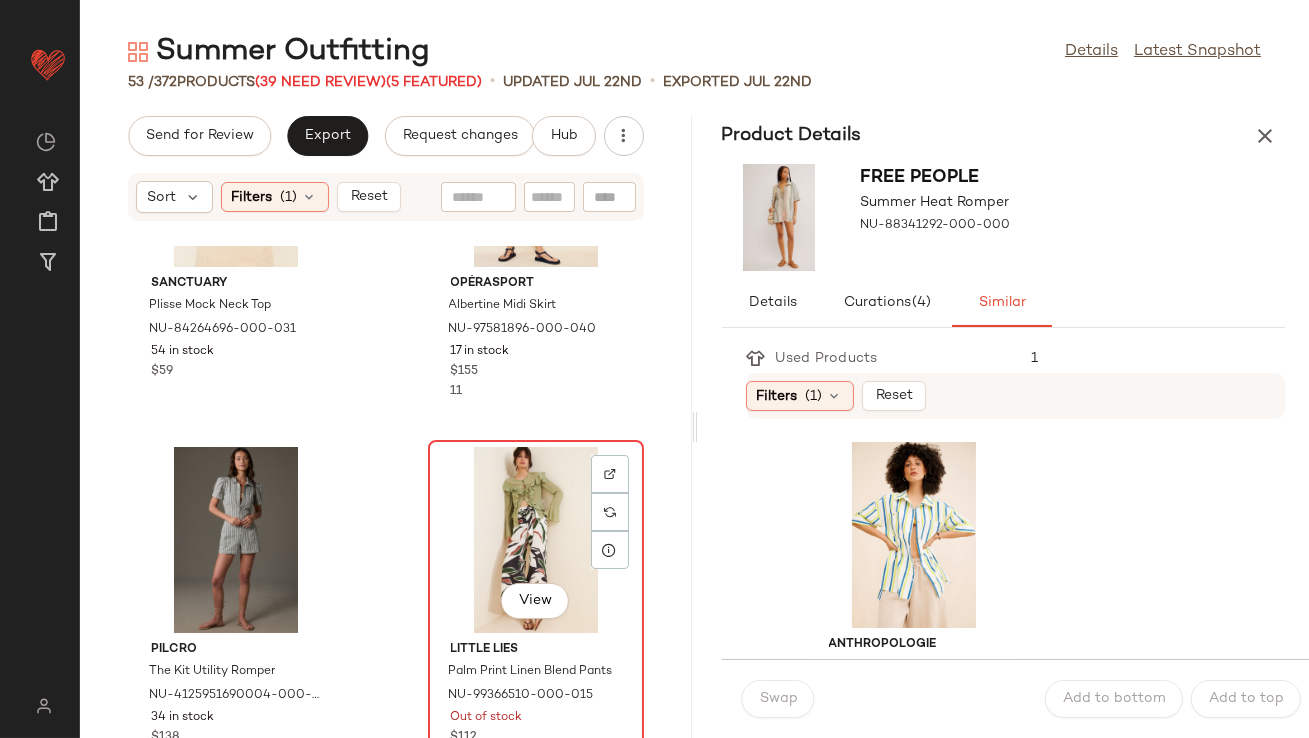 click on "View" 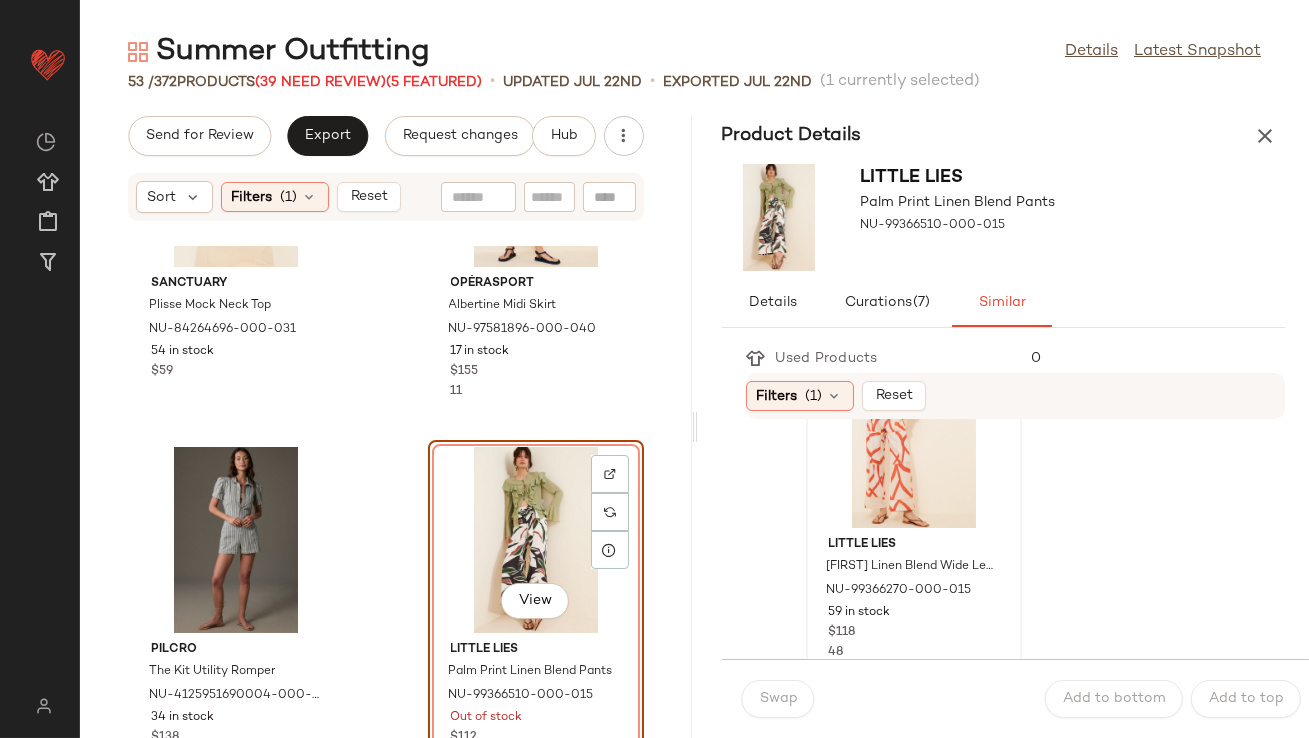 scroll, scrollTop: 108, scrollLeft: 0, axis: vertical 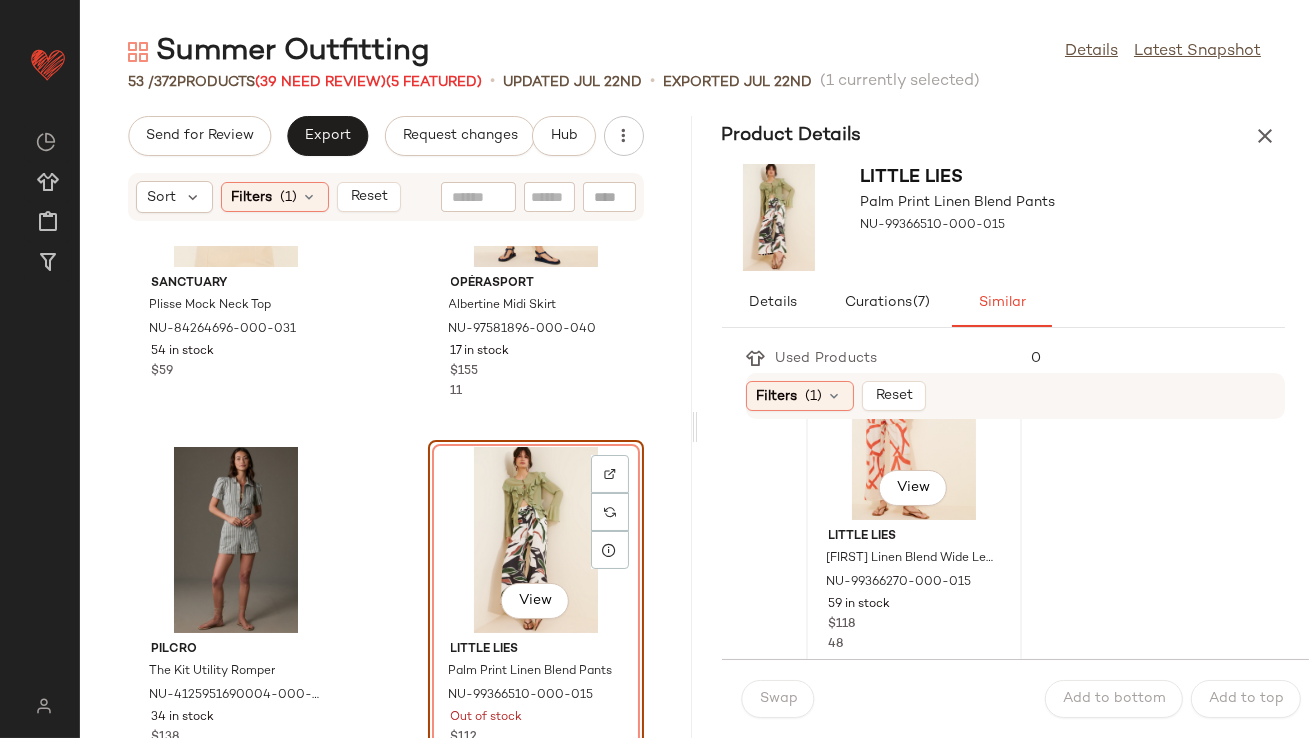 click on "View" 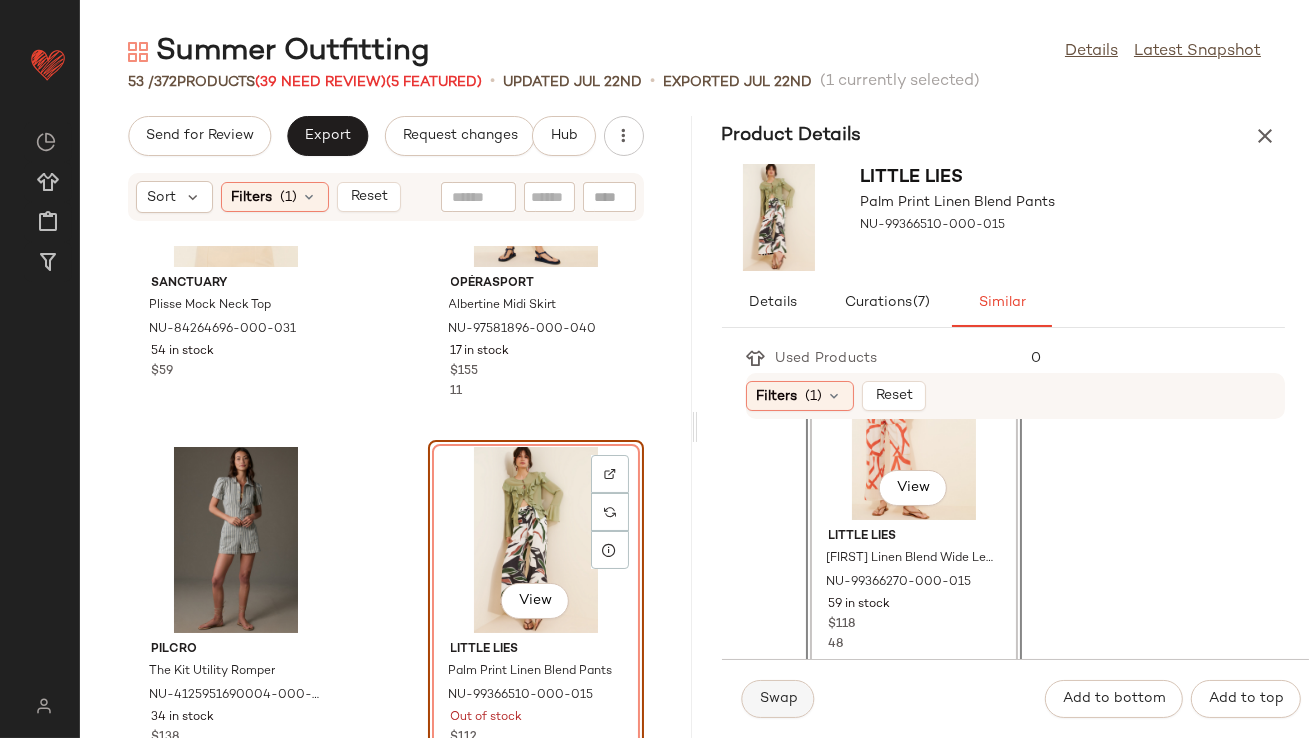 click on "Swap" 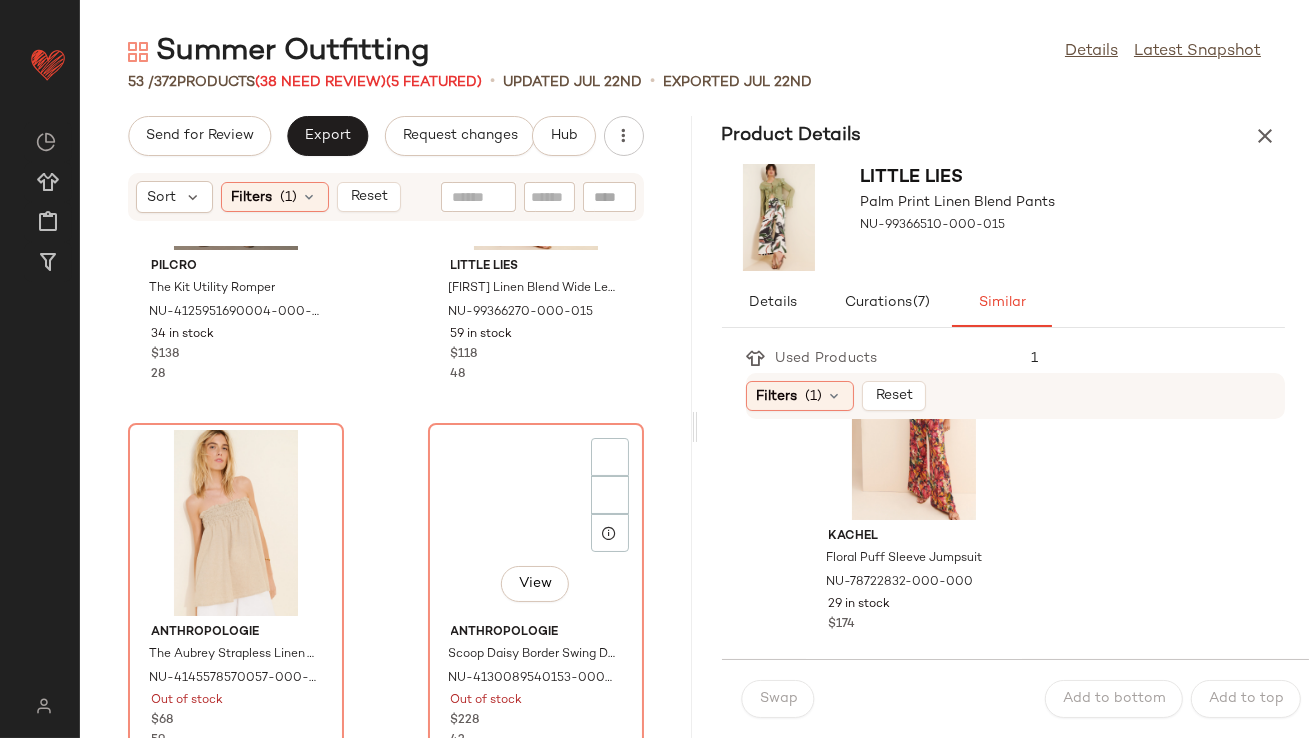 scroll, scrollTop: 3147, scrollLeft: 0, axis: vertical 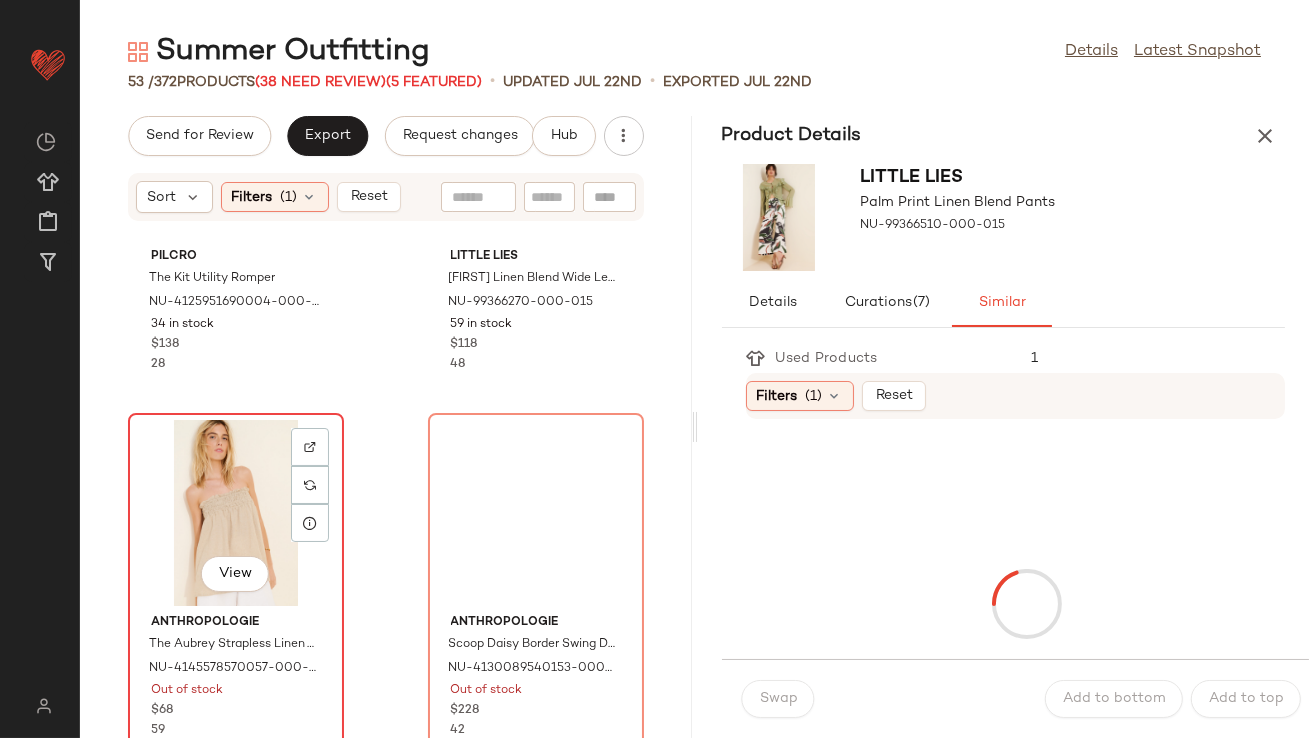 click on "View" 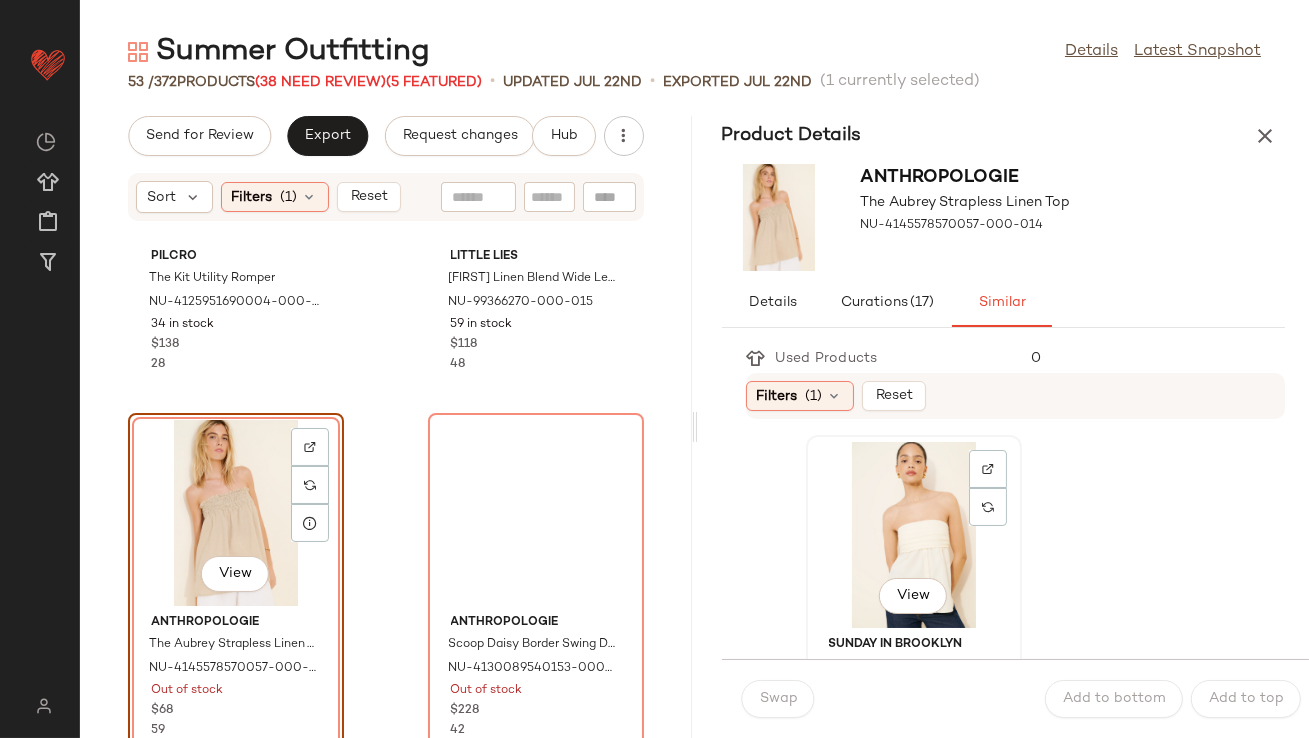 click on "View" 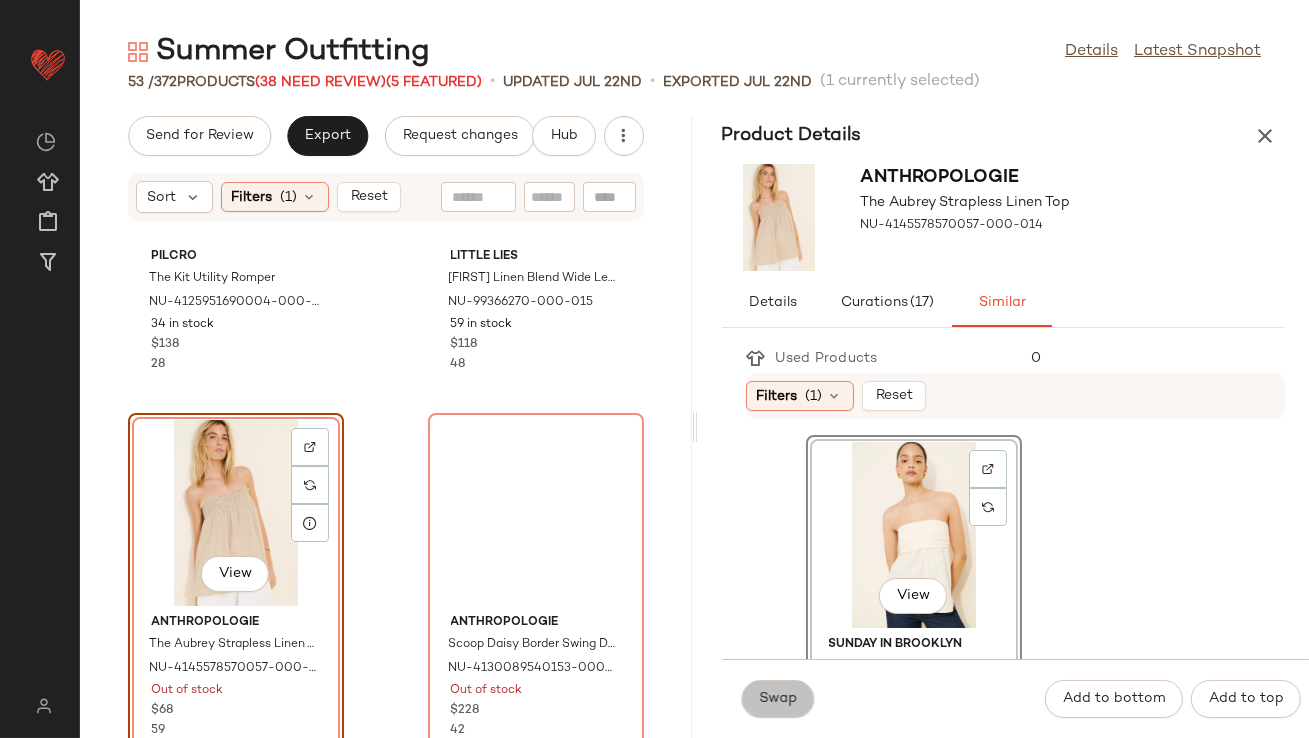 click on "Swap" 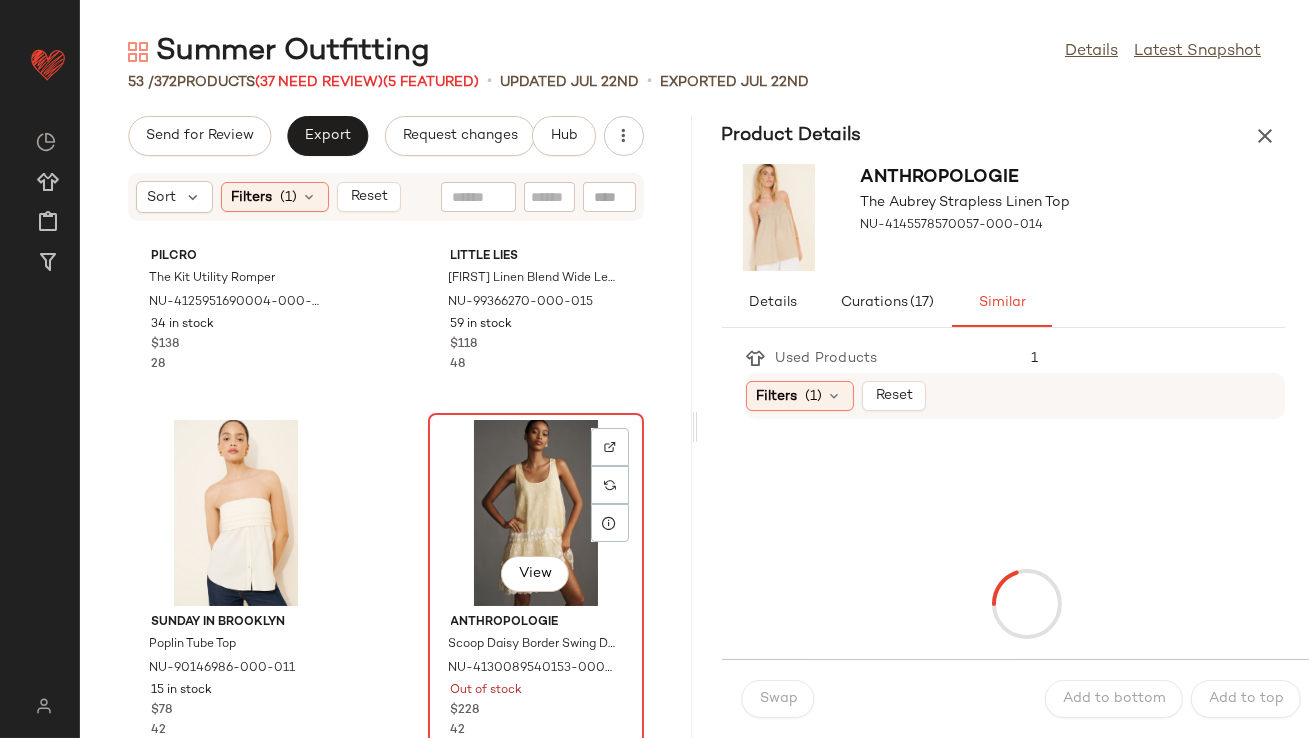 click on "View" 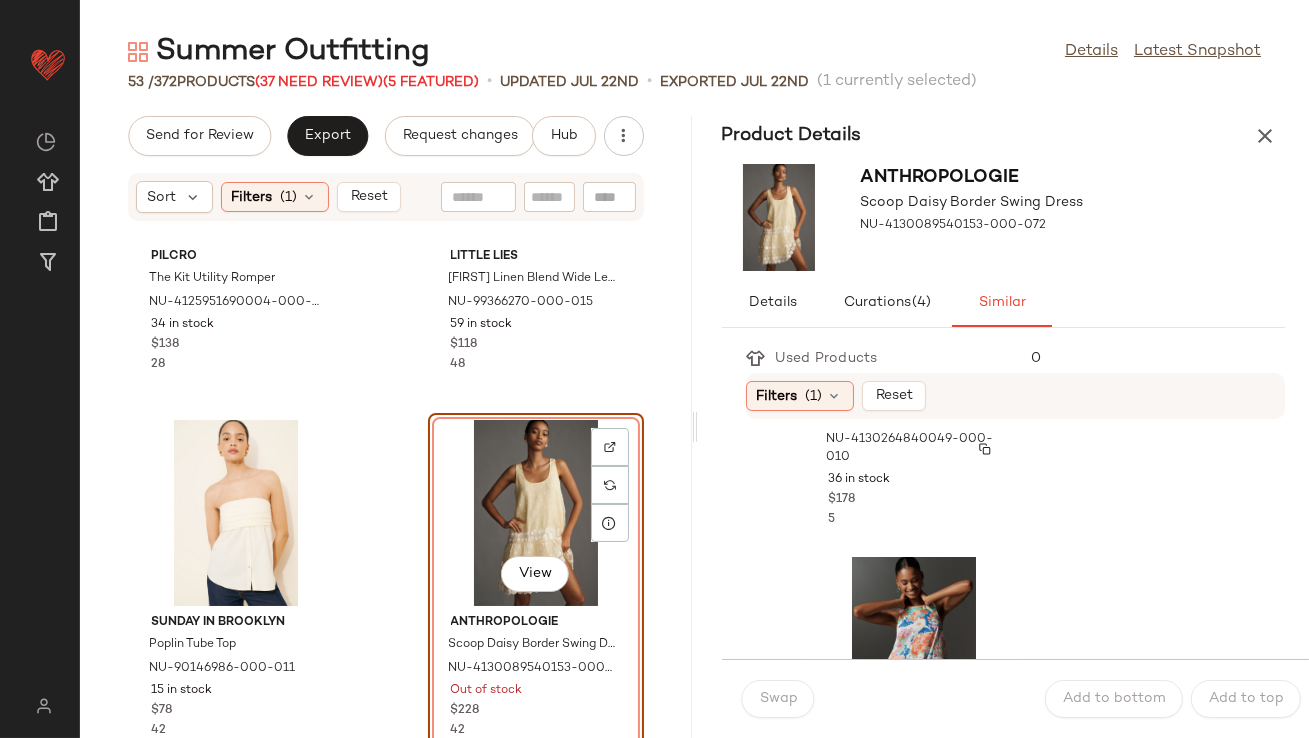 scroll, scrollTop: 1487, scrollLeft: 0, axis: vertical 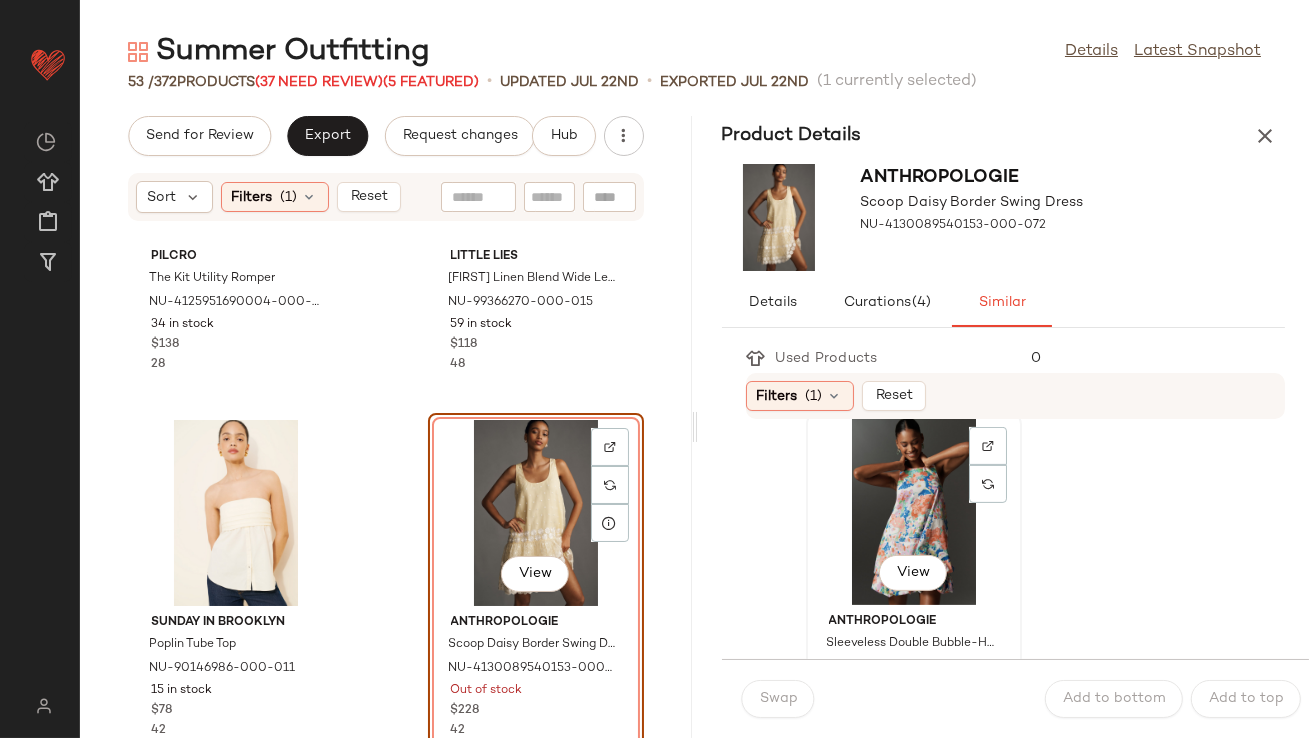 click on "View" 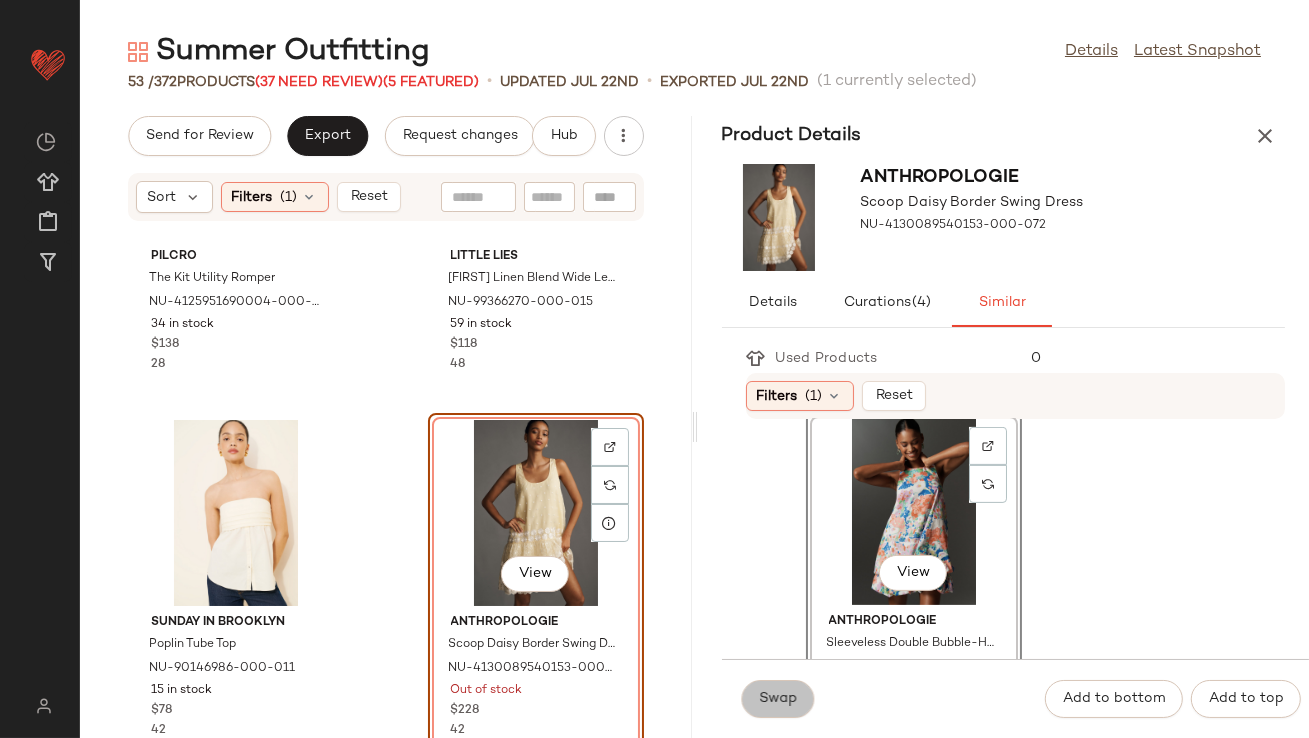 click on "Swap" at bounding box center (778, 699) 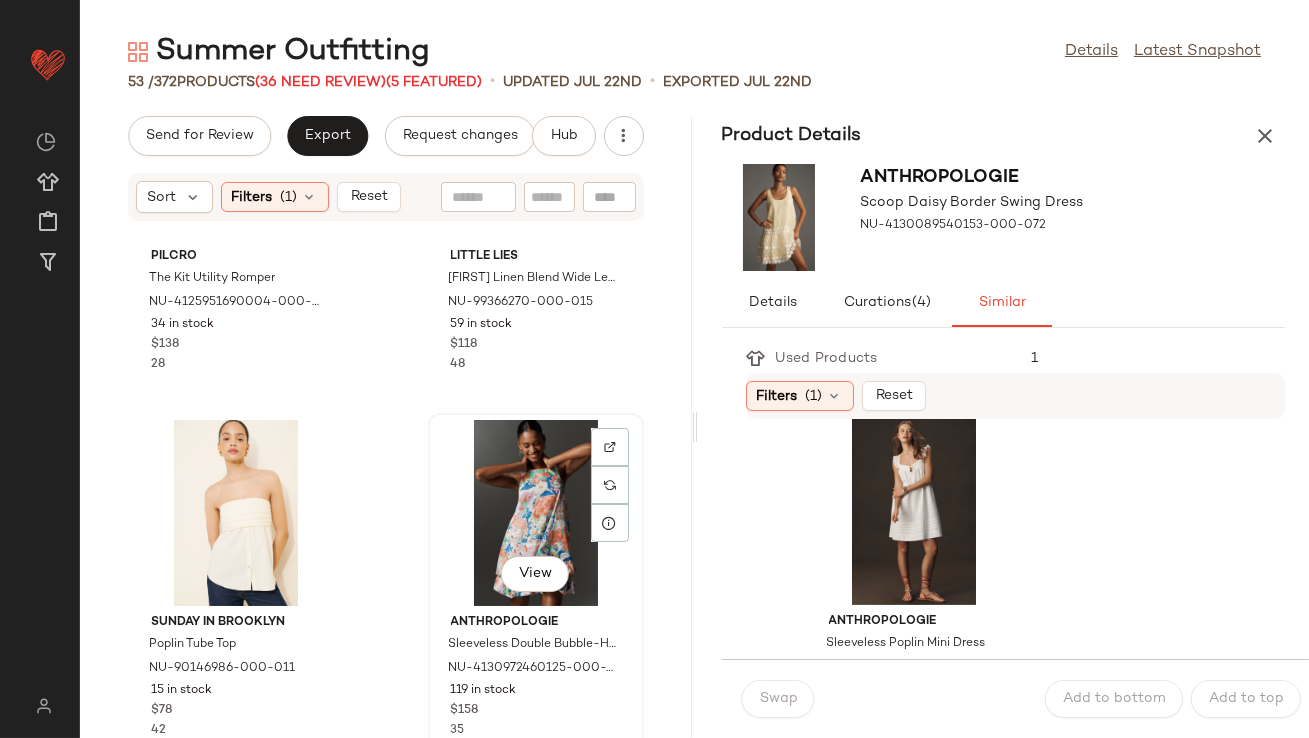 scroll, scrollTop: 3633, scrollLeft: 0, axis: vertical 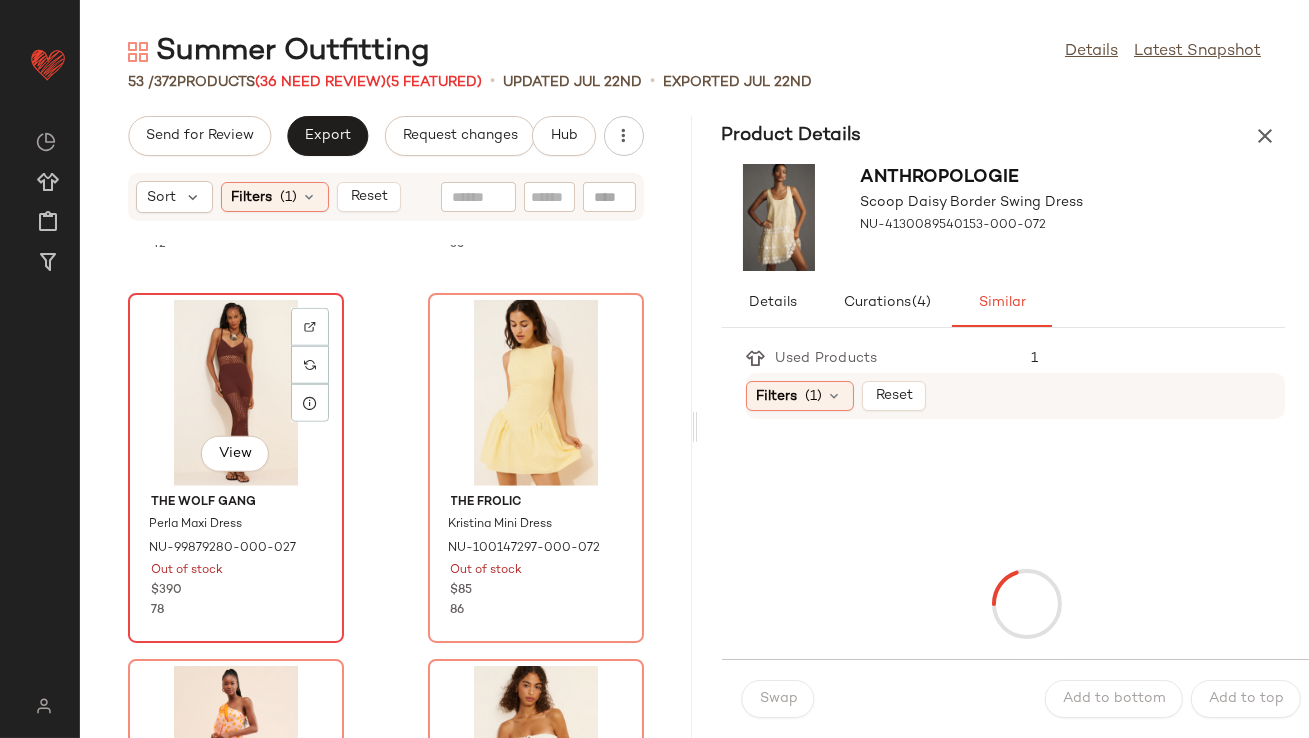 click on "View" 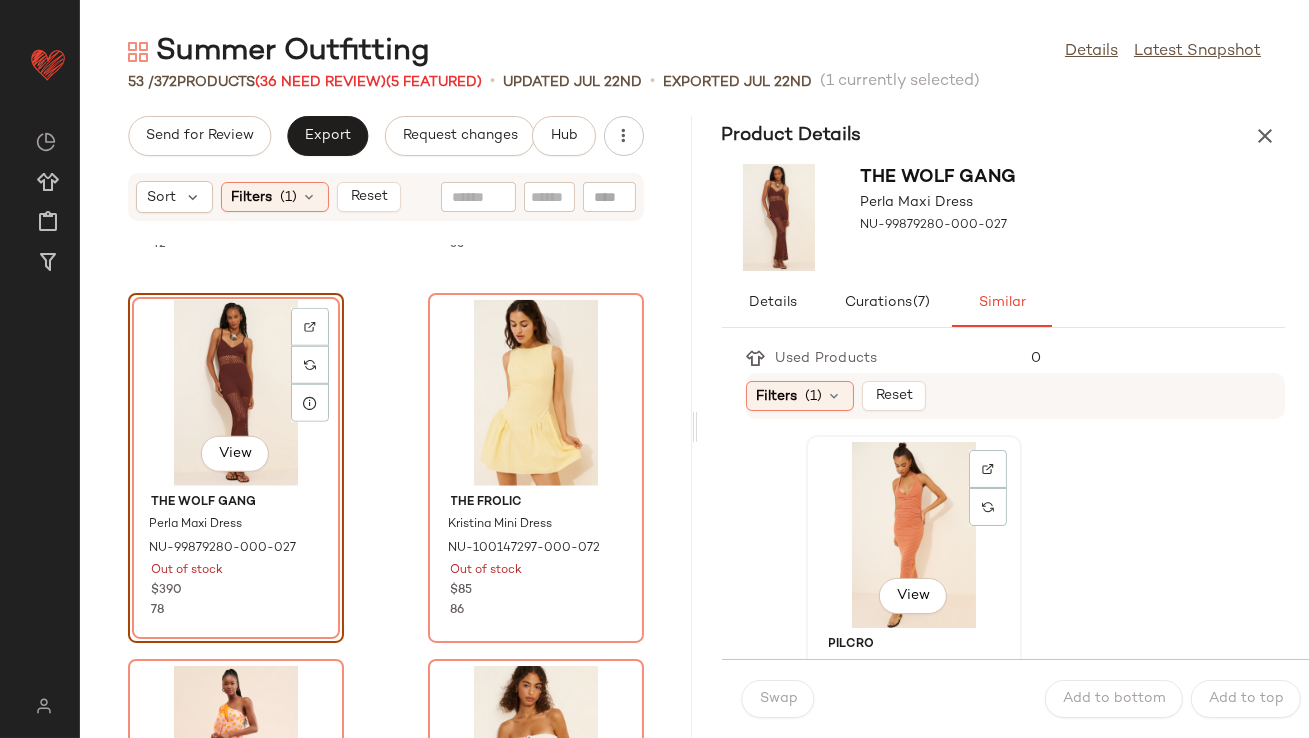 click on "View" 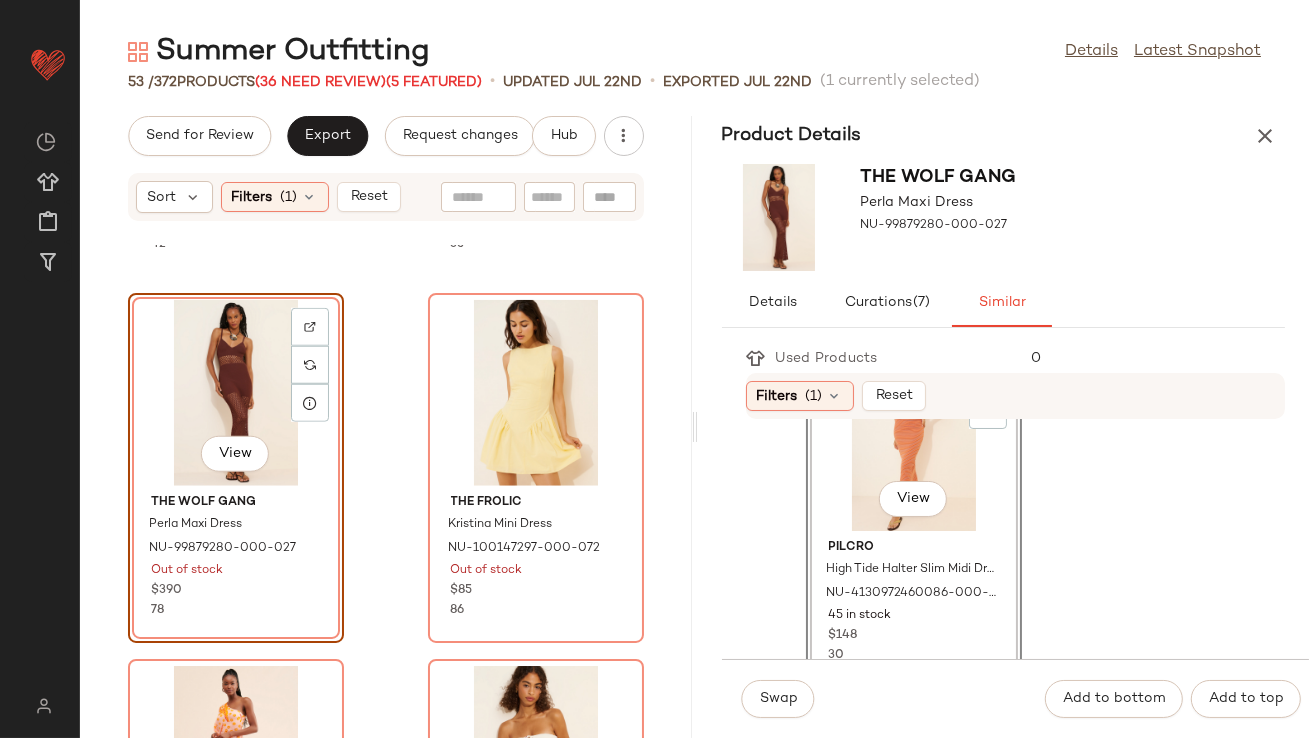 scroll, scrollTop: 96, scrollLeft: 0, axis: vertical 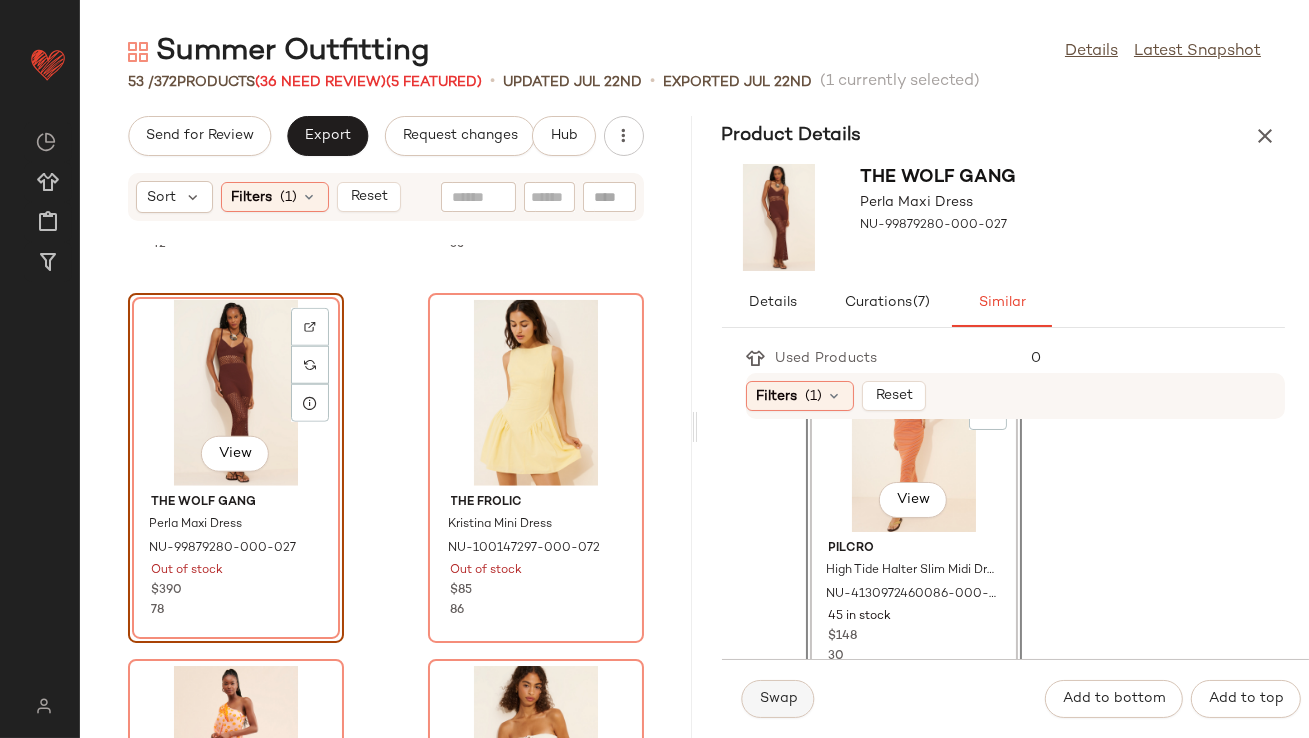 click on "Swap" at bounding box center [778, 699] 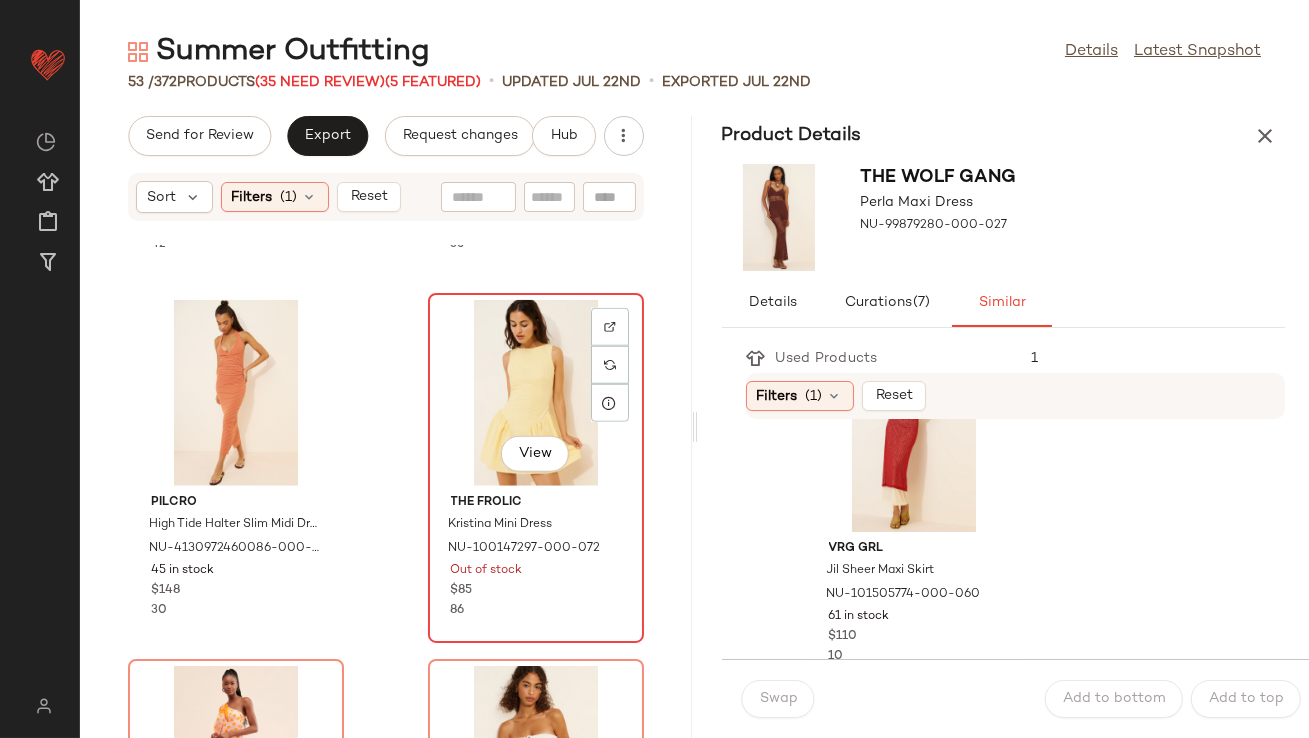 click on "View" 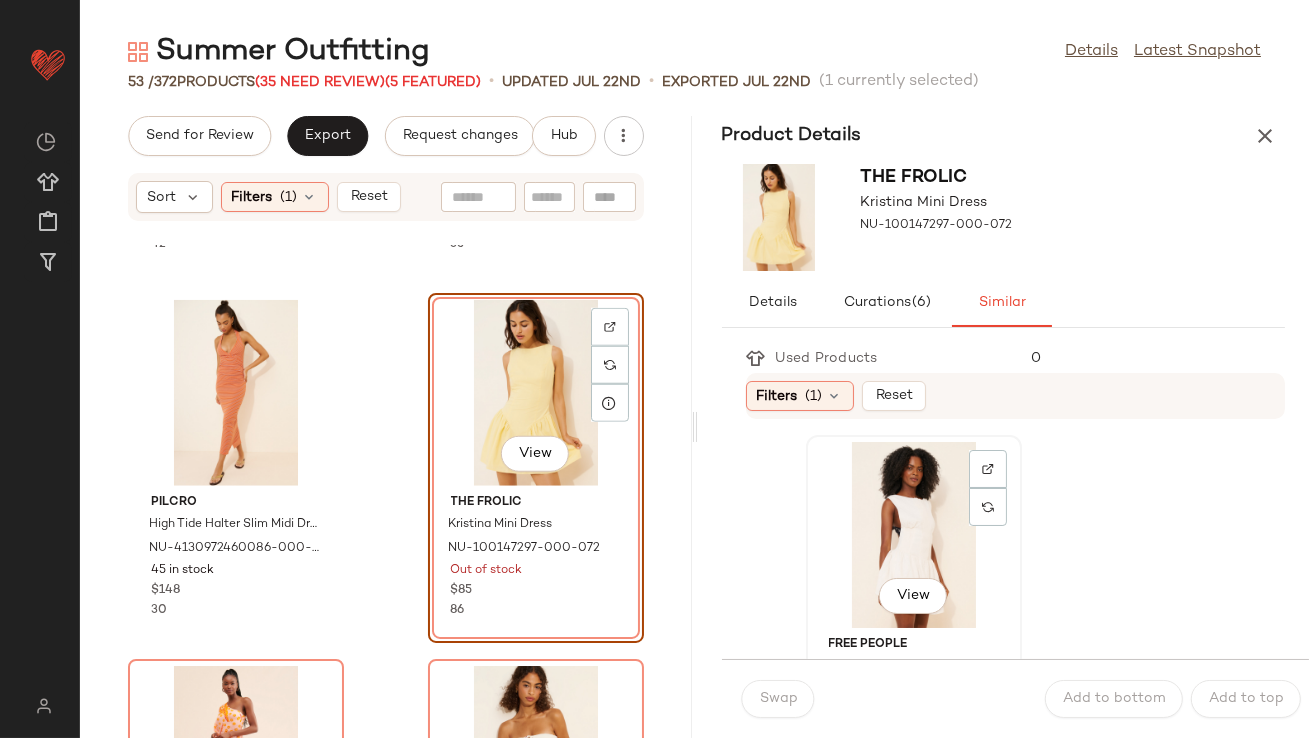 click on "View" 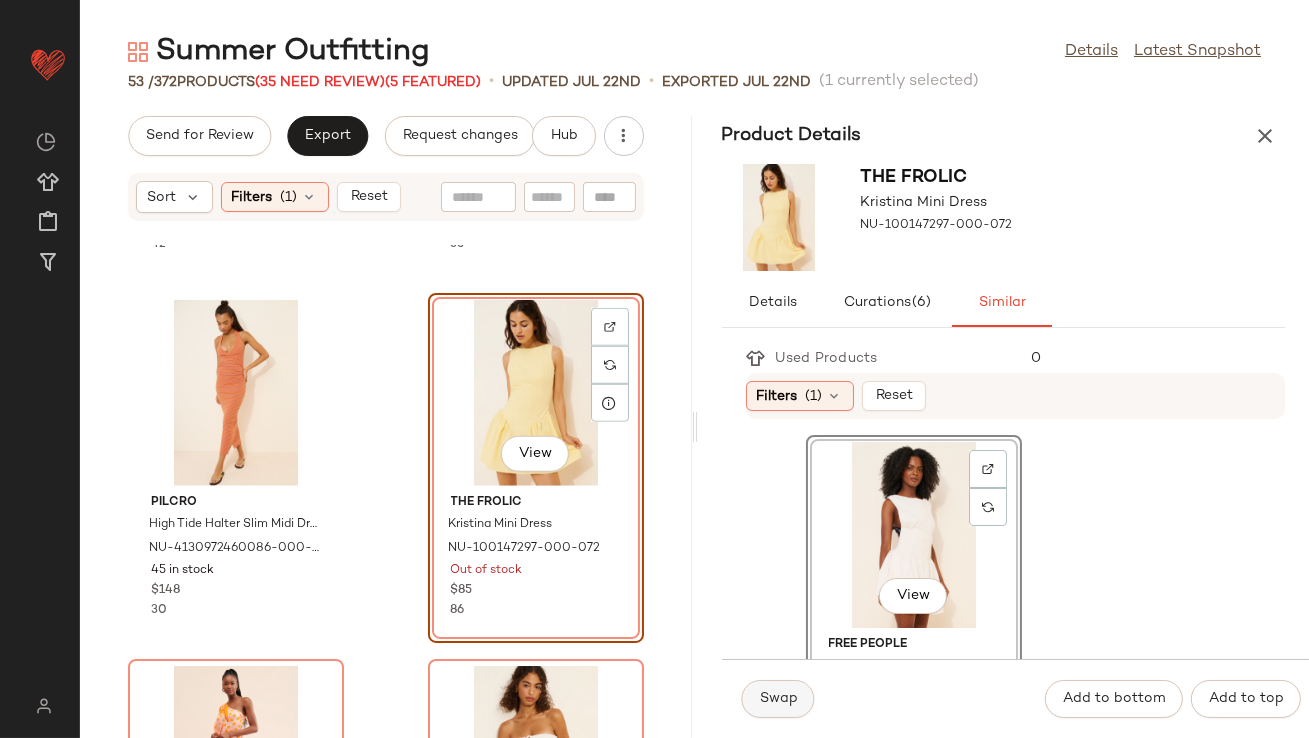click on "Swap" at bounding box center [778, 699] 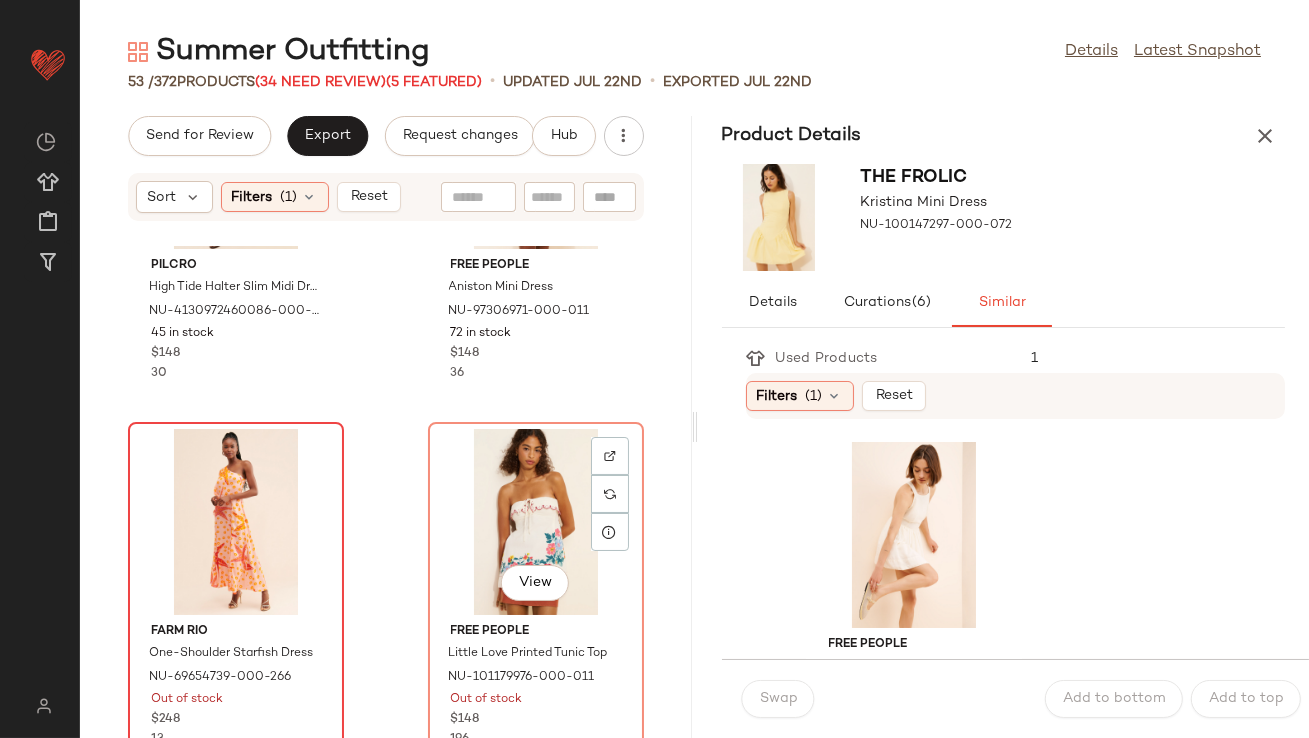 scroll, scrollTop: 3943, scrollLeft: 0, axis: vertical 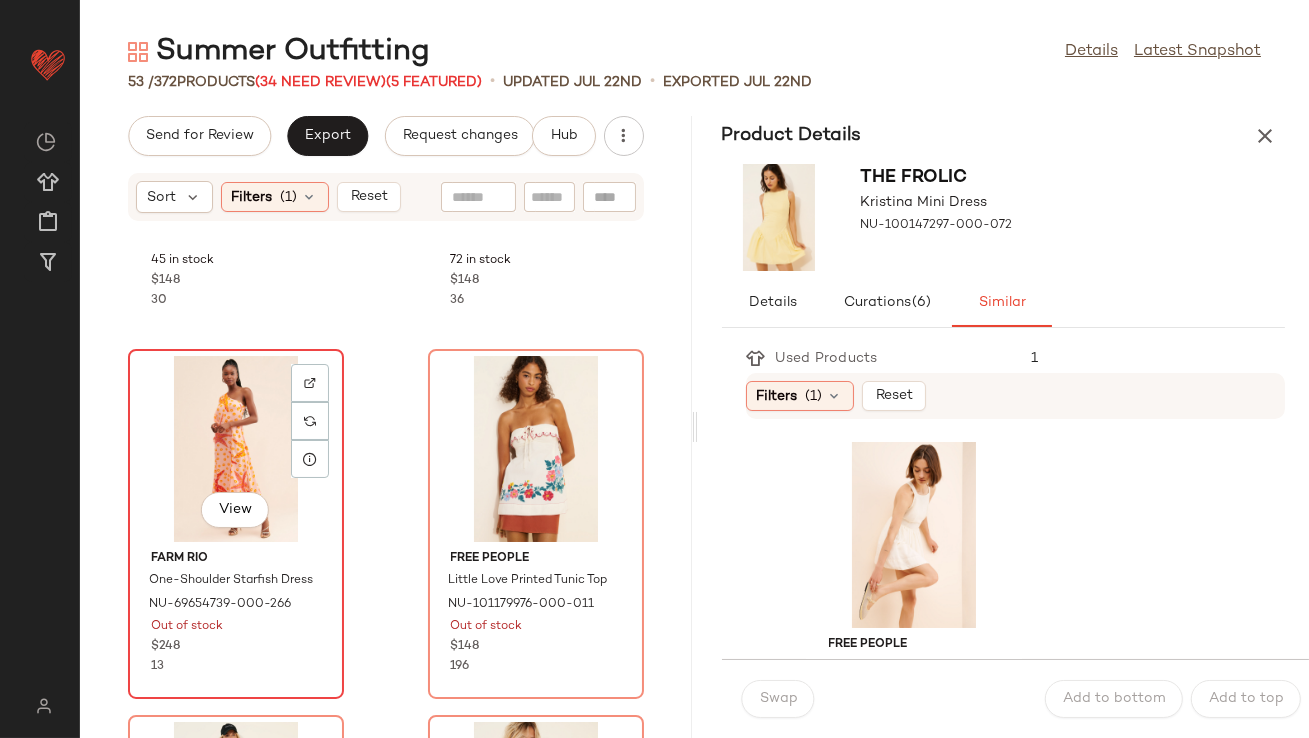 click on "View" 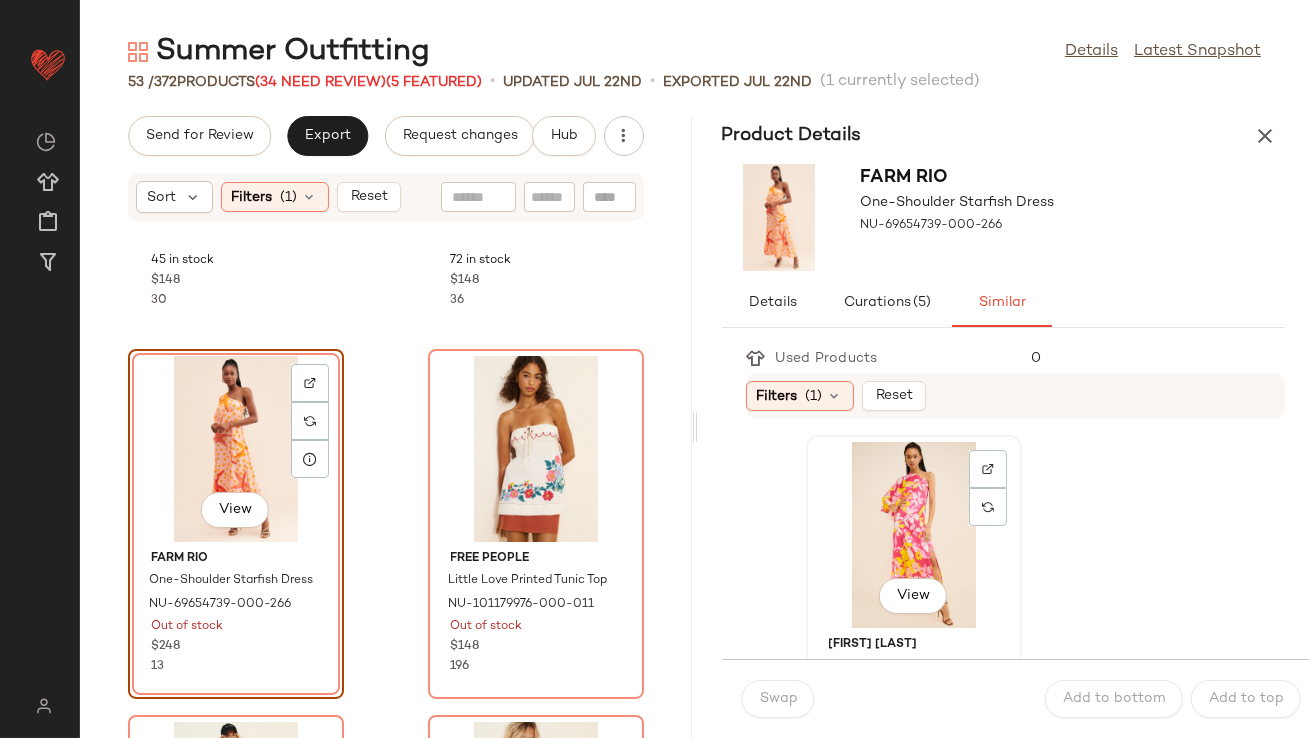 click on "View" 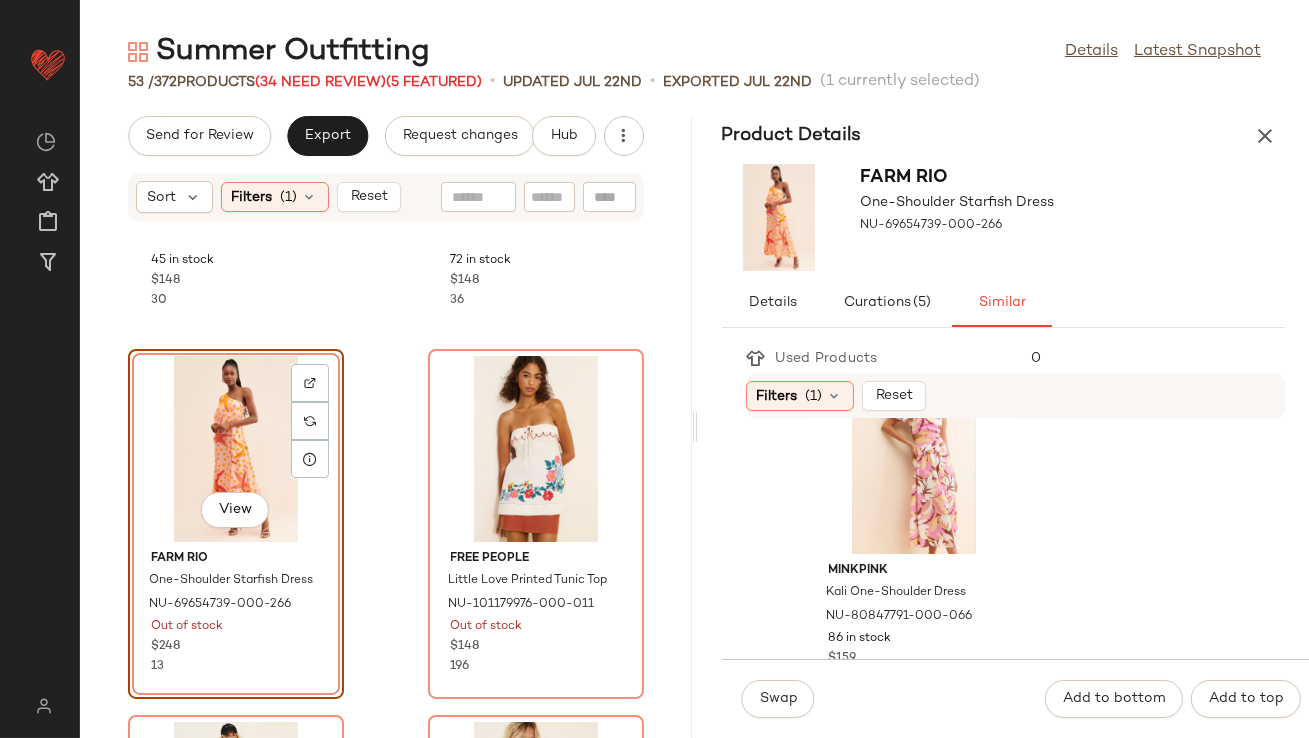 scroll, scrollTop: 440, scrollLeft: 0, axis: vertical 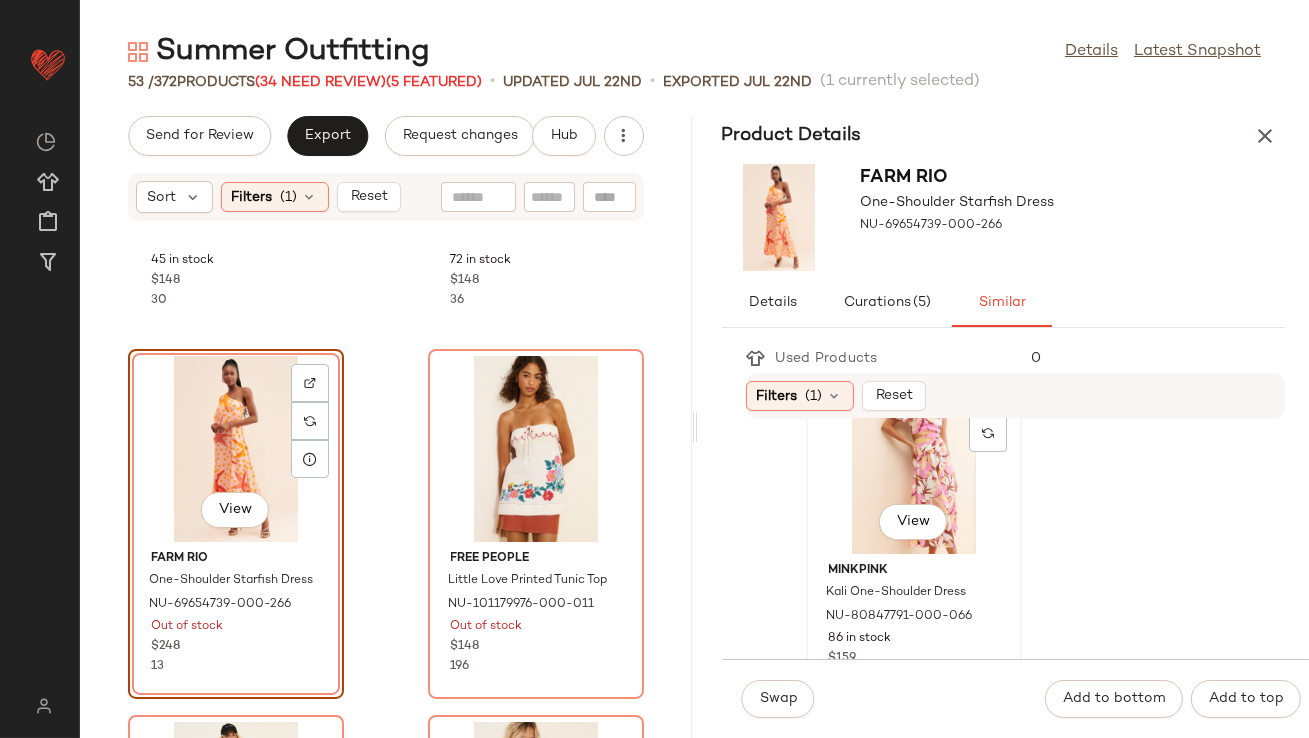 click on "View" 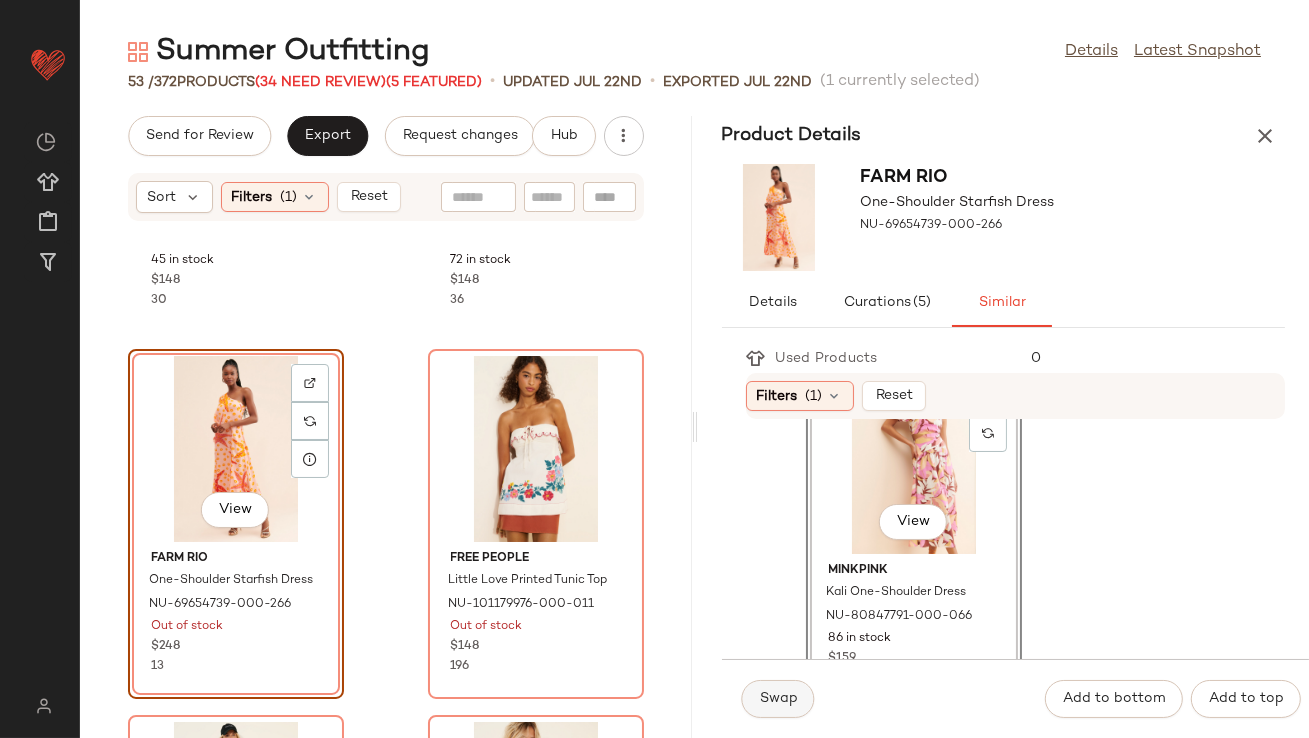 click on "Swap" 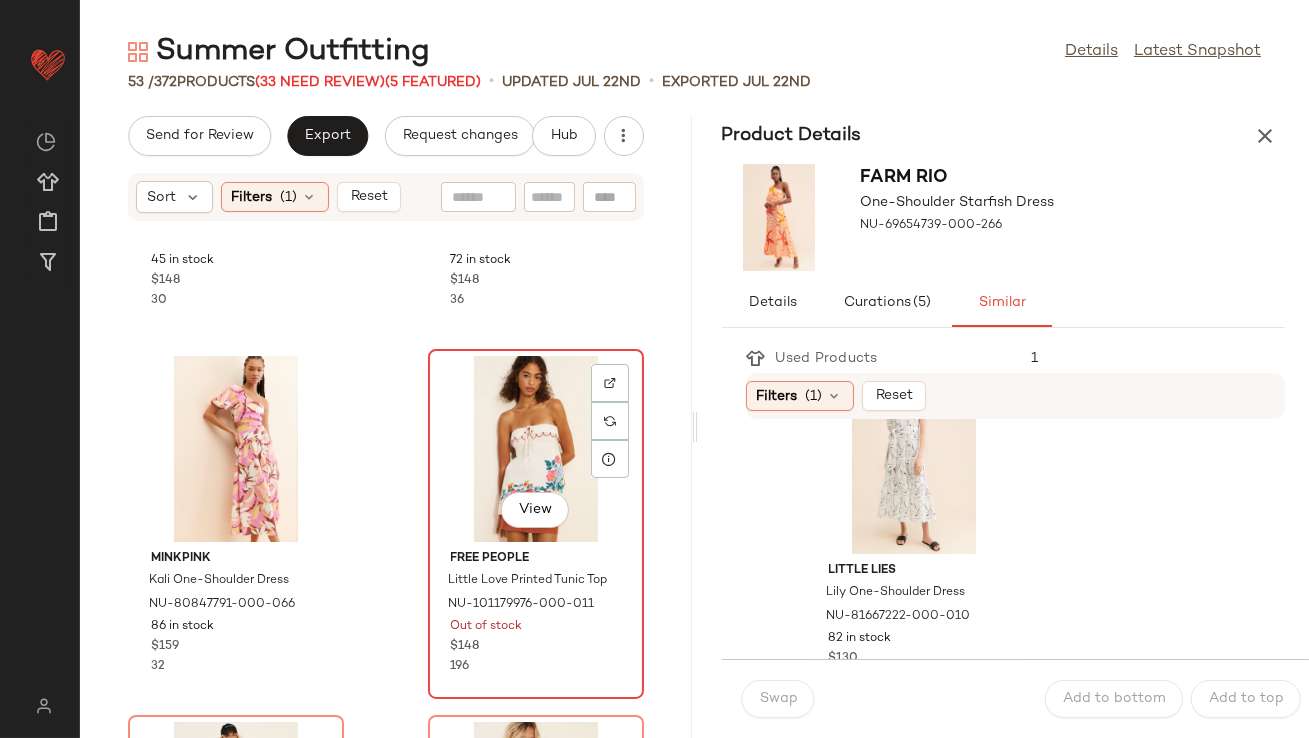 click on "View" 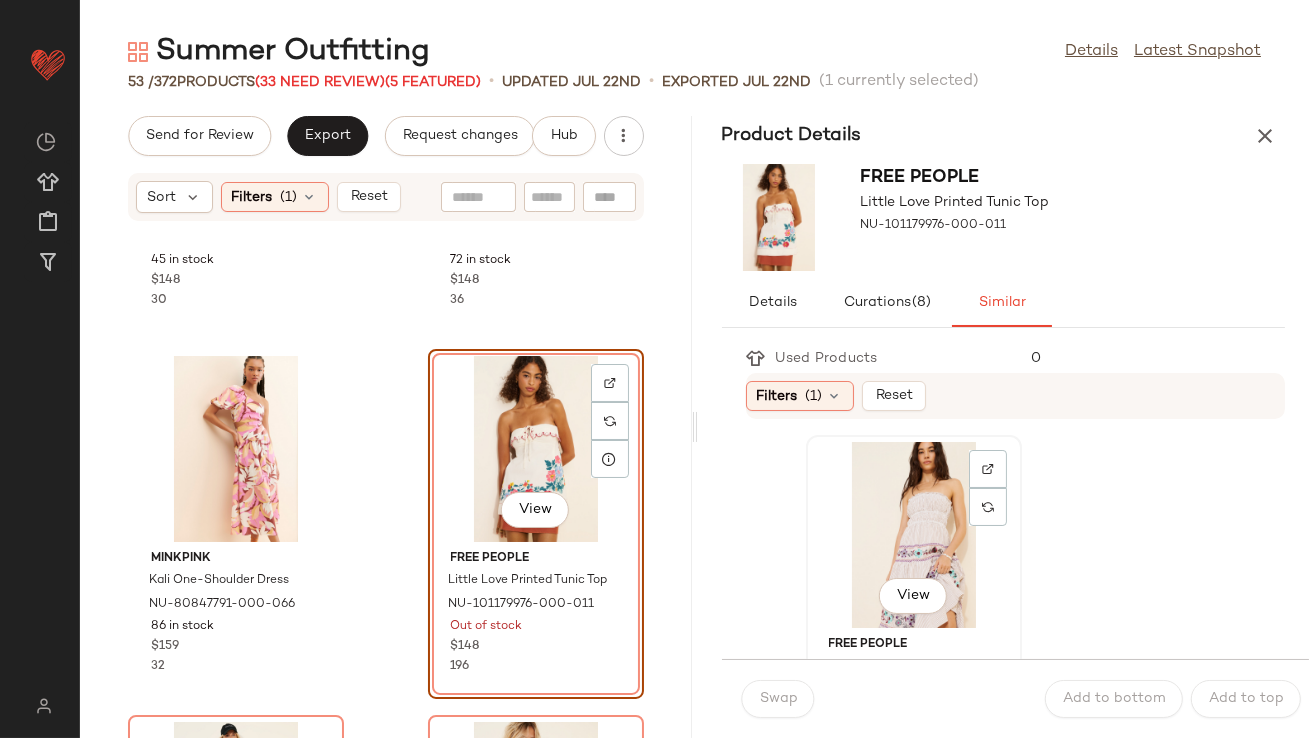 click on "View" 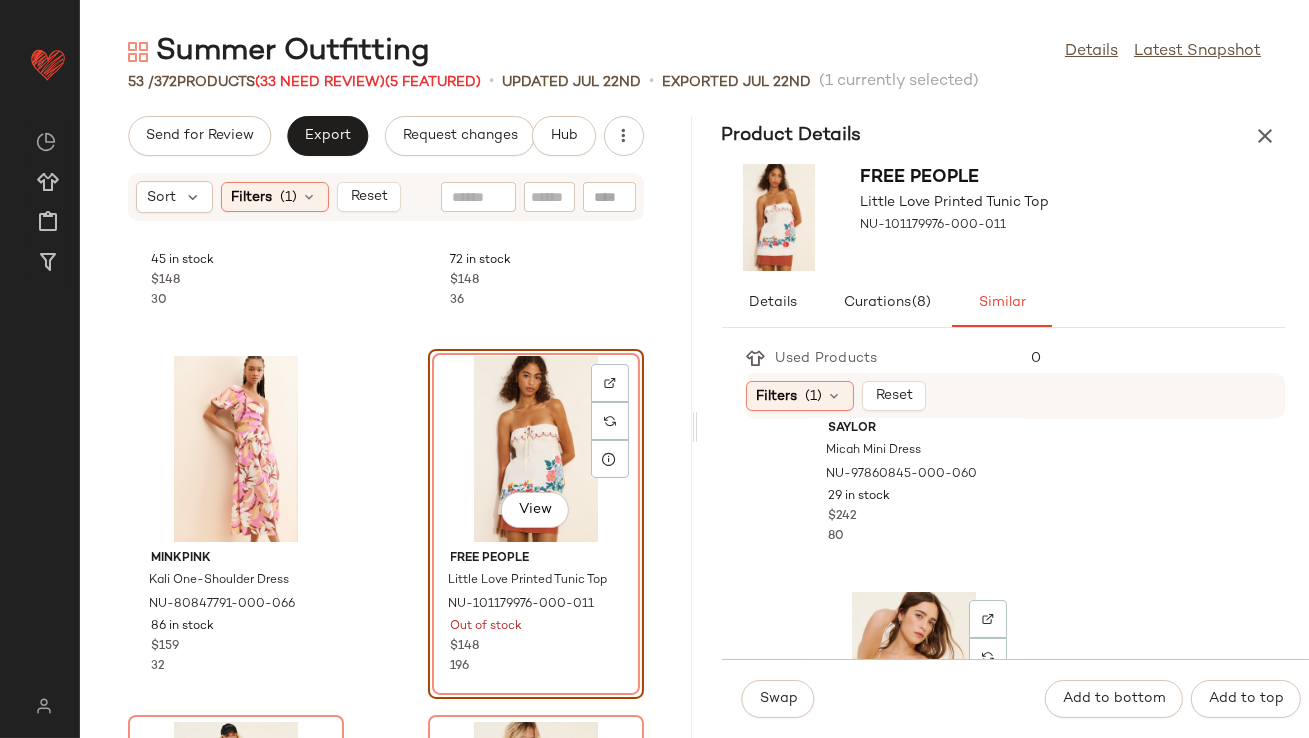 scroll, scrollTop: 699, scrollLeft: 0, axis: vertical 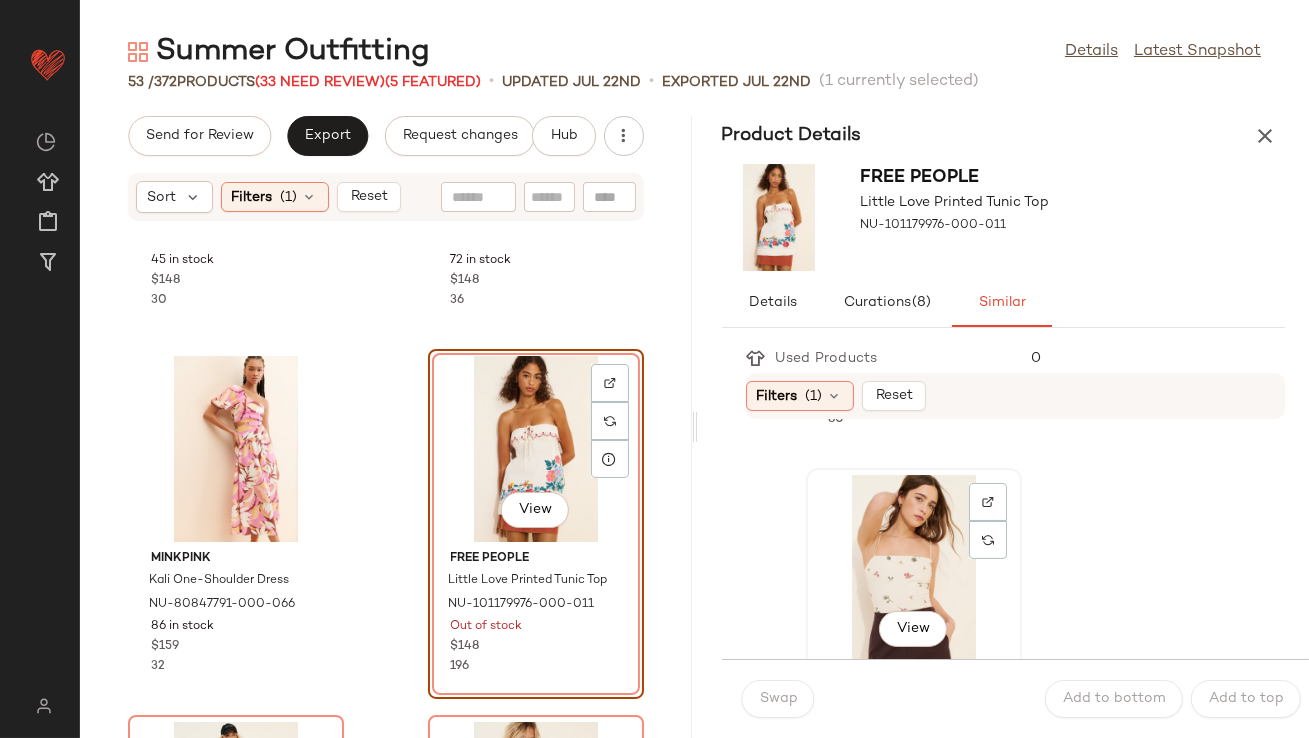 click on "View" 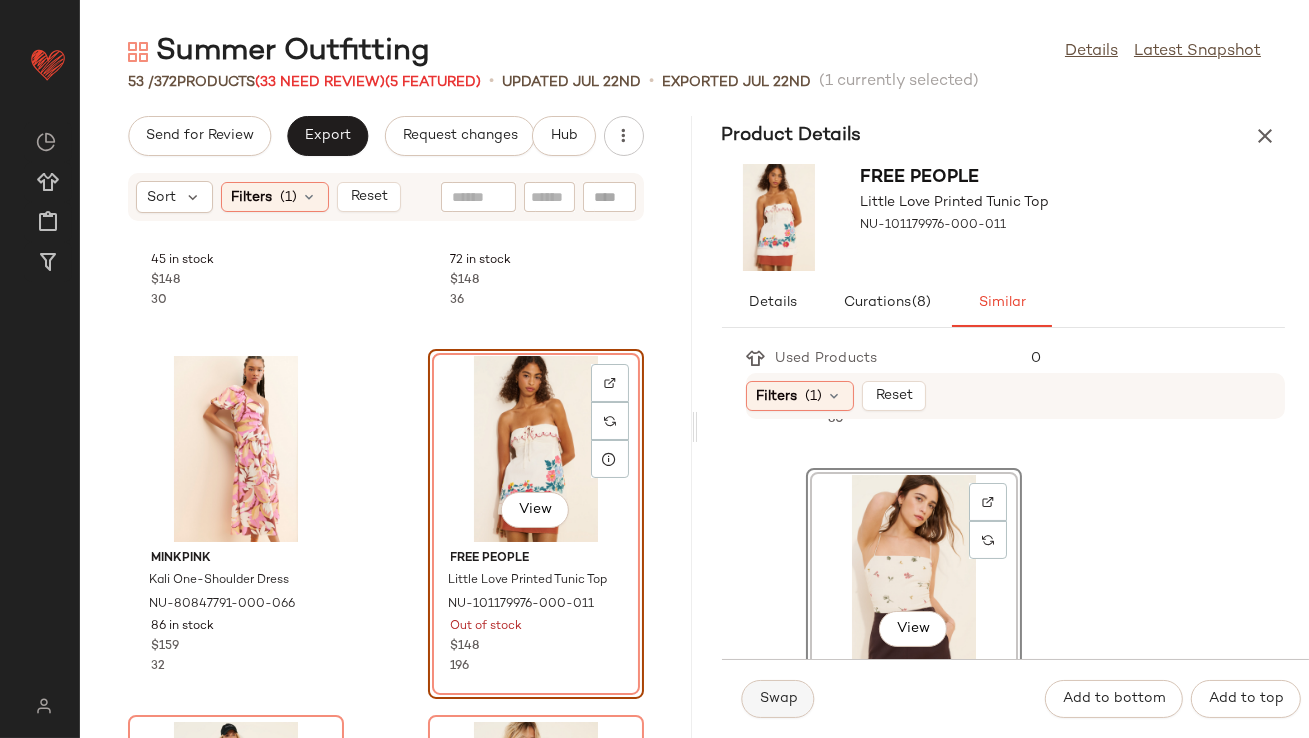 click on "Swap" 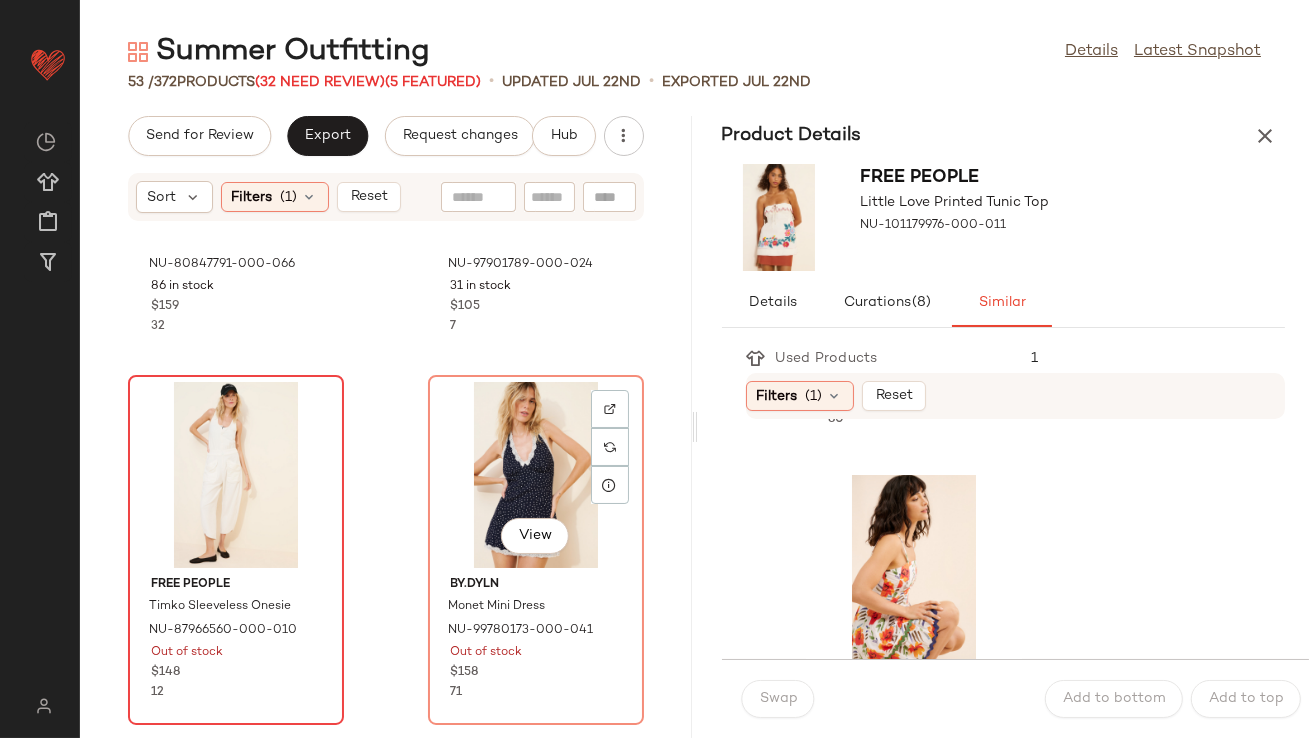 scroll, scrollTop: 4333, scrollLeft: 0, axis: vertical 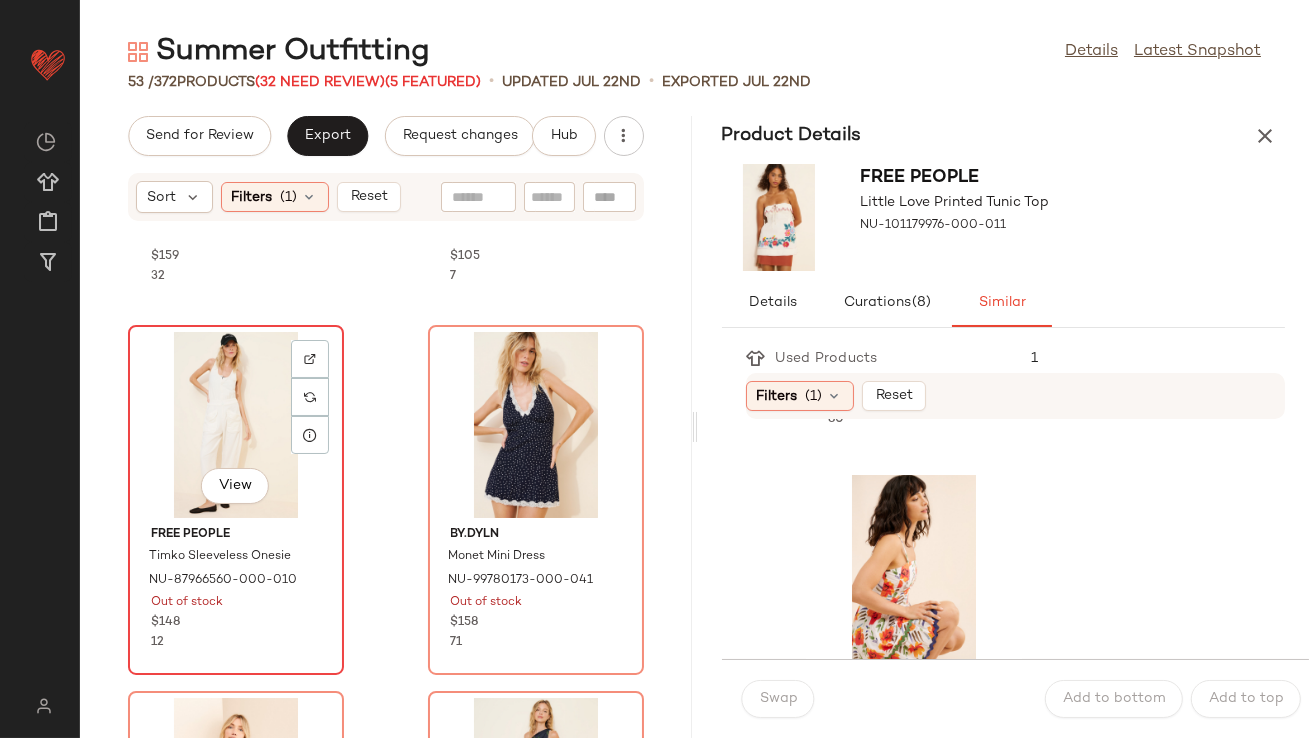 click on "View" 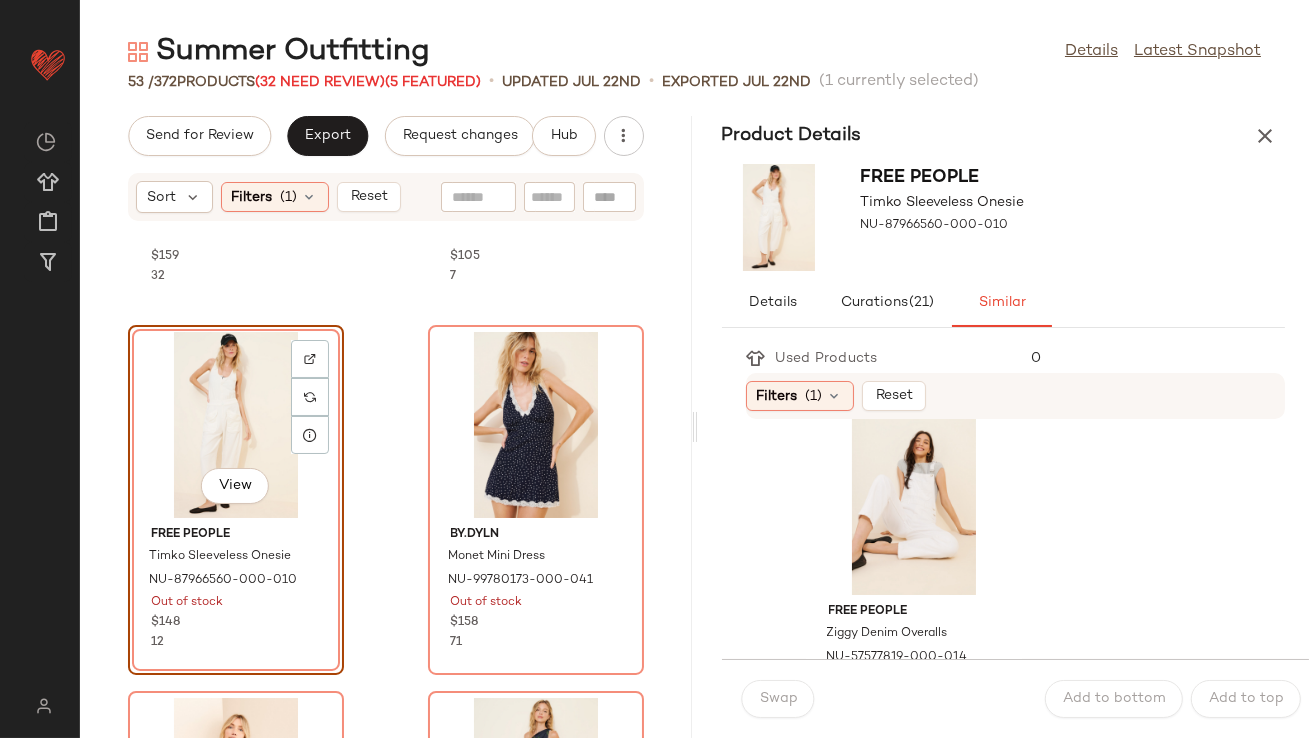 scroll, scrollTop: 1868, scrollLeft: 0, axis: vertical 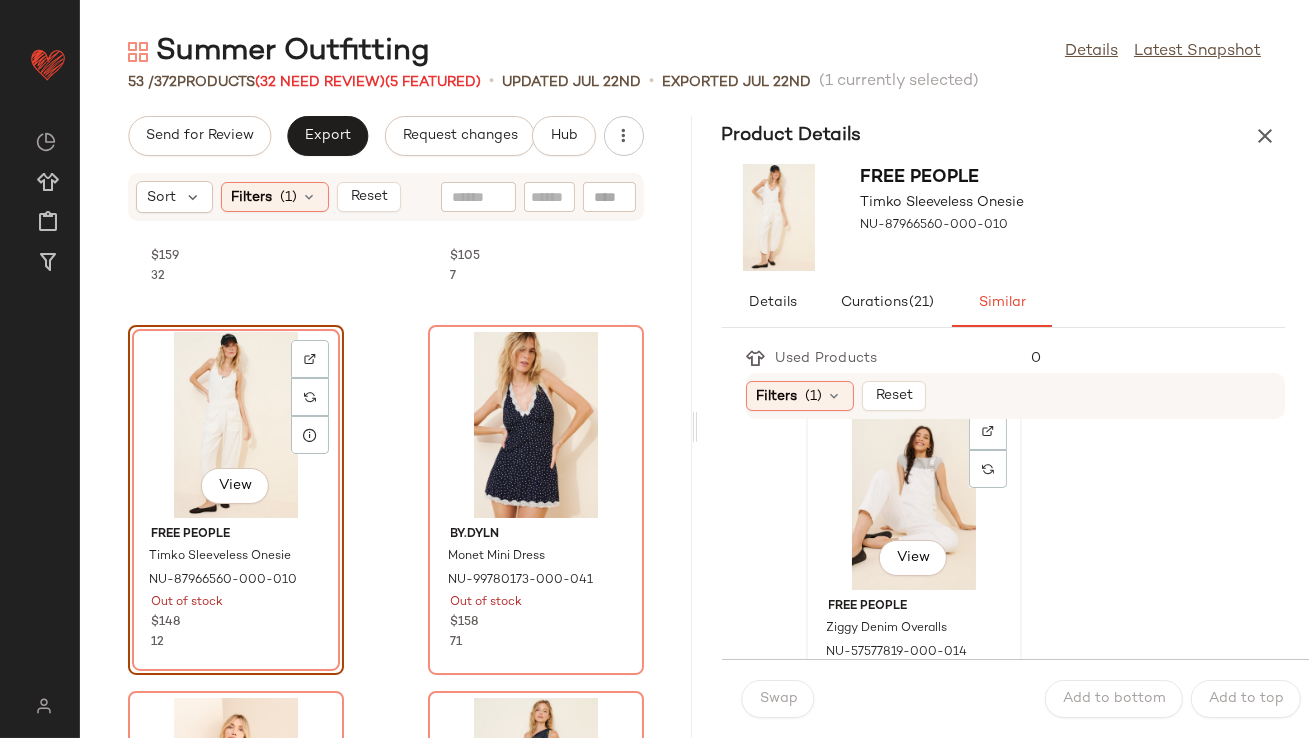 click on "View" 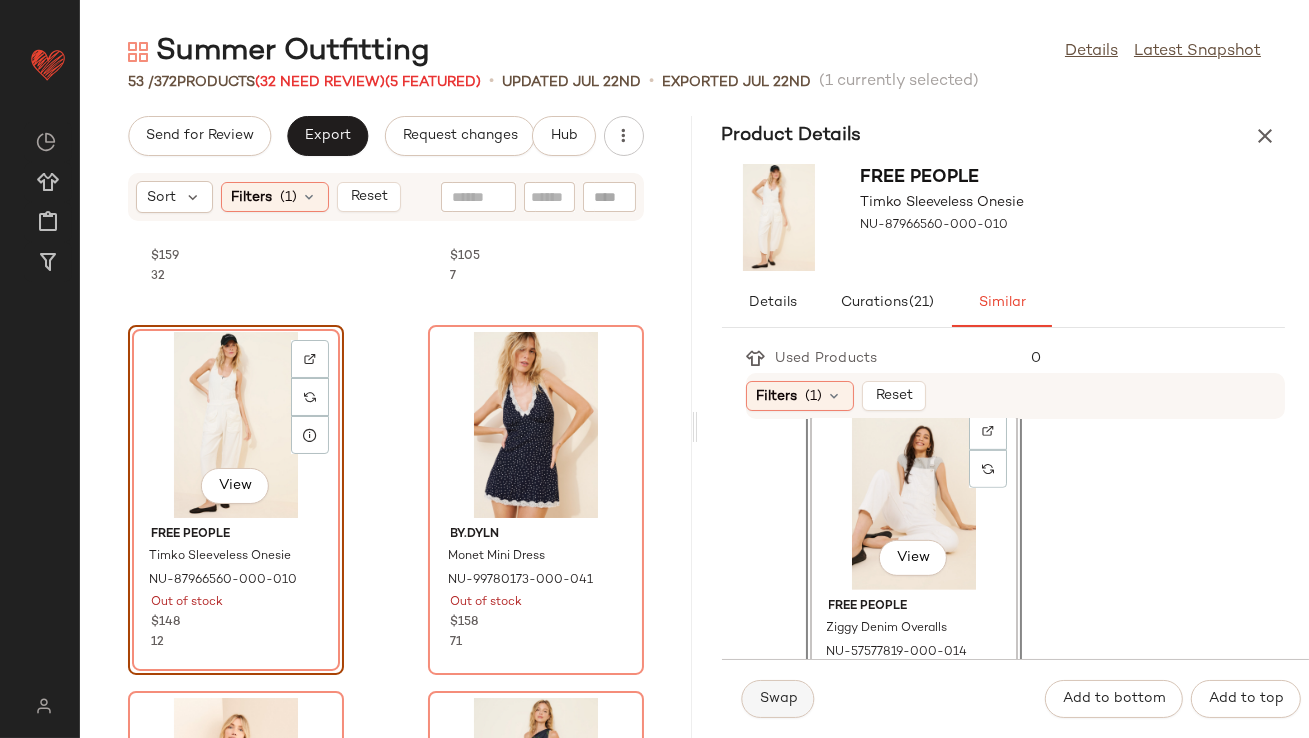 click on "Swap" 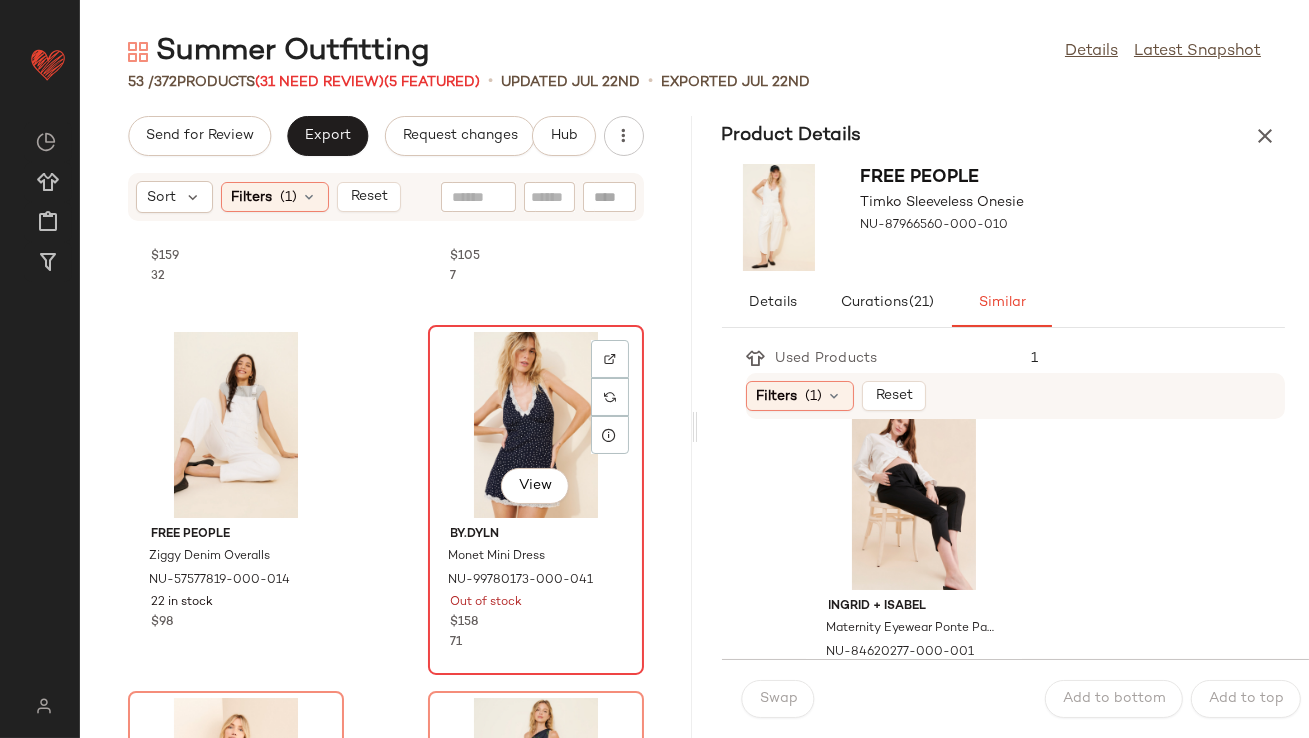 click on "View" 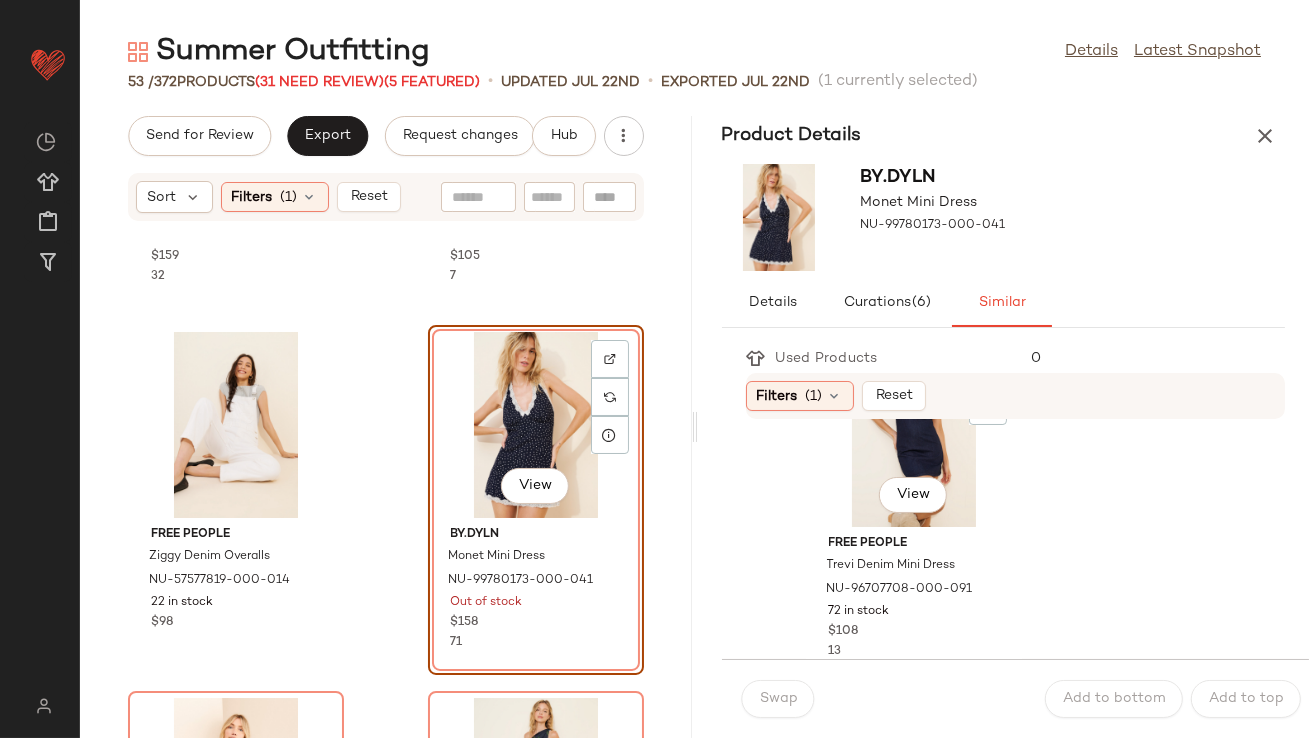 scroll, scrollTop: 1194, scrollLeft: 0, axis: vertical 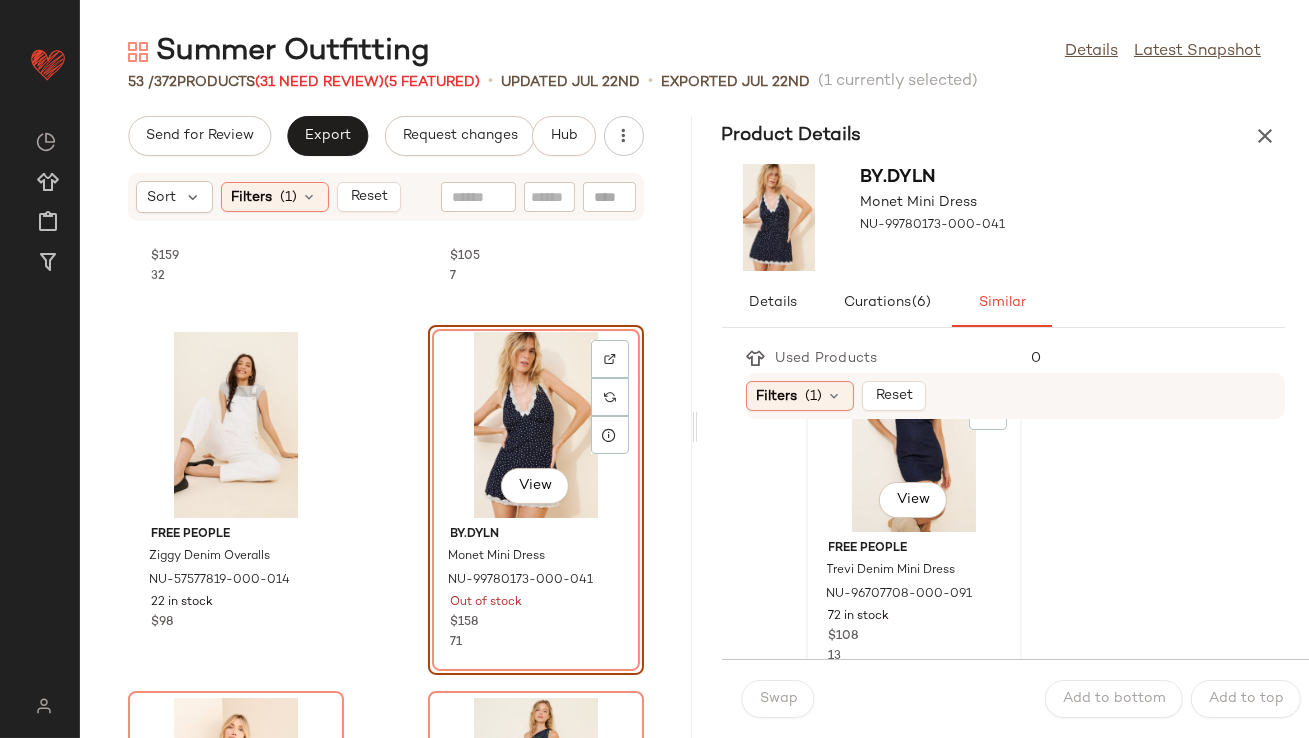 click on "View" 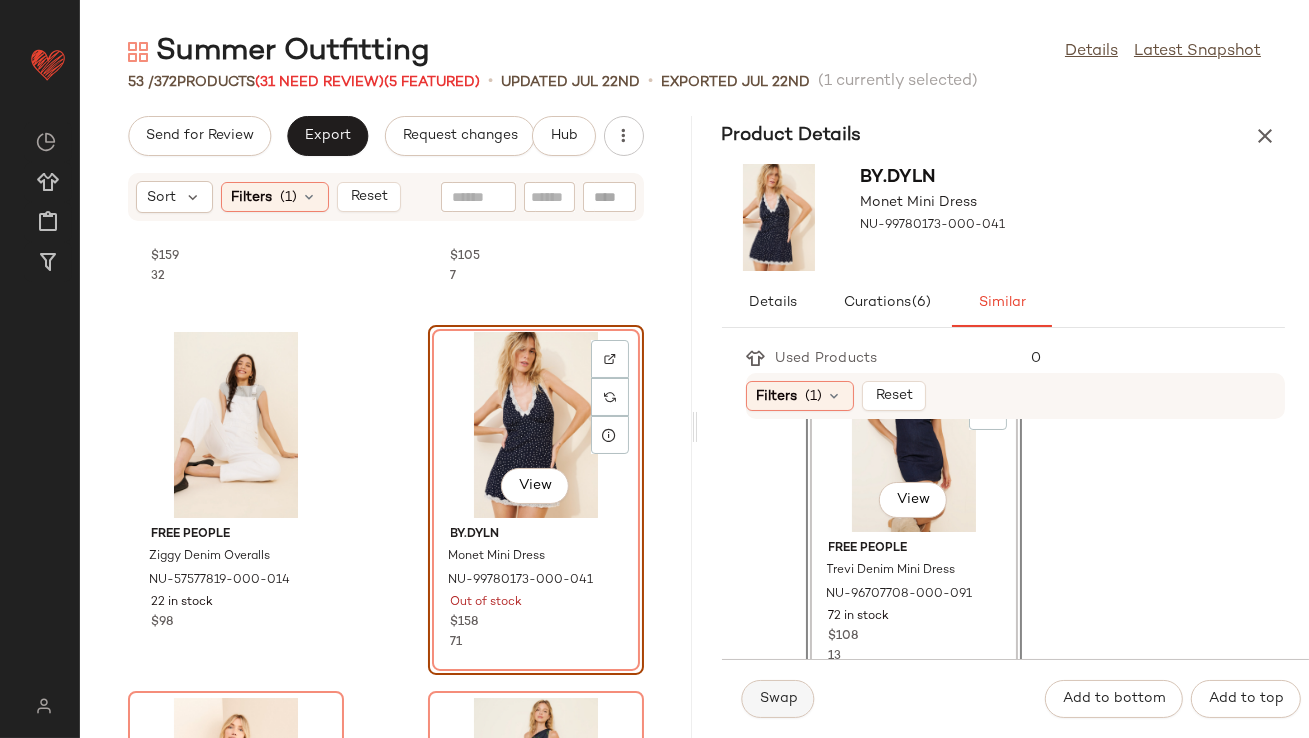 click on "Swap" 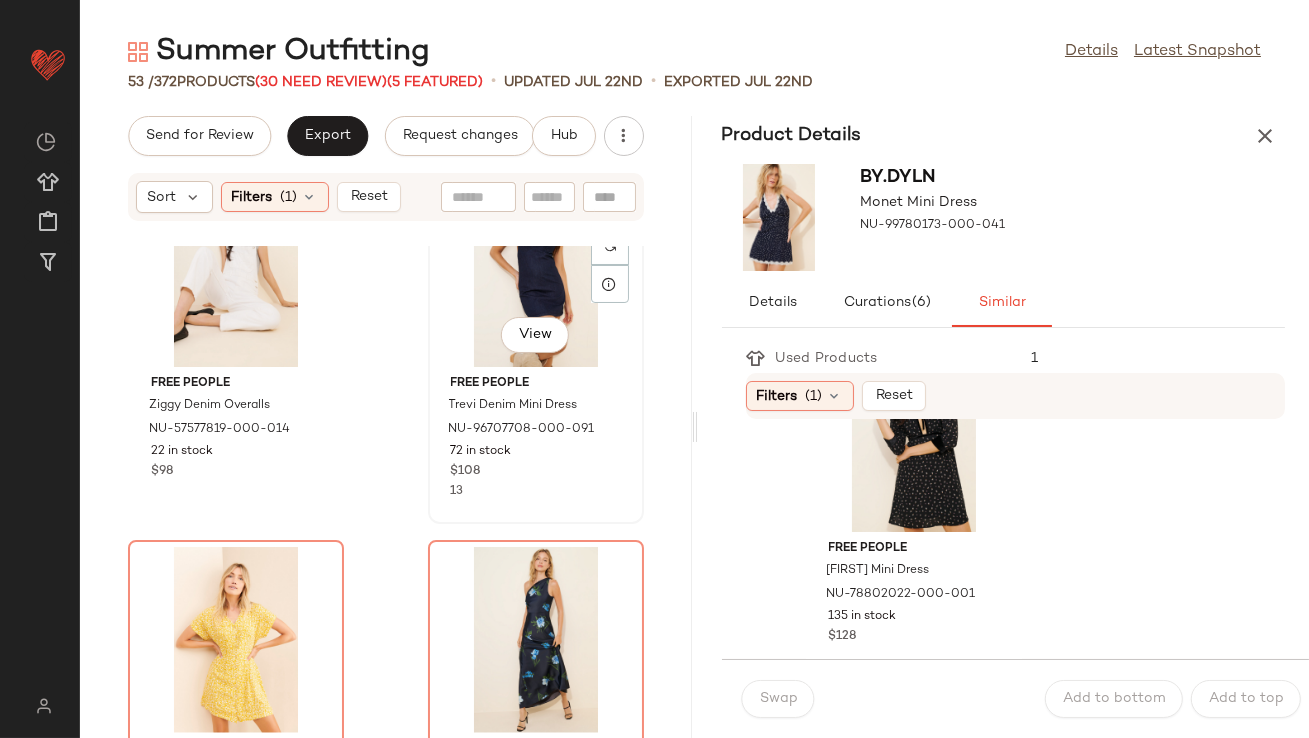 scroll, scrollTop: 4577, scrollLeft: 0, axis: vertical 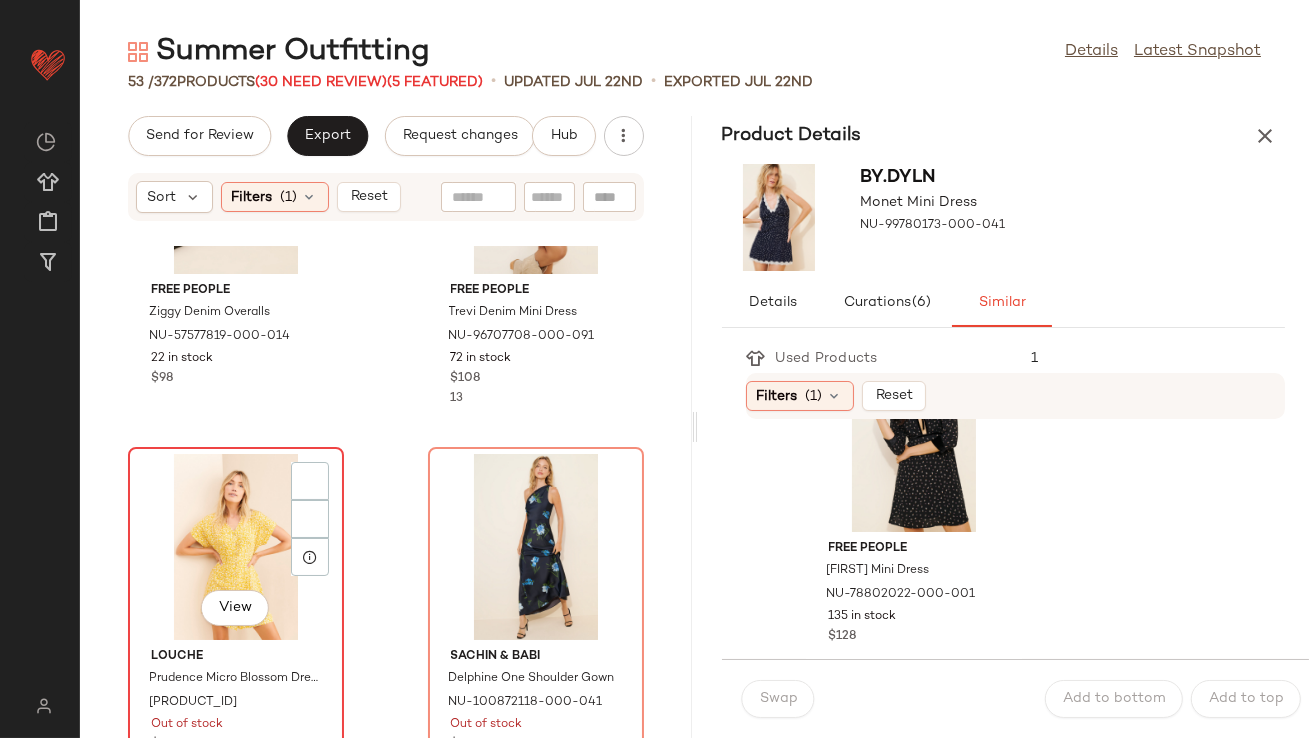 click on "View" 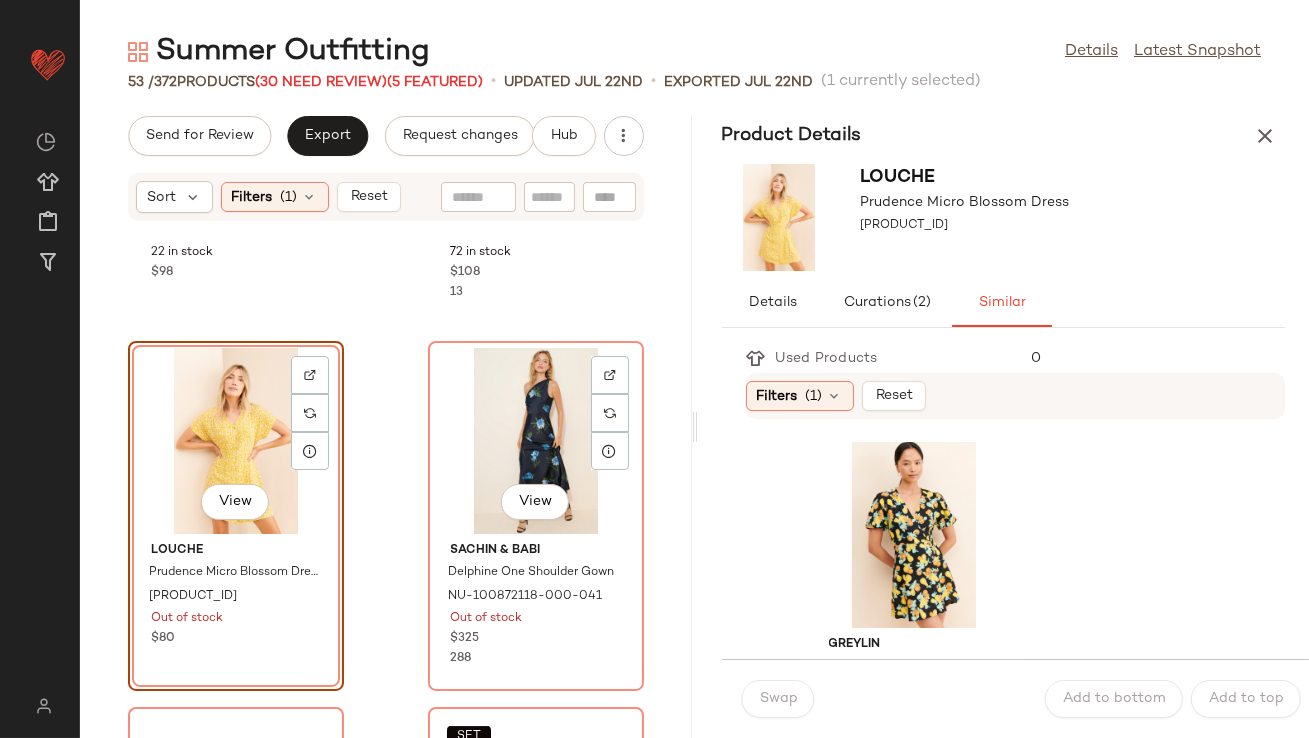 scroll, scrollTop: 4736, scrollLeft: 0, axis: vertical 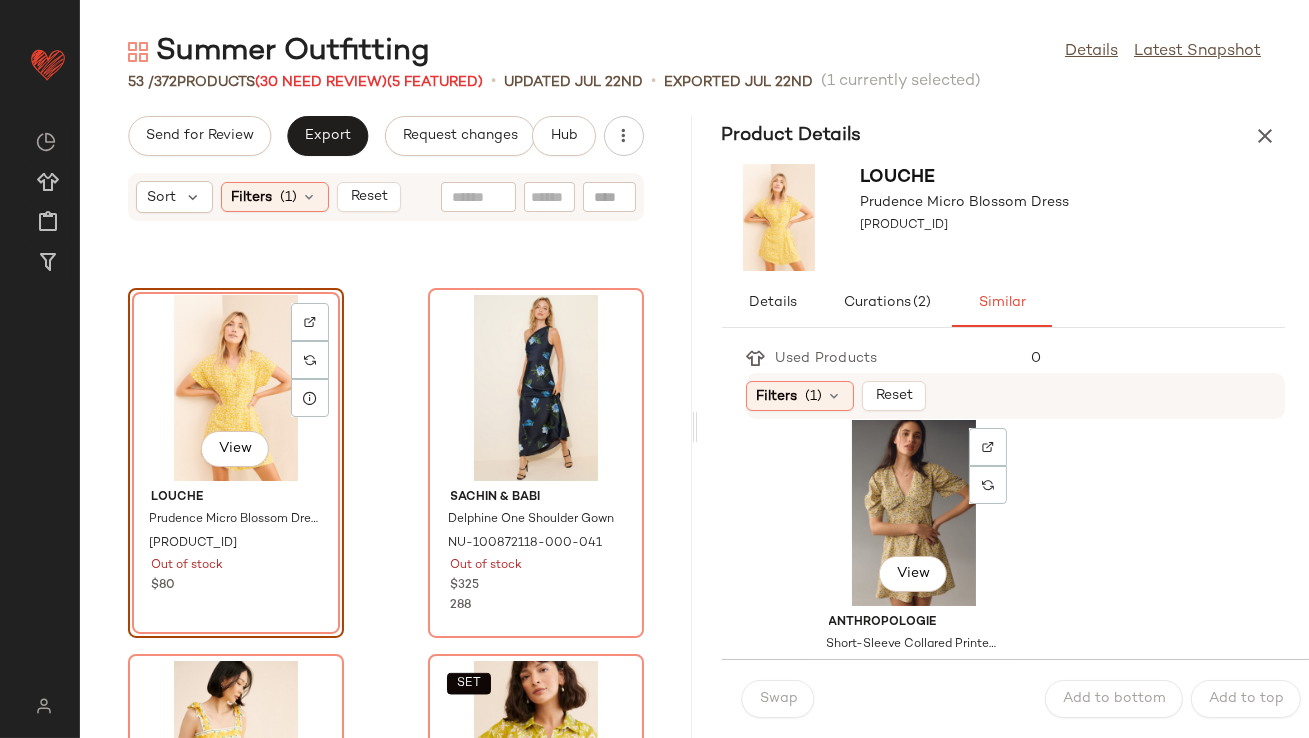 click on "View" 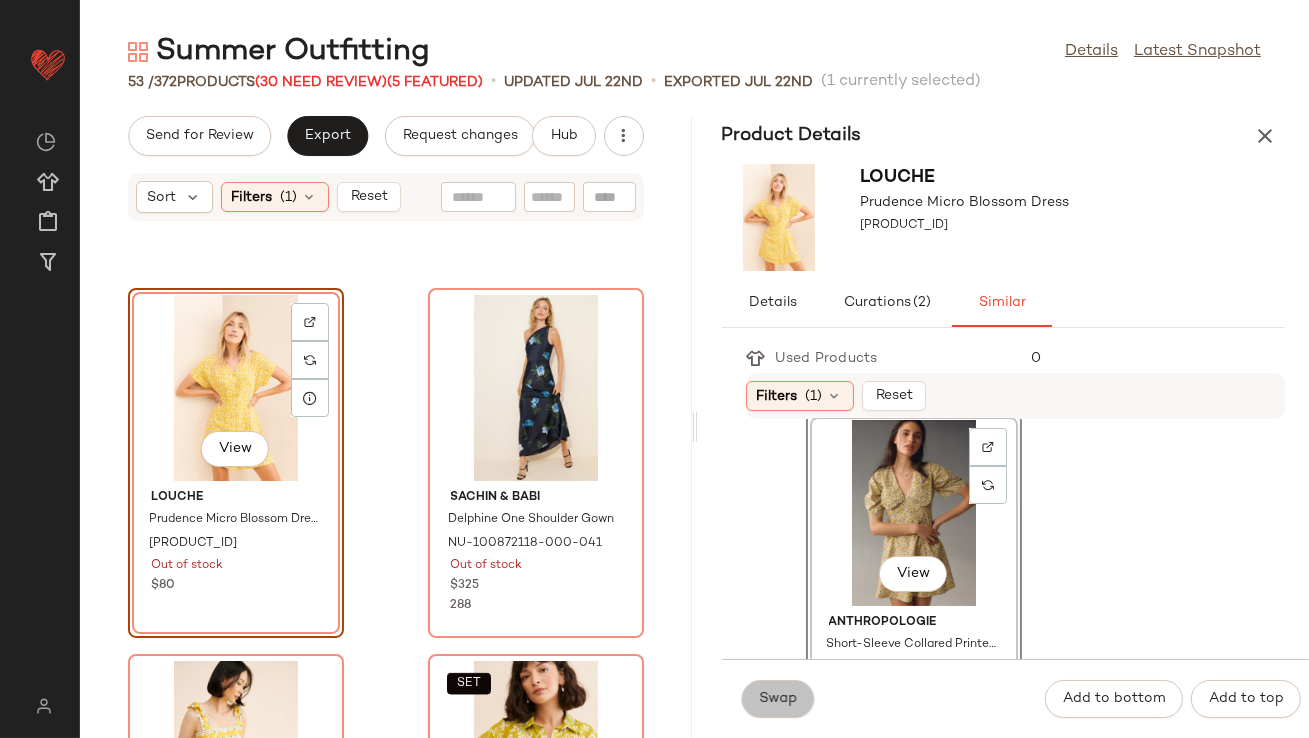 click on "Swap" at bounding box center [778, 699] 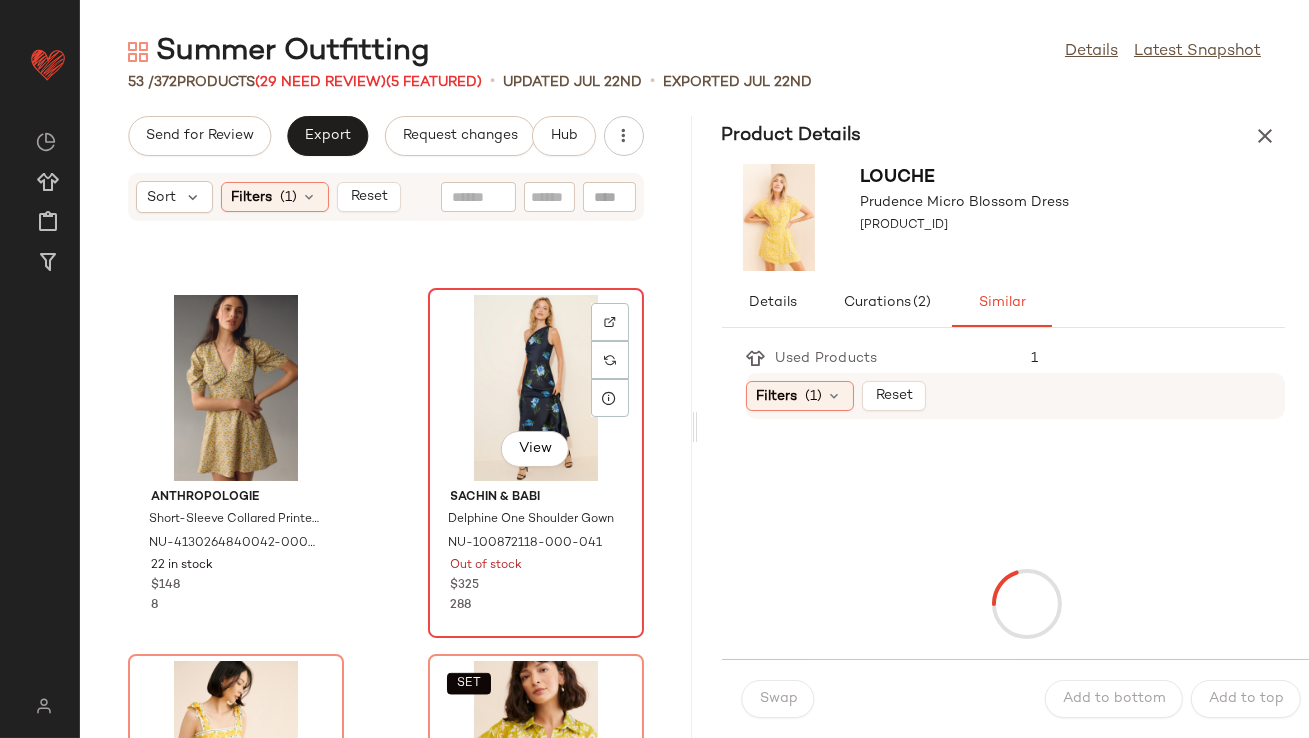click on "View" 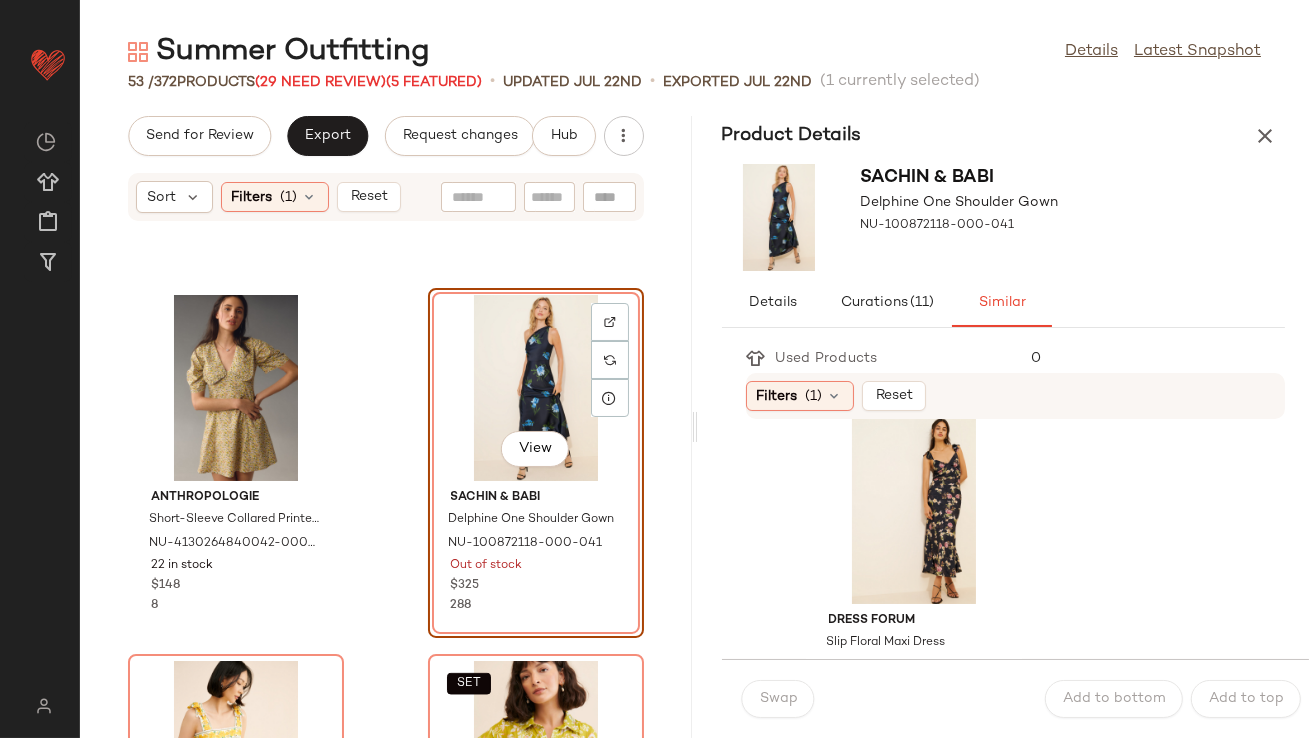 scroll, scrollTop: 29, scrollLeft: 0, axis: vertical 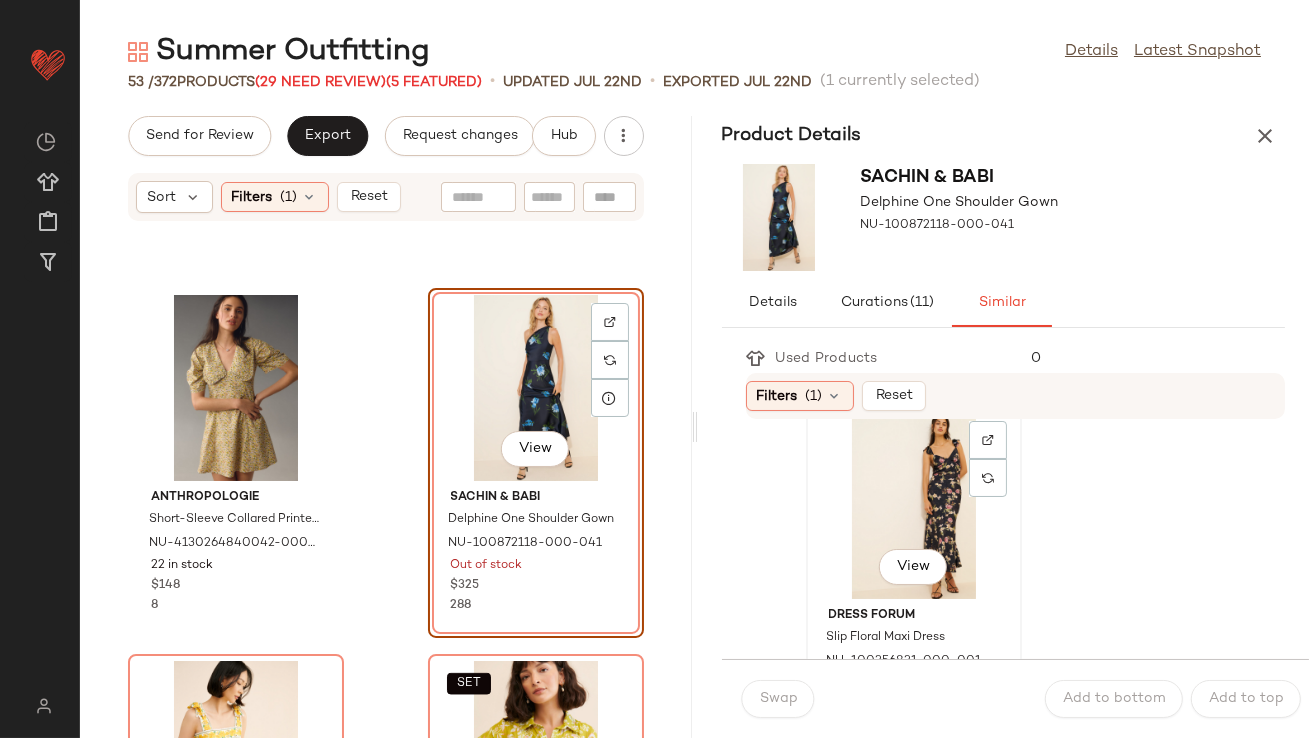 click on "View" 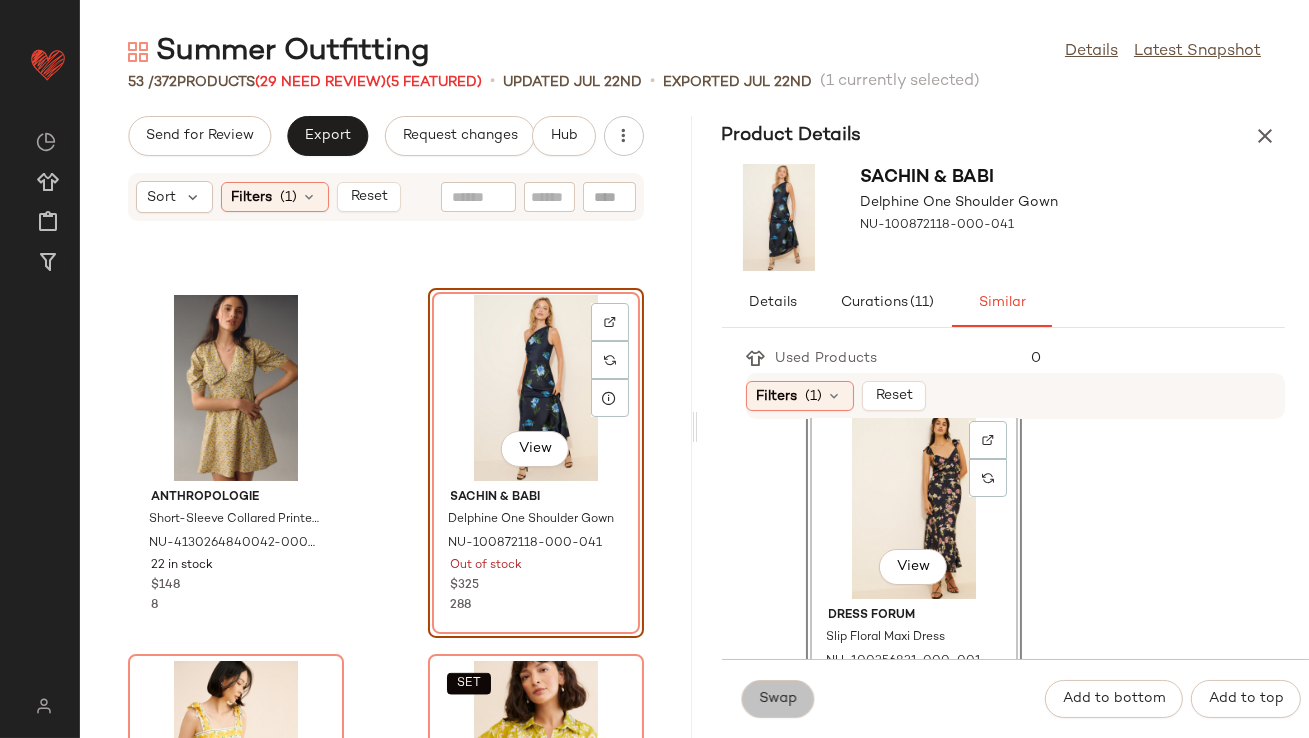 click on "Swap" 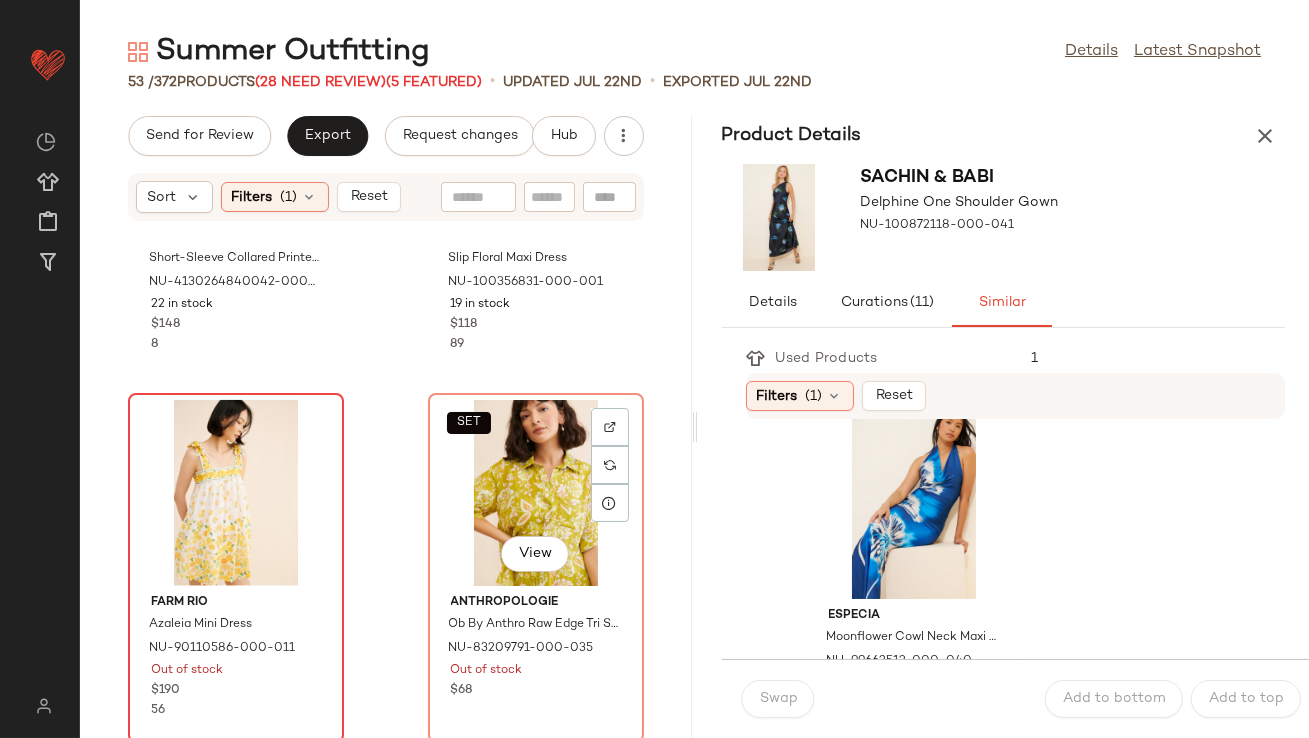 scroll, scrollTop: 5000, scrollLeft: 0, axis: vertical 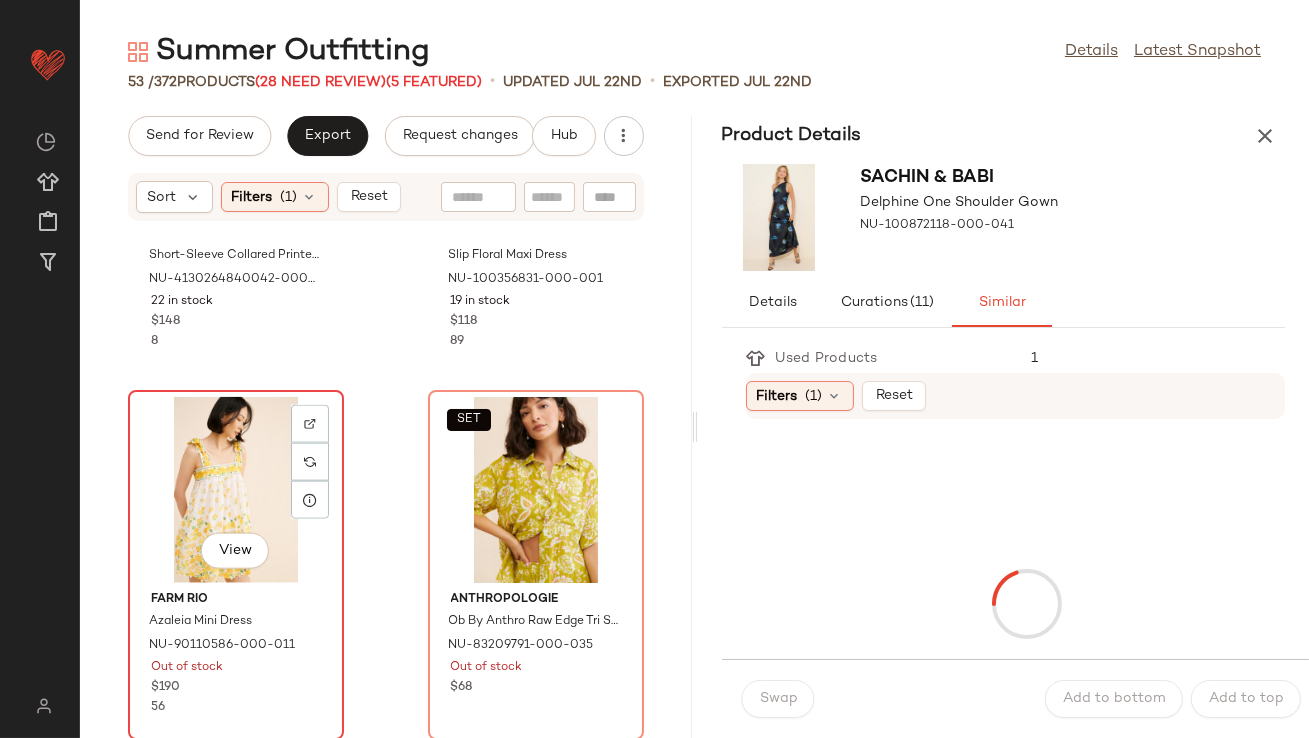 click on "View" 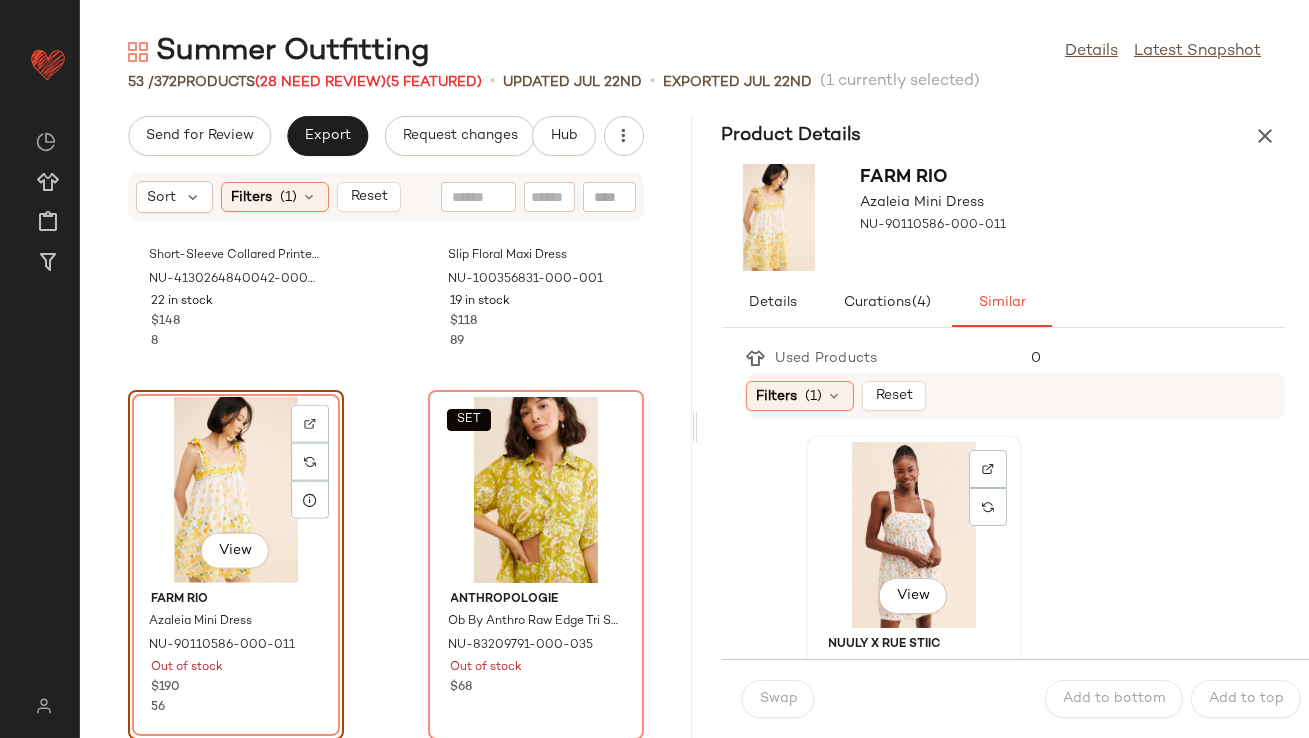 click on "View" 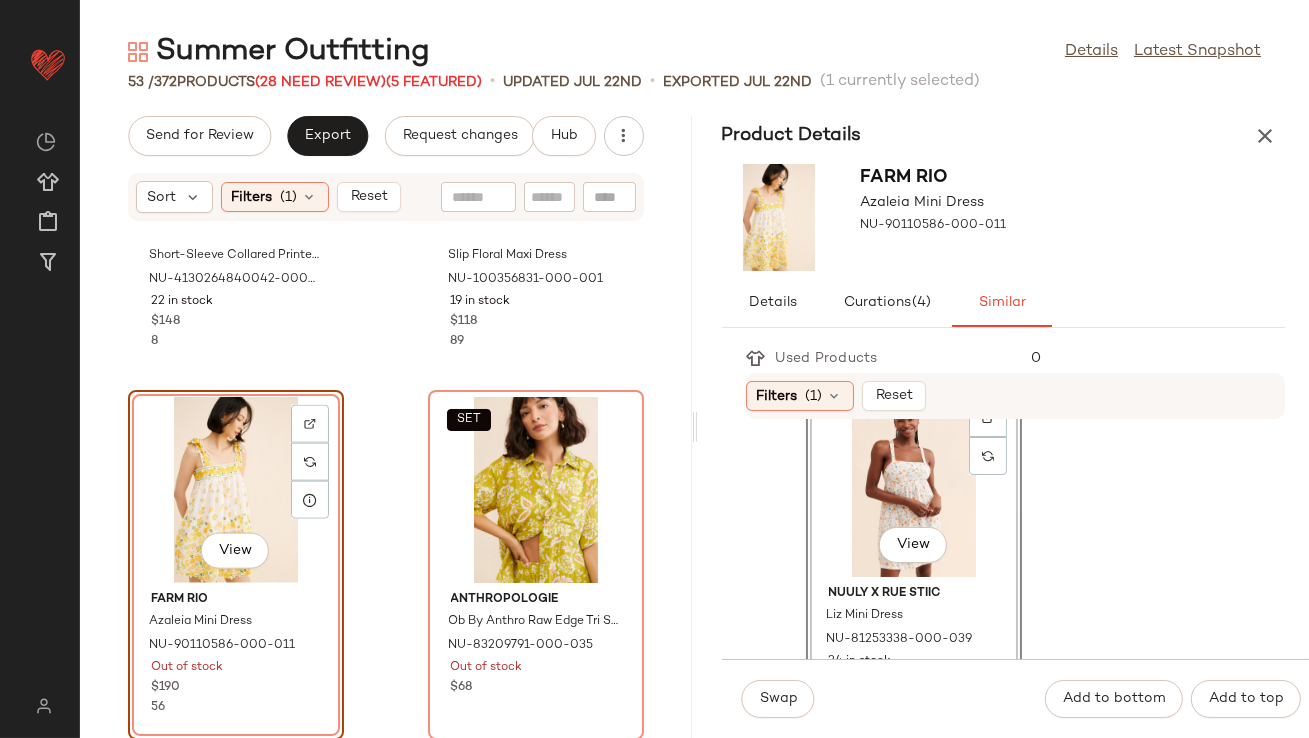 scroll, scrollTop: 58, scrollLeft: 0, axis: vertical 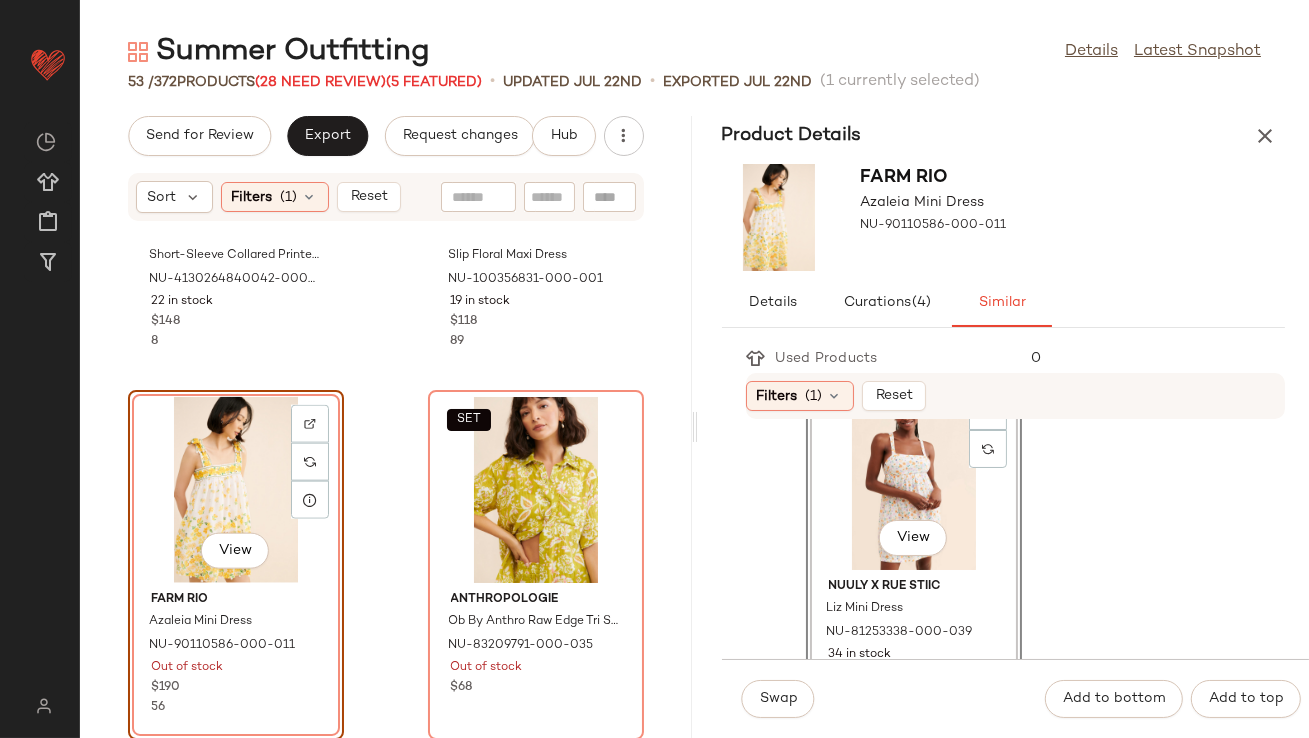click on "Swap   Add to bottom   Add to top" at bounding box center (1016, 698) 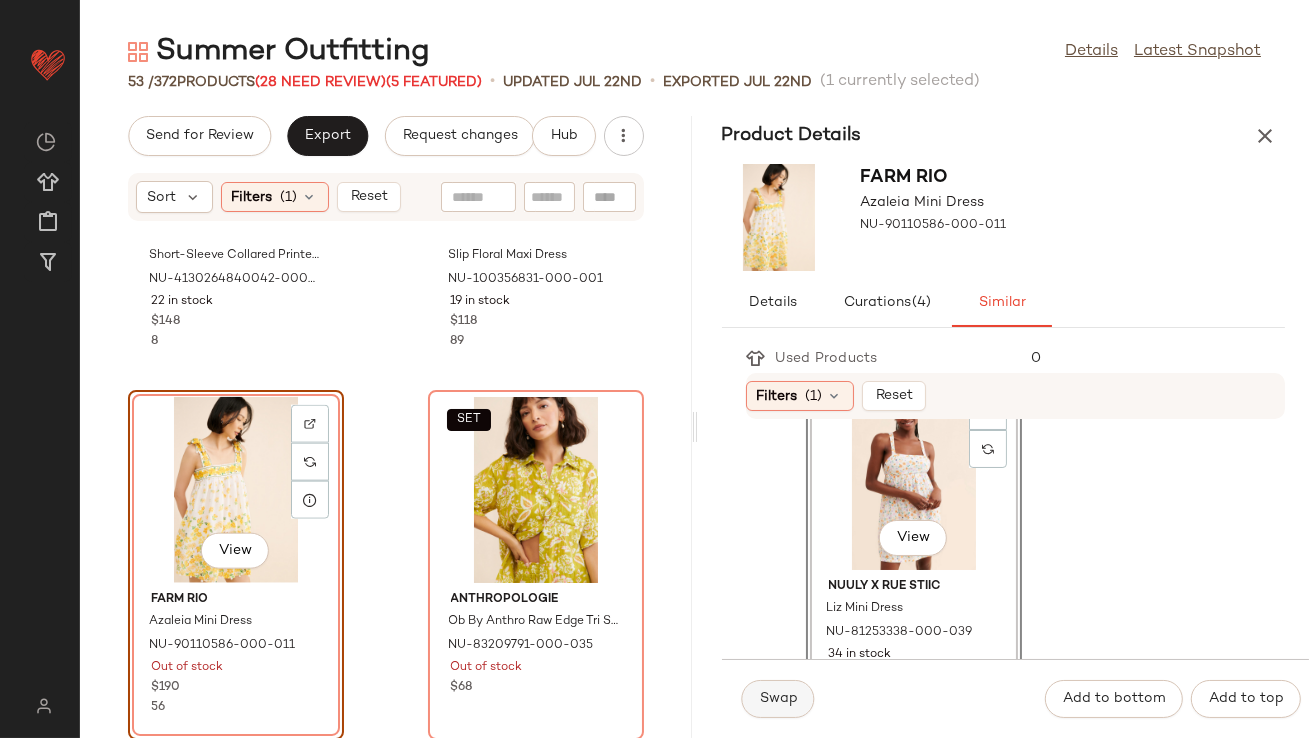 click on "Swap" at bounding box center [778, 699] 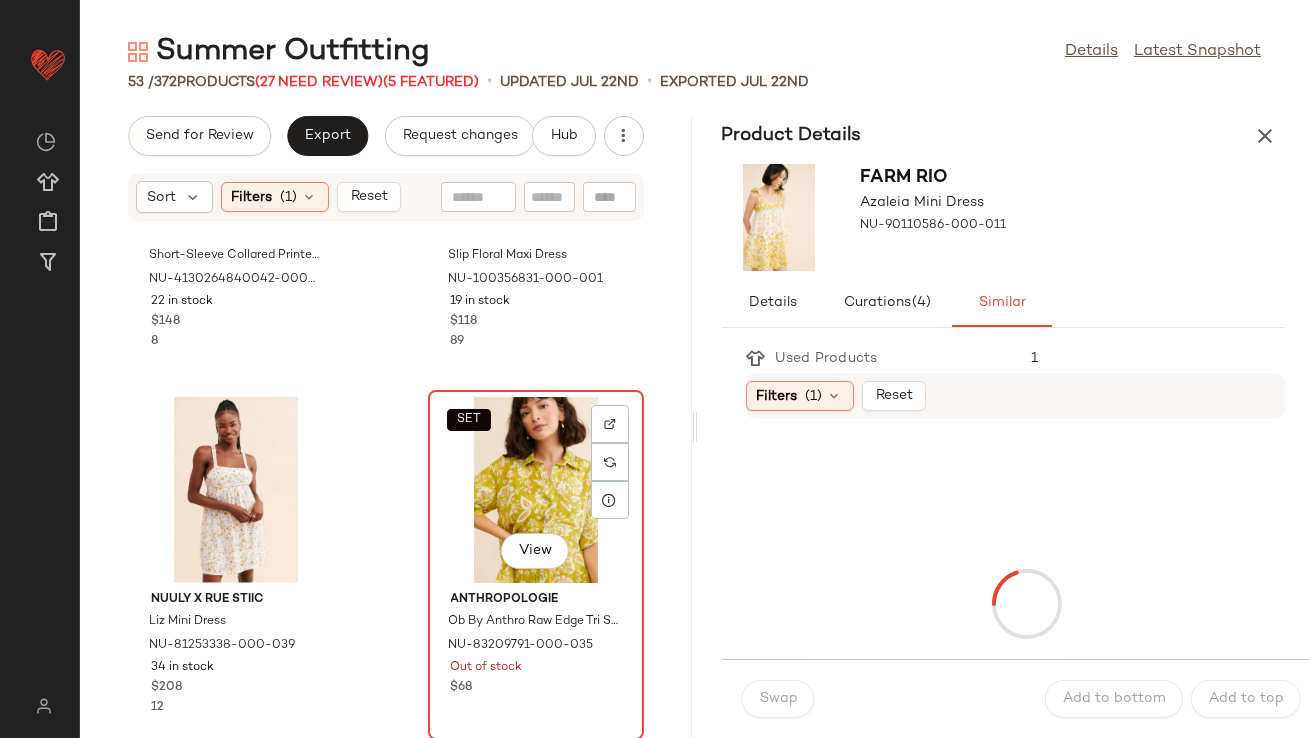 click on "SET   View" 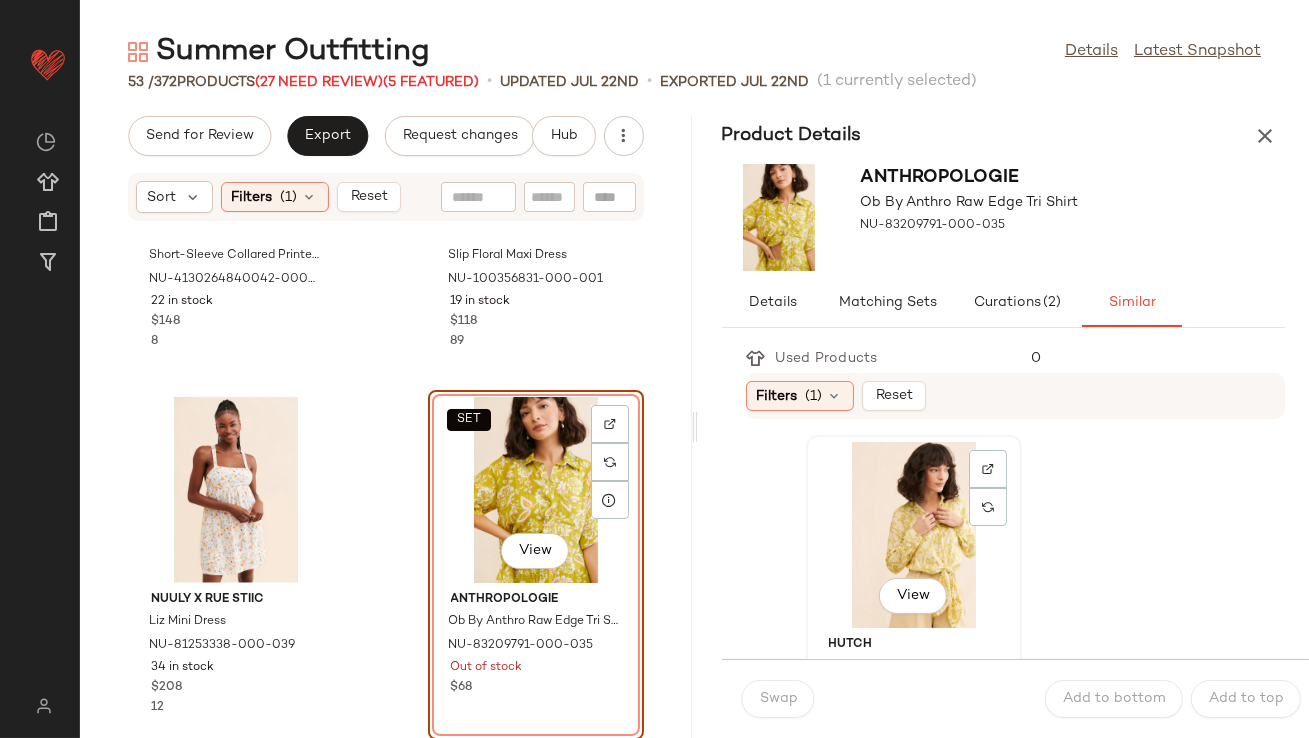 click on "View" 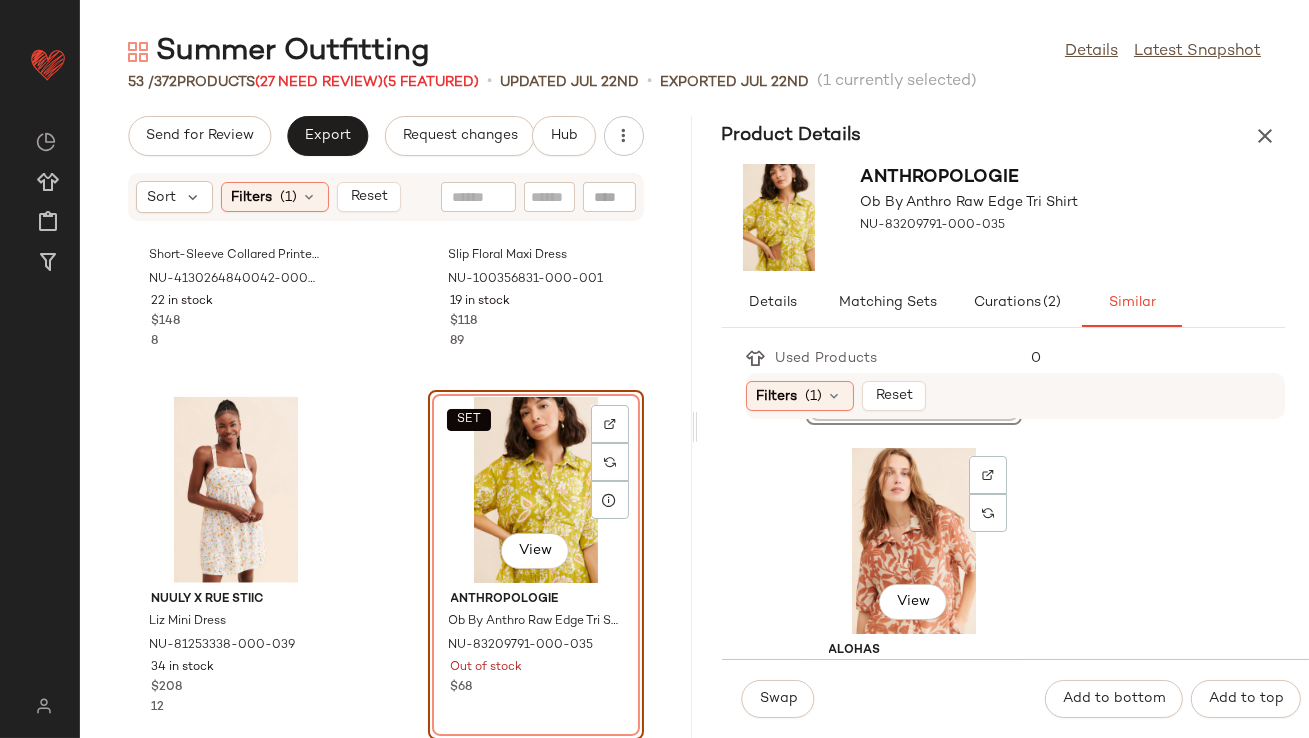 scroll, scrollTop: 360, scrollLeft: 0, axis: vertical 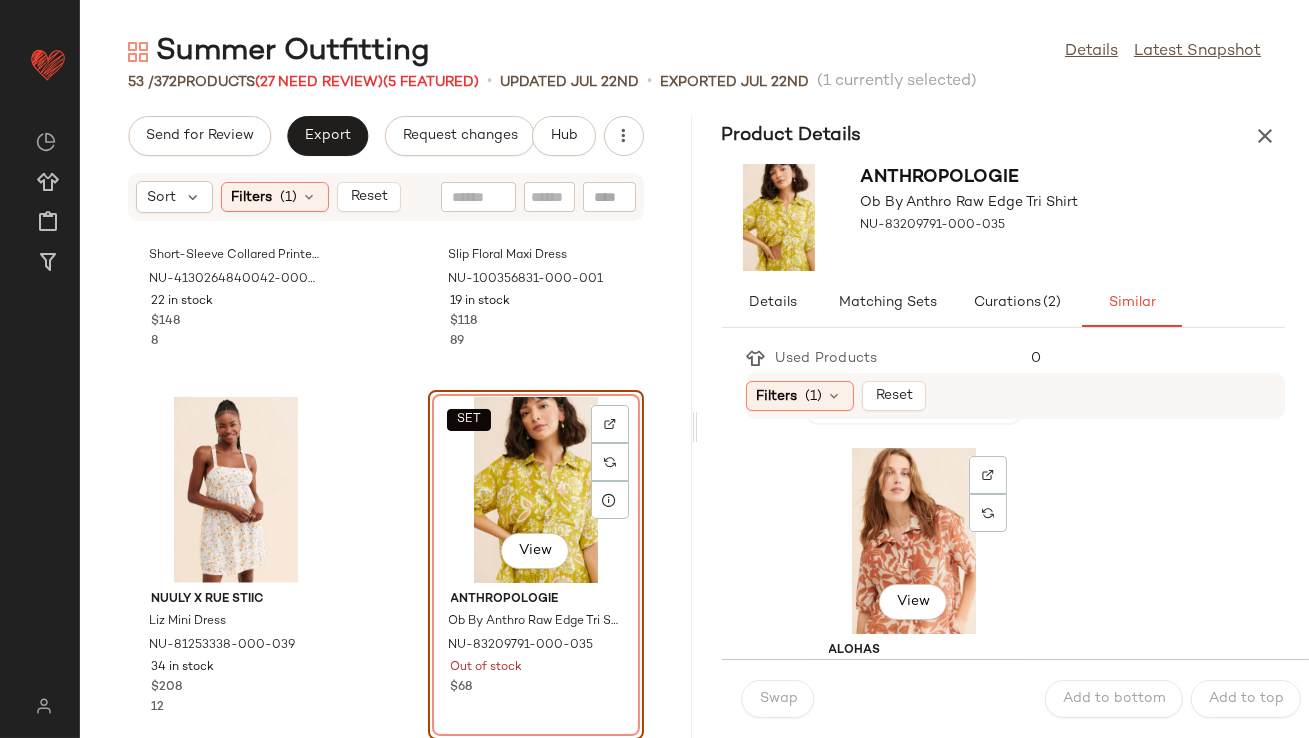 click on "View" 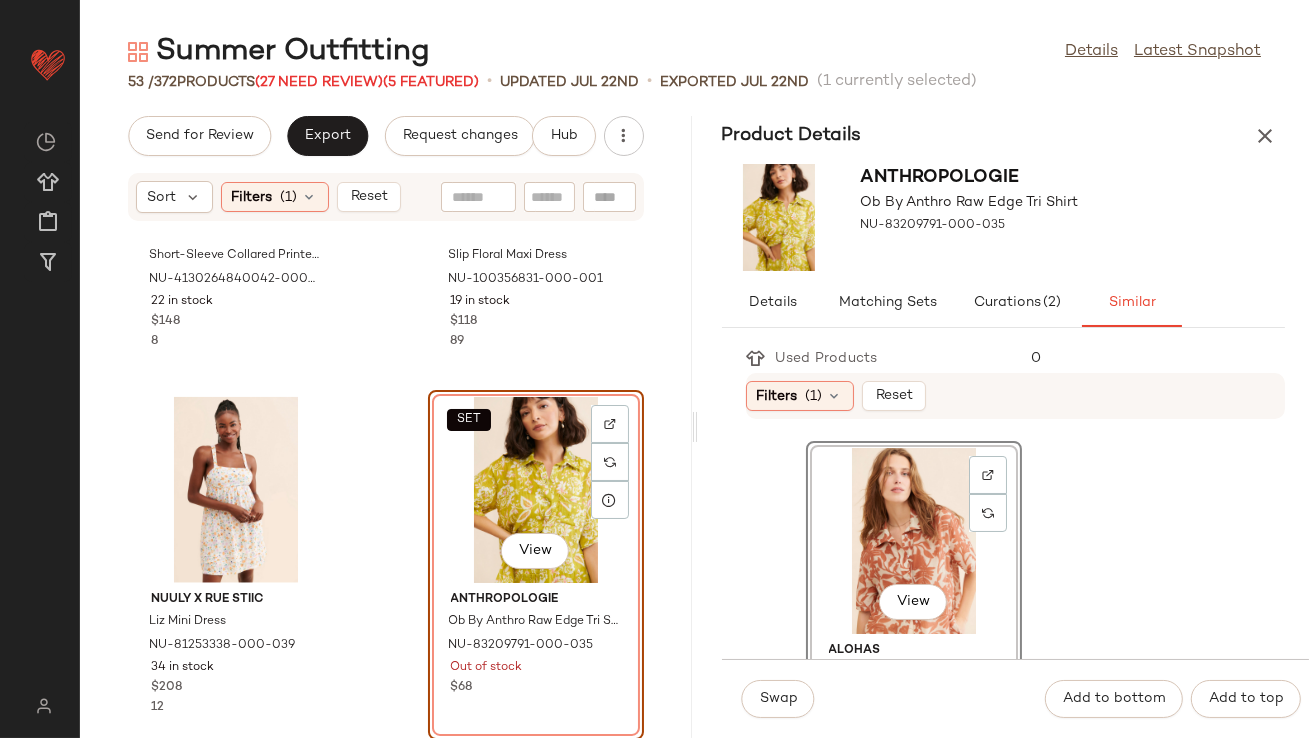 scroll, scrollTop: 439, scrollLeft: 0, axis: vertical 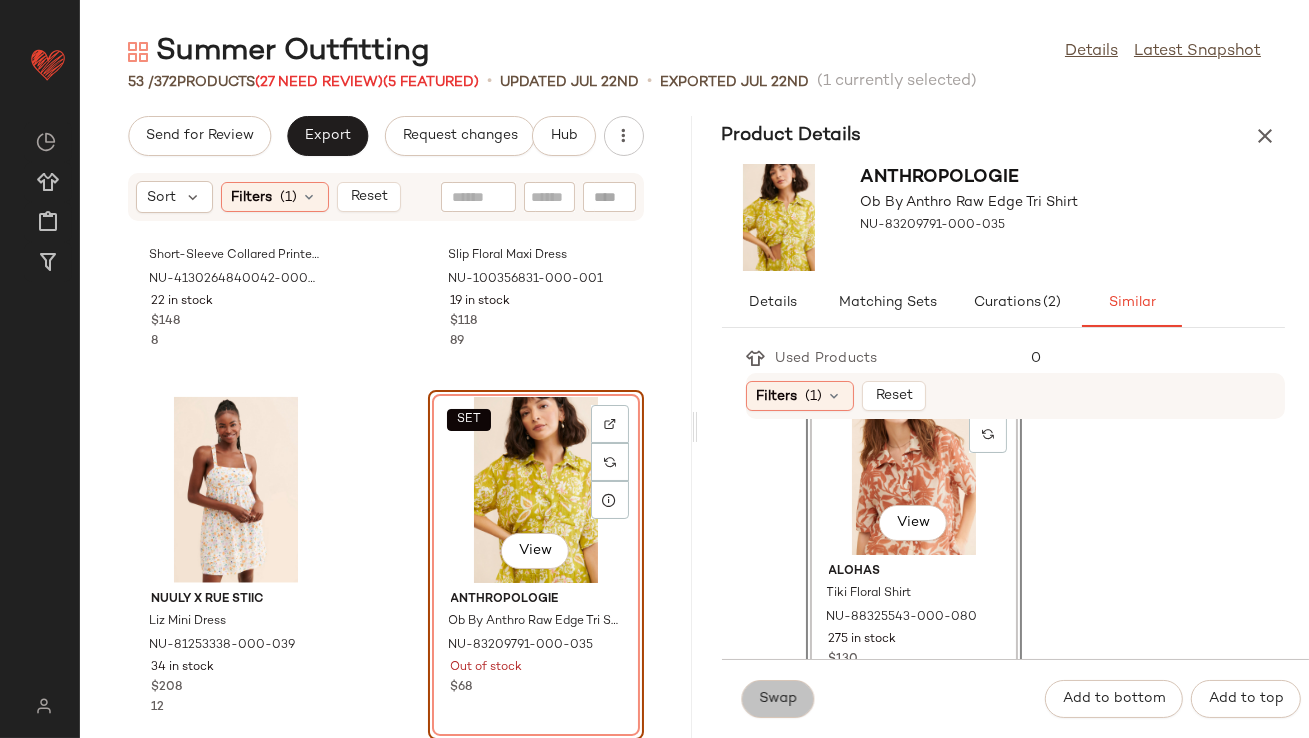 click on "Swap" 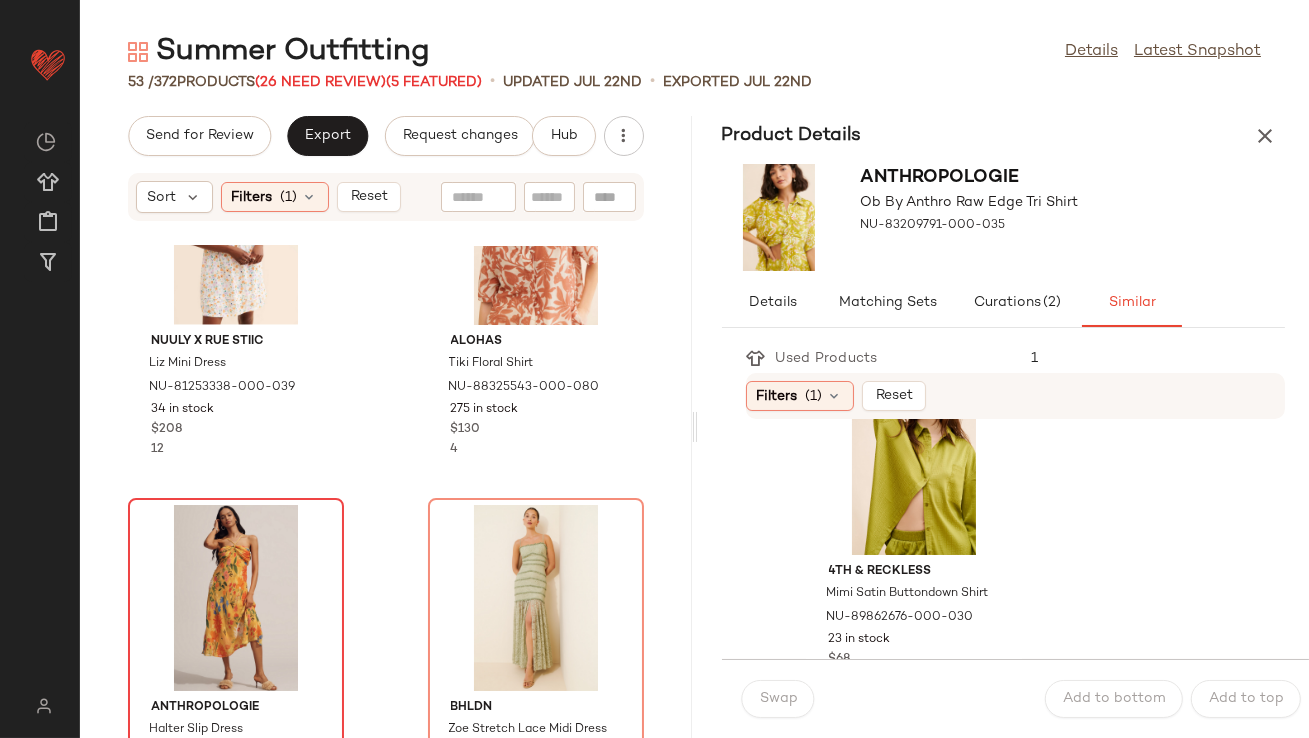 scroll, scrollTop: 5282, scrollLeft: 0, axis: vertical 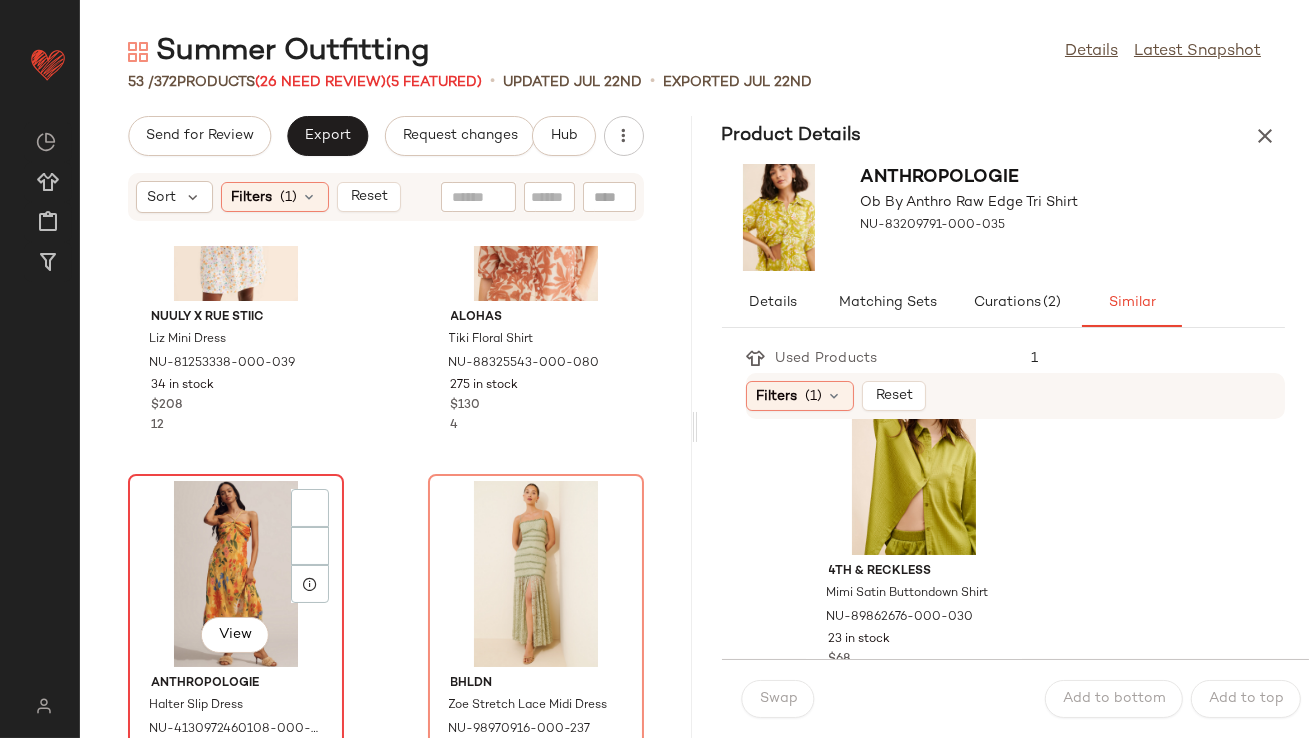 click on "View" 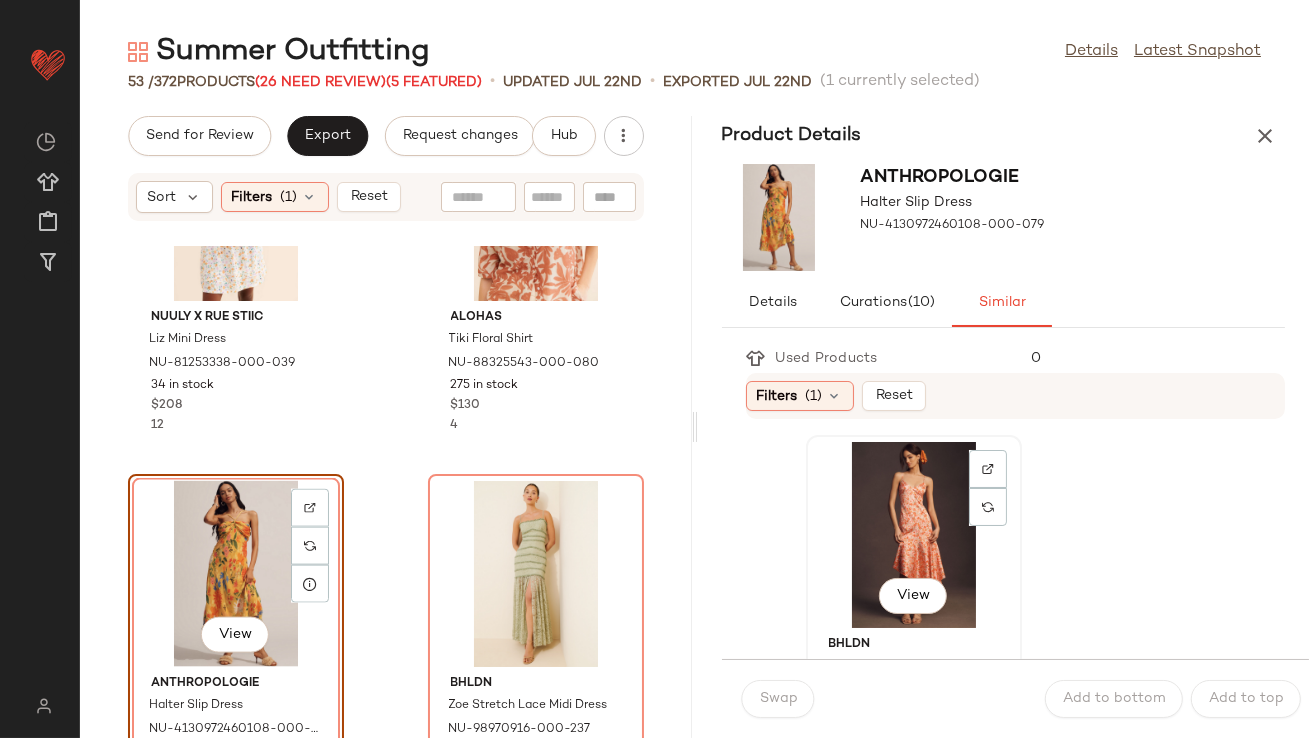 click on "View" 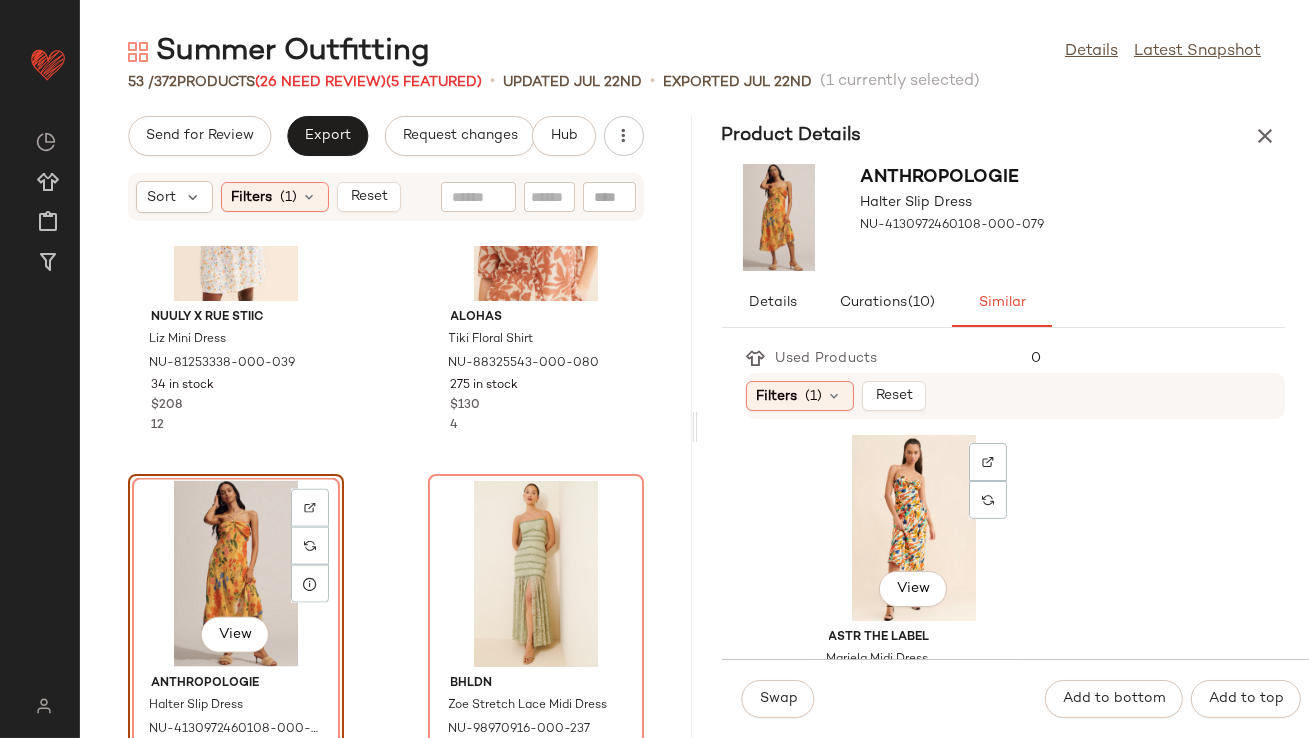 scroll, scrollTop: 374, scrollLeft: 0, axis: vertical 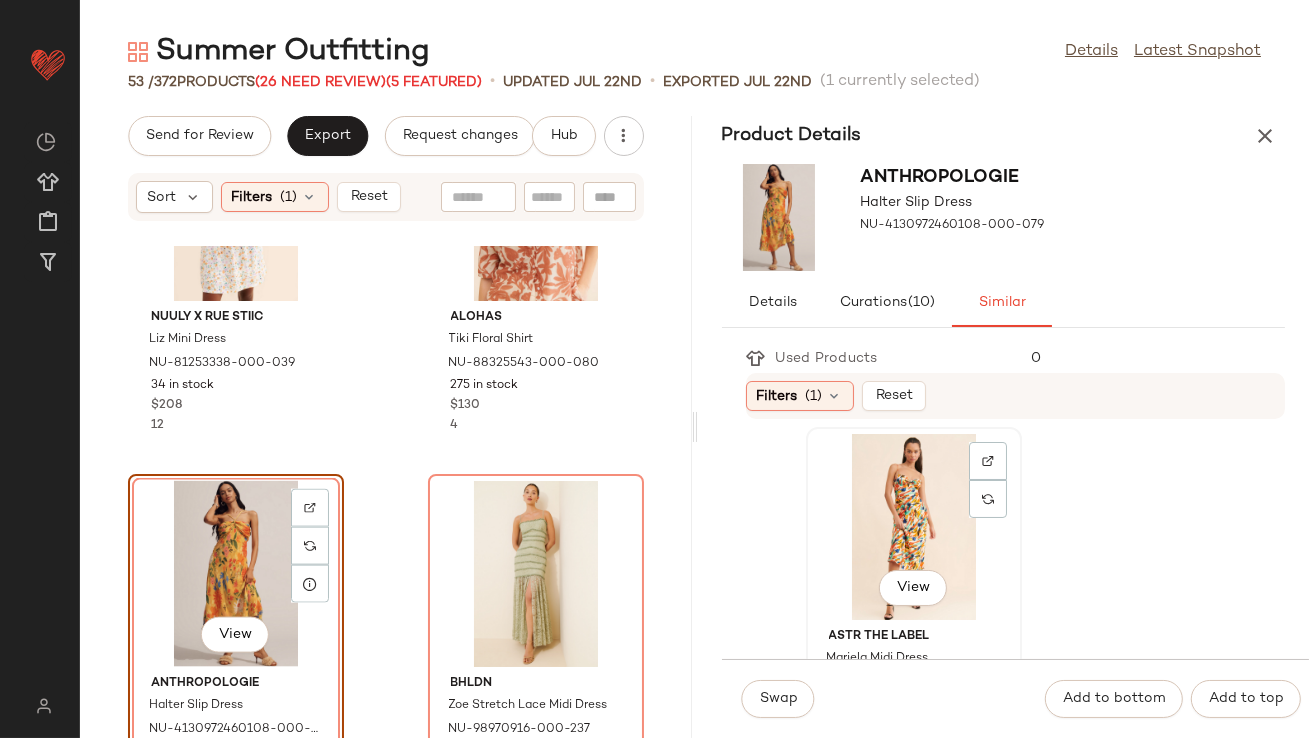 click on "View" 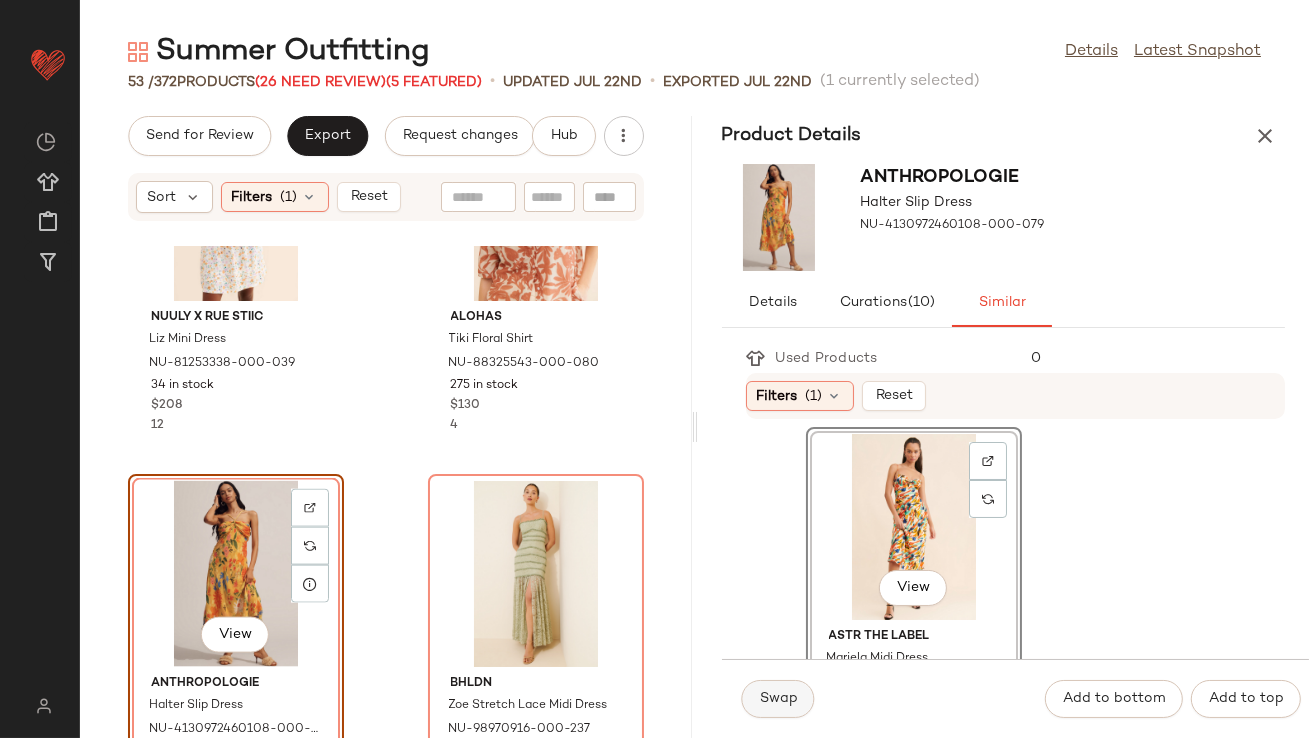 click on "Swap" at bounding box center (778, 699) 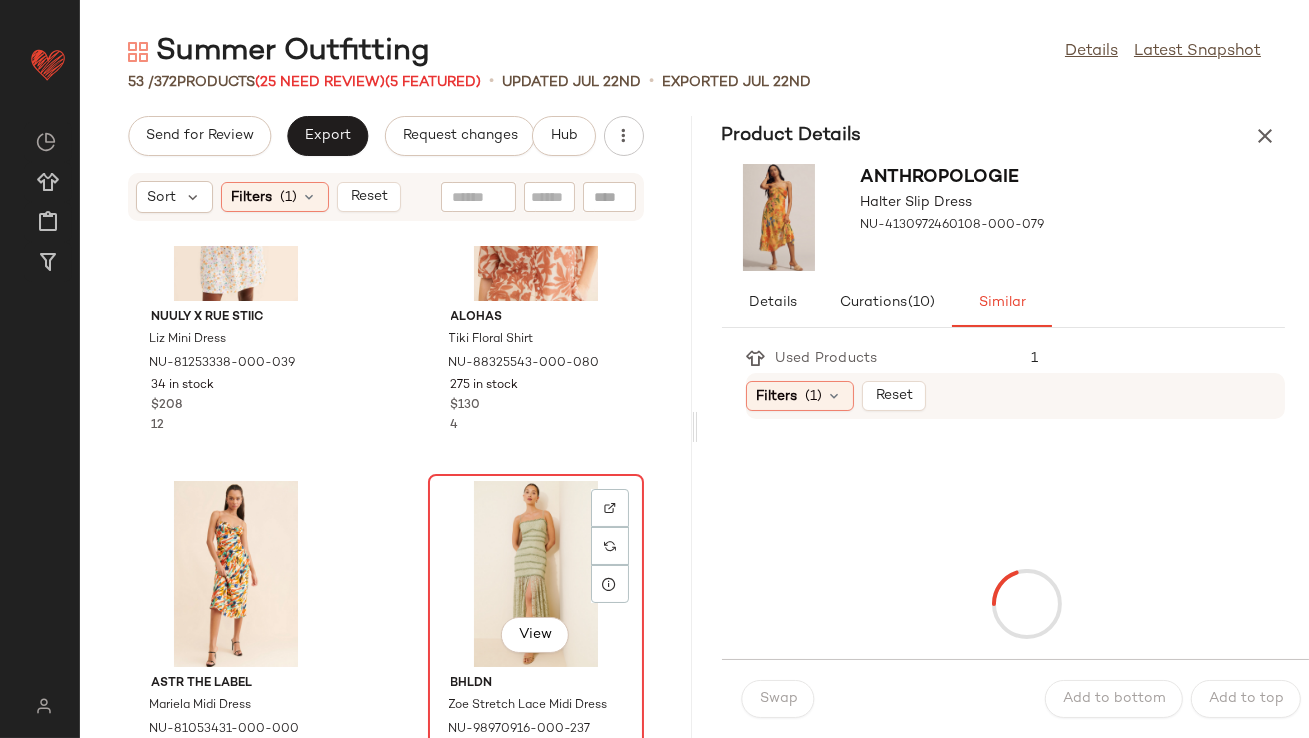 click on "View" 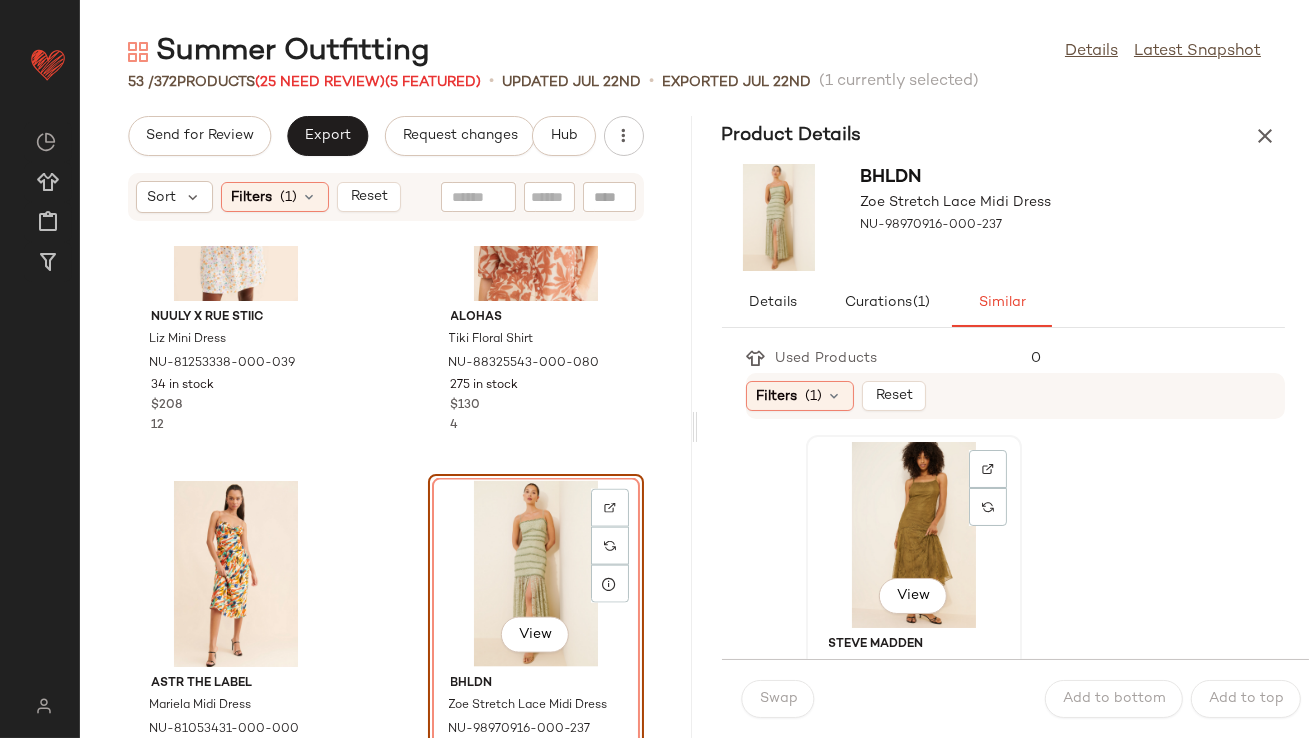 click on "View" 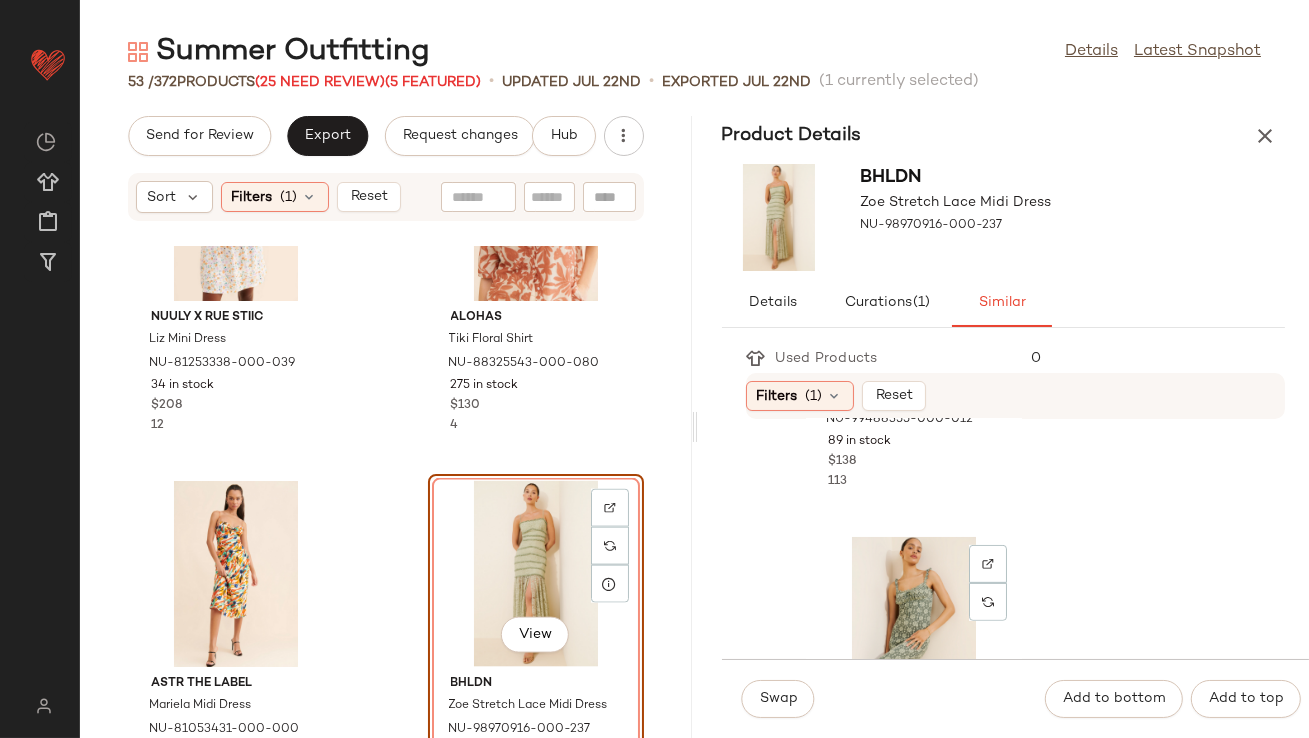 scroll, scrollTop: 1814, scrollLeft: 0, axis: vertical 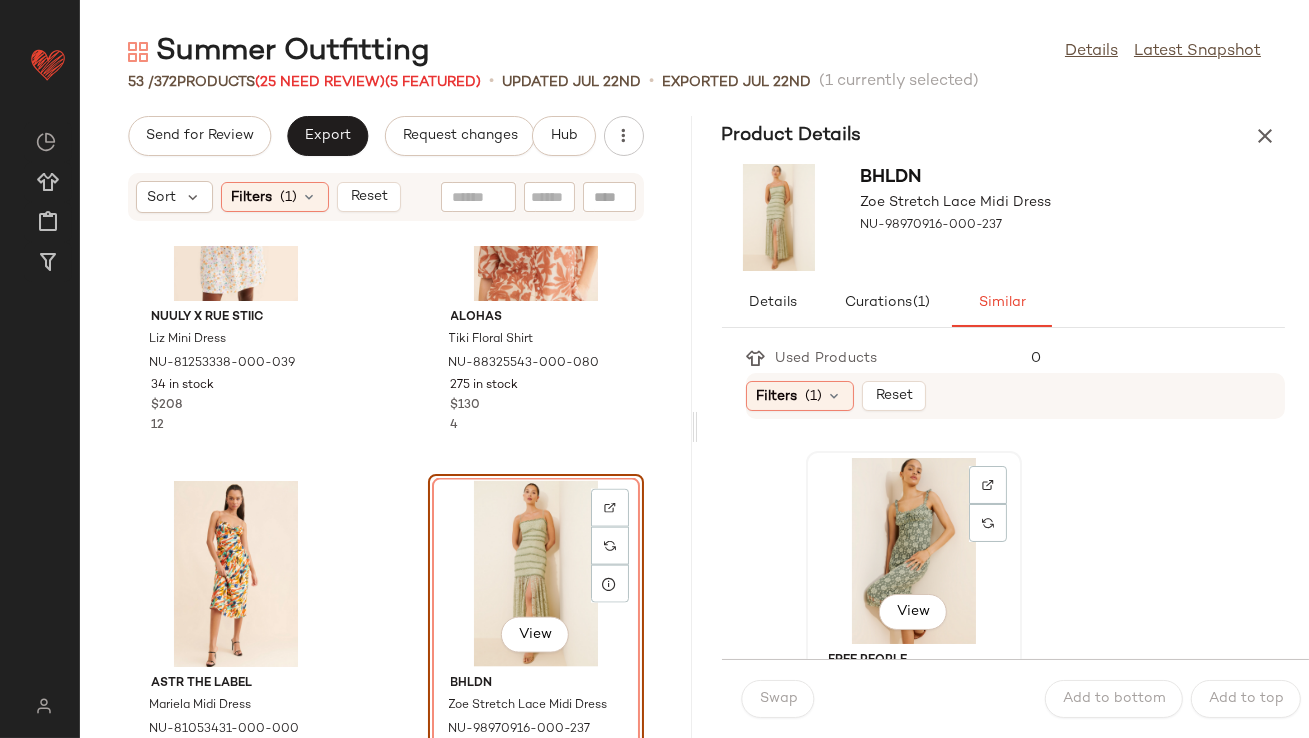 click on "View" 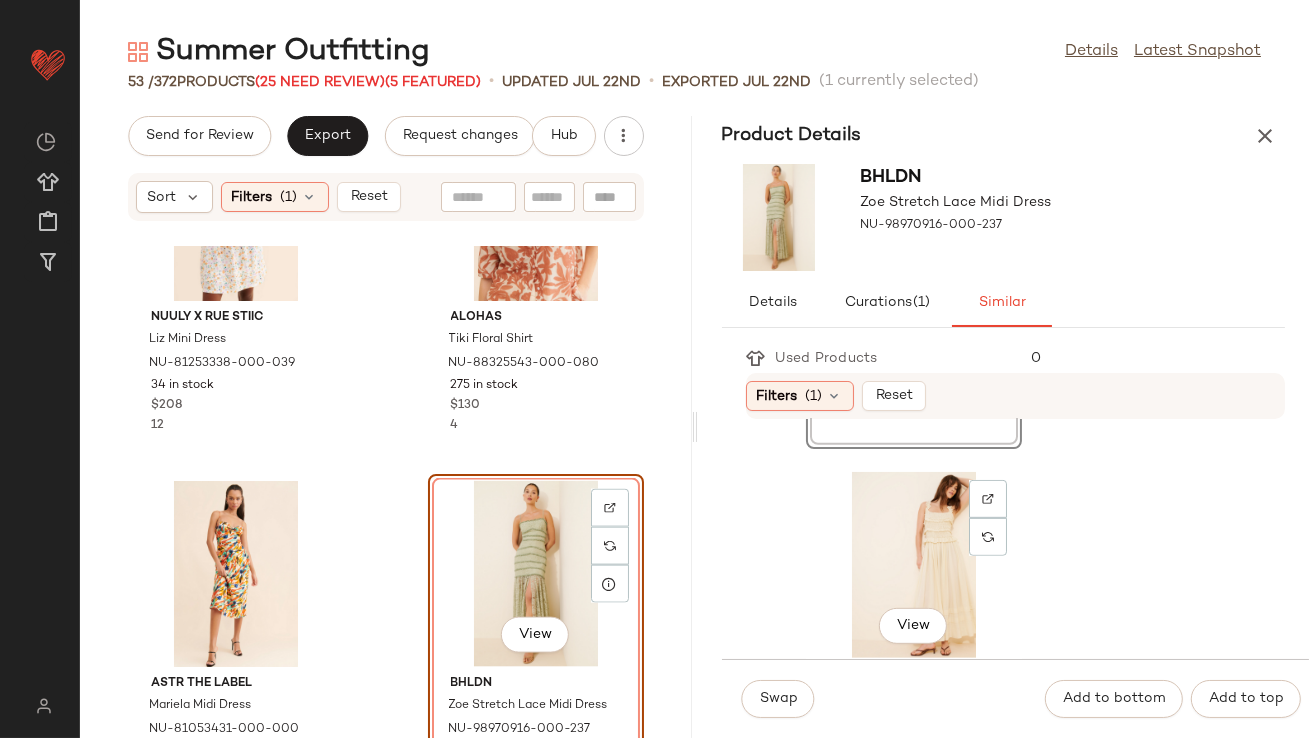 scroll, scrollTop: 2225, scrollLeft: 0, axis: vertical 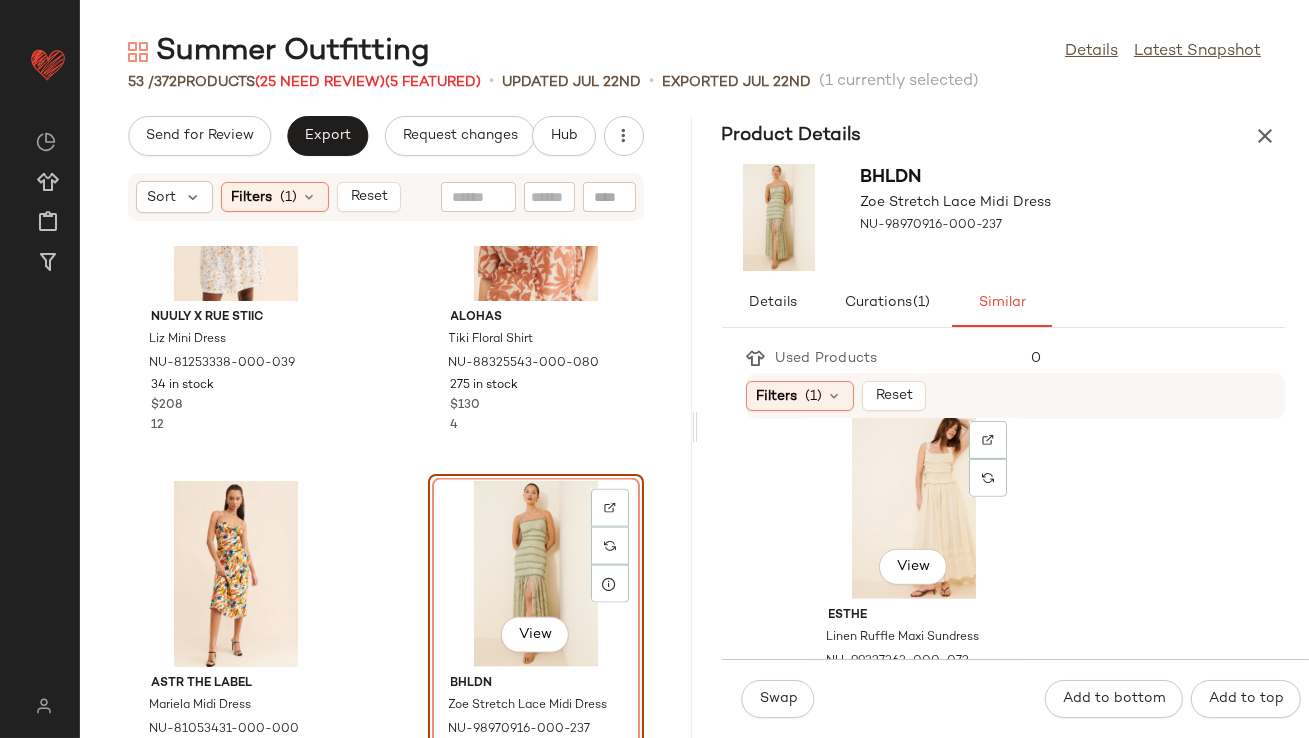 click on "View" 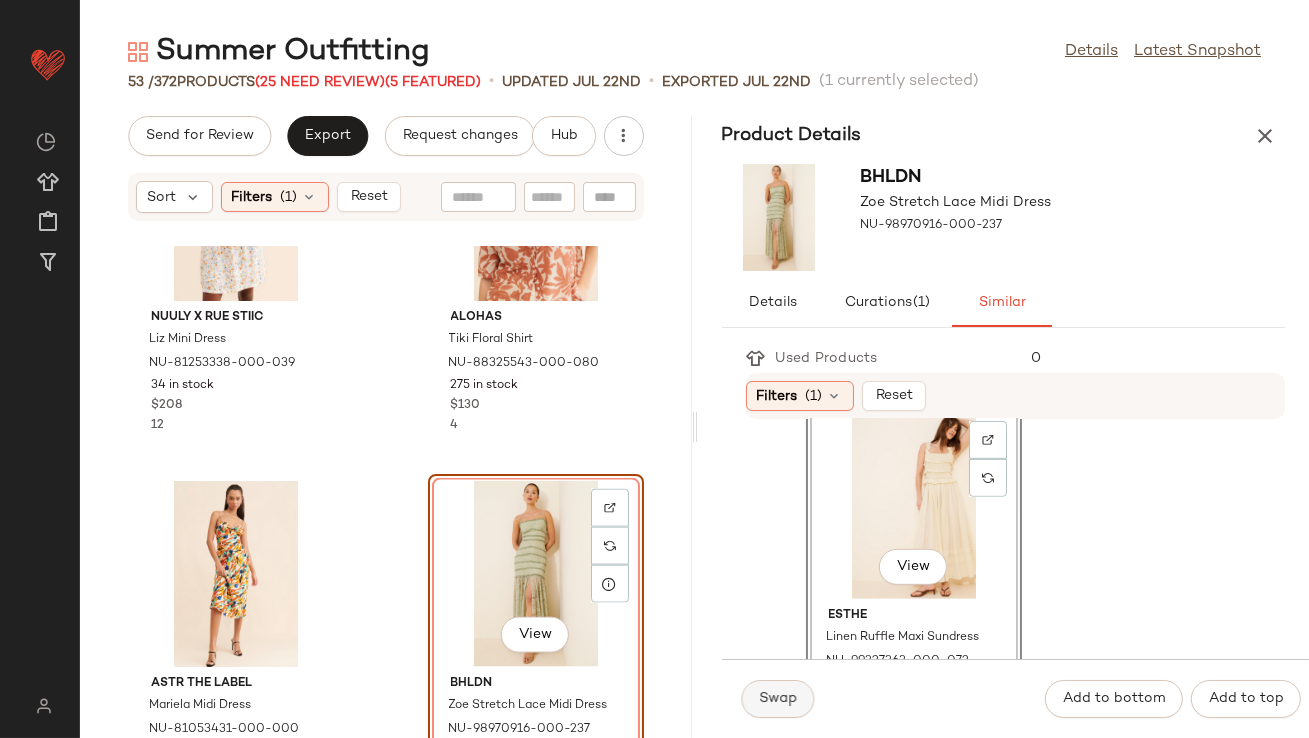 click on "Swap" 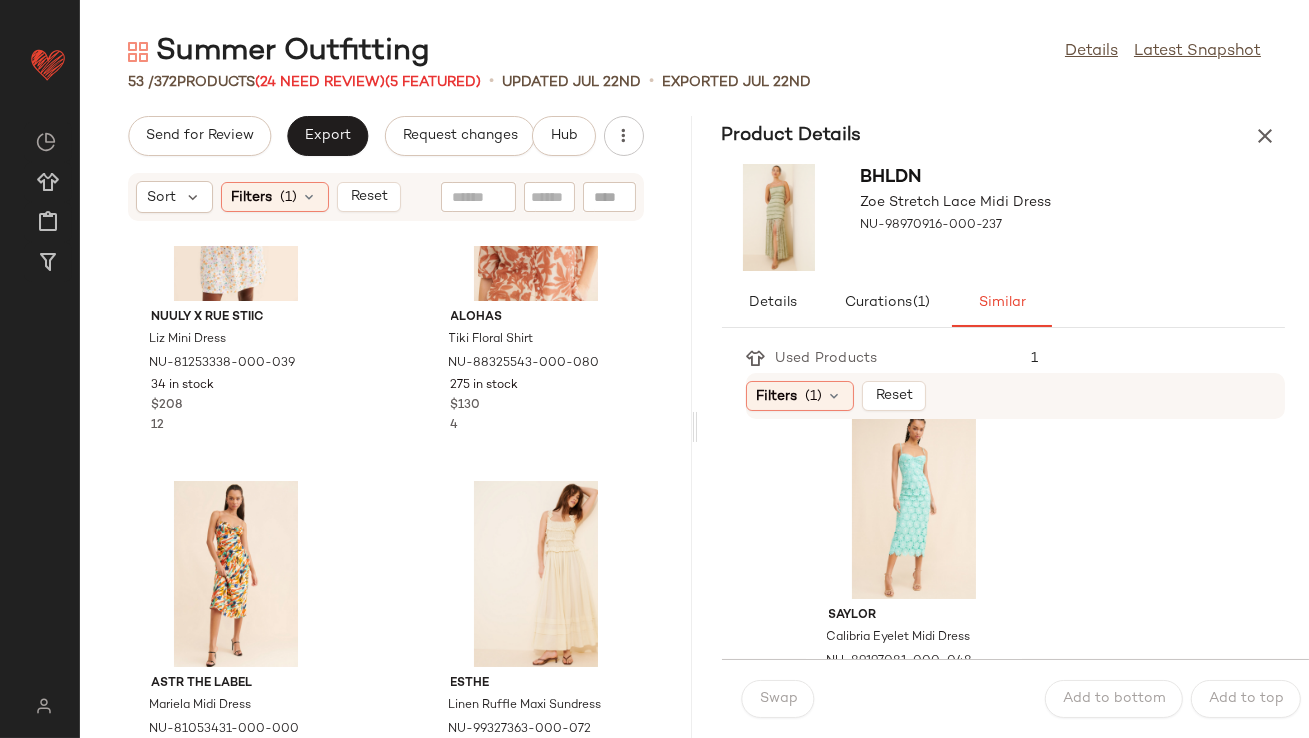 scroll, scrollTop: 5624, scrollLeft: 0, axis: vertical 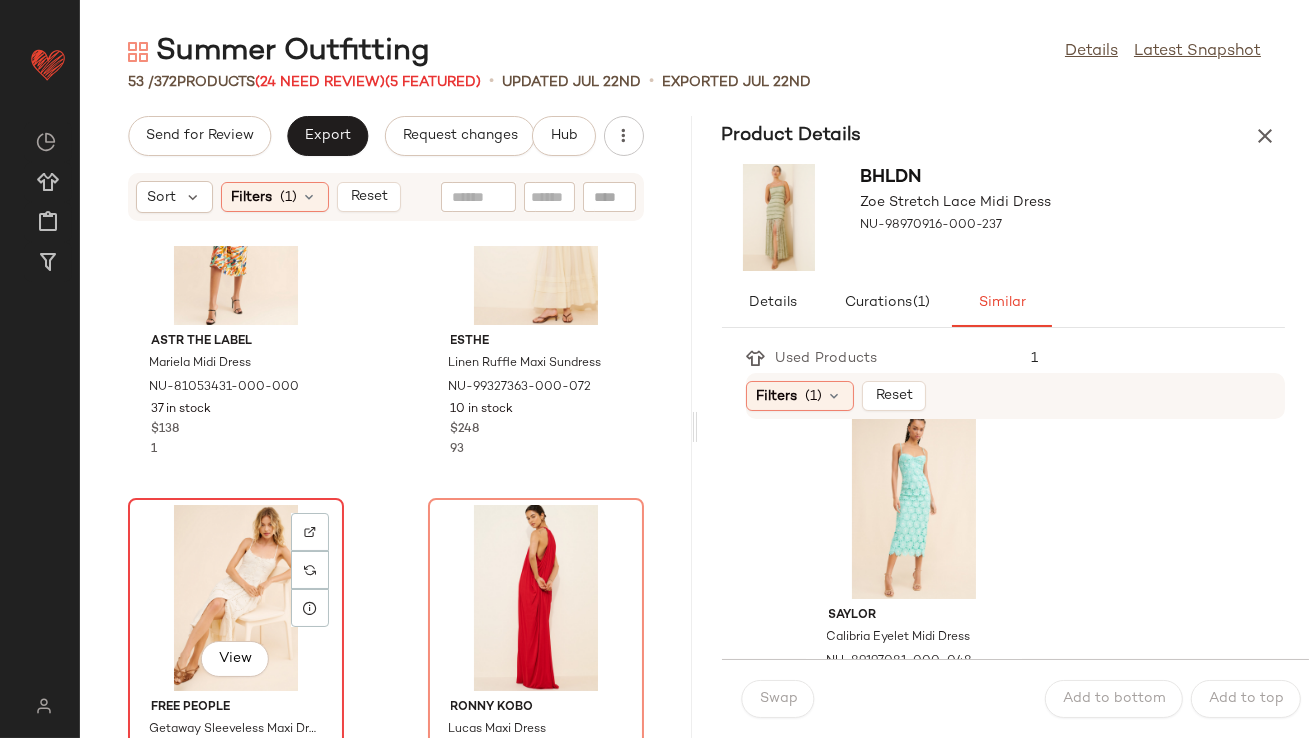 click on "View" 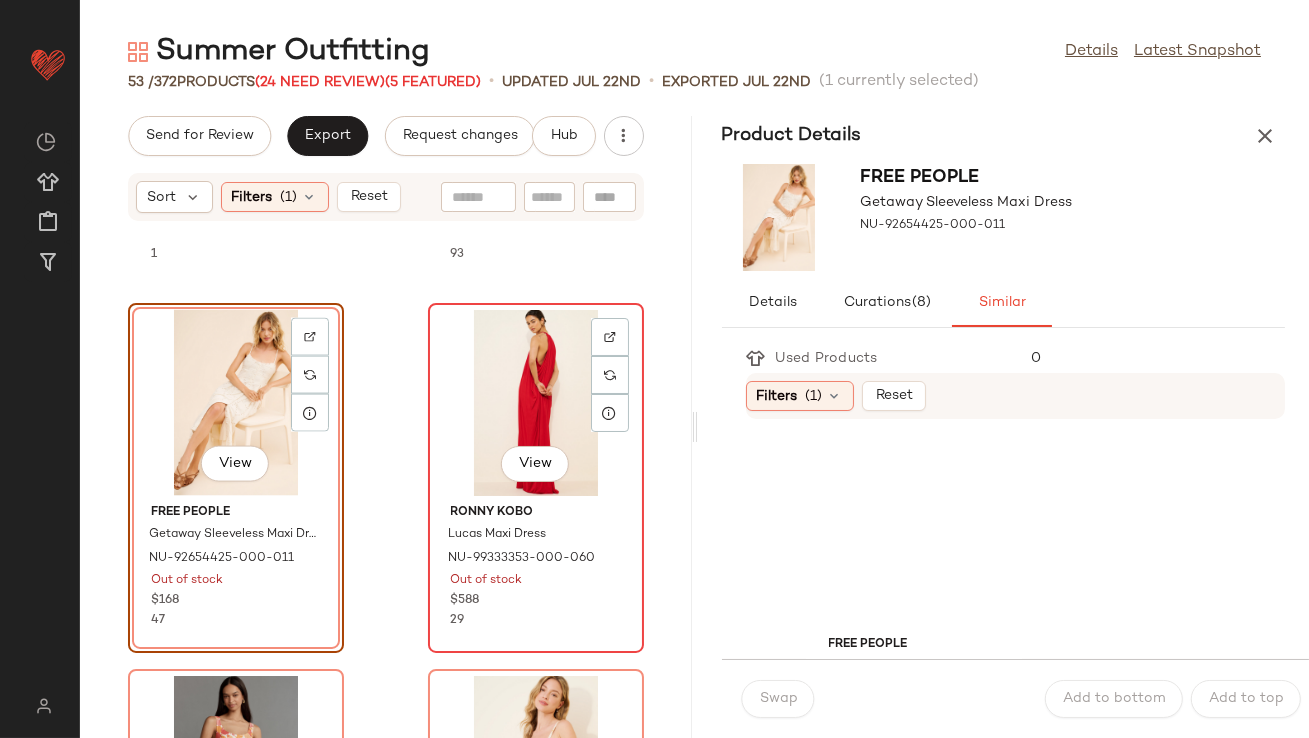 scroll, scrollTop: 5854, scrollLeft: 0, axis: vertical 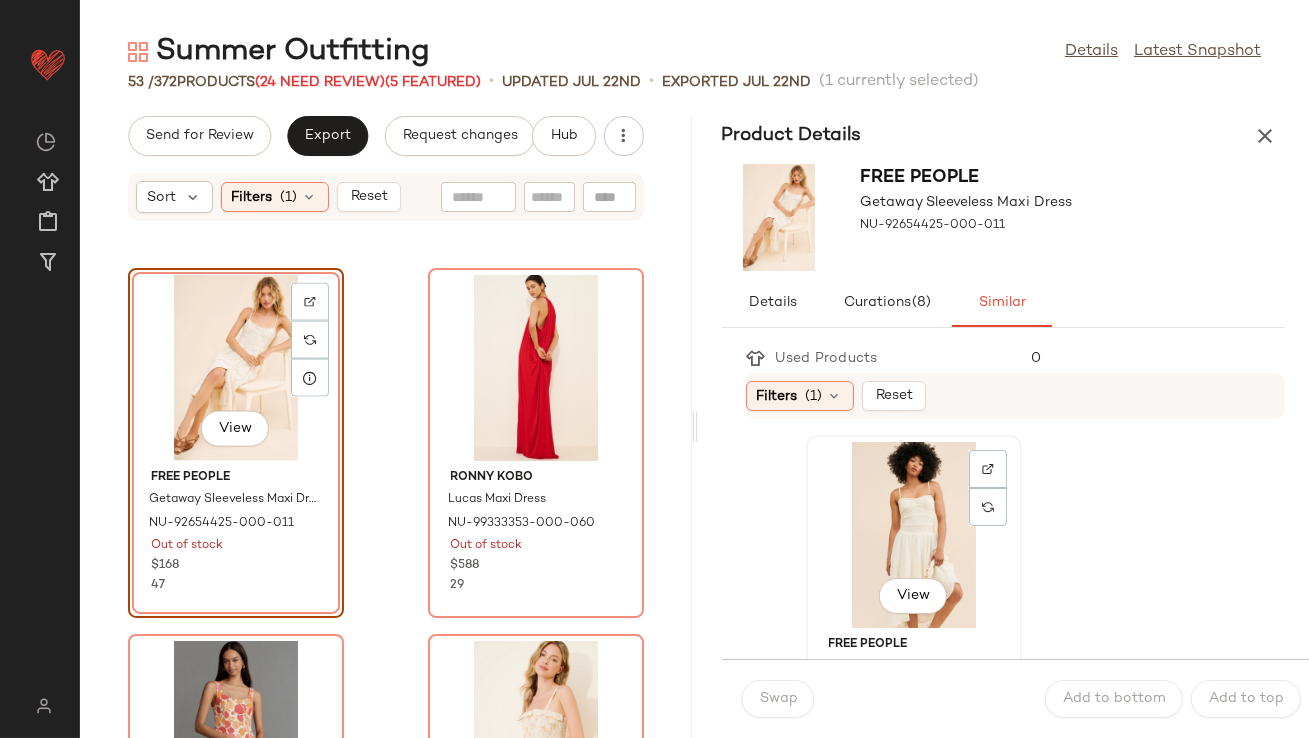 click on "View" 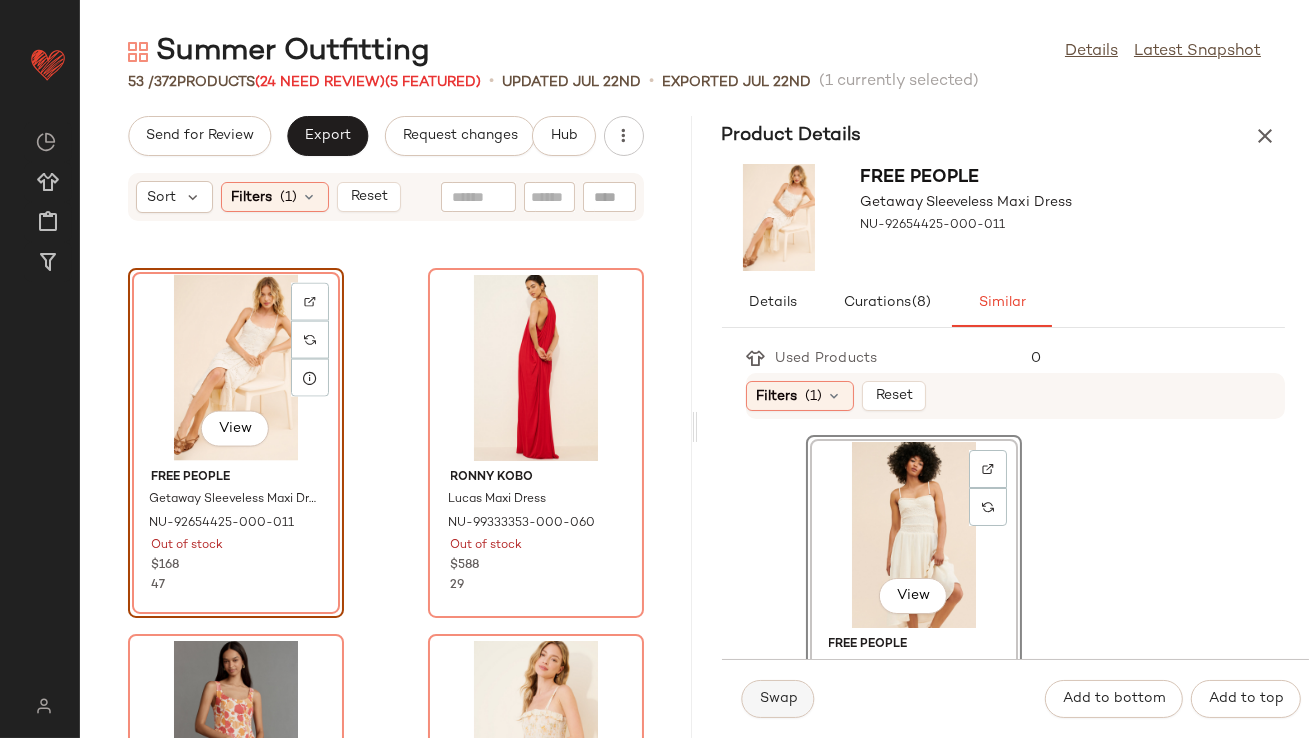click on "Swap" at bounding box center (778, 699) 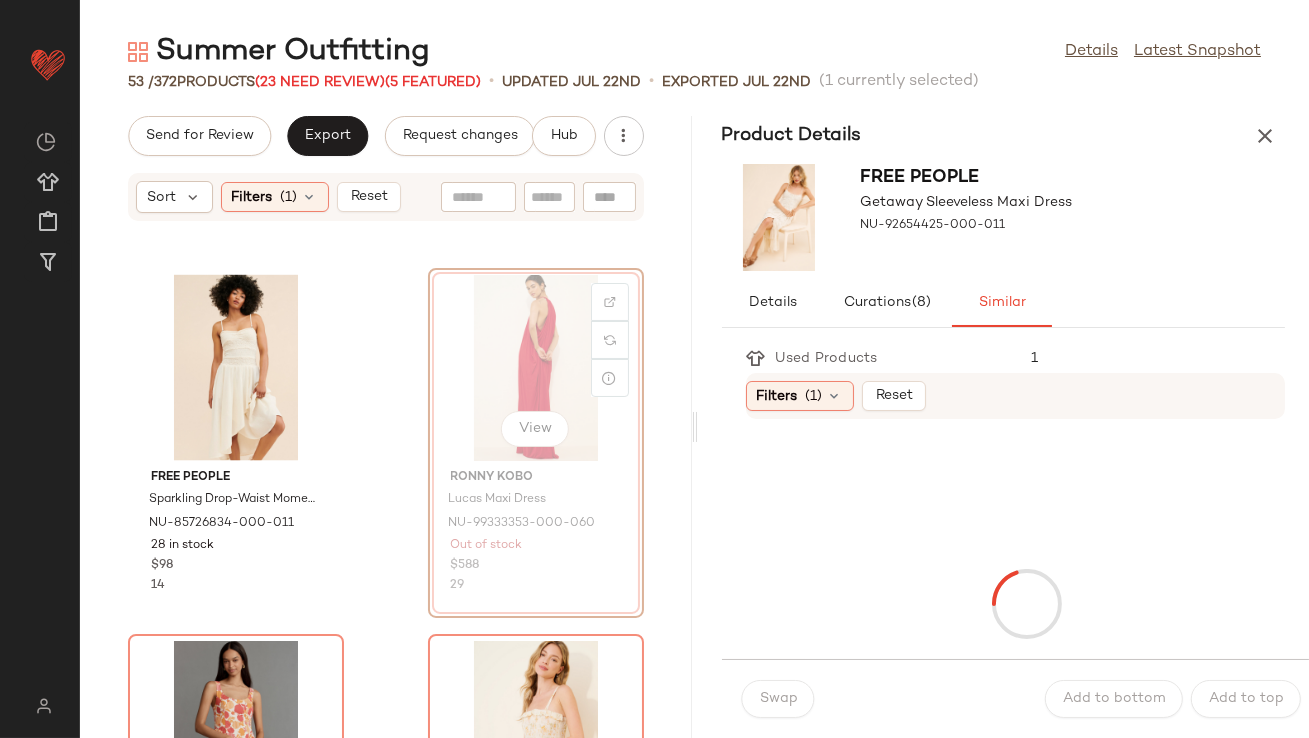 scroll, scrollTop: 5851, scrollLeft: 0, axis: vertical 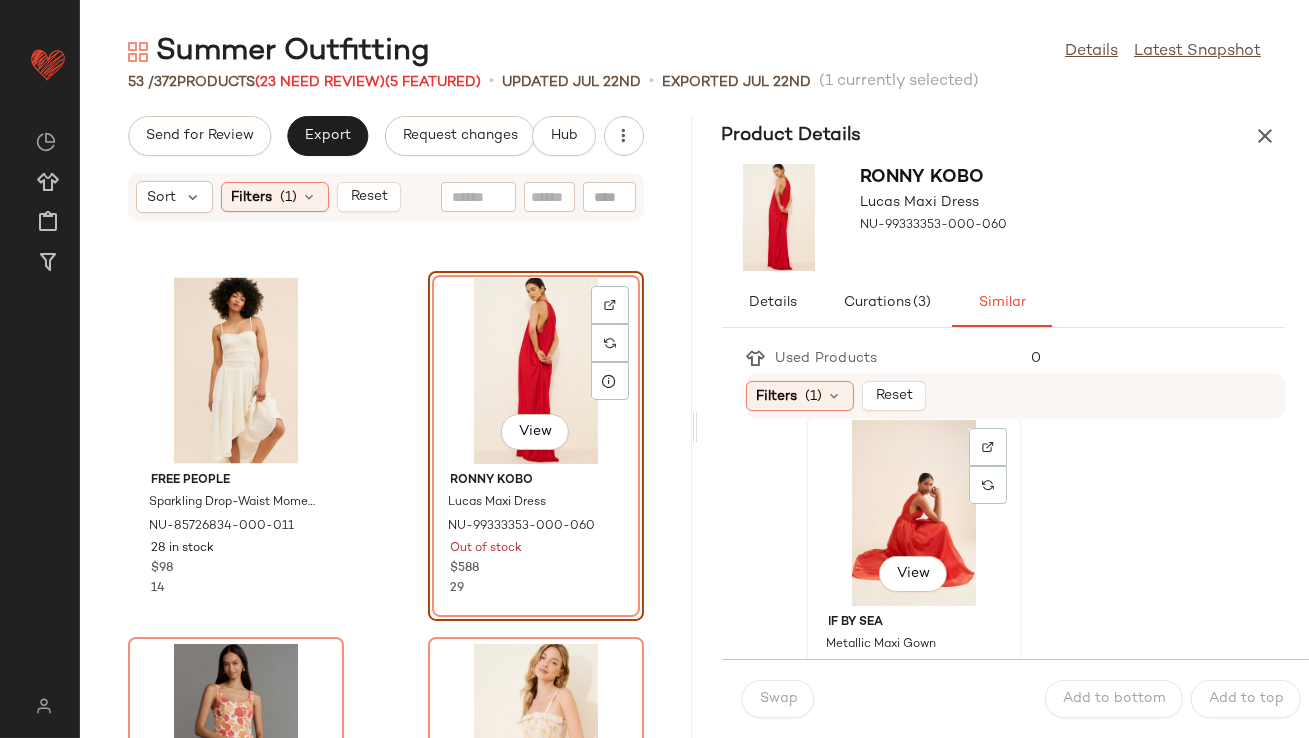 click on "View" 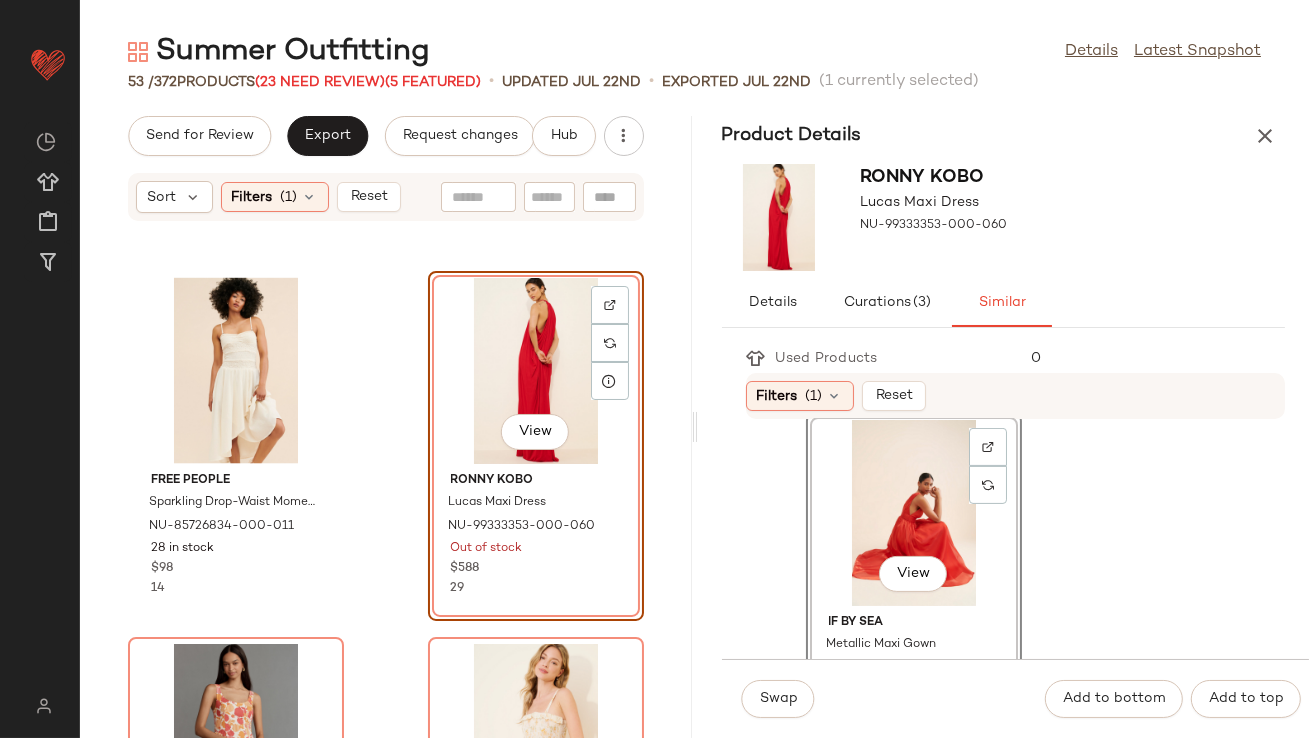 click on "Swap   Add to bottom   Add to top" at bounding box center (1016, 698) 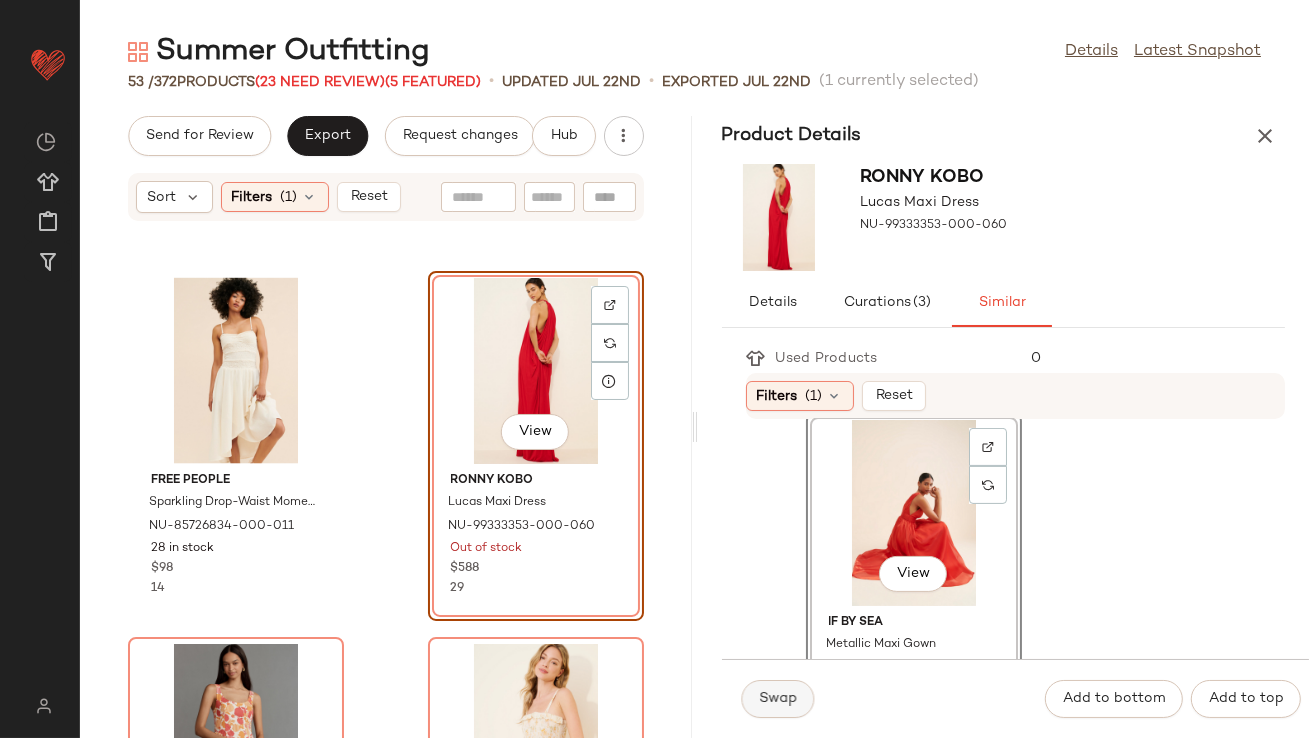 click on "Swap" 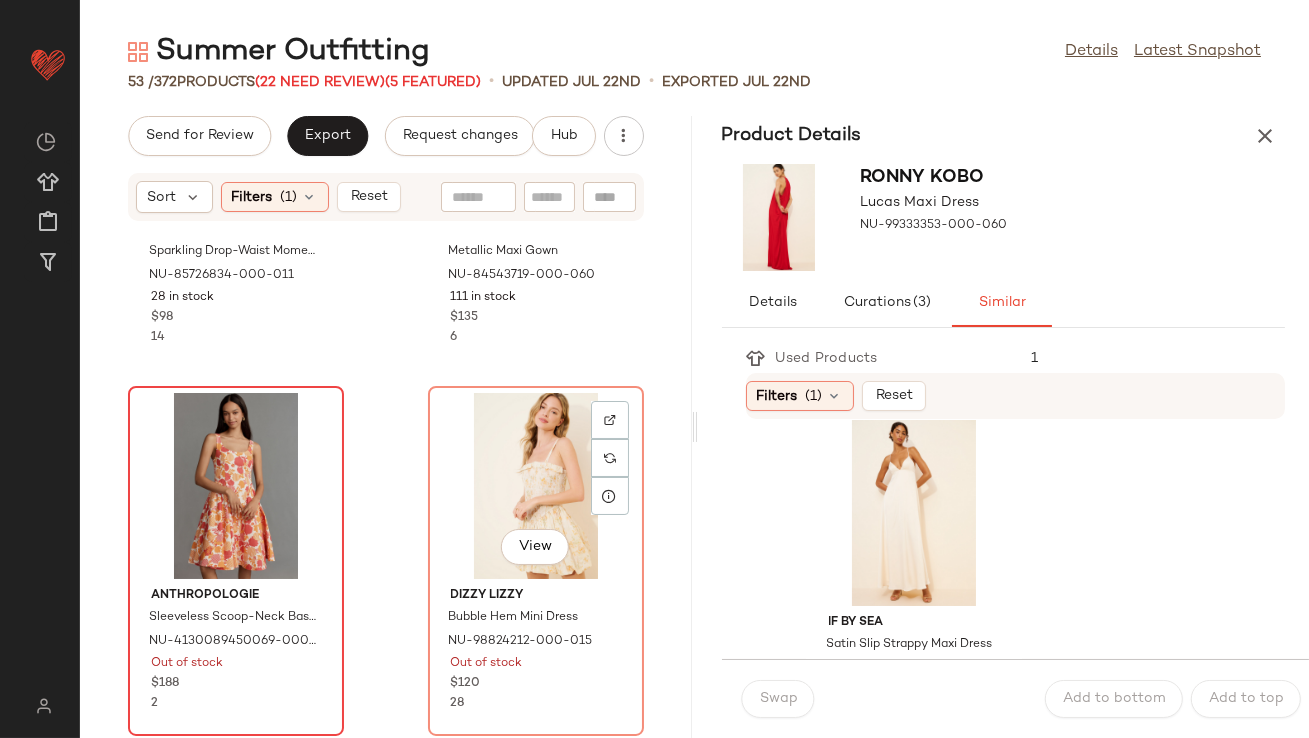 scroll, scrollTop: 6175, scrollLeft: 0, axis: vertical 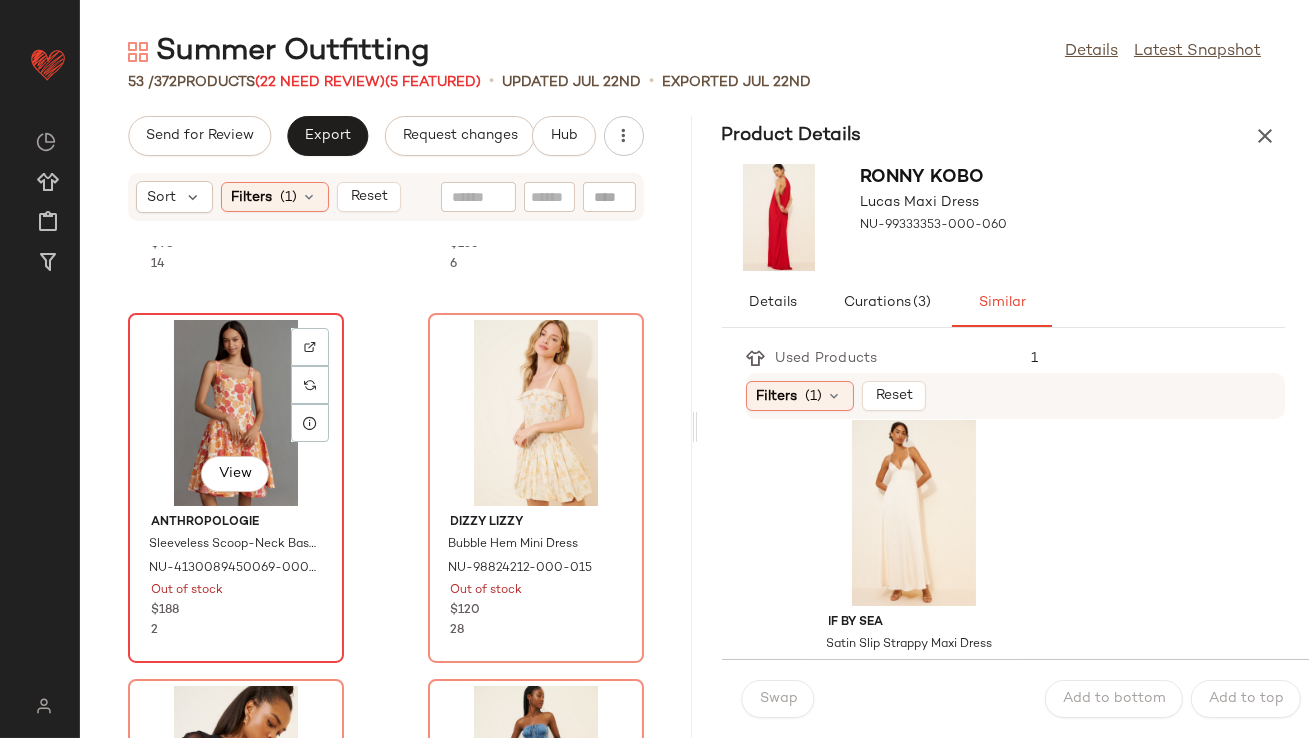 click on "View" 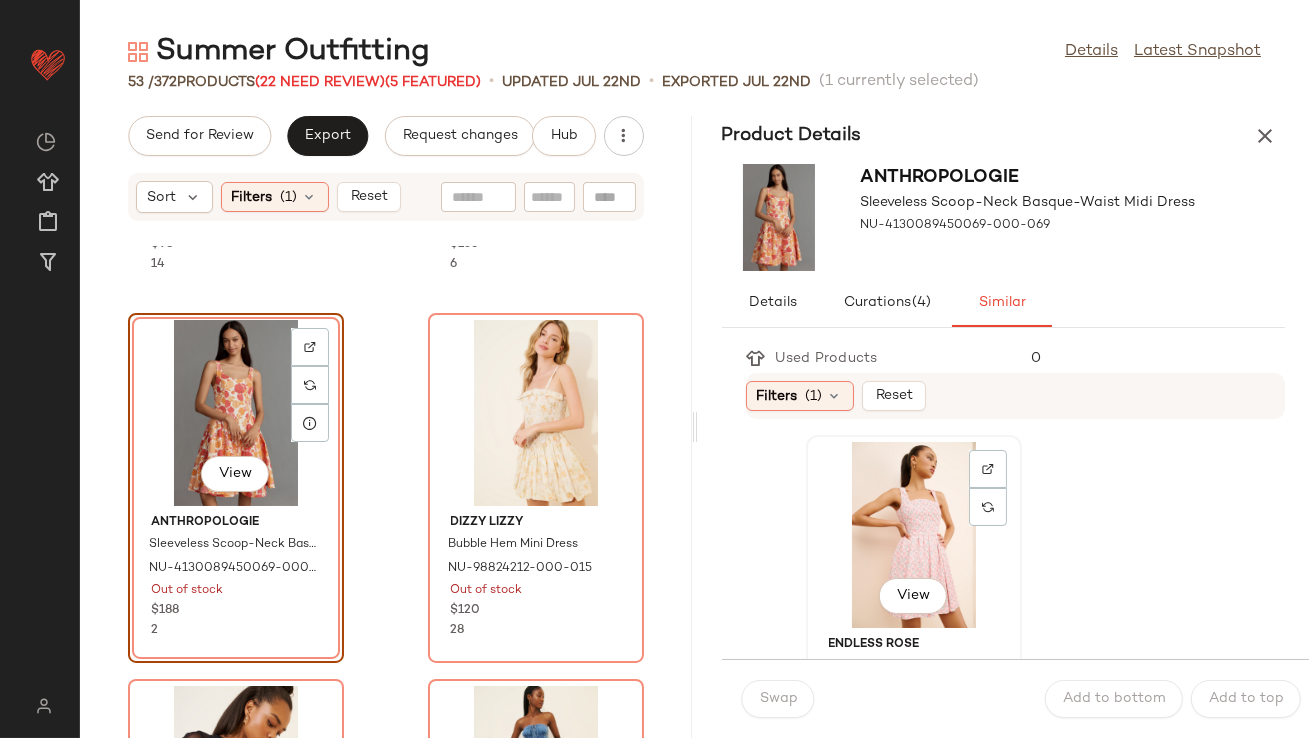 click on "View" 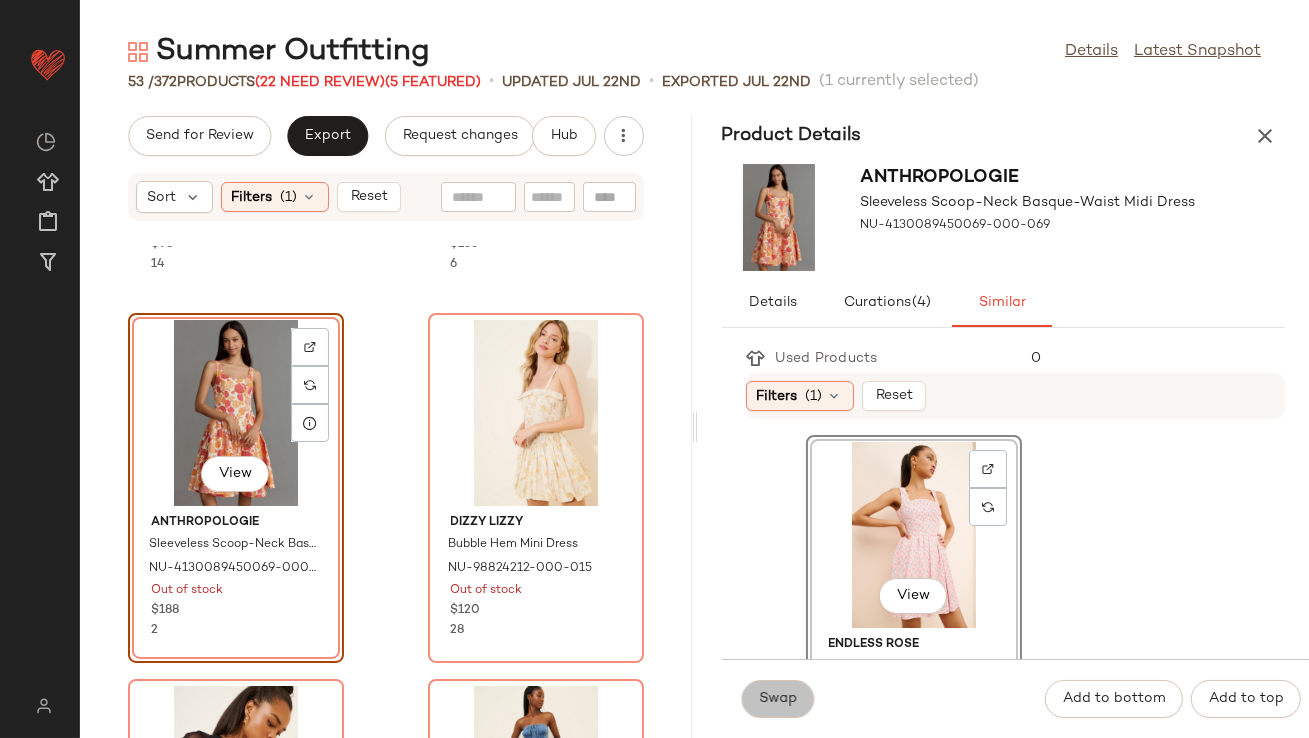 click on "Swap" at bounding box center [778, 699] 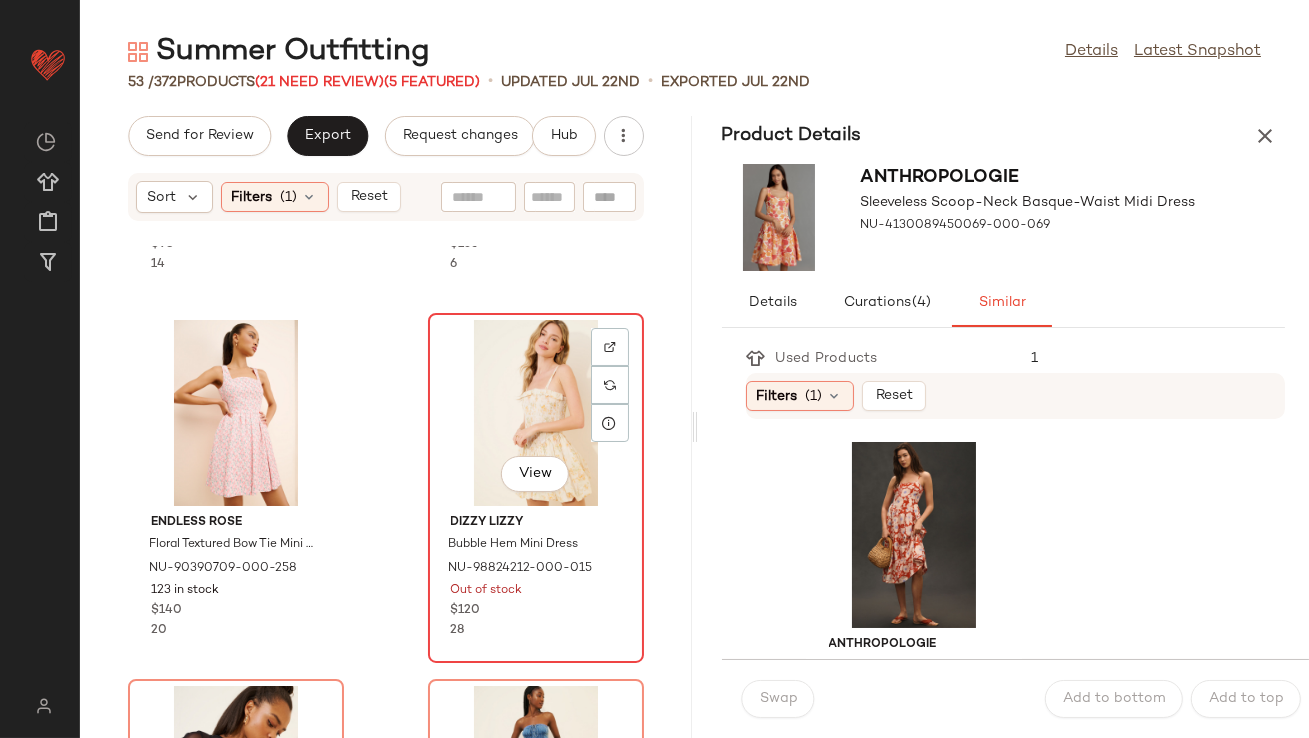 click on "View" 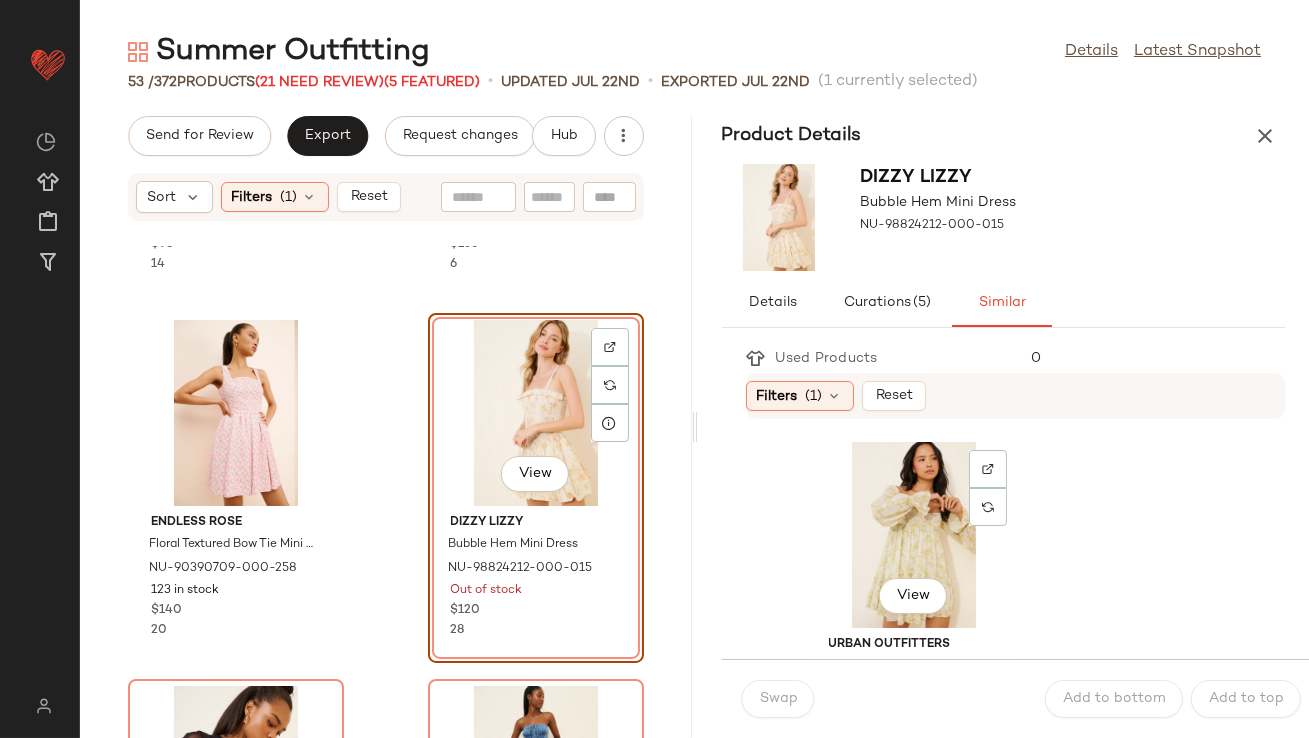 scroll, scrollTop: 90, scrollLeft: 0, axis: vertical 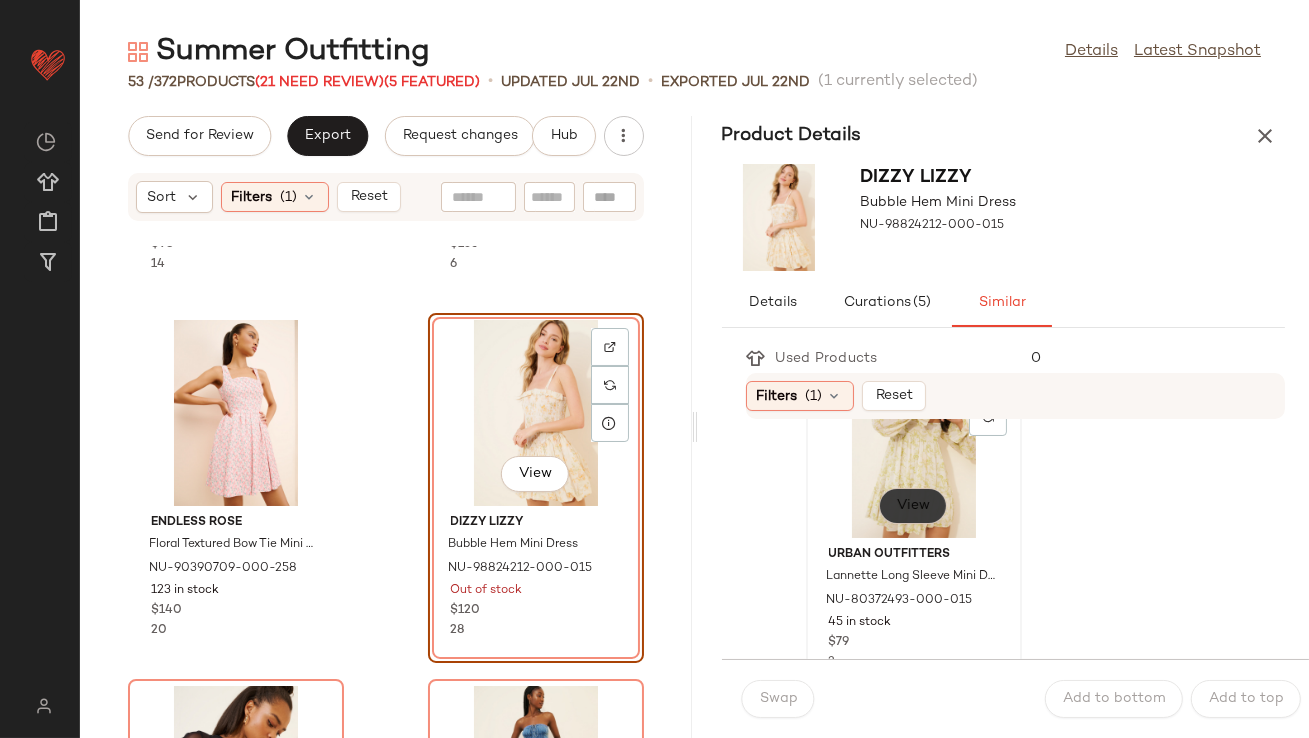click on "View" 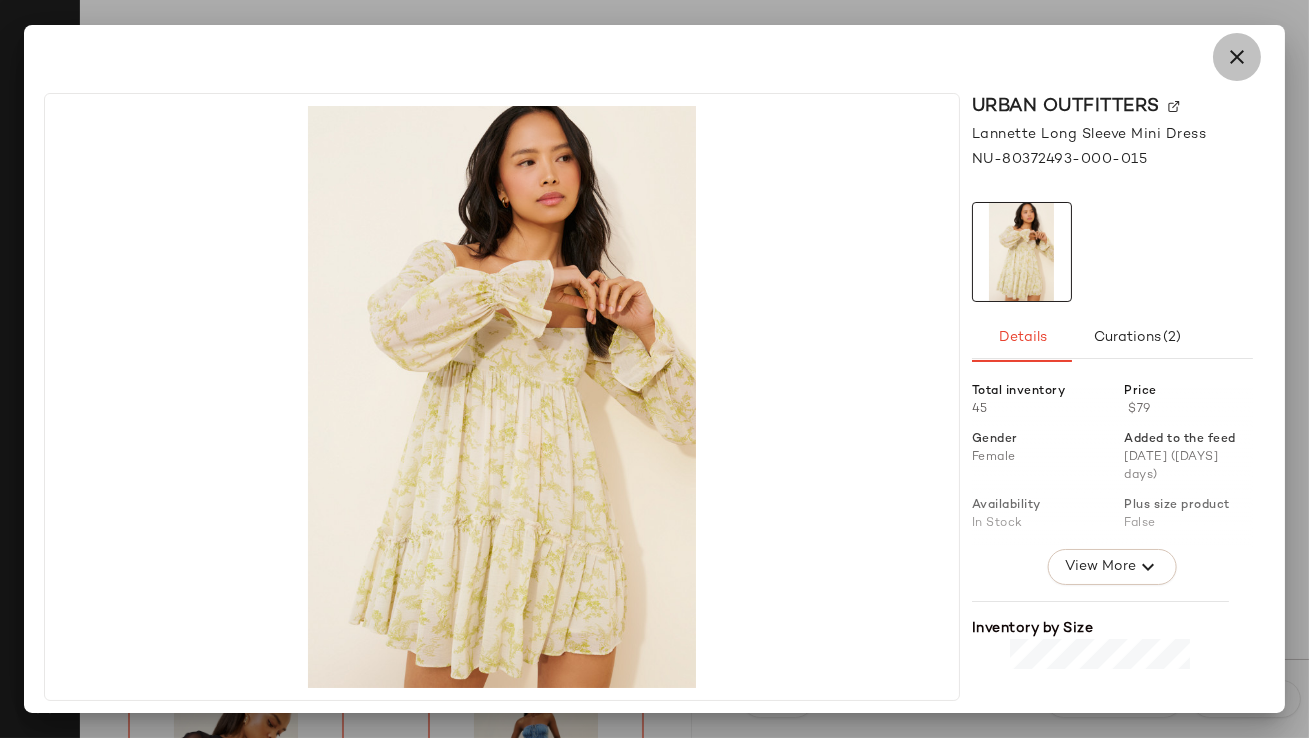 click at bounding box center (1237, 57) 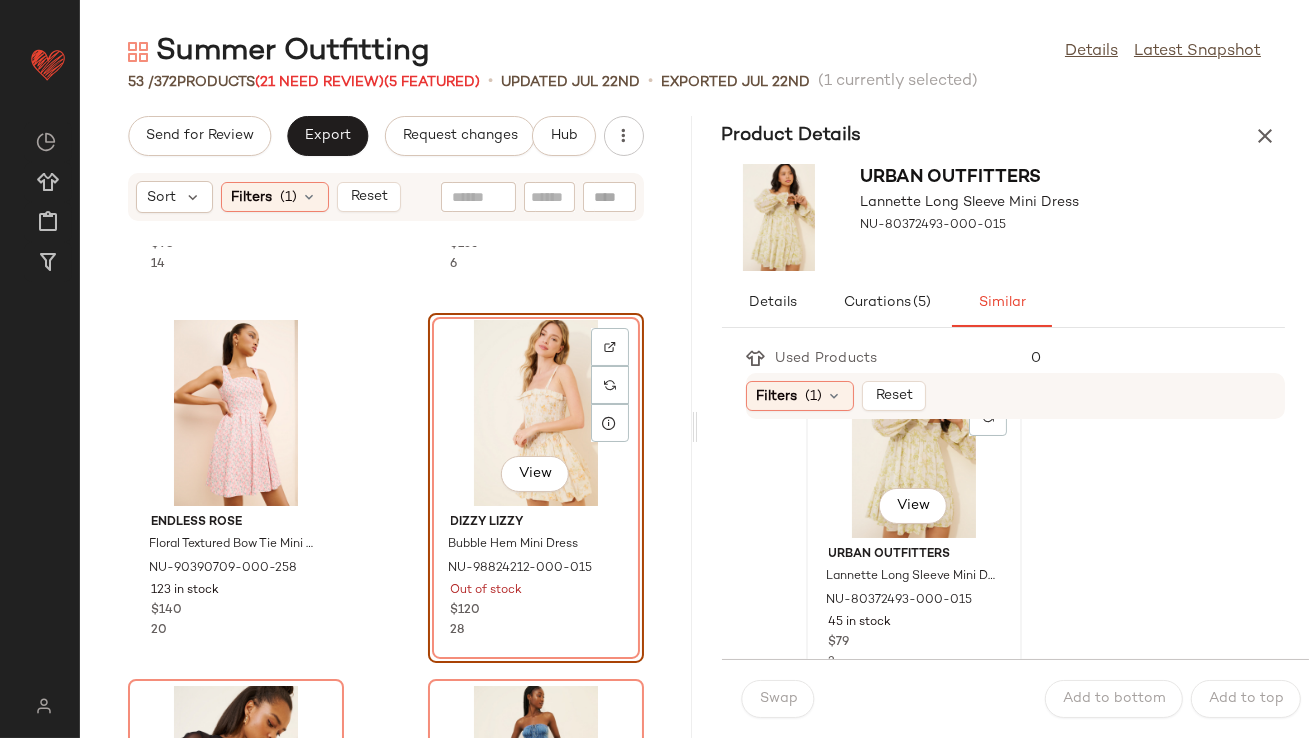 click on "View" 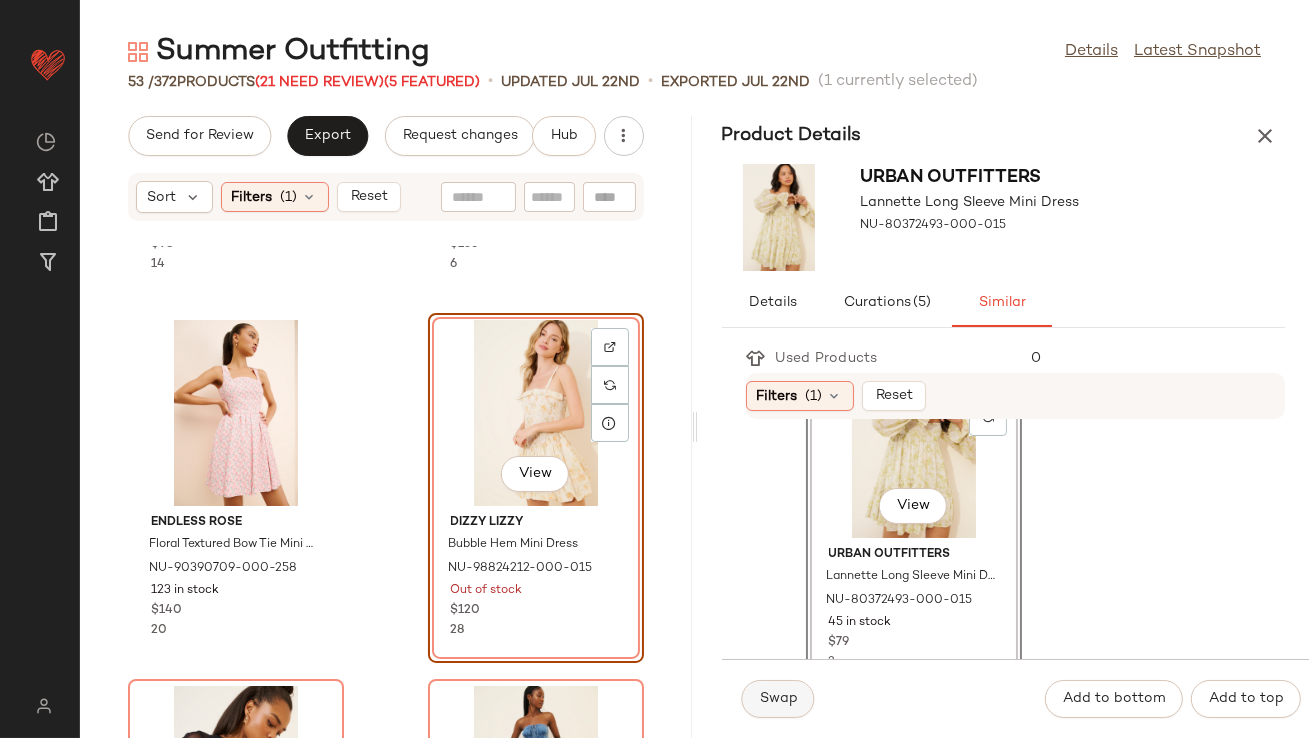 click on "Swap" at bounding box center (778, 699) 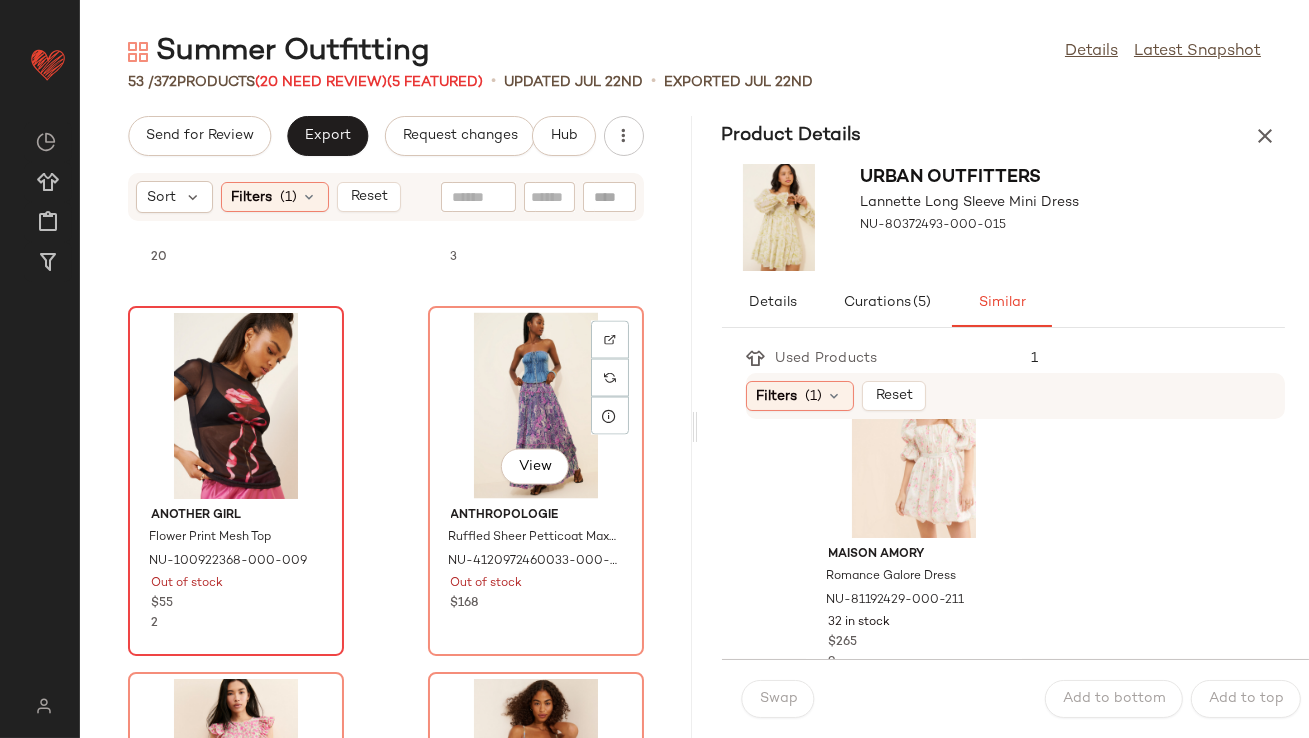 scroll, scrollTop: 6572, scrollLeft: 0, axis: vertical 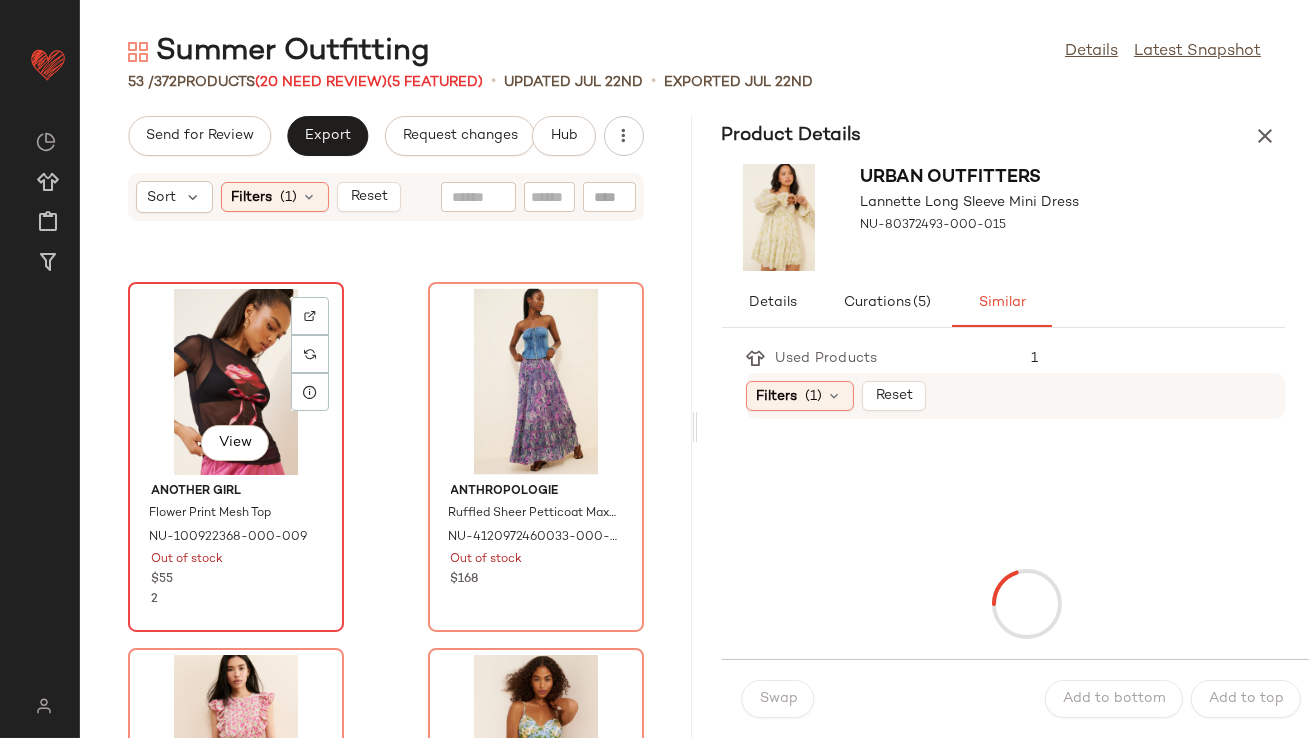 click on "View" 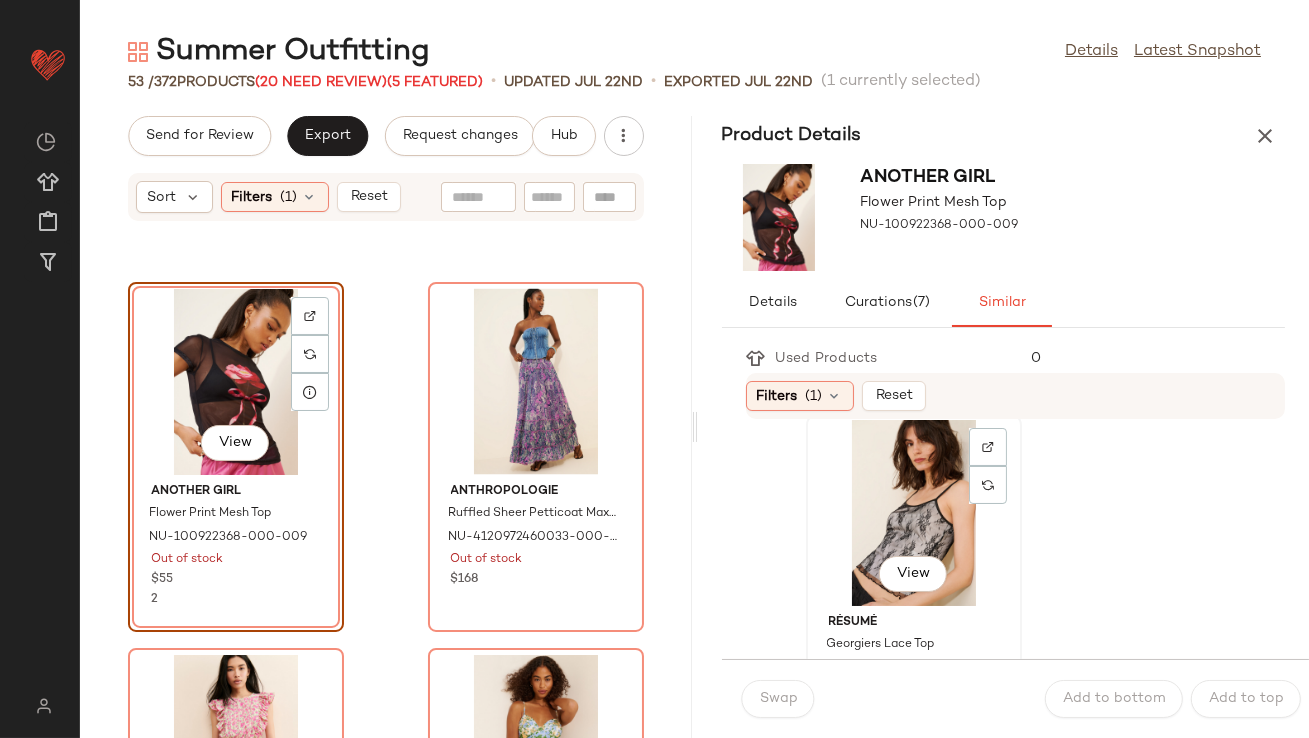 click on "View" 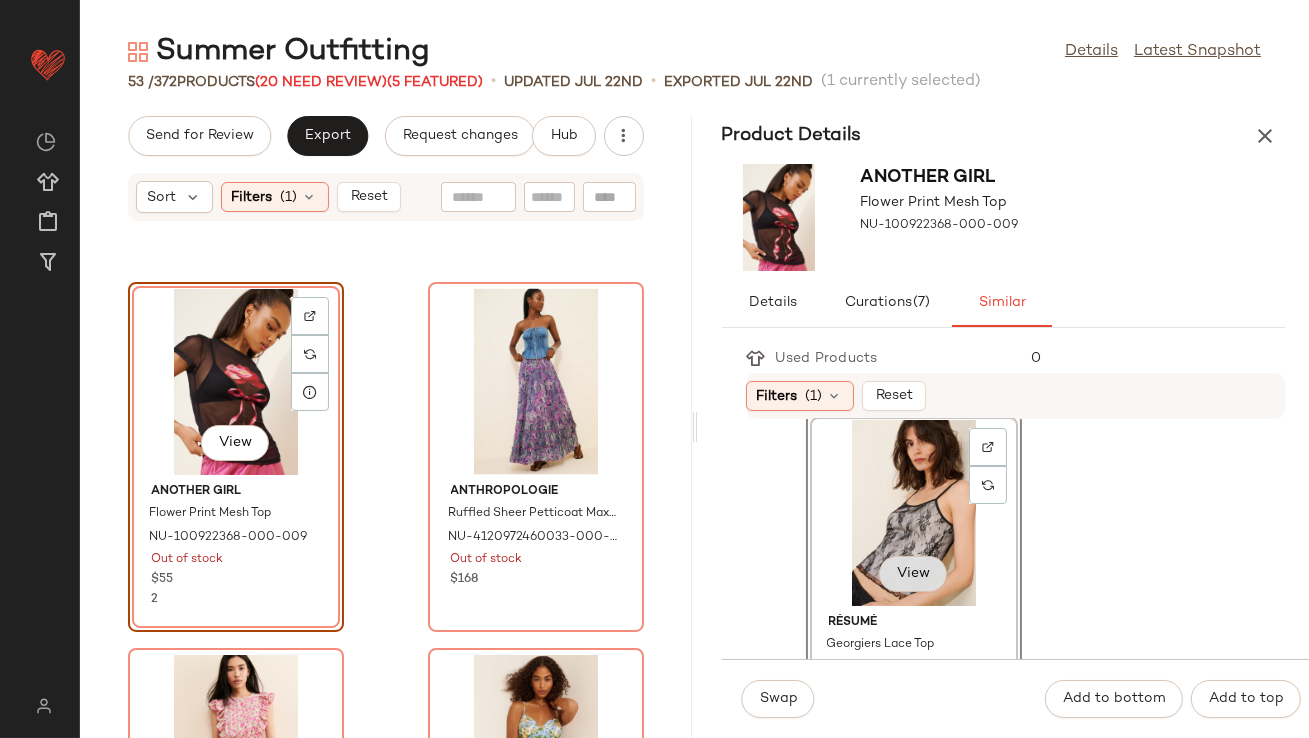 scroll, scrollTop: 453, scrollLeft: 0, axis: vertical 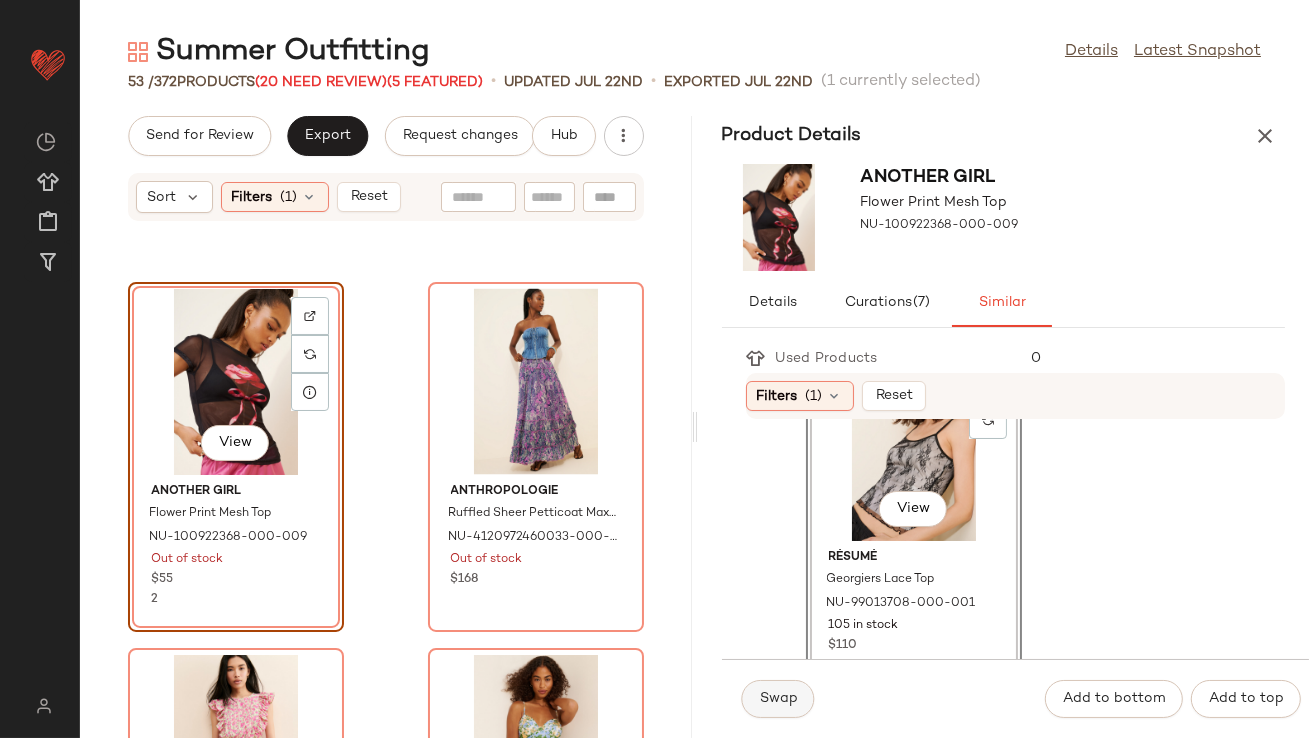 click on "Swap" 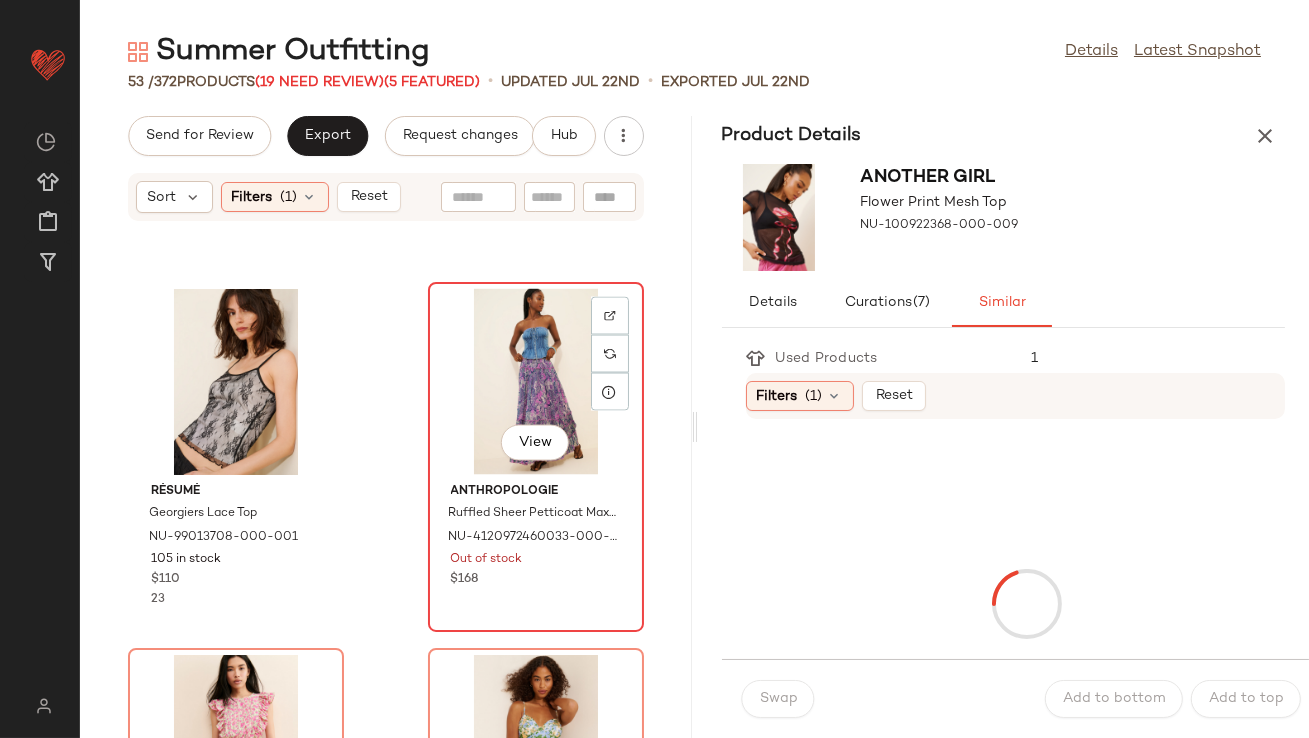 click on "View" 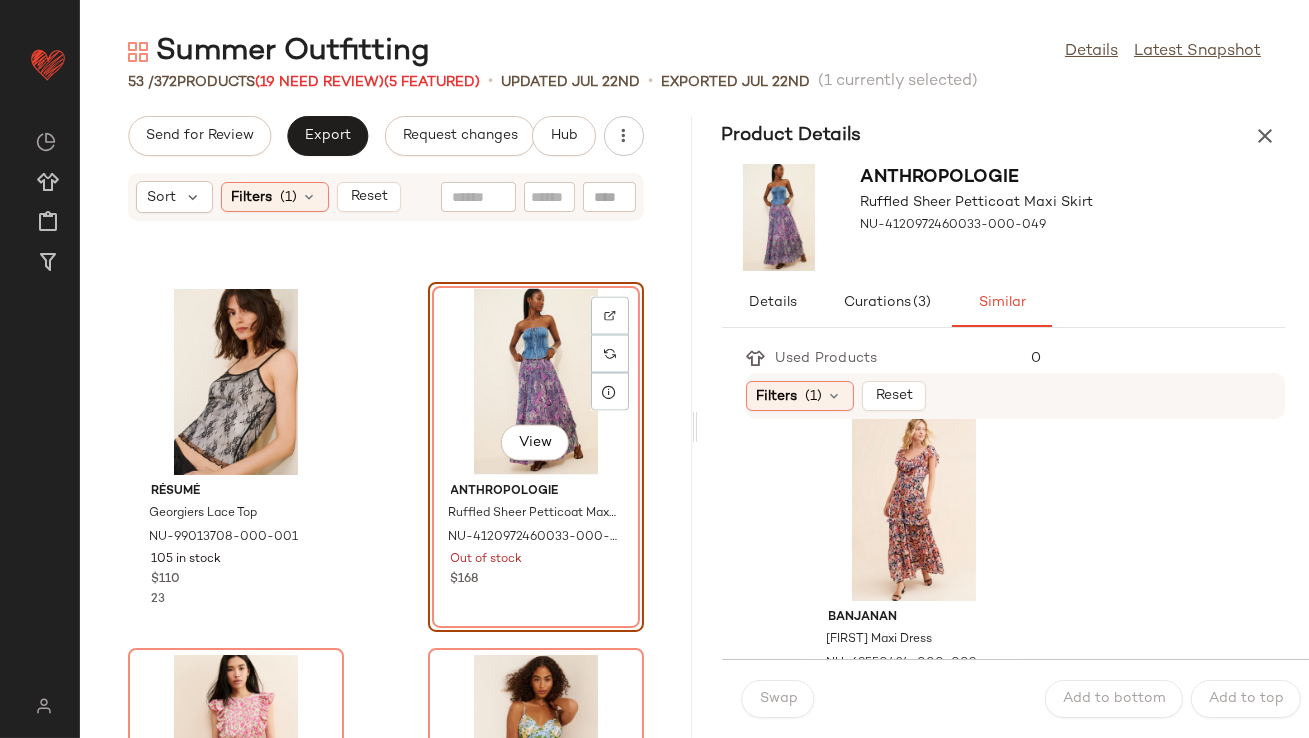 scroll, scrollTop: 761, scrollLeft: 0, axis: vertical 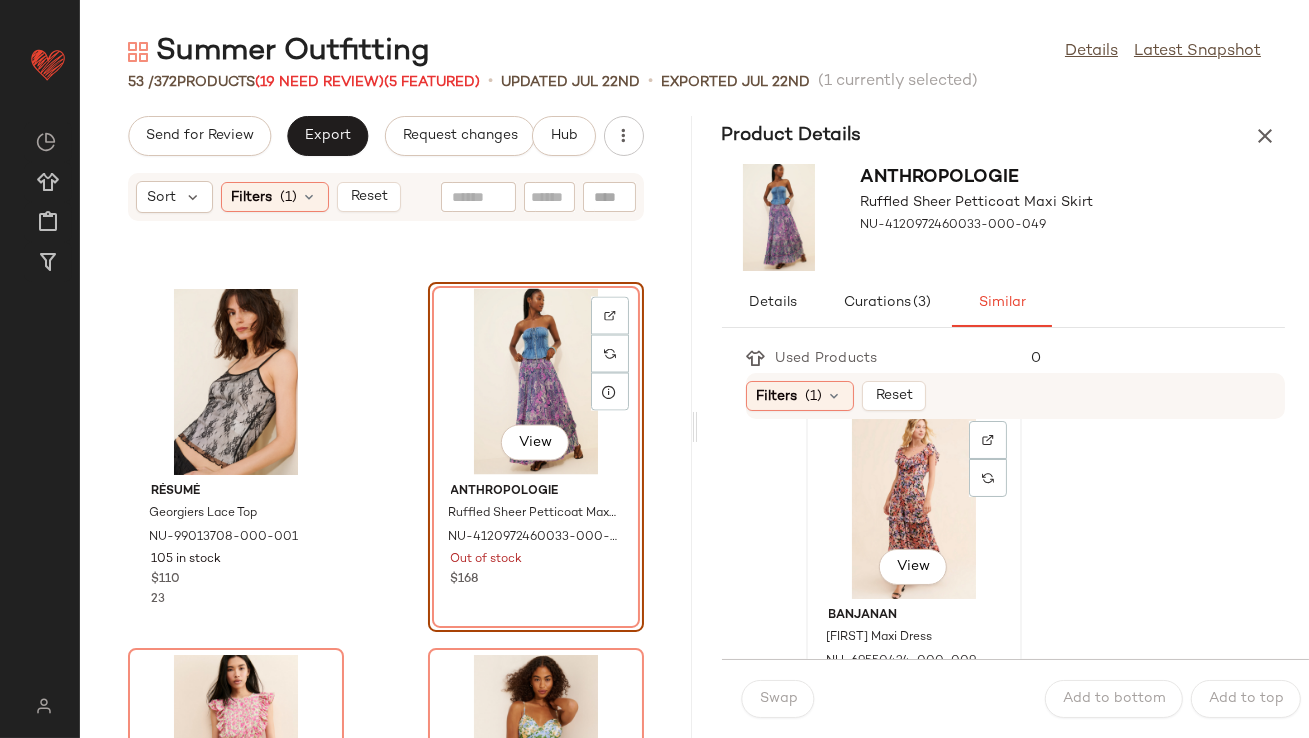 click on "View" 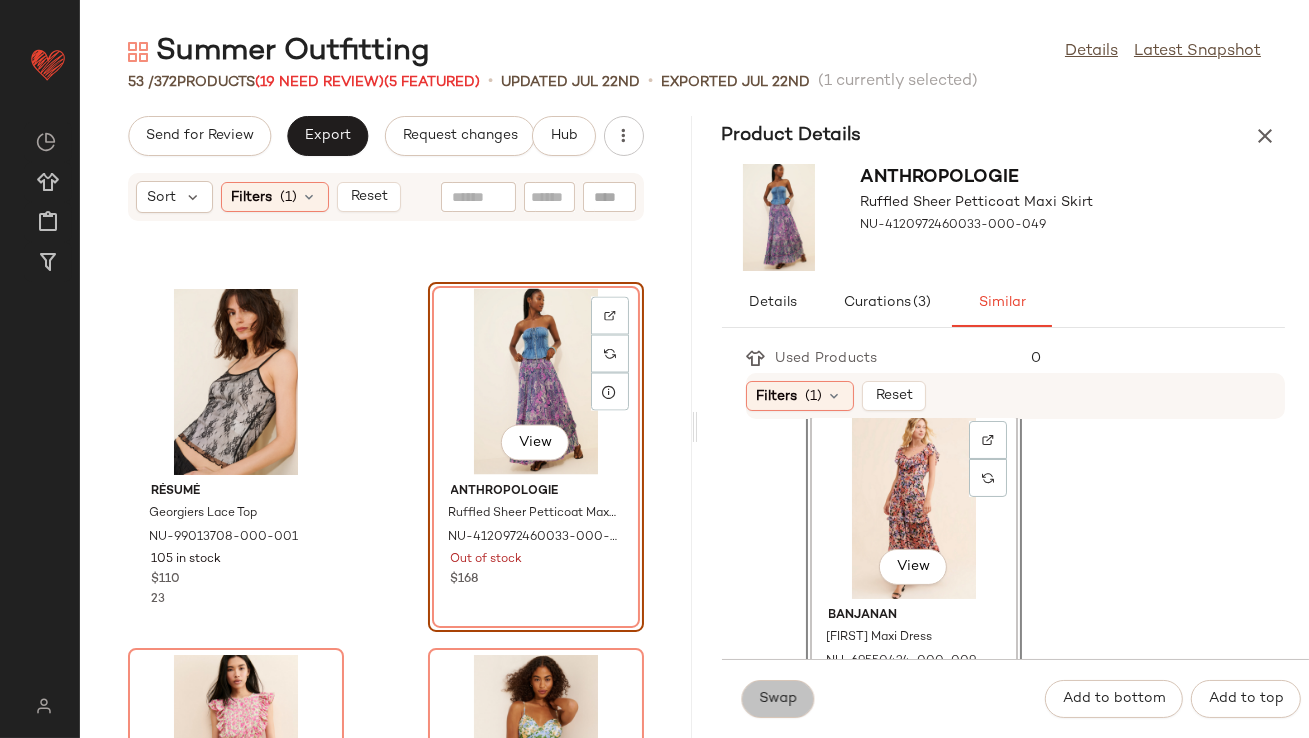 click on "Swap" at bounding box center (778, 699) 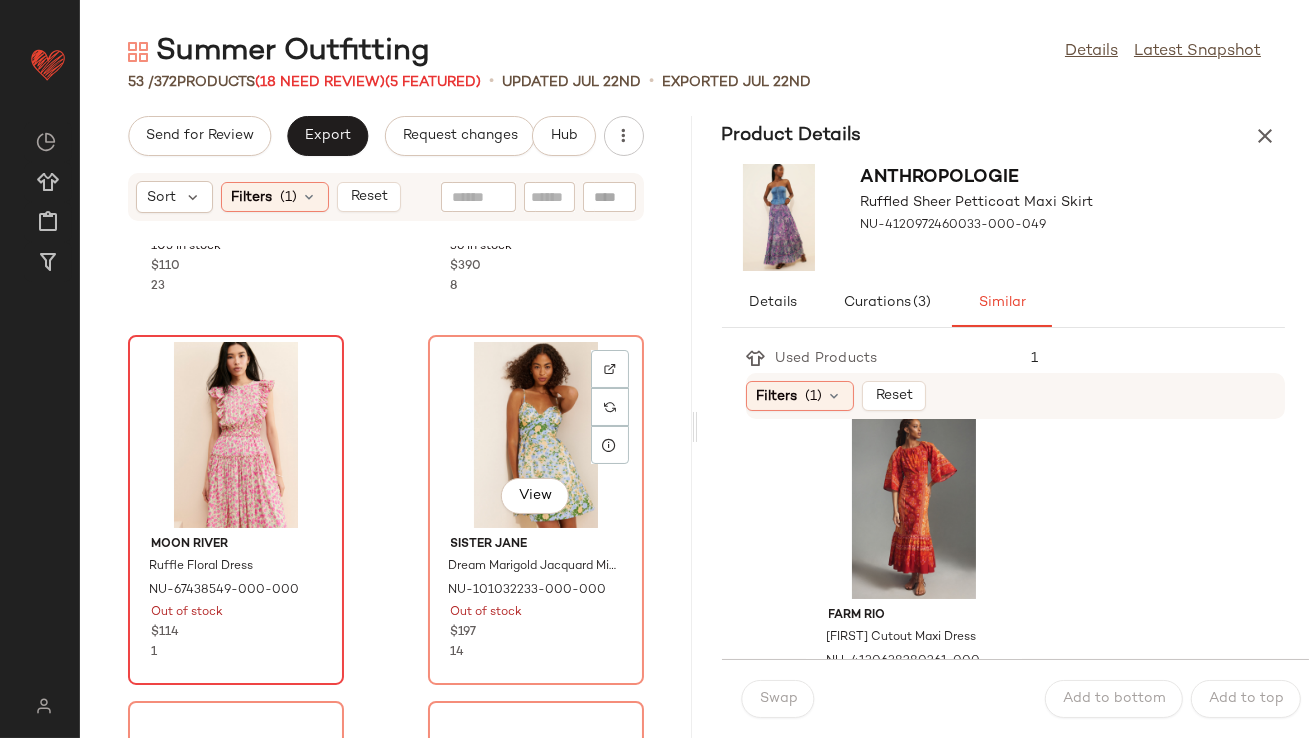 scroll, scrollTop: 6980, scrollLeft: 0, axis: vertical 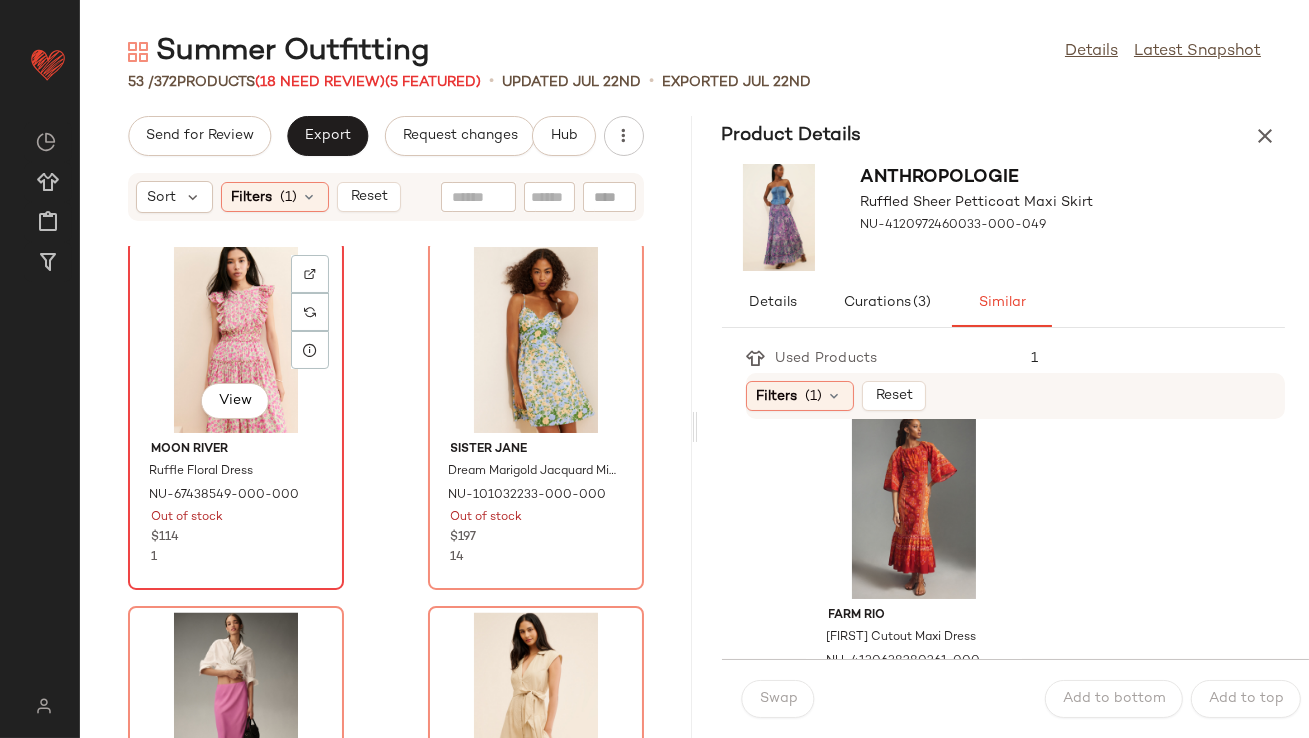 click on "View" 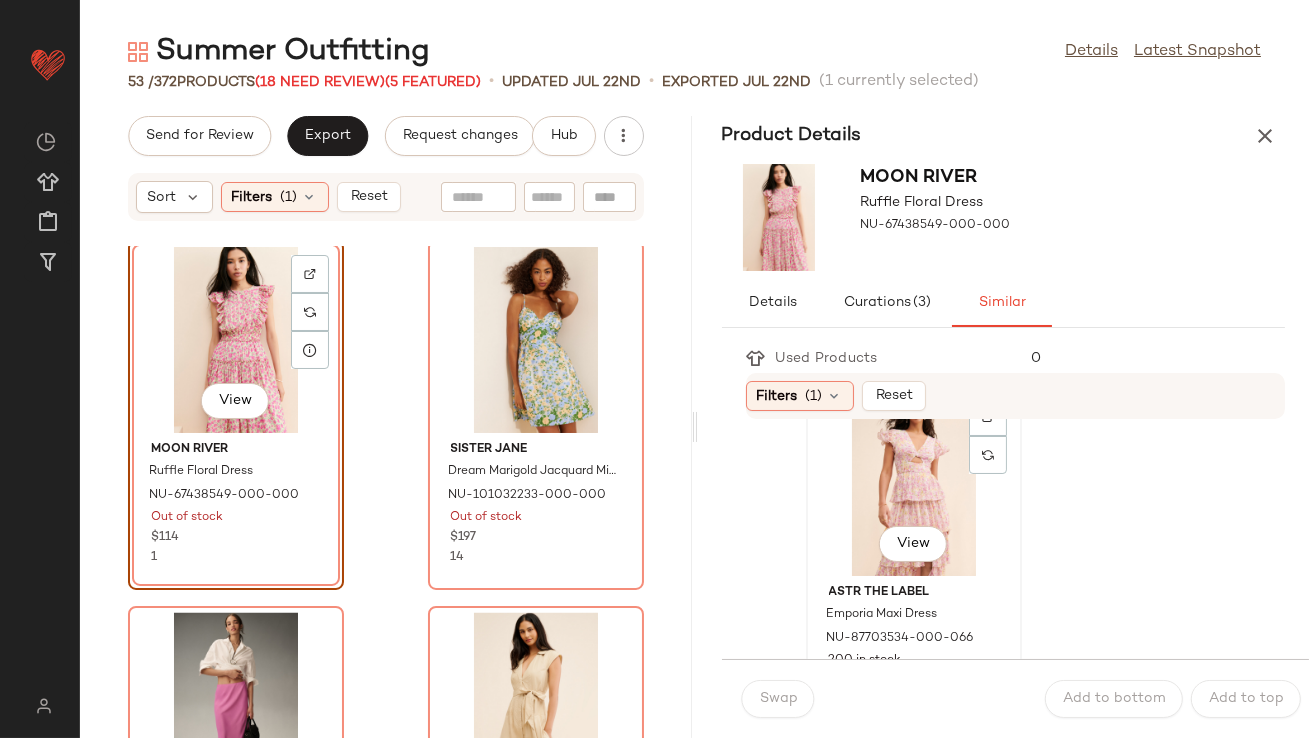 scroll, scrollTop: 419, scrollLeft: 0, axis: vertical 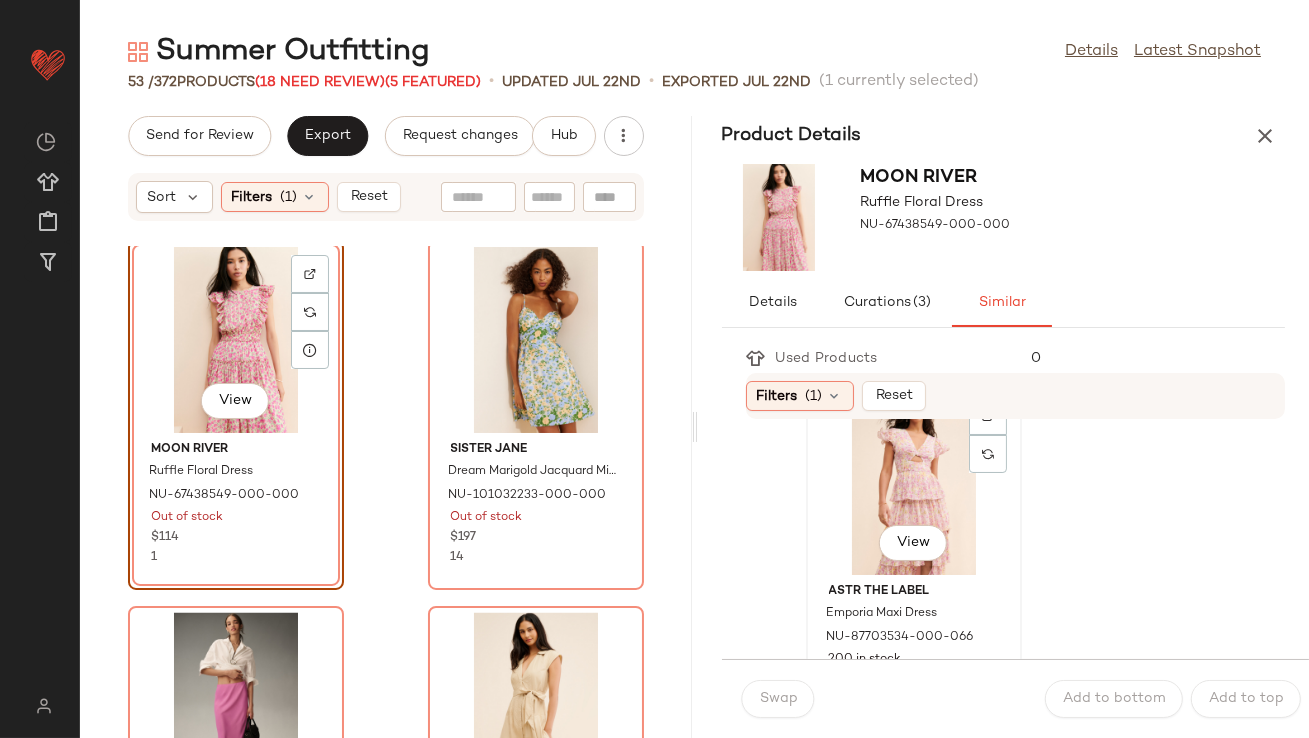 click on "View" 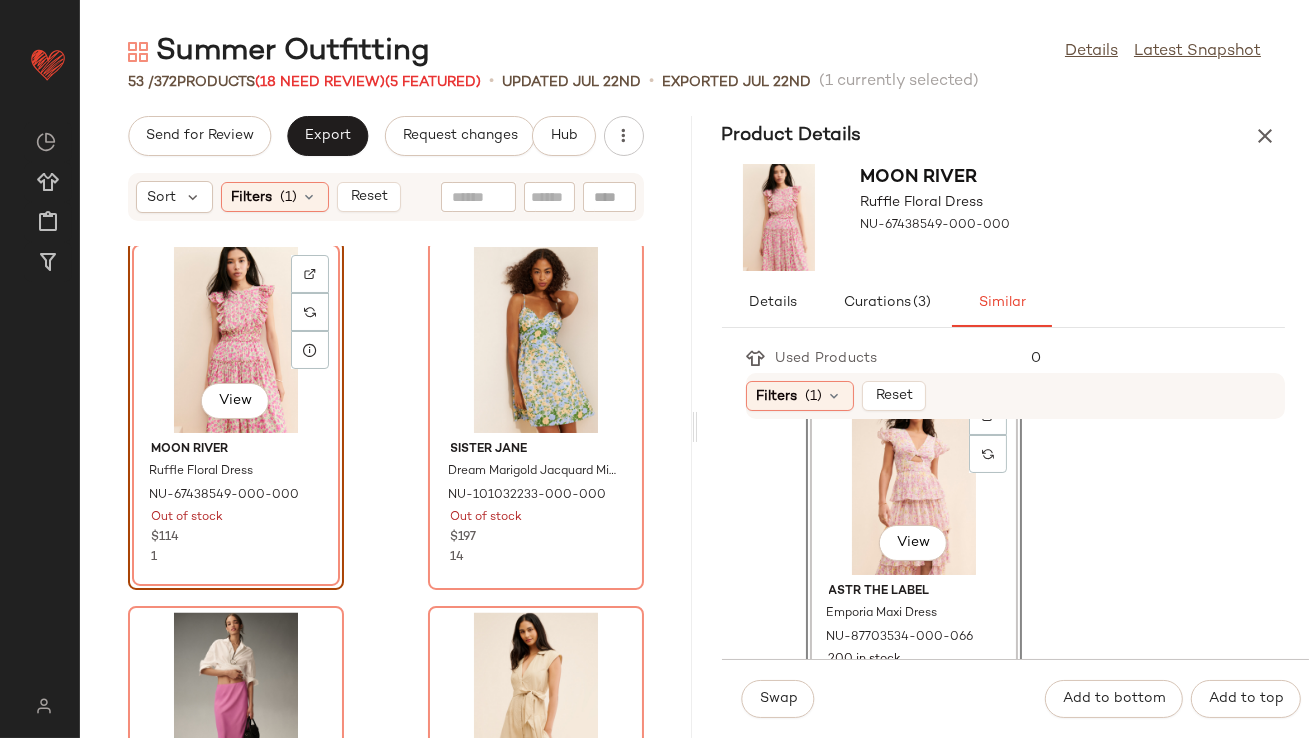 click on "Swap   Add to bottom   Add to top" at bounding box center (1016, 698) 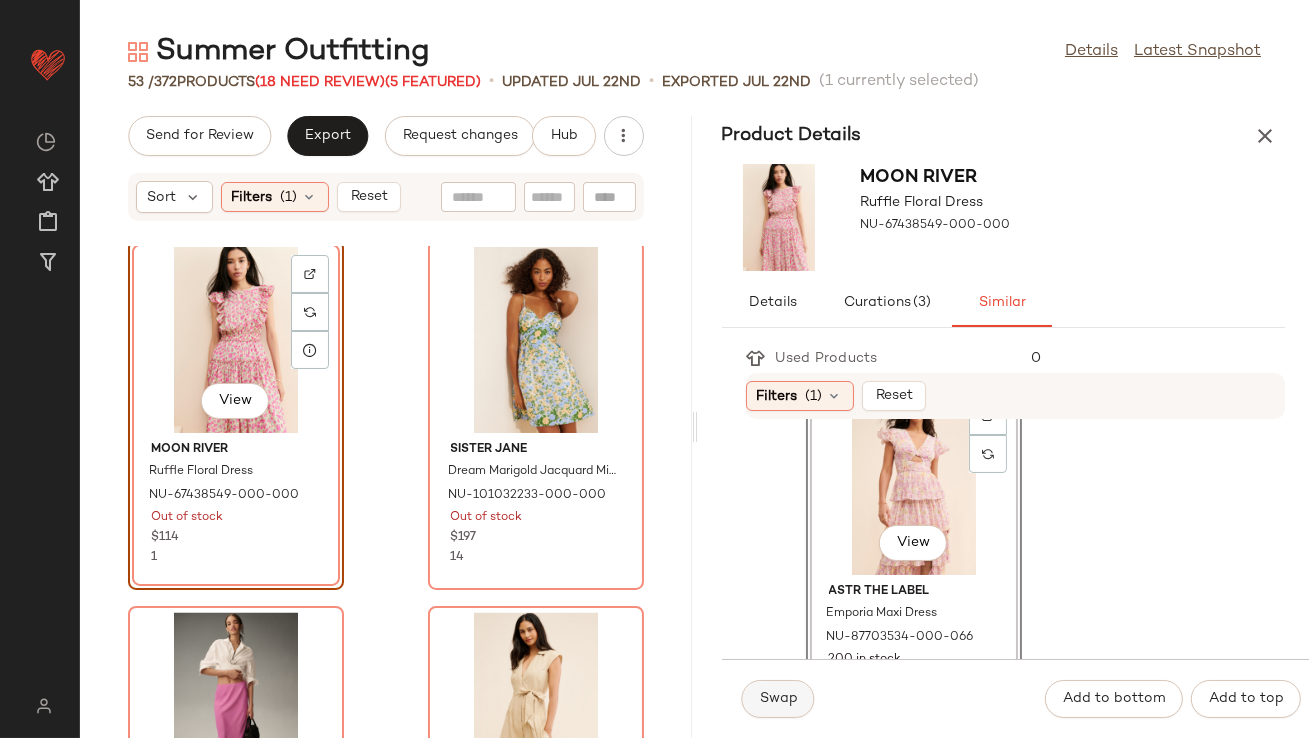 click on "Swap" at bounding box center (778, 699) 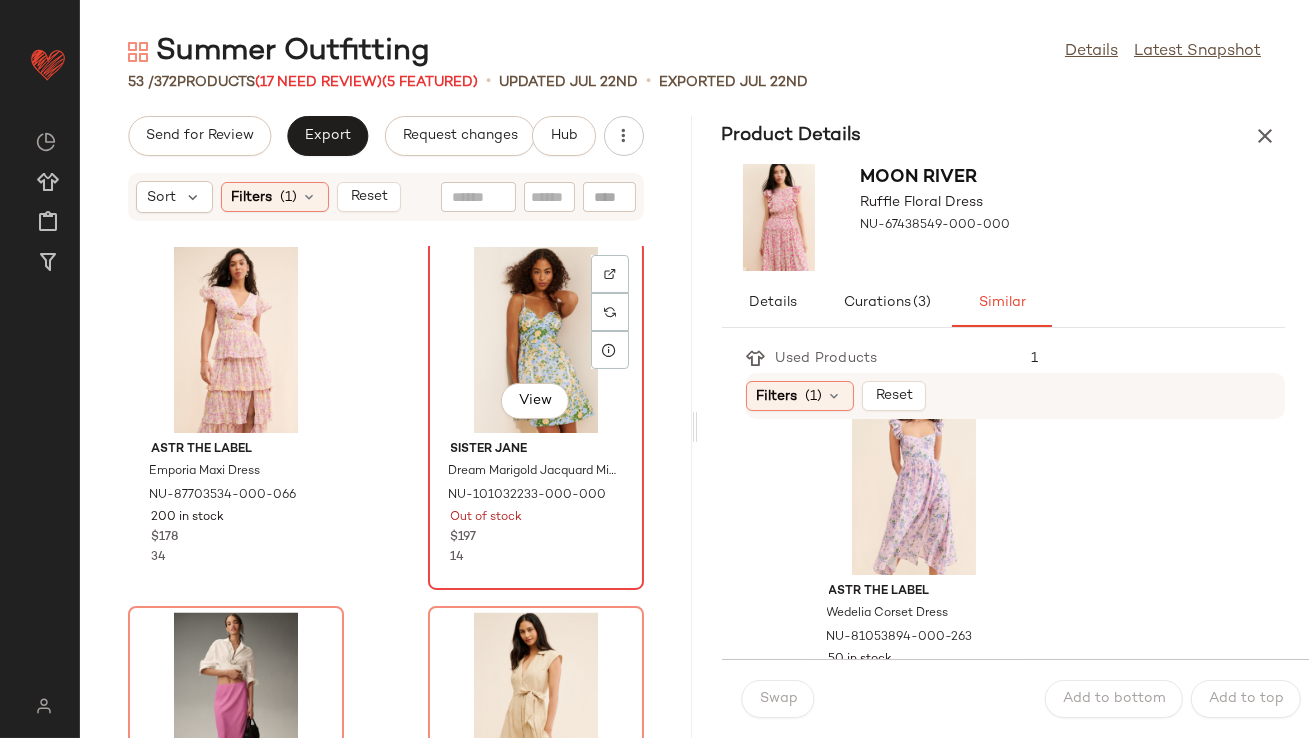 click on "View" 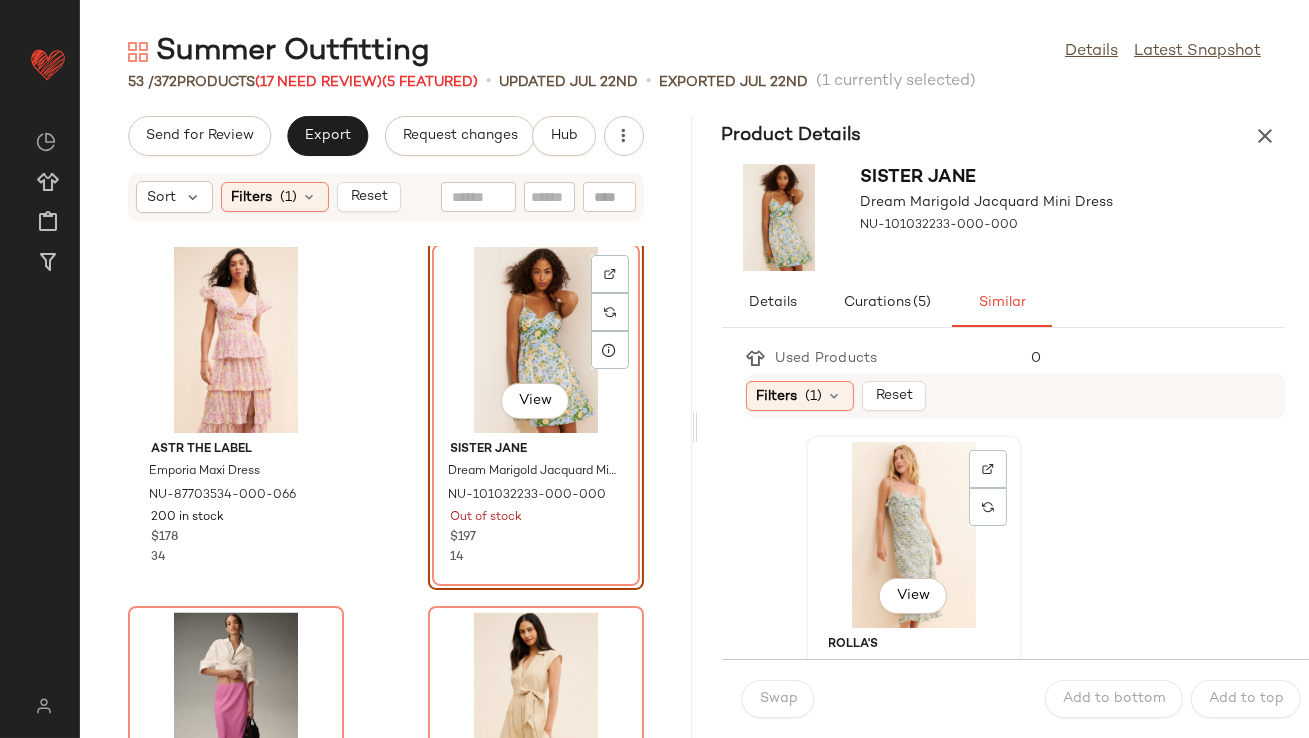 click on "View" 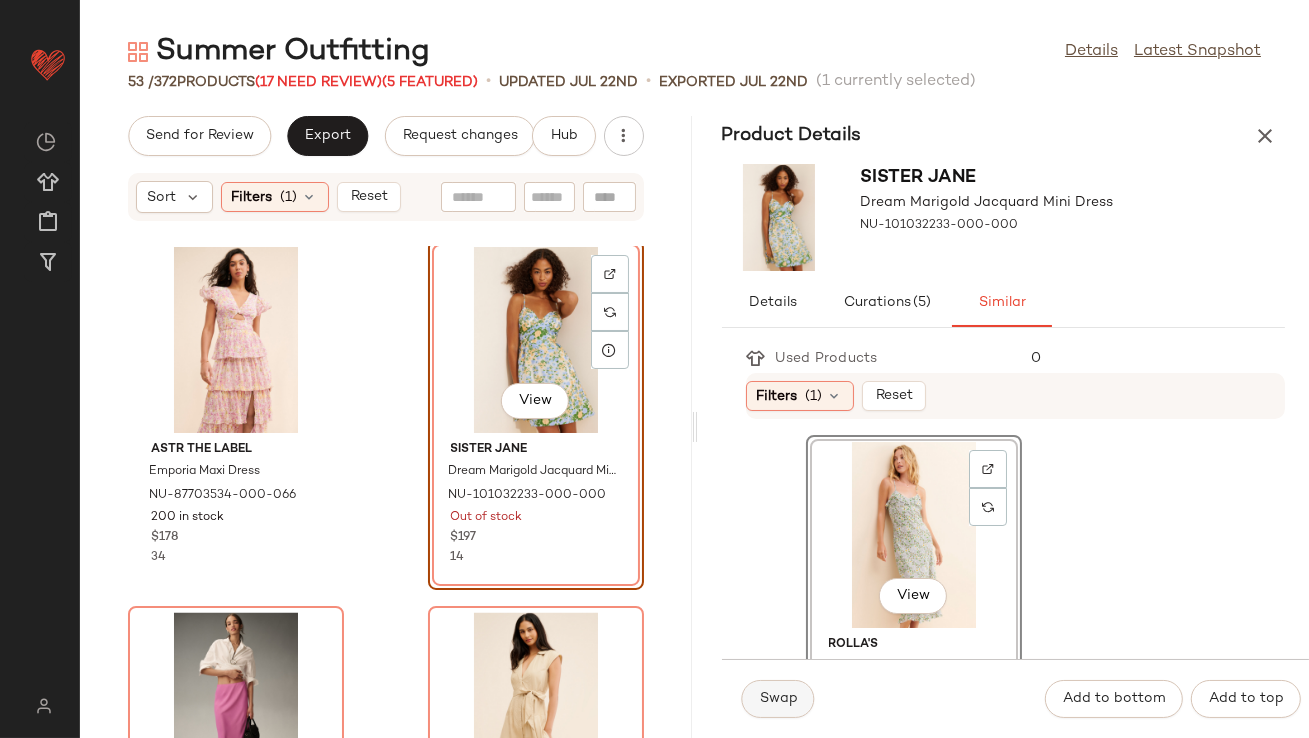 click on "Swap" 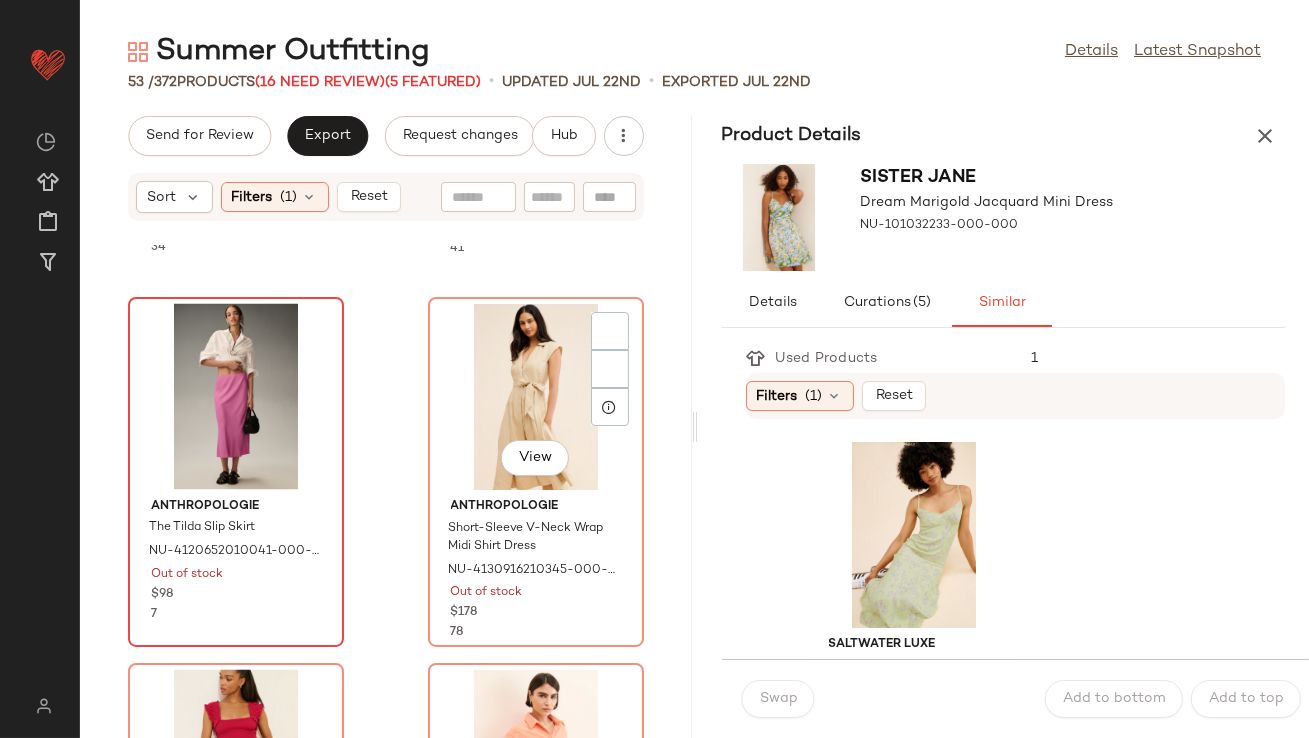 scroll, scrollTop: 7389, scrollLeft: 0, axis: vertical 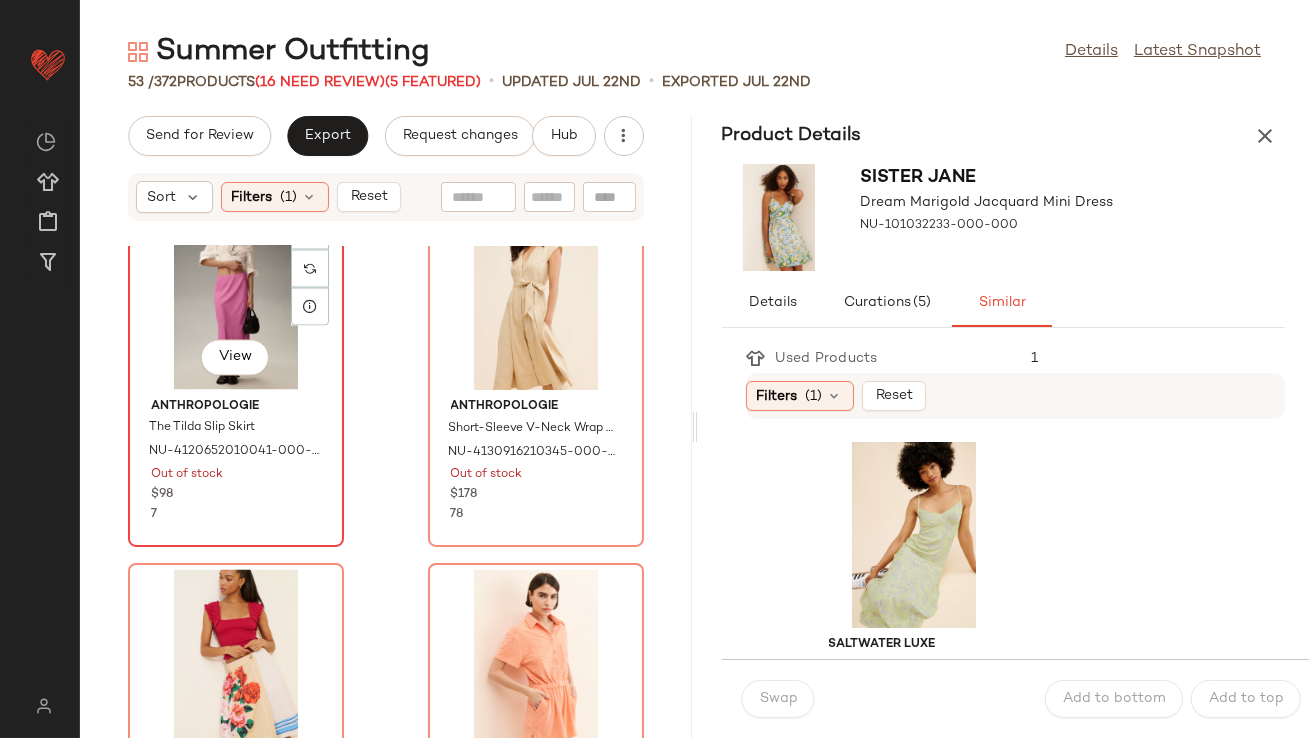 click on "View" 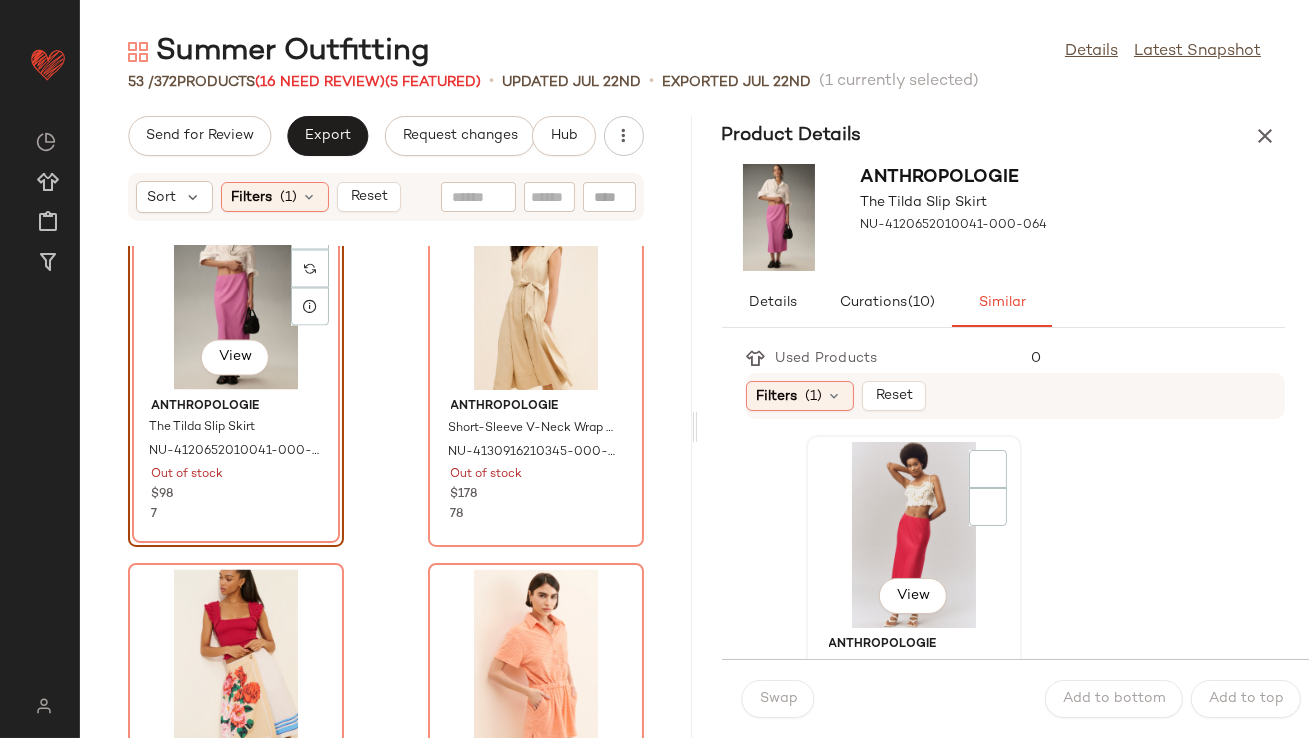 click on "View" 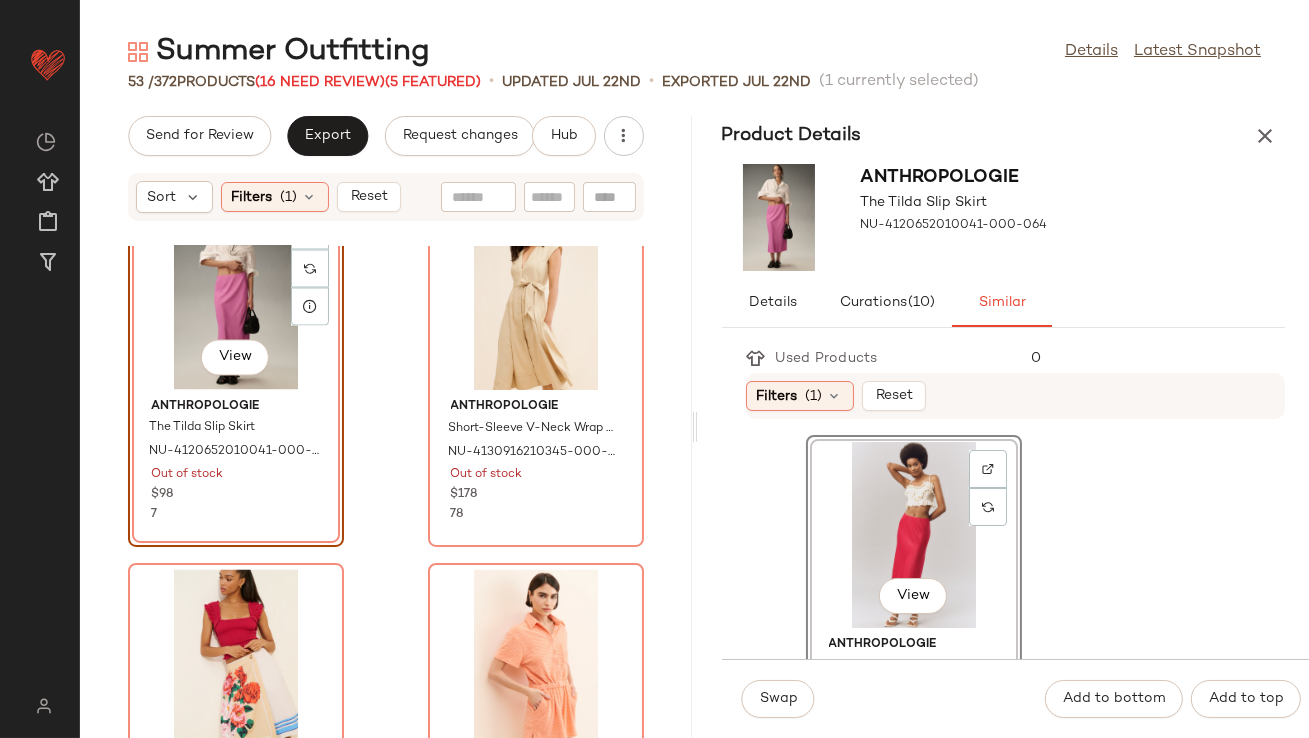 scroll, scrollTop: 82, scrollLeft: 0, axis: vertical 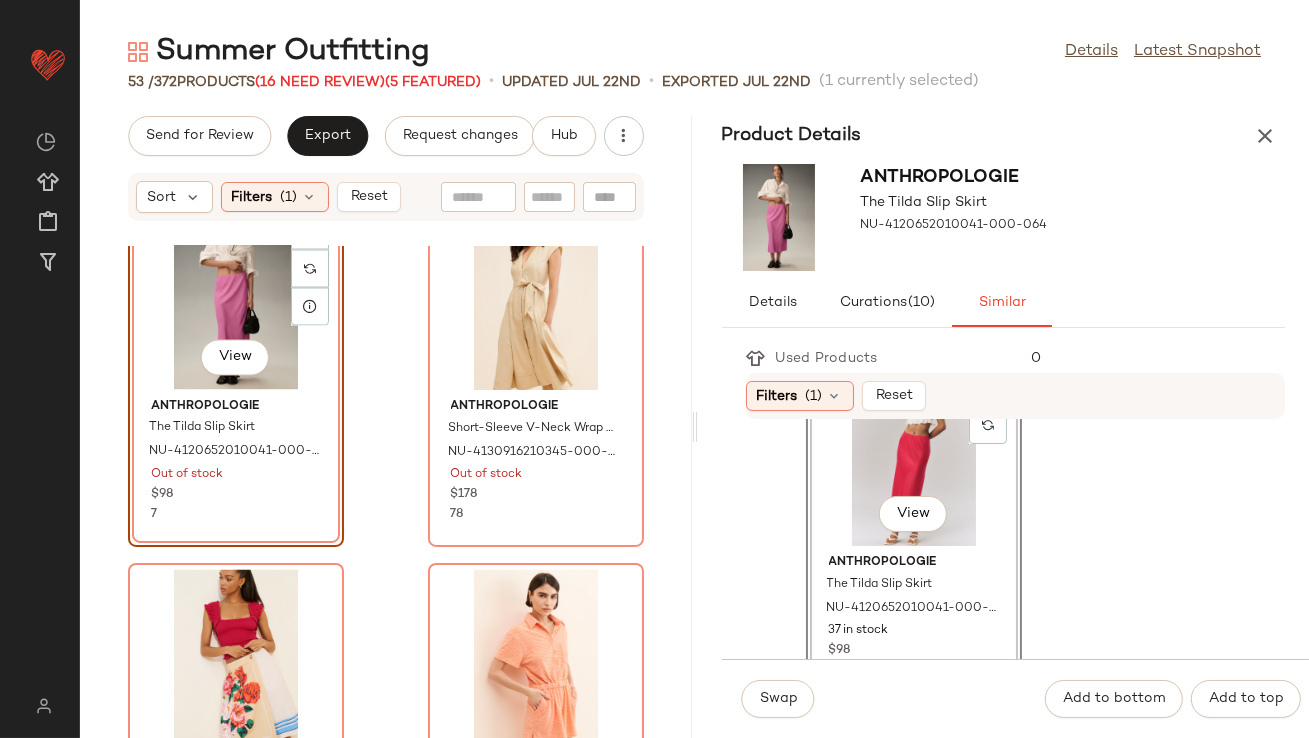 click on "Swap" at bounding box center [778, 699] 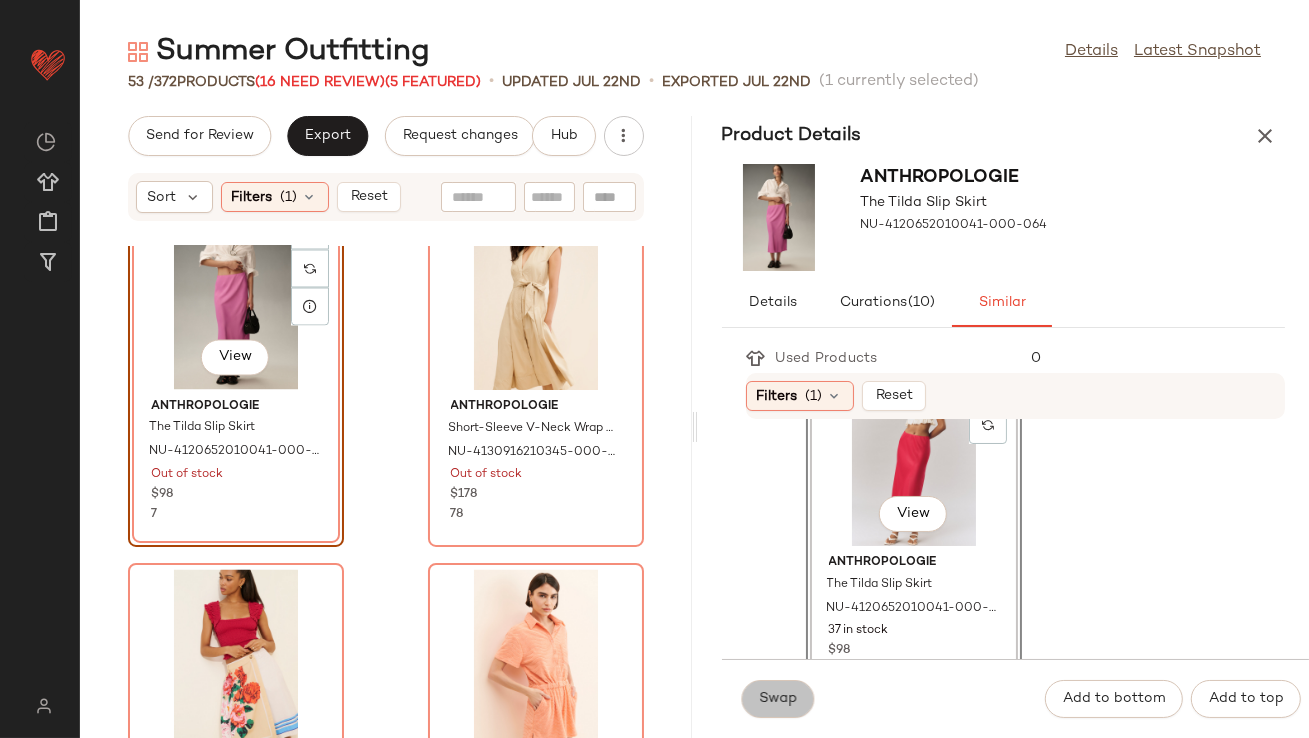 click on "Swap" at bounding box center [778, 699] 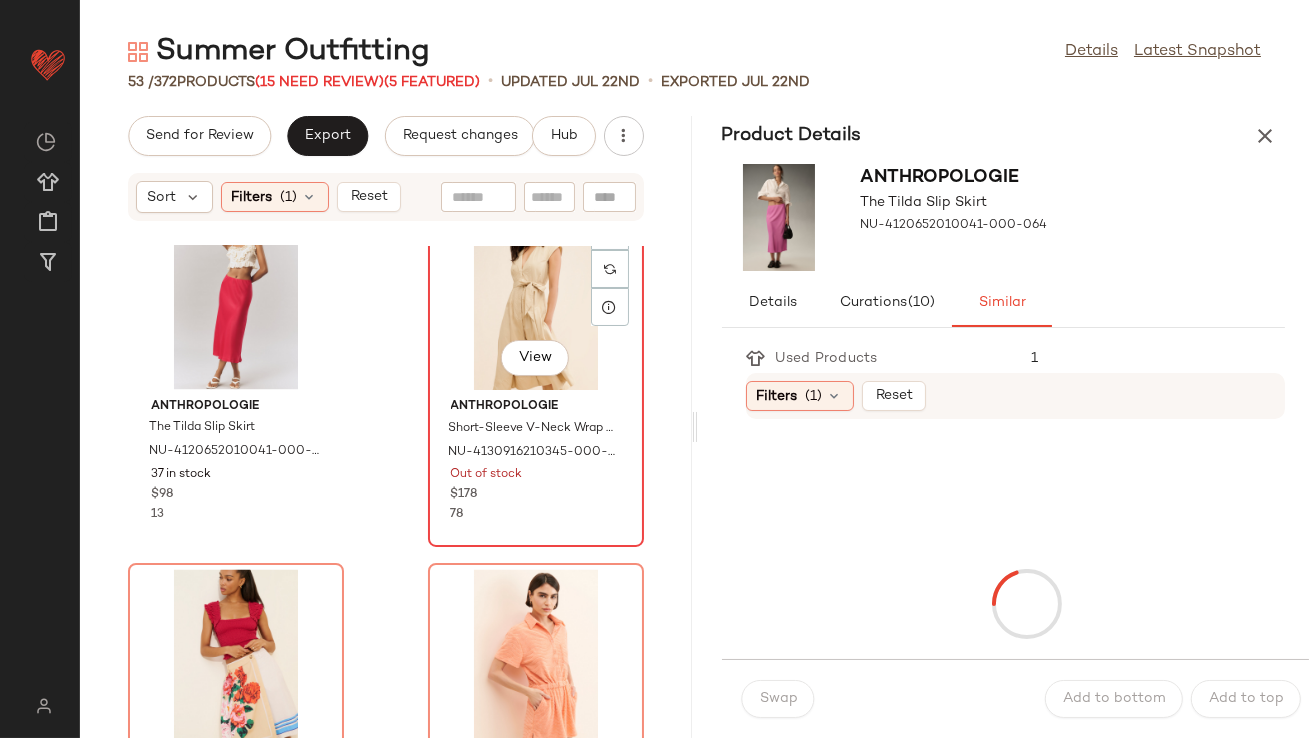 click on "View" 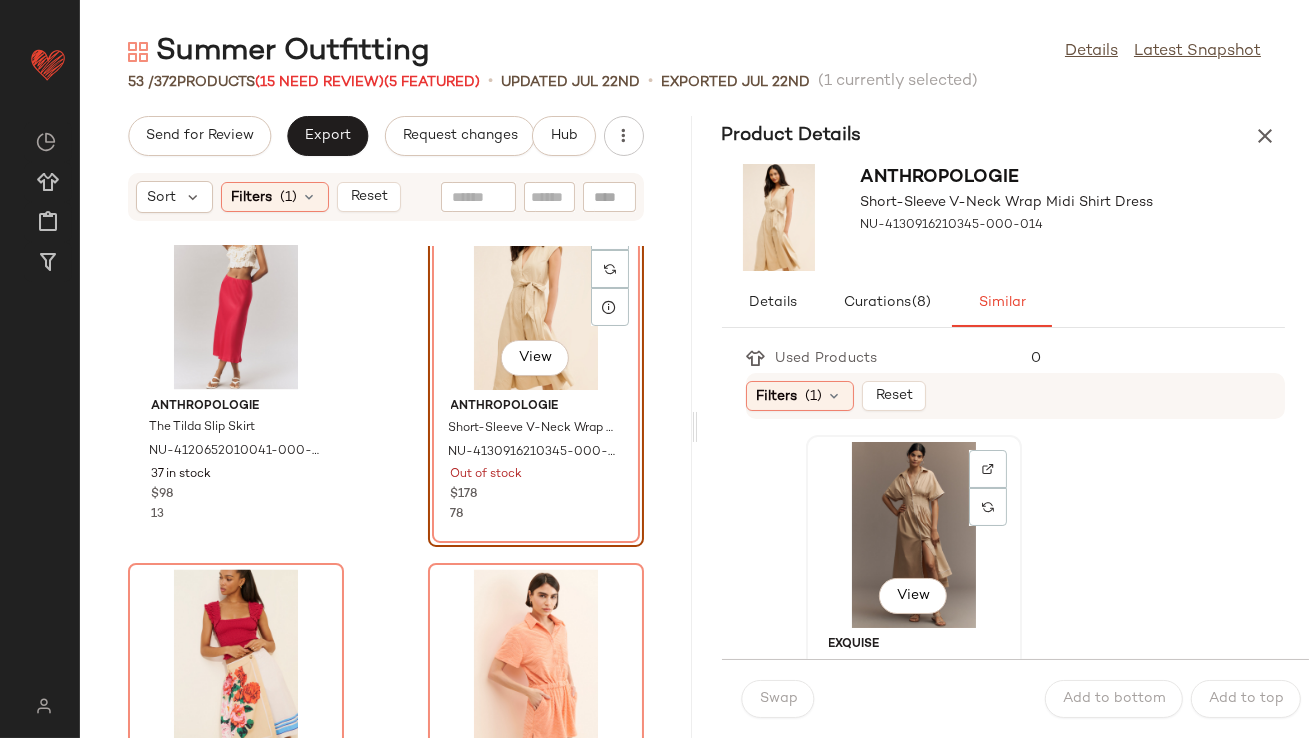 click on "View" 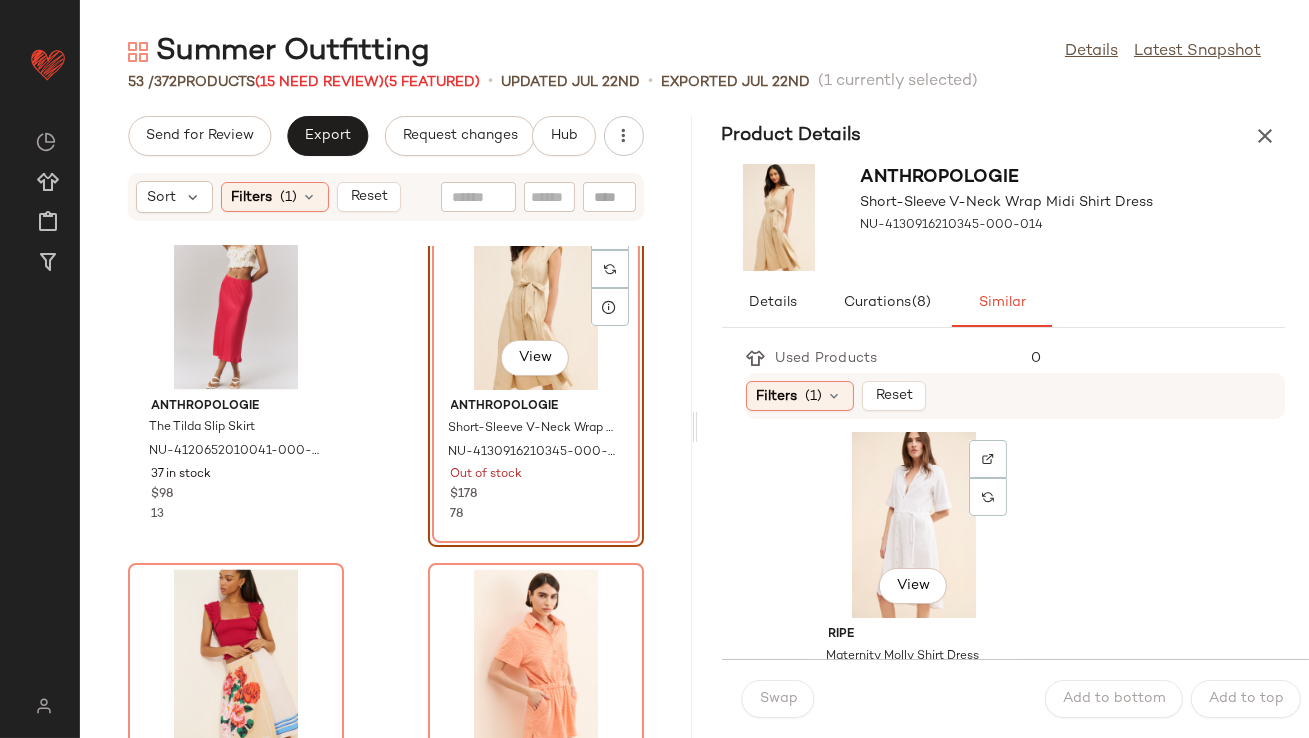 click on "View" 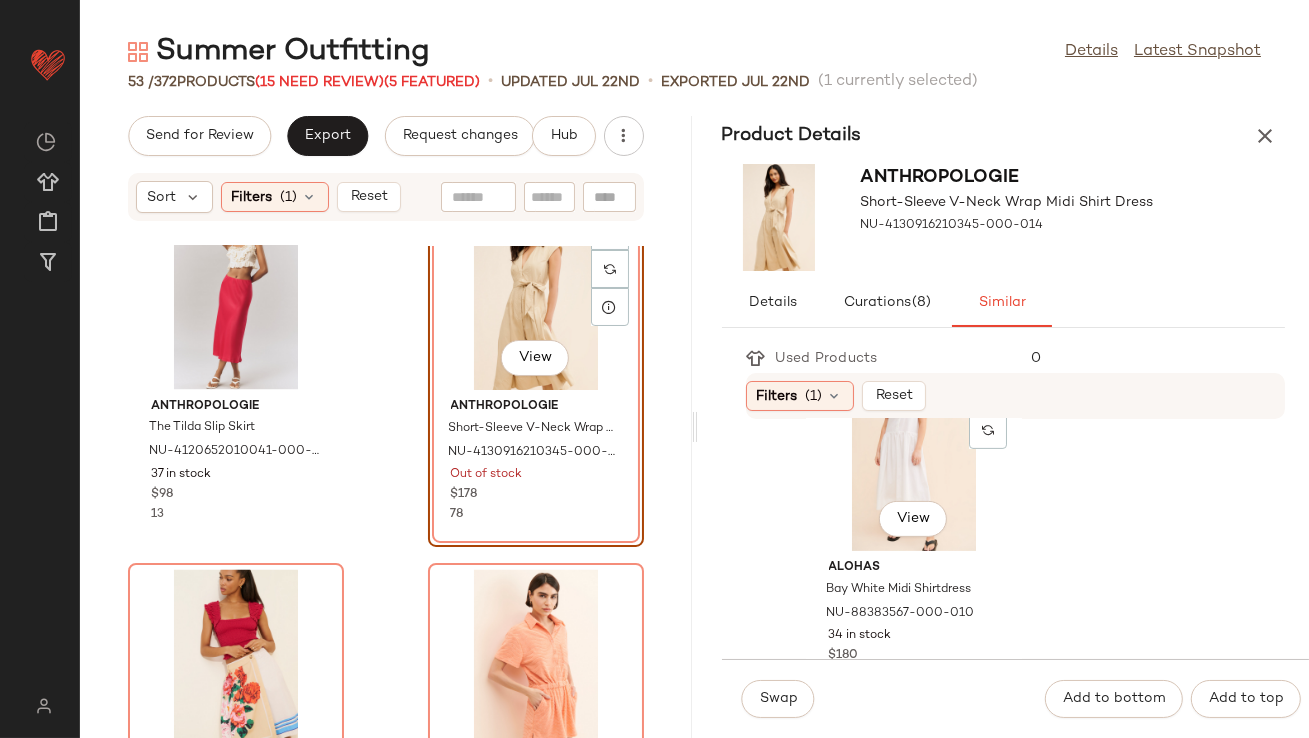 scroll, scrollTop: 1542, scrollLeft: 0, axis: vertical 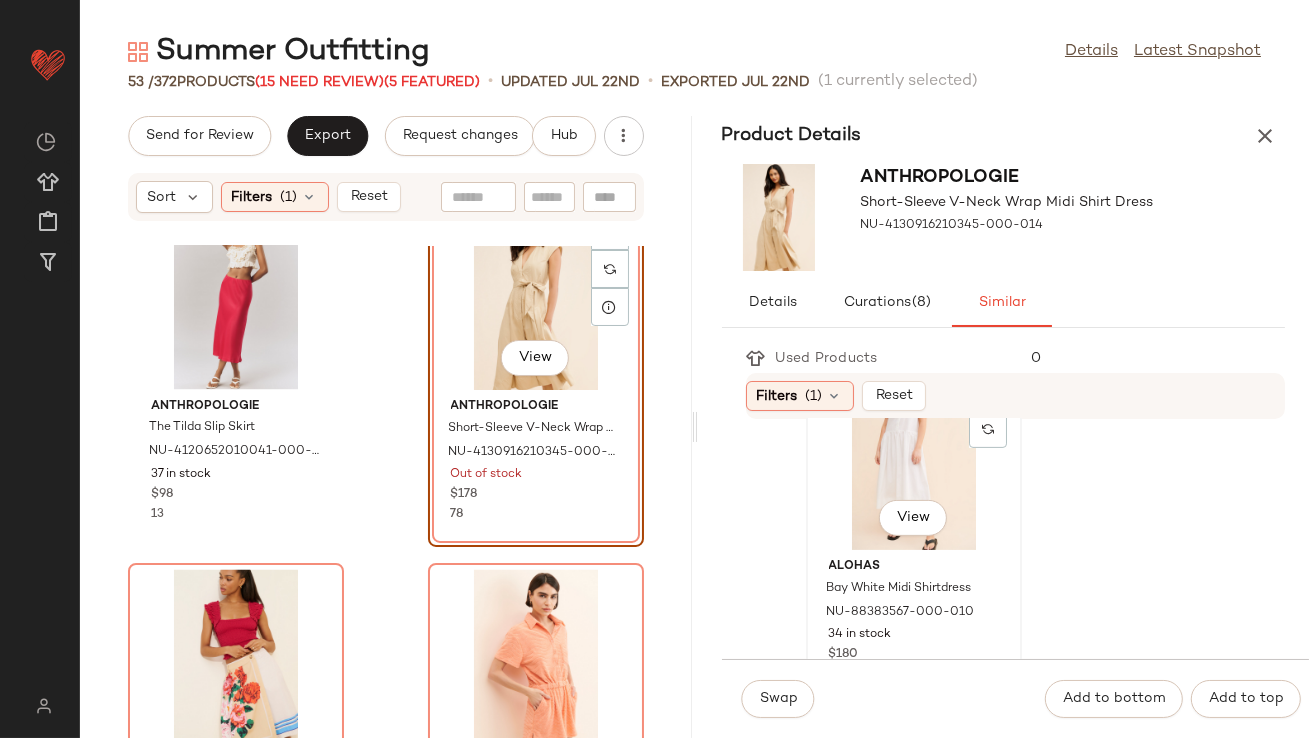 click on "View" 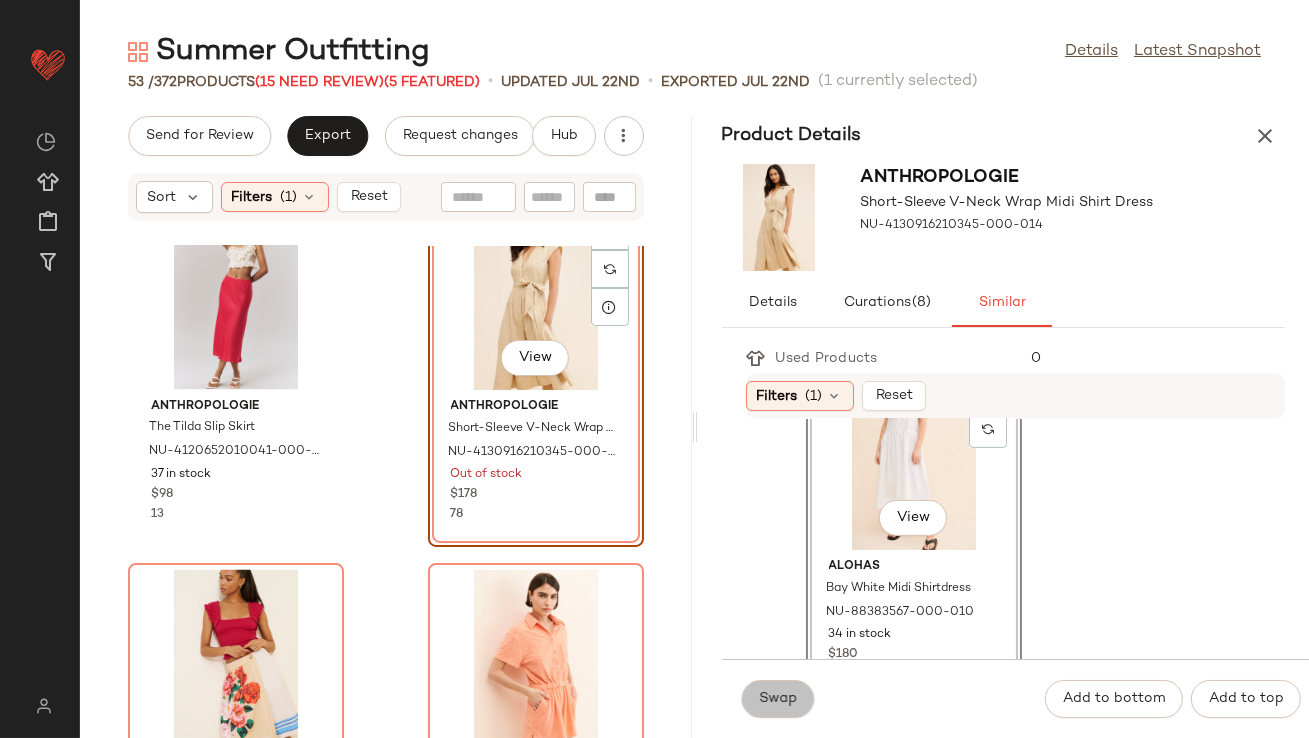 click on "Swap" at bounding box center (778, 699) 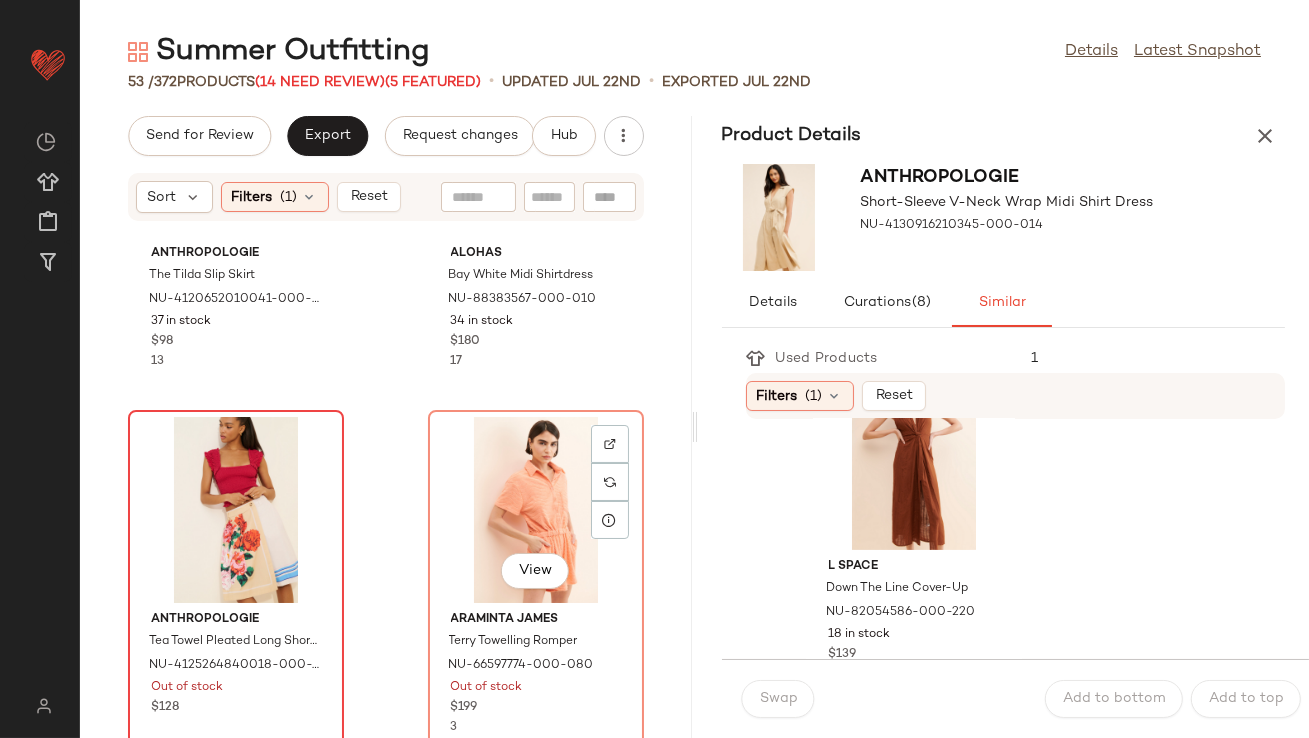 scroll, scrollTop: 7625, scrollLeft: 0, axis: vertical 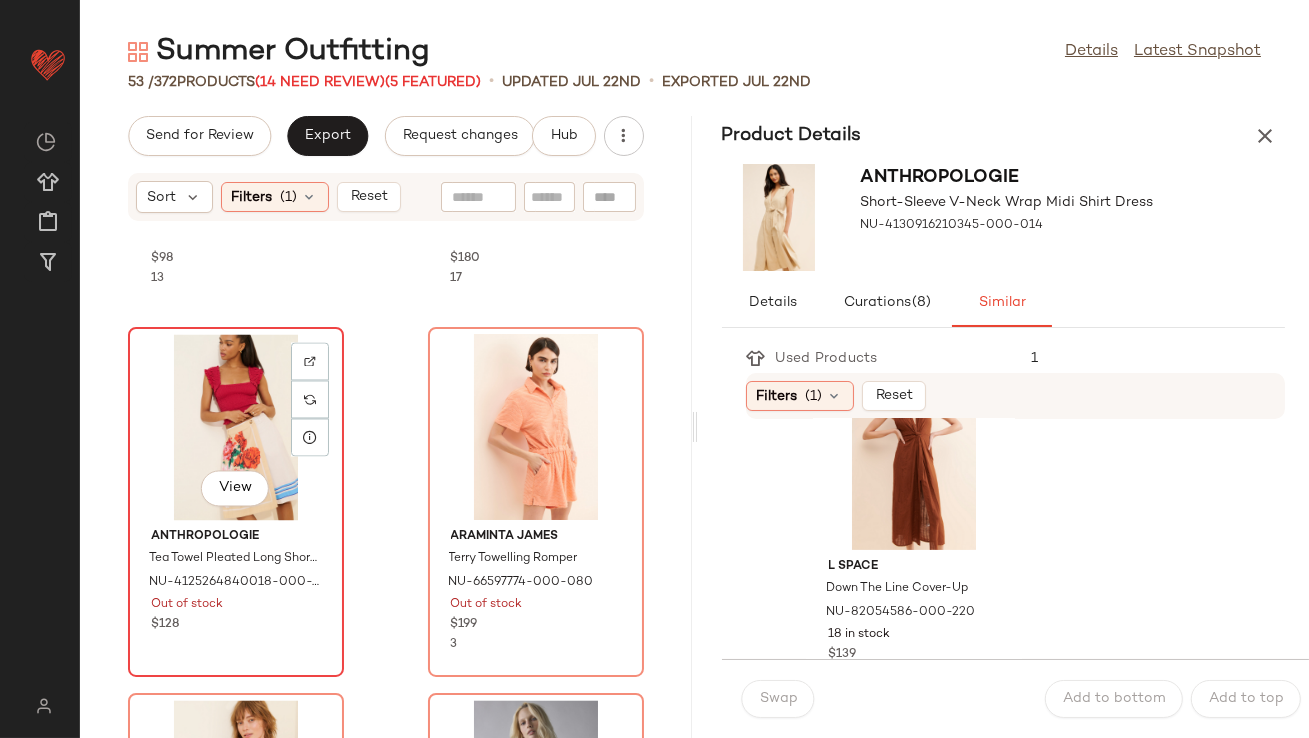 click on "View" 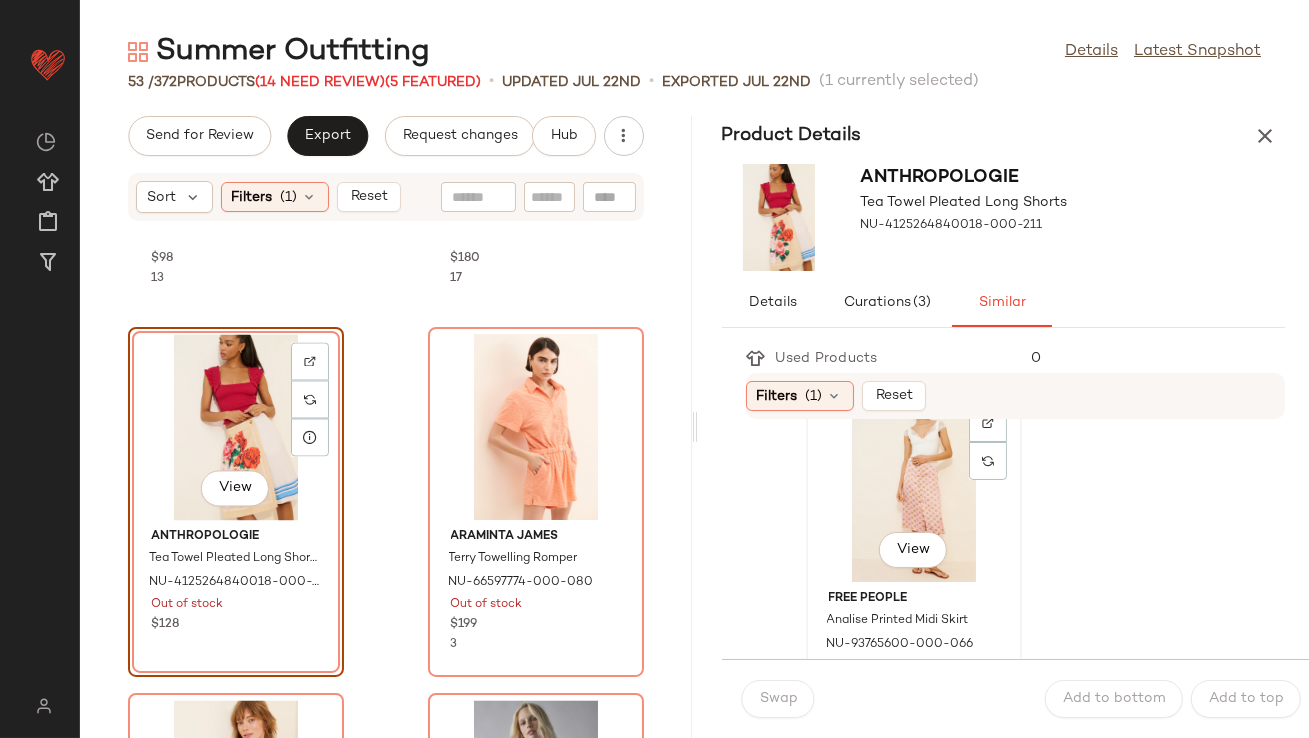 scroll, scrollTop: 47, scrollLeft: 0, axis: vertical 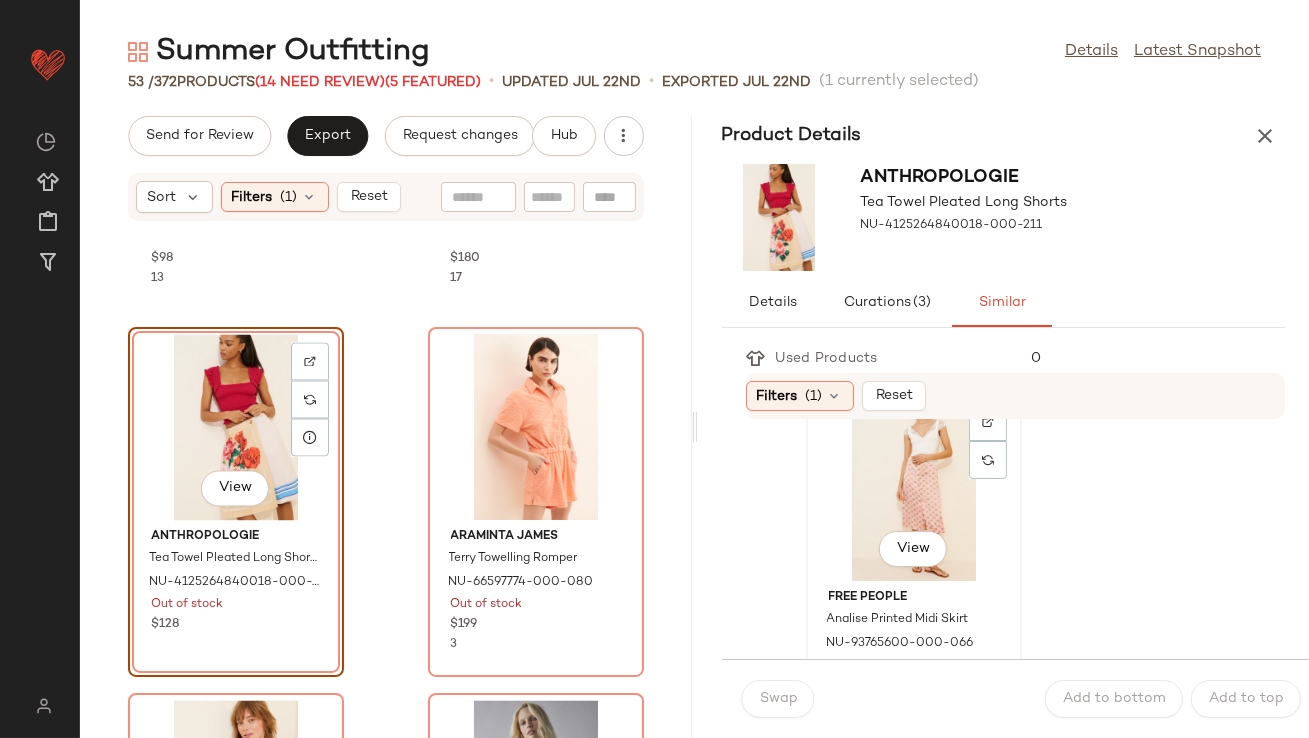 click on "View" 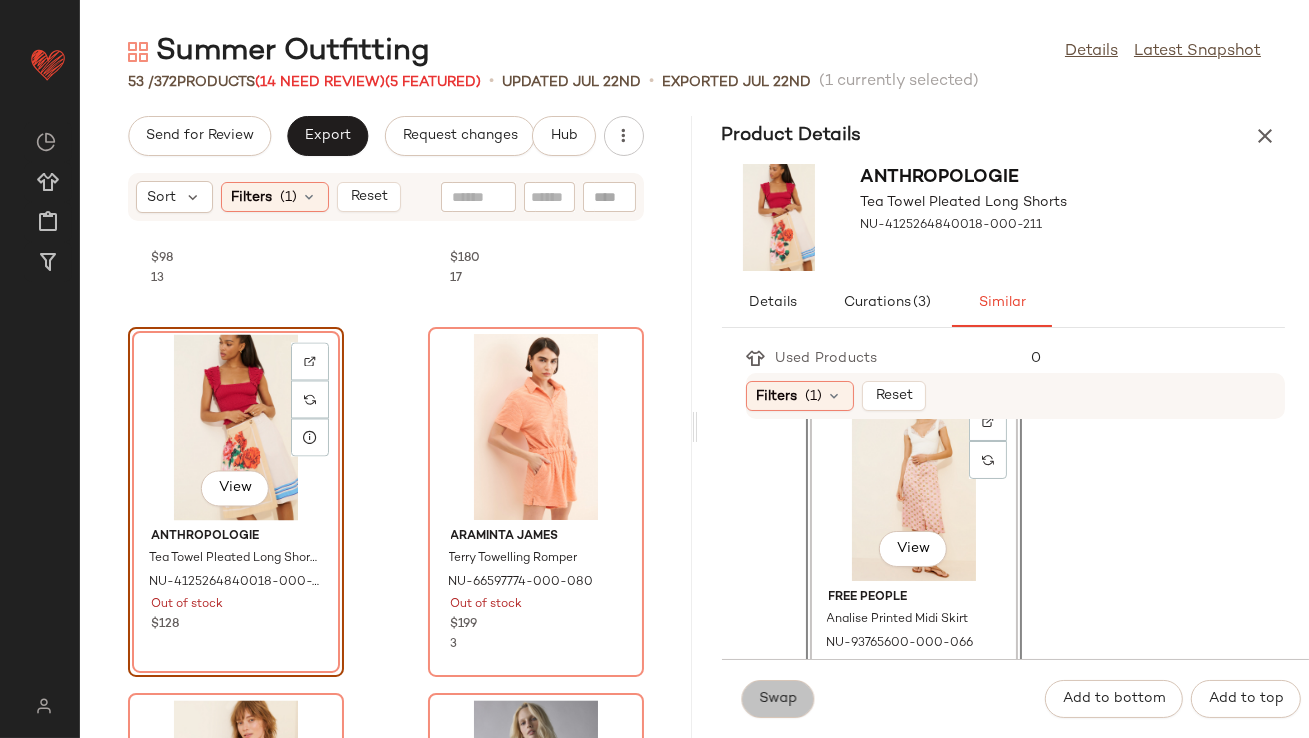 click on "Swap" 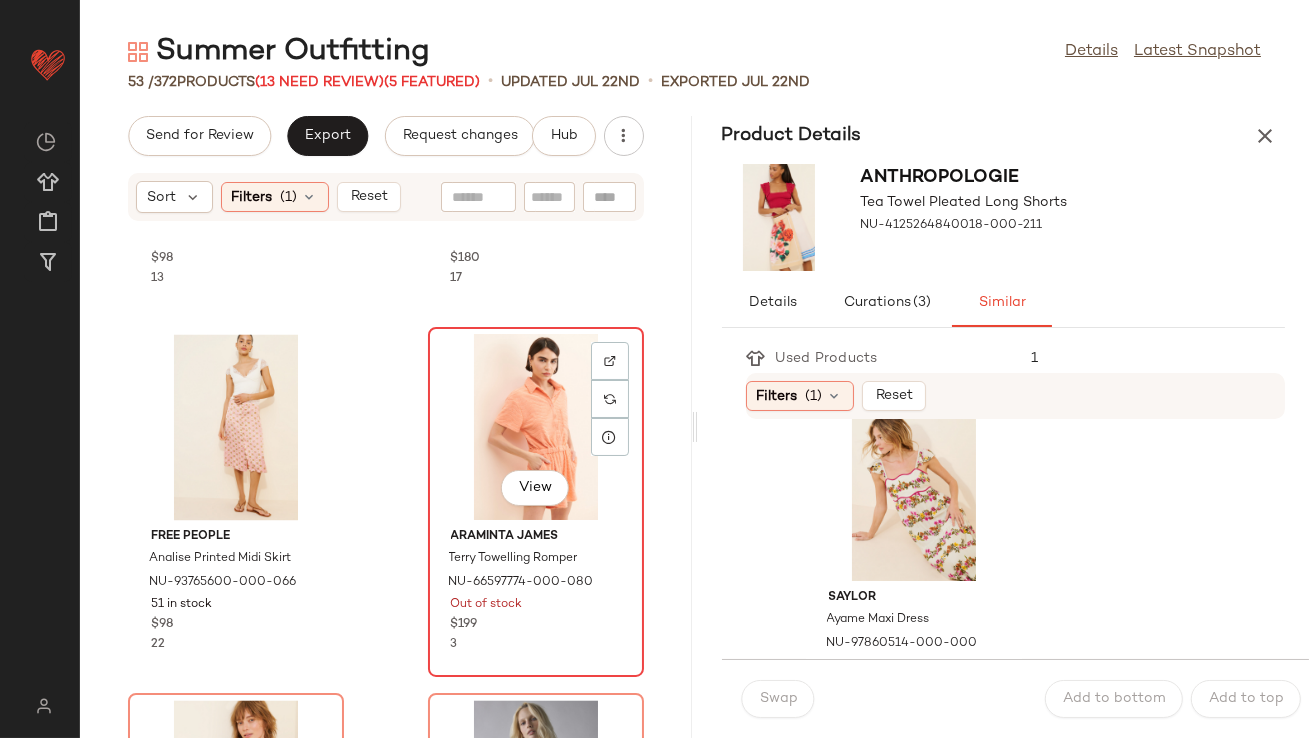 click on "View" 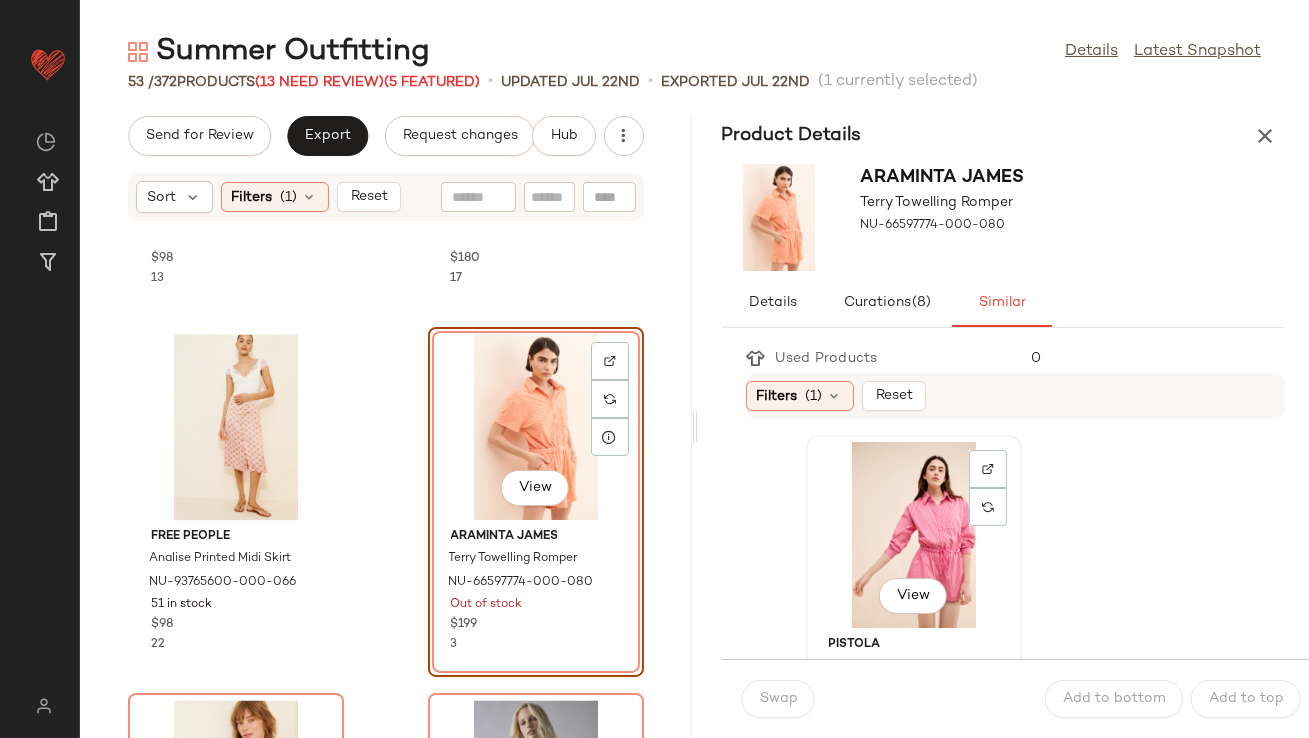 click on "View" 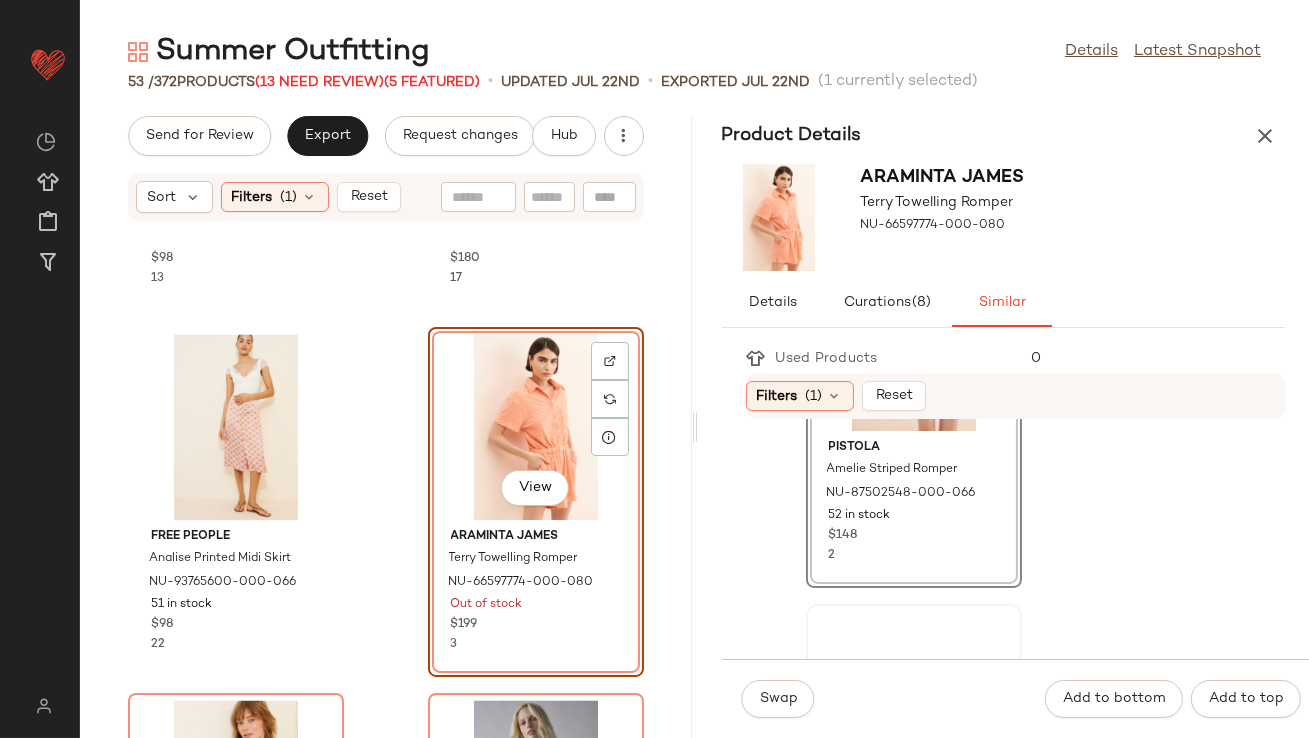 scroll, scrollTop: 269, scrollLeft: 0, axis: vertical 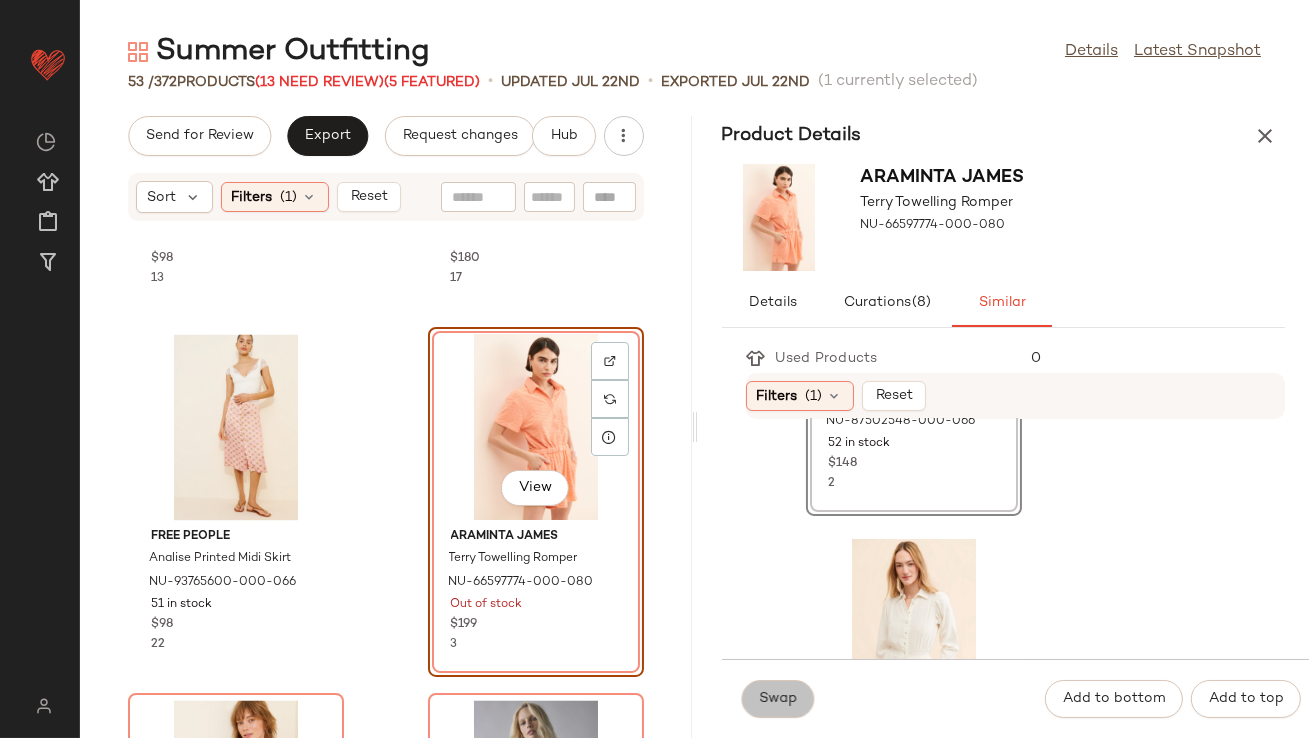 click on "Swap" at bounding box center (778, 699) 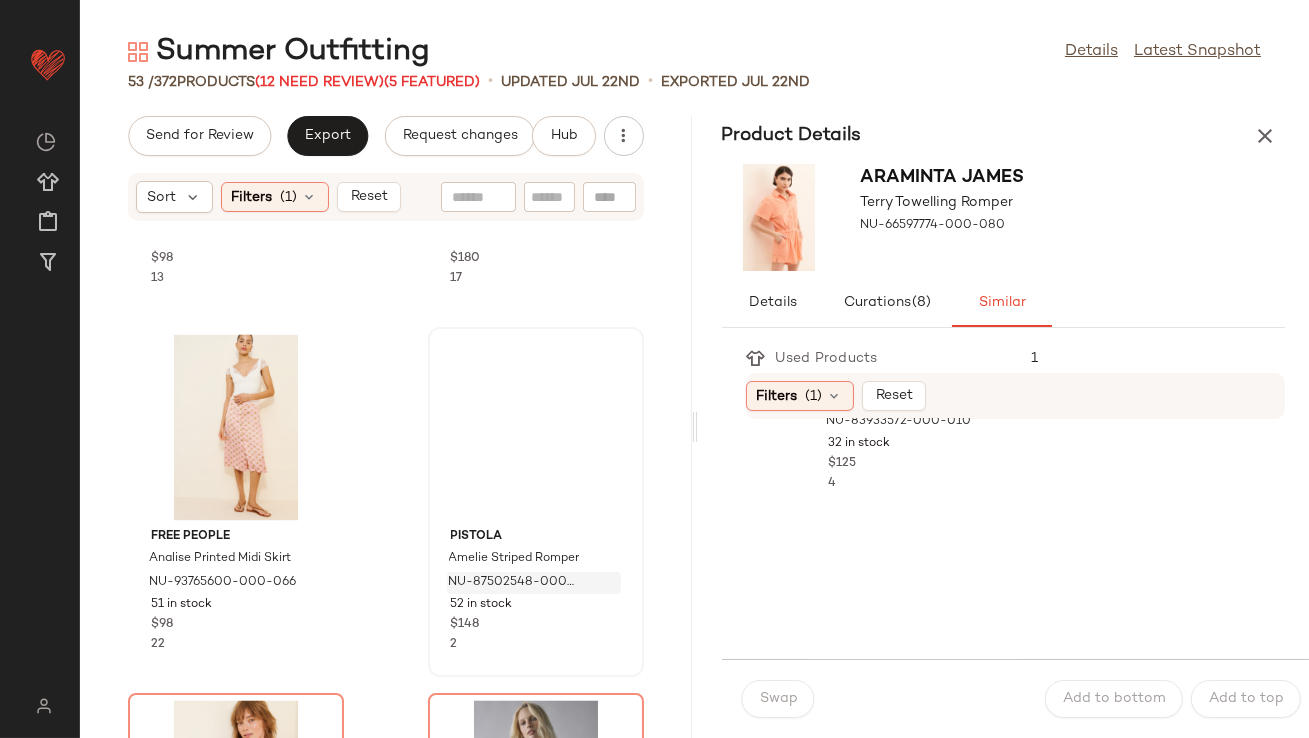 scroll, scrollTop: 0, scrollLeft: 0, axis: both 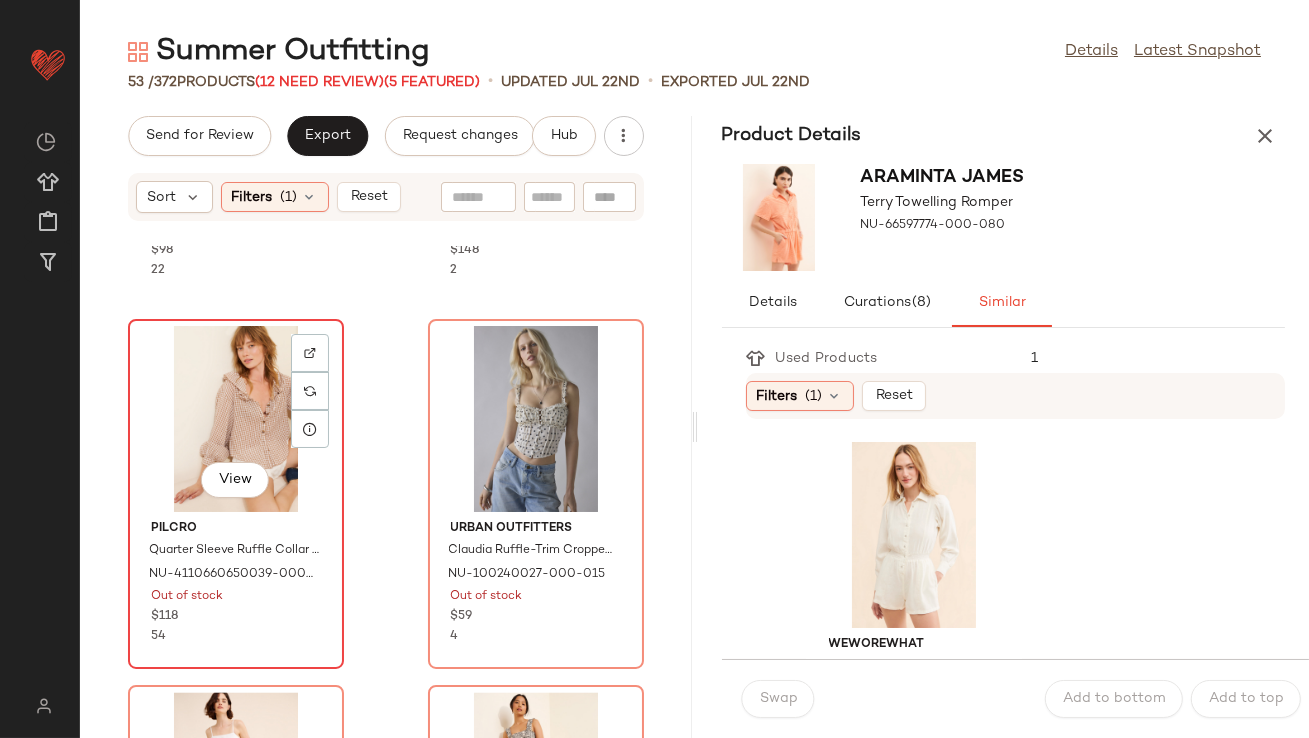 click on "View" 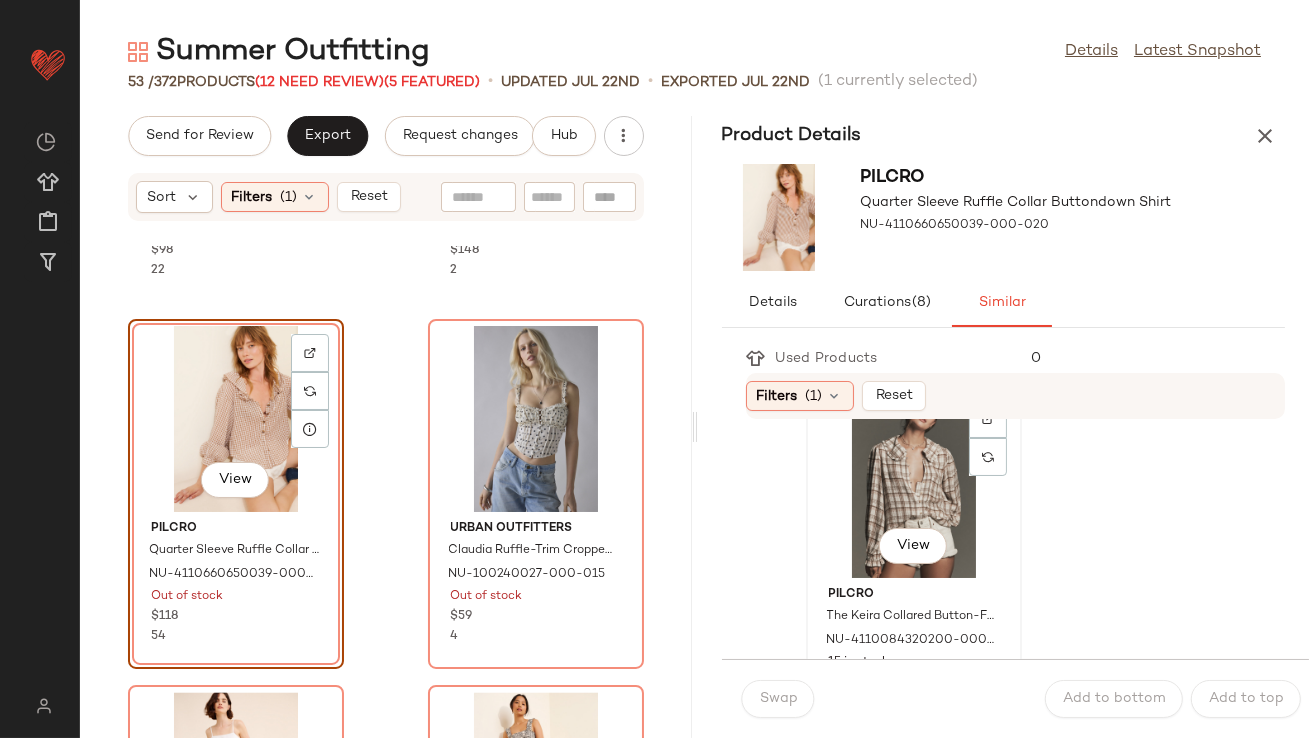 scroll, scrollTop: 51, scrollLeft: 0, axis: vertical 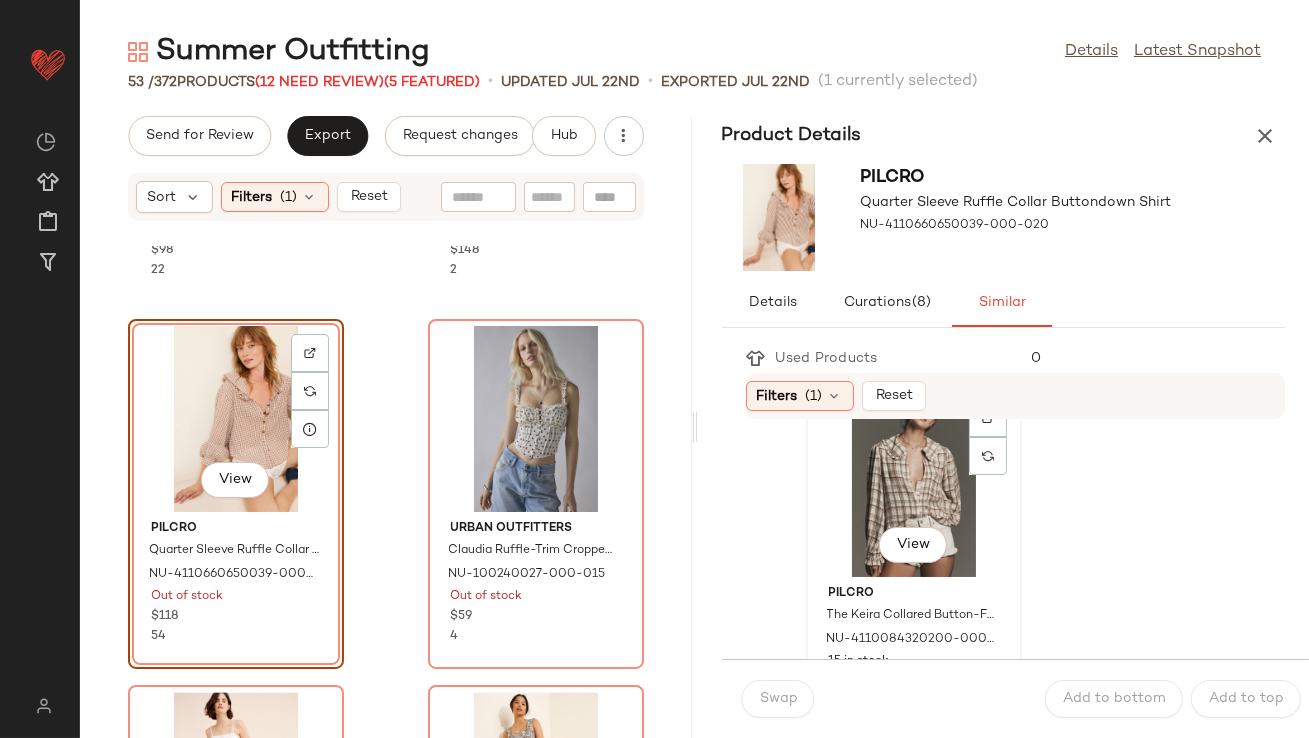 click on "View" 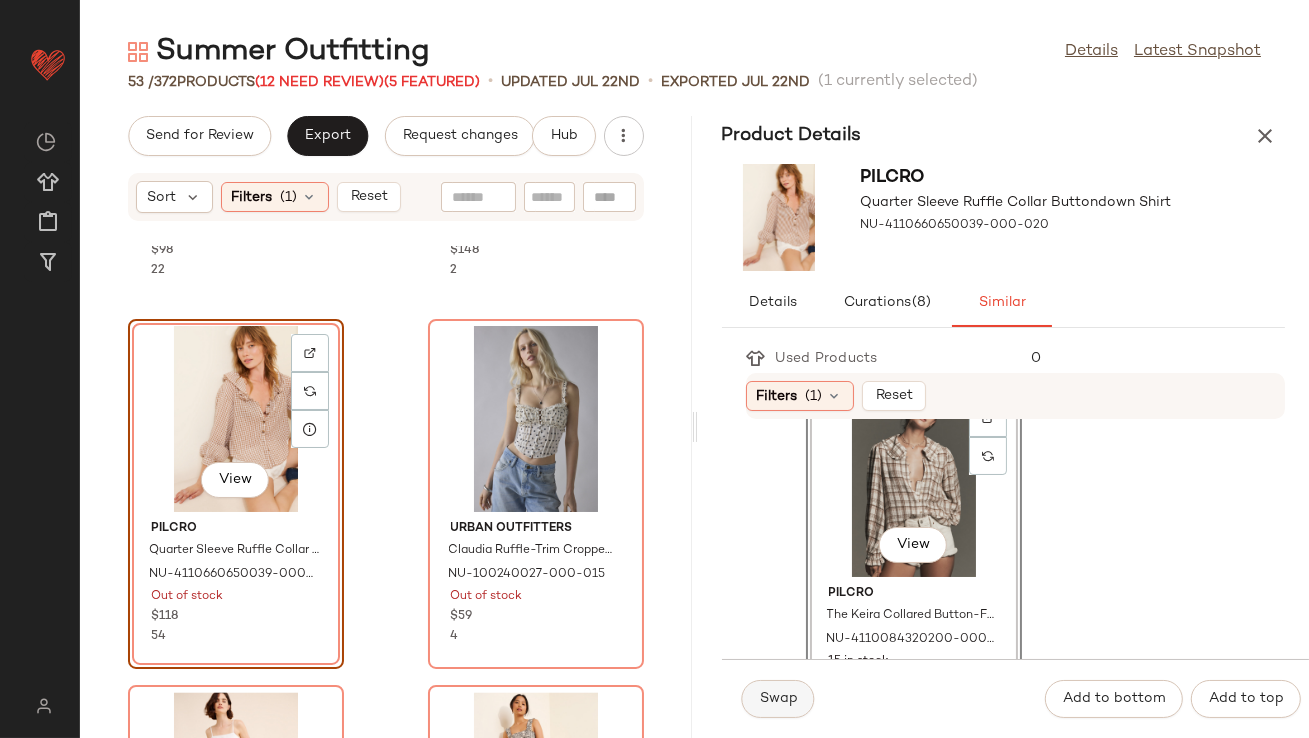 click on "Swap" 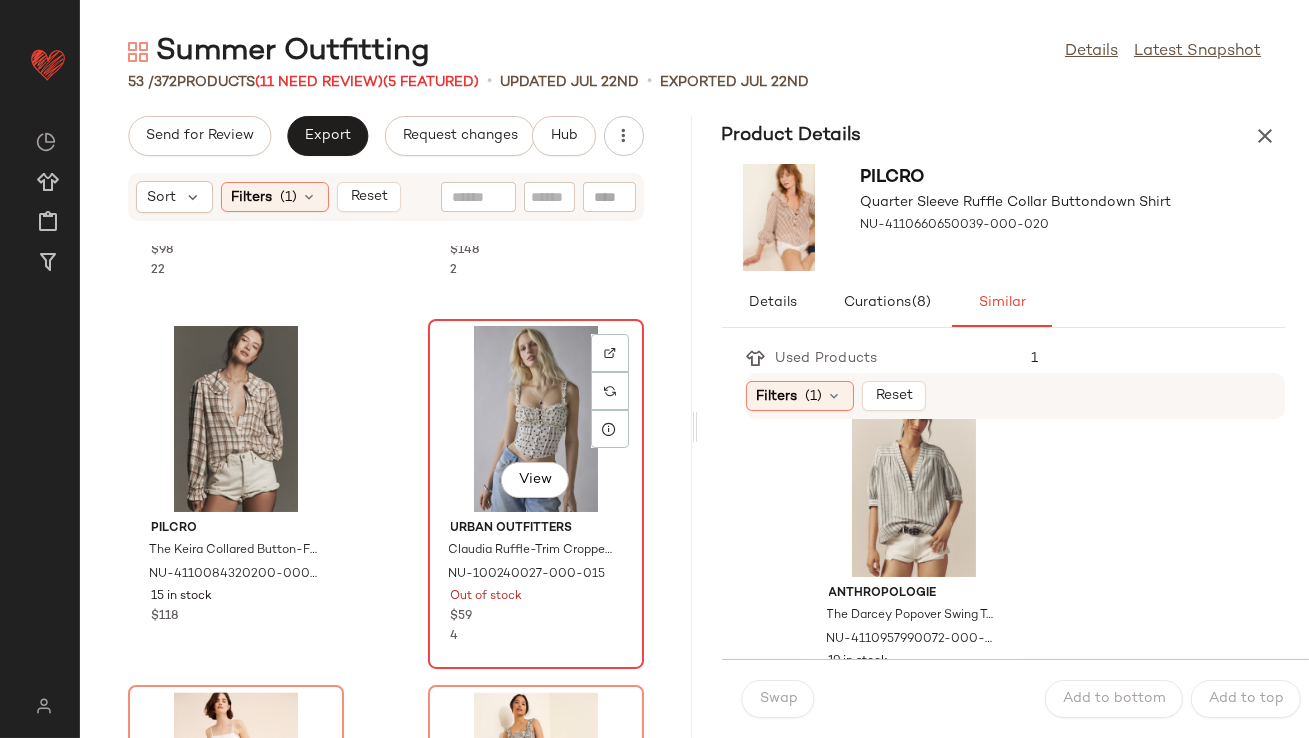 click on "View" 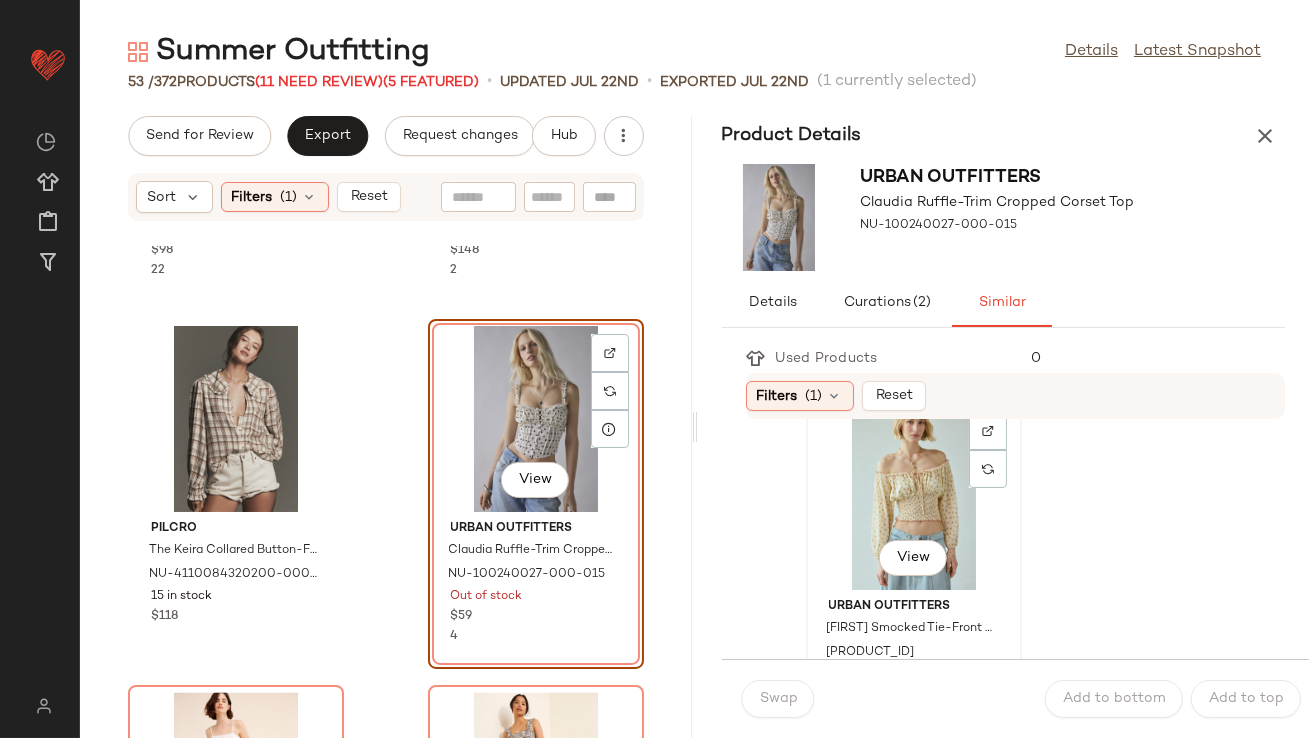scroll, scrollTop: 39, scrollLeft: 0, axis: vertical 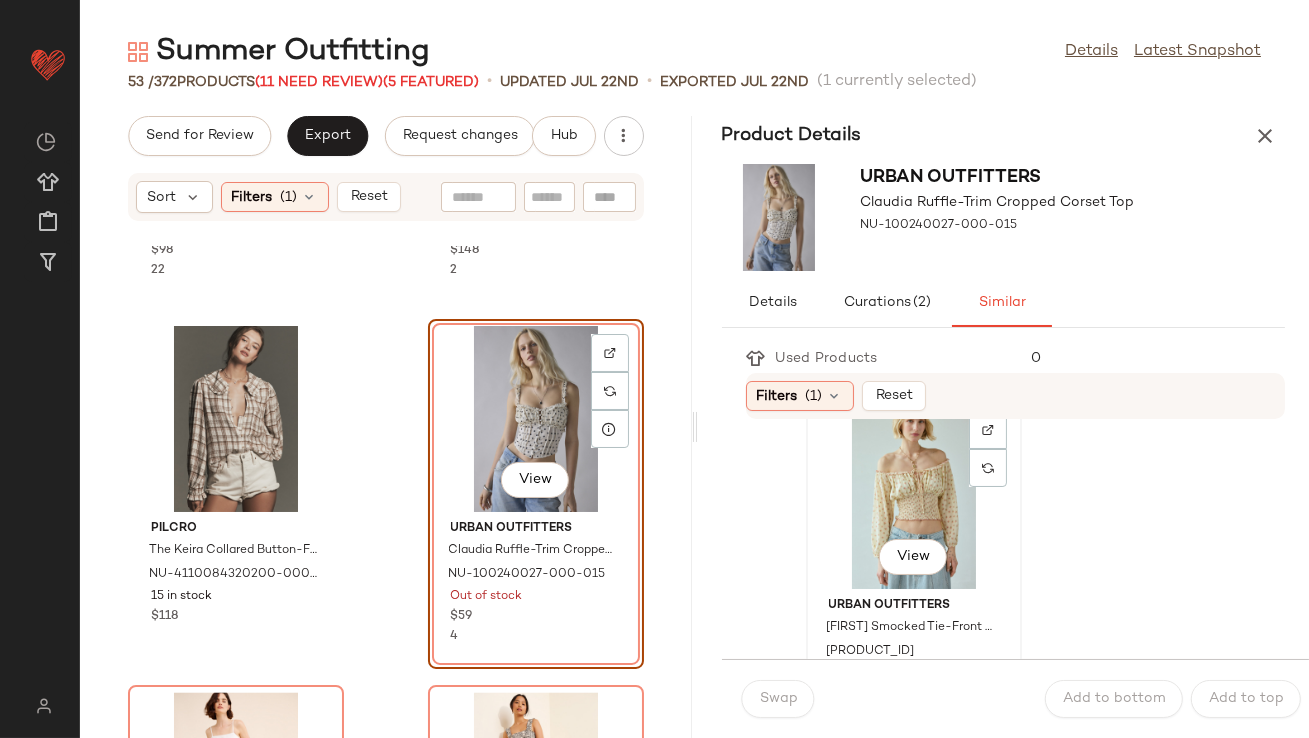 click on "View" 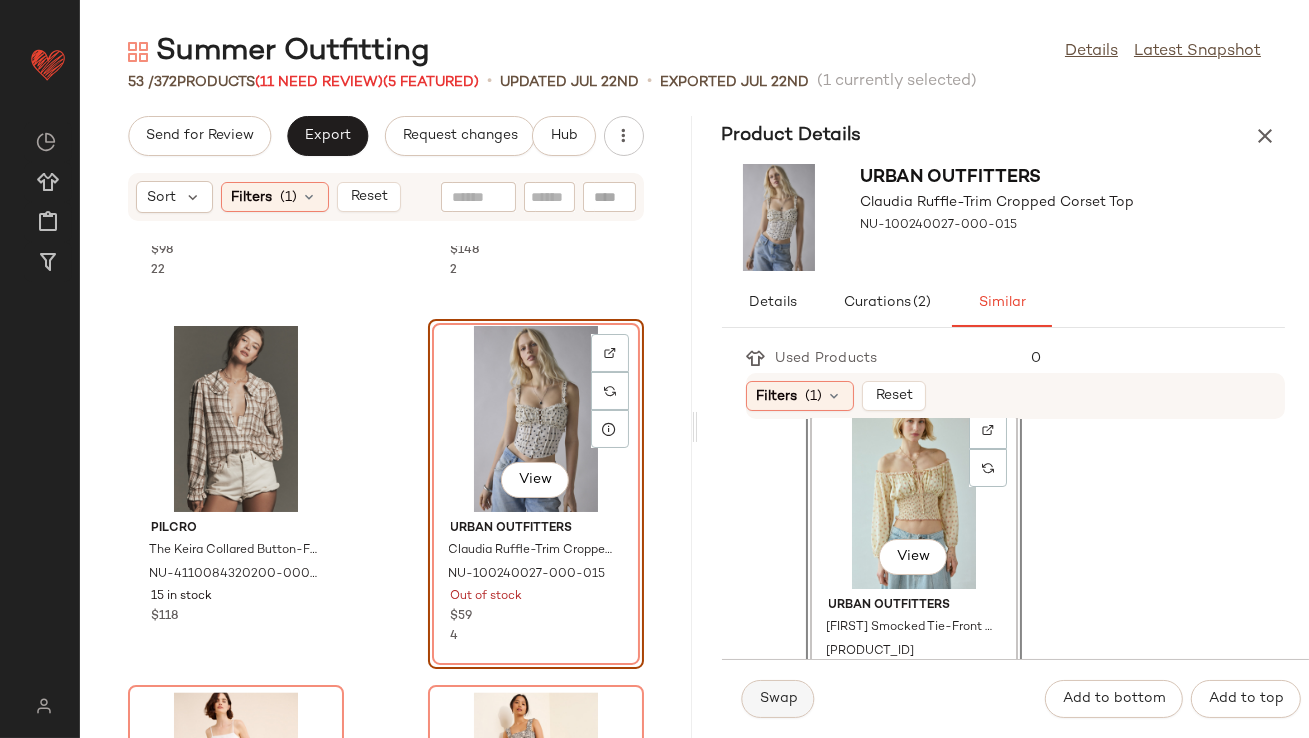 click on "Swap" 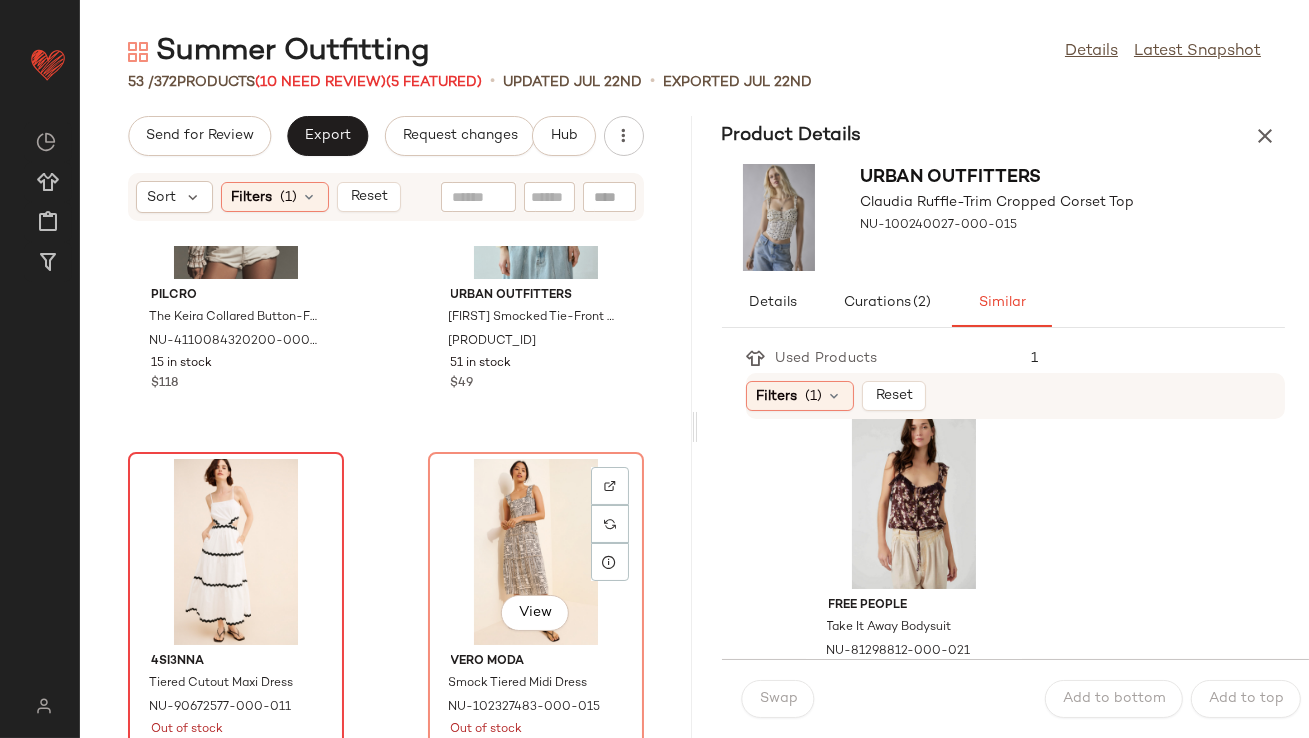 scroll, scrollTop: 8259, scrollLeft: 0, axis: vertical 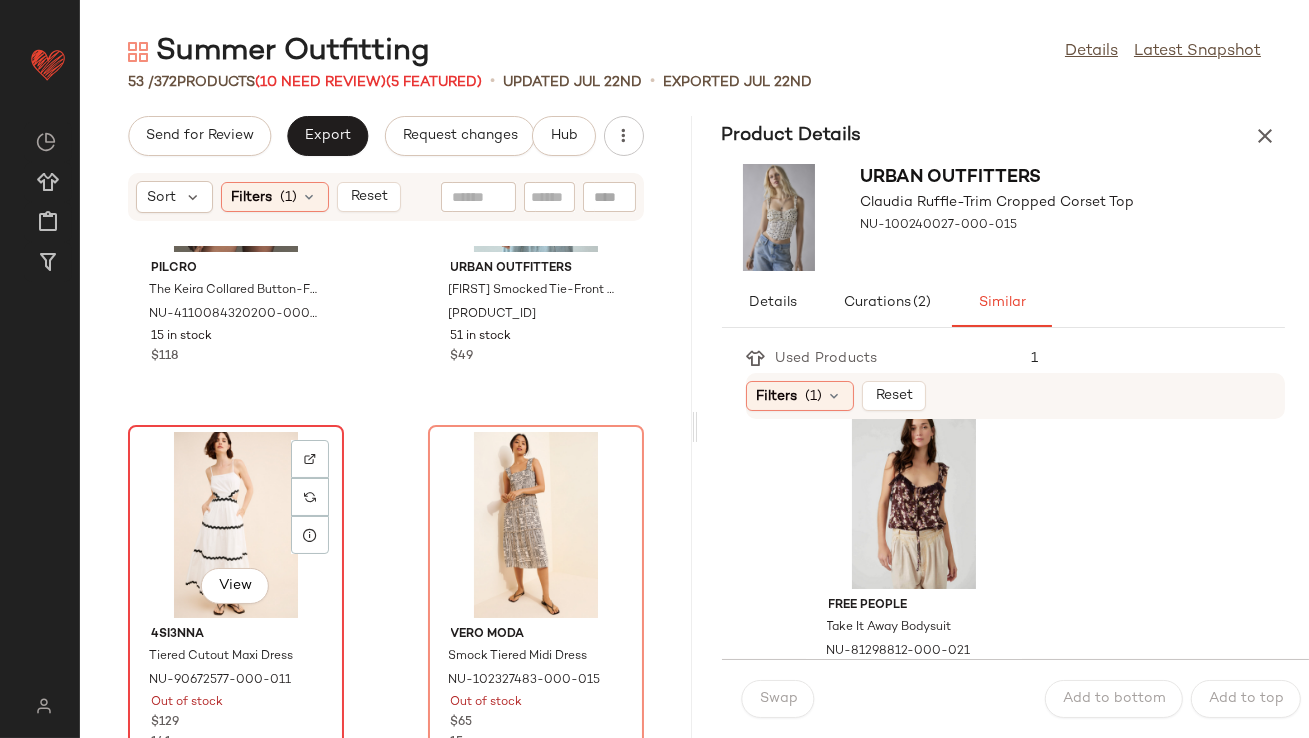 click on "View" 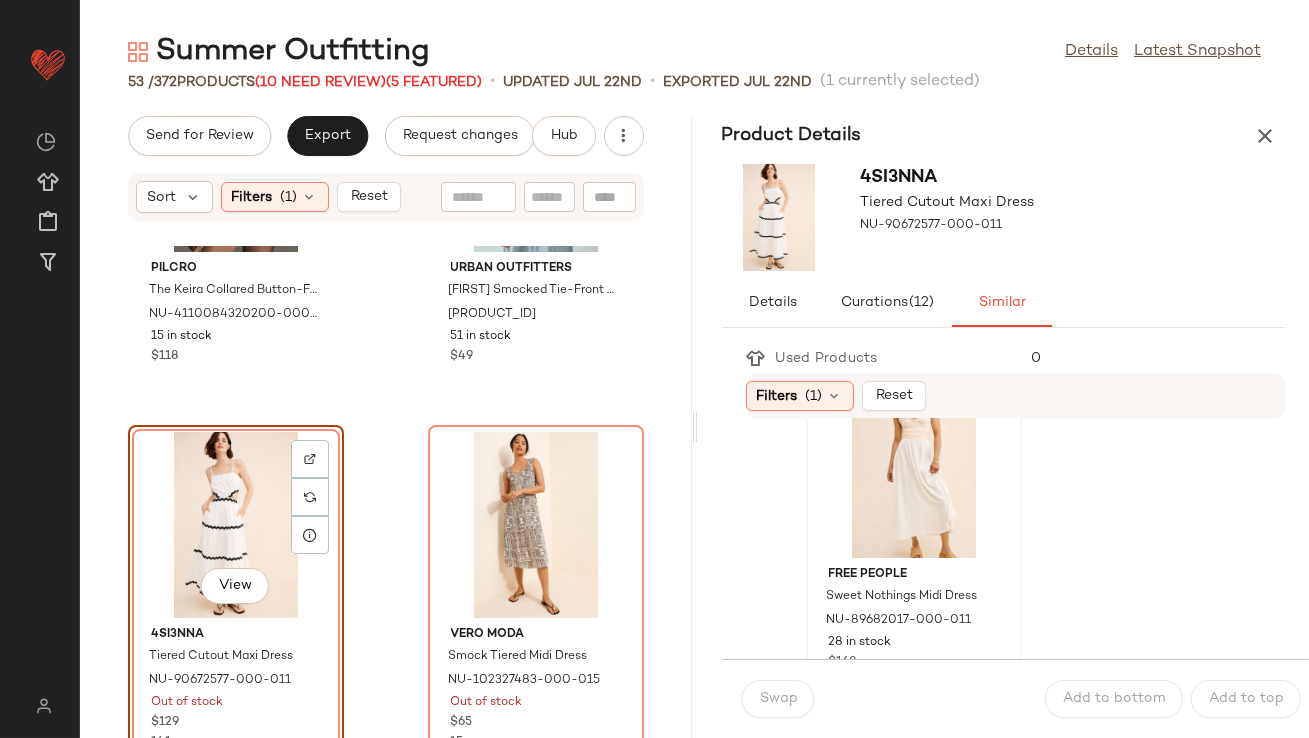 scroll, scrollTop: 456, scrollLeft: 0, axis: vertical 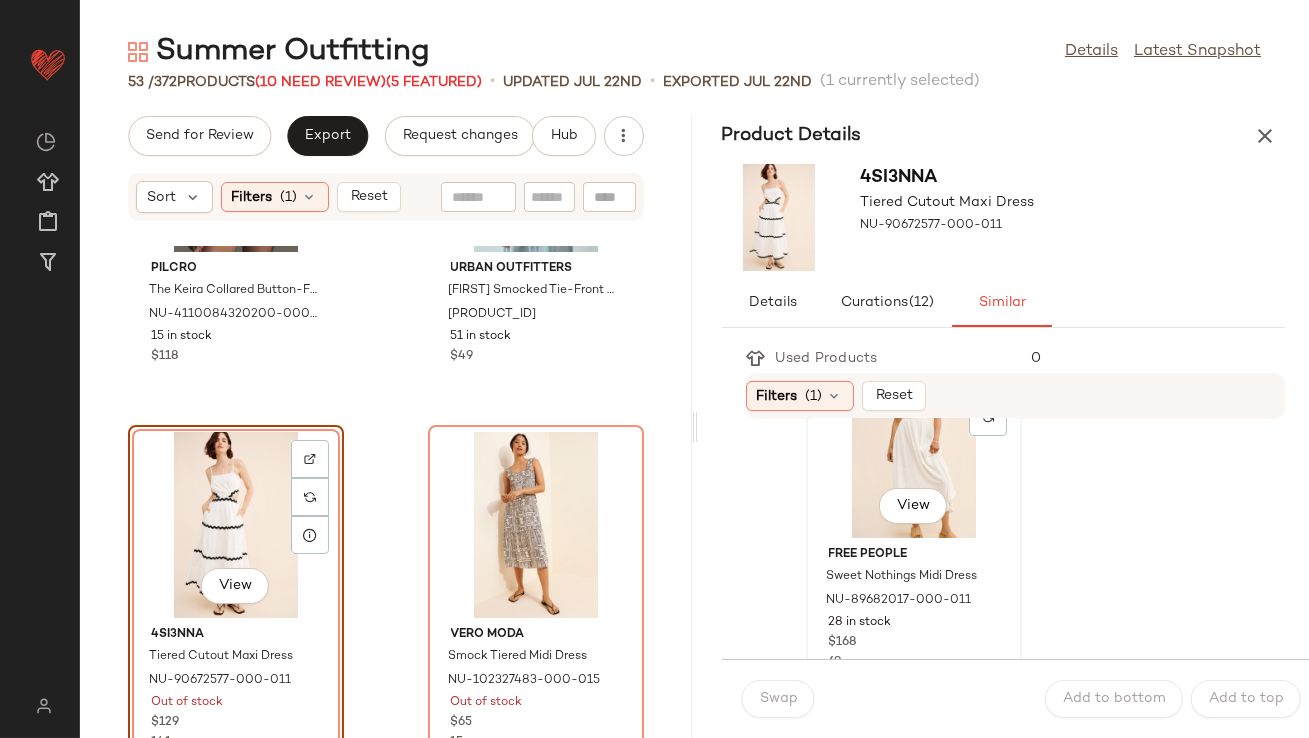 click on "View" 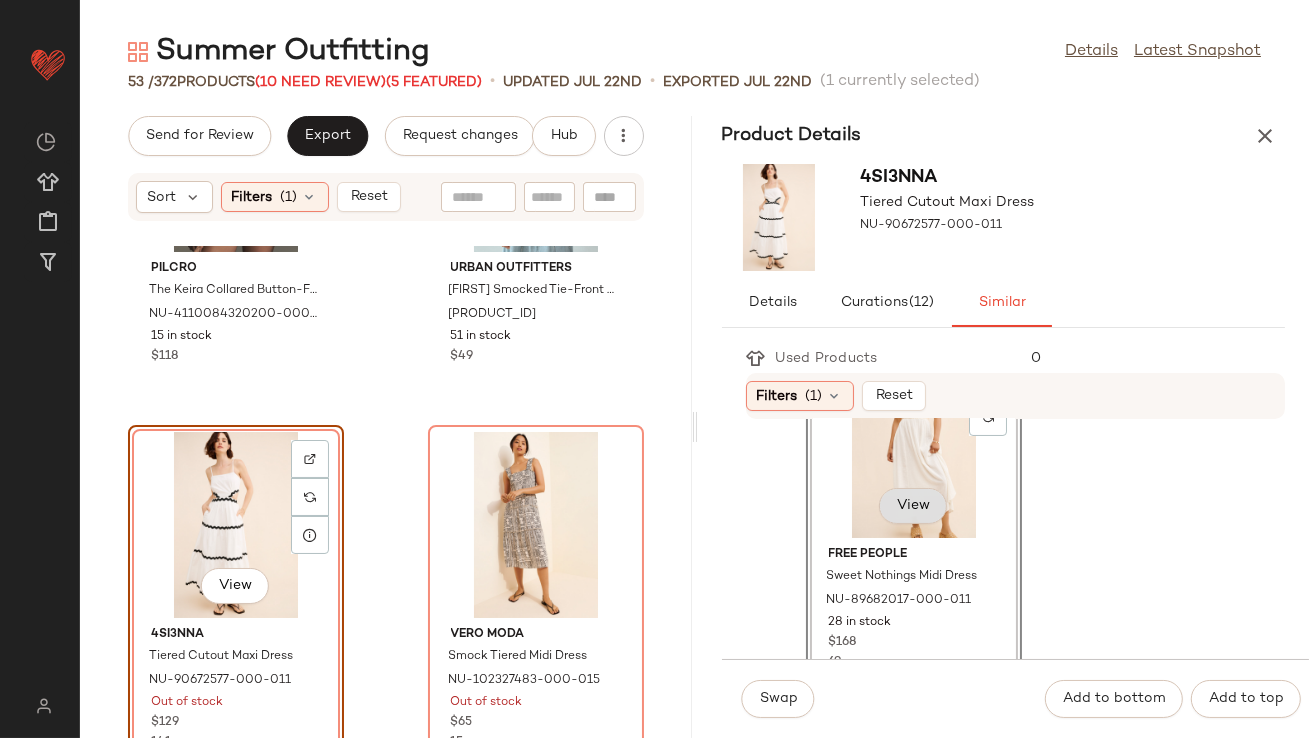 click on "View" 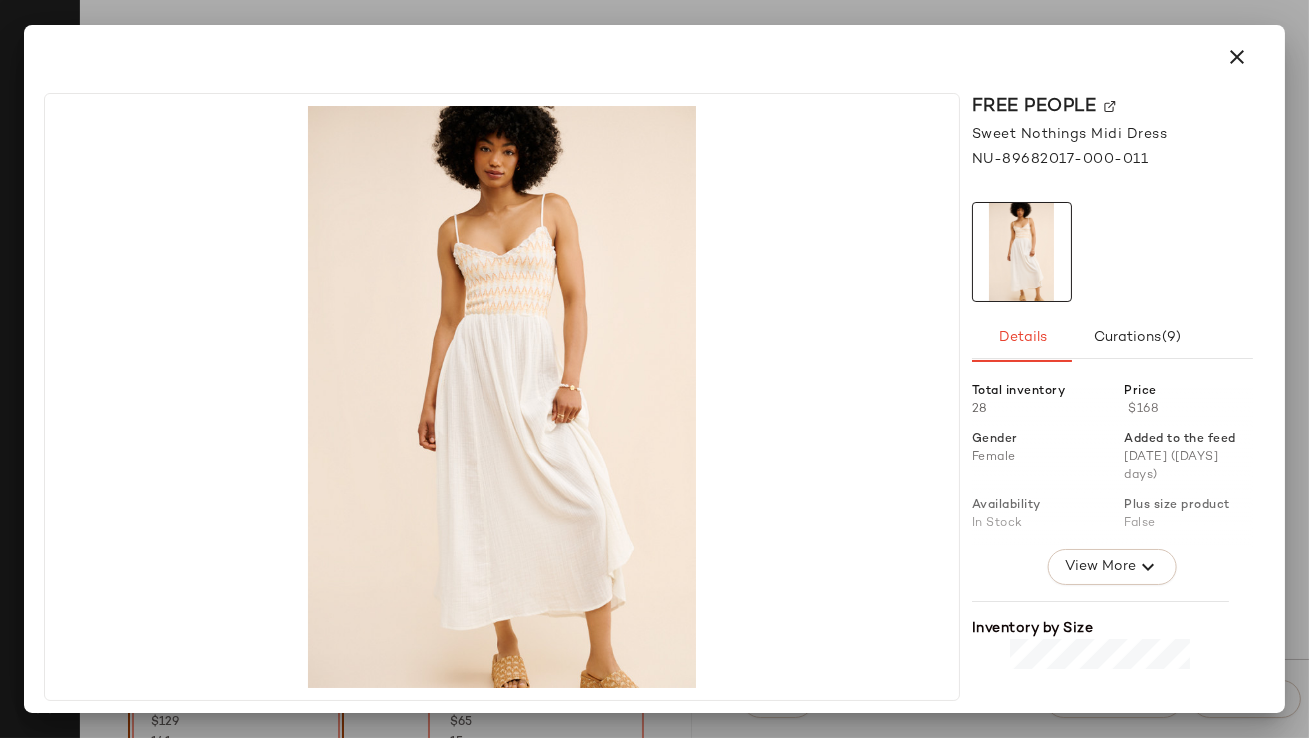 click at bounding box center (1237, 57) 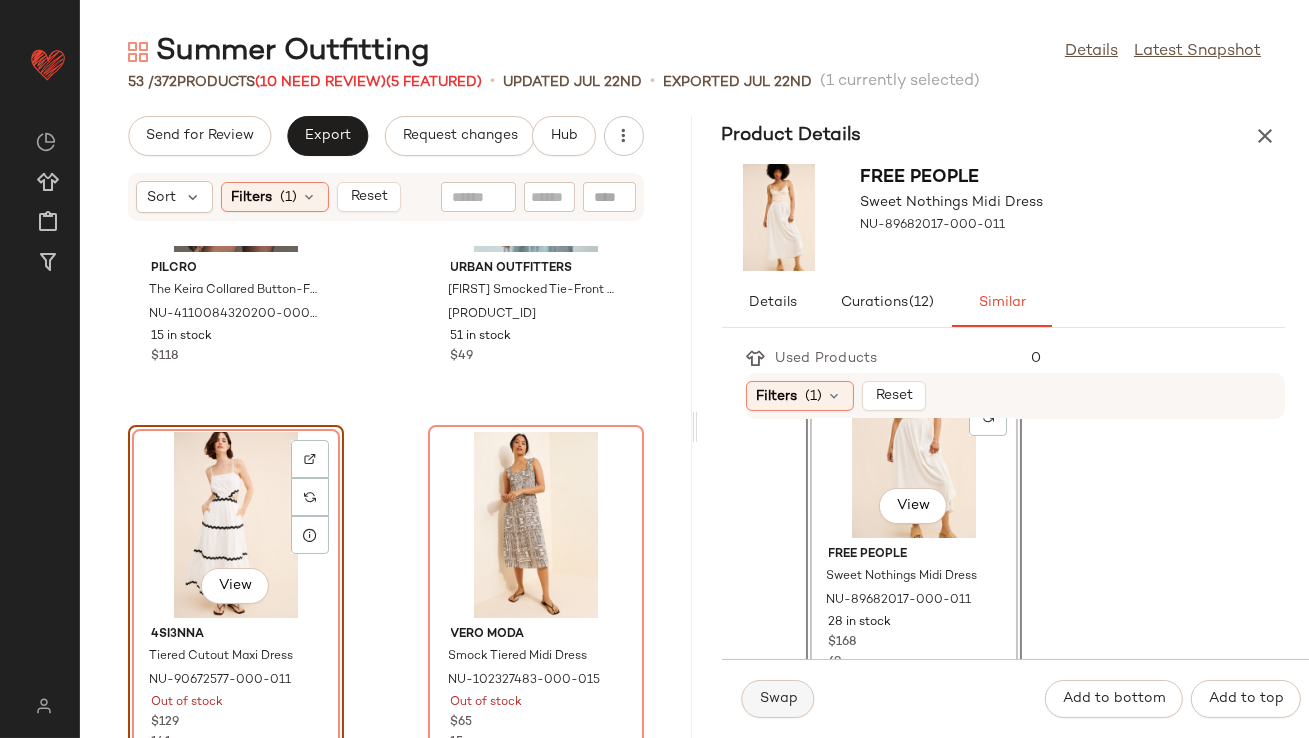 click on "Swap" 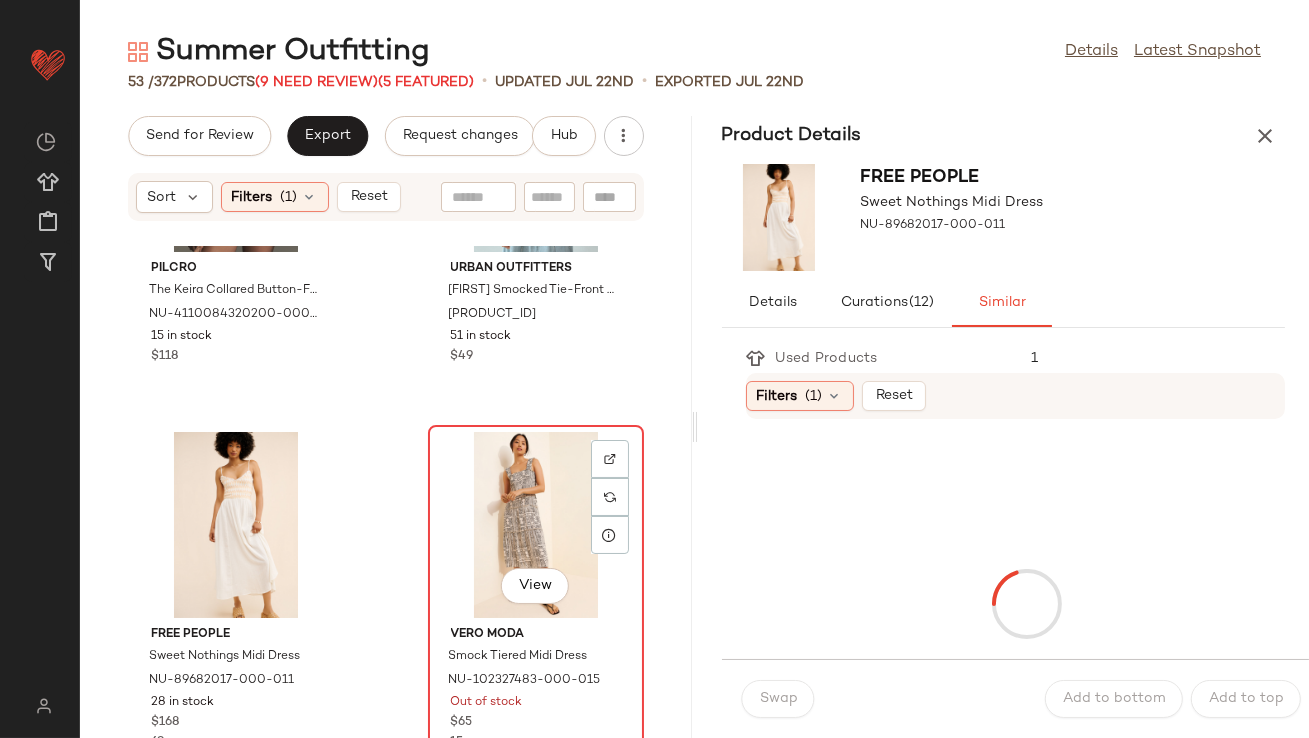 click on "View" 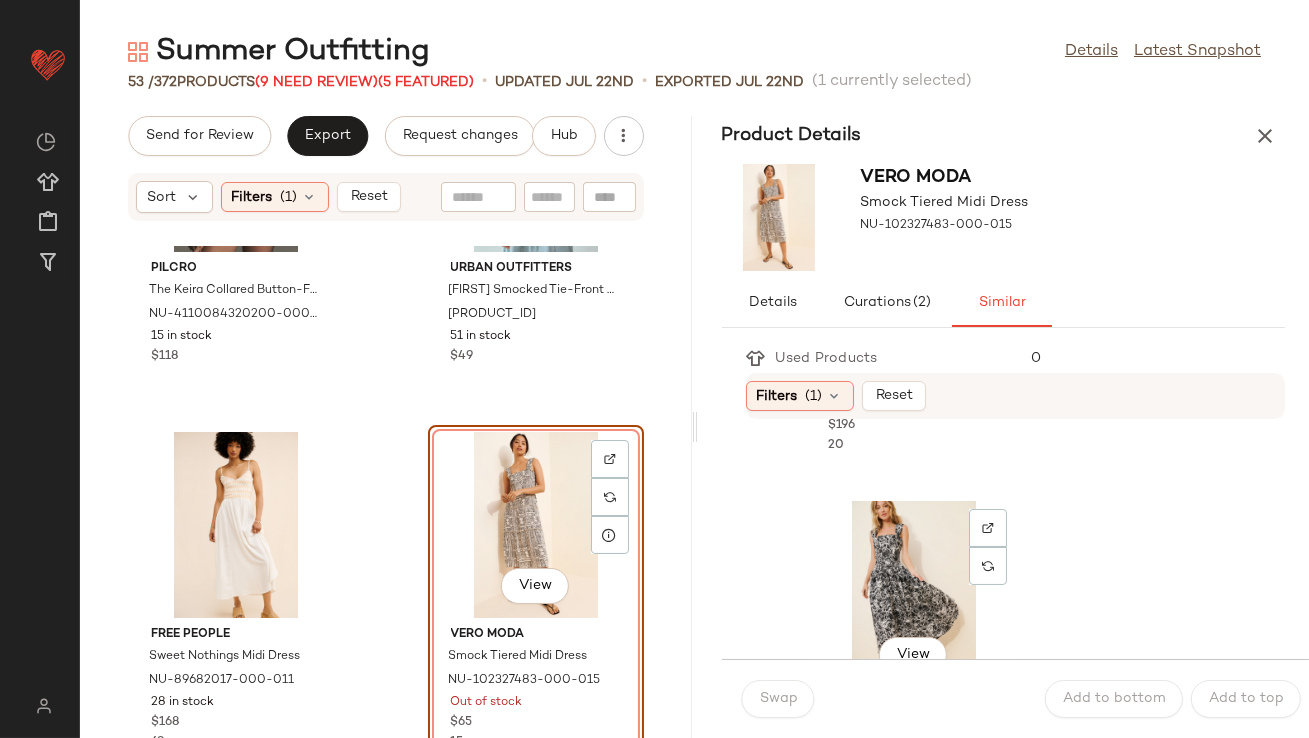 scroll, scrollTop: 765, scrollLeft: 0, axis: vertical 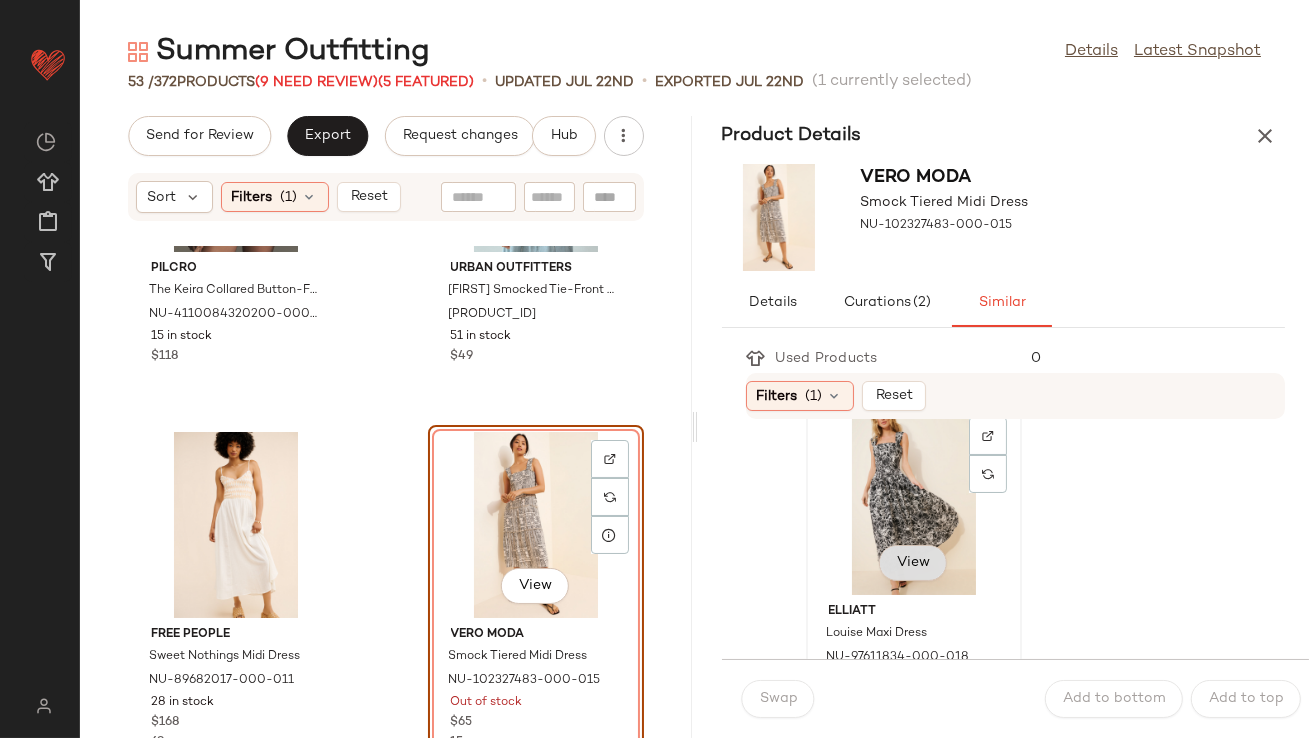 click on "View" at bounding box center (913, 563) 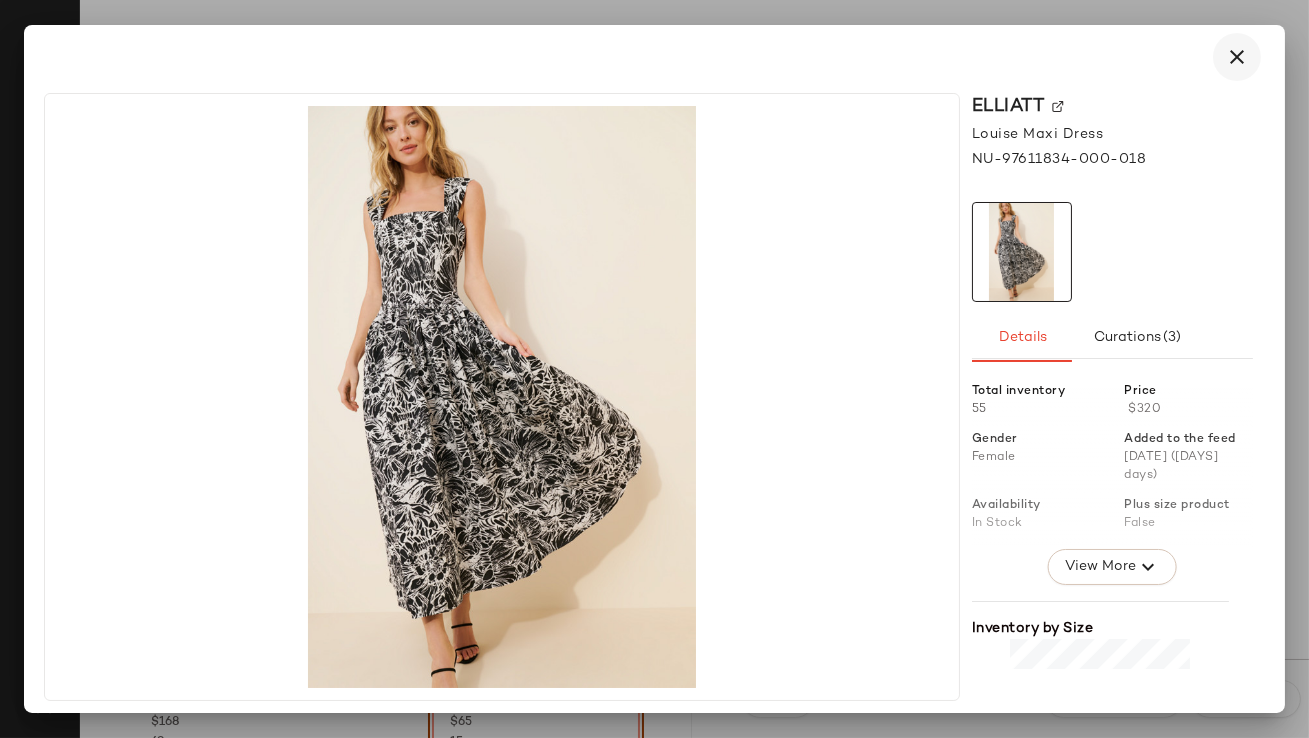 click at bounding box center (1237, 57) 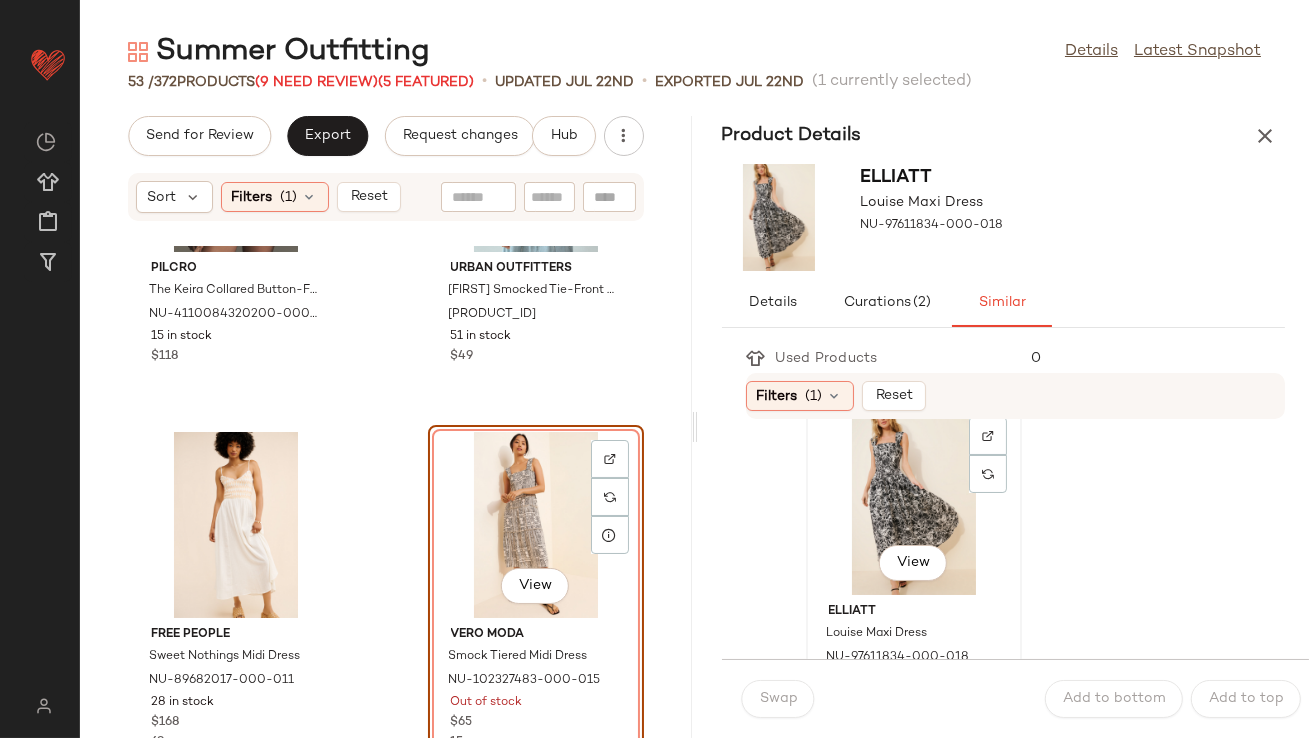 click on "View" 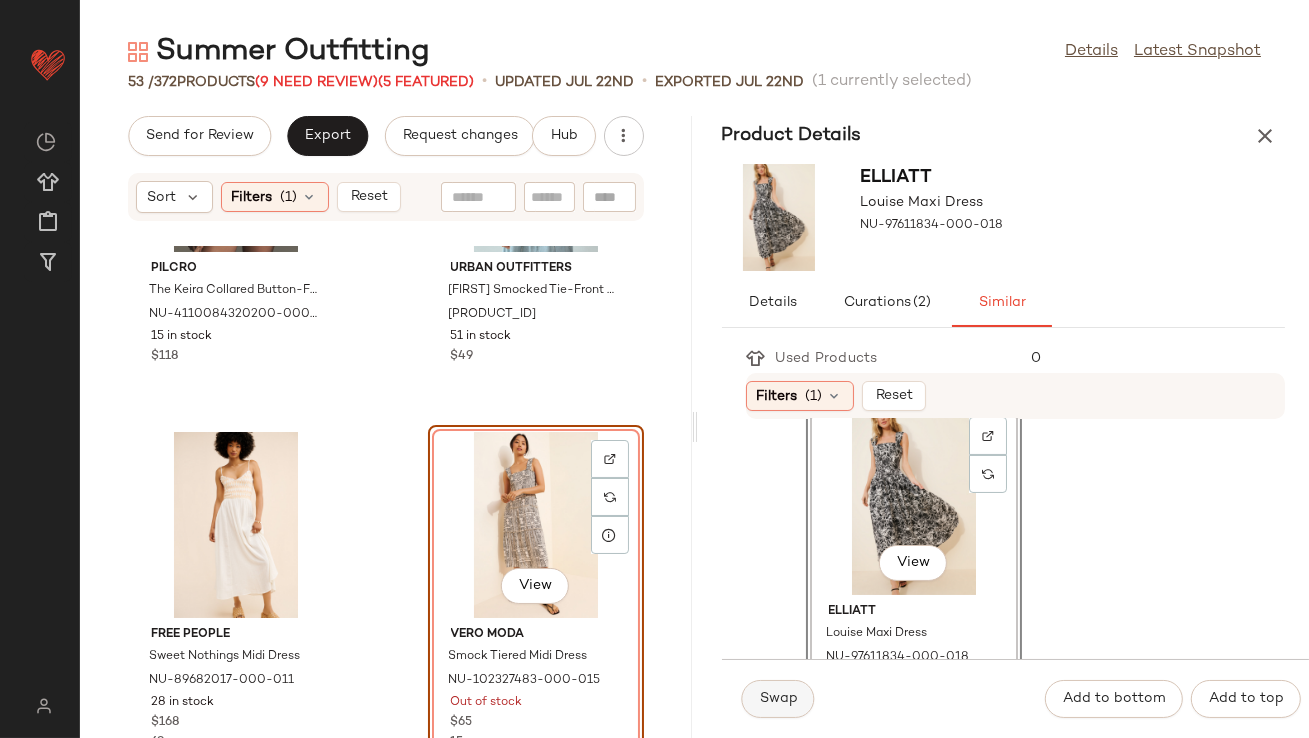 click on "Swap" 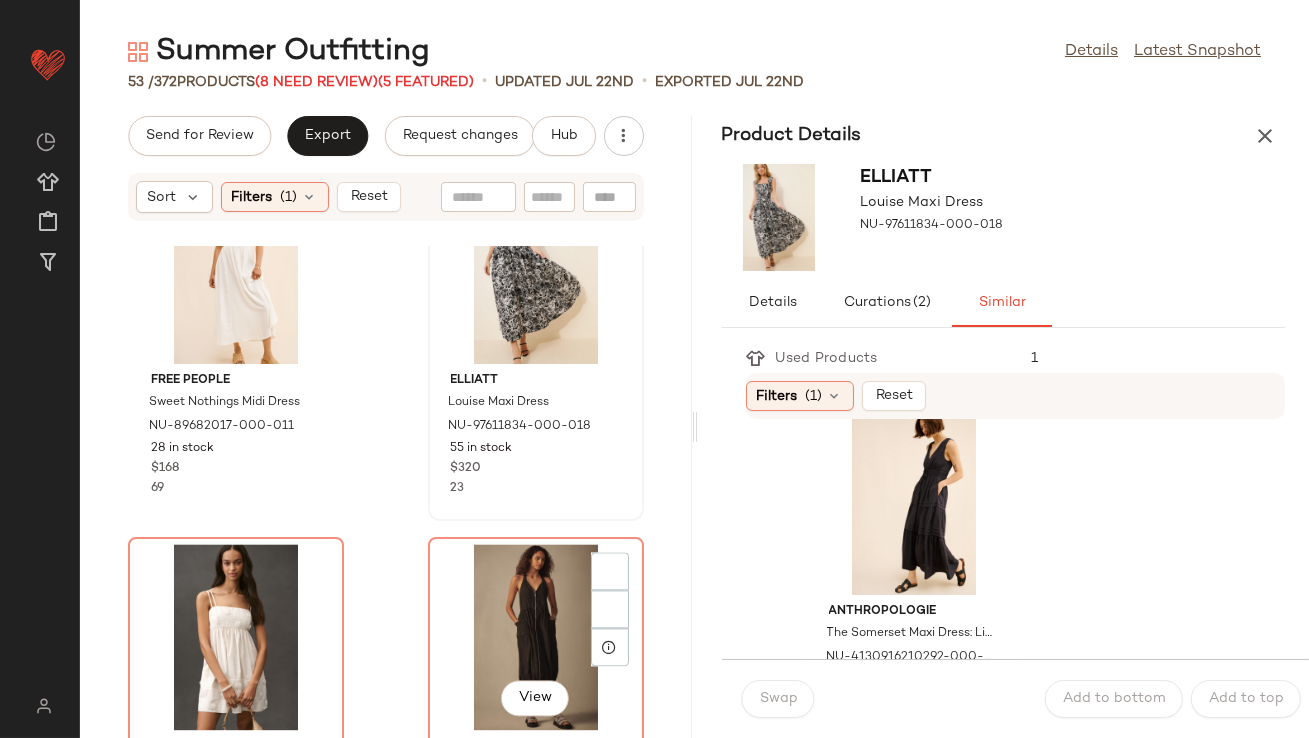 scroll, scrollTop: 8824, scrollLeft: 0, axis: vertical 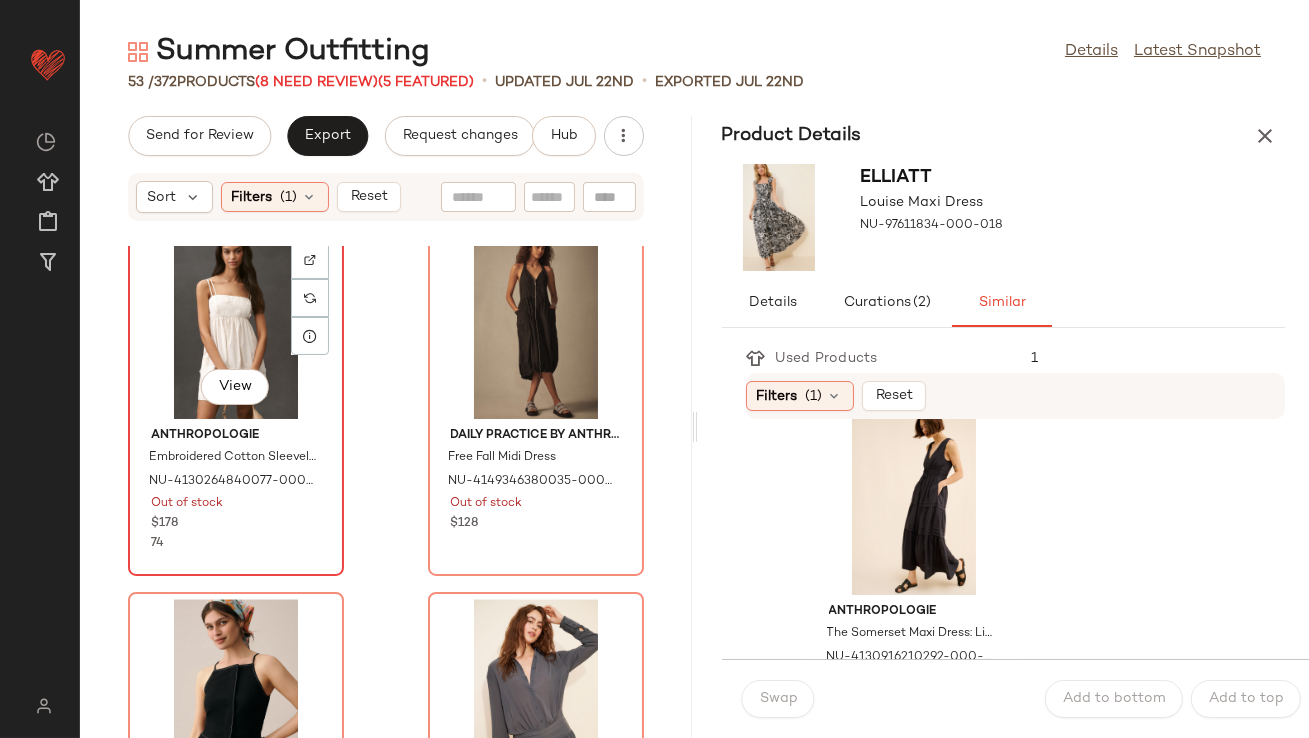 click on "View" 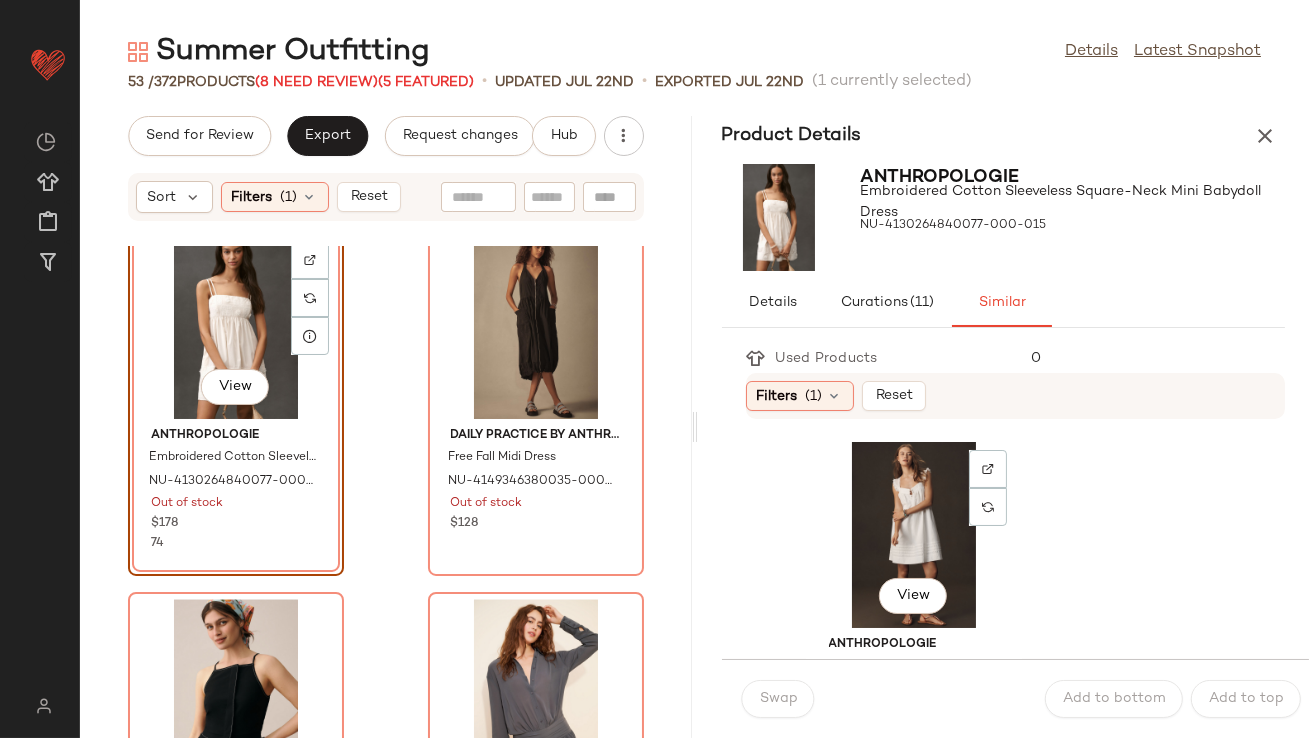 click on "View" 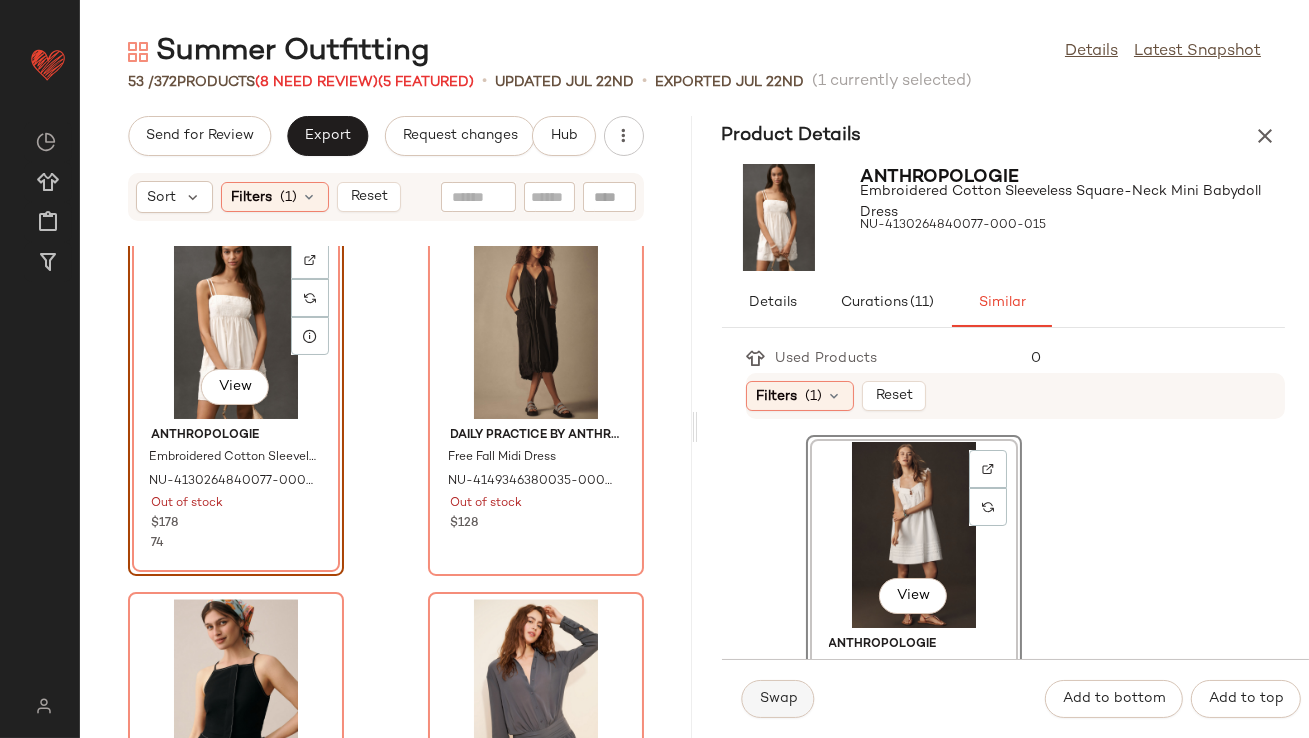 click on "Swap" 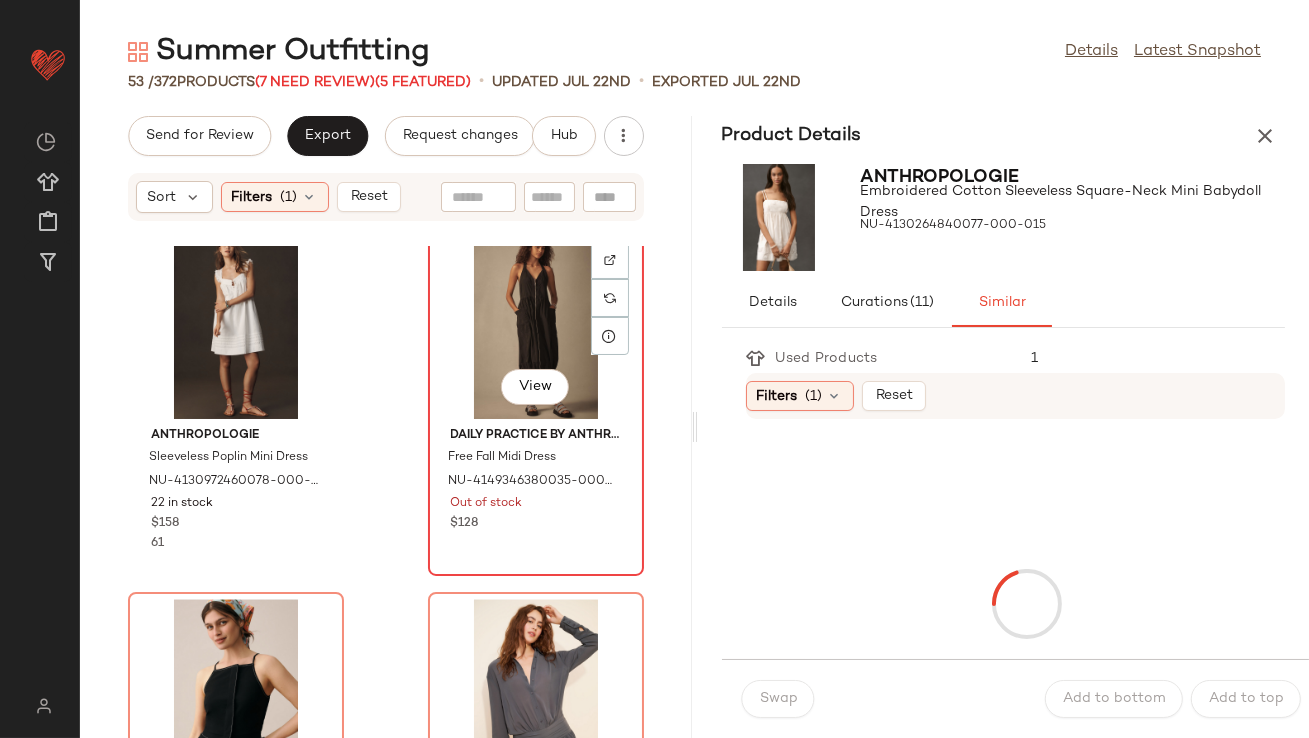 click on "View" 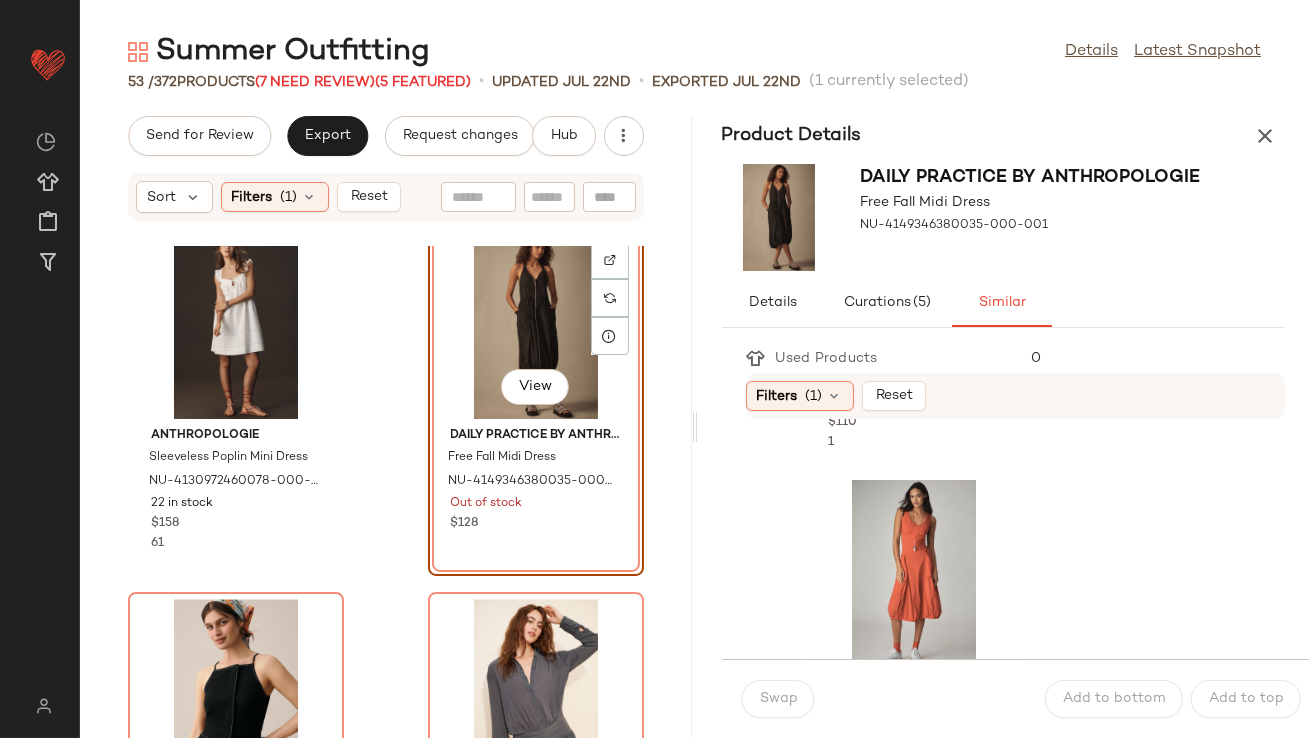 scroll, scrollTop: 1426, scrollLeft: 0, axis: vertical 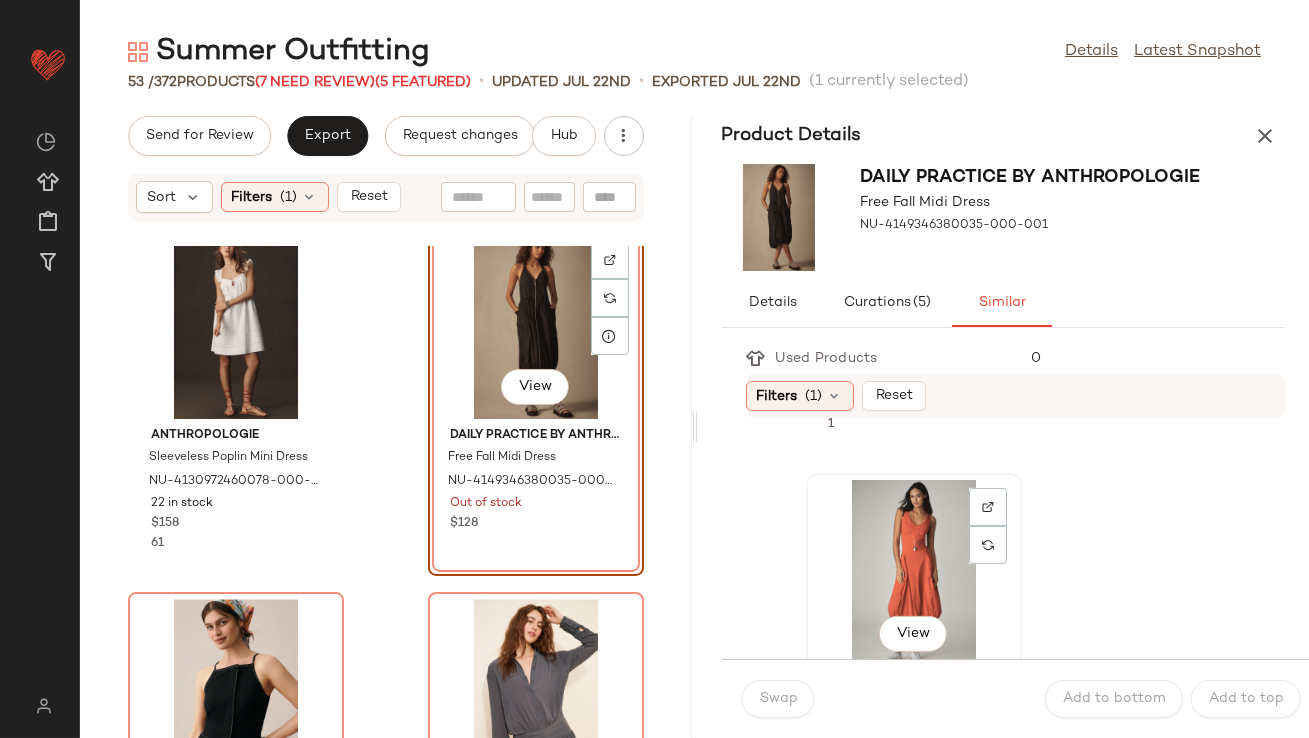 click on "View" 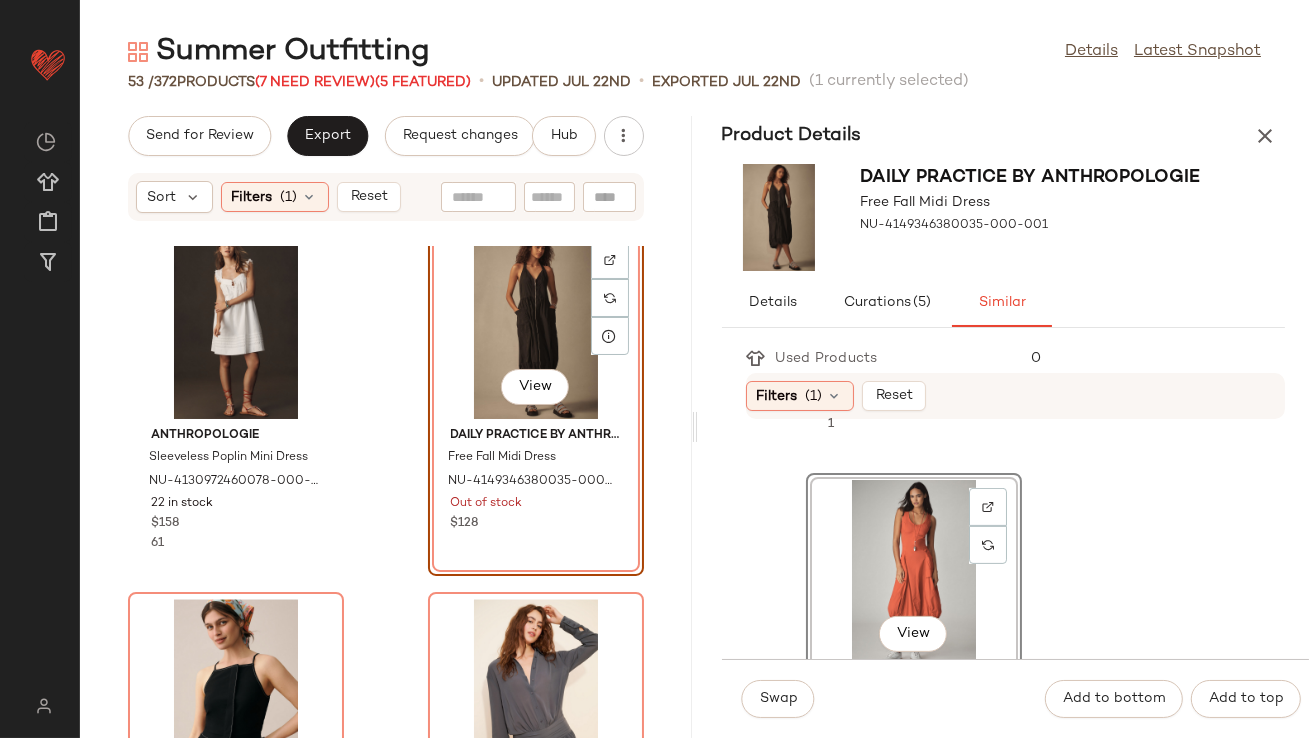 click on "Swap   Add to bottom   Add to top" at bounding box center [1016, 698] 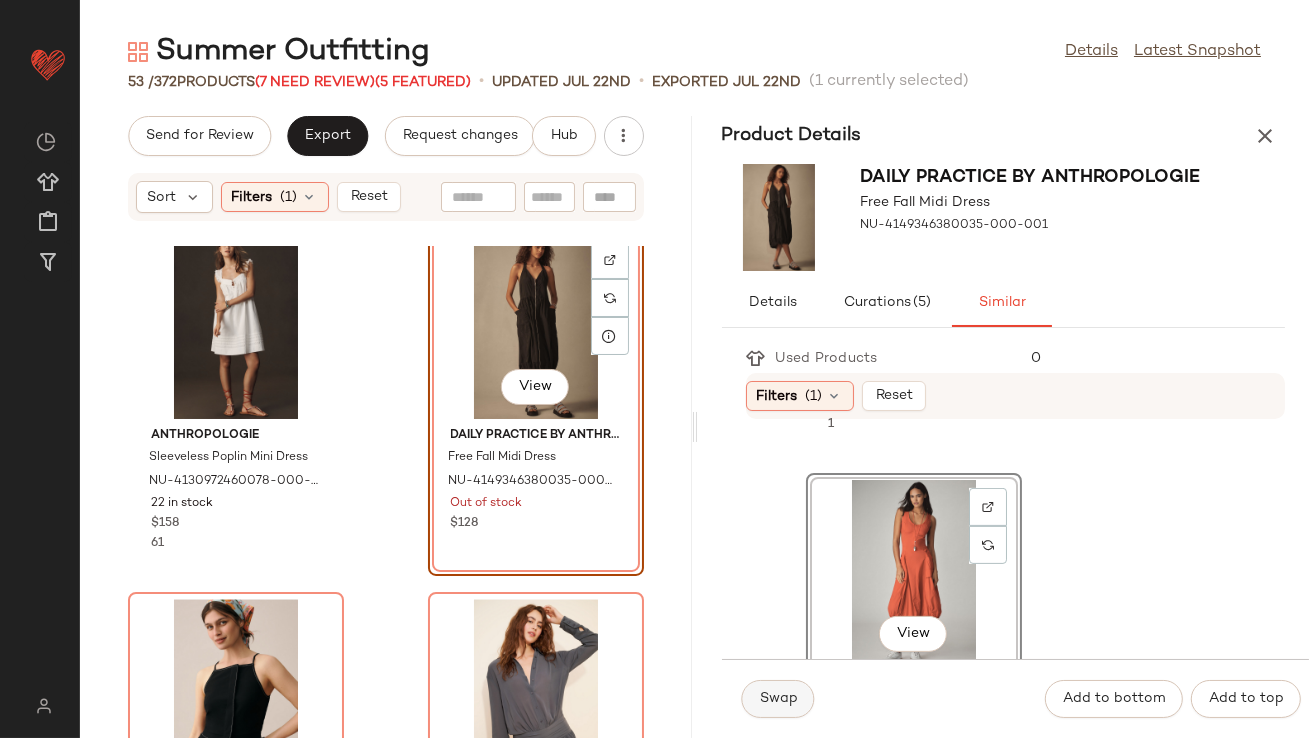 click on "Swap" at bounding box center (778, 699) 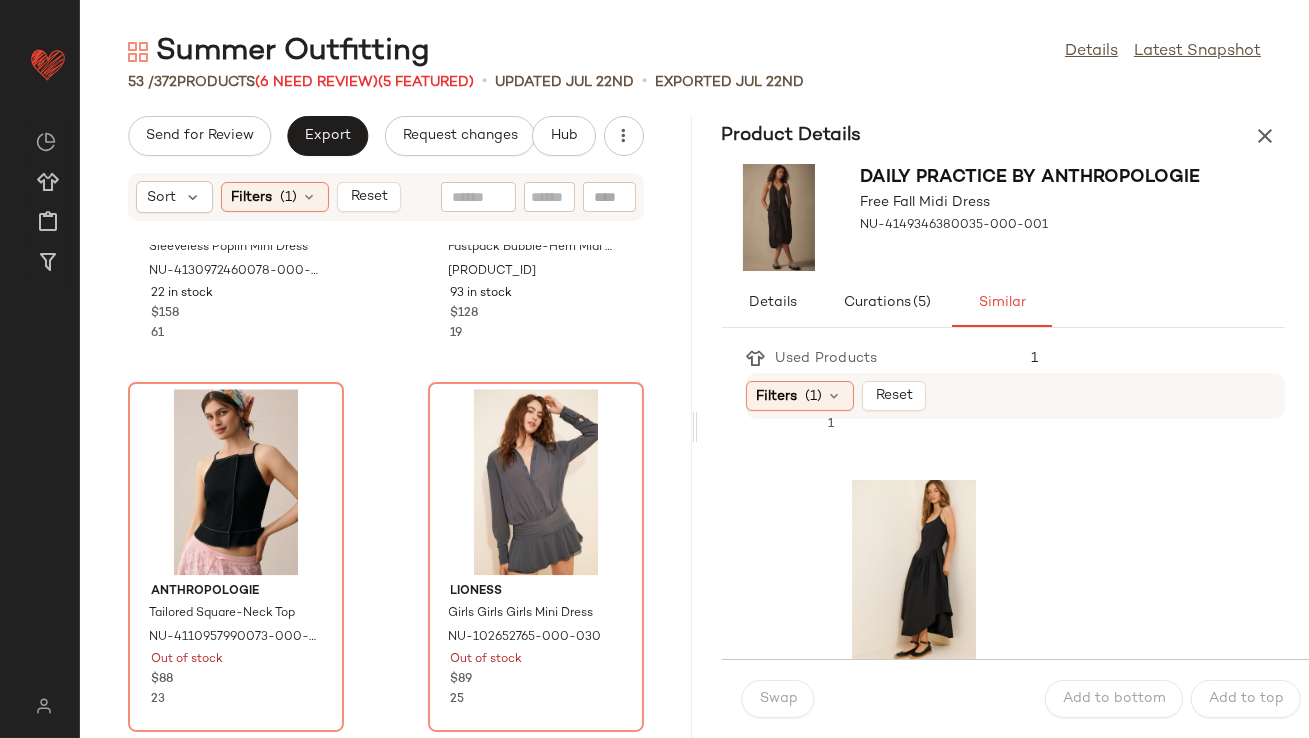 scroll, scrollTop: 9054, scrollLeft: 0, axis: vertical 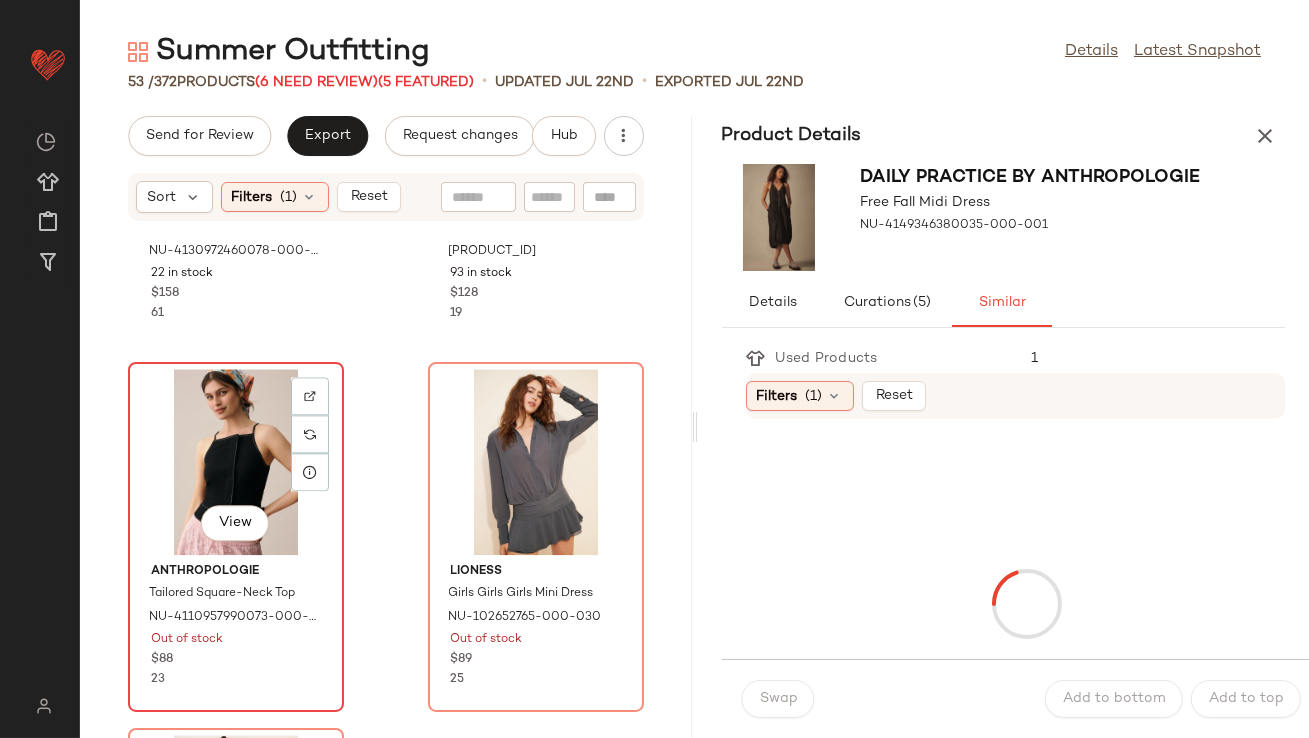 click on "View" 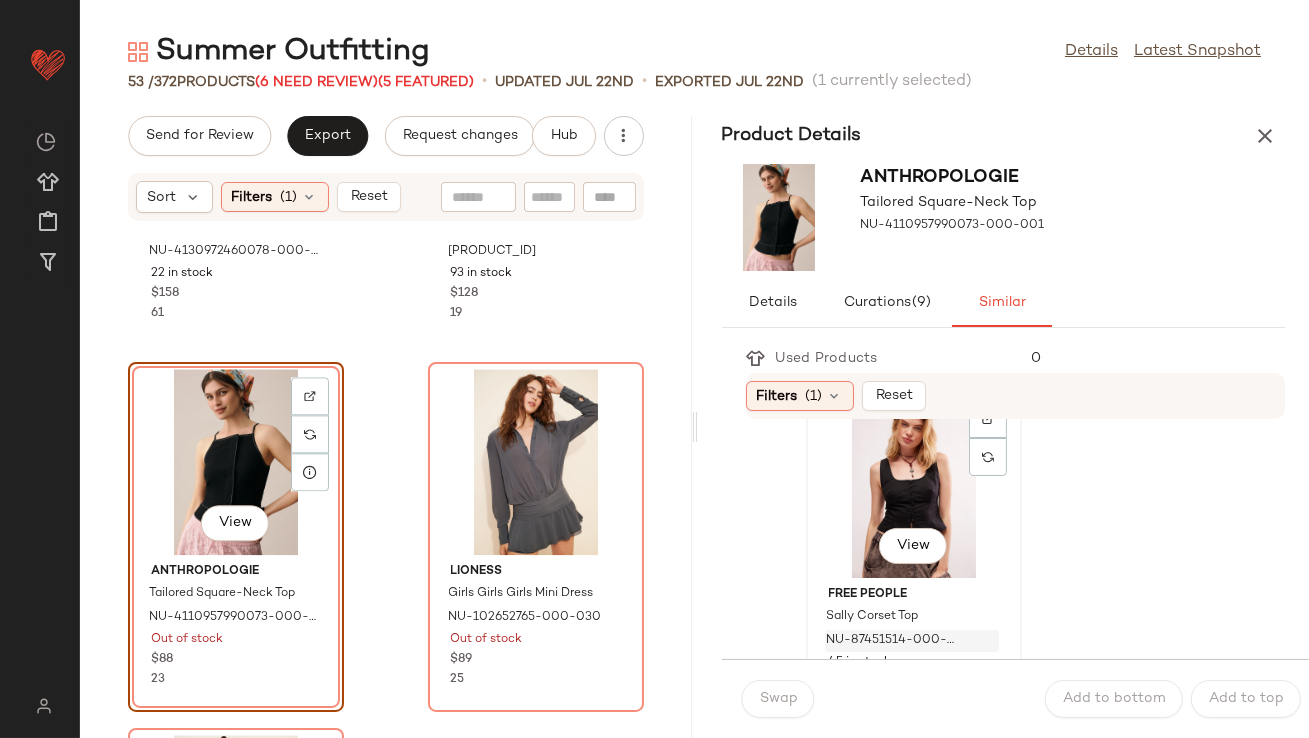 scroll, scrollTop: 417, scrollLeft: 0, axis: vertical 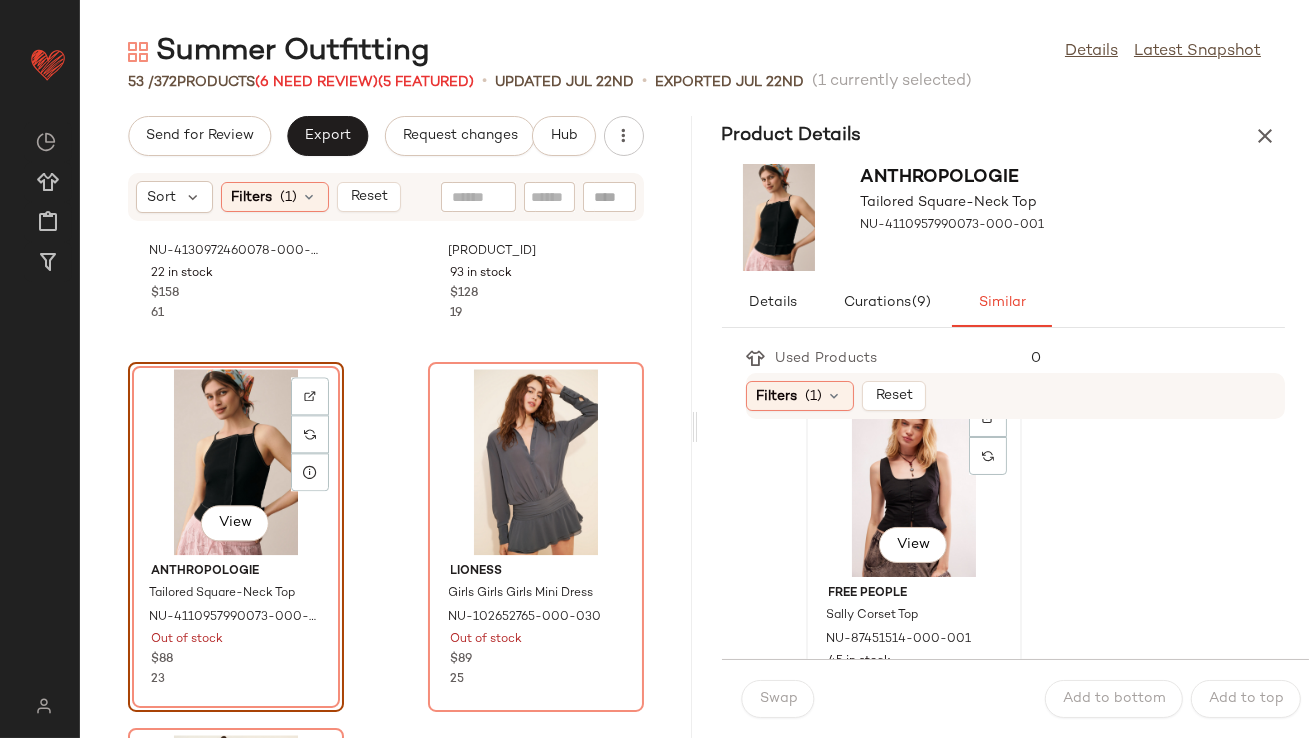 click on "View" 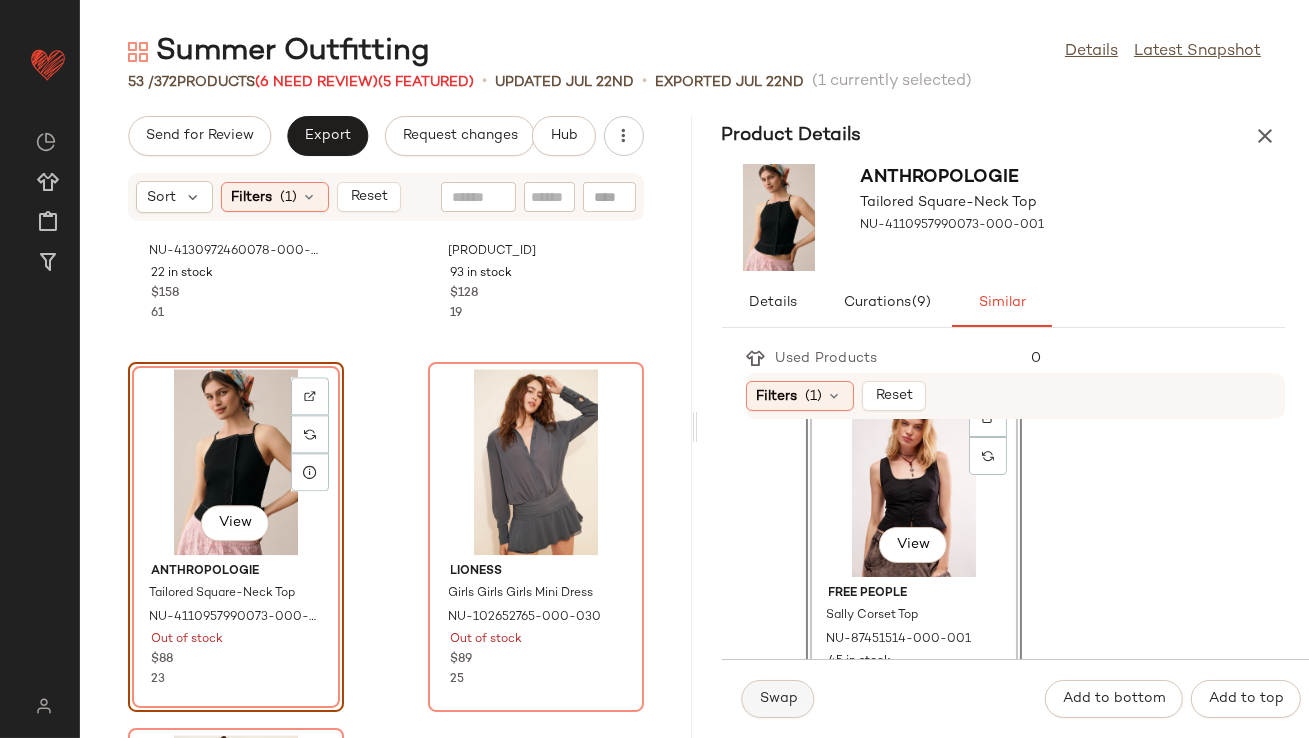 click on "Swap" at bounding box center (778, 699) 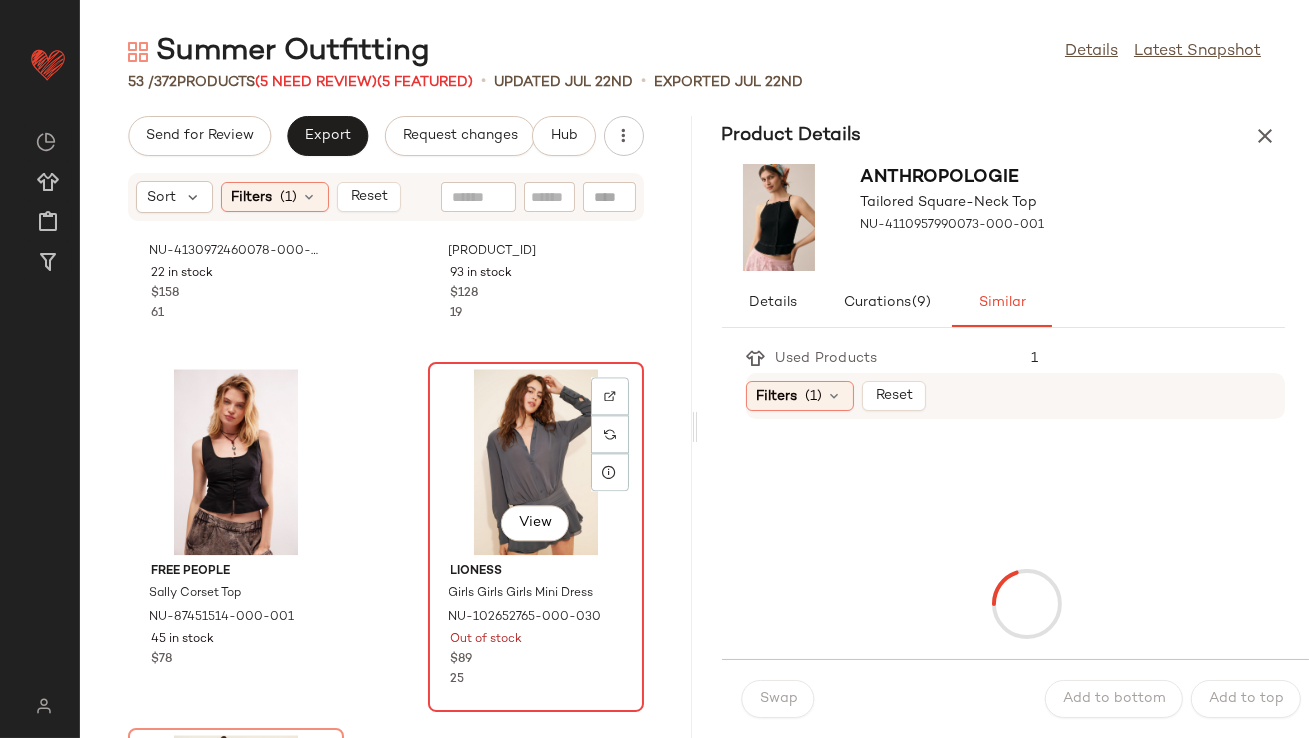 click on "View" 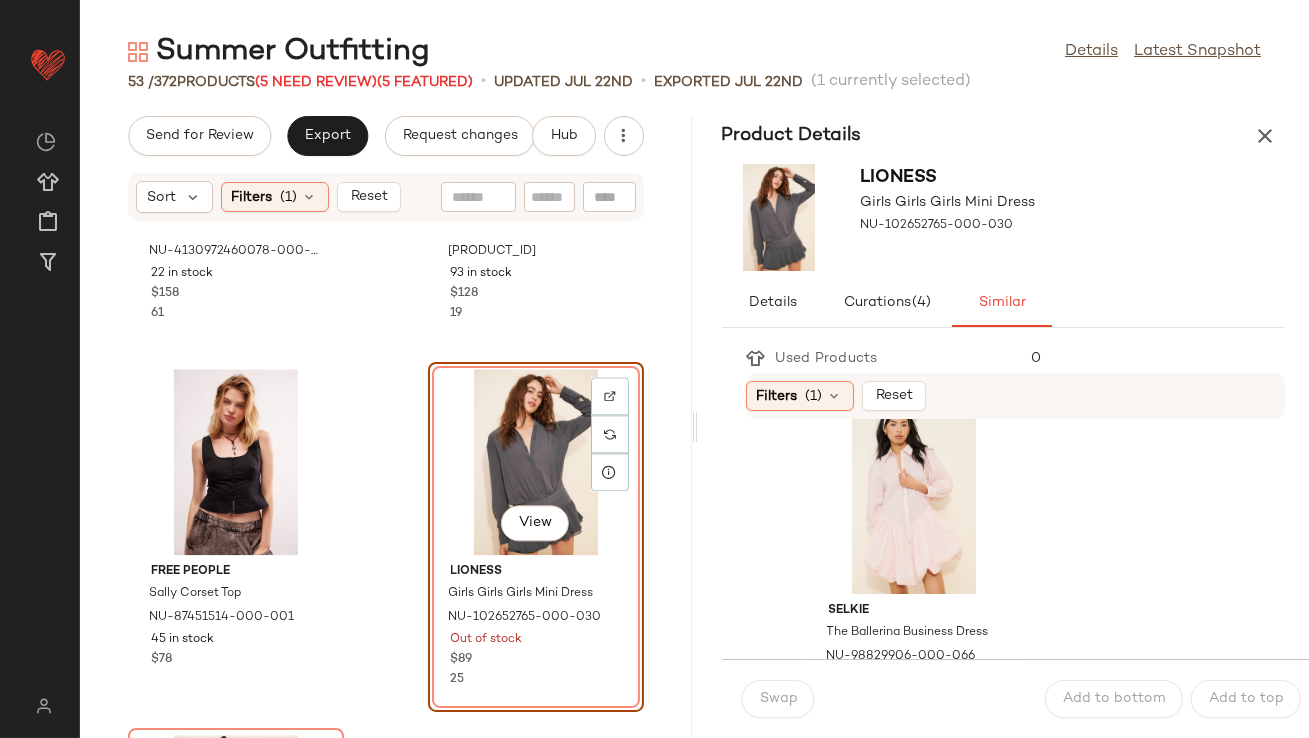scroll, scrollTop: 4829, scrollLeft: 0, axis: vertical 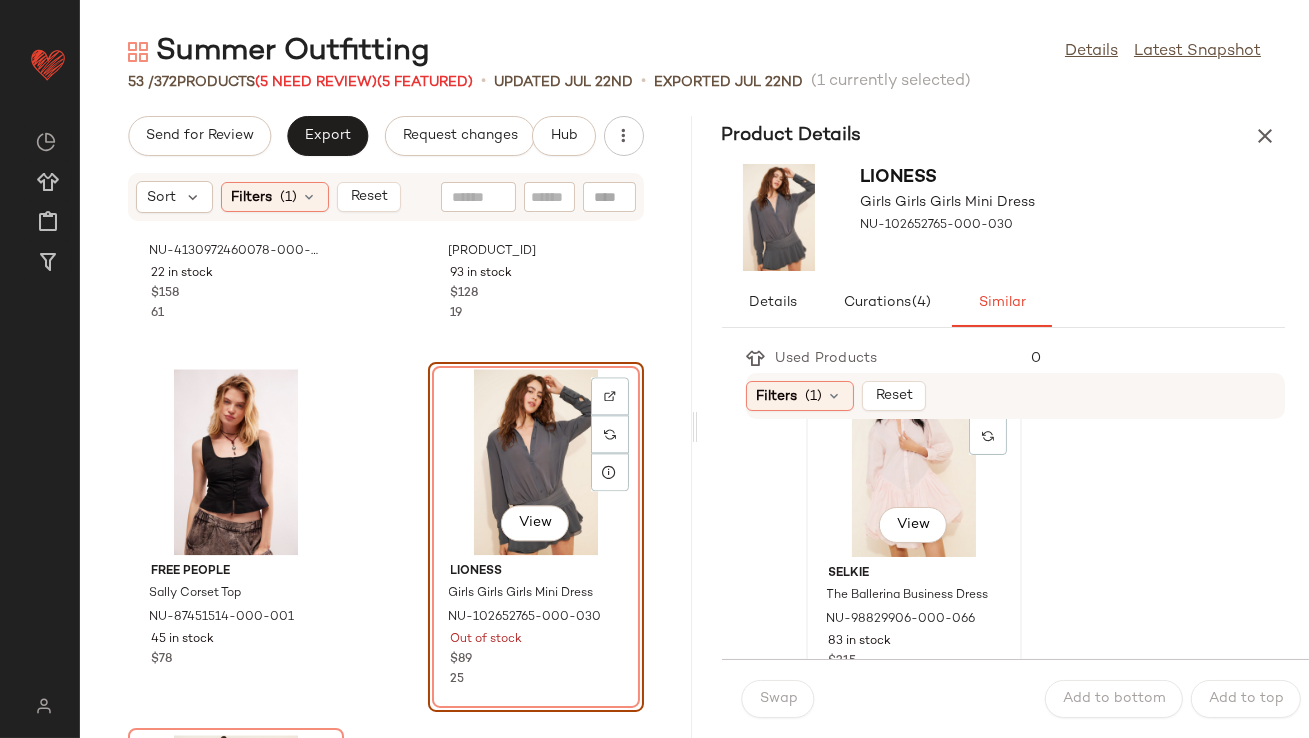 click on "View" 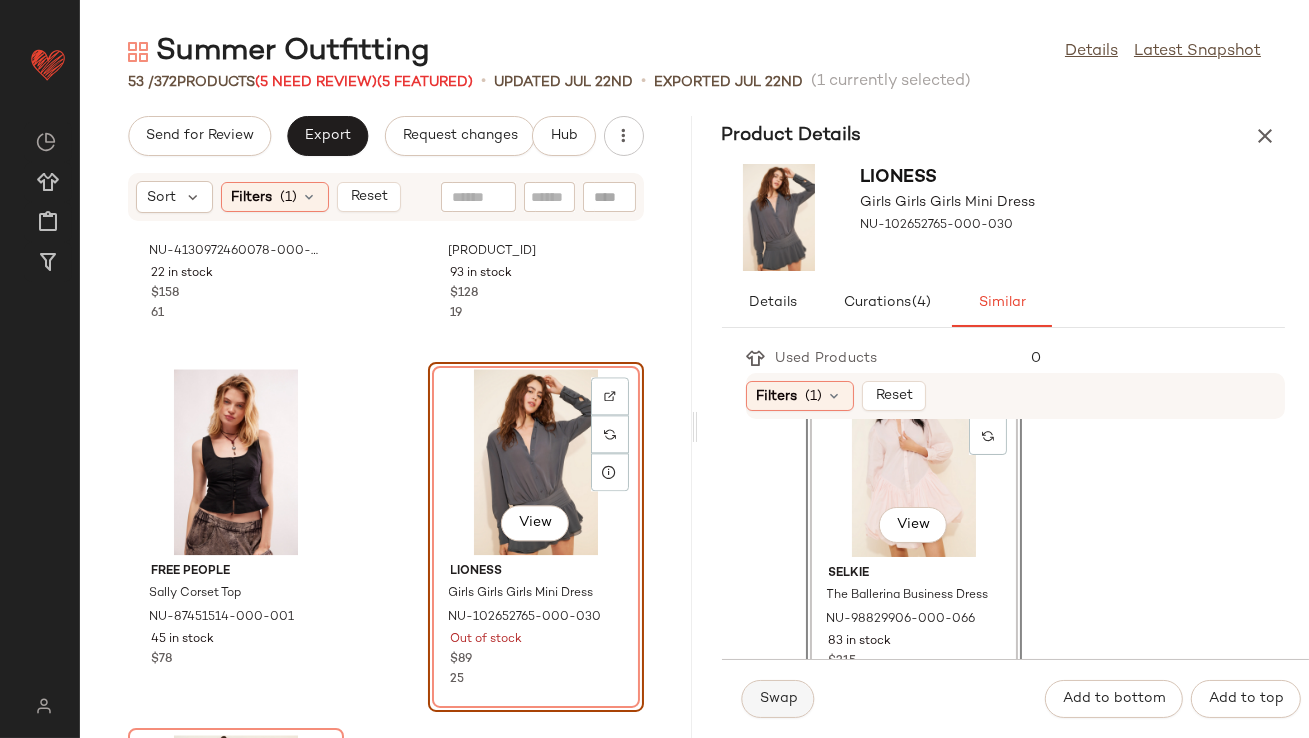 click on "Swap" 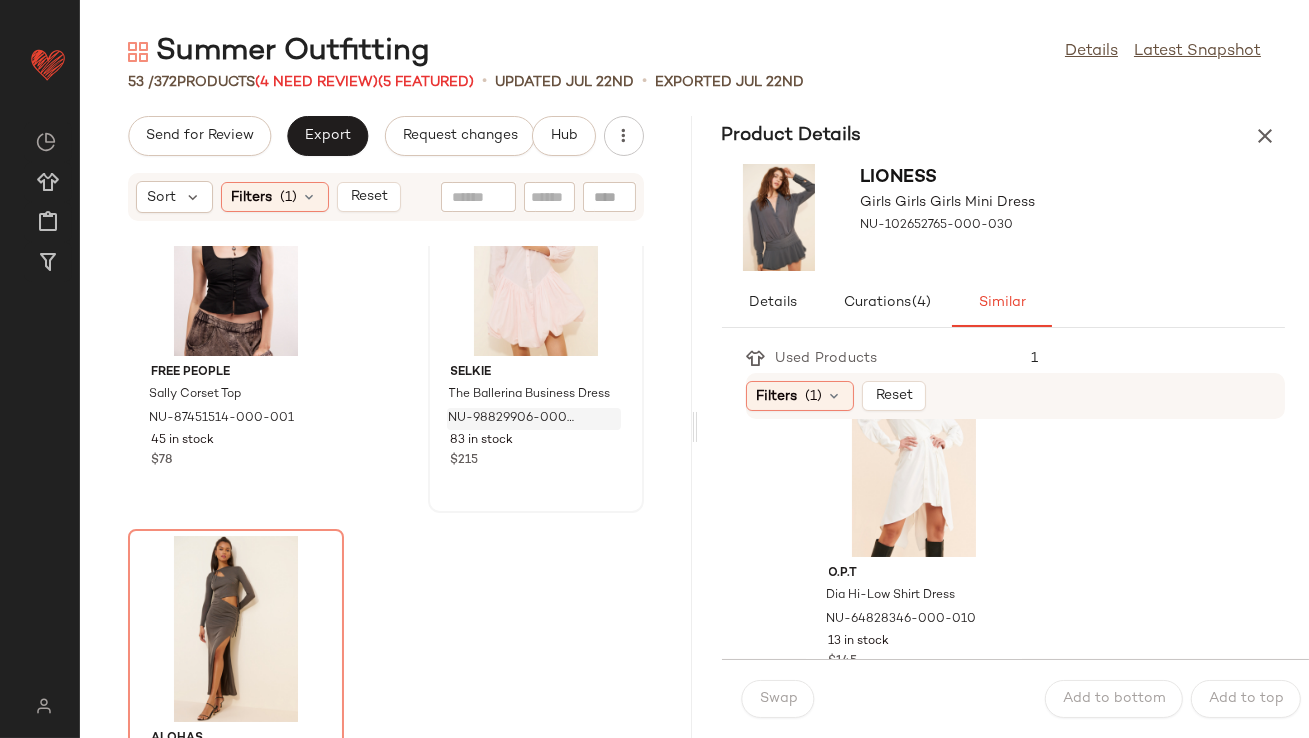 scroll, scrollTop: 9373, scrollLeft: 0, axis: vertical 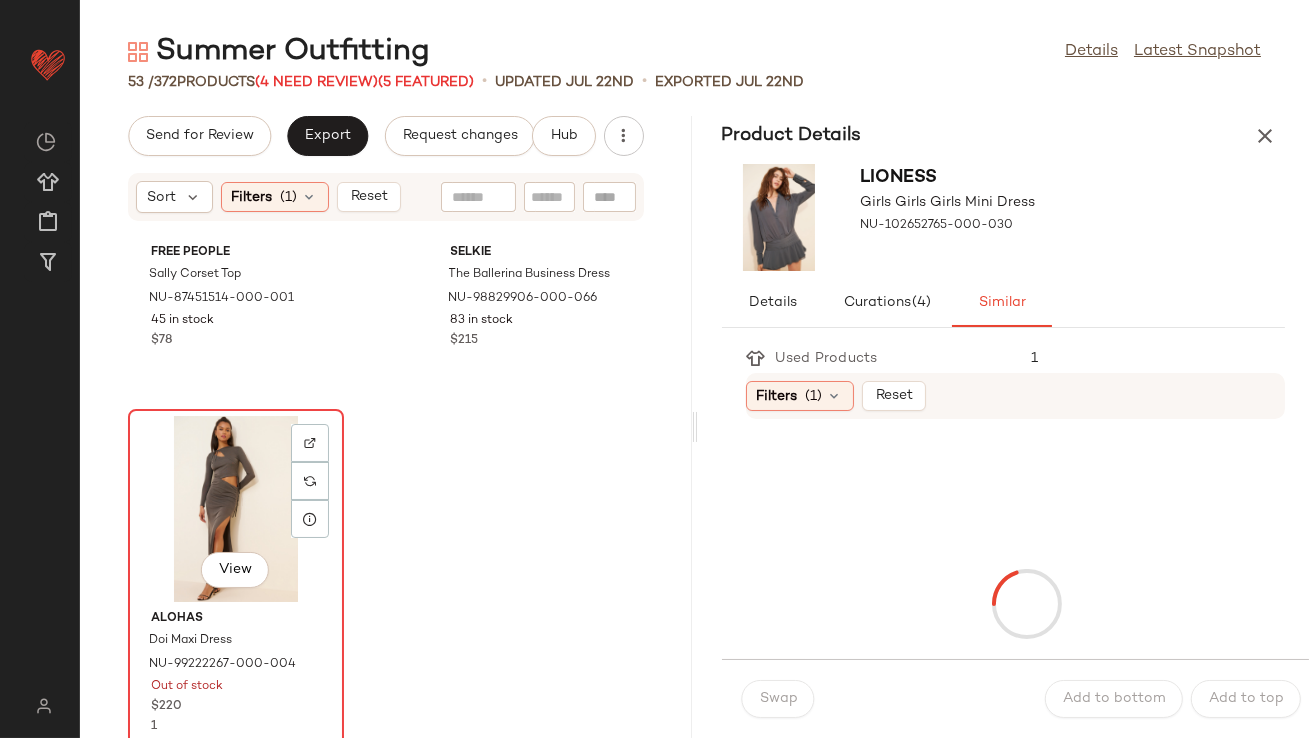 click on "View" 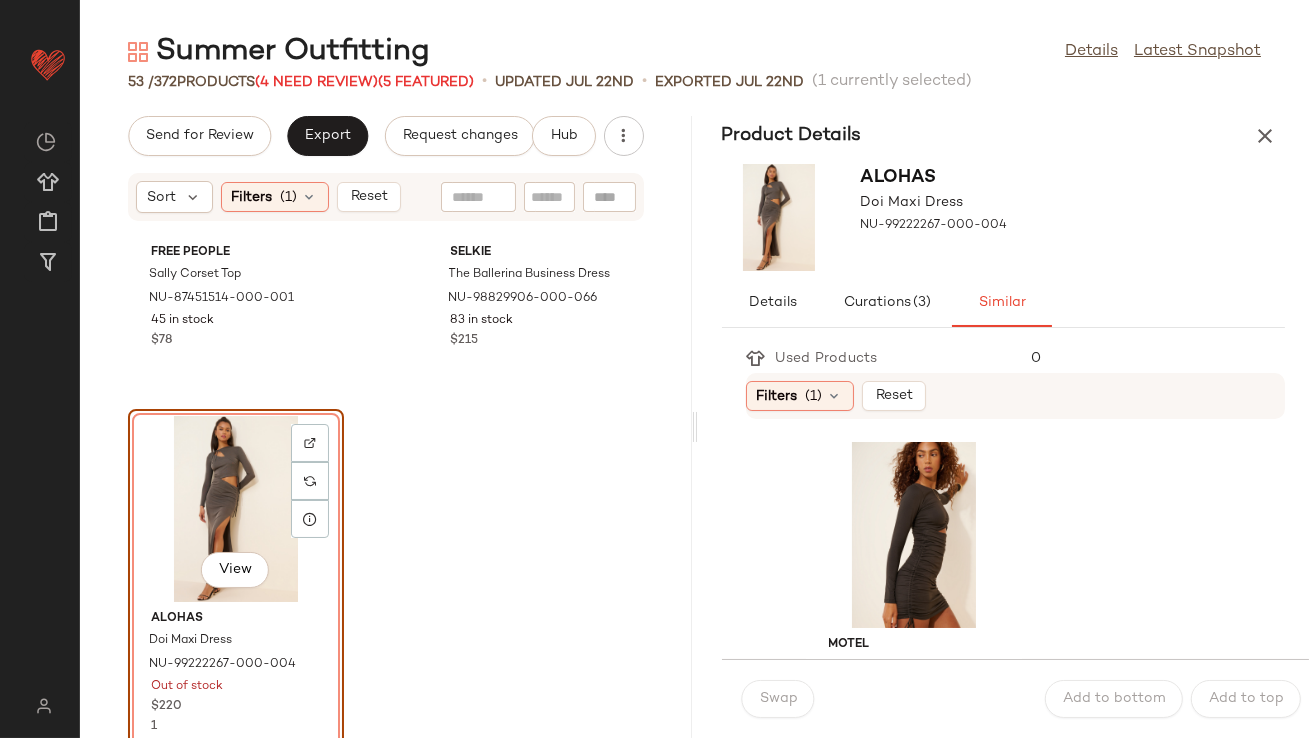scroll, scrollTop: 9393, scrollLeft: 0, axis: vertical 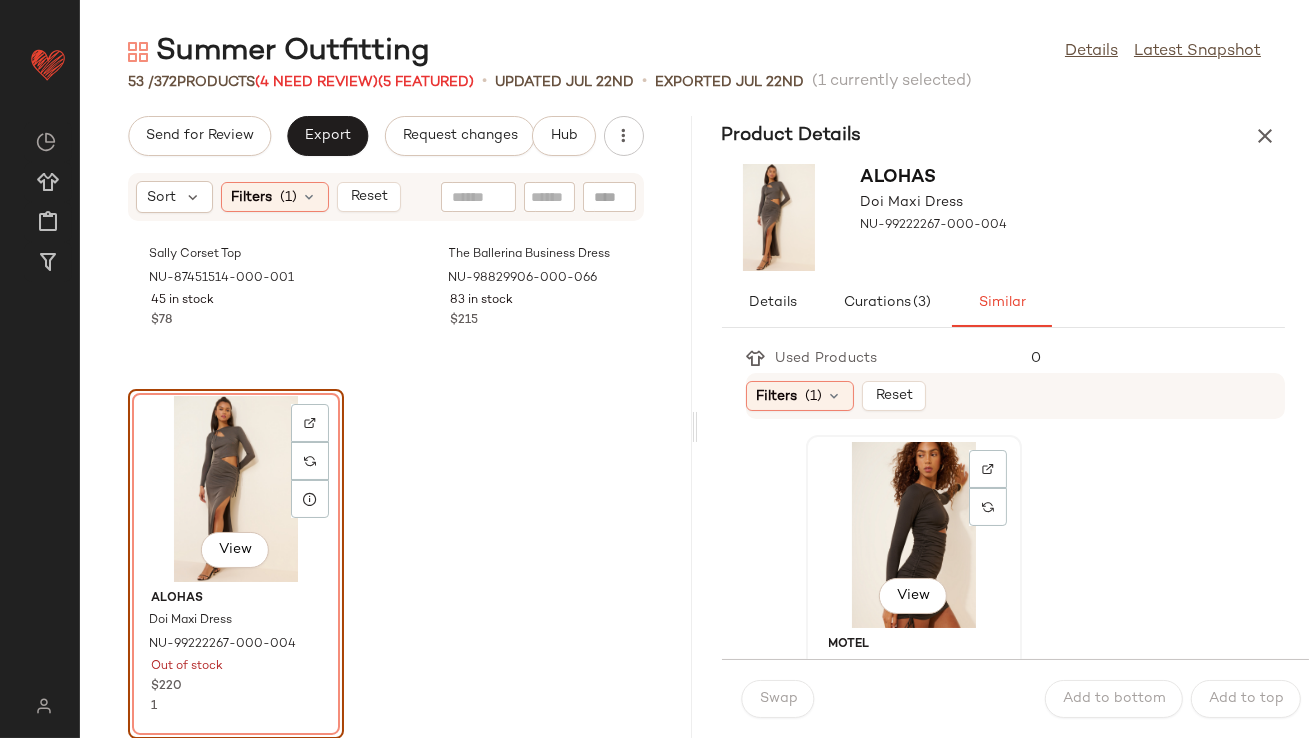 click on "View" 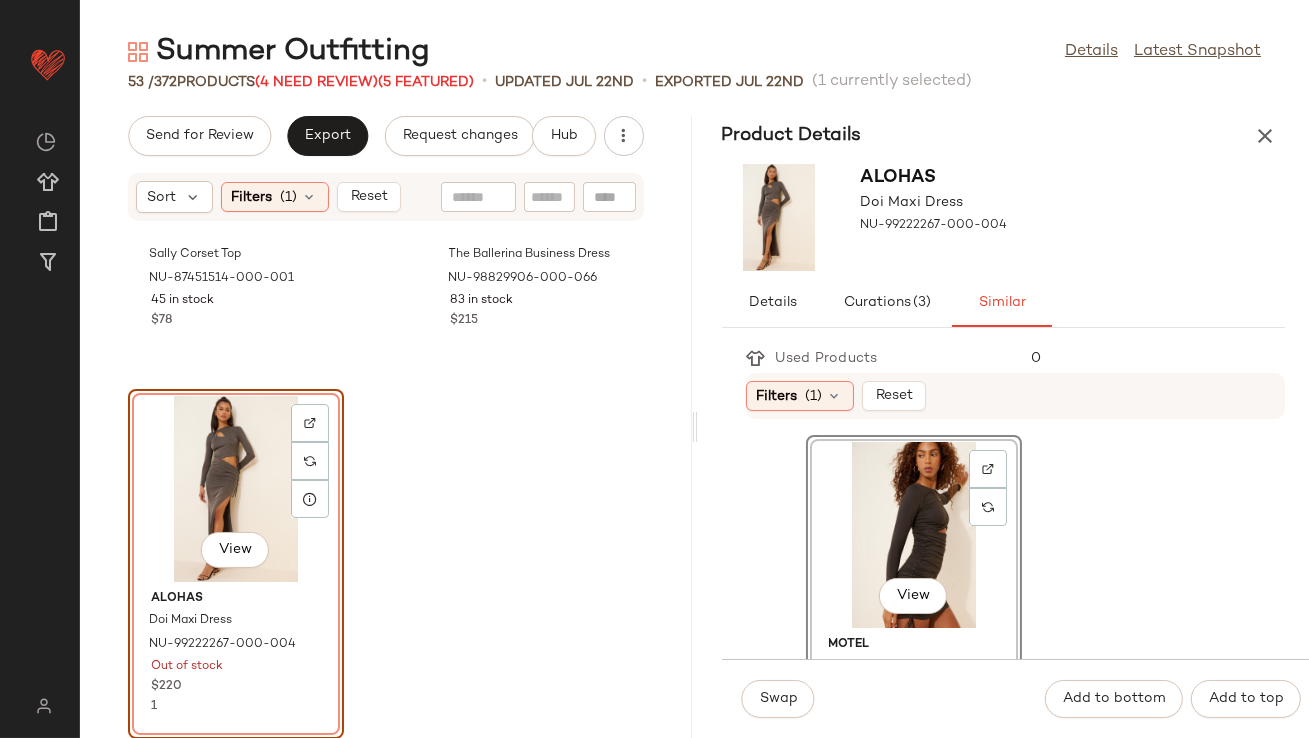 scroll, scrollTop: 64, scrollLeft: 0, axis: vertical 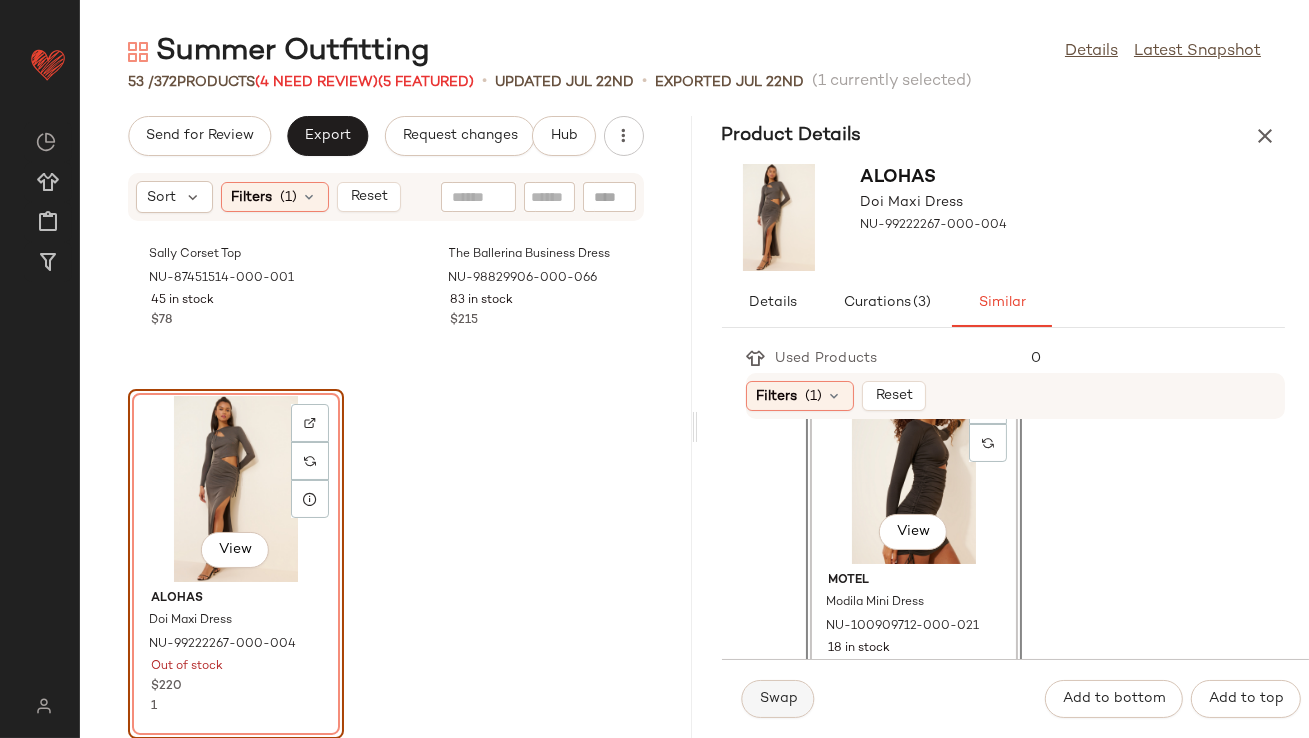 click on "Swap" 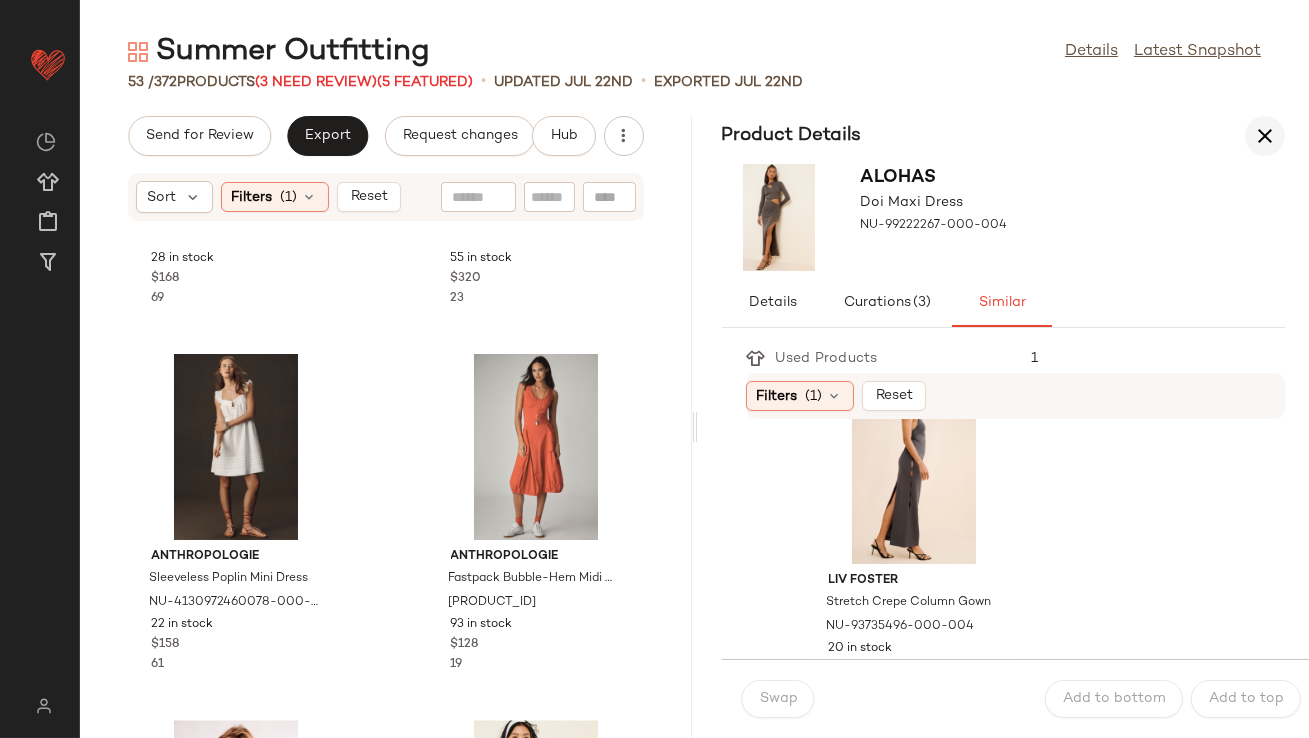click at bounding box center [1265, 136] 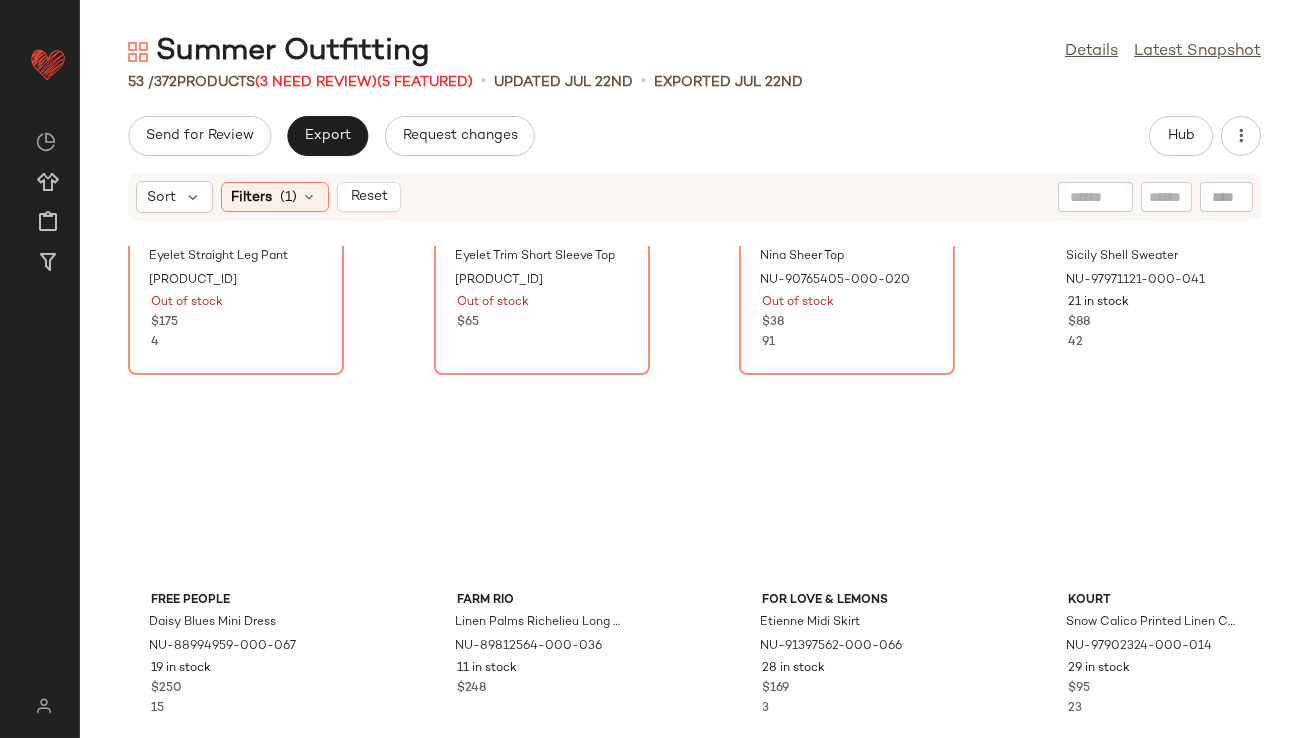 scroll, scrollTop: 0, scrollLeft: 0, axis: both 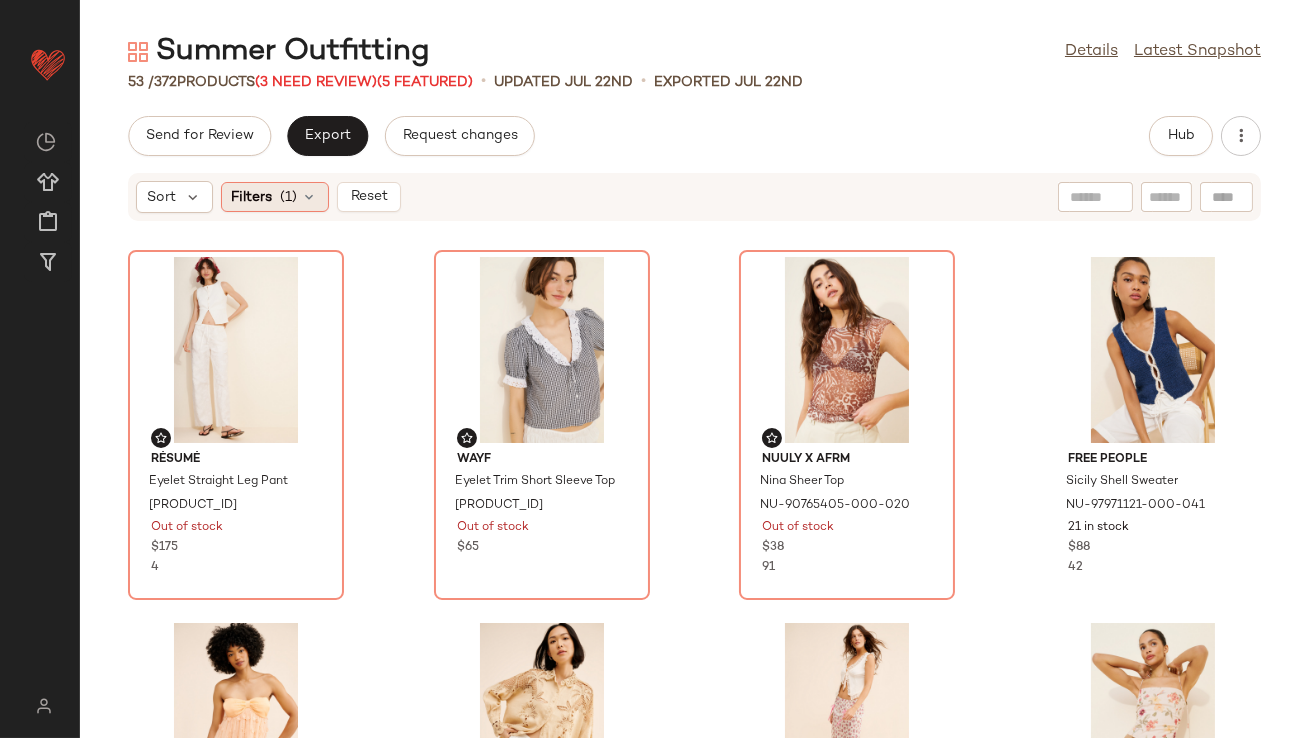 click on "(1)" at bounding box center (289, 197) 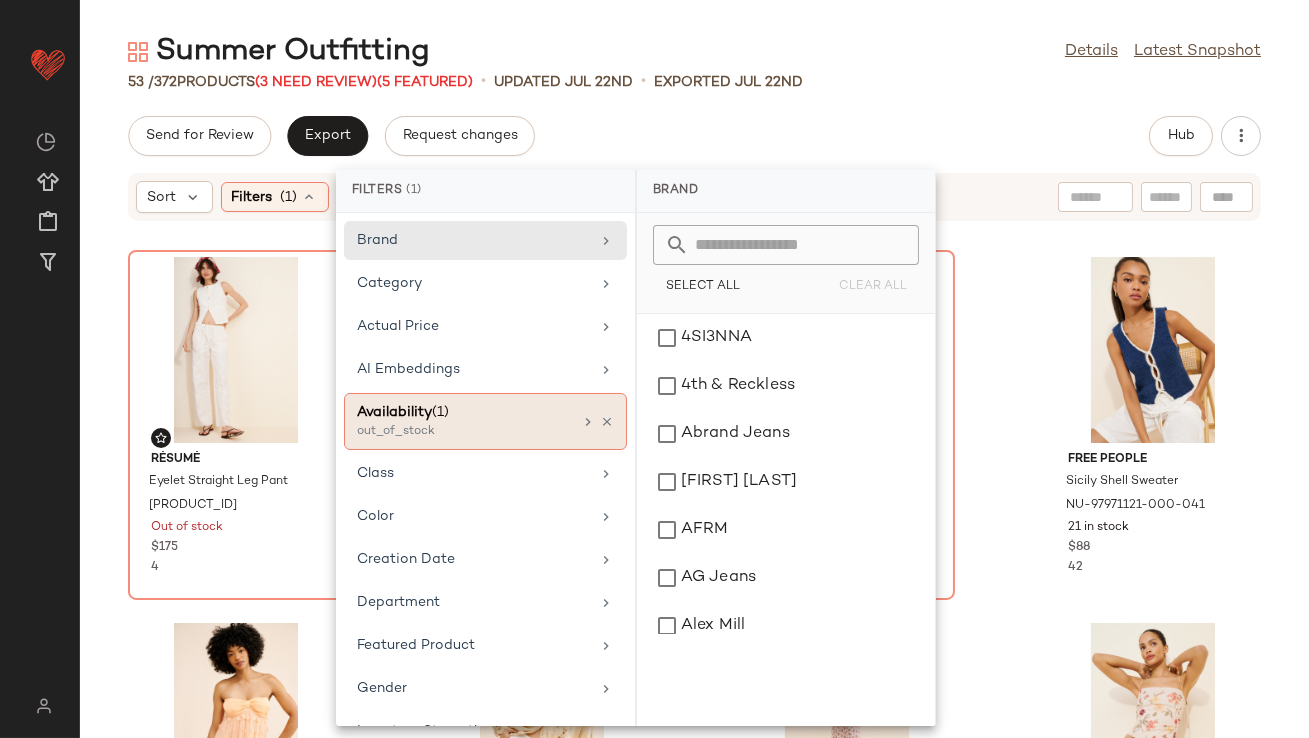 click at bounding box center (607, 422) 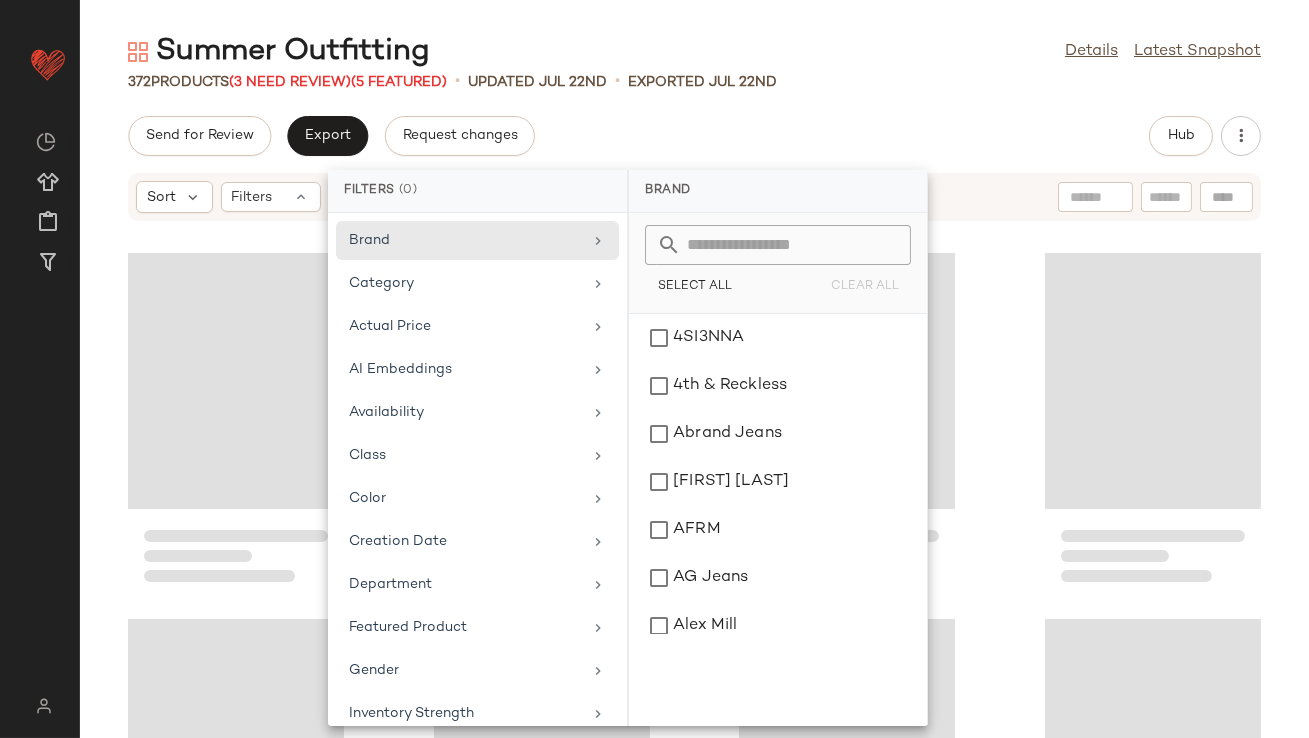 click on "Summer Outfitting  Details   Latest Snapshot  372   Products   (3 Need Review)  (5 Featured)  •   updated Jul 22nd  •  Exported Jul 22nd  Send for Review   Export   Request changes   Hub  Sort  Filters" at bounding box center [694, 385] 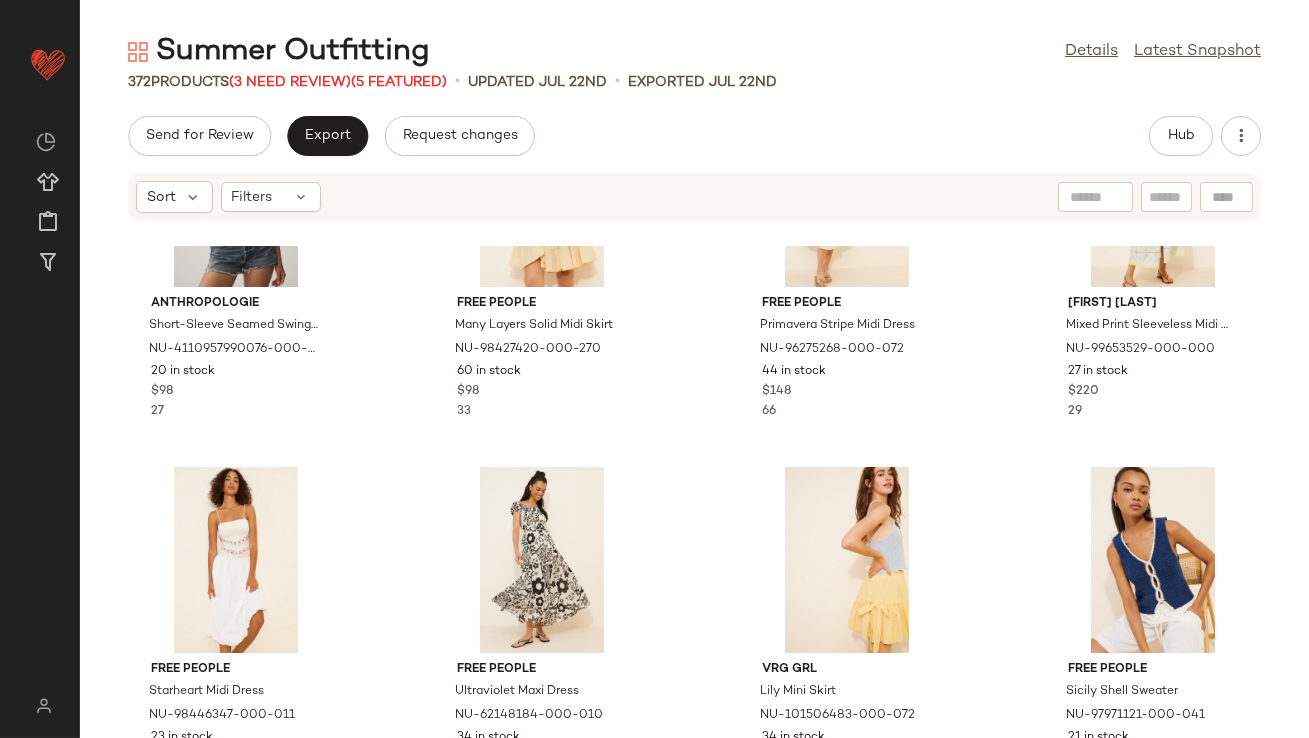 scroll, scrollTop: 931, scrollLeft: 0, axis: vertical 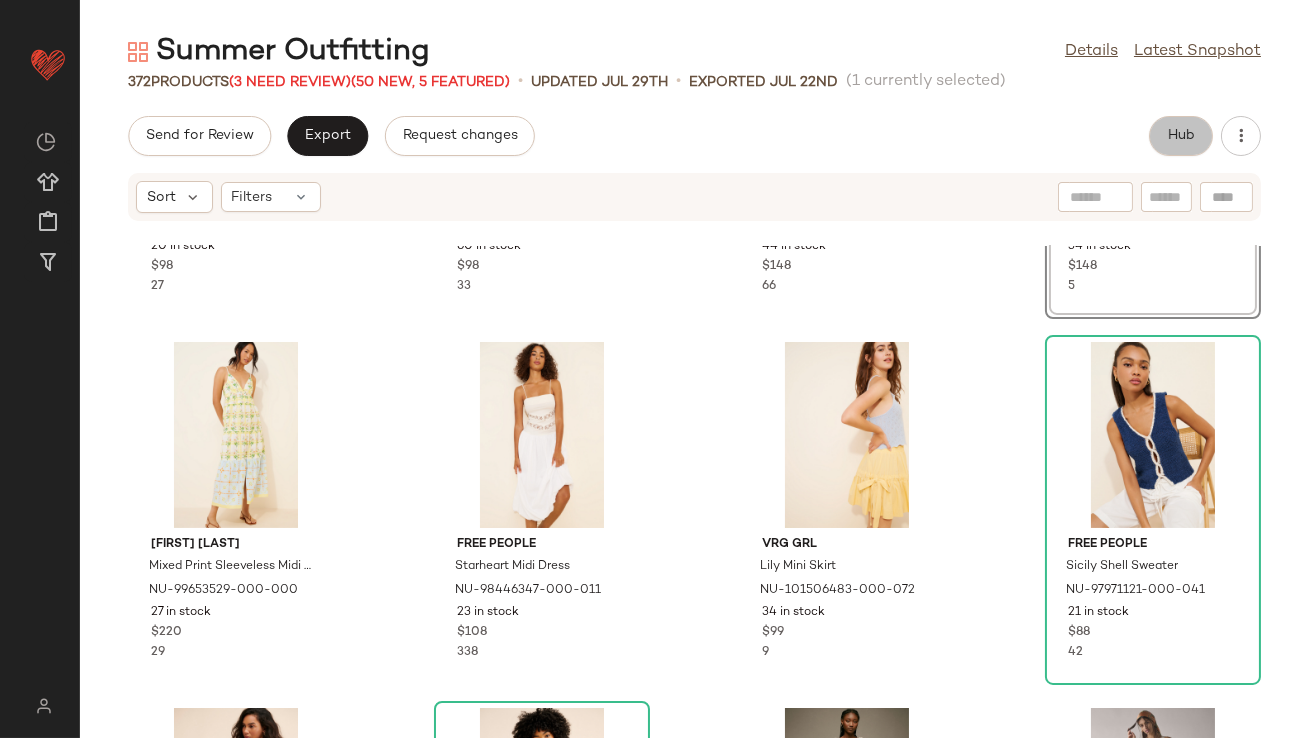 click on "Hub" at bounding box center [1181, 136] 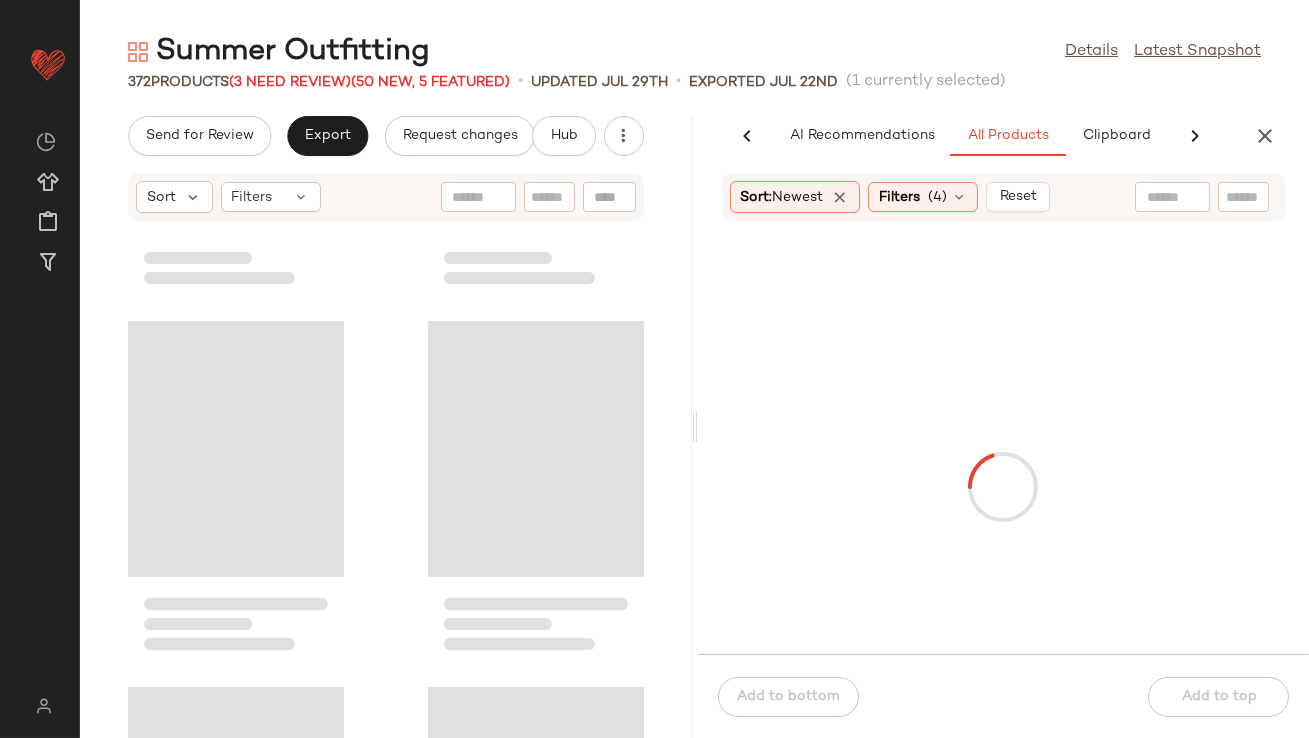 scroll, scrollTop: 0, scrollLeft: 66, axis: horizontal 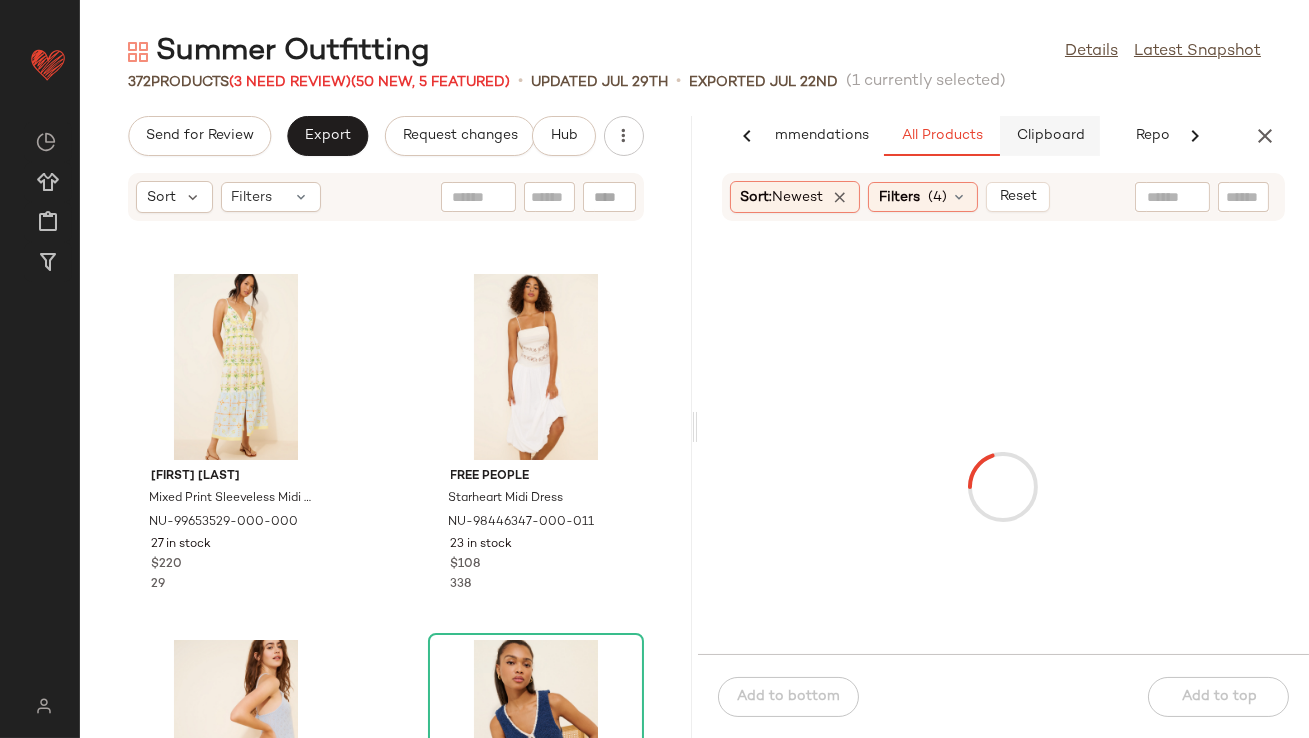 click on "Clipboard" 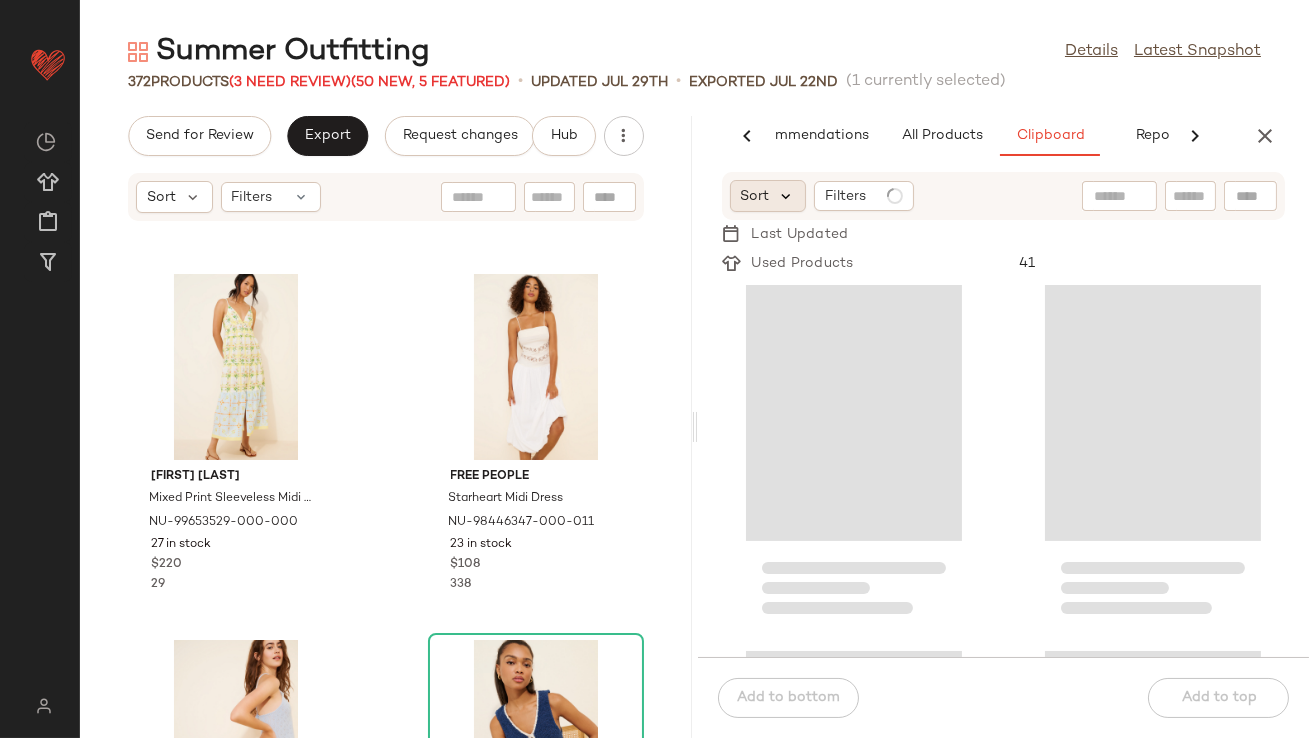 click at bounding box center [787, 196] 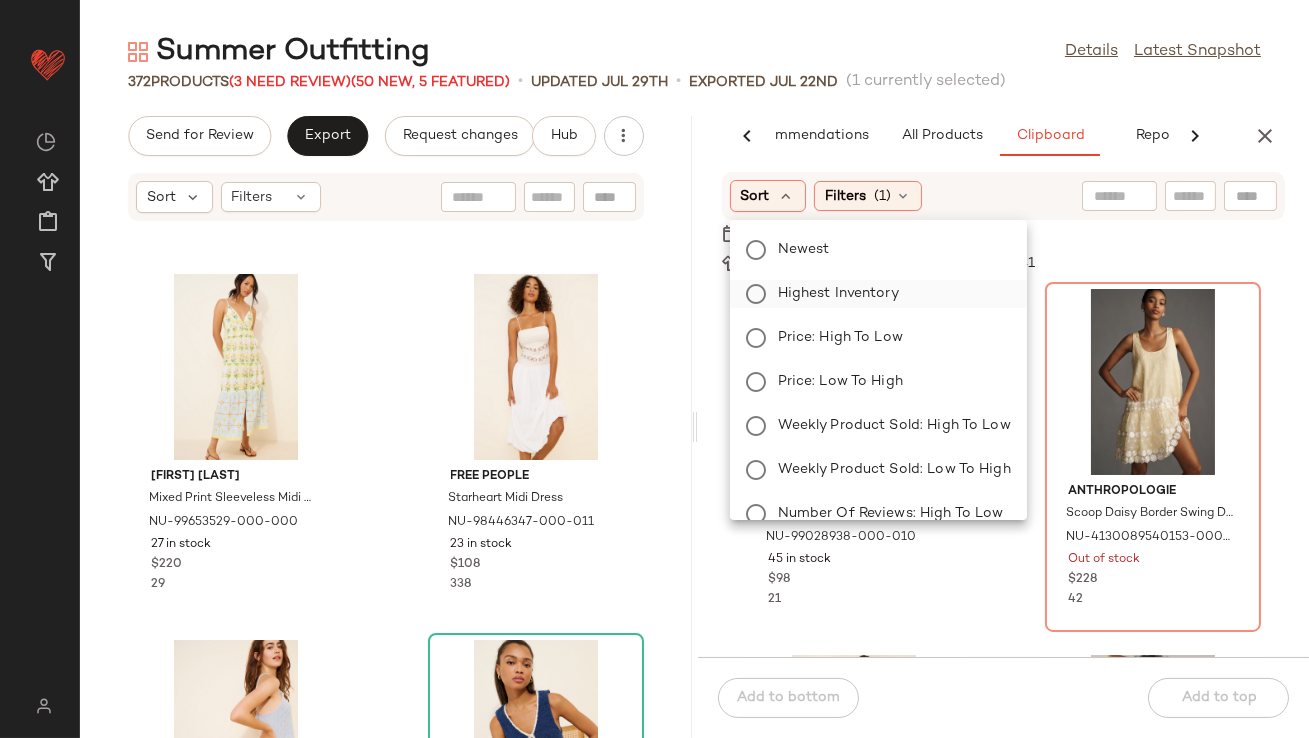 click on "Highest Inventory" 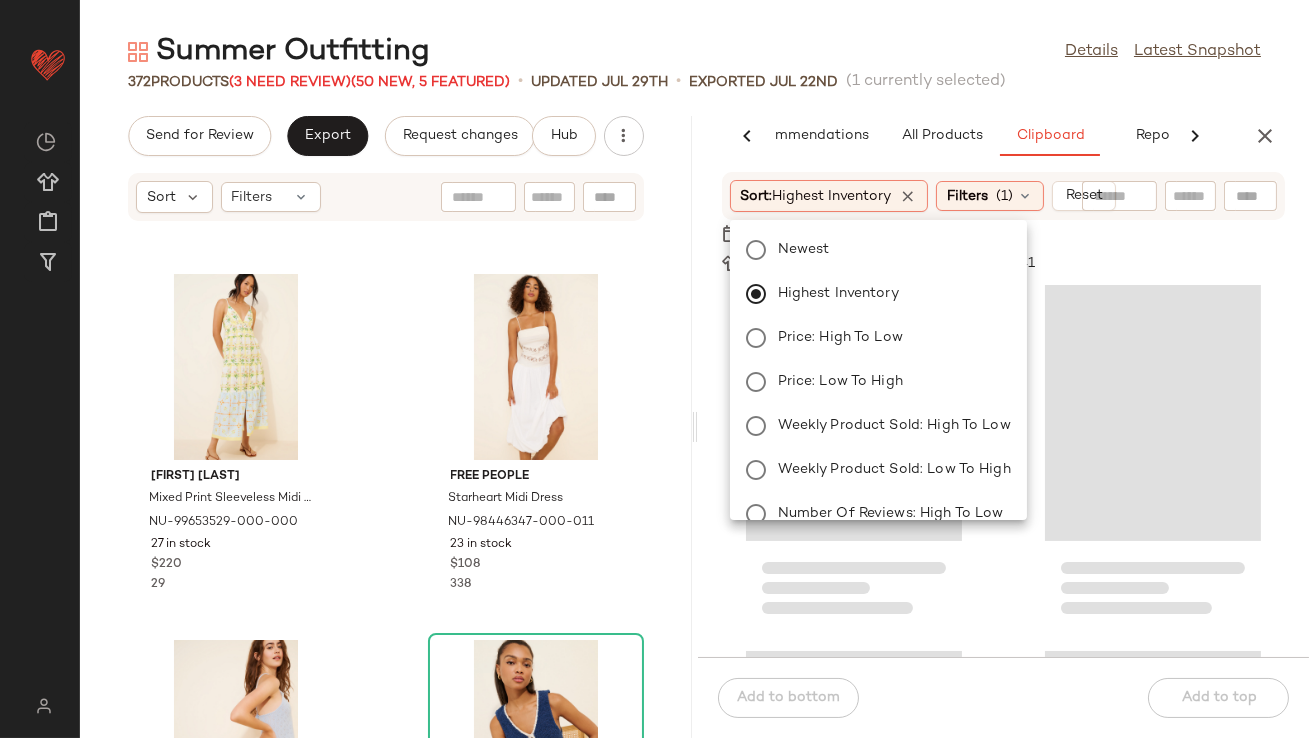 click on "Summer Outfitting  Details   Latest Snapshot  372   Products   (3 Need Review)  (50 New, 5 Featured)  •   updated Jul 29th  •  Exported Jul 22nd   (1 currently selected)   Send for Review   Export   Request changes   Hub  Sort  Filters Niki Mahajan Mixed Print Sleeveless Midi Dress NU-99653529-000-000 27 in stock $220 29 Free People Starheart Midi Dress NU-98446347-000-011 23 in stock $108 338 VRG GRL Lily Mini Skirt NU-101506483-000-072 34 in stock $99 9 Free People Sicily Shell Sweater NU-97971121-000-041 21 in stock $88 42 Winston White Lucia Corset Dress NU-89546428-000-054 55 in stock $290 4 Free People Daisy Blues Mini Dress NU-88994959-000-067 19 in stock $250 15 Anthropologie Sleeveless Square-Neck Ruffle Tiered Midi Dress NU-4130916210332-000-010 10 in stock $178 21 Urban Outfitters Maddix Lace Trim Ruffle Chiffon Mini Dress NU-99479271-000-011 3 in stock $89 77  AI Recommendations   All Products   Clipboard   Report  Sort:   Newest Filters  (4)   Reset  Free People NU-98918105-000-001 $50 1" at bounding box center (694, 385) 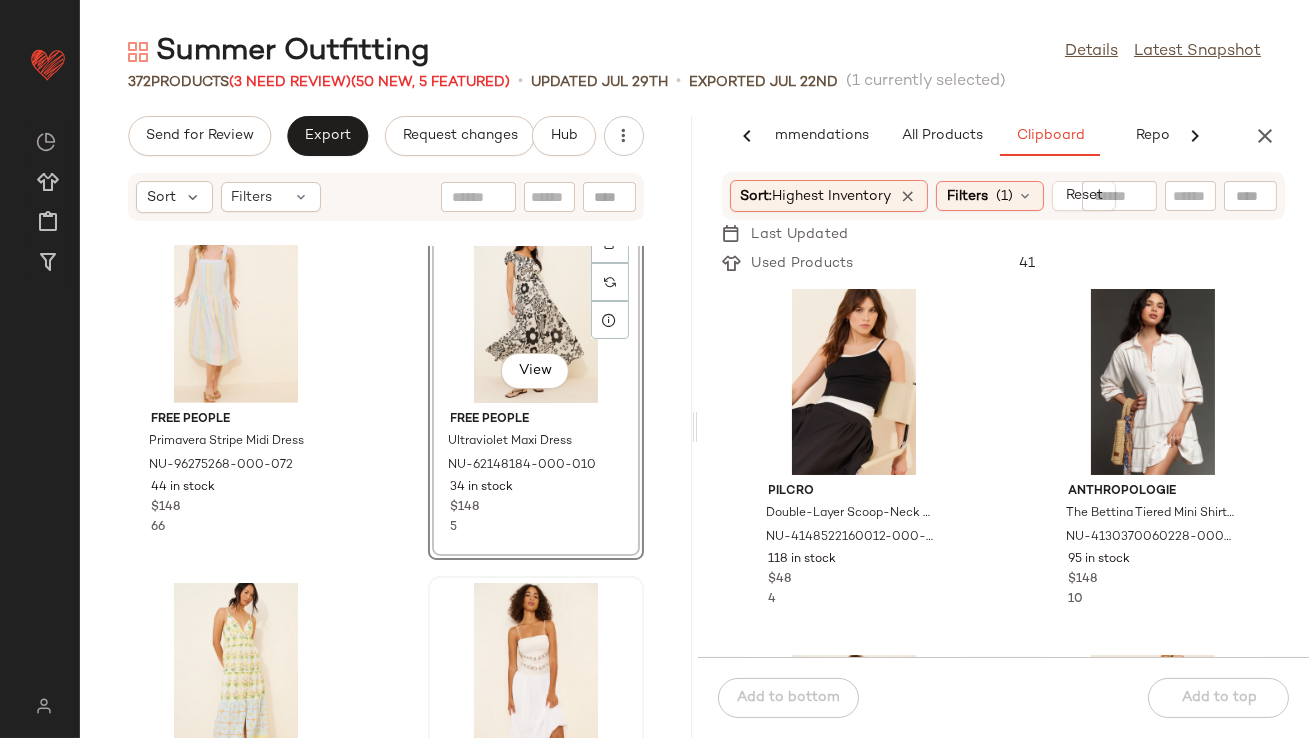 scroll, scrollTop: 1995, scrollLeft: 0, axis: vertical 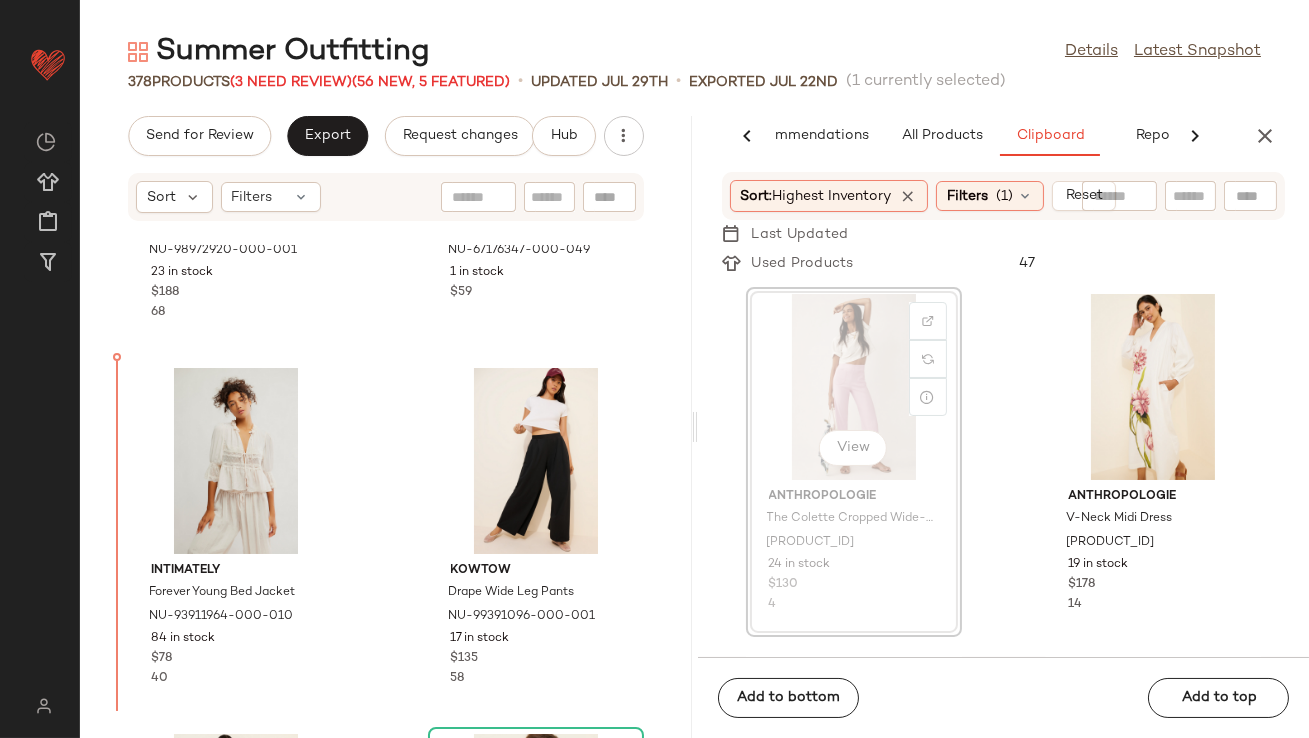drag, startPoint x: 829, startPoint y: 355, endPoint x: 818, endPoint y: 357, distance: 11.18034 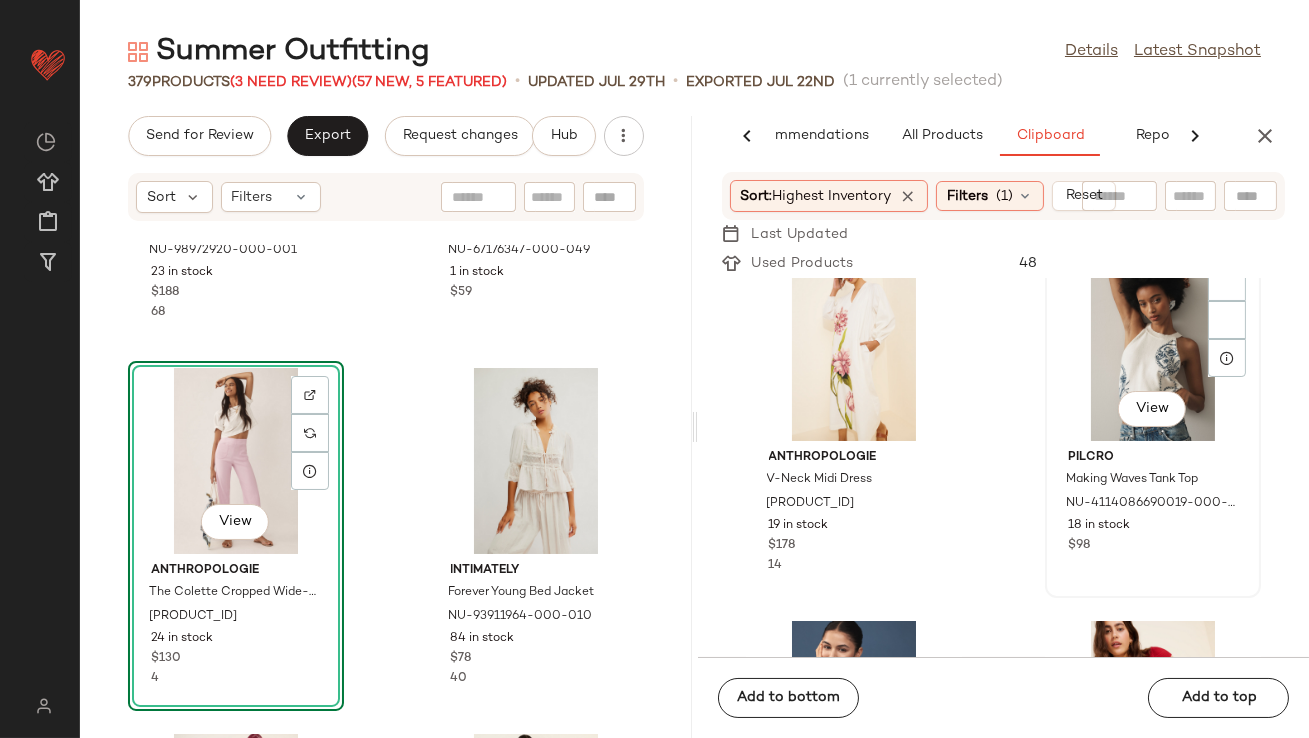 scroll, scrollTop: 697, scrollLeft: 0, axis: vertical 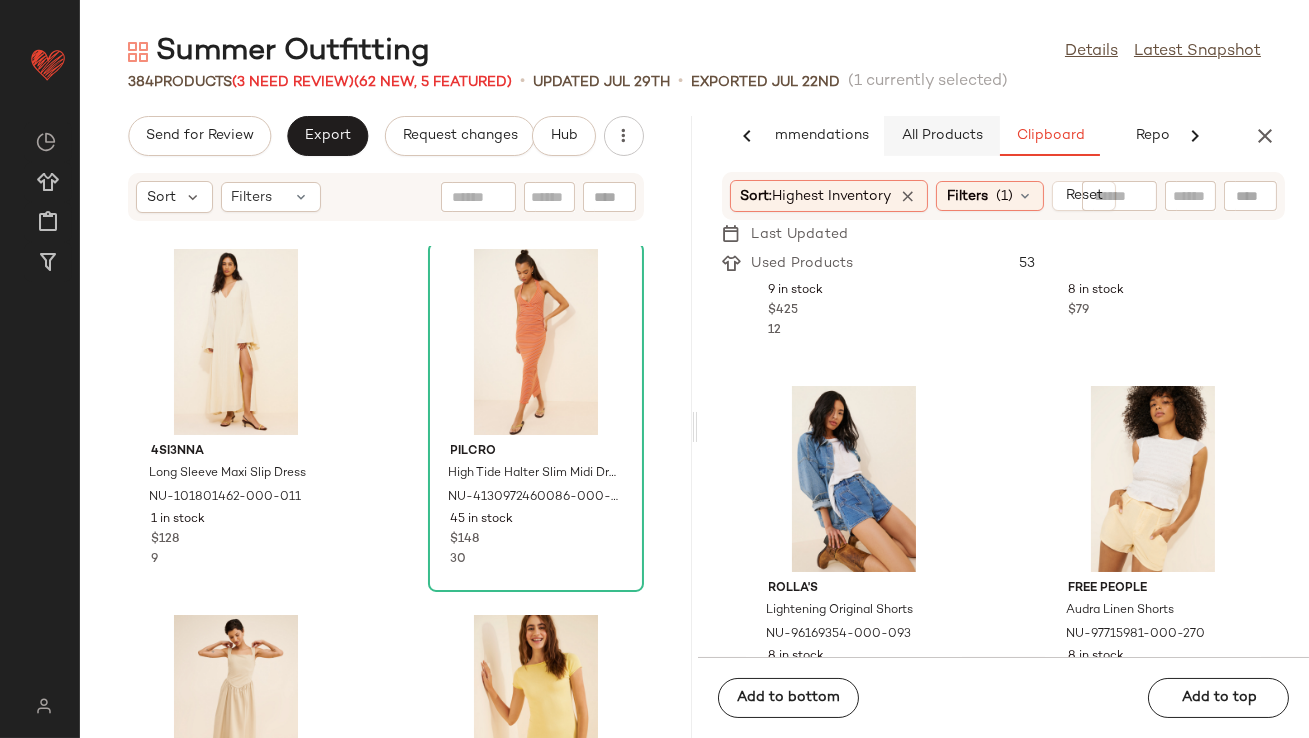 click on "All Products" 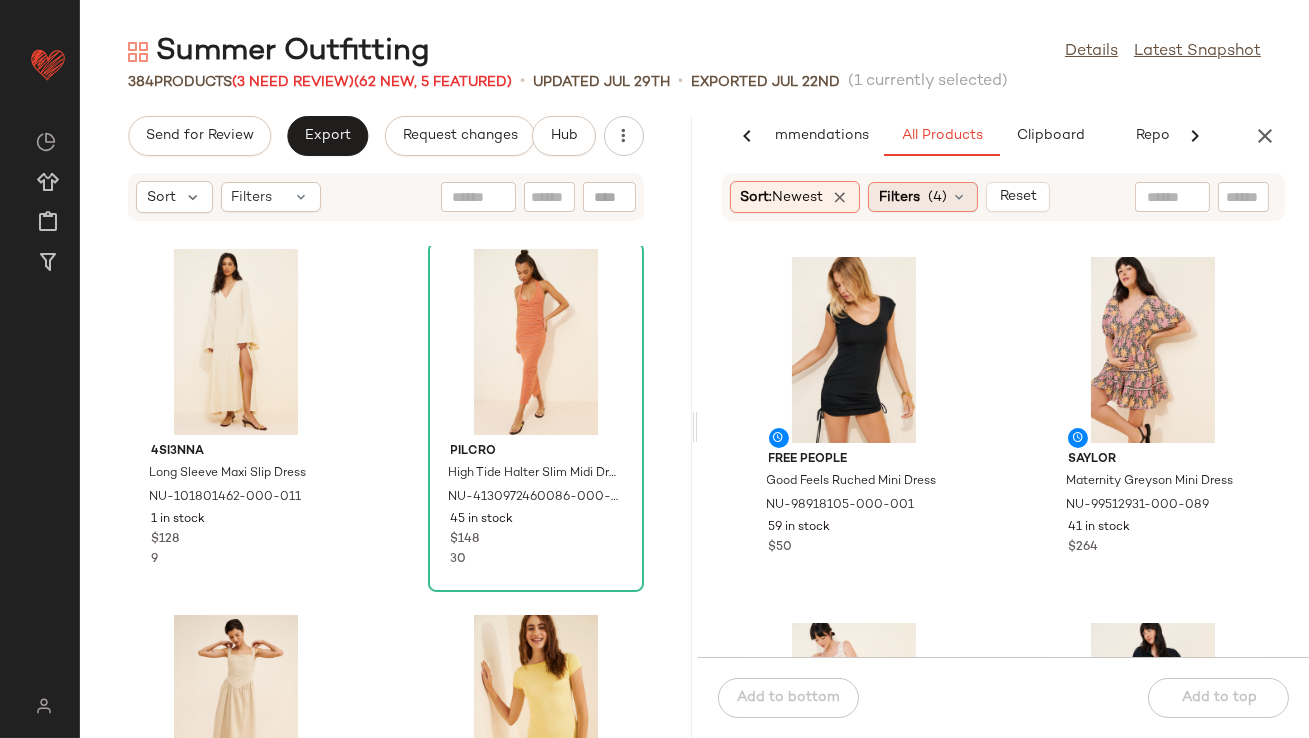 click on "Filters" at bounding box center [899, 197] 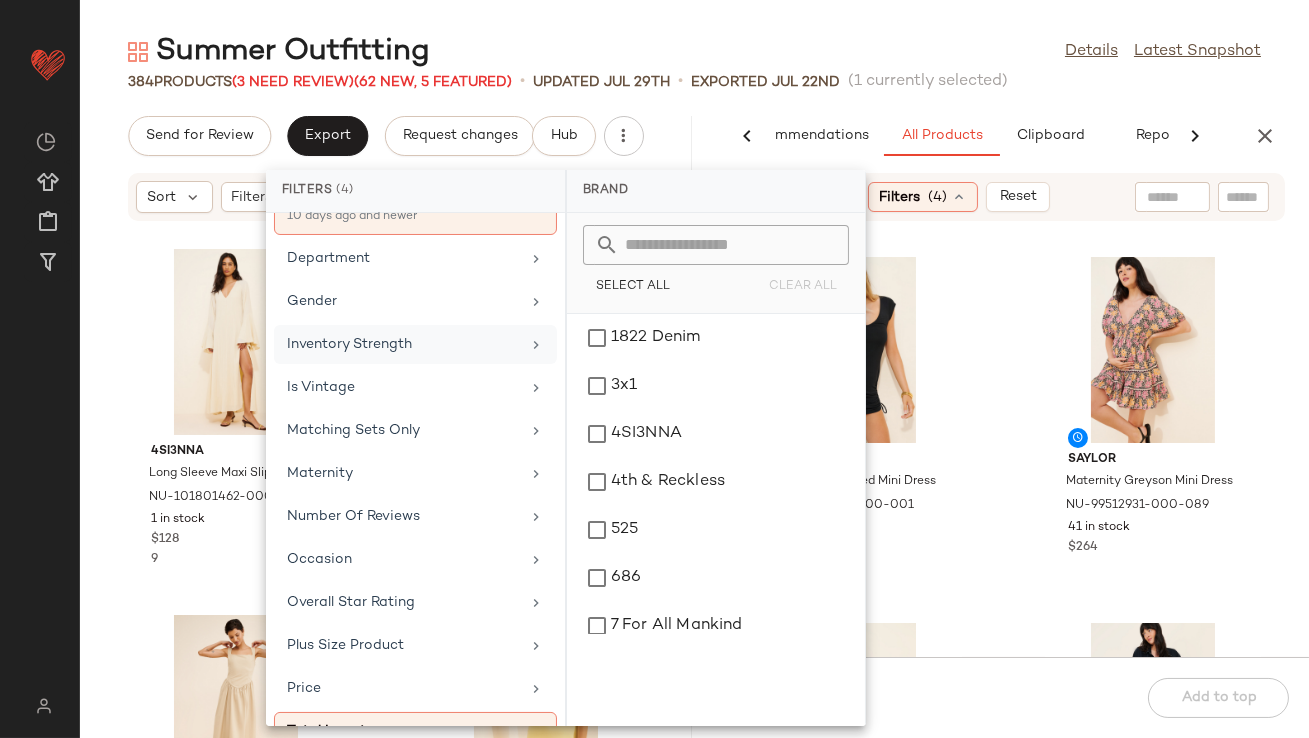 scroll, scrollTop: 450, scrollLeft: 0, axis: vertical 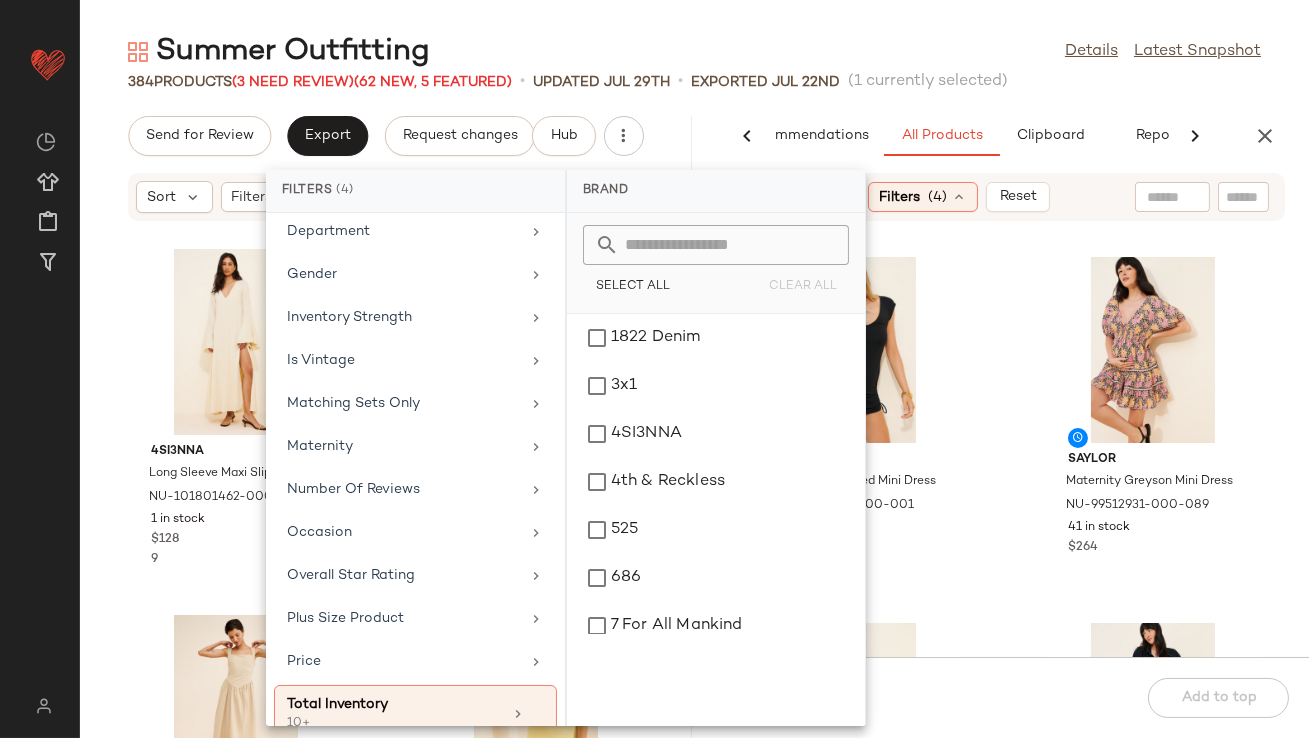 click on "Summer Outfitting  Details   Latest Snapshot" 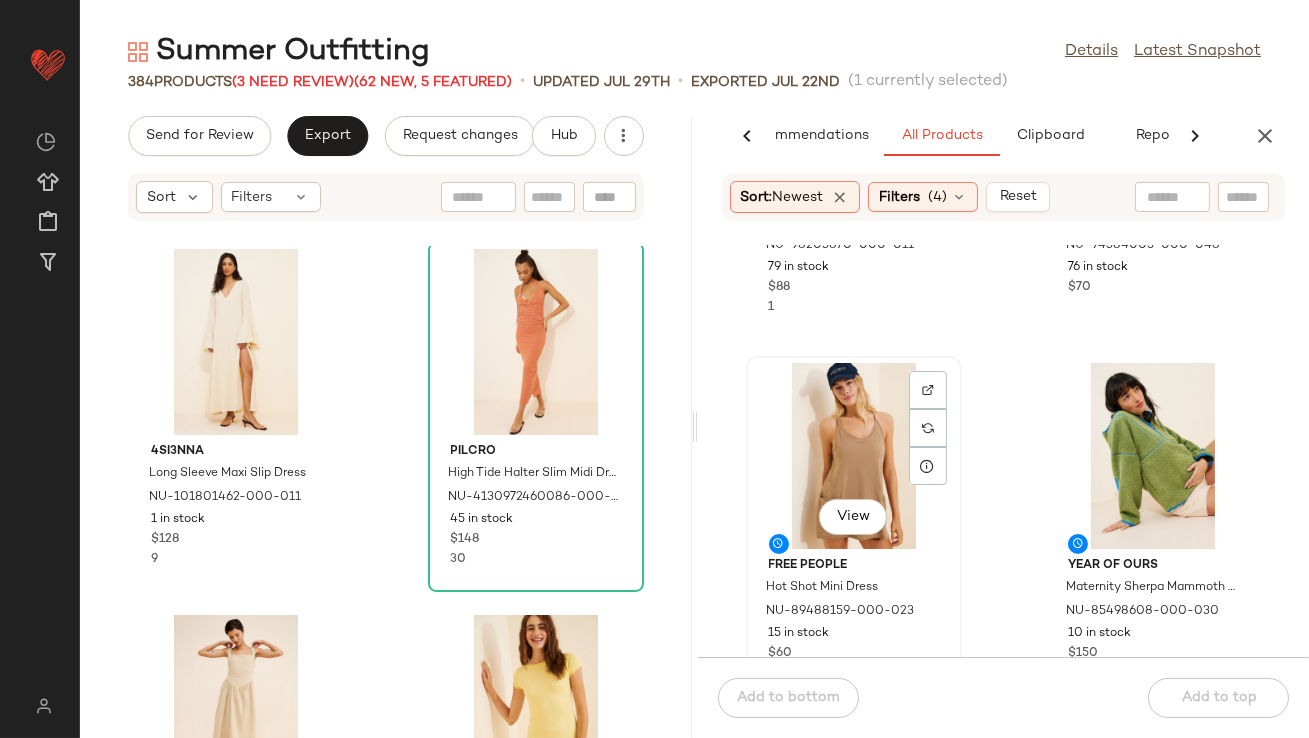 scroll, scrollTop: 1330, scrollLeft: 0, axis: vertical 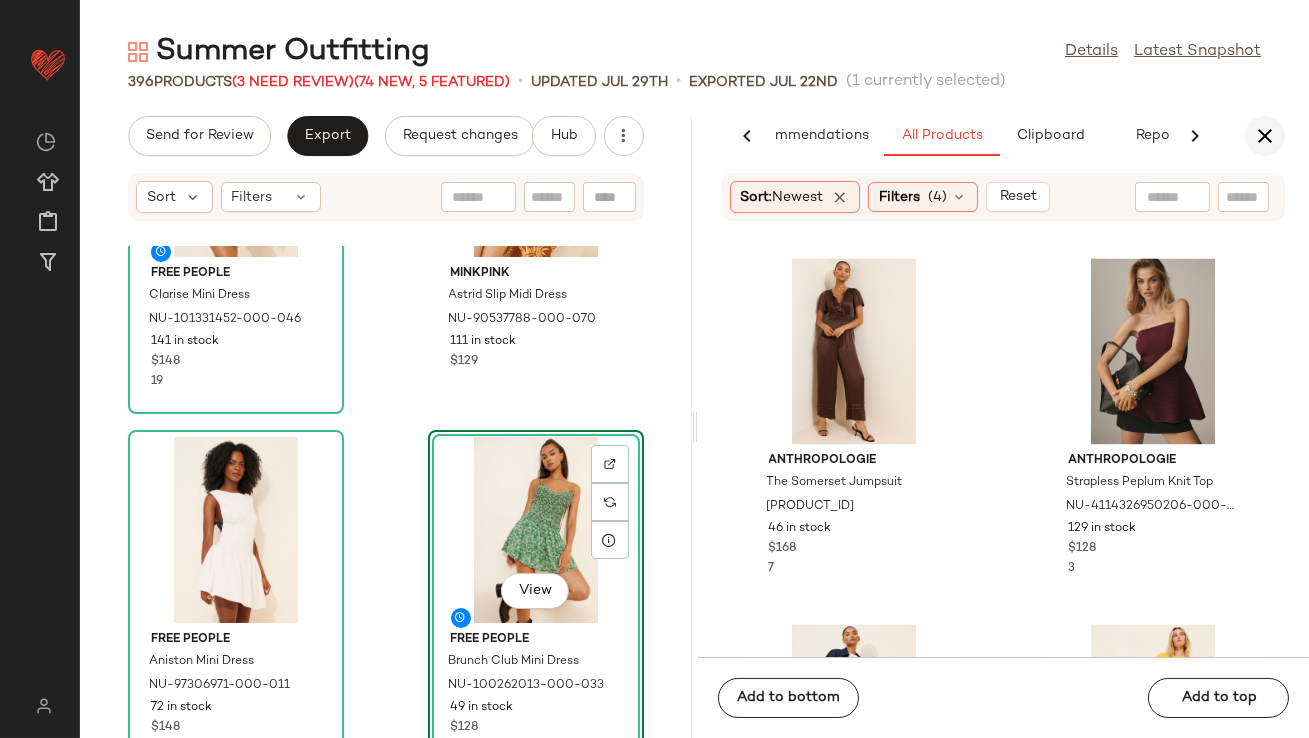 click at bounding box center [1265, 136] 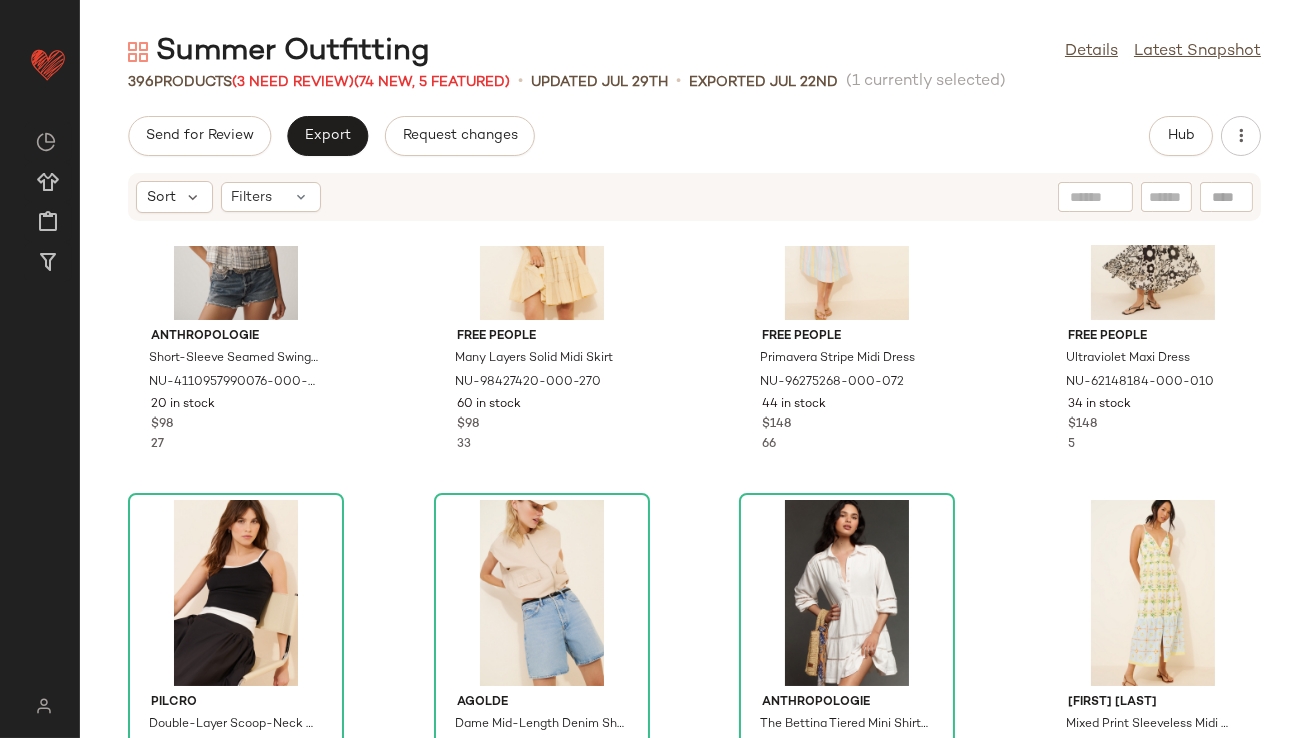 scroll, scrollTop: 0, scrollLeft: 0, axis: both 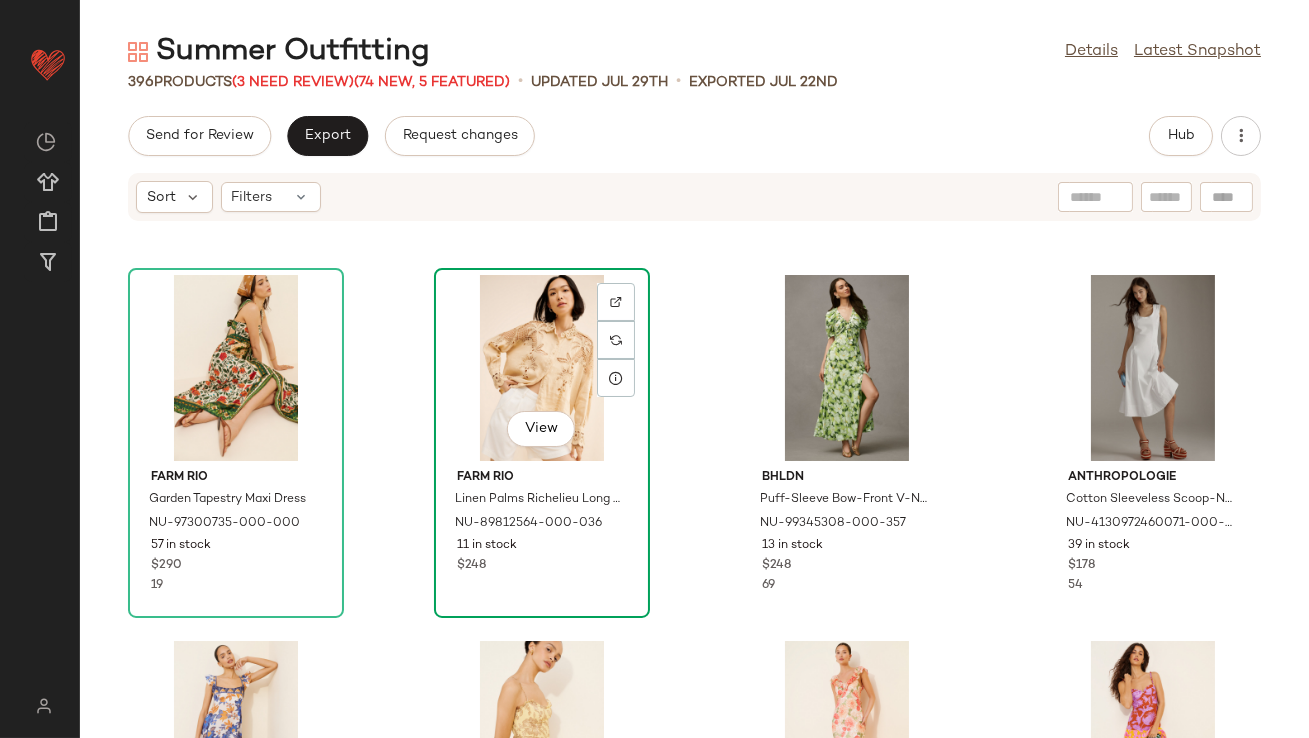 click on "View" 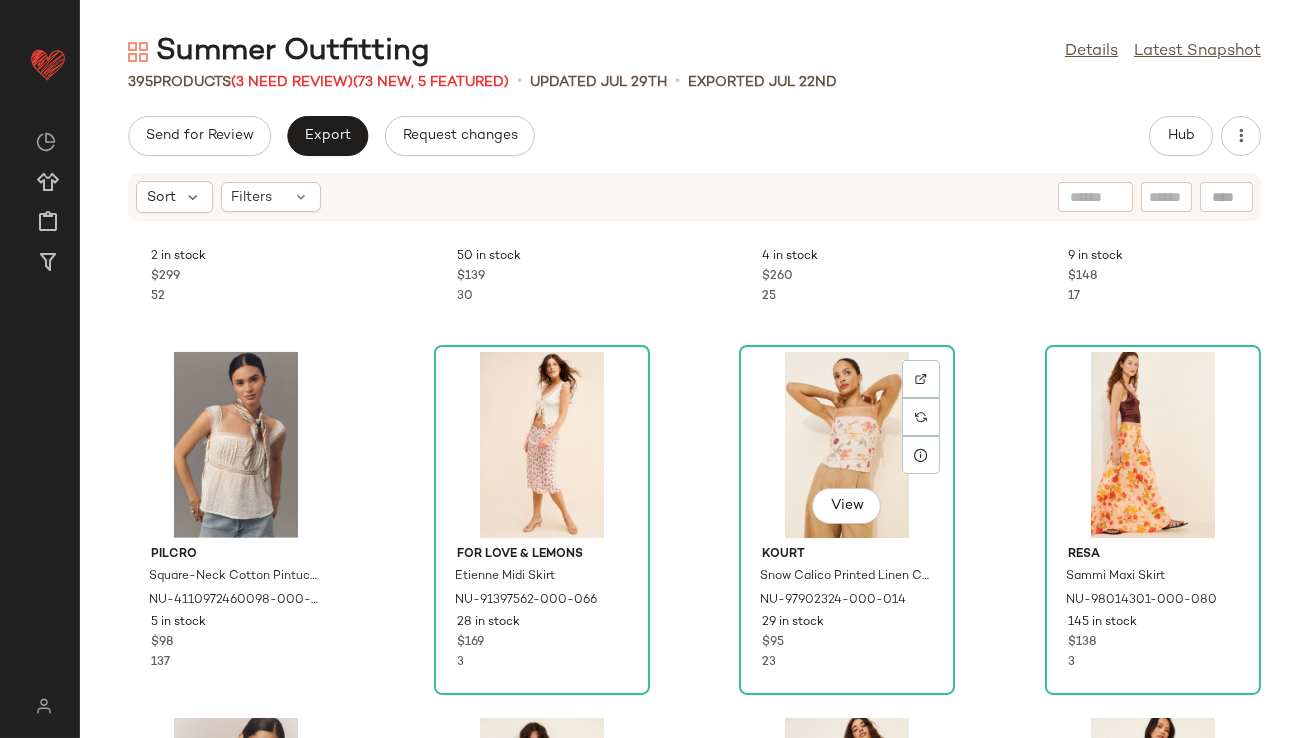 scroll, scrollTop: 2852, scrollLeft: 0, axis: vertical 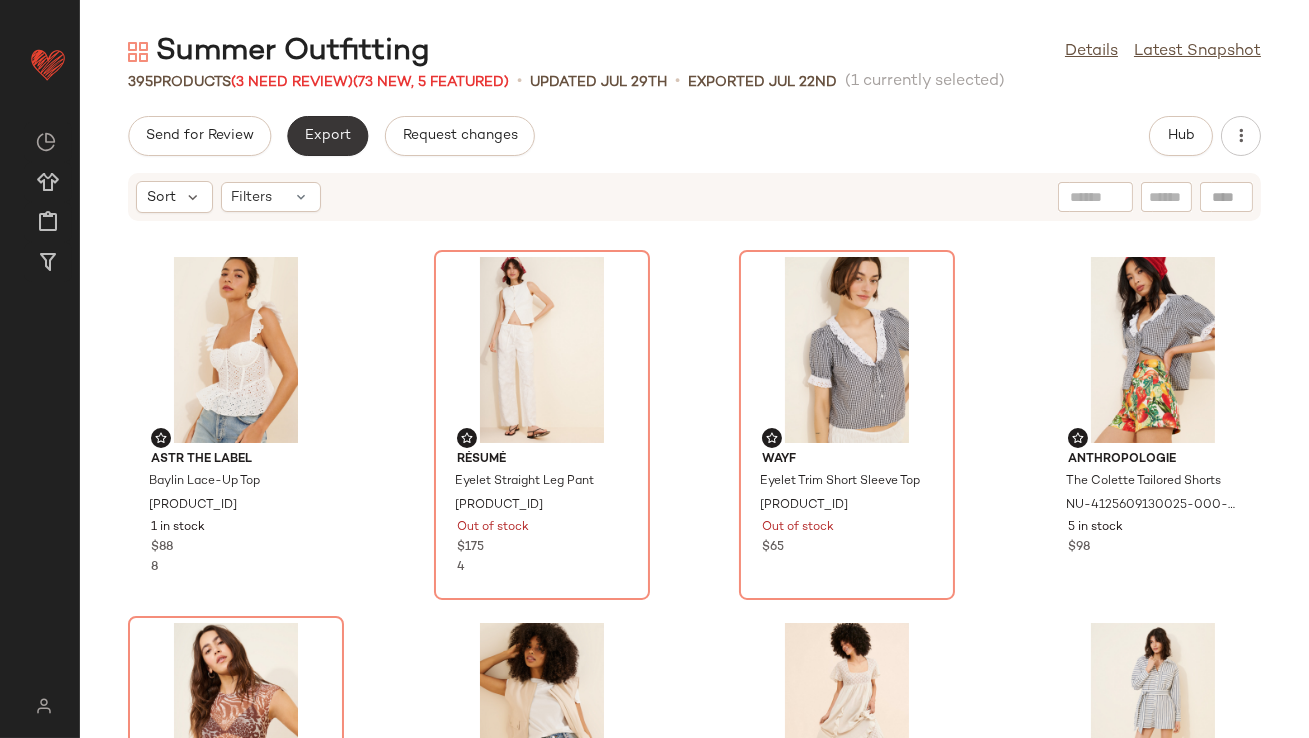 click on "Export" at bounding box center [327, 136] 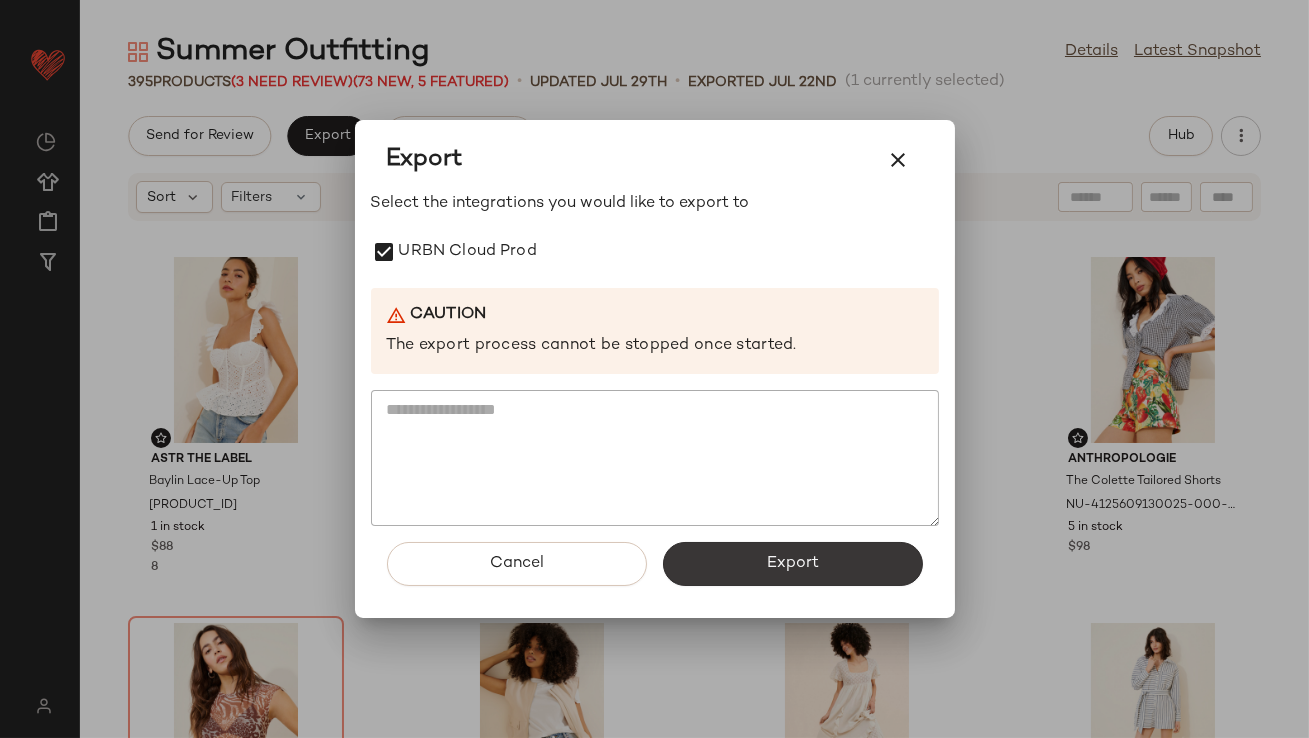 click on "Export" at bounding box center [793, 564] 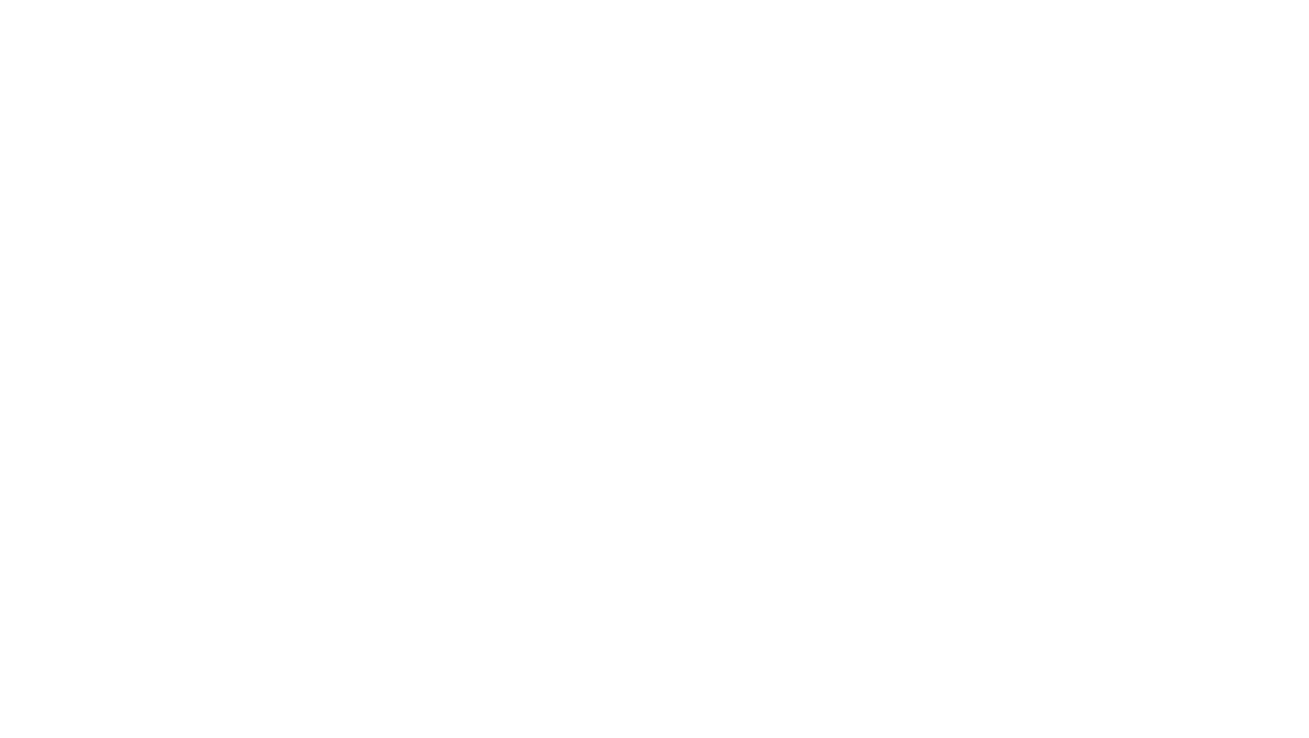 scroll, scrollTop: 0, scrollLeft: 0, axis: both 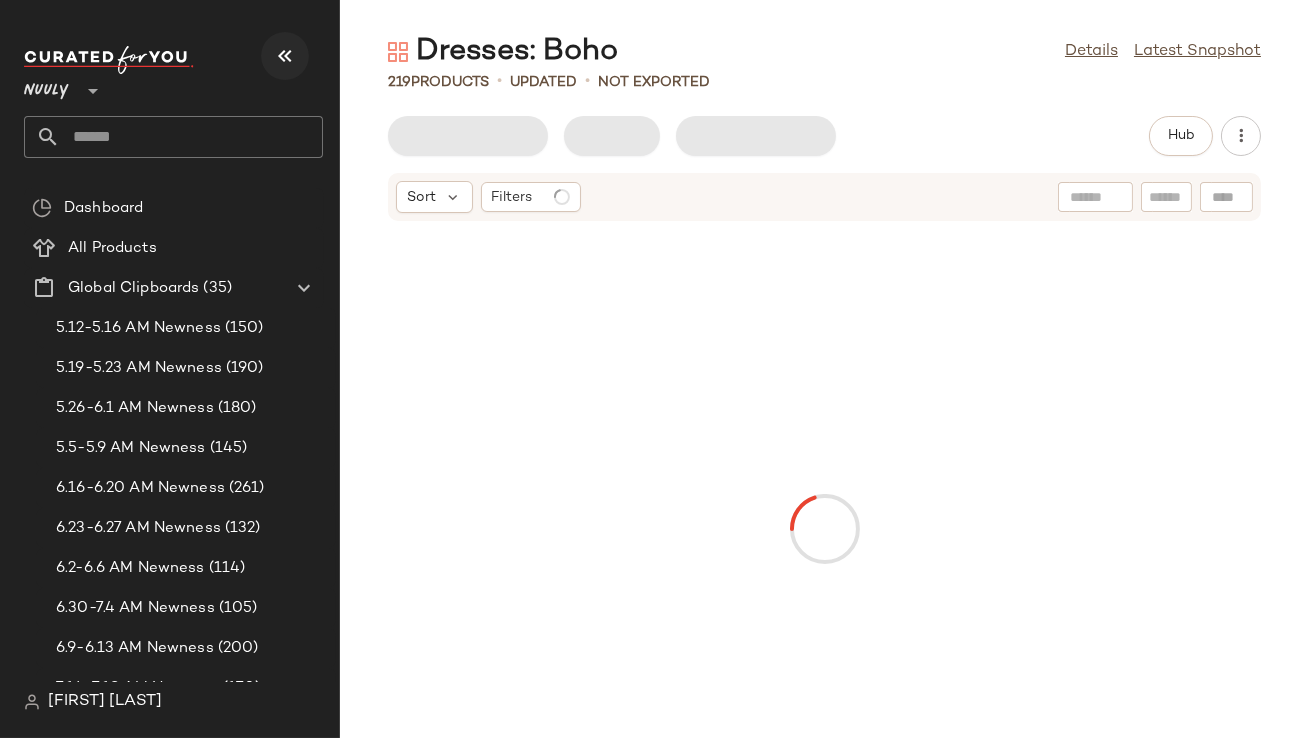 click at bounding box center (285, 56) 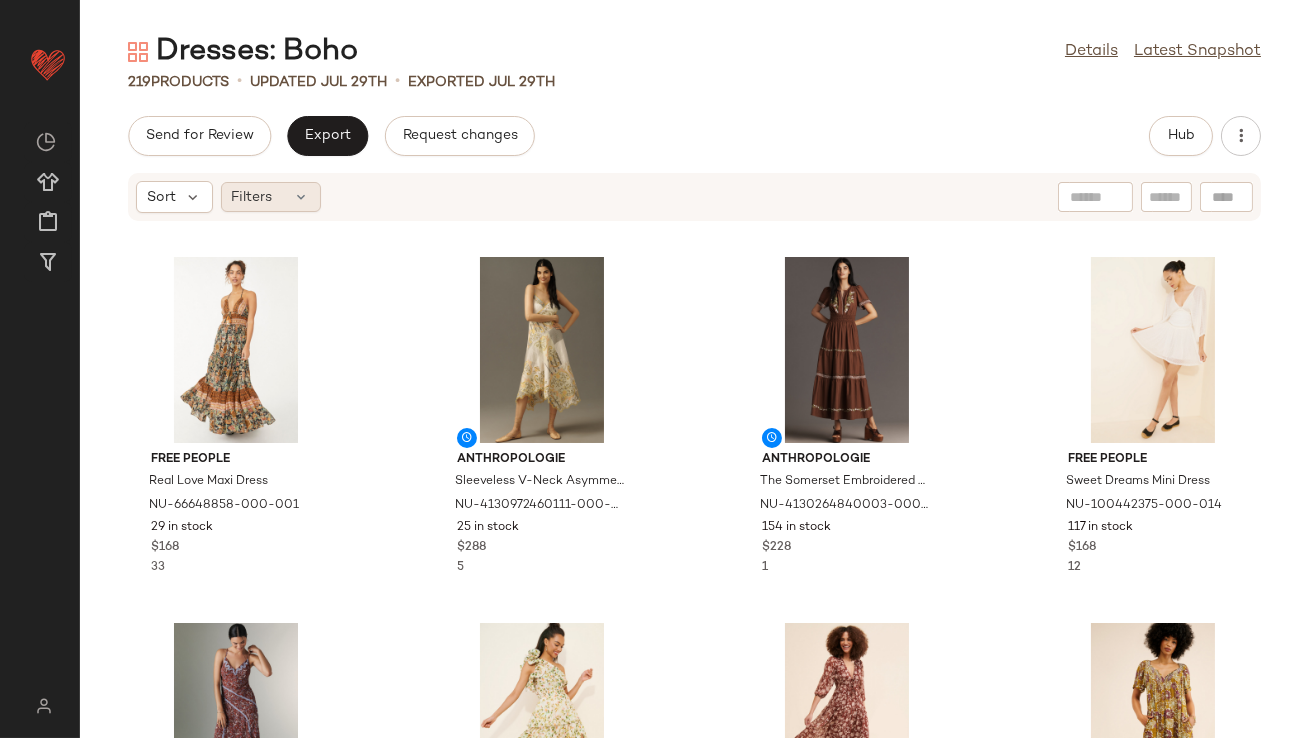 click on "Filters" 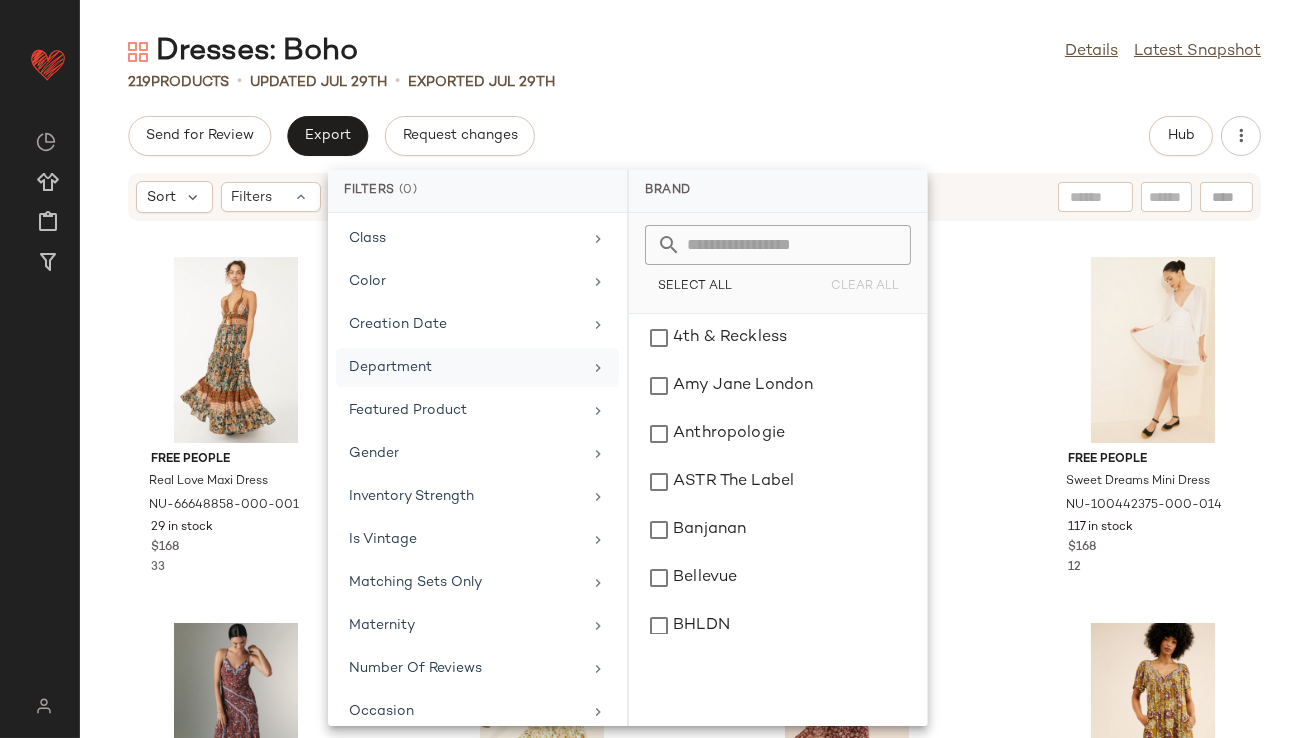 scroll, scrollTop: 444, scrollLeft: 0, axis: vertical 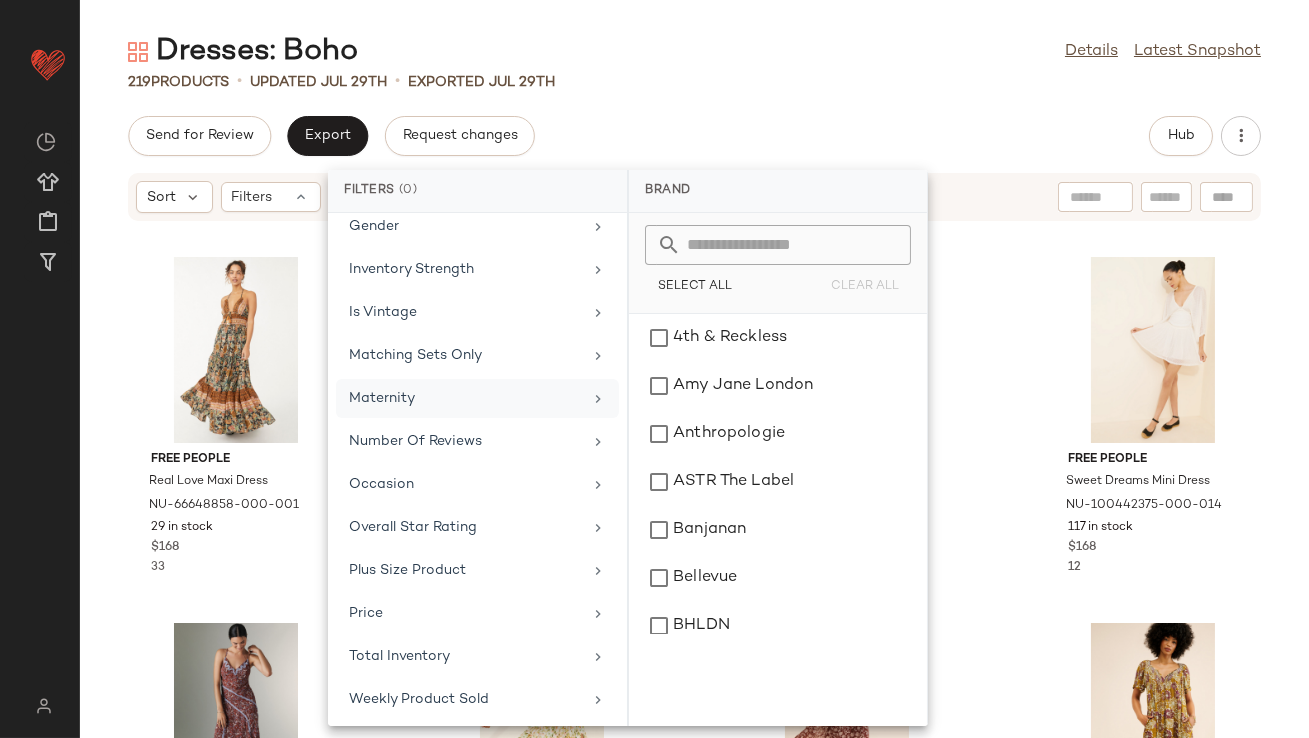 click on "Maternity" at bounding box center [465, 398] 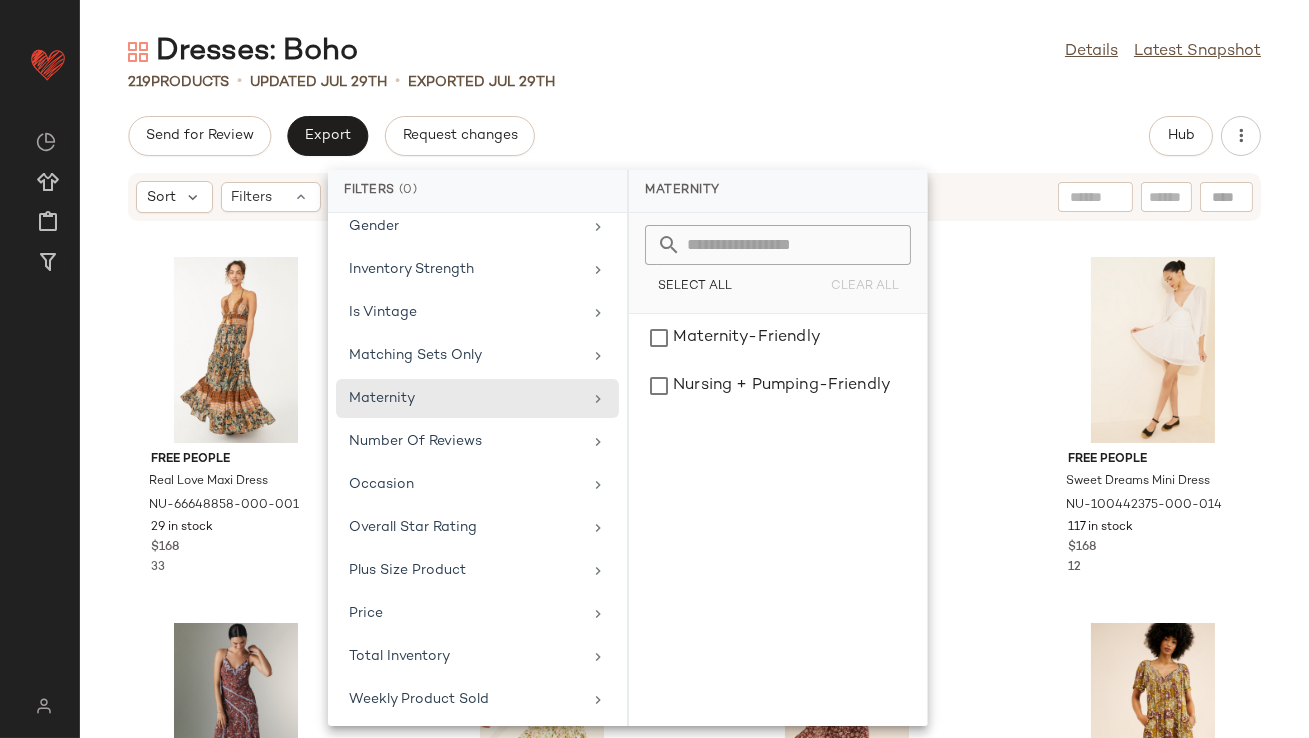 click on "Dresses: Boho  Details   Latest Snapshot" 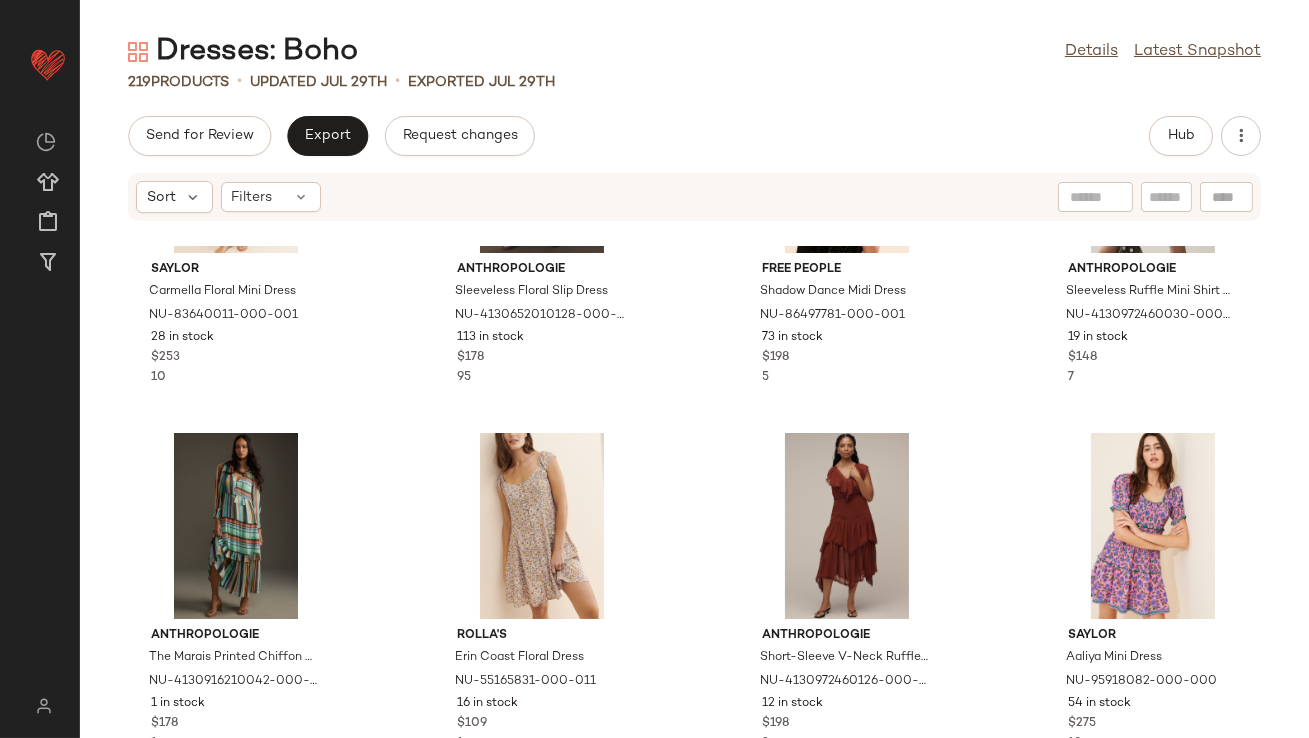 scroll, scrollTop: 6435, scrollLeft: 0, axis: vertical 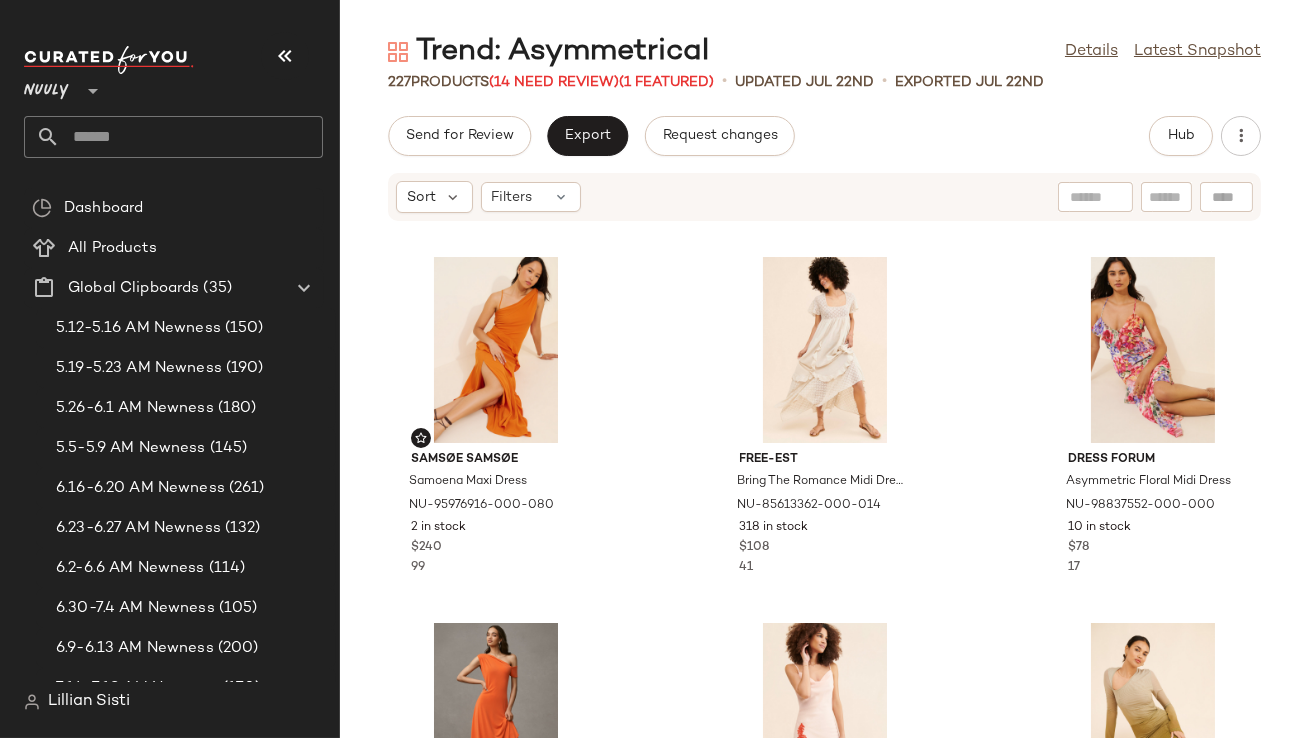 click at bounding box center [285, 56] 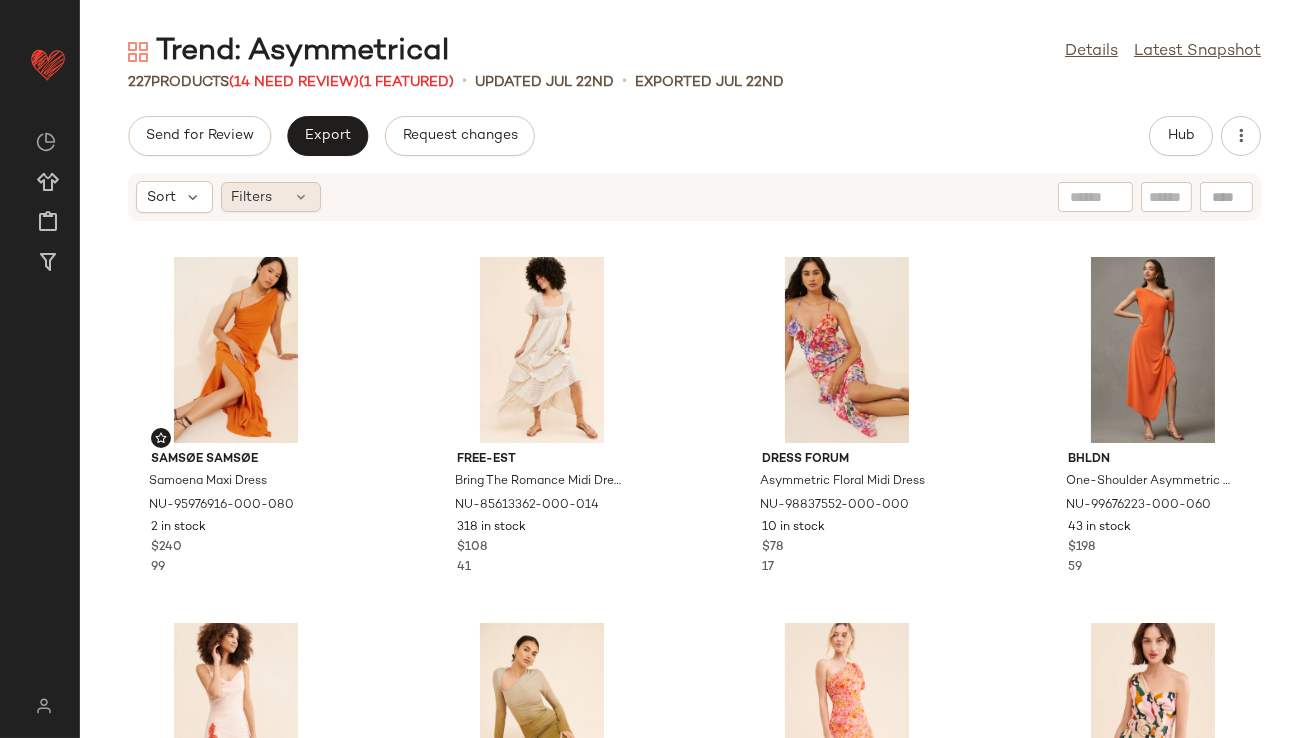 click on "Filters" 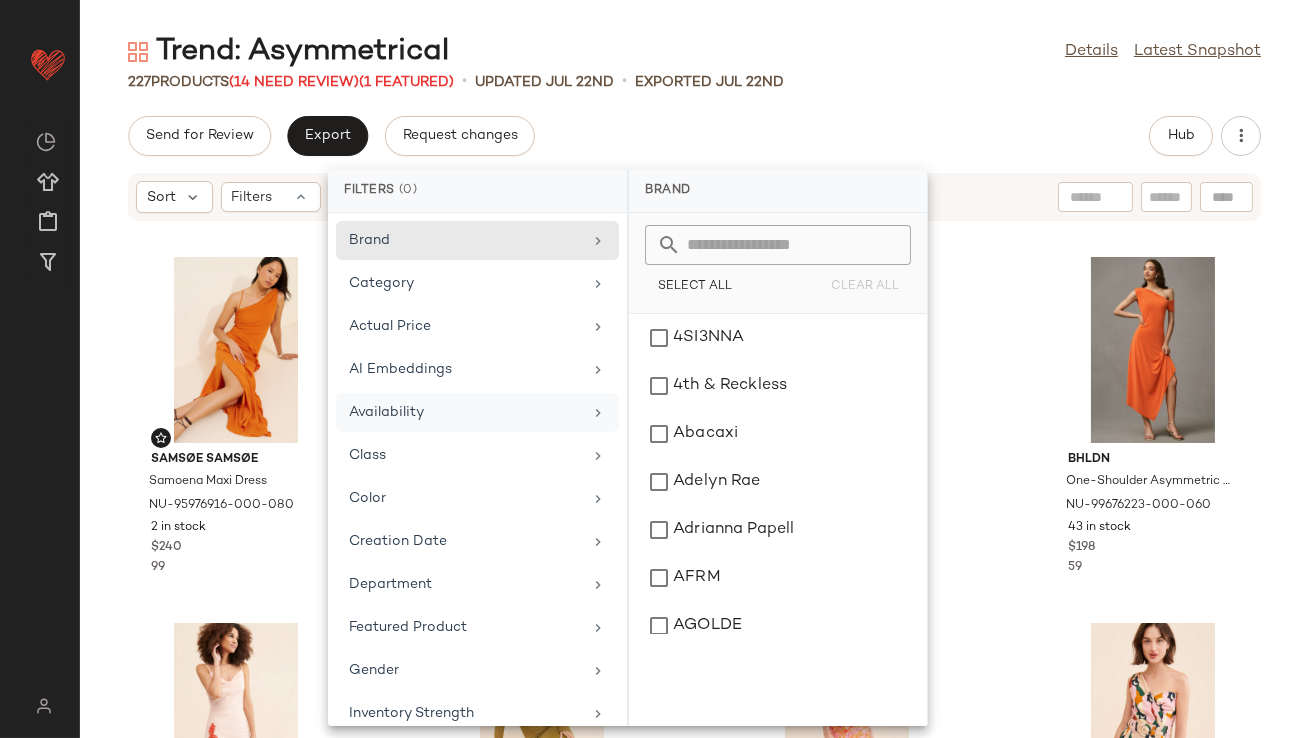 click on "Availability" 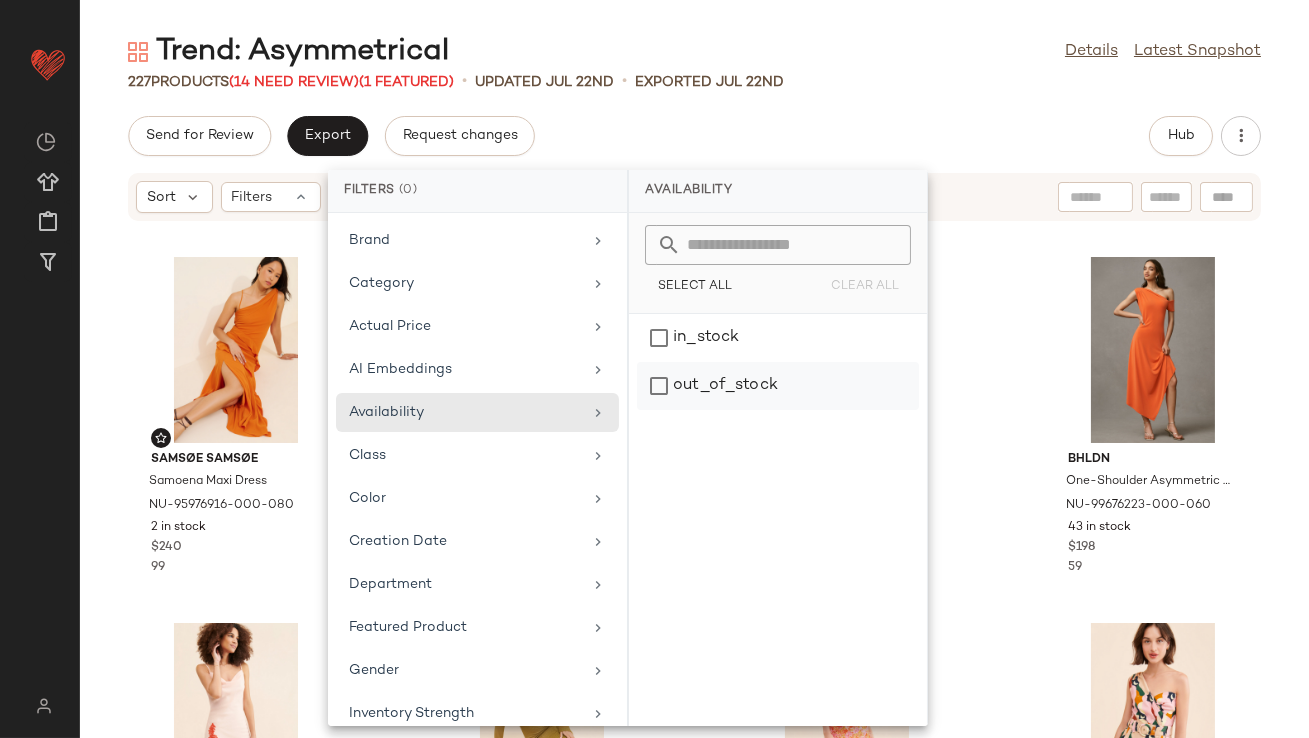 click on "out_of_stock" 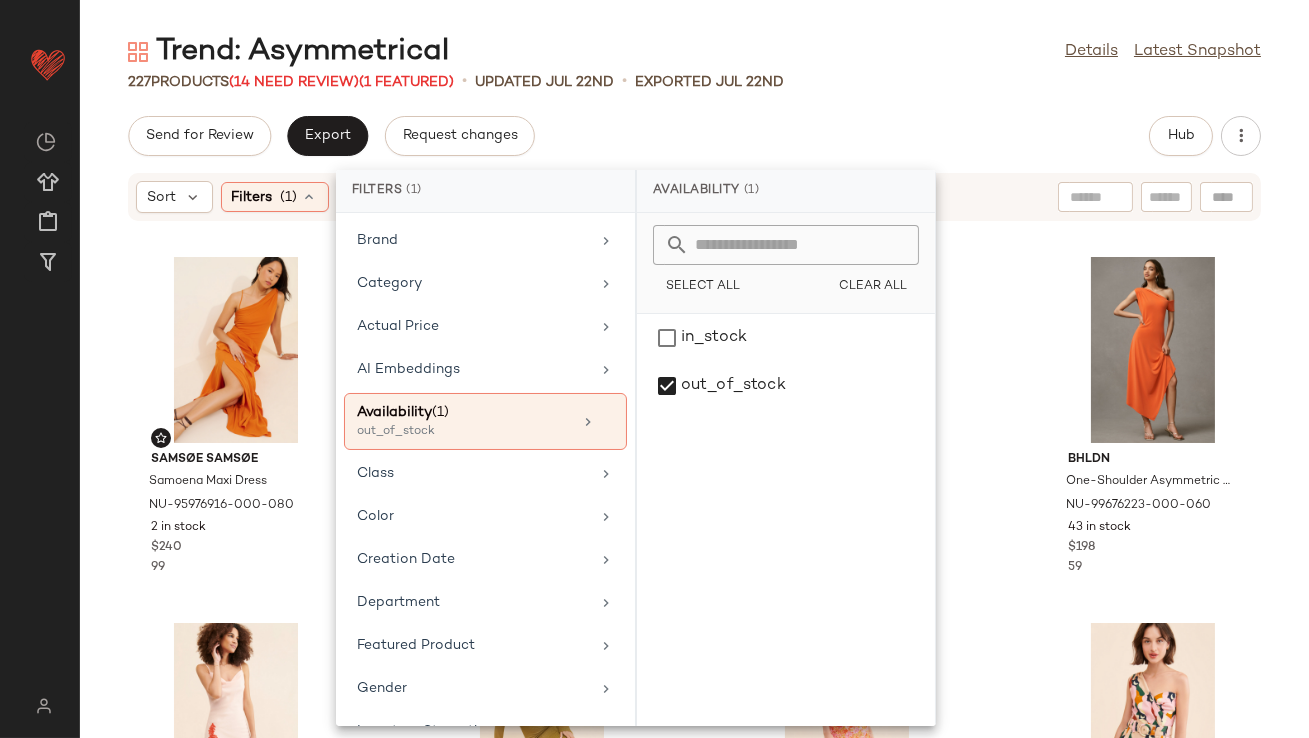 click on "Send for Review   Export   Request changes   Hub" 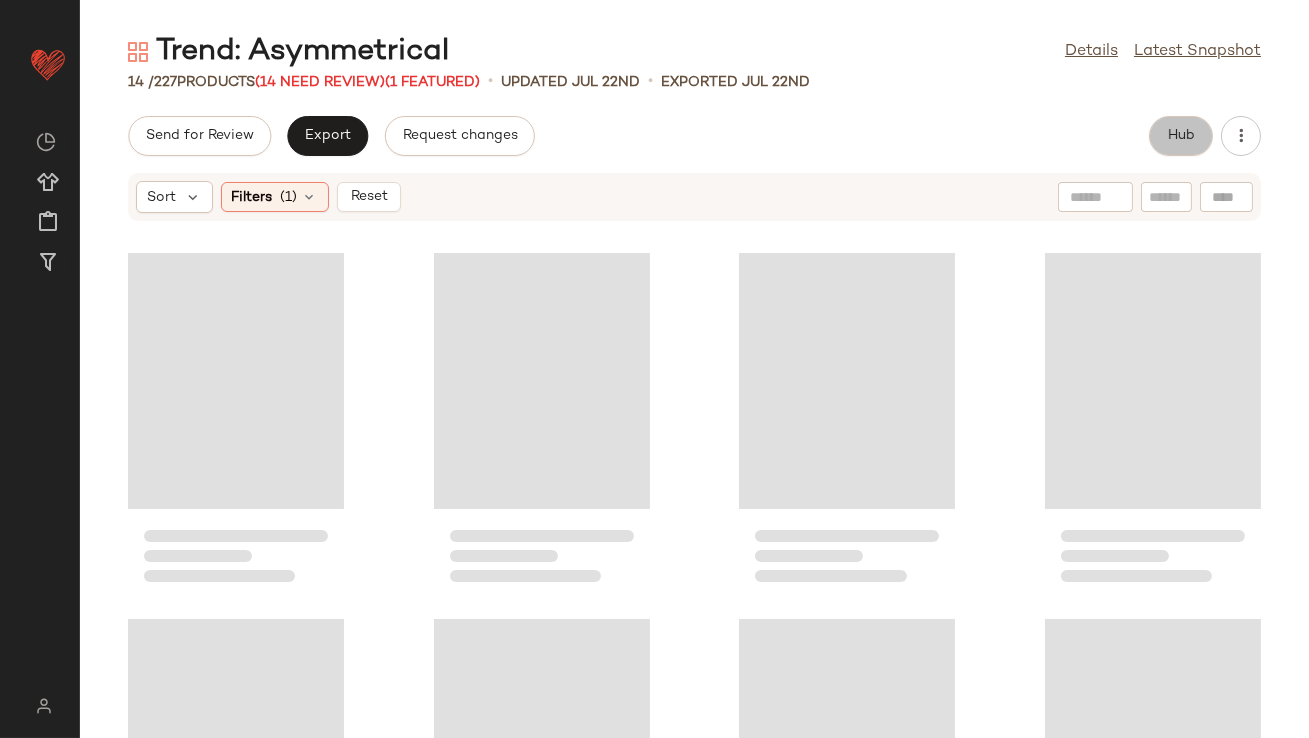 click on "Hub" 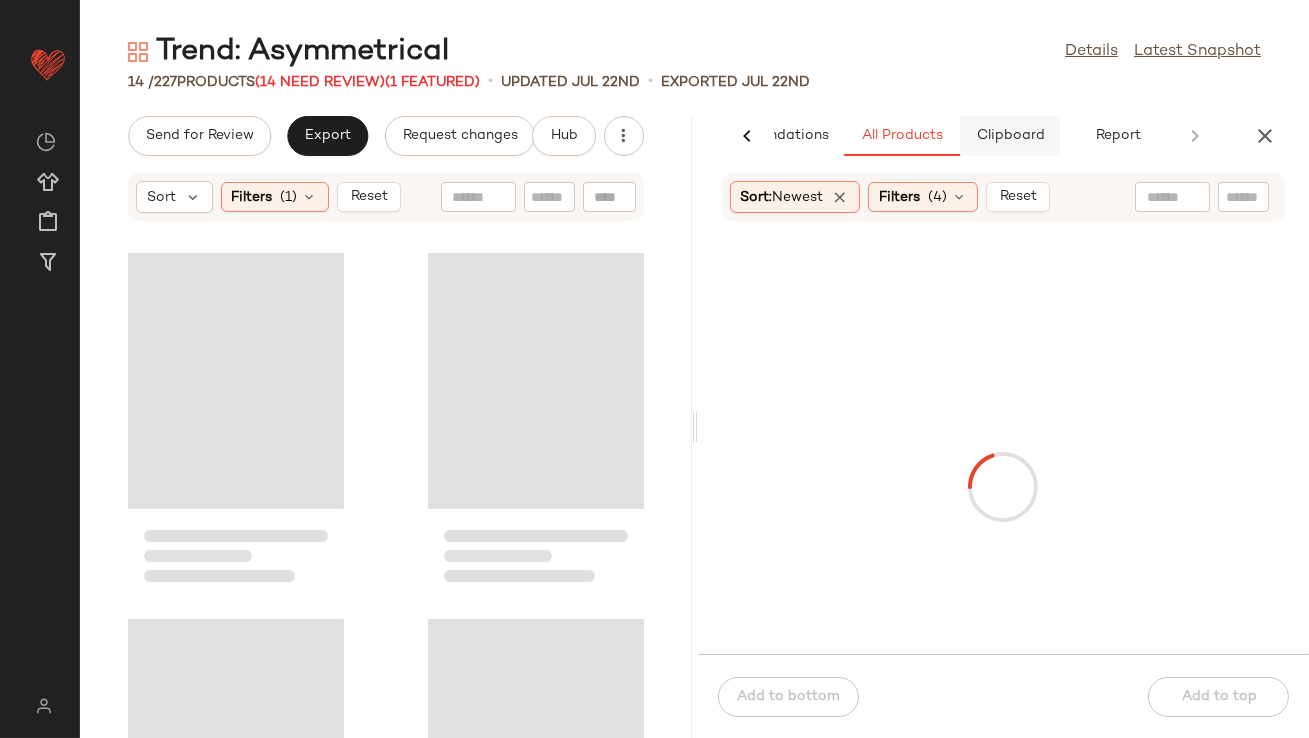 scroll, scrollTop: 0, scrollLeft: 112, axis: horizontal 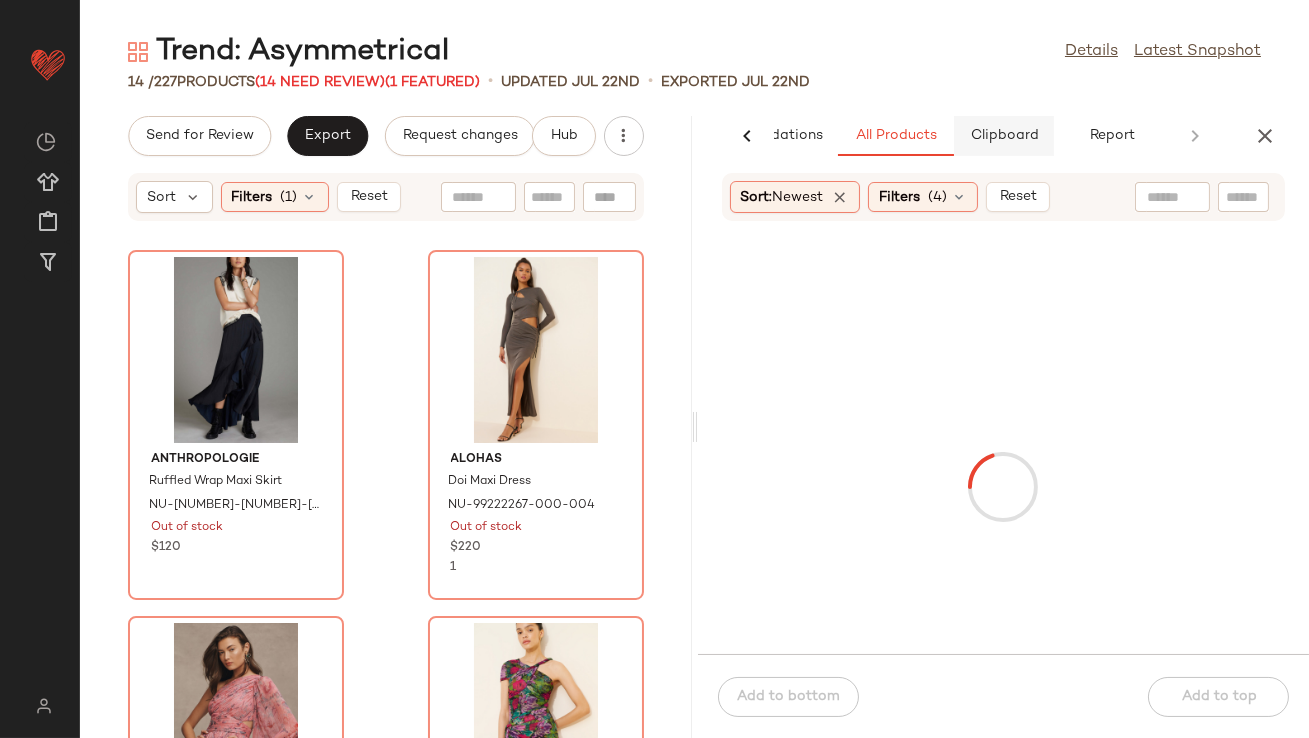 click on "Clipboard" 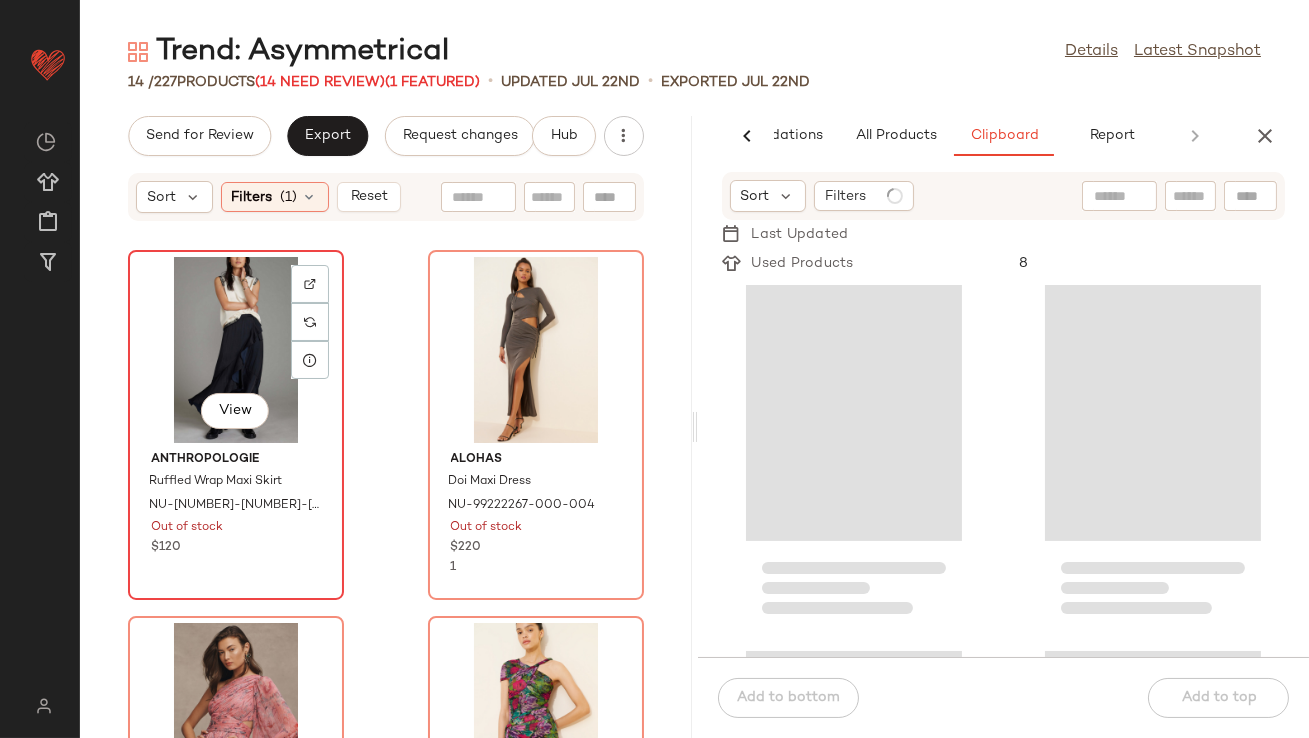 click on "View" 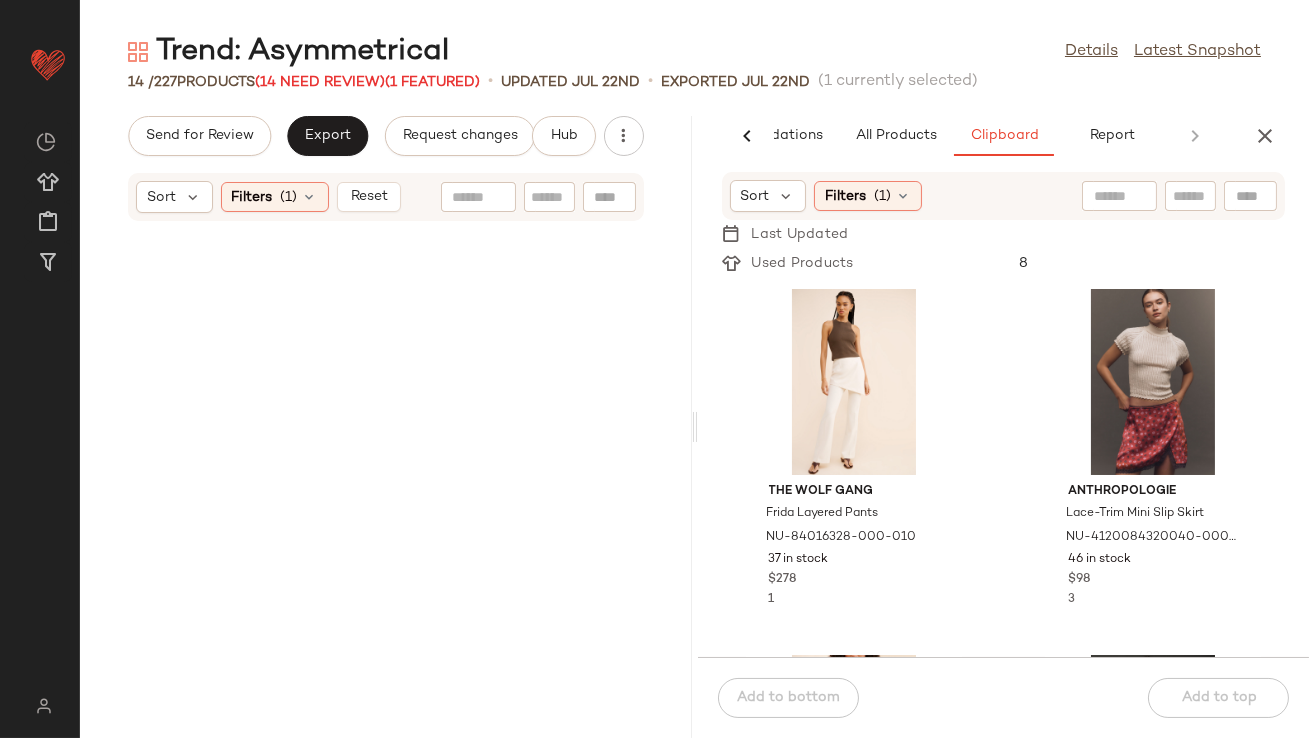 scroll, scrollTop: 2073, scrollLeft: 0, axis: vertical 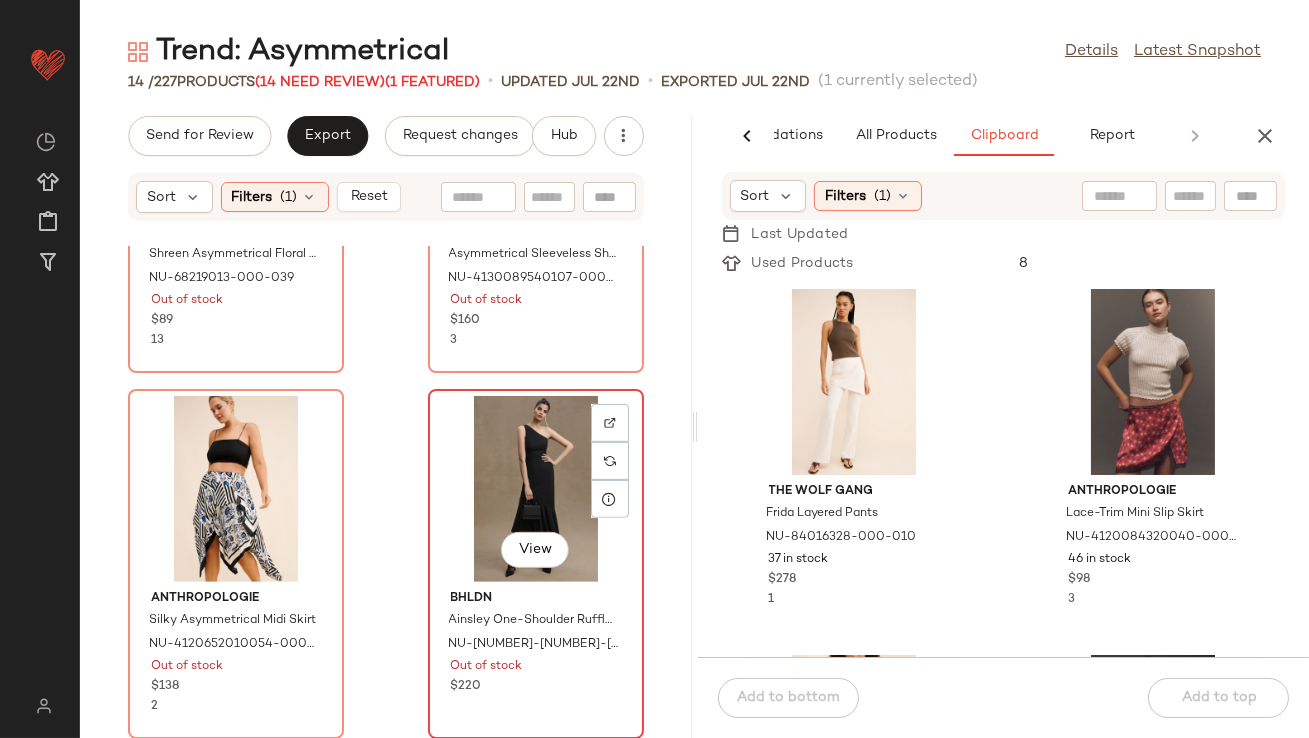 click on "View" 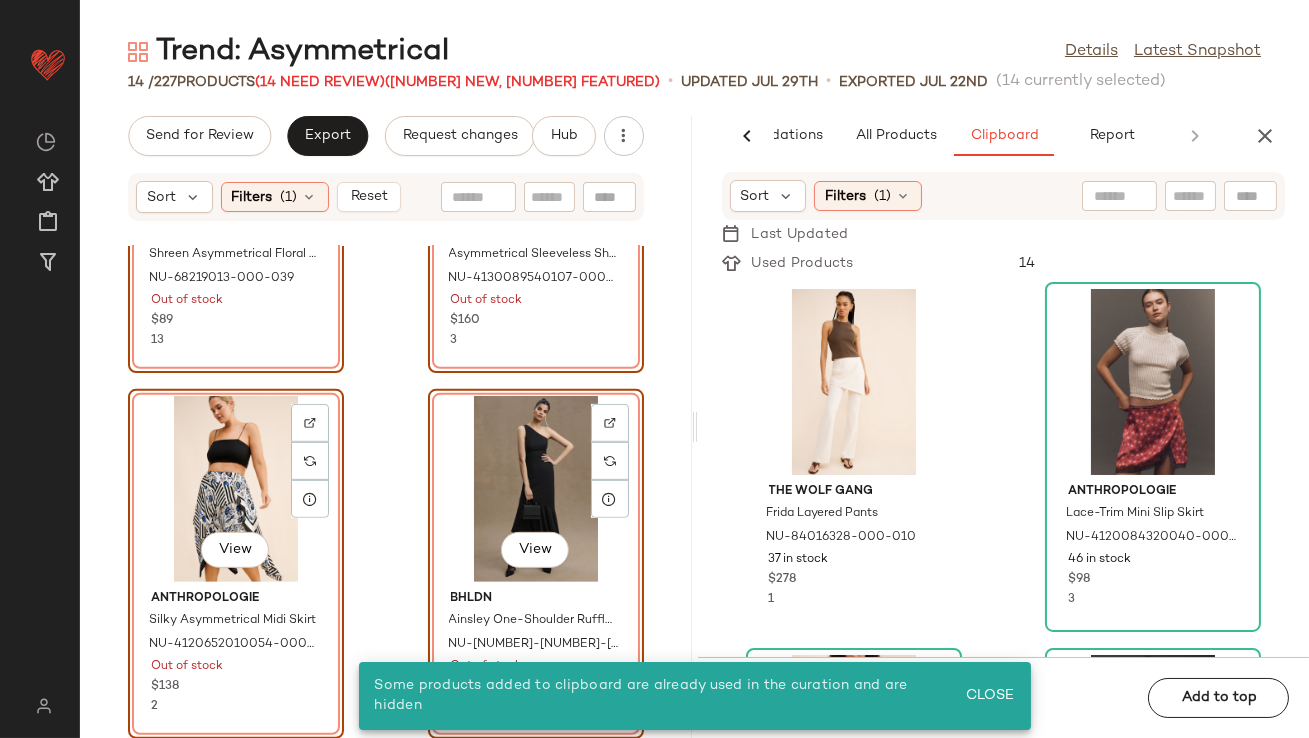click on "View" 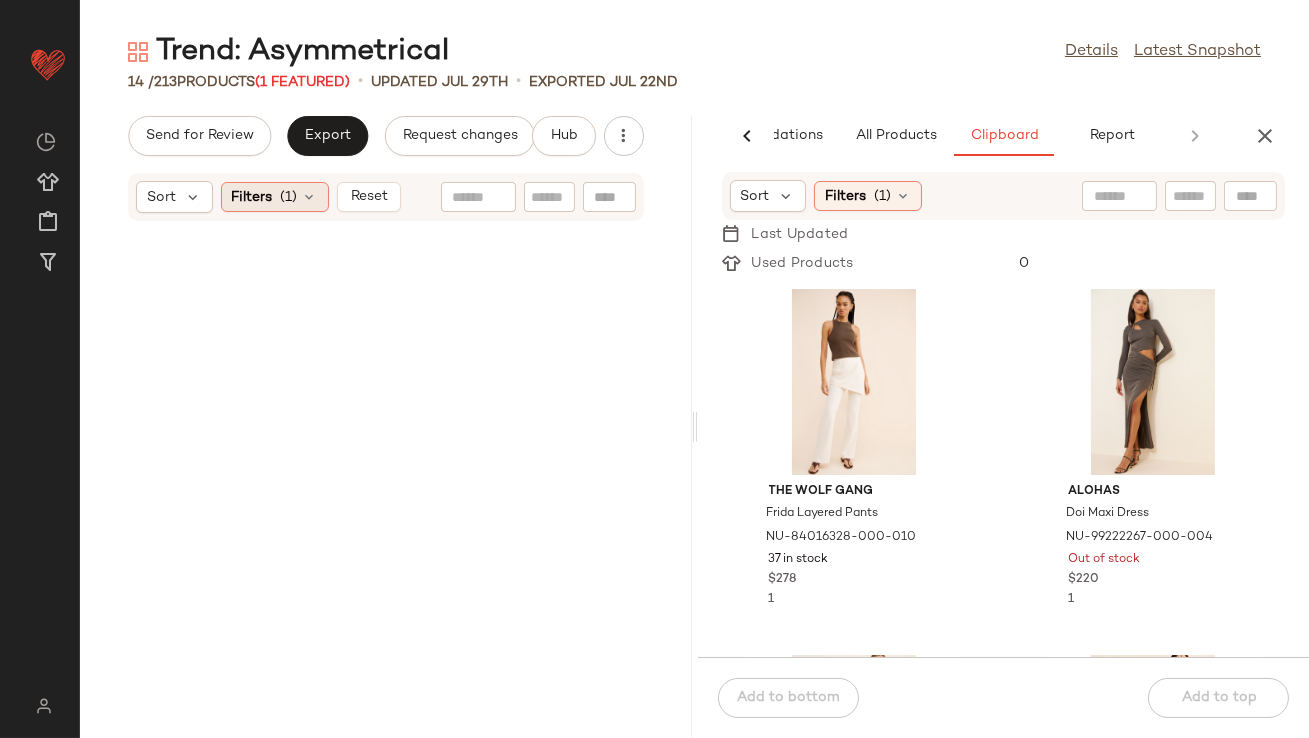 click on "(1)" at bounding box center [289, 197] 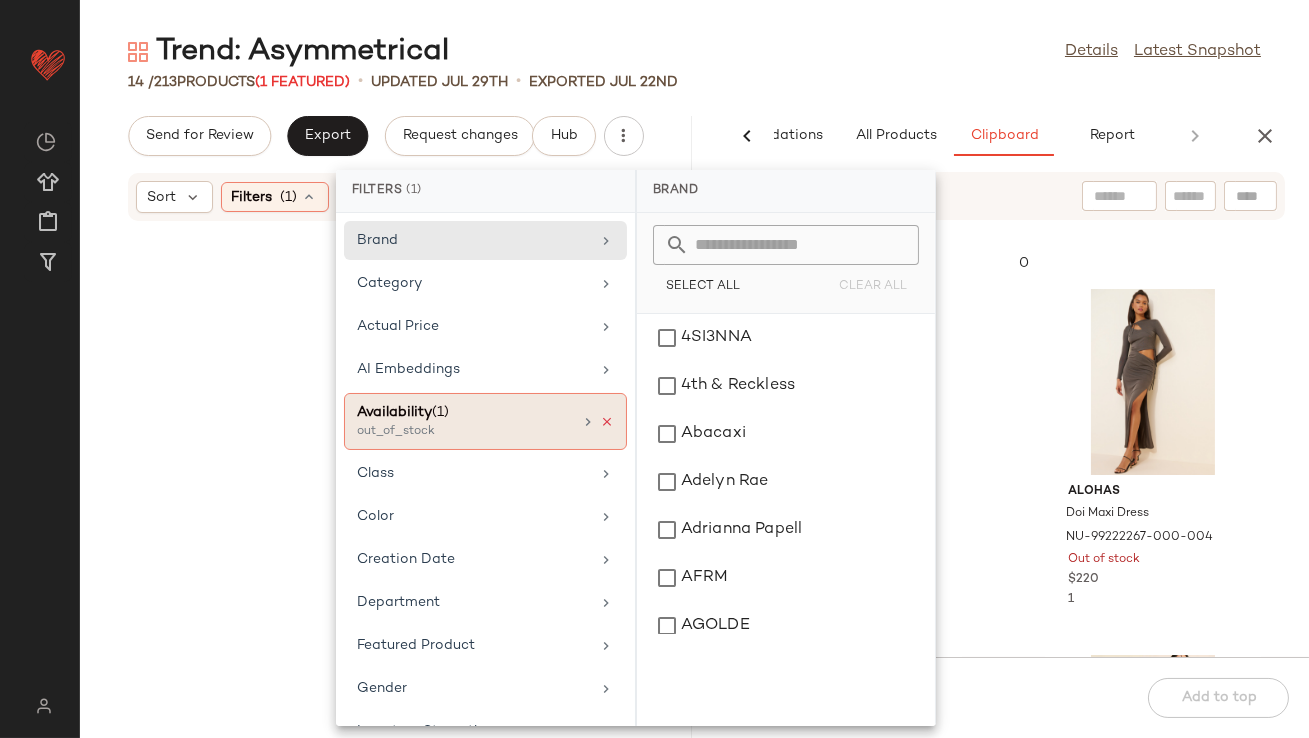 click at bounding box center [607, 422] 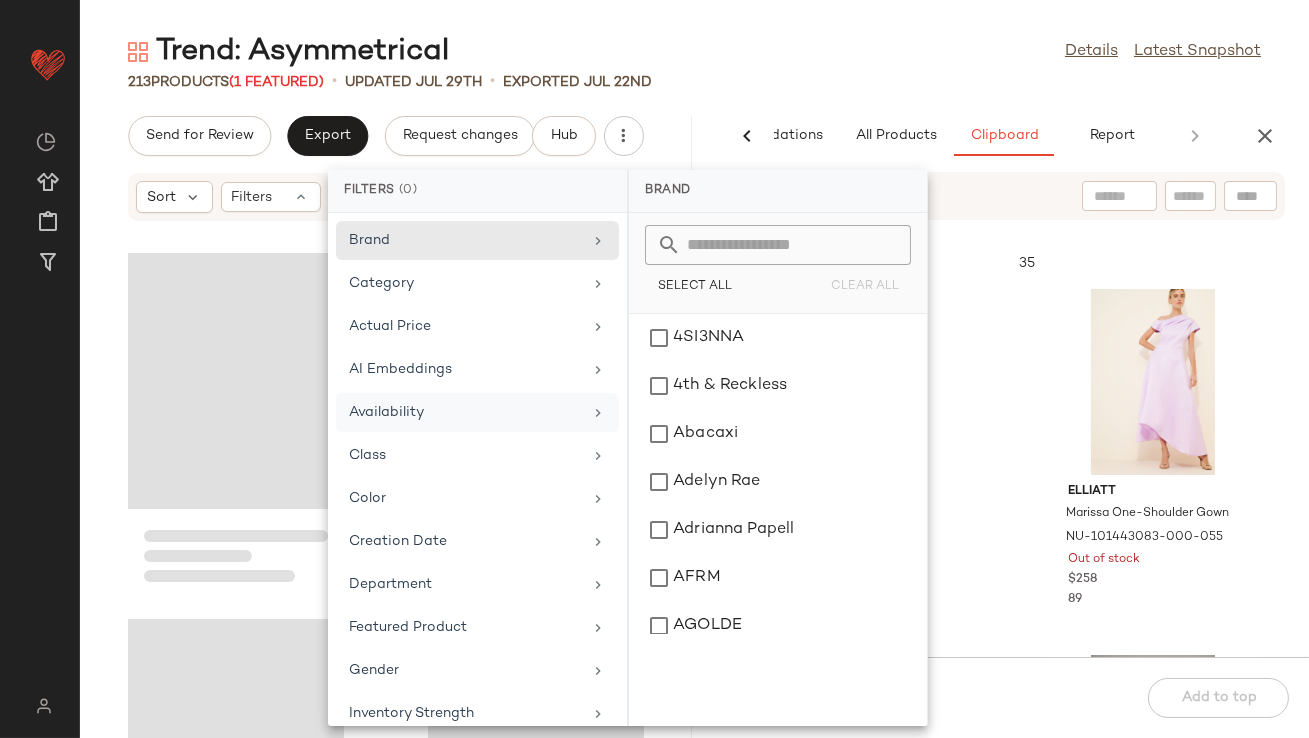 click on "Trend: Asymmetrical  Details   Latest Snapshot" 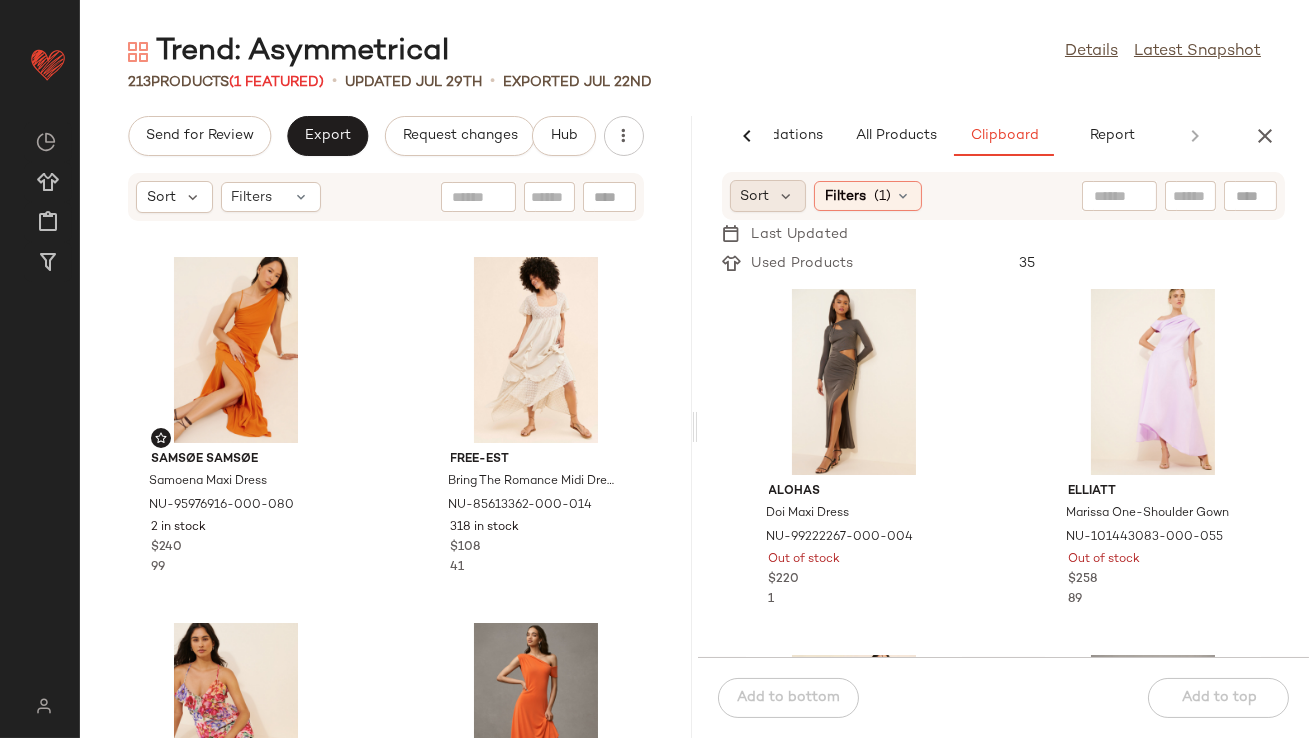 click on "Sort" 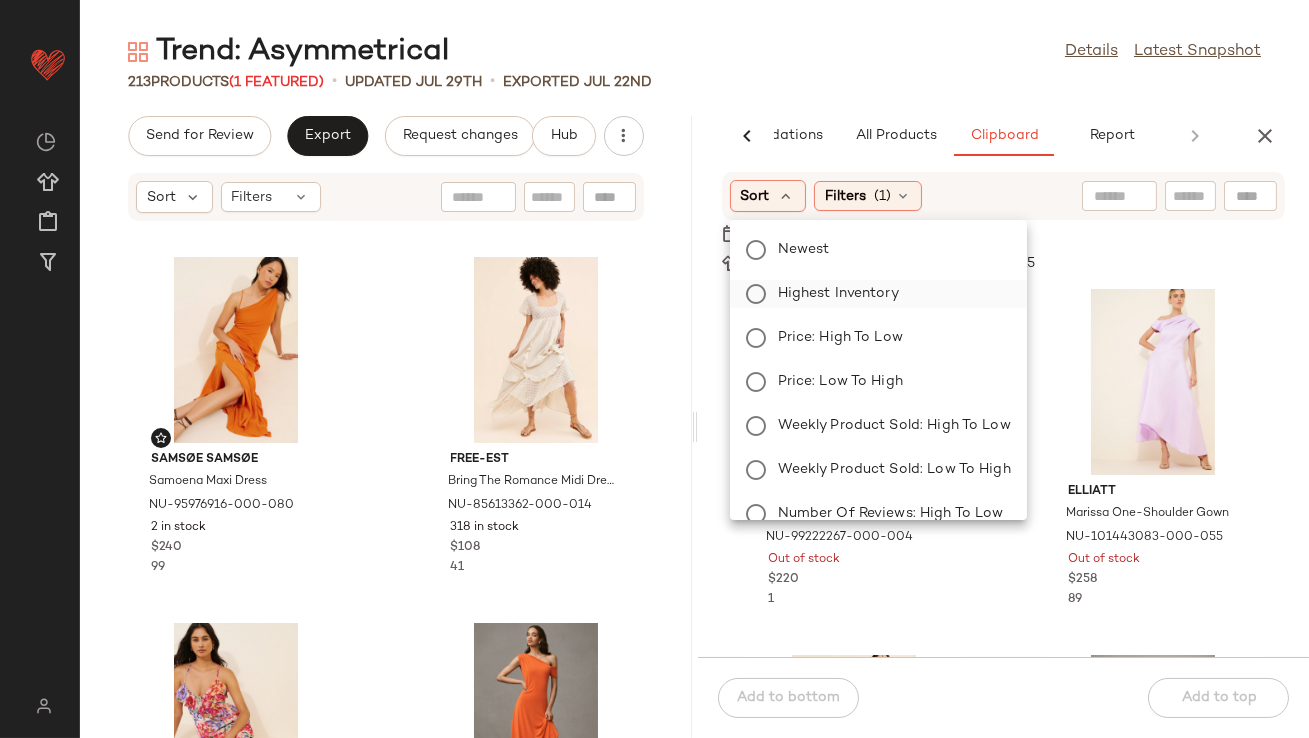 click on "Highest Inventory" 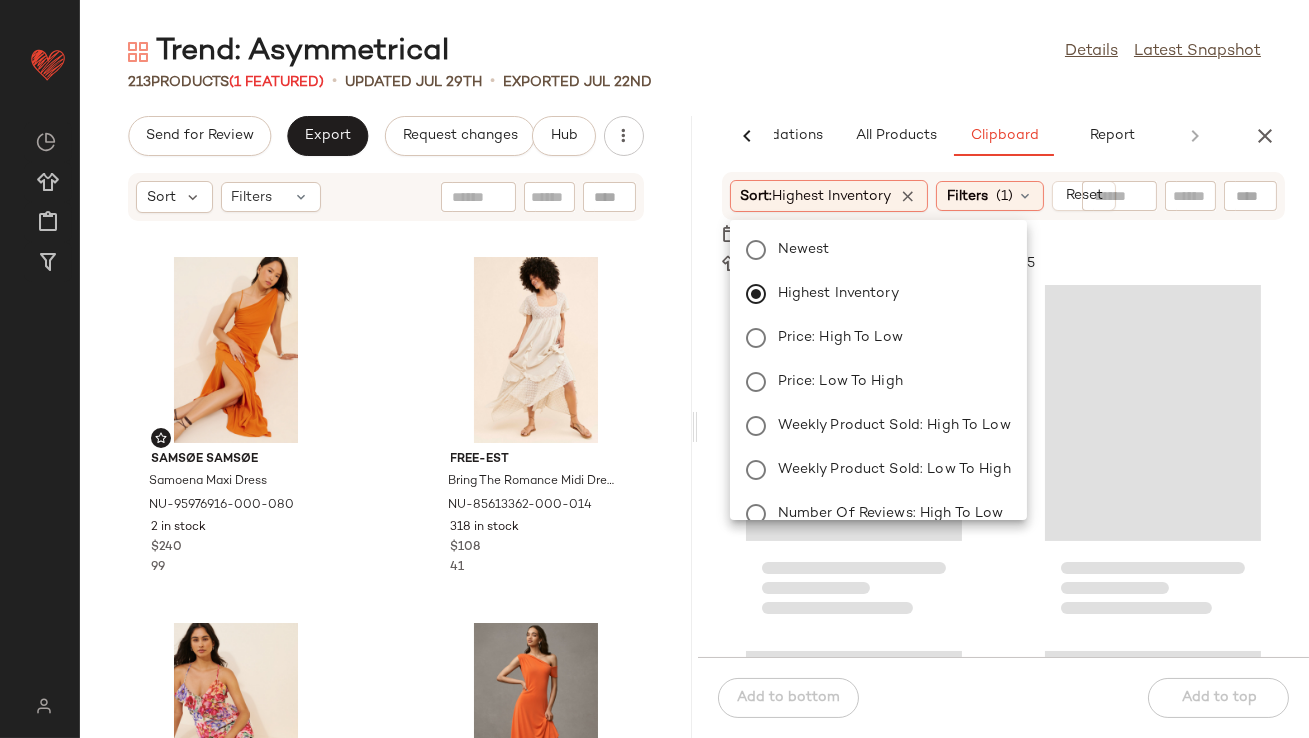 click on "213   Products  (1 Featured)  •   updated Jul 29th  •  Exported Jul 22nd" 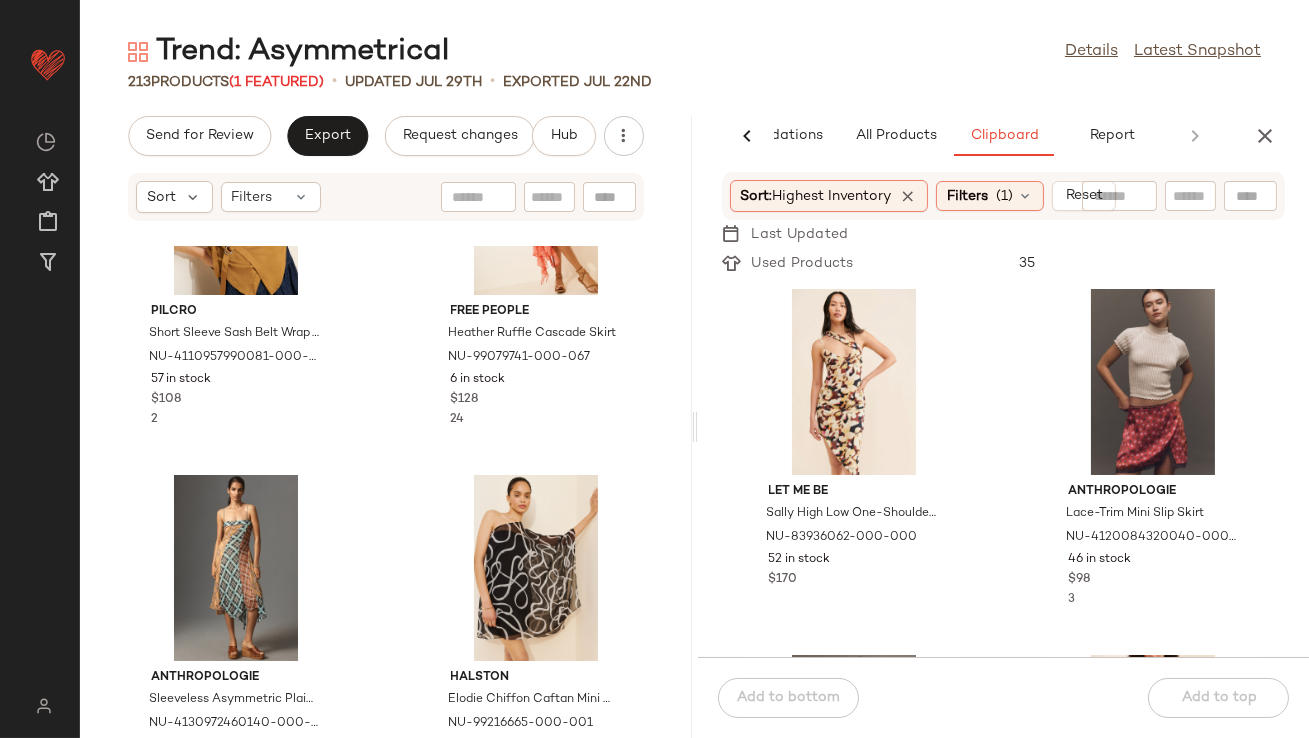 scroll, scrollTop: 1569, scrollLeft: 0, axis: vertical 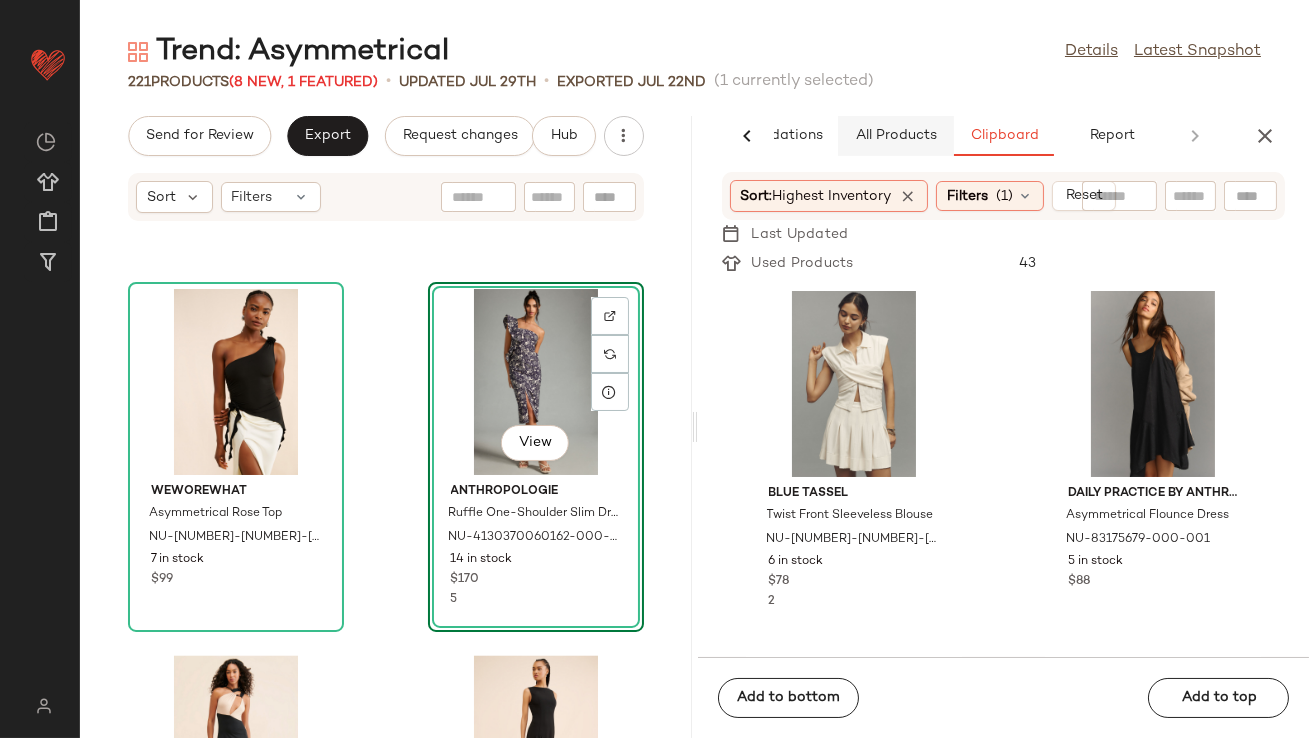click on "All Products" 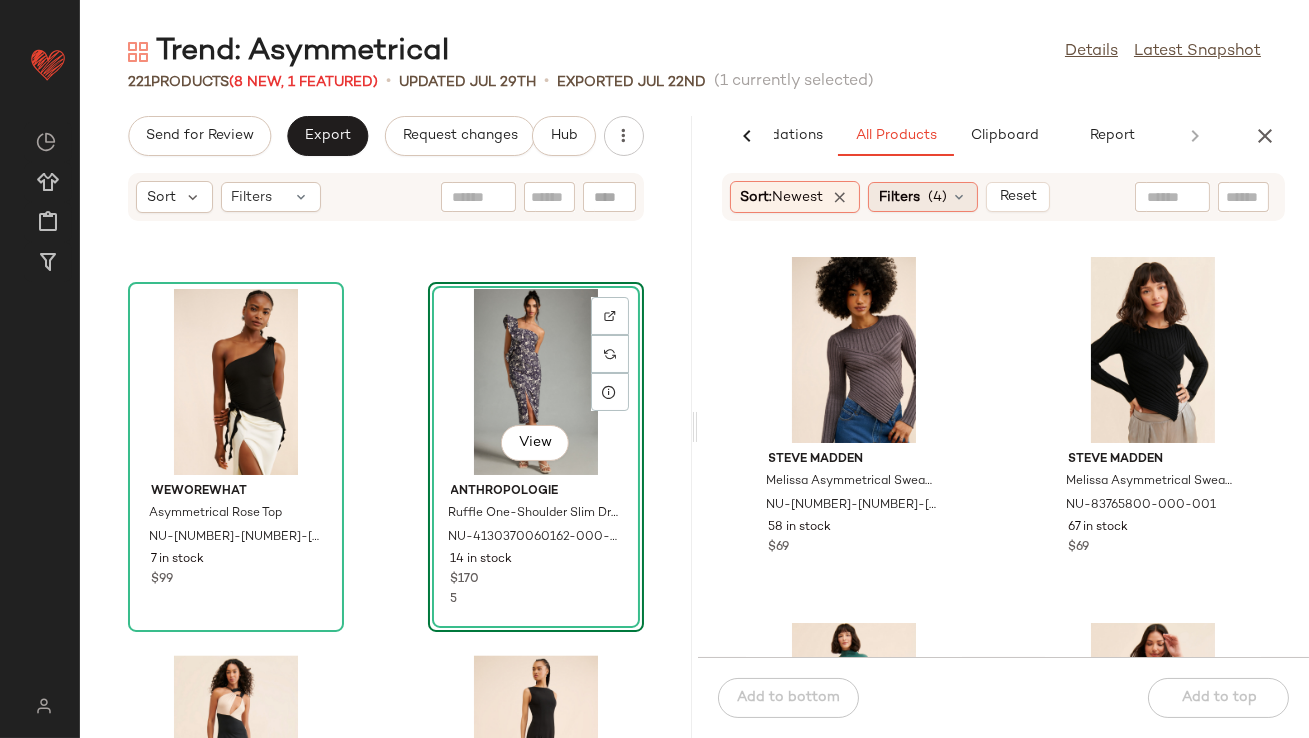 click on "Filters" at bounding box center [899, 197] 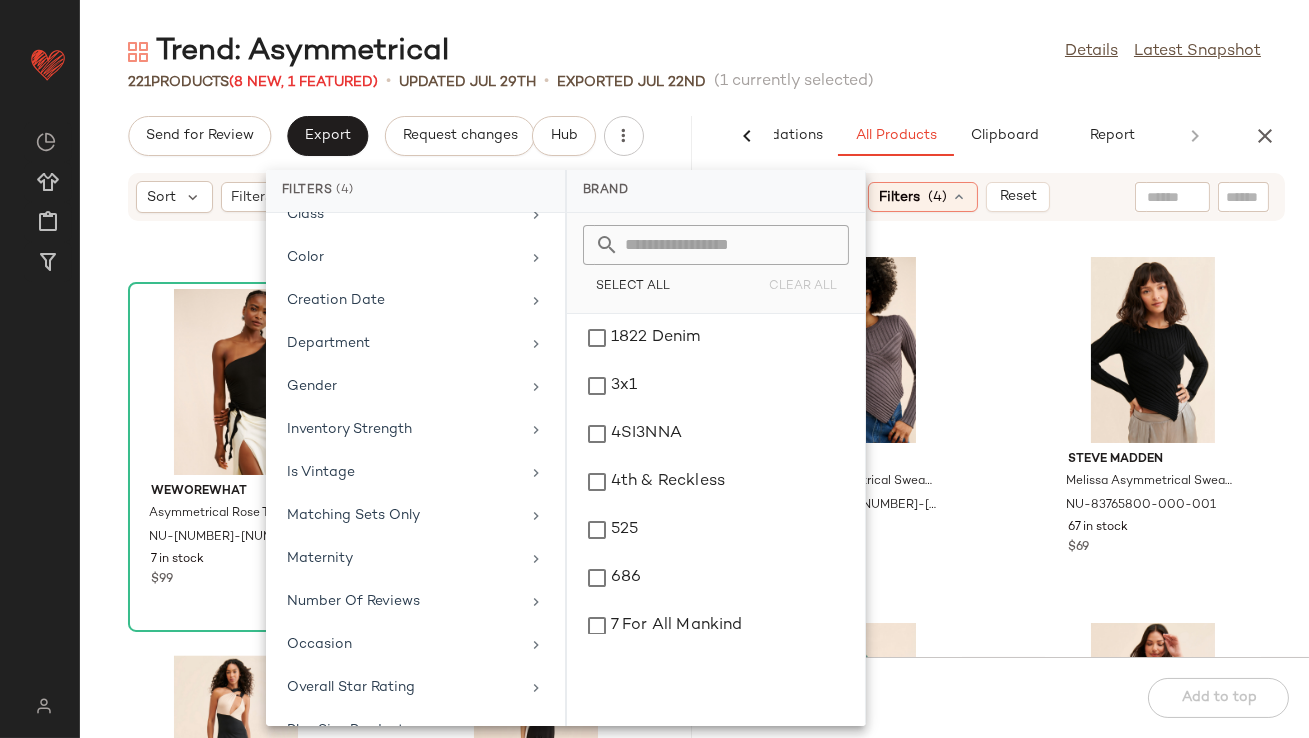 scroll, scrollTop: 516, scrollLeft: 0, axis: vertical 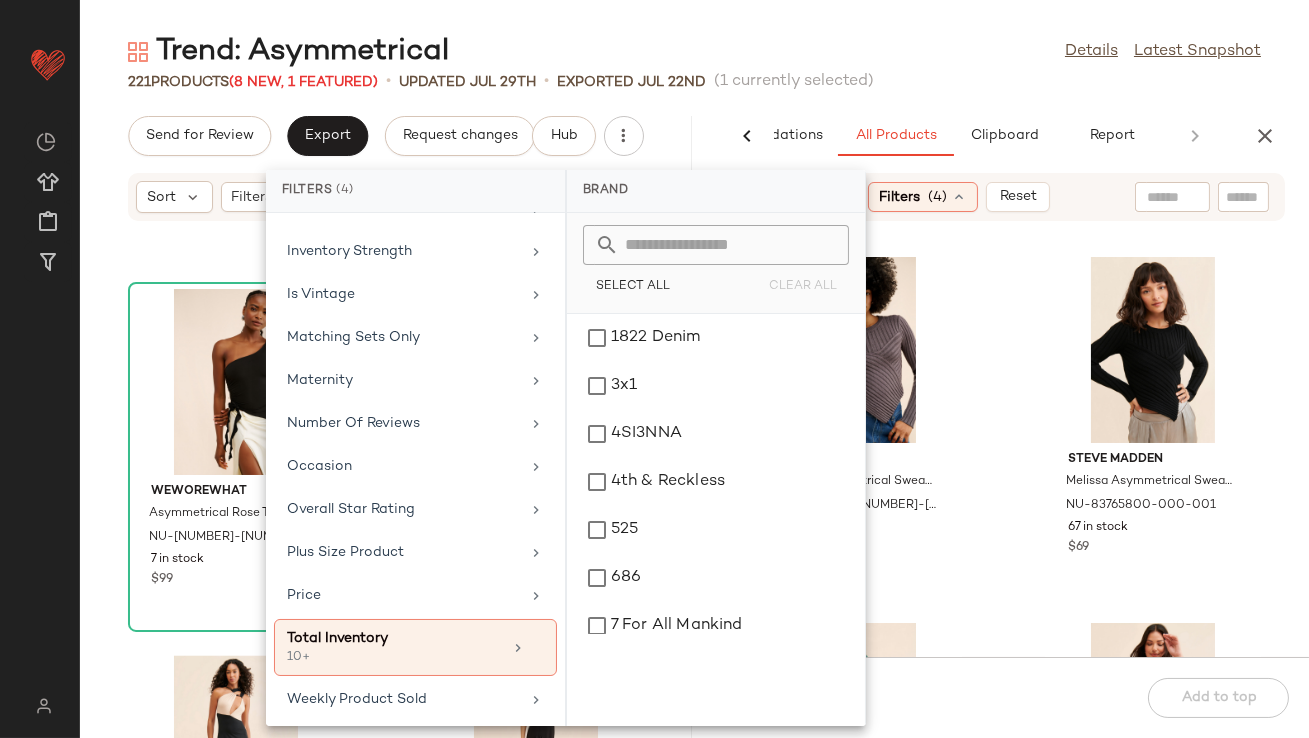 click on "Trend: Asymmetrical  Details   Latest Snapshot  221   Products  (8 New, 1 Featured)  •   updated Jul 29th  •  Exported Jul 22nd   (1 currently selected)   Send for Review   Export   Request changes   Hub  Sort  Filters WeWoreWhat Asymmetrical Rose Top NU-89174122-000-001 7 in stock $99  View  Anthropologie Ruffle One-Shoulder Slim Dress NU-4130370060162-000-041 14 in stock $170 5 Mandinga Venecia Maxi Dress NU-83900985-000-015 76 in stock $248 13 Hutch Hi-Low Shift Dress NU-94249927-000-001 41 in stock $248 8 Anthropologie Car Wash Hem Slim Sweater Dress NU-4130326950021-000-001 25 in stock $190 Geel Nico Twist Top NU-83917237-000-001 14 in stock $84 Anthropologie Reworked Menswear Handkerchief Midi Skirt NU-4120972460012-000-015 8 in stock $168 75 Ronny Kobo Kallista One-Shoulder Maxi Dress NU-99334708-000-001 21 in stock $648 49  AI Recommendations   All Products   Clipboard   Report  Sort:   Newest Filters  (4)   Reset  Steve Madden Melissa Asymmetrical Sweater NU-83765800-000-004 58 in stock $69 2" 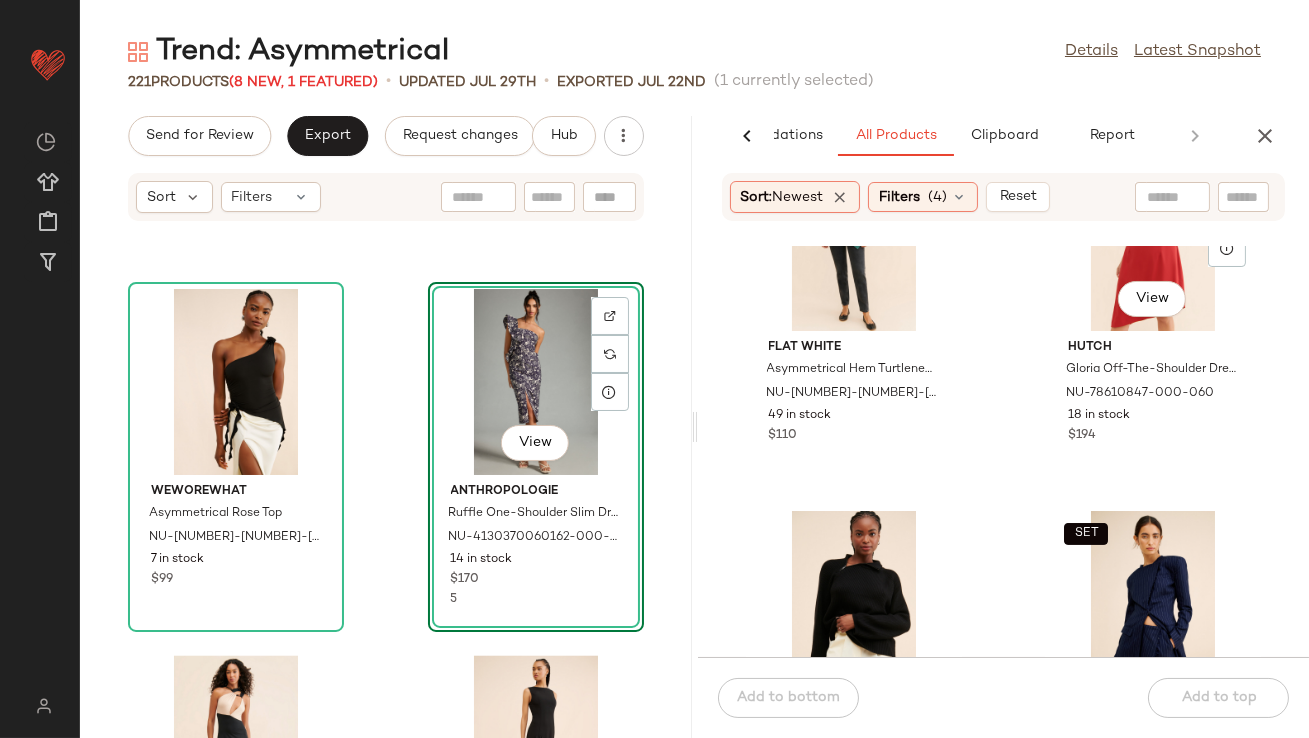 scroll, scrollTop: 490, scrollLeft: 0, axis: vertical 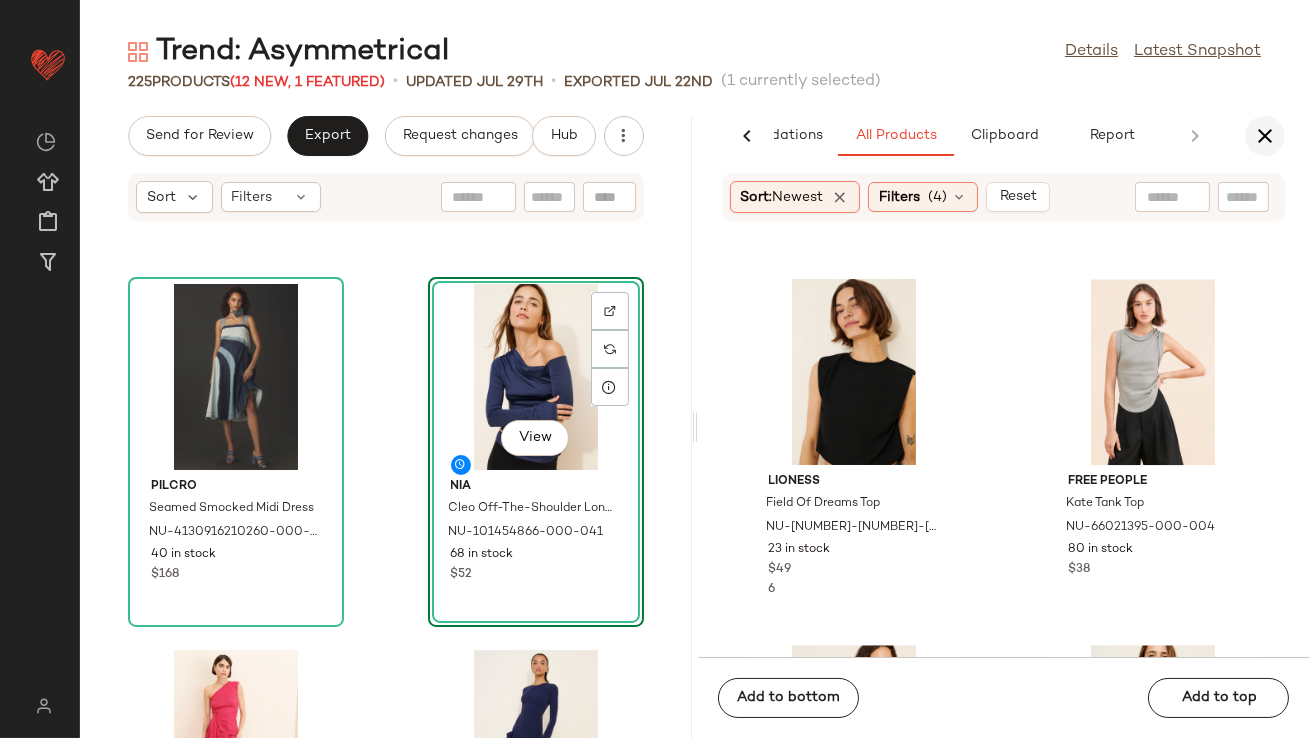 click at bounding box center [1265, 136] 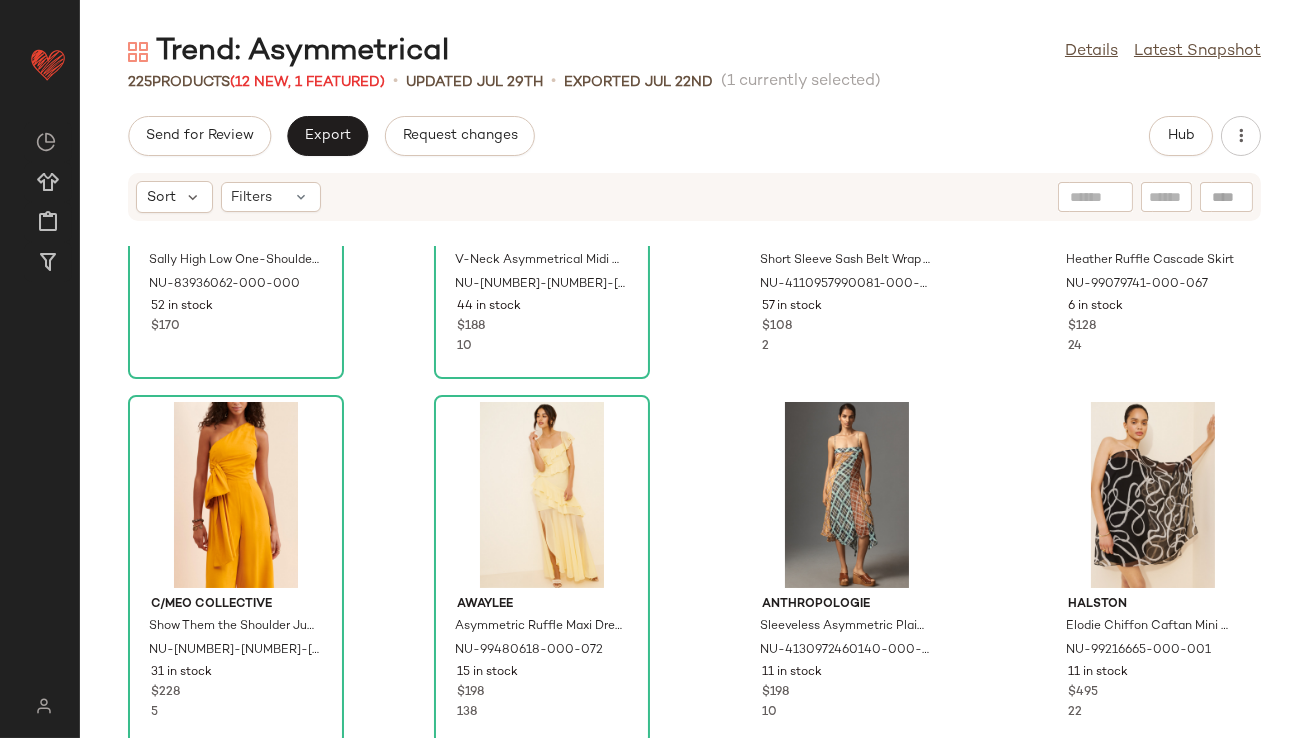 scroll, scrollTop: 971, scrollLeft: 0, axis: vertical 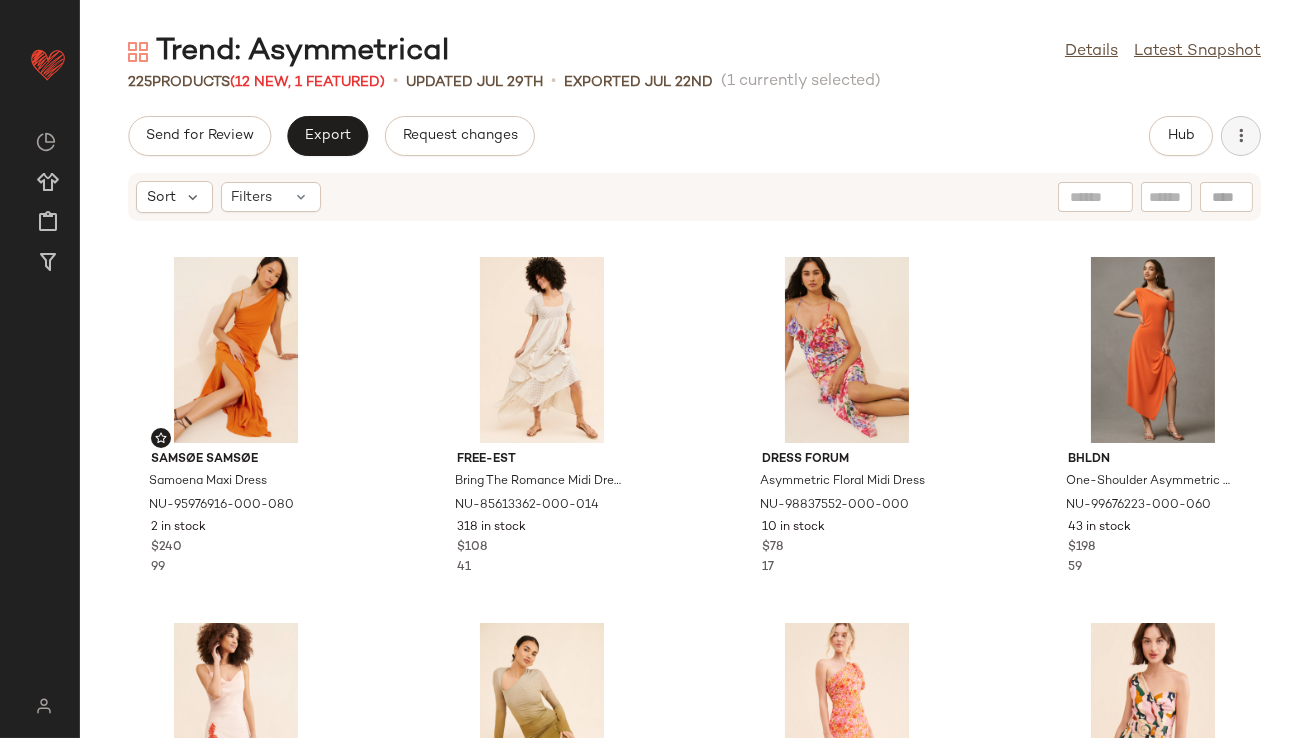 click 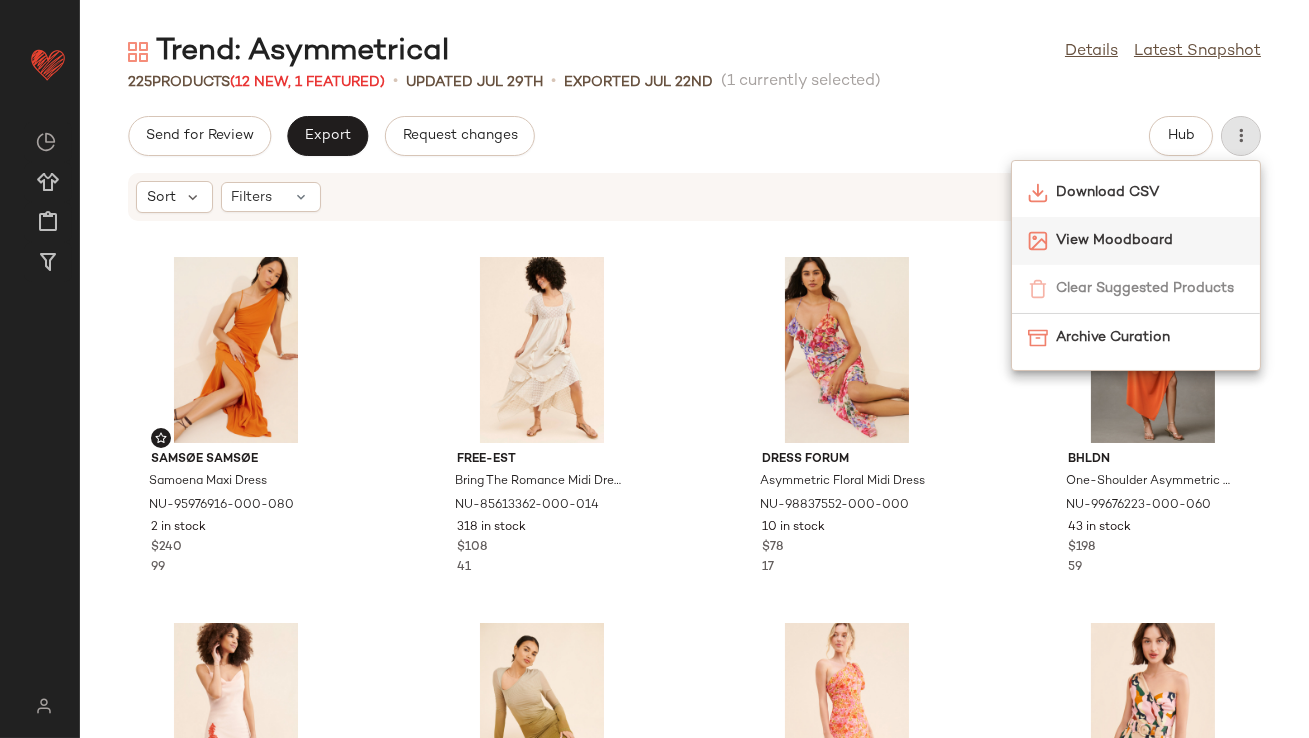 click on "View Moodboard" at bounding box center [1150, 240] 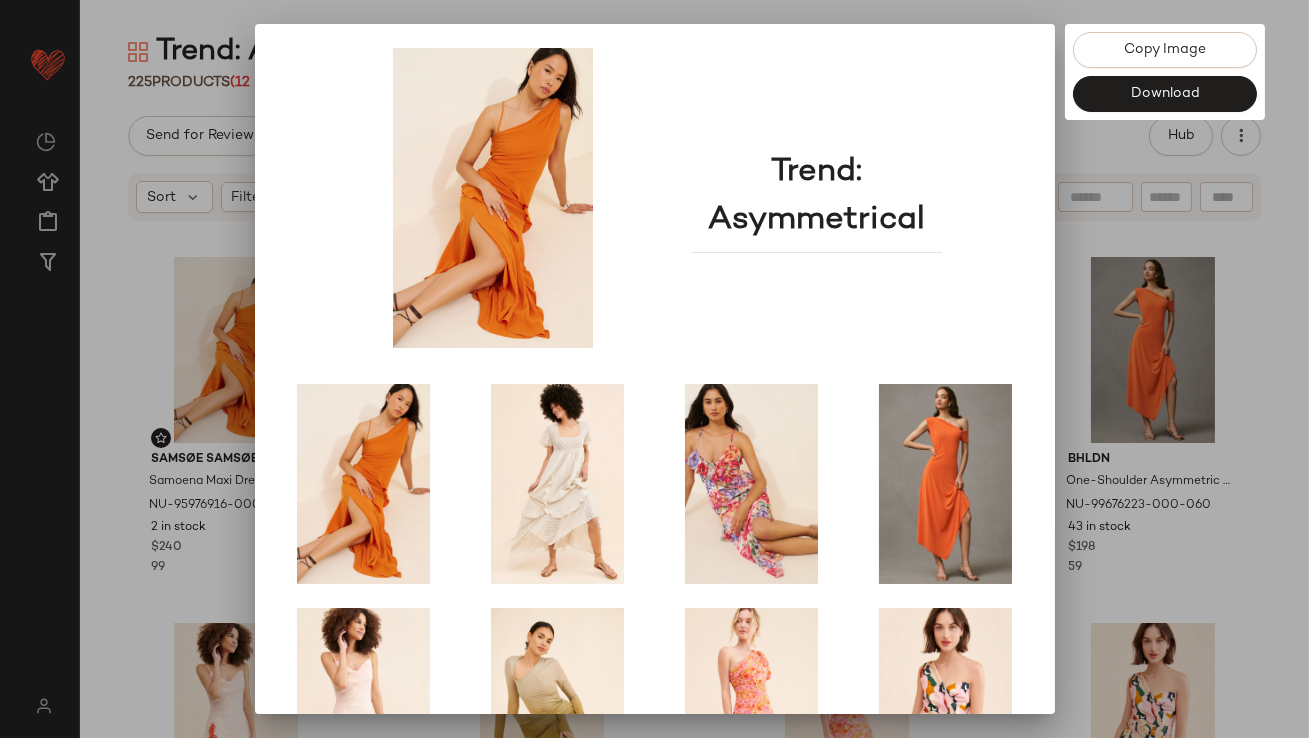 scroll, scrollTop: 341, scrollLeft: 0, axis: vertical 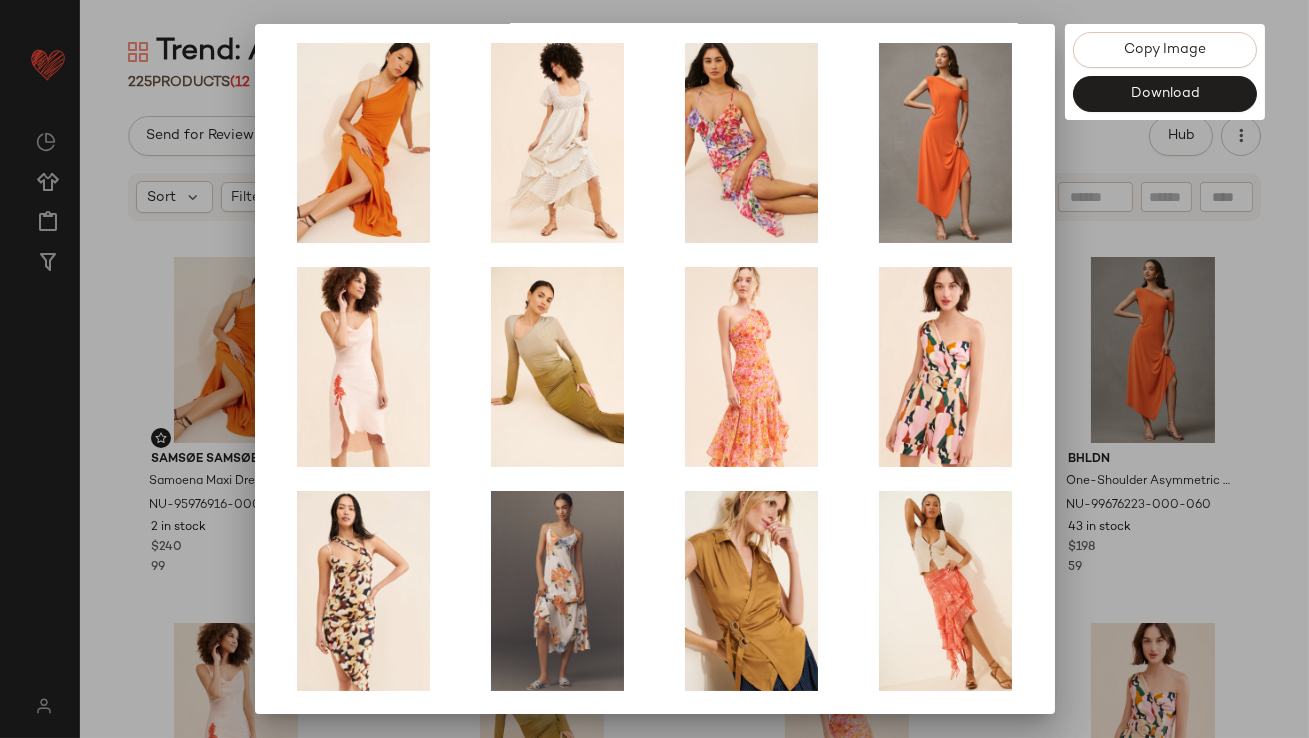 click at bounding box center [654, 369] 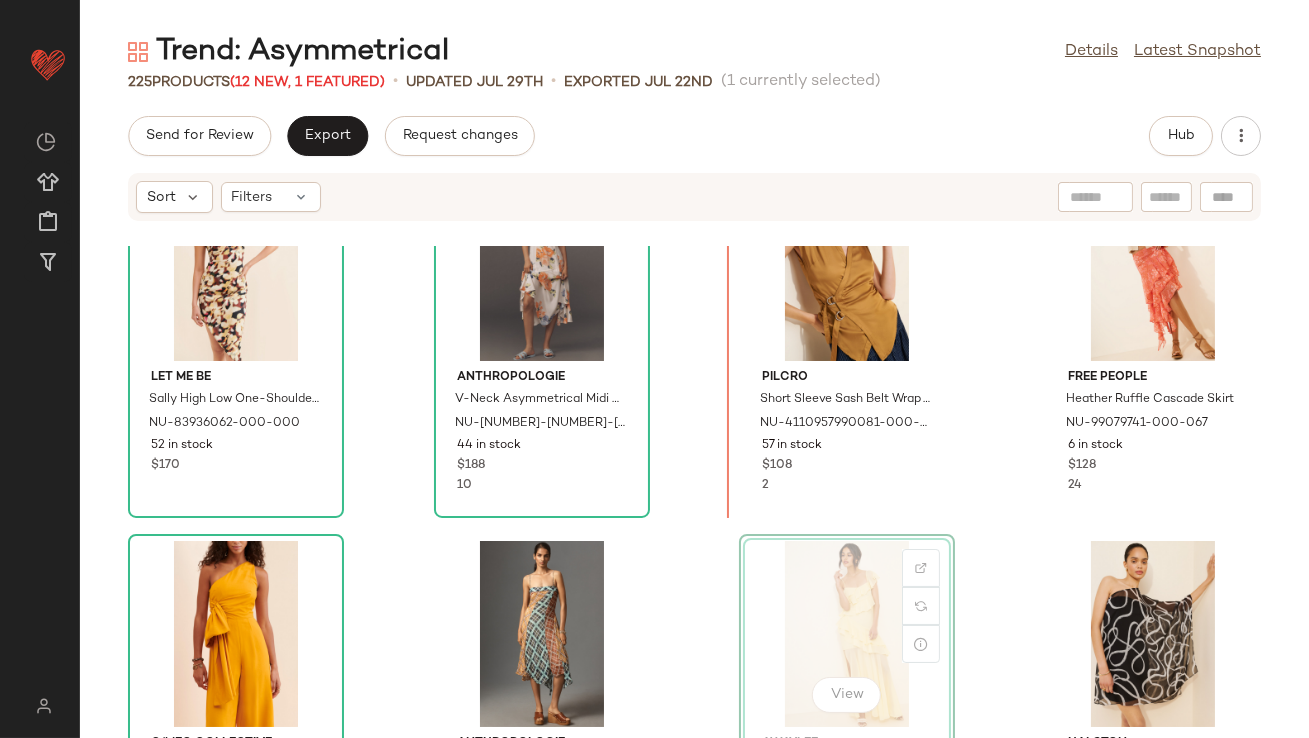 scroll, scrollTop: 831, scrollLeft: 0, axis: vertical 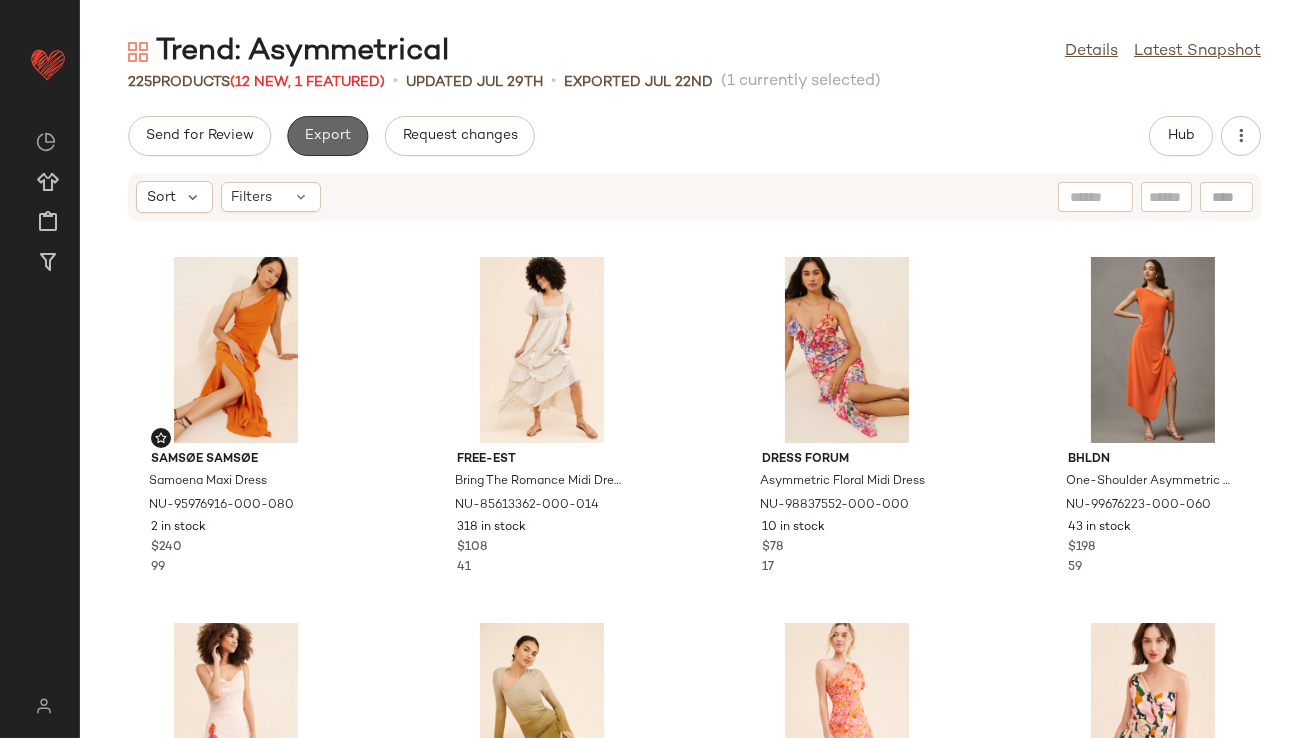 click on "Export" 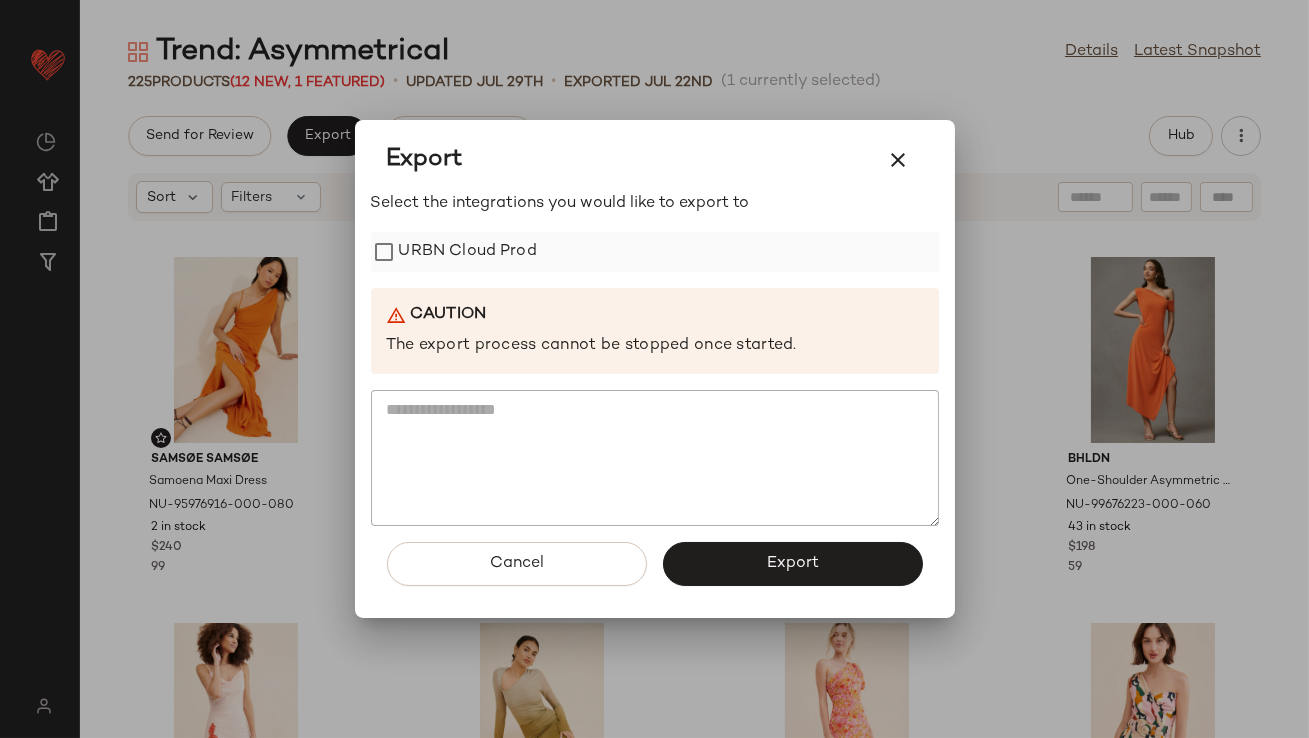 click on "URBN Cloud Prod" at bounding box center [468, 252] 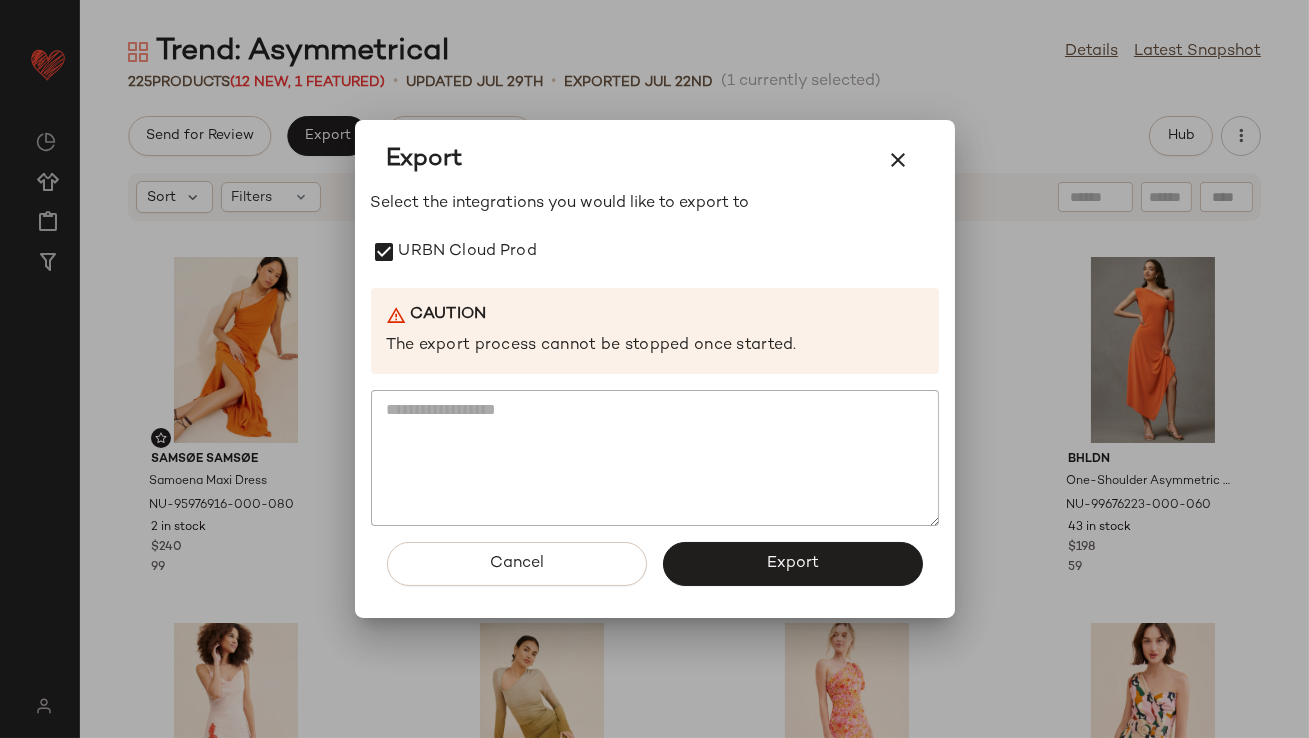 click on "Export" at bounding box center [793, 564] 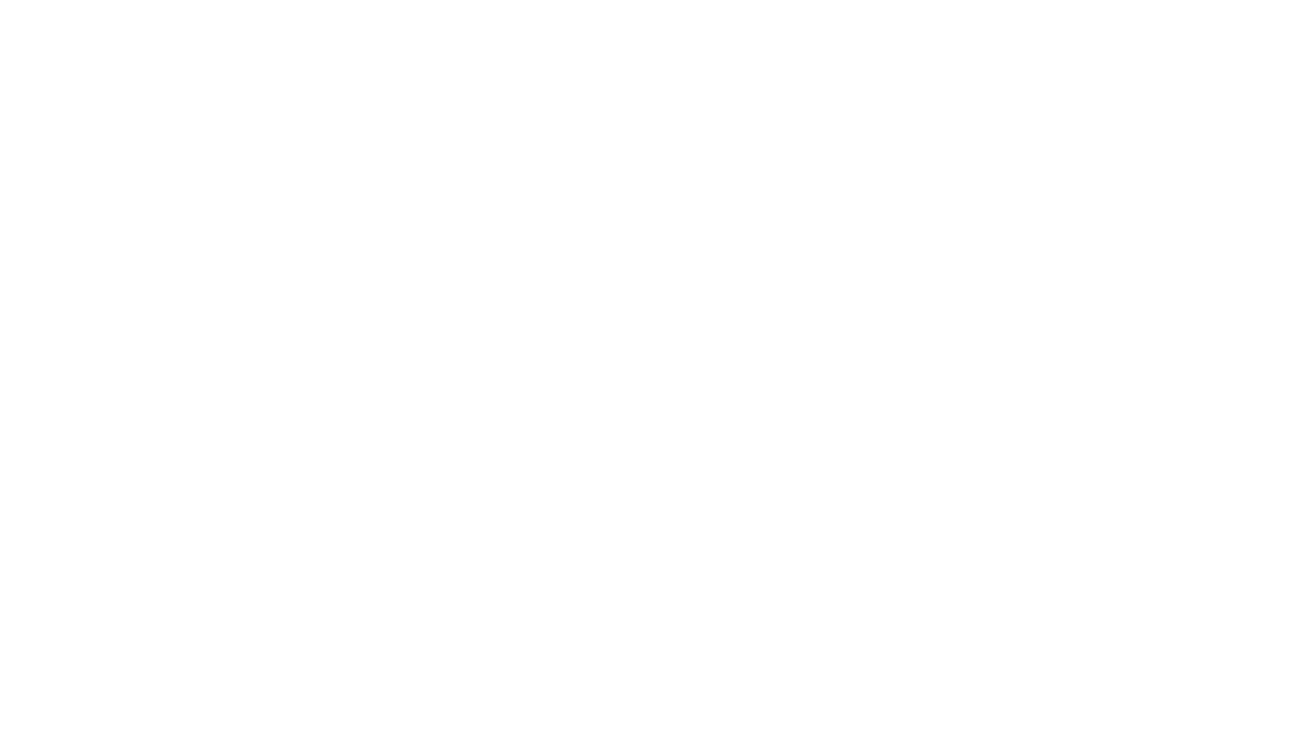 scroll, scrollTop: 0, scrollLeft: 0, axis: both 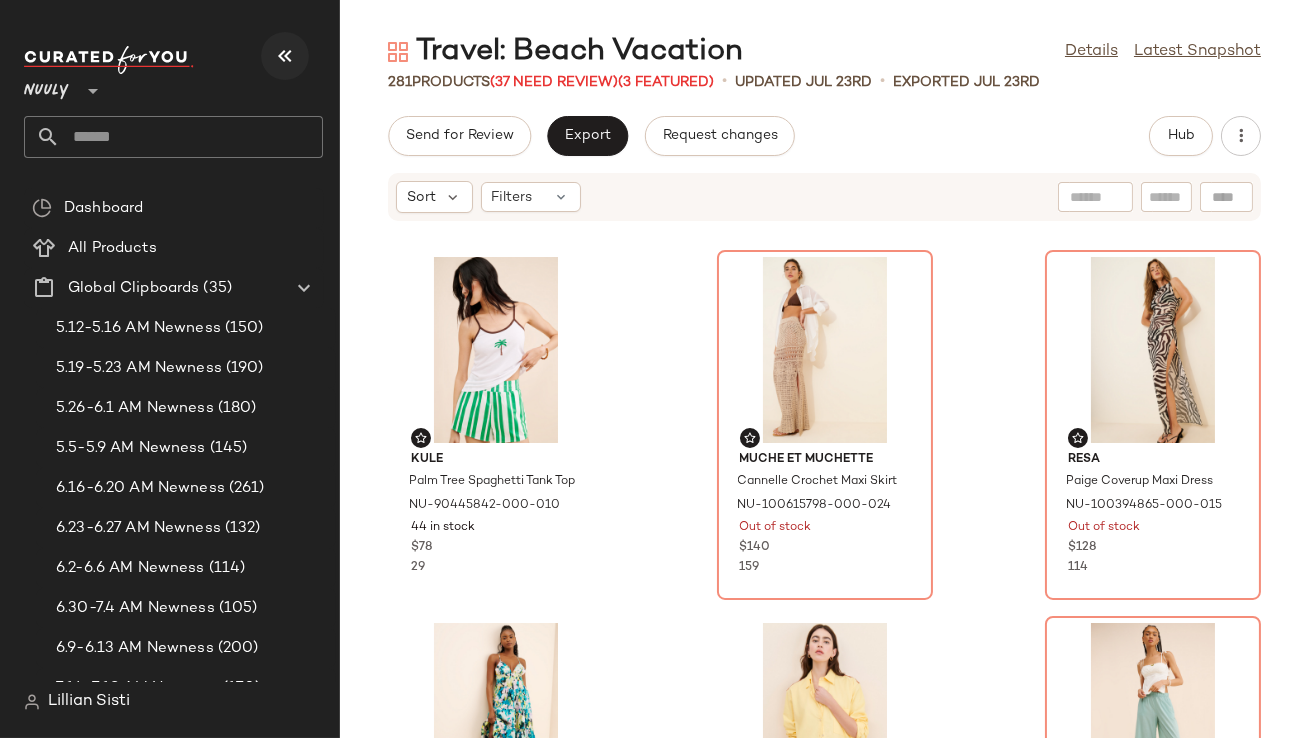 click at bounding box center (285, 56) 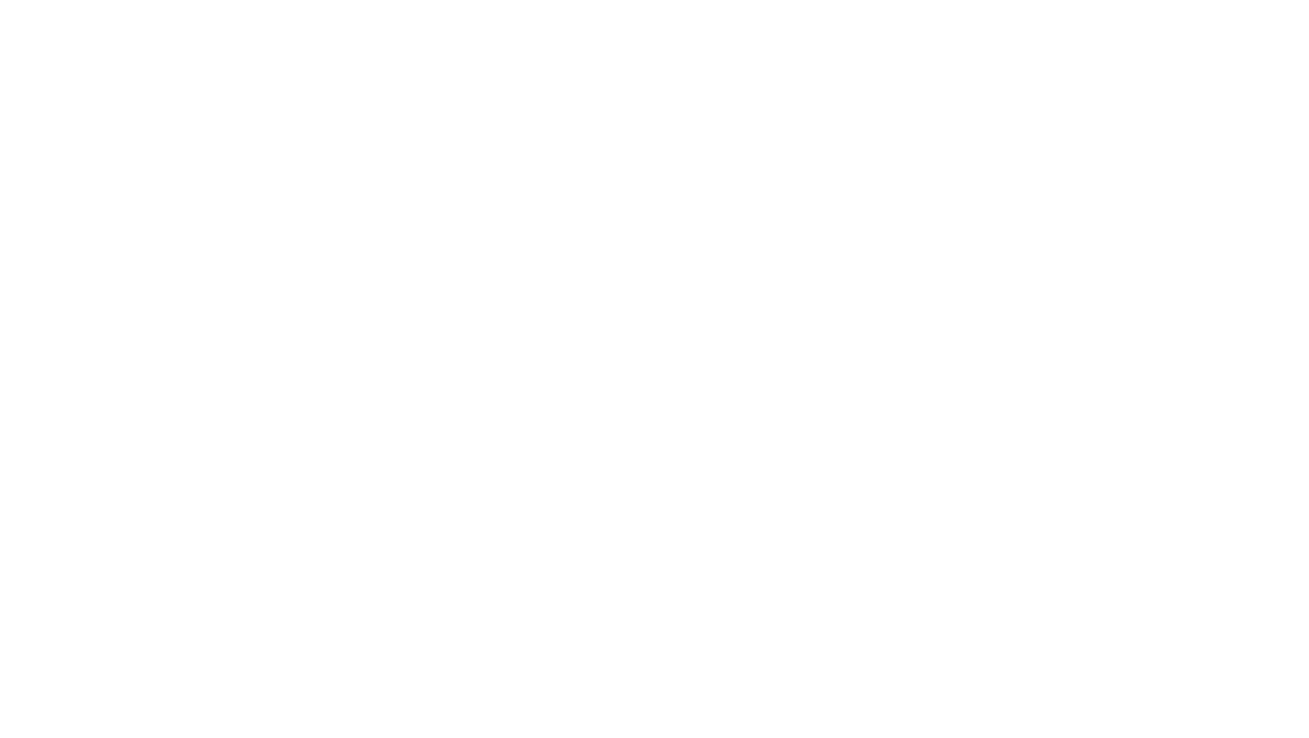 scroll, scrollTop: 0, scrollLeft: 0, axis: both 